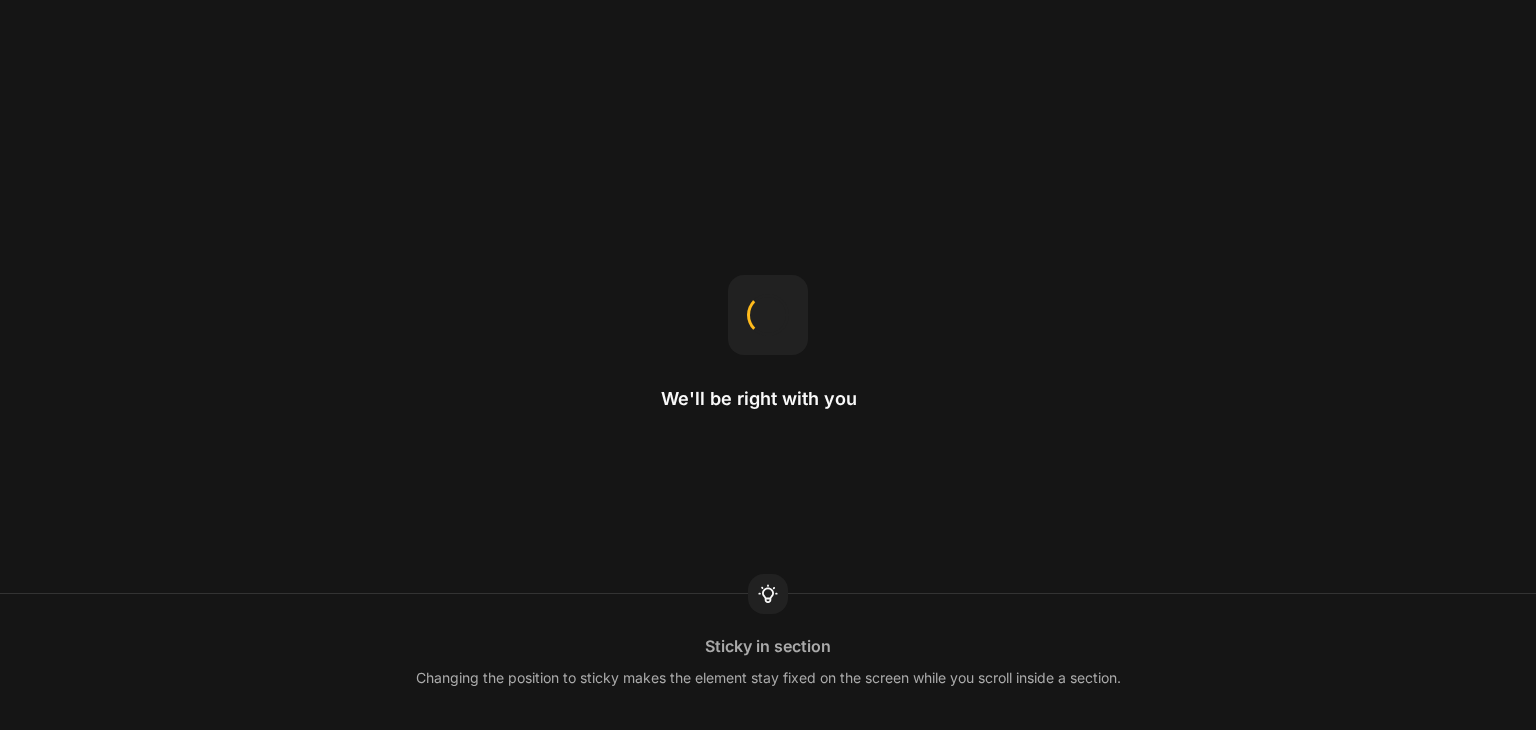 scroll, scrollTop: 0, scrollLeft: 0, axis: both 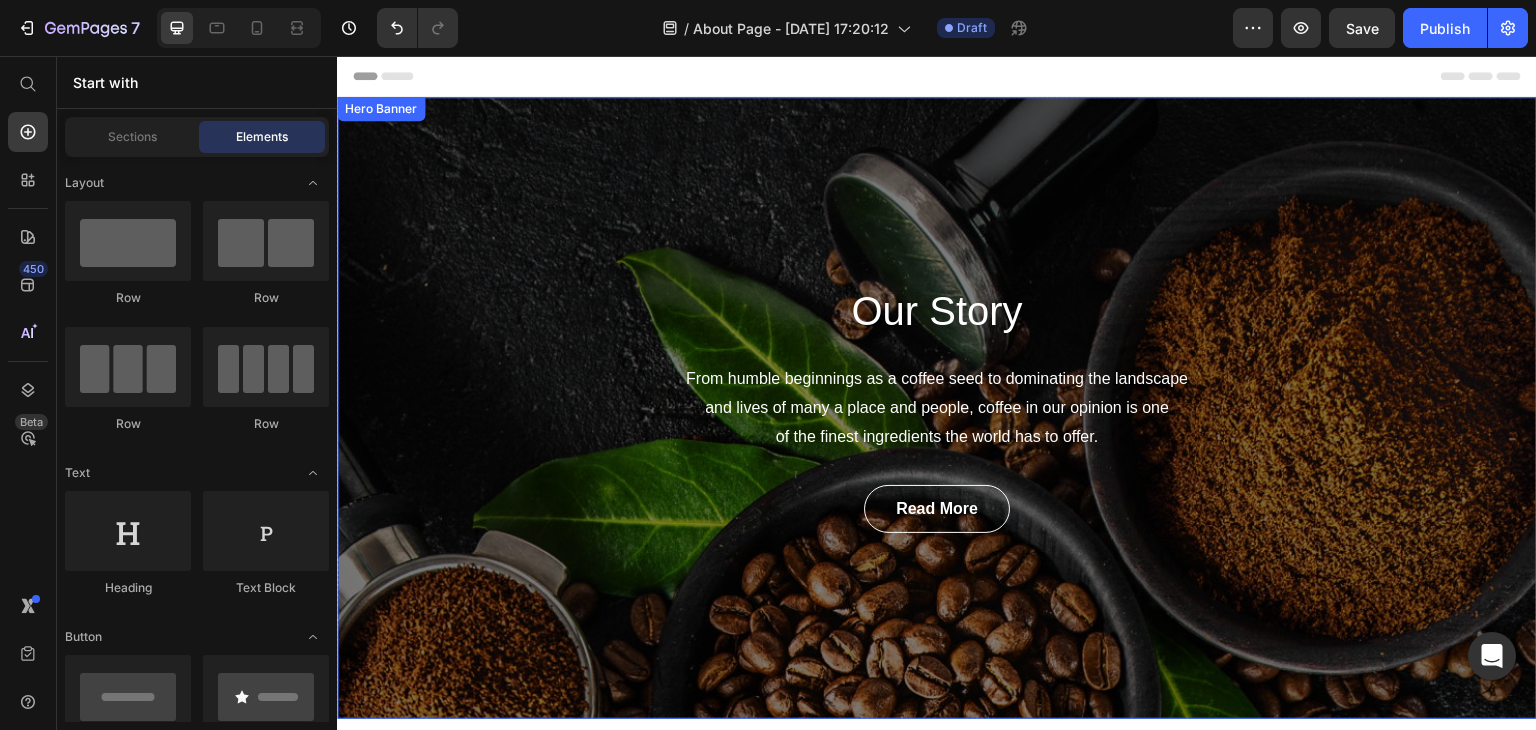 click on "Our Story Heading From humble beginnings as a coffee seed to dominating the landscape and lives of many a place and people, coffee in our opinion is one of the finest ingredients the world has to offer. Text block read more Button Row" at bounding box center [937, 408] 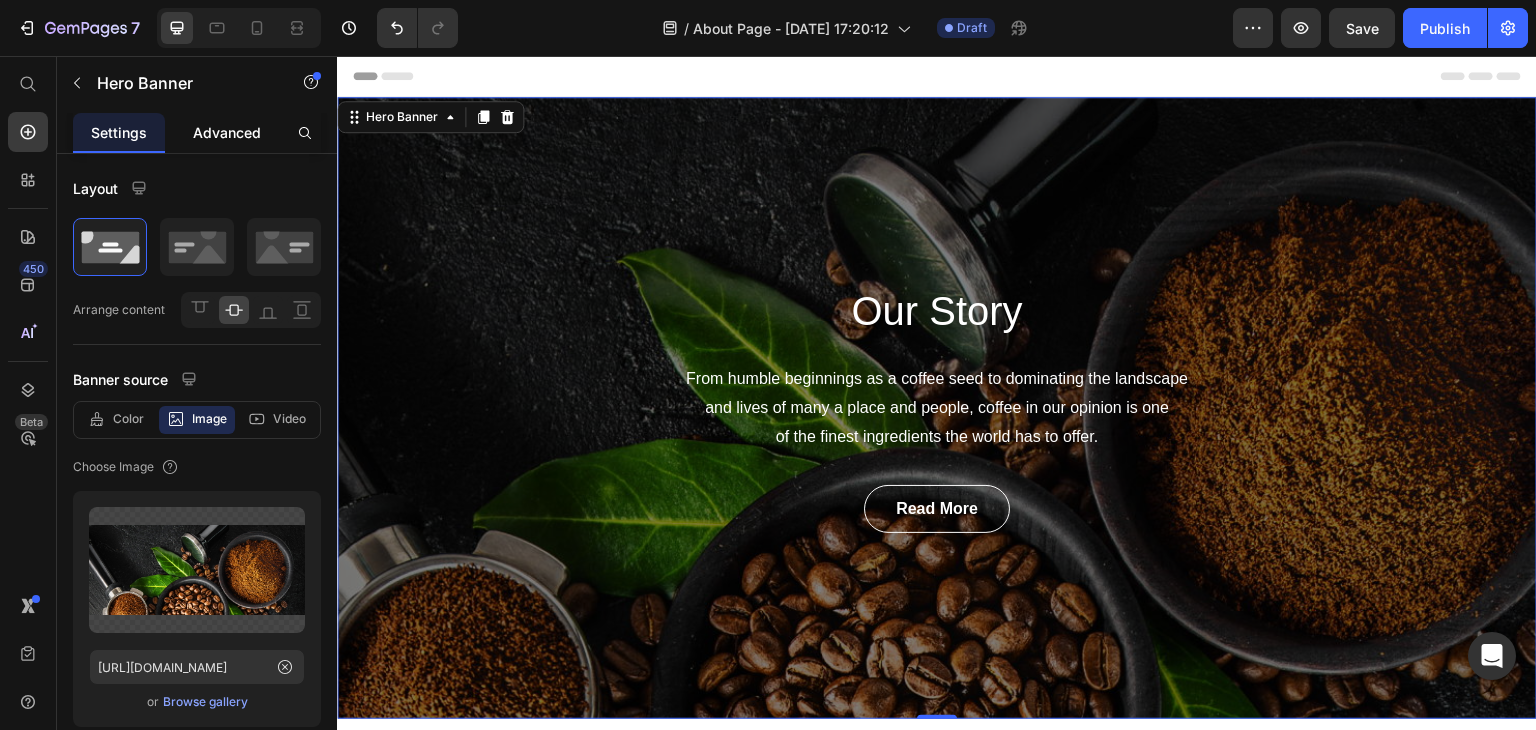 click on "Advanced" at bounding box center [227, 132] 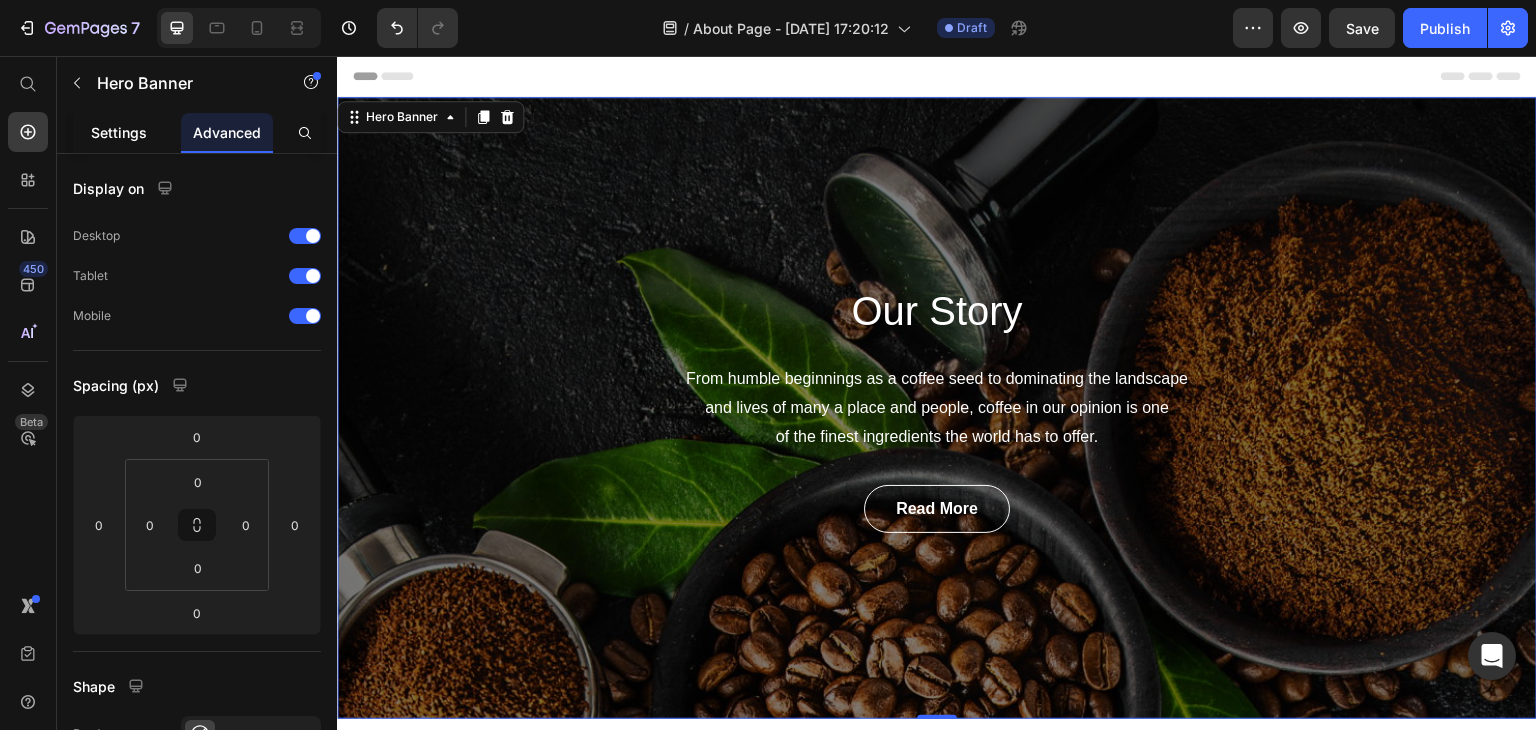 click on "Settings" at bounding box center (119, 132) 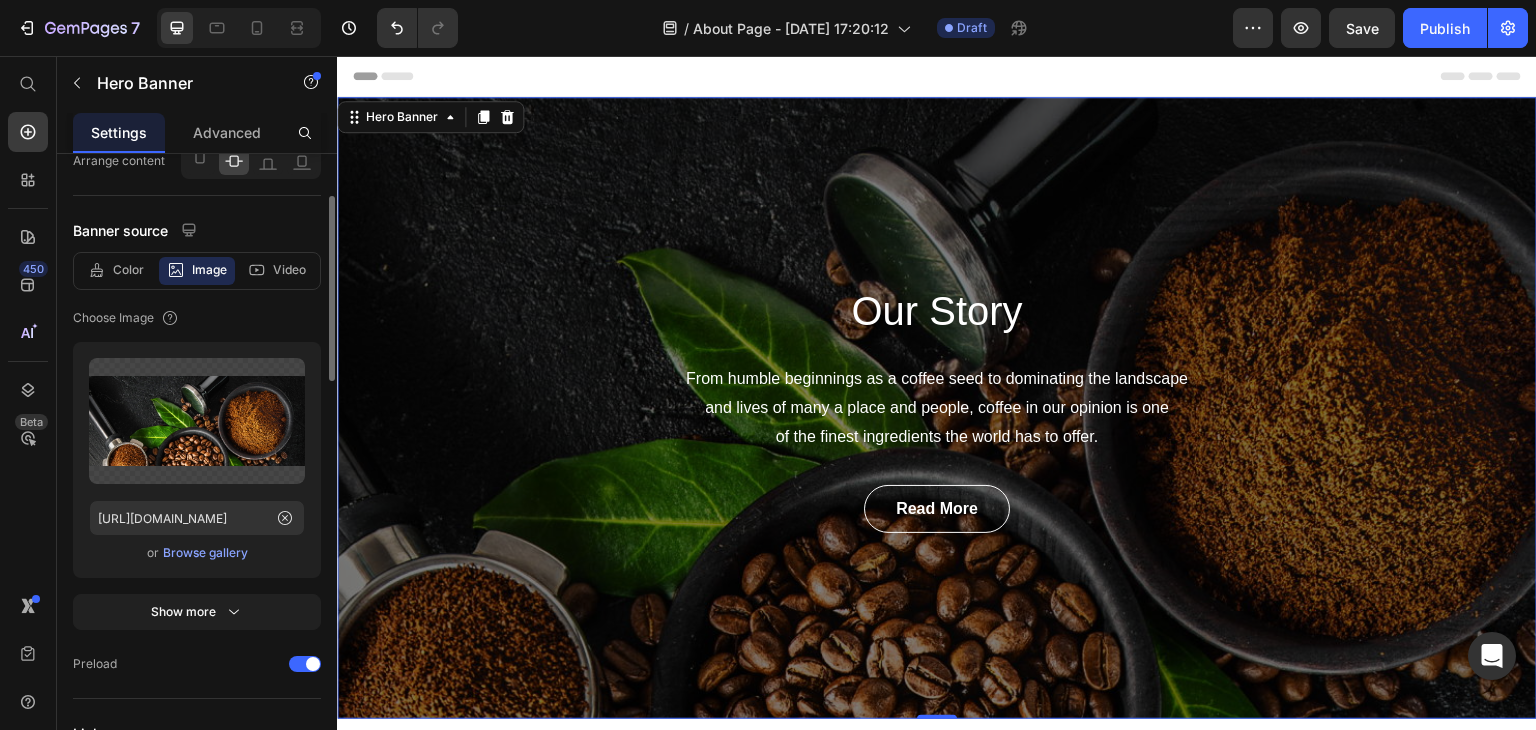 scroll, scrollTop: 153, scrollLeft: 0, axis: vertical 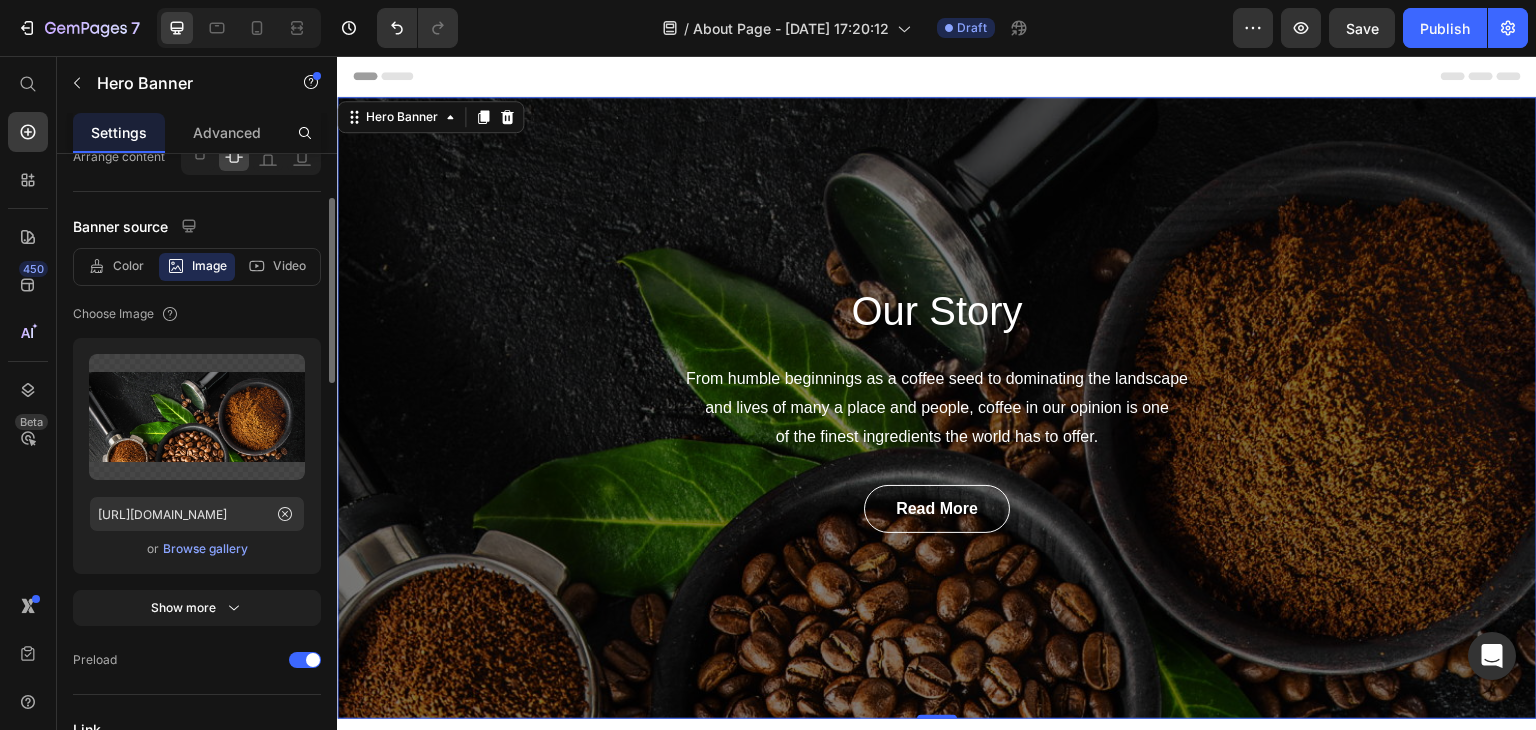 click on "Browse gallery" at bounding box center [205, 549] 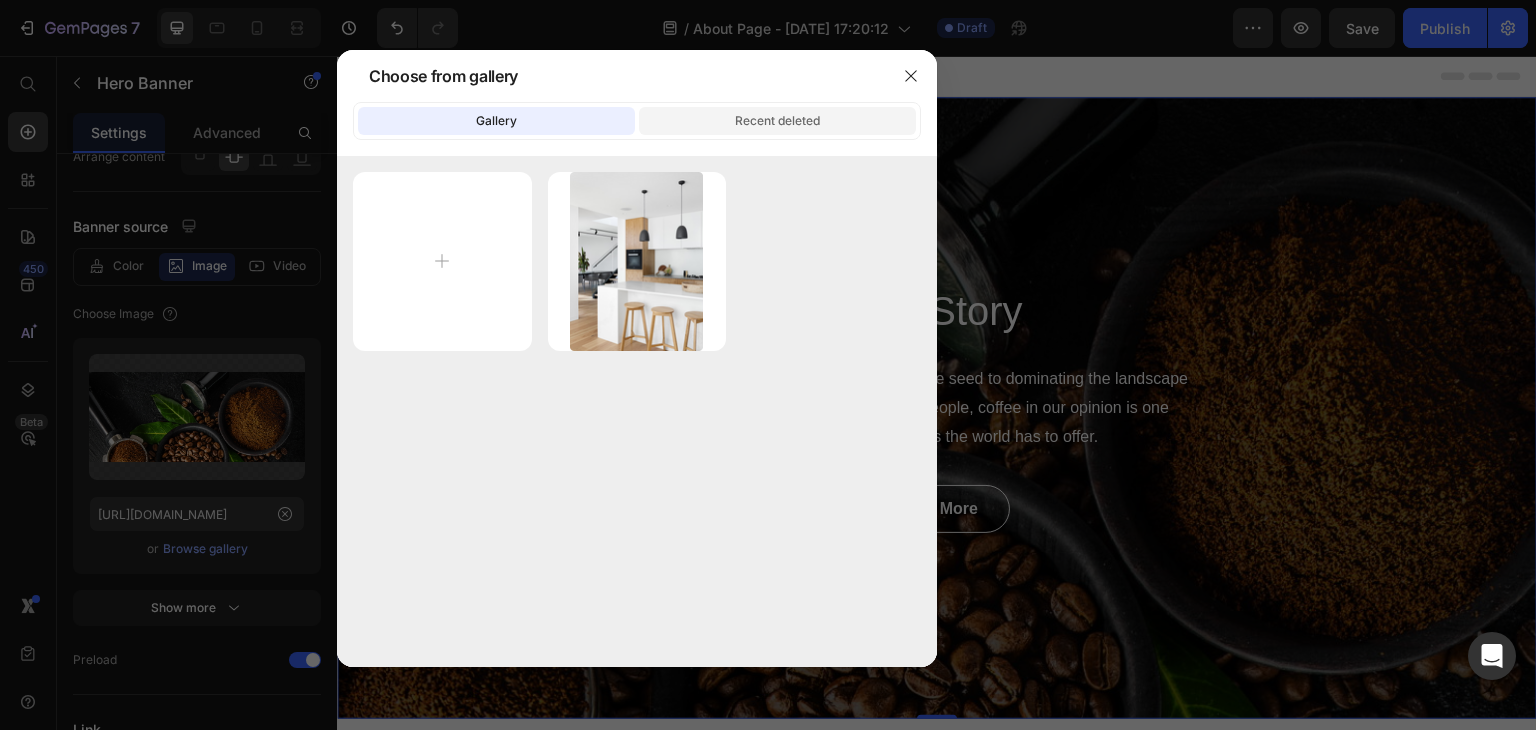 click on "Recent deleted" 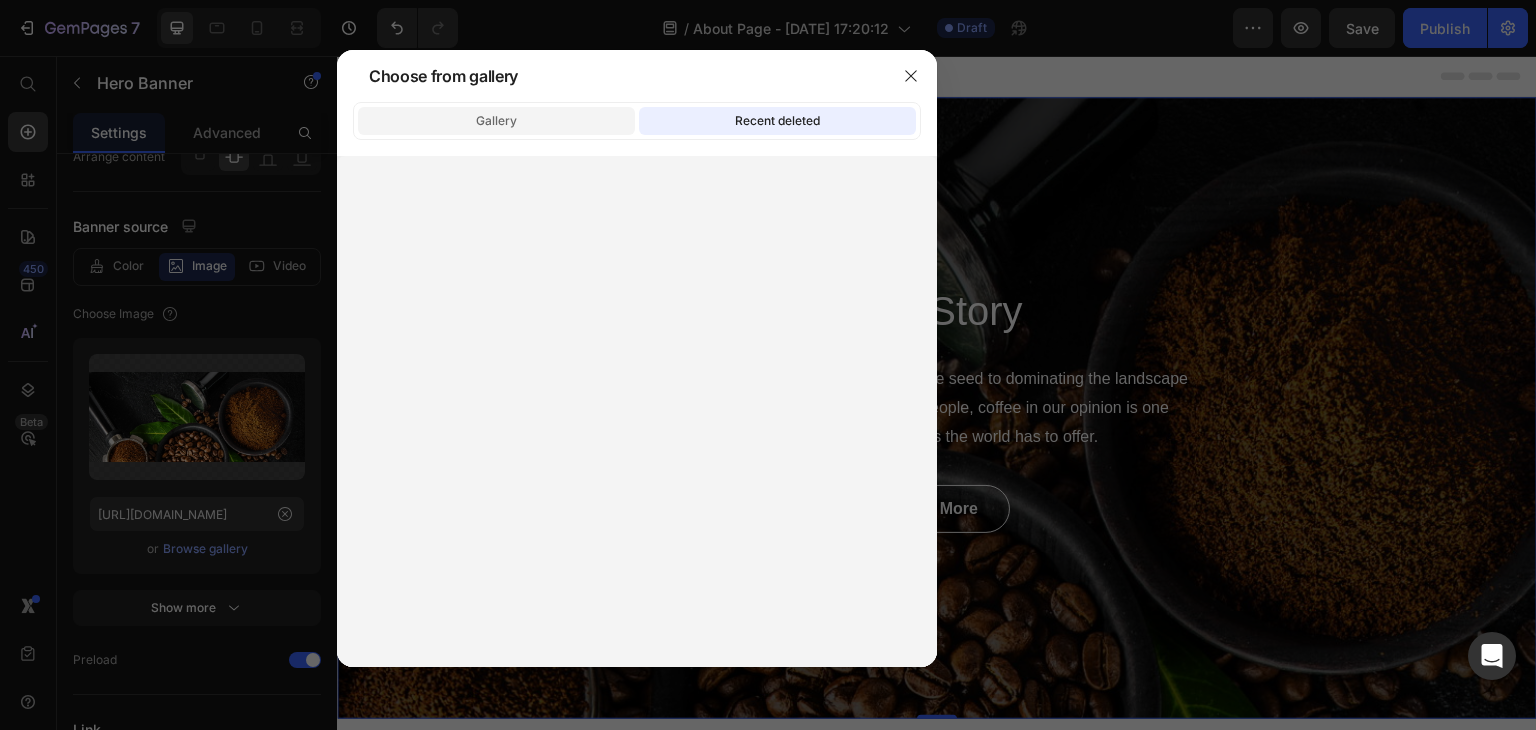 click on "Gallery" 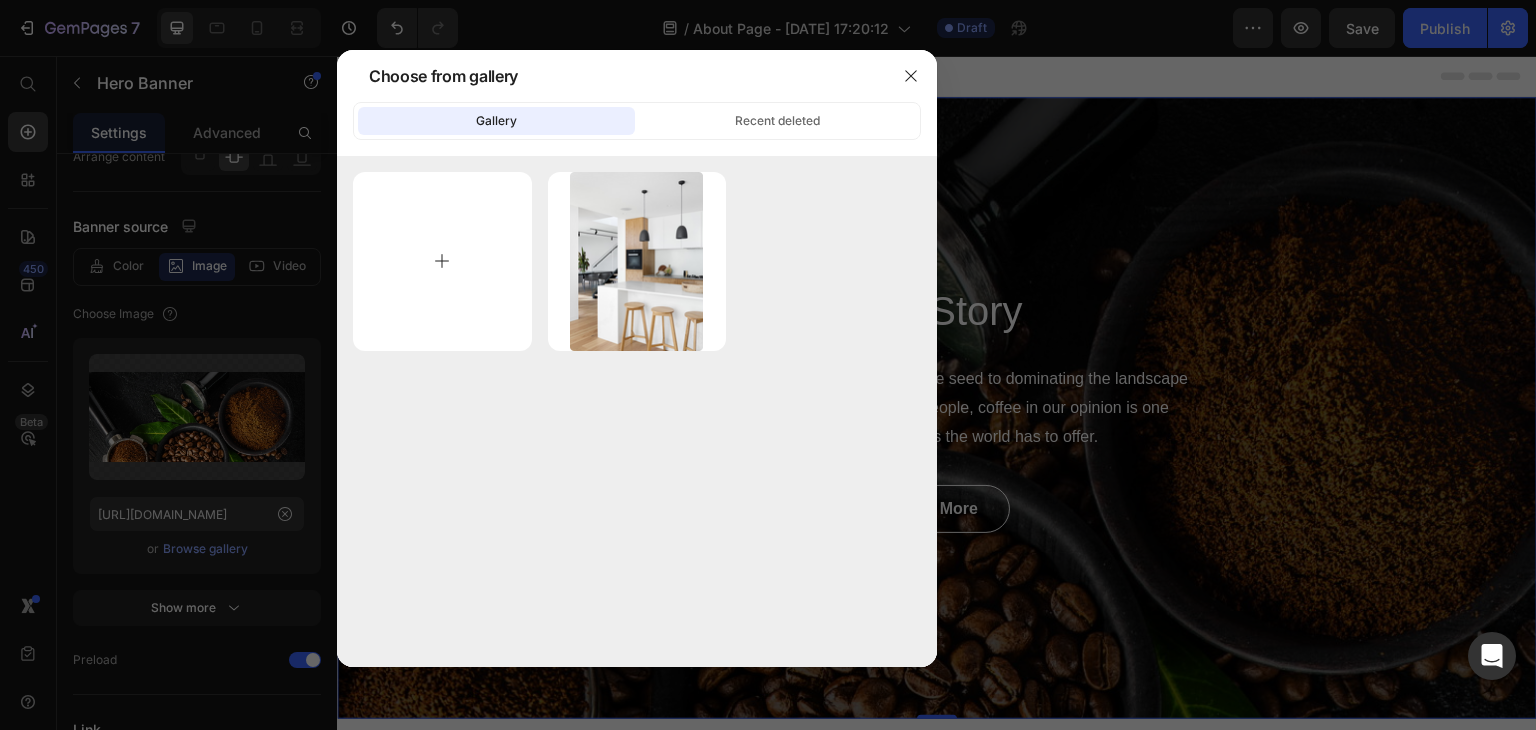 click at bounding box center (442, 261) 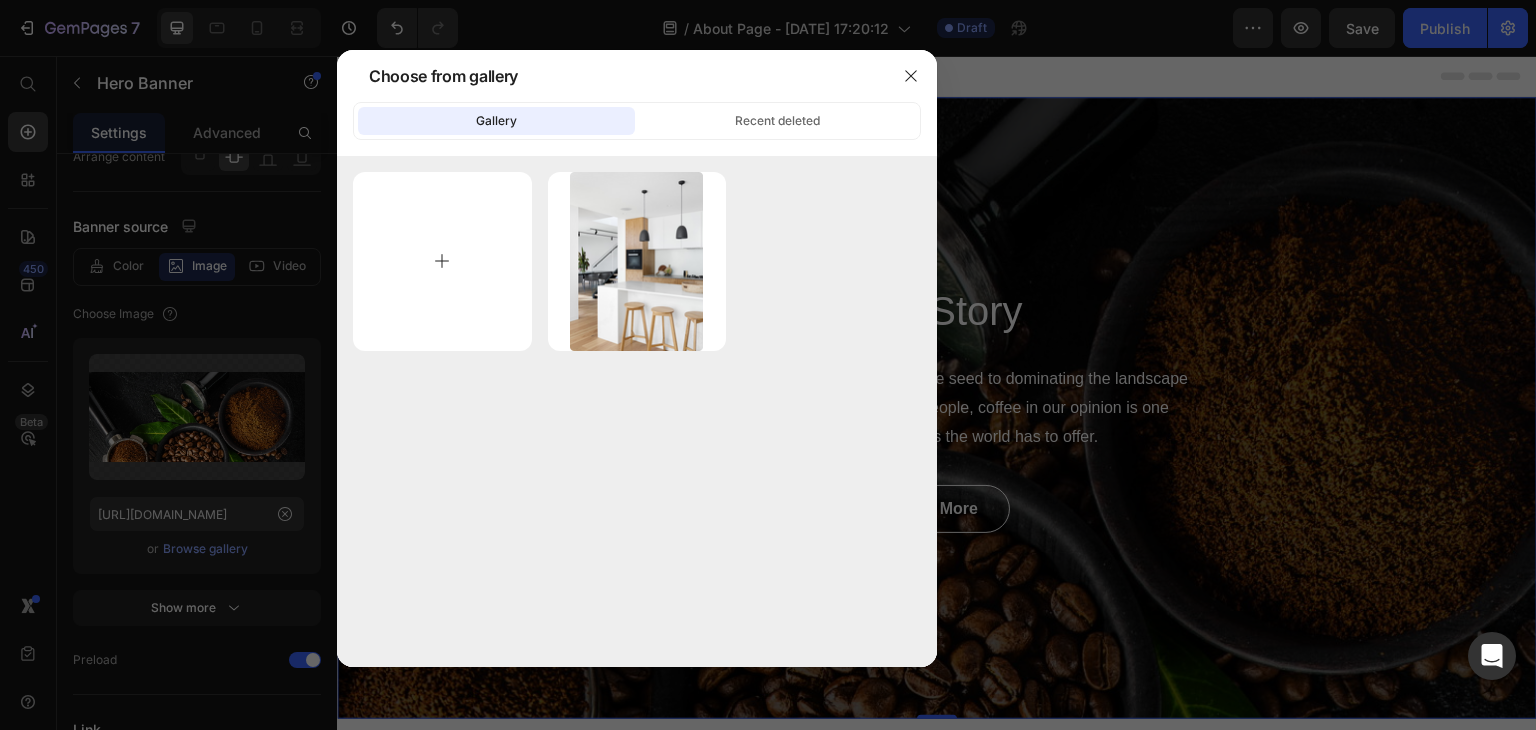 type on "C:\fakepath\ChatGPT Image [DATE], 03_33_18 PM.png" 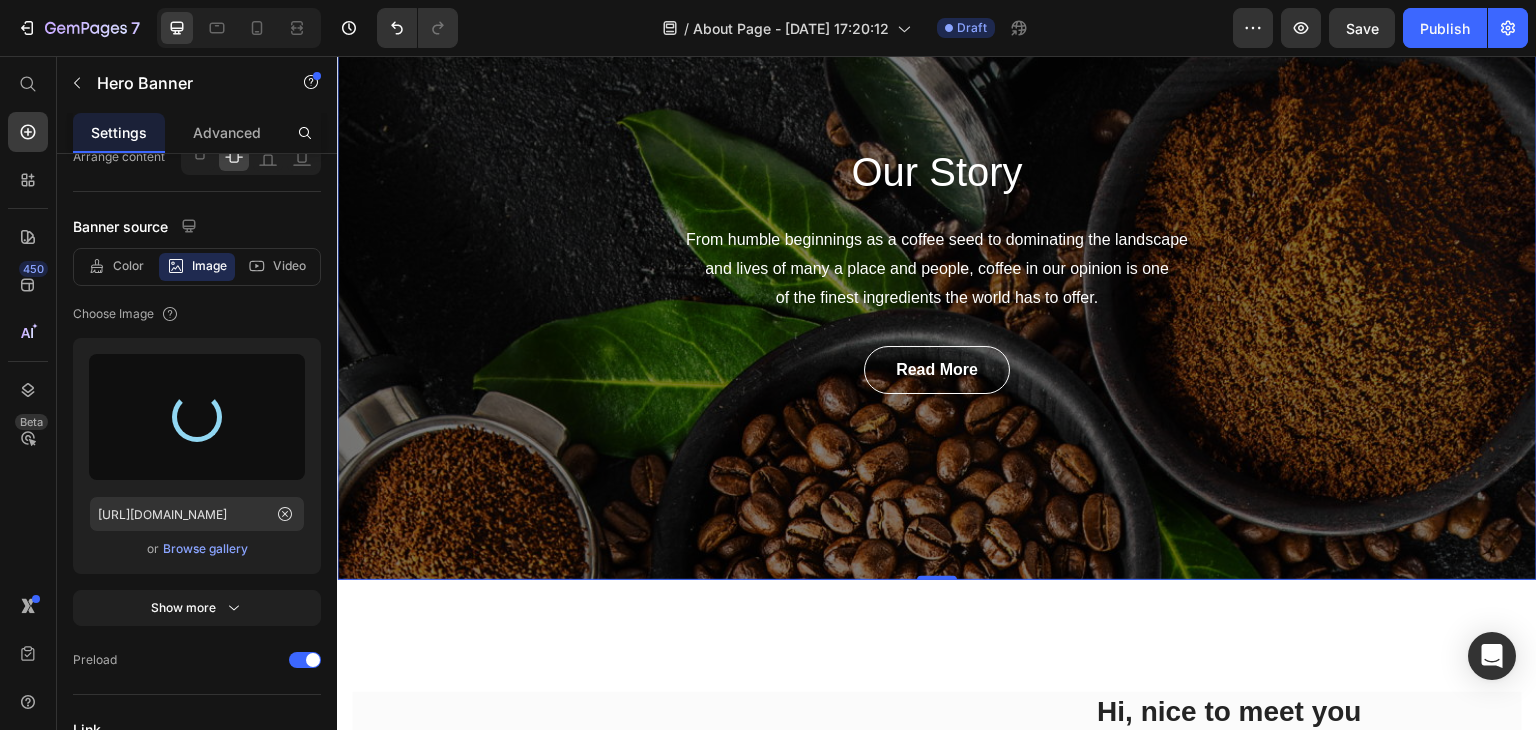 scroll, scrollTop: 140, scrollLeft: 0, axis: vertical 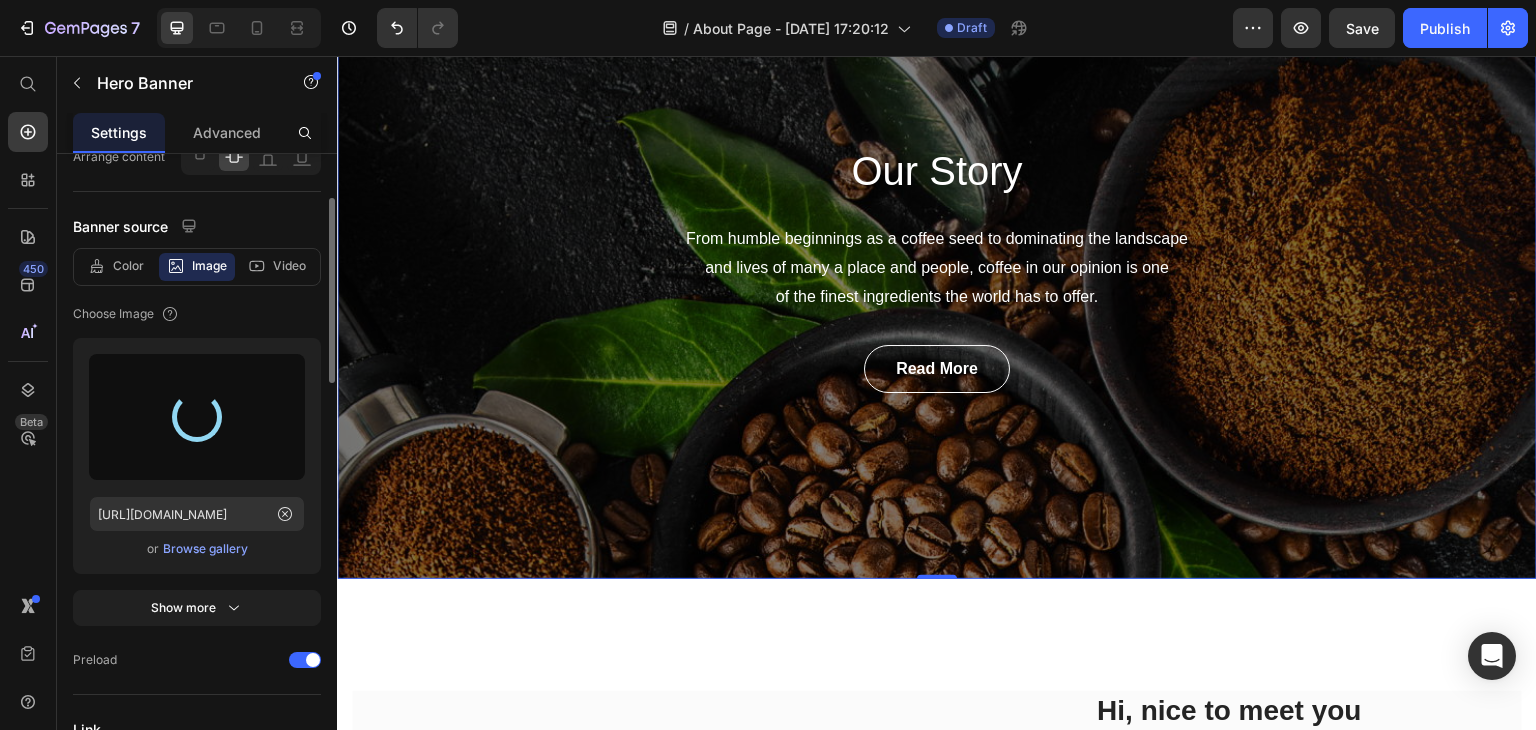 type on "[URL][DOMAIN_NAME]" 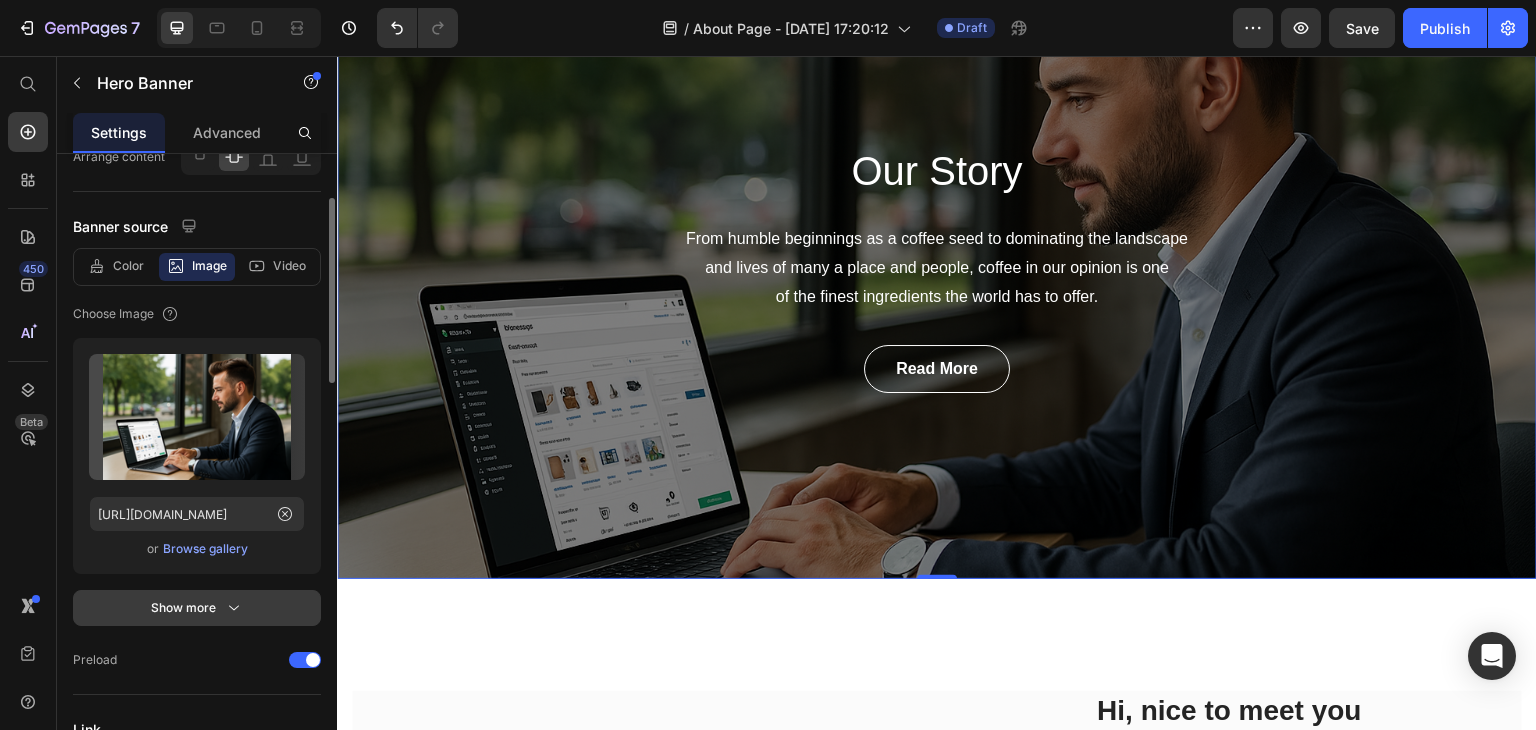 click 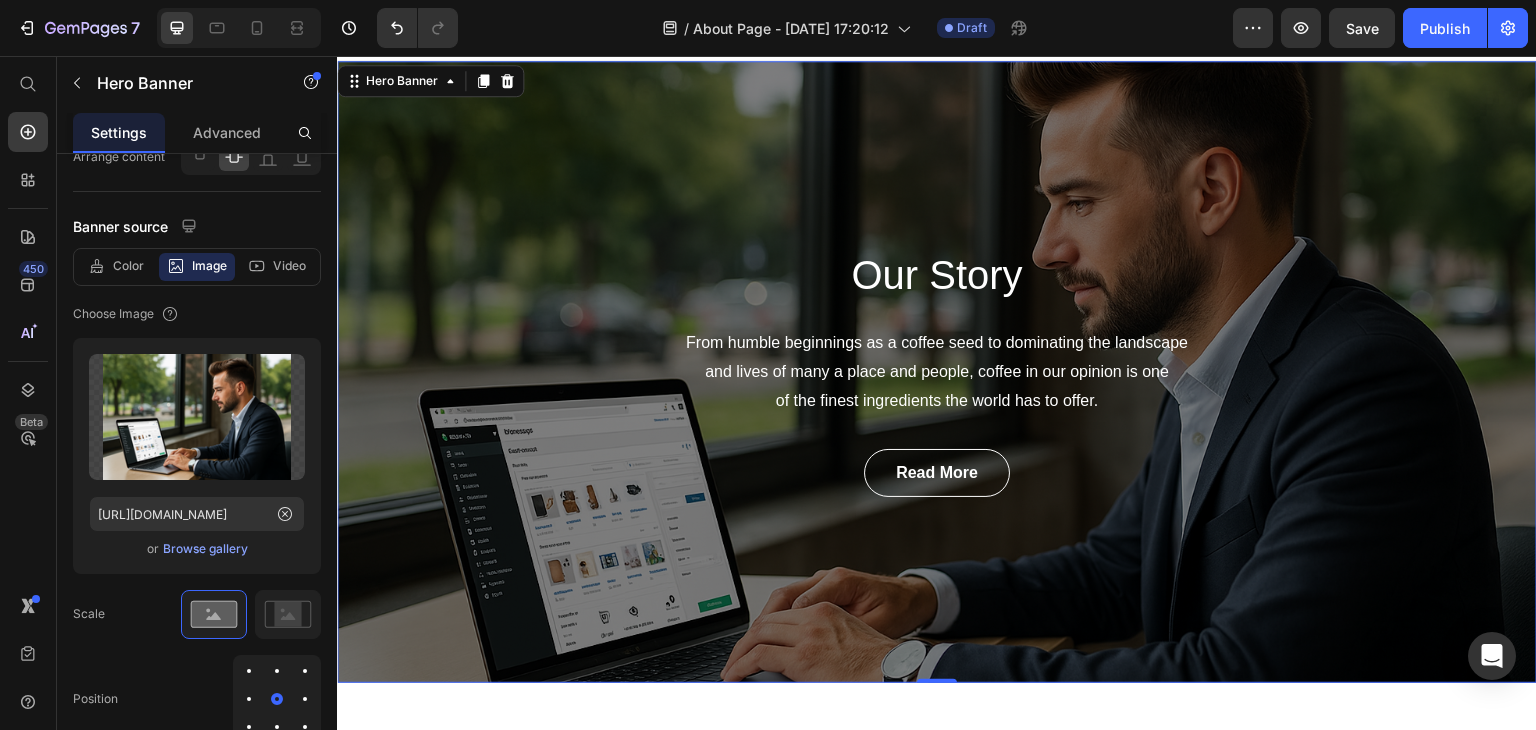 scroll, scrollTop: 68, scrollLeft: 0, axis: vertical 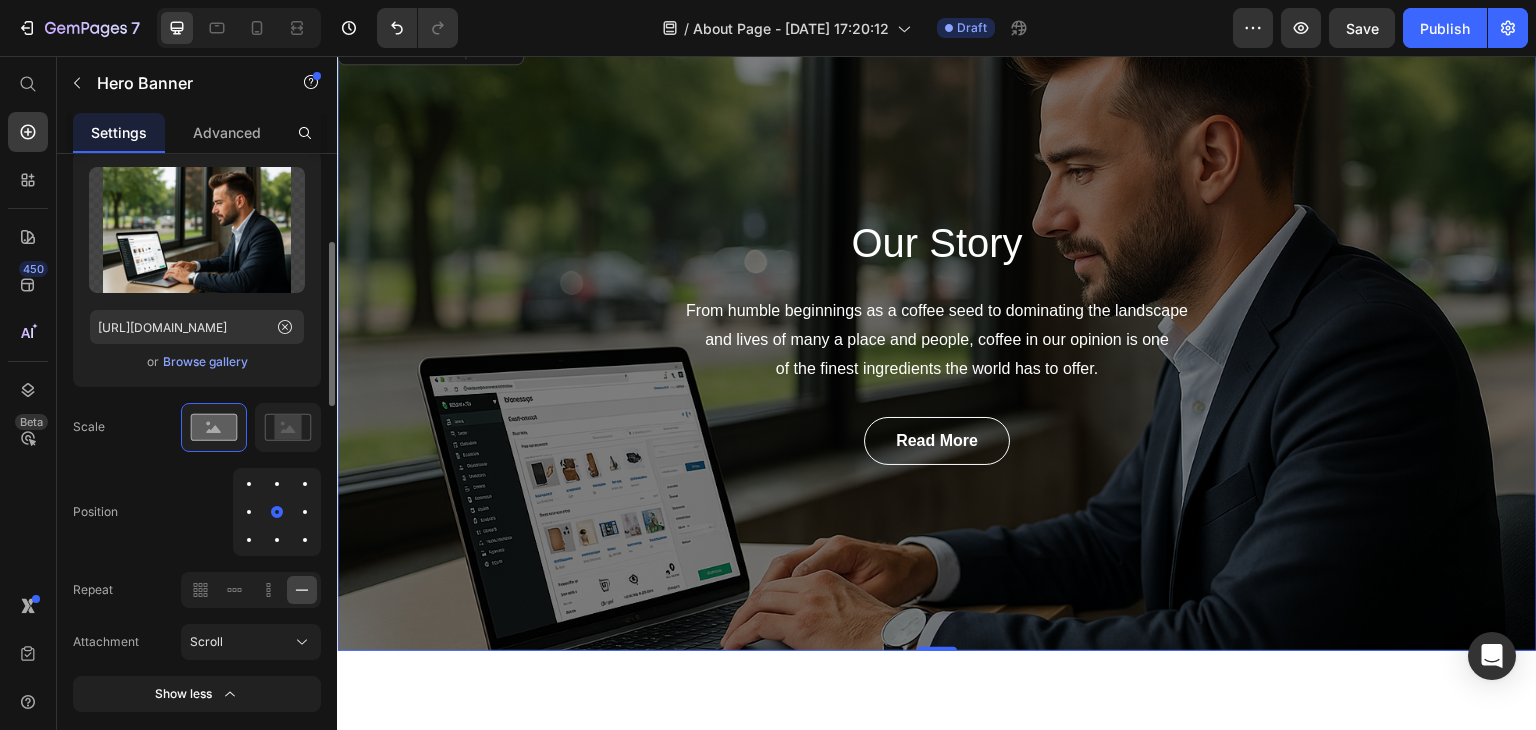 click at bounding box center [277, 540] 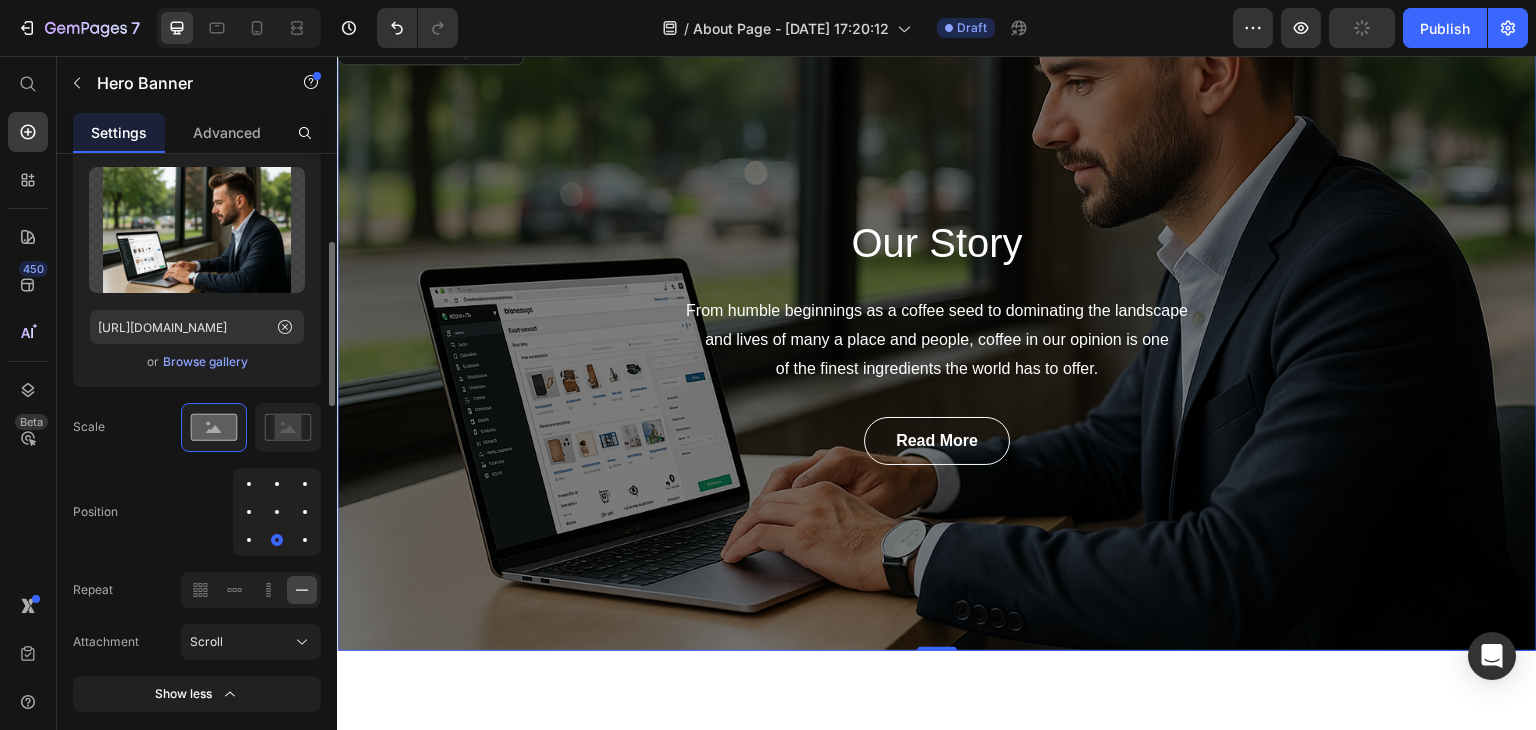 click at bounding box center (277, 484) 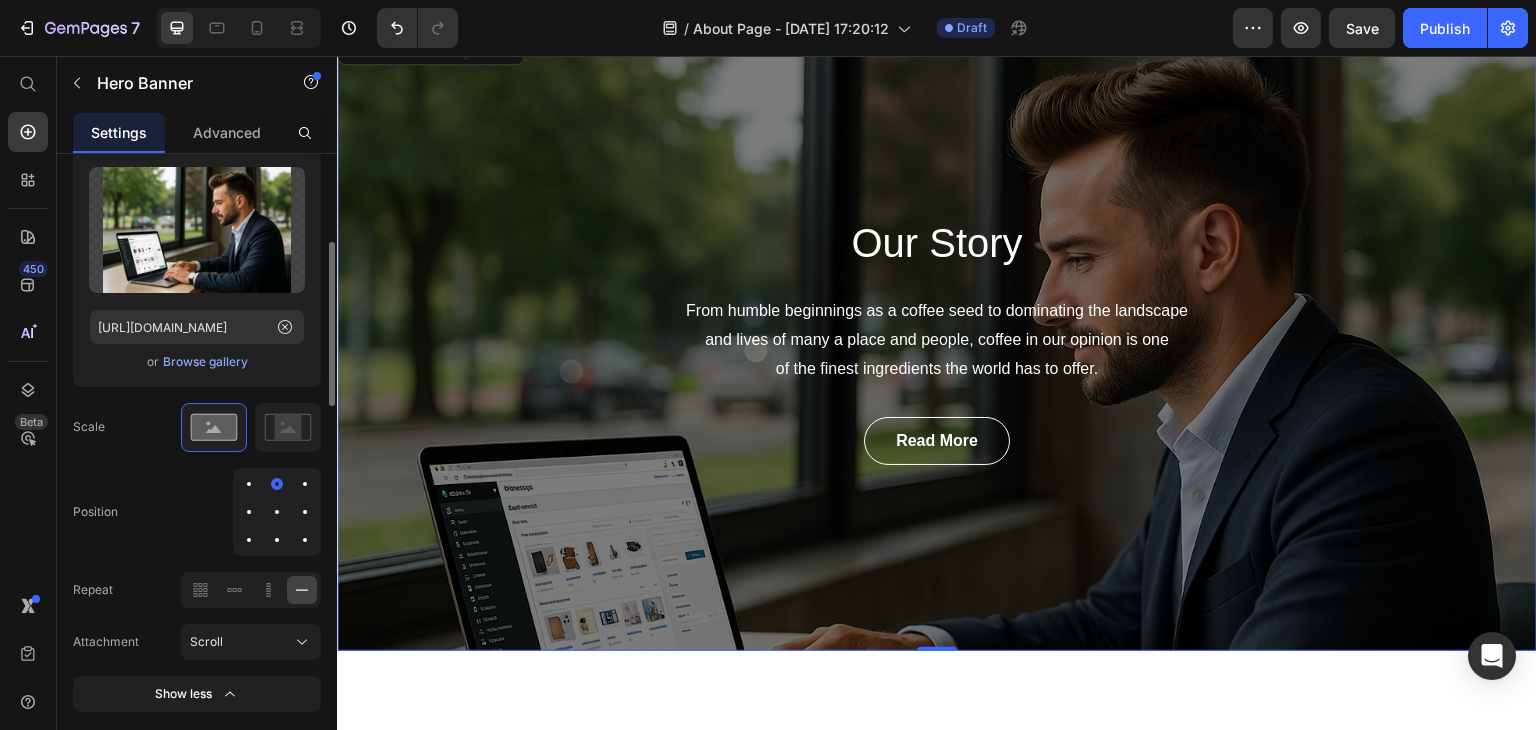 click at bounding box center [249, 512] 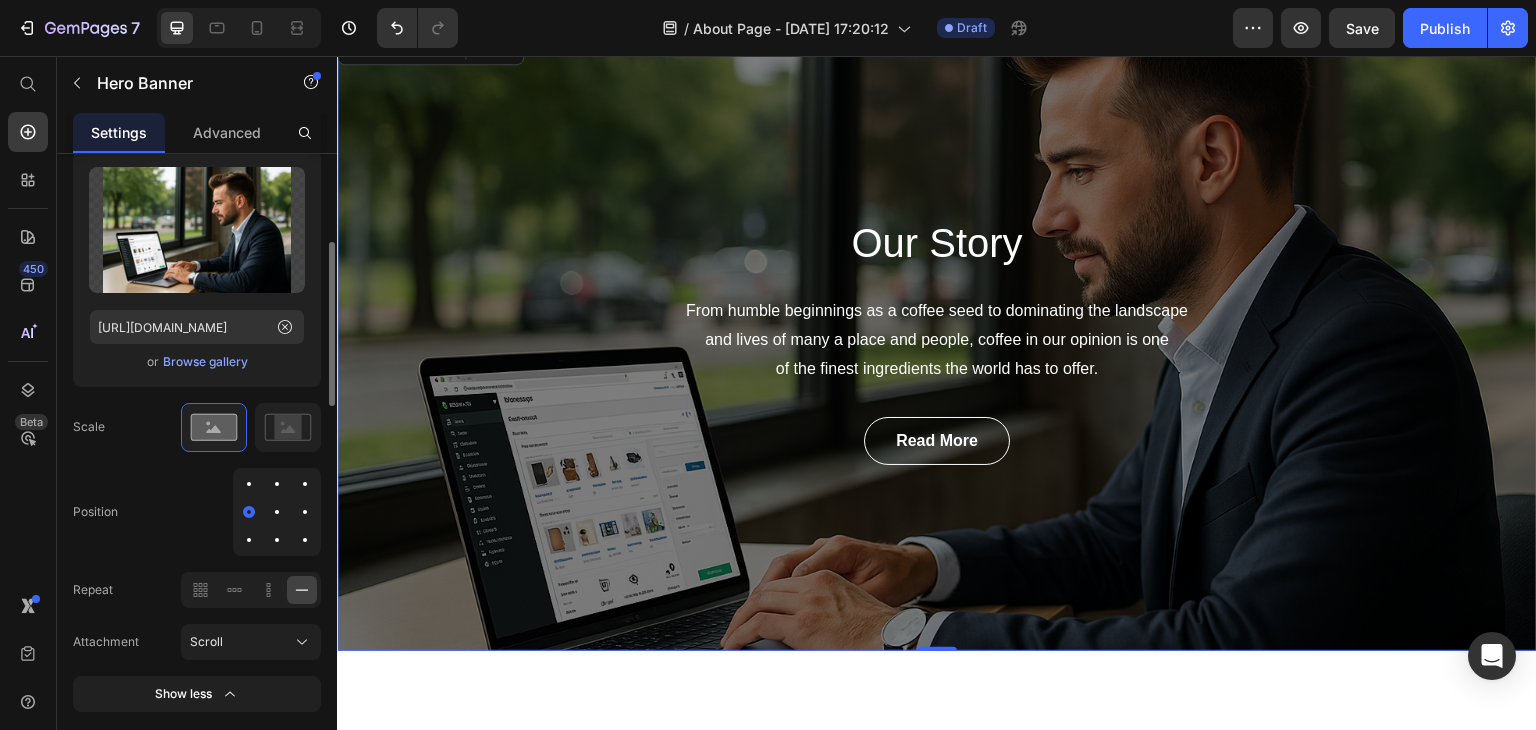 click at bounding box center [305, 512] 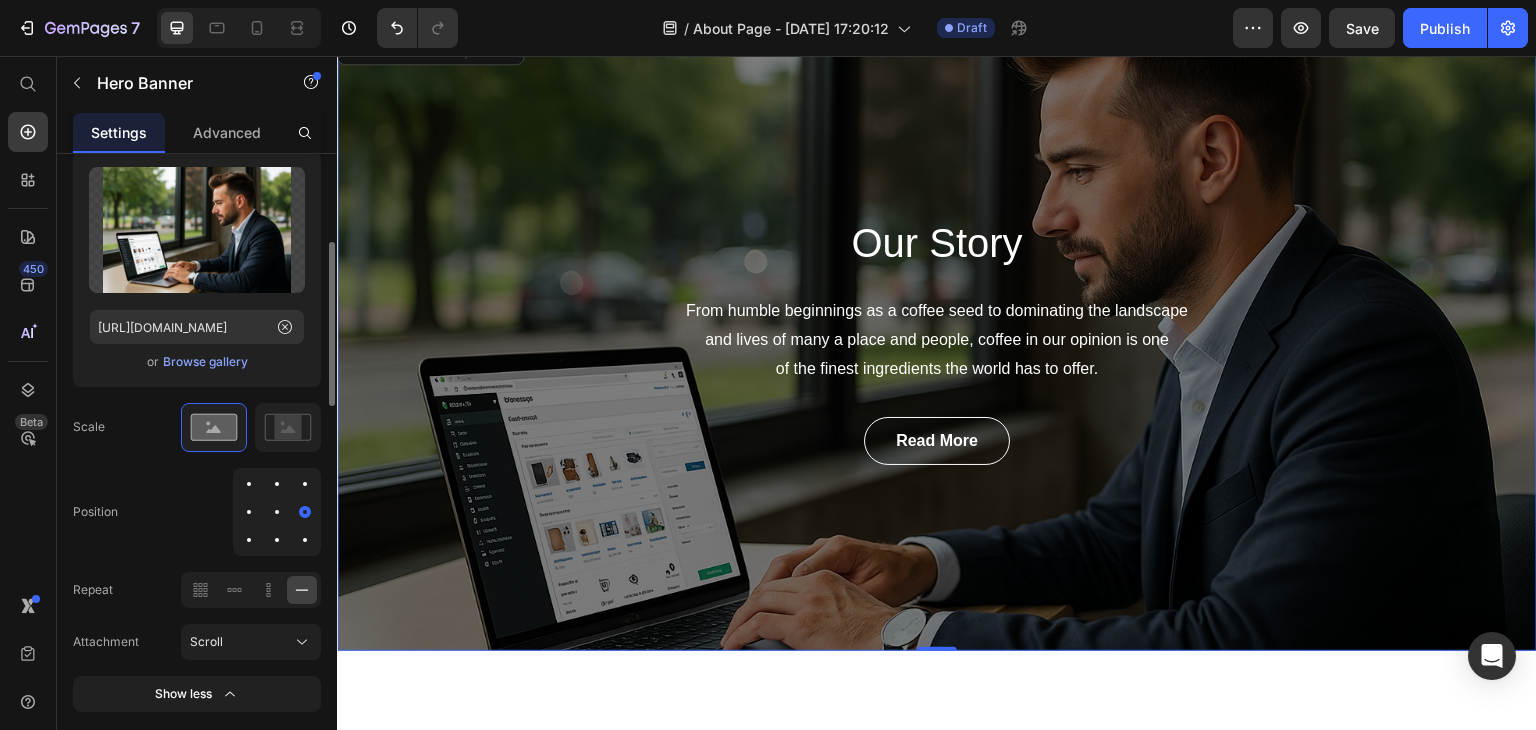 click at bounding box center [277, 512] 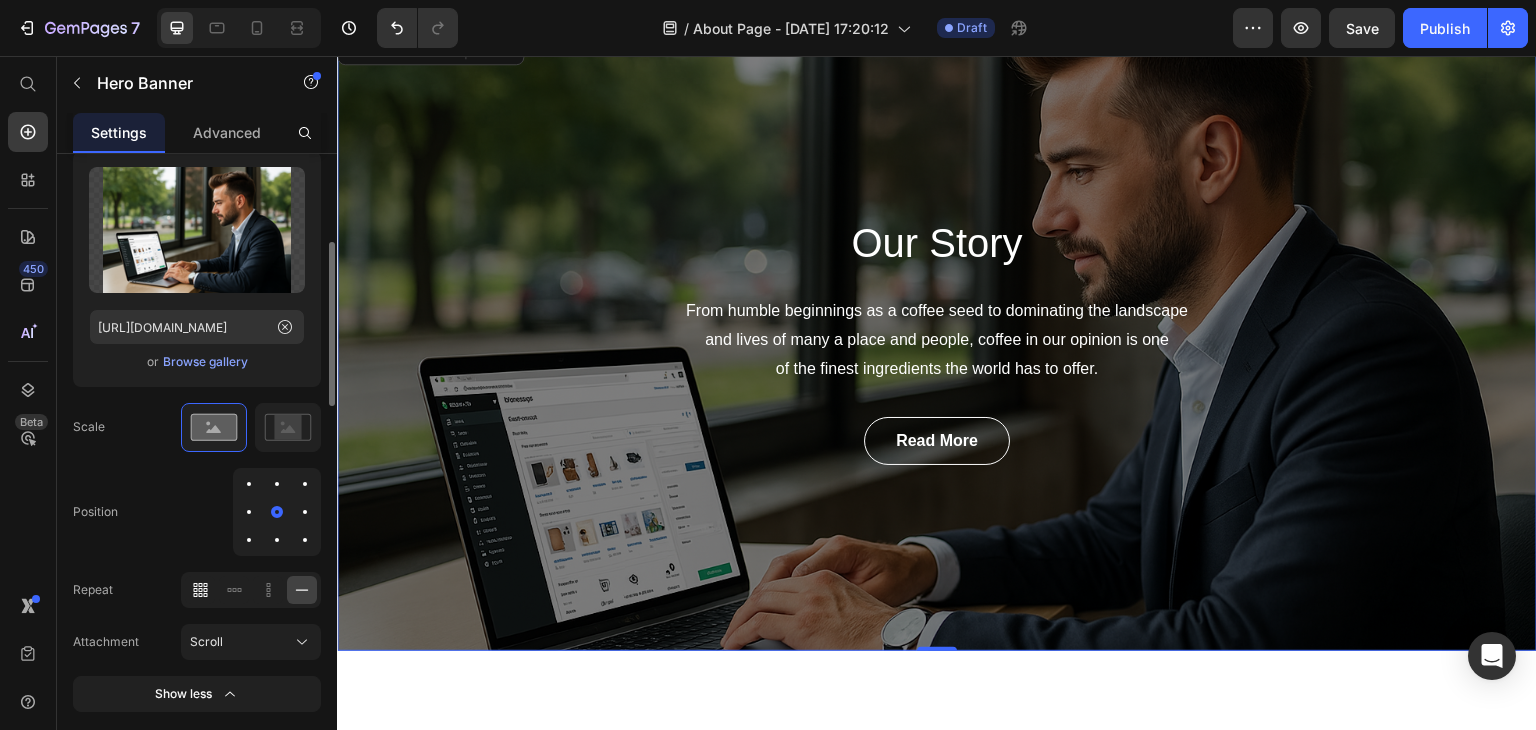 click 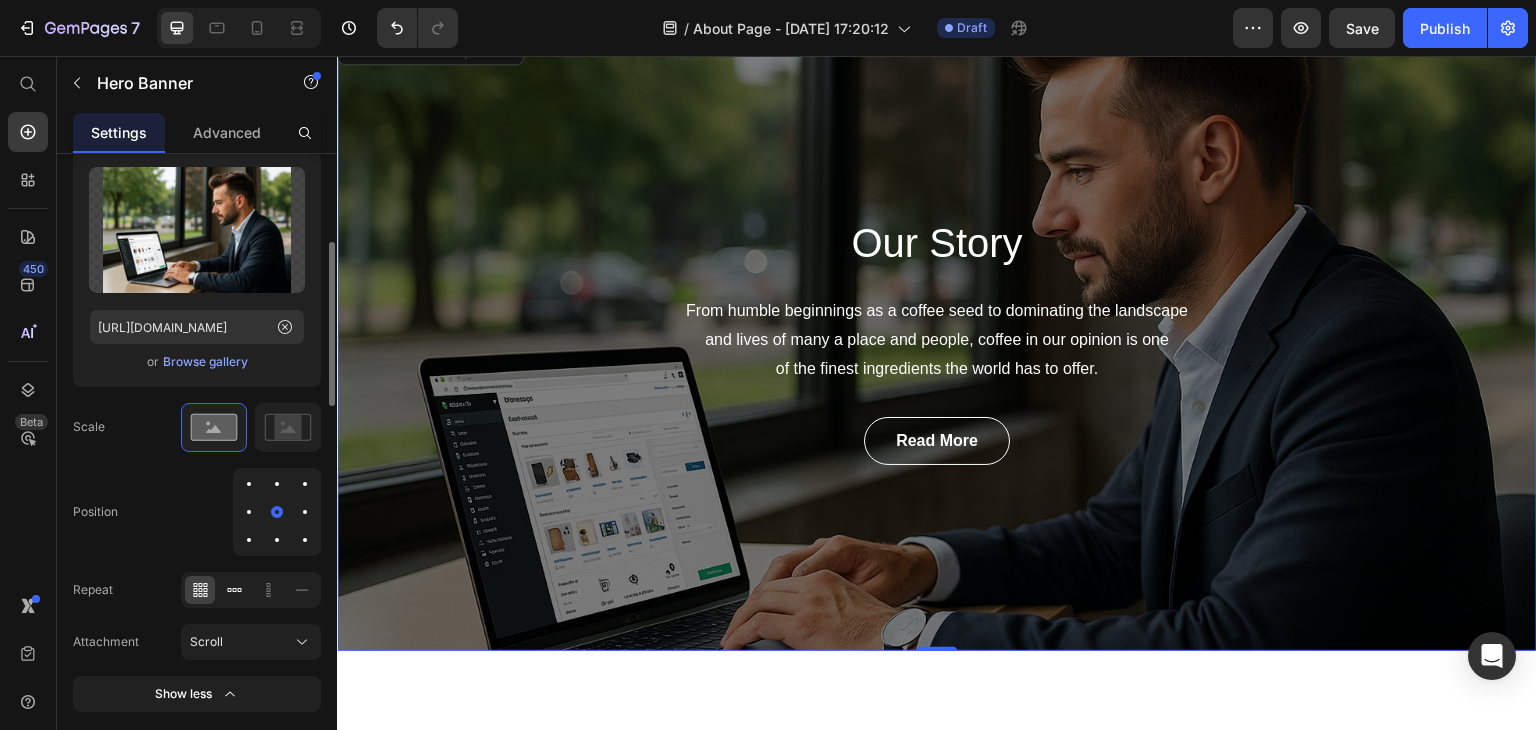 click 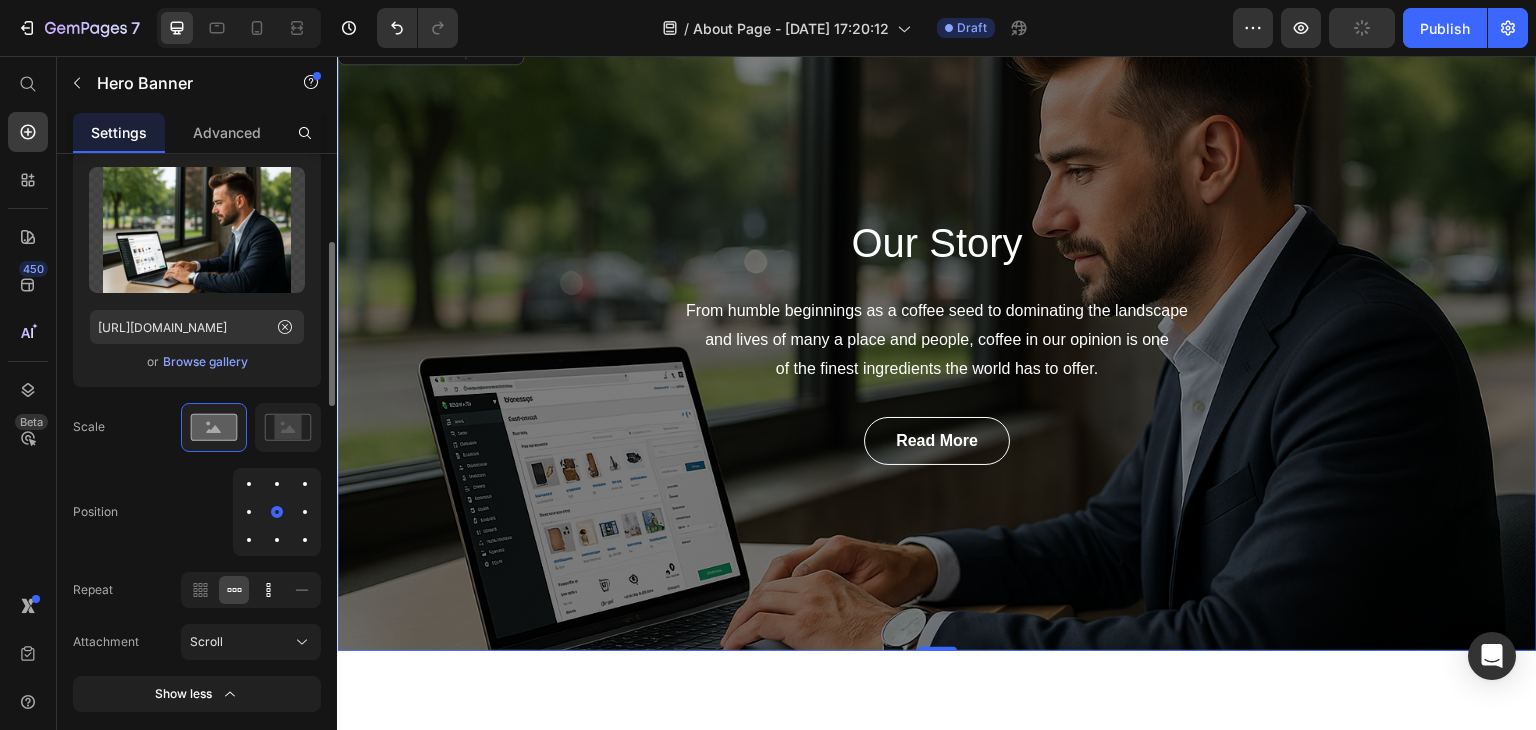 click 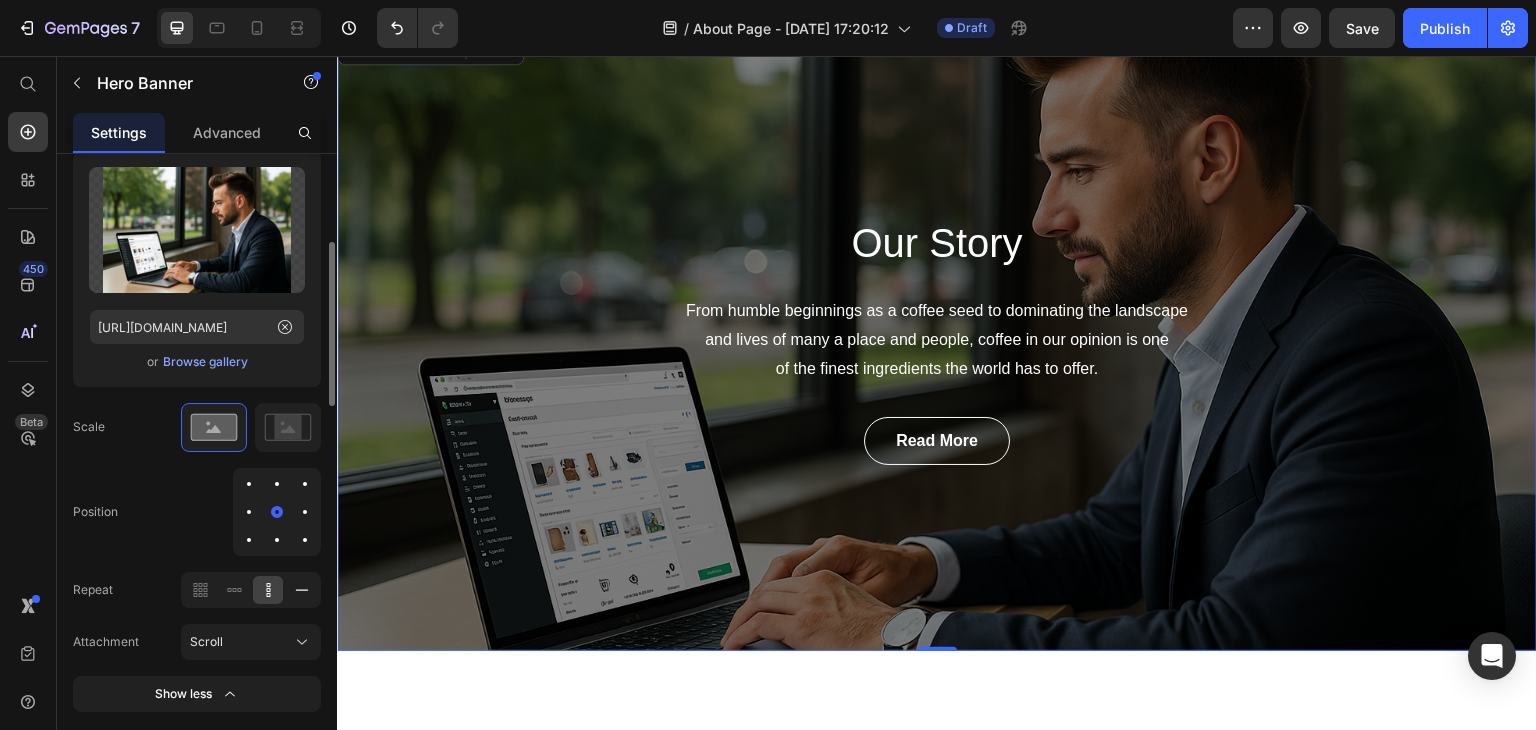 click 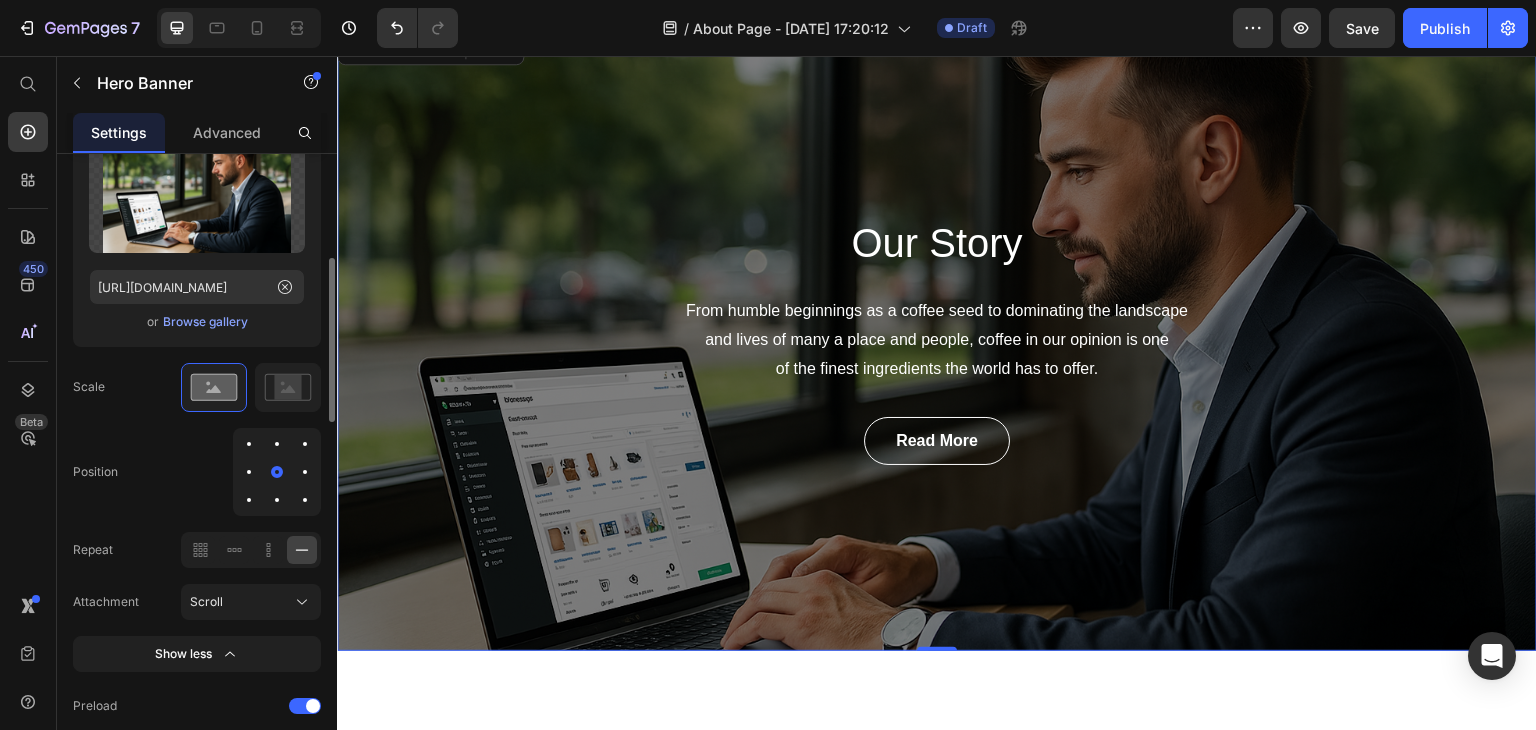 scroll, scrollTop: 384, scrollLeft: 0, axis: vertical 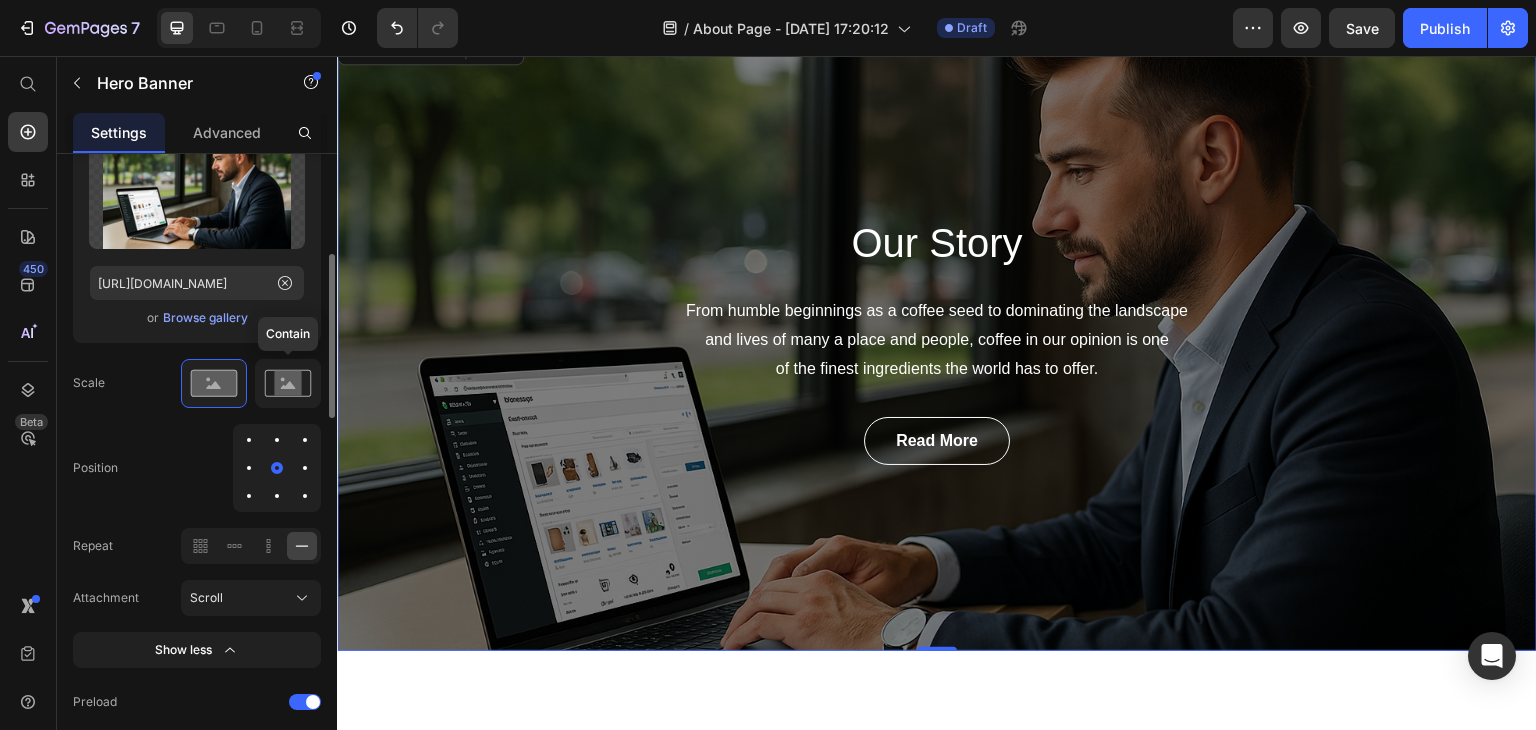 click 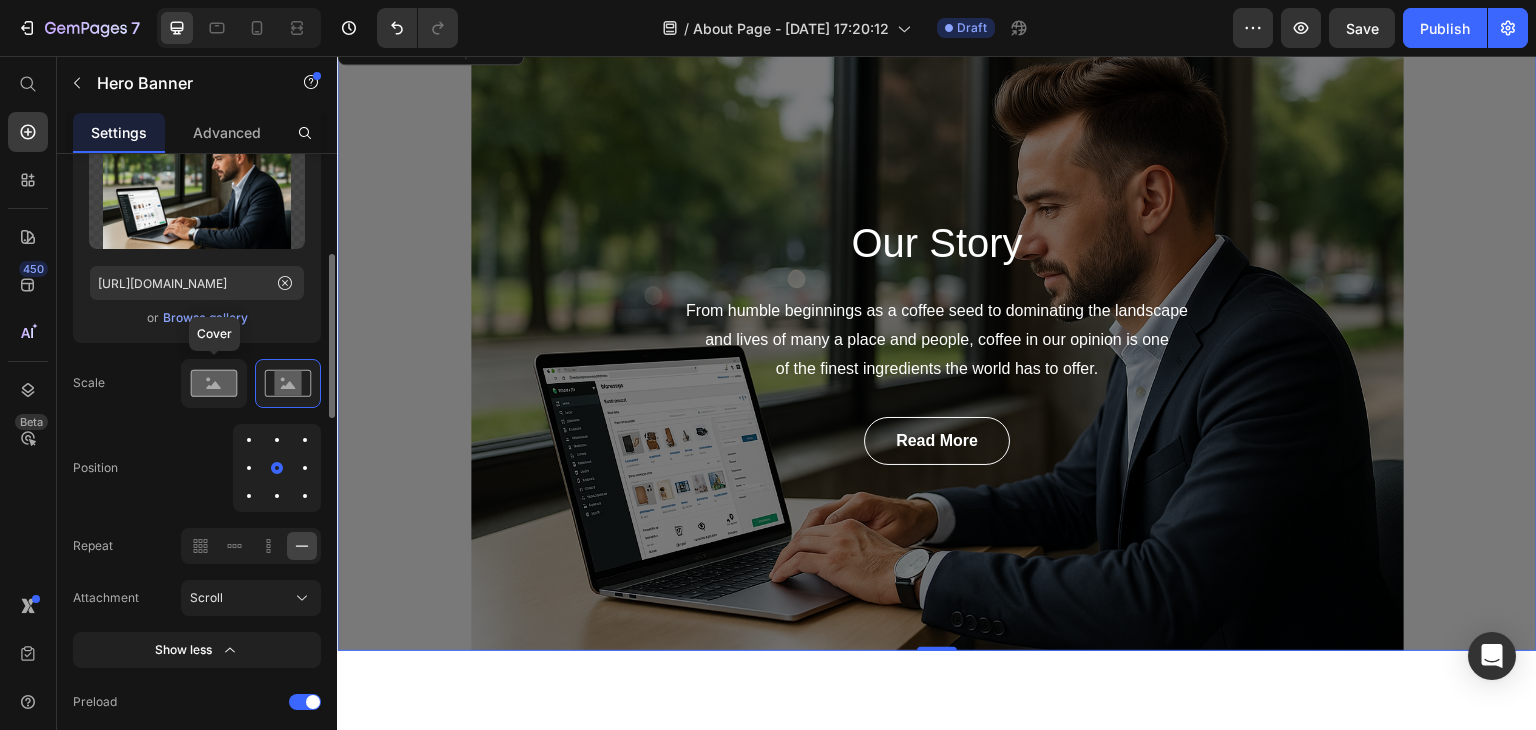 click 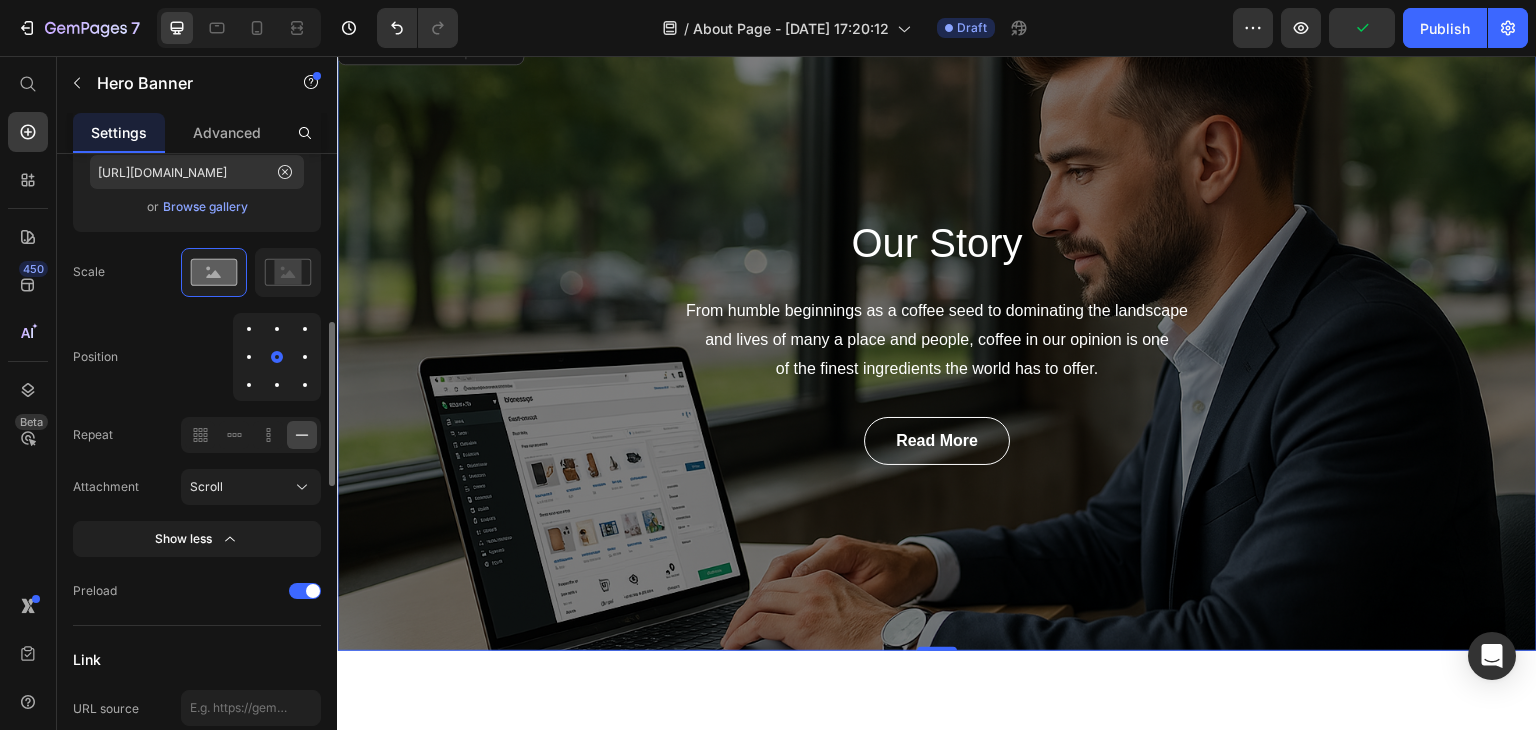 scroll, scrollTop: 538, scrollLeft: 0, axis: vertical 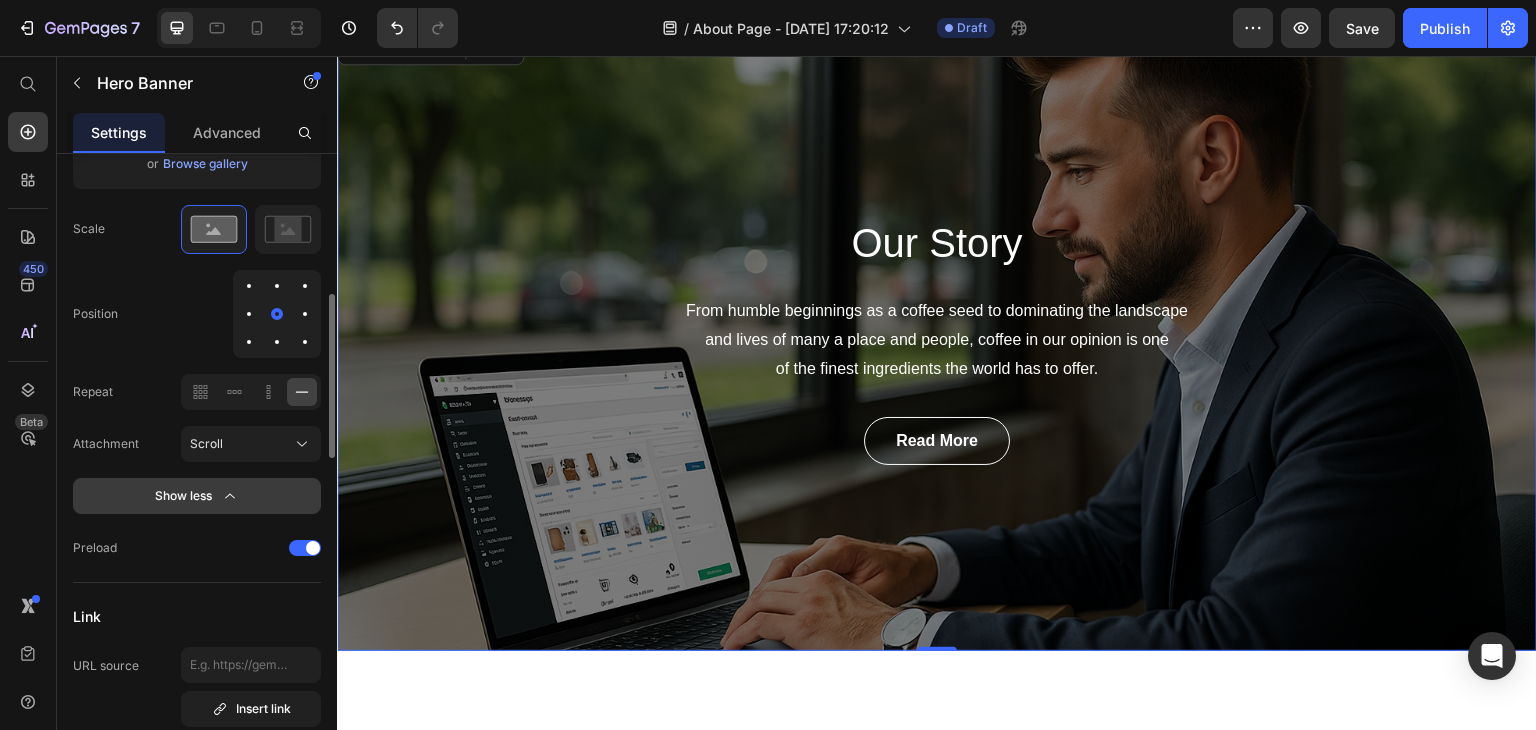 click on "Show less" at bounding box center [197, 496] 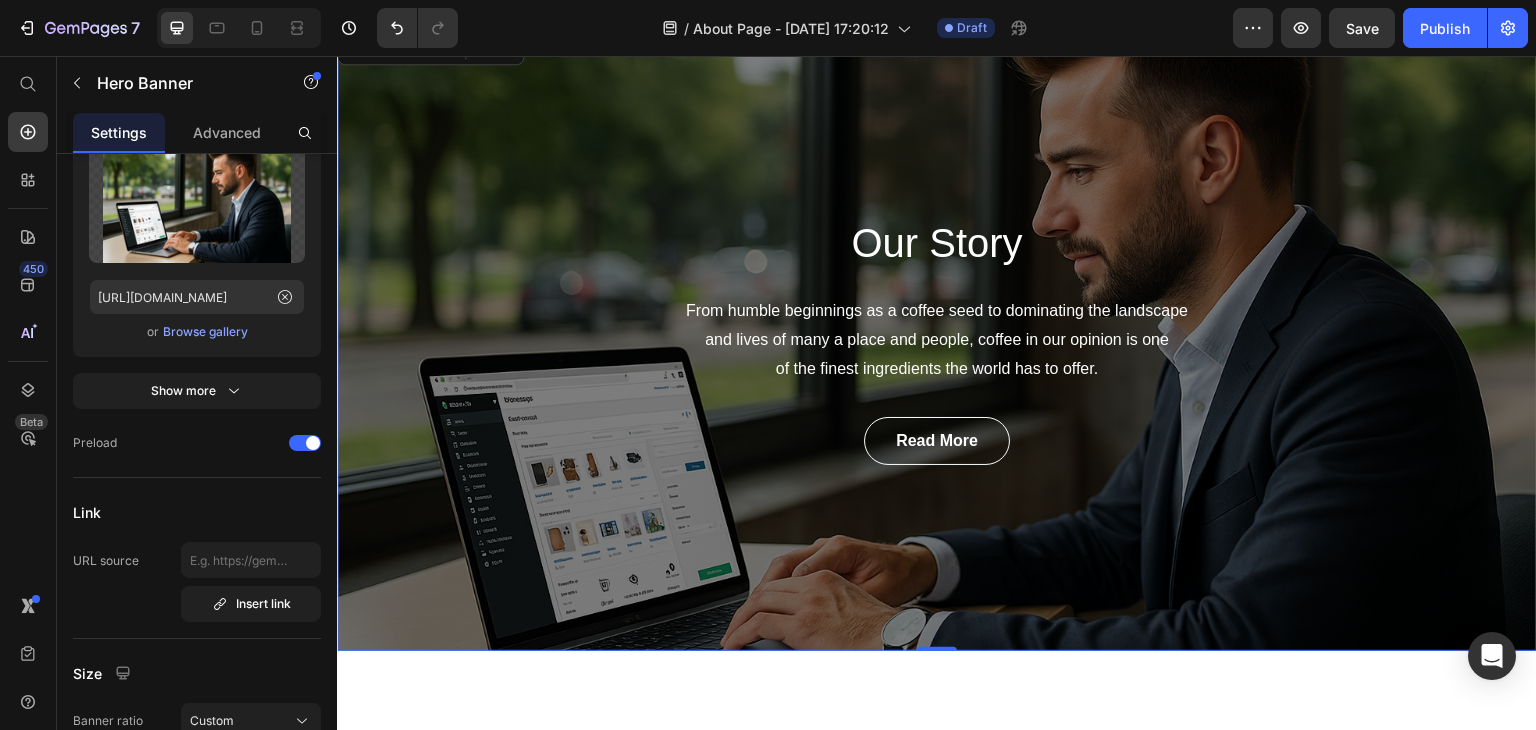 scroll, scrollTop: 0, scrollLeft: 0, axis: both 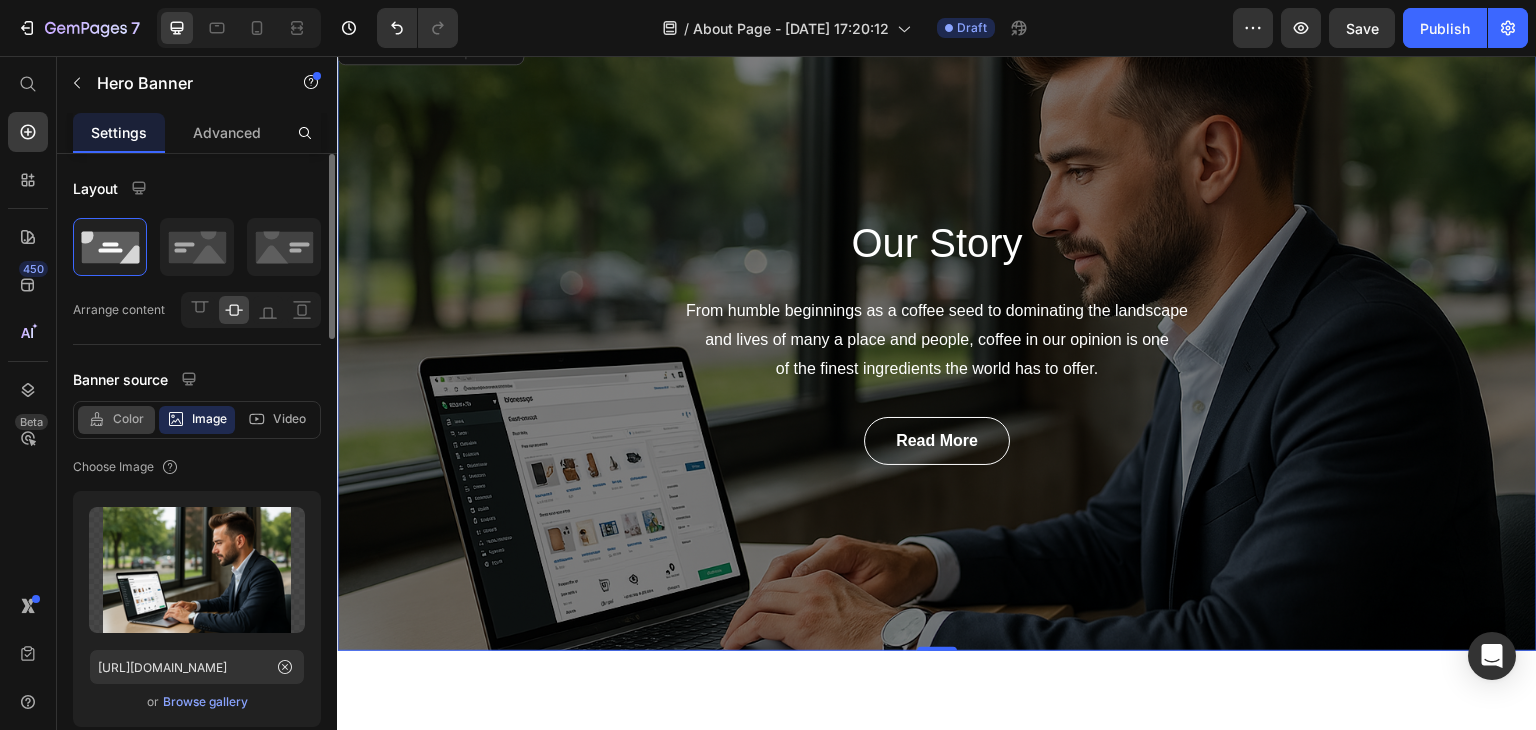 click on "Color" at bounding box center (128, 419) 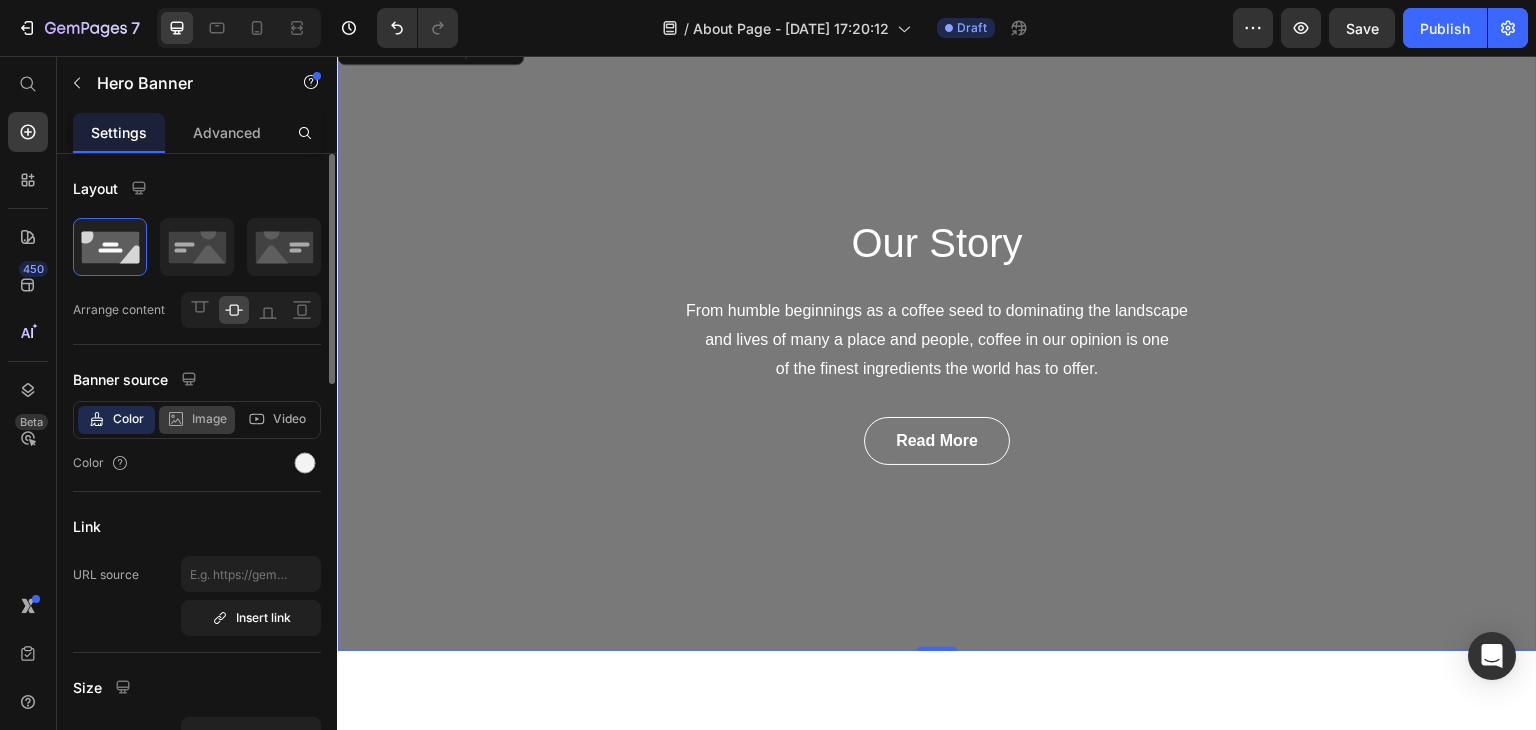 click on "Image" 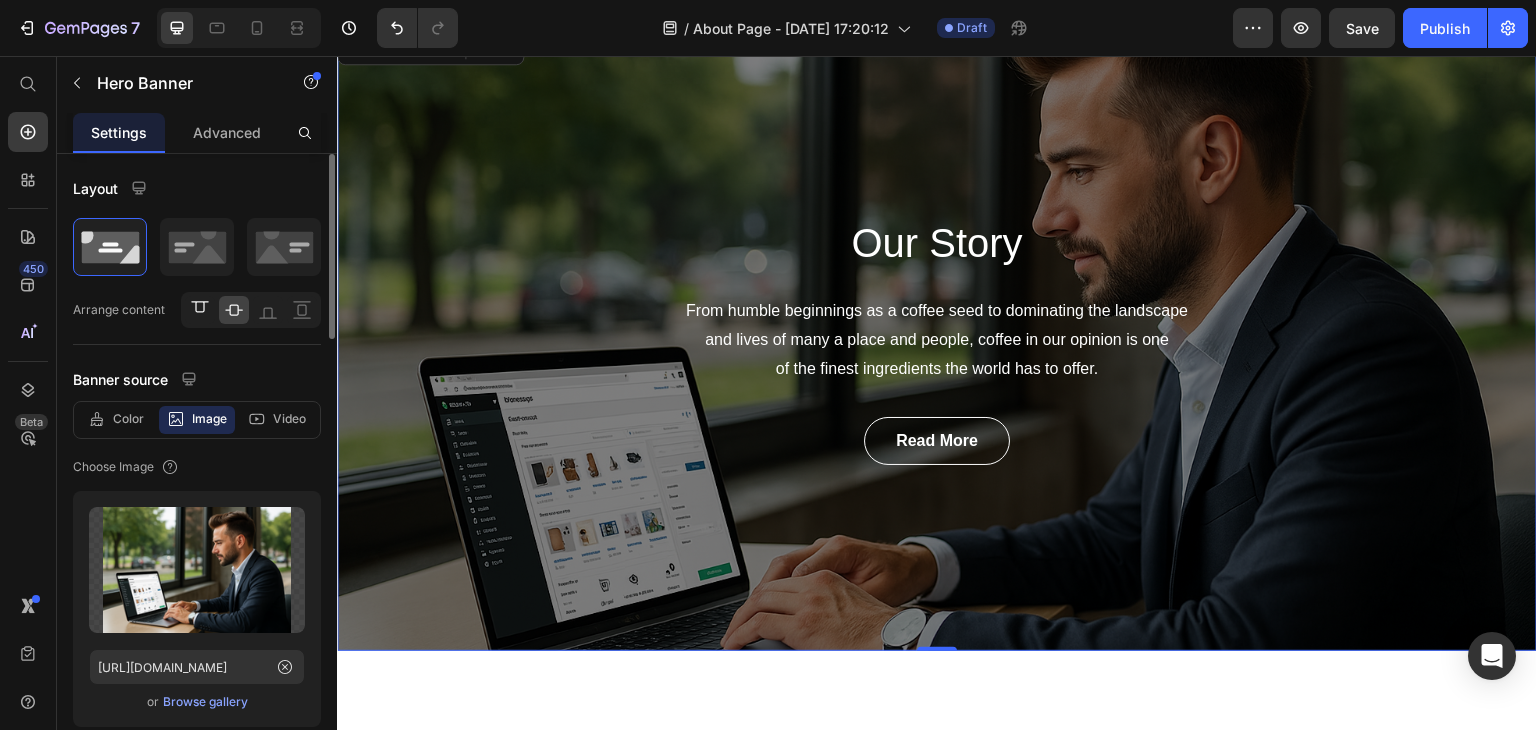 click 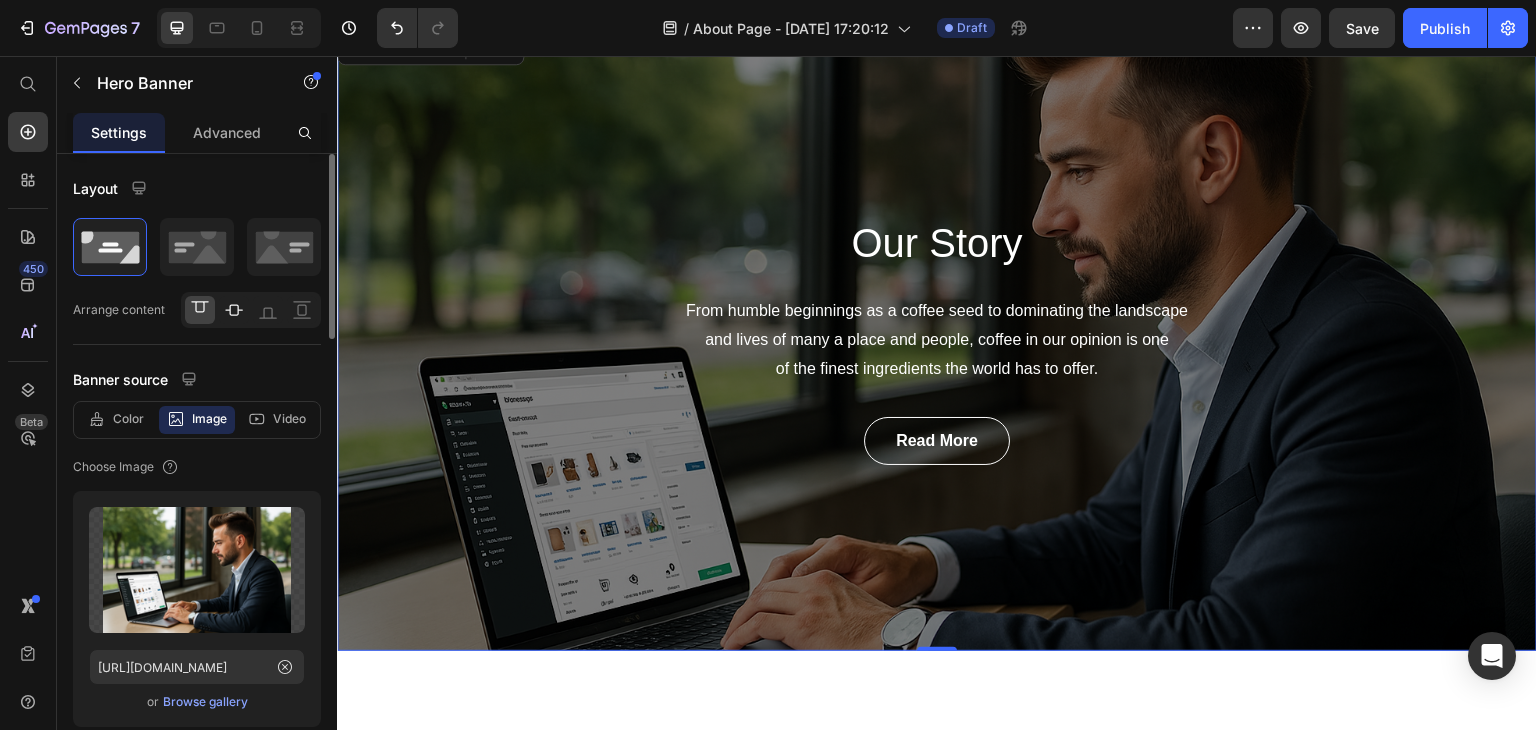 click 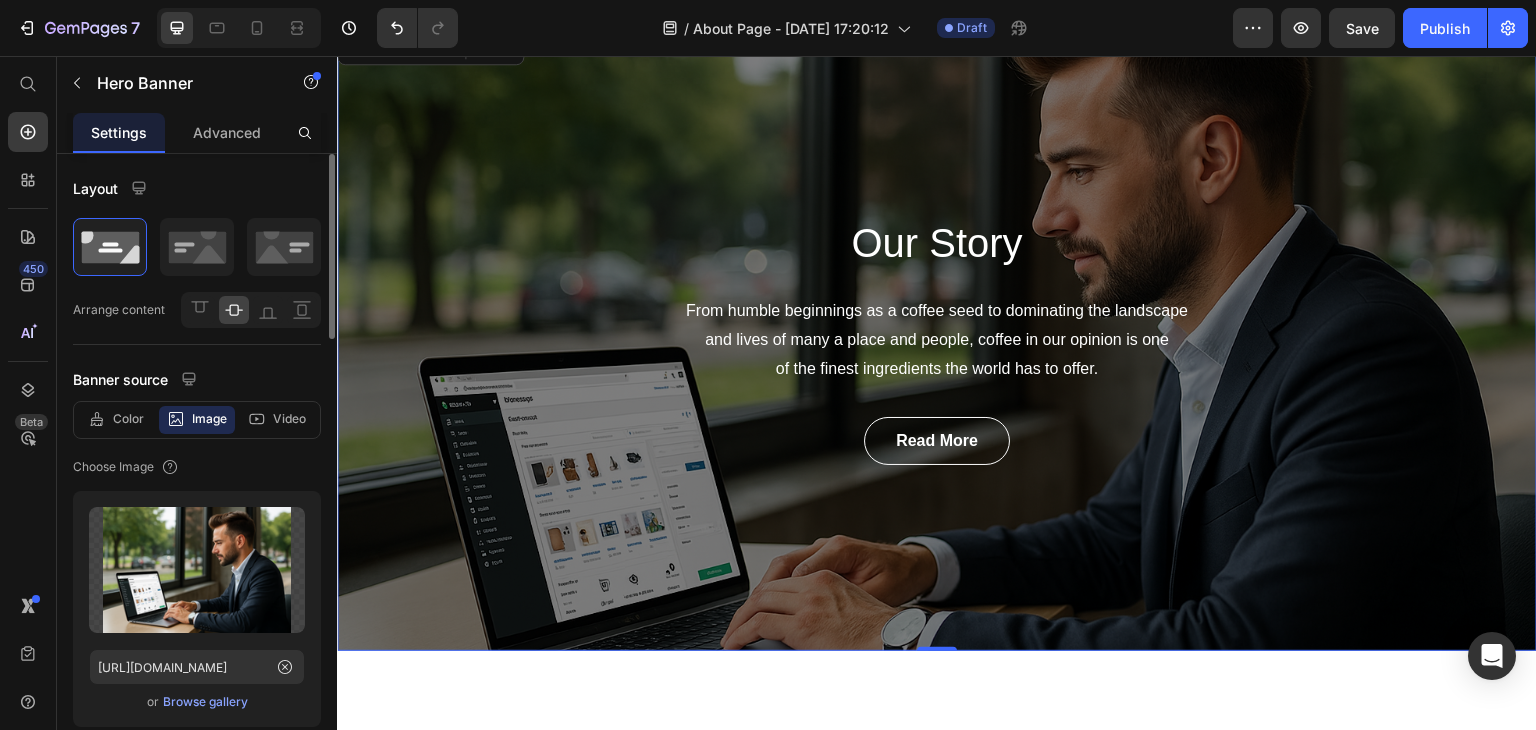 click 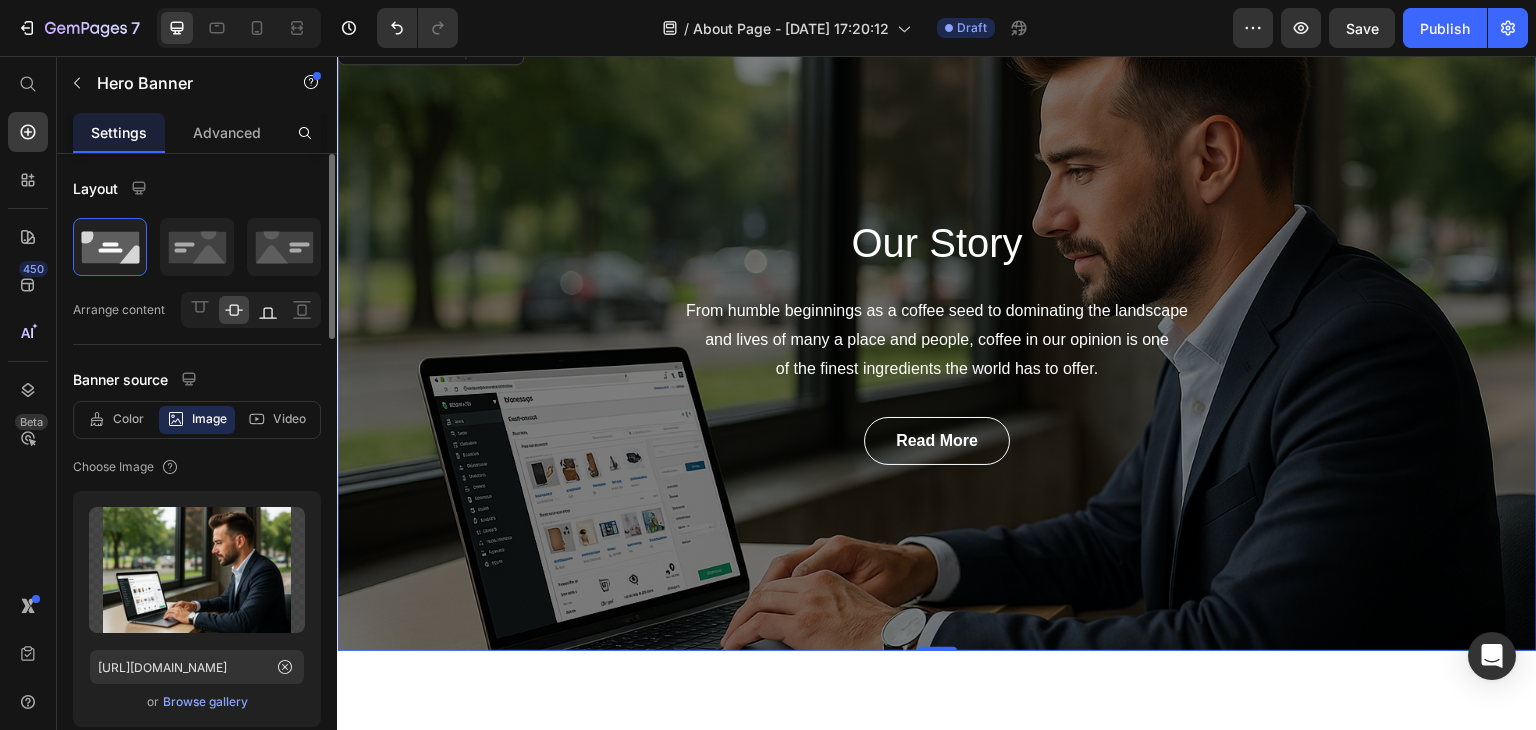 click 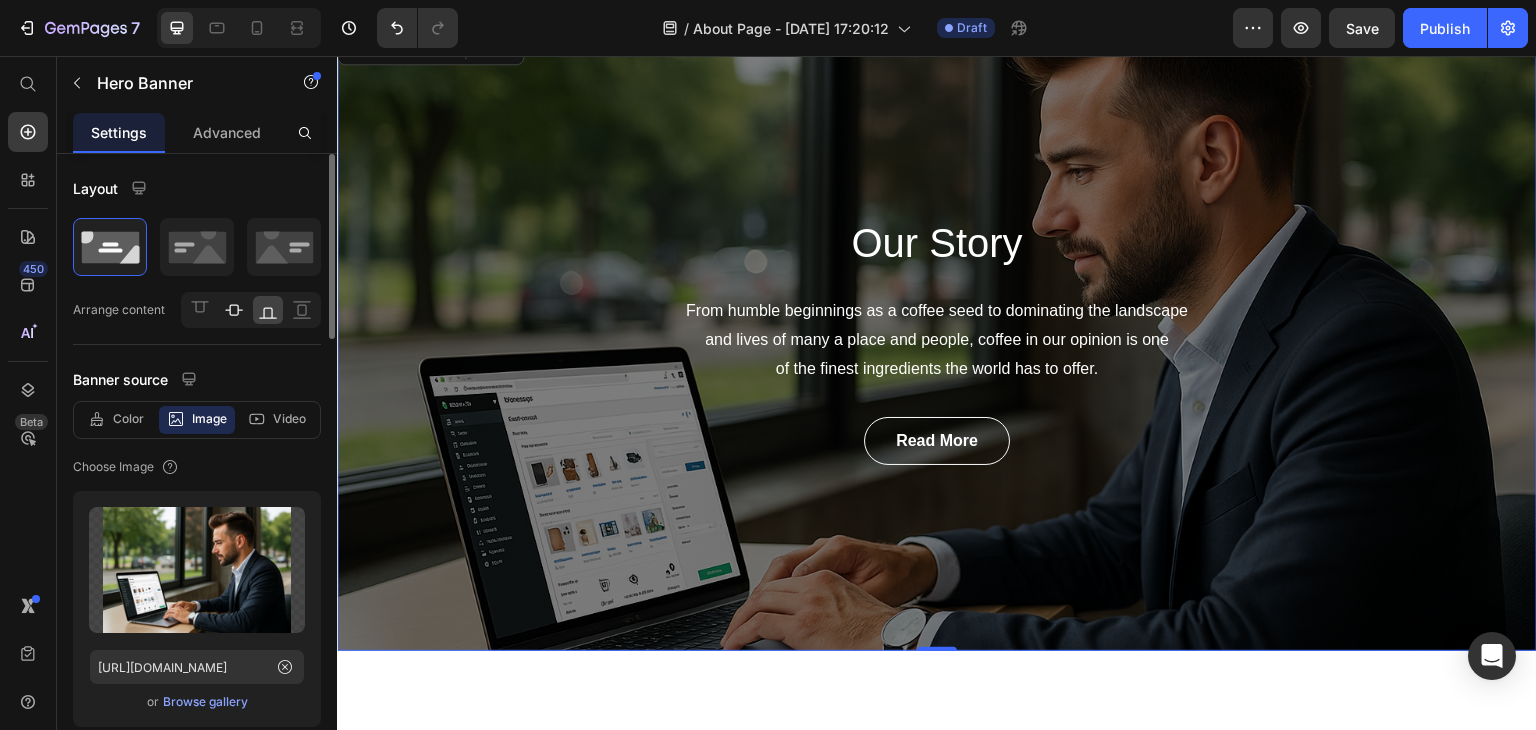 click 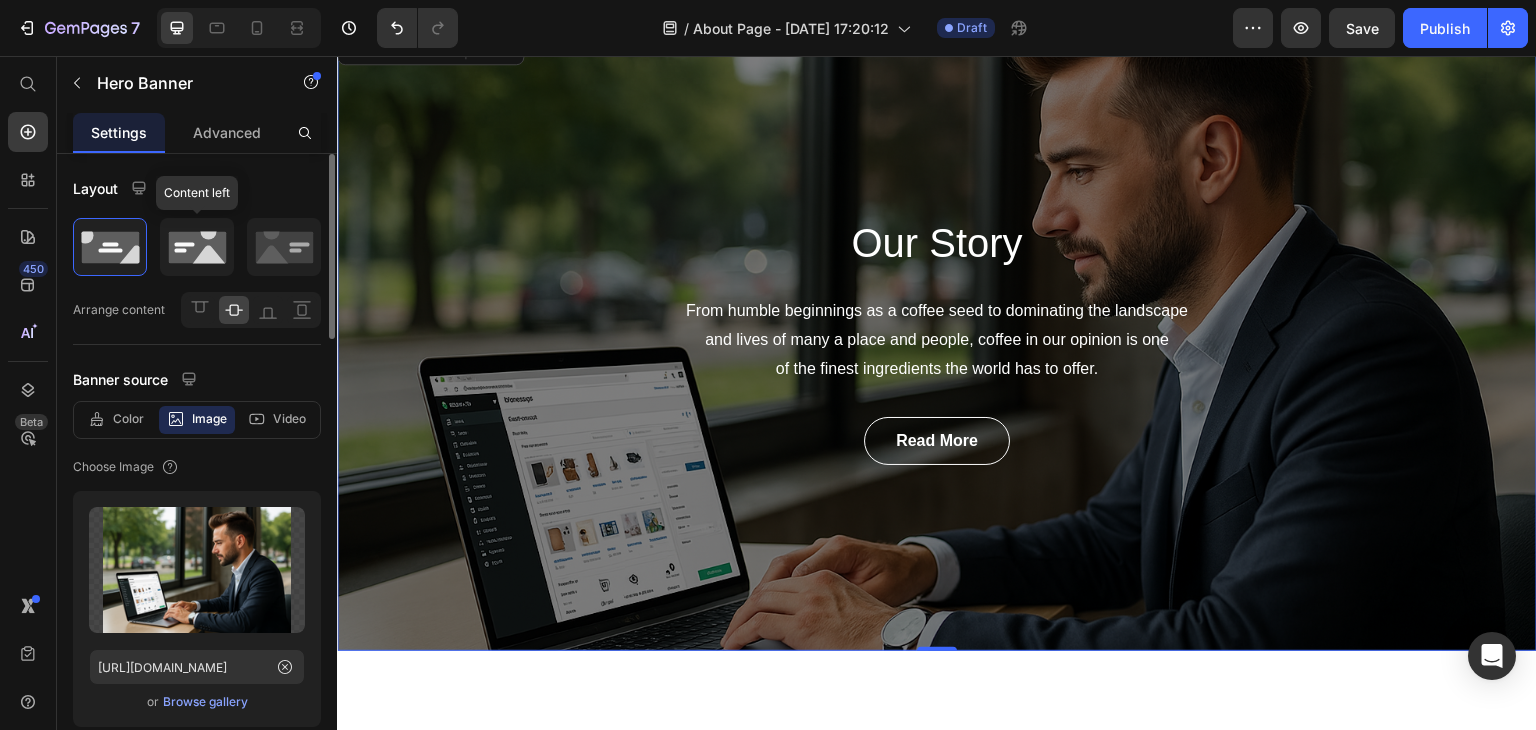 click 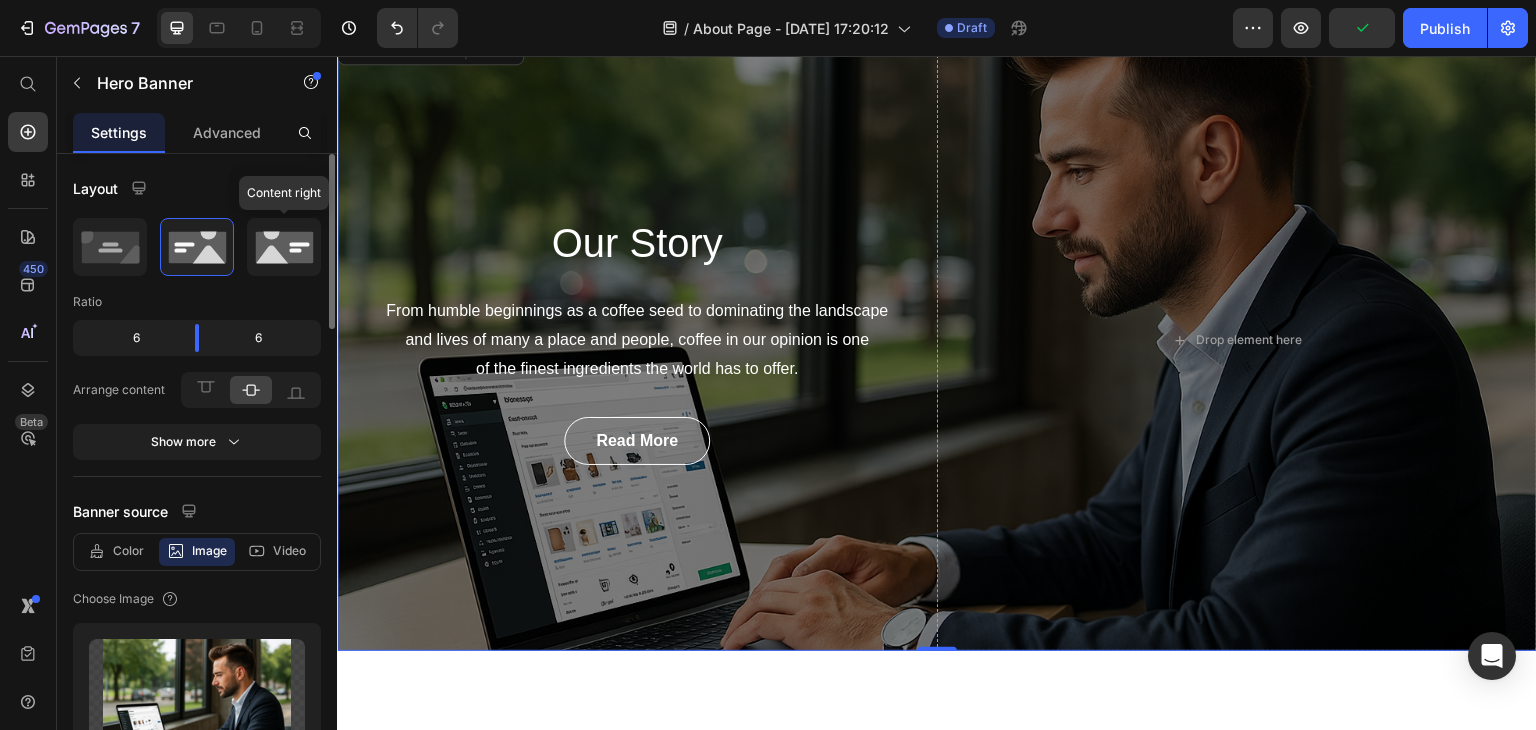 click 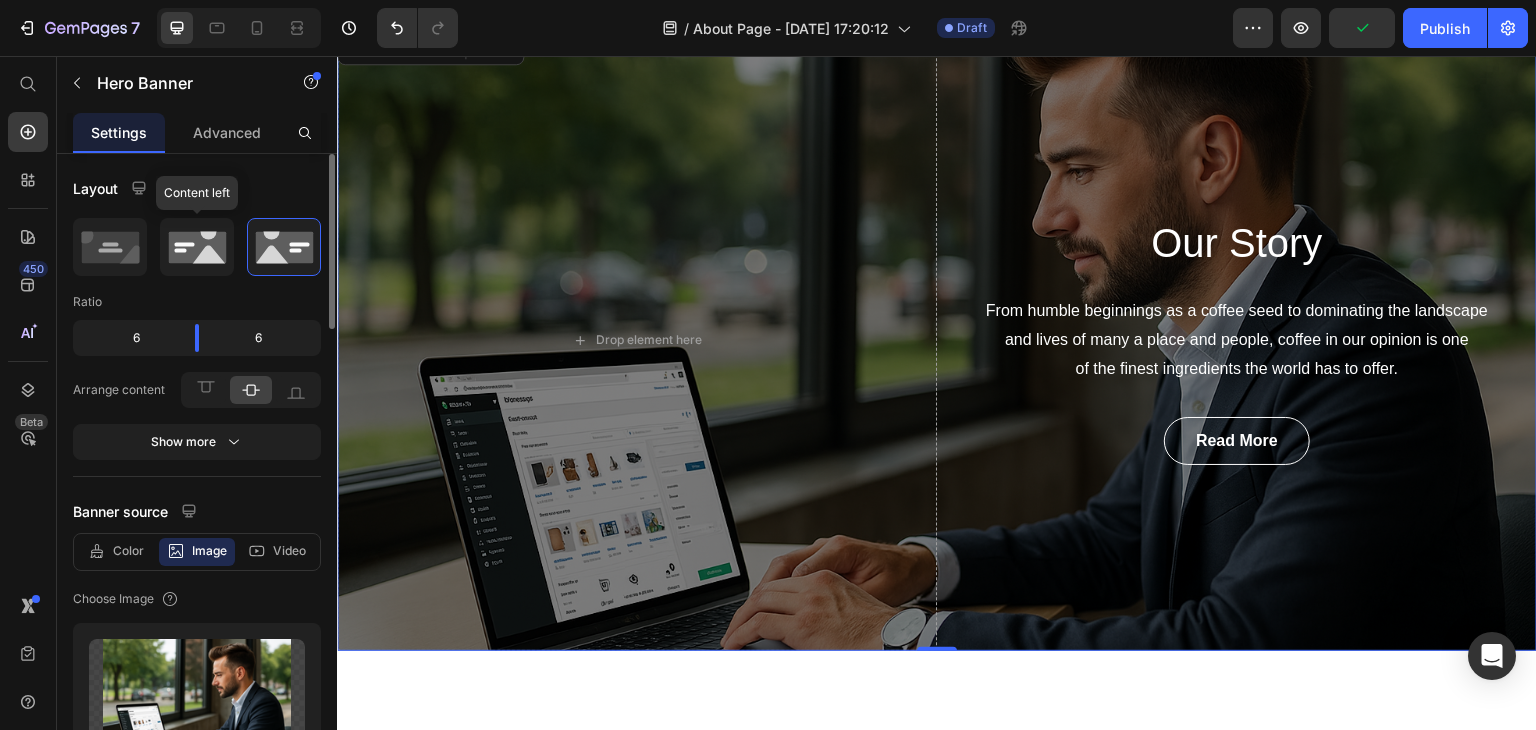 click 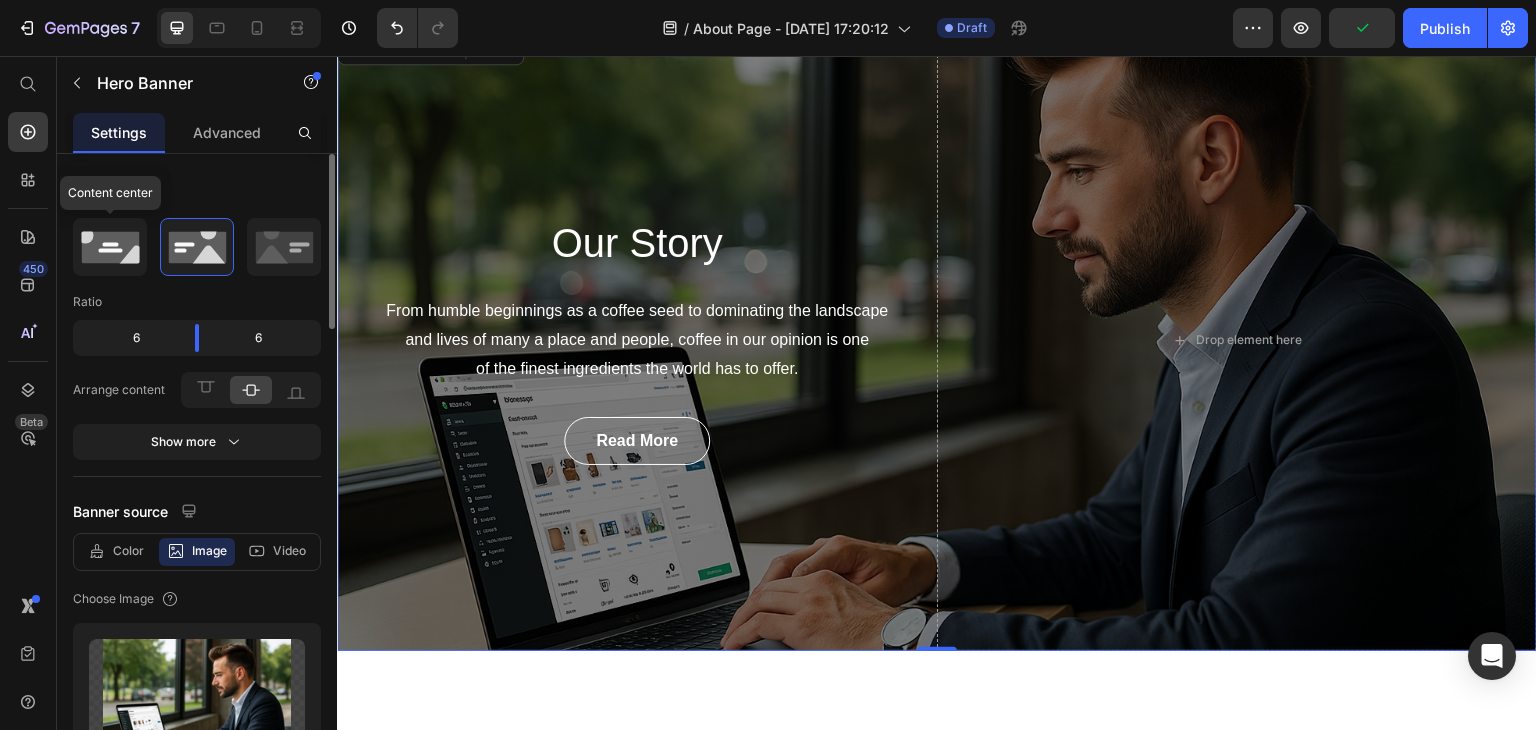 click 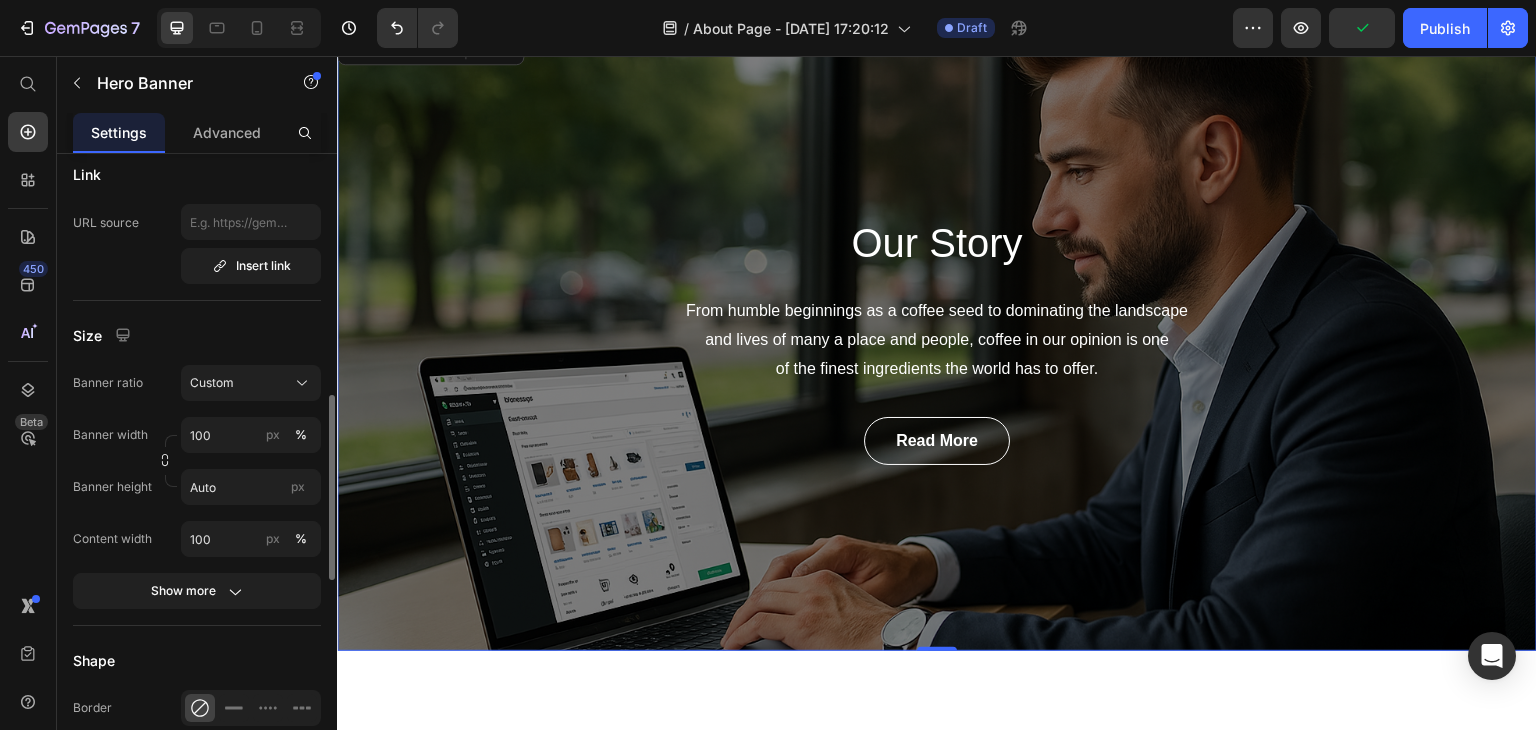 scroll, scrollTop: 757, scrollLeft: 0, axis: vertical 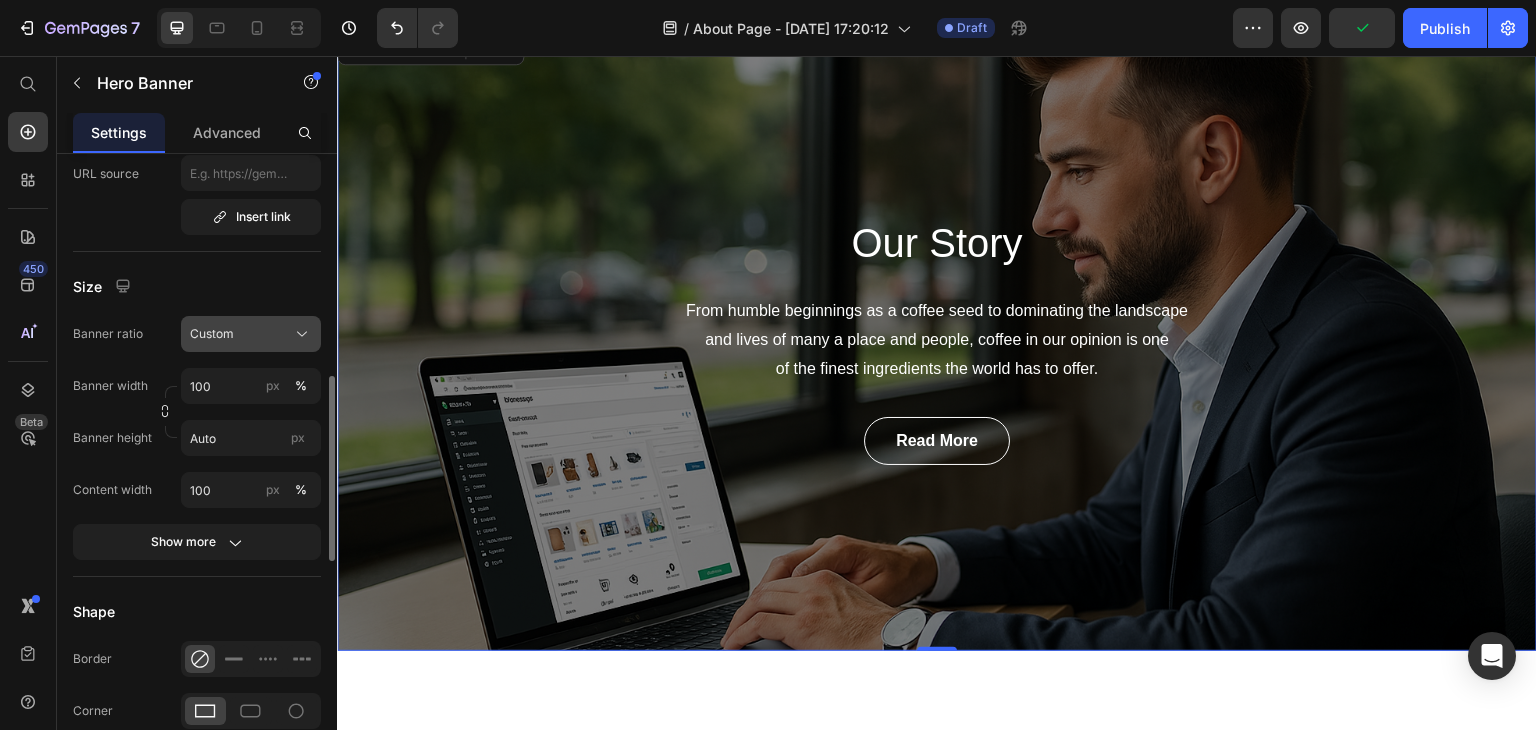 click on "Custom" at bounding box center (251, 334) 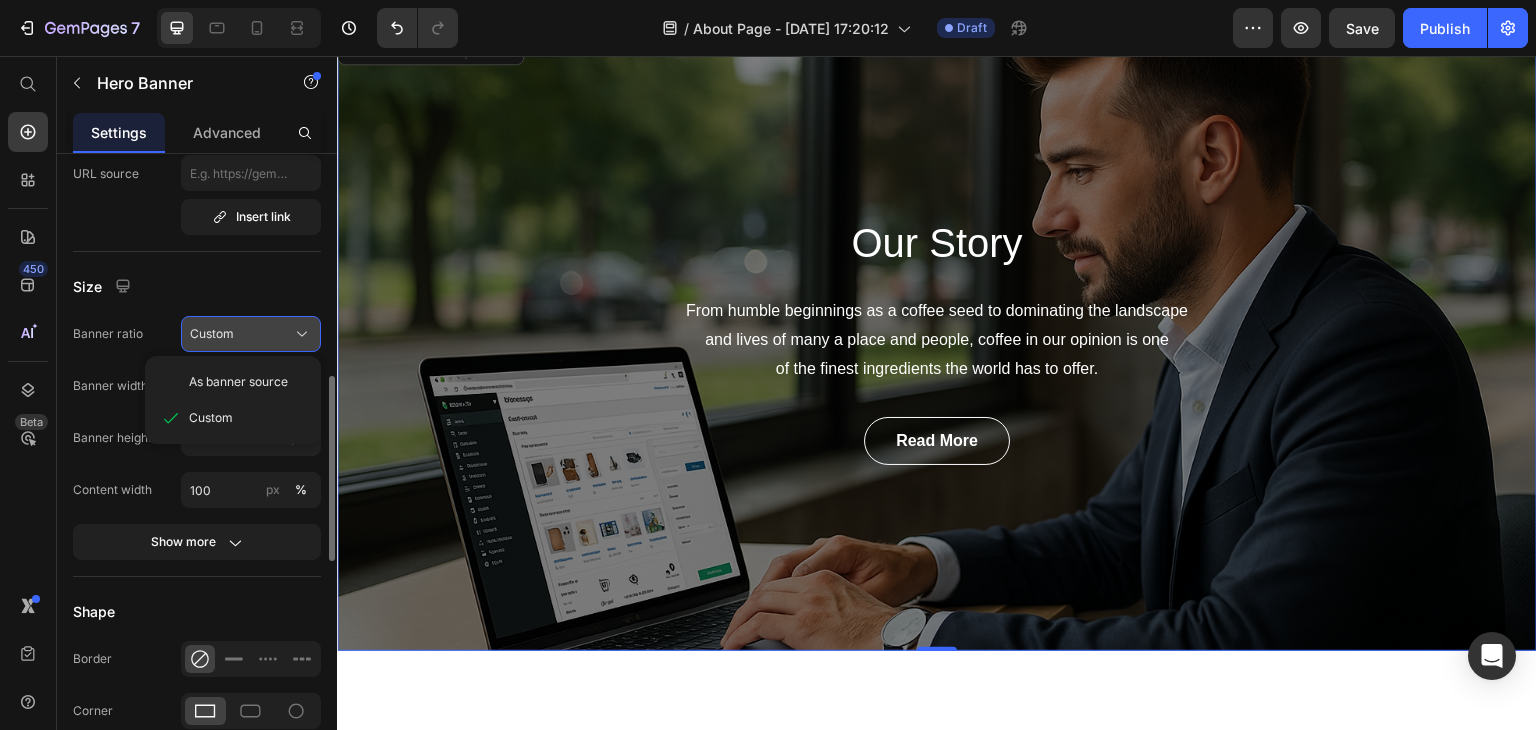 click on "Custom" at bounding box center (251, 334) 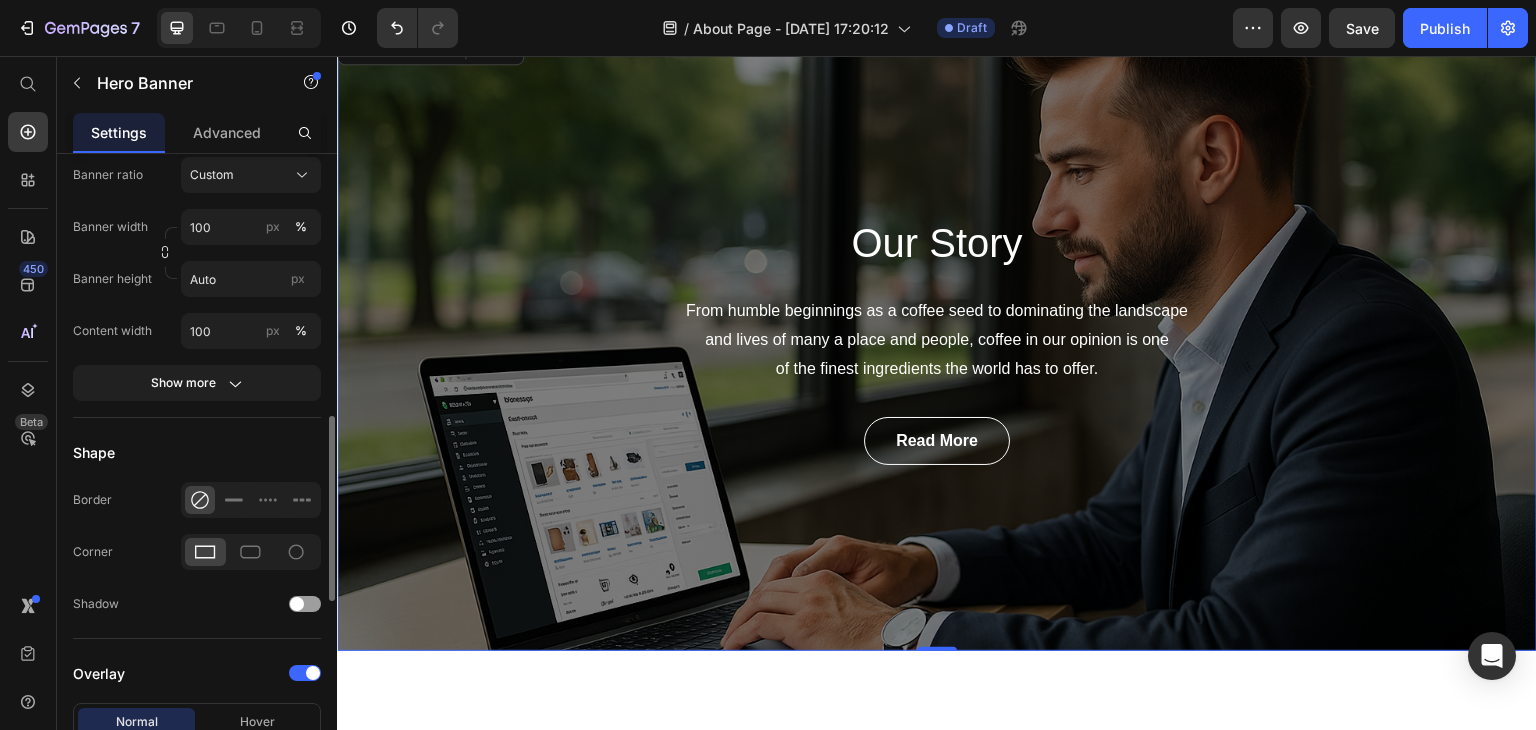scroll, scrollTop: 919, scrollLeft: 0, axis: vertical 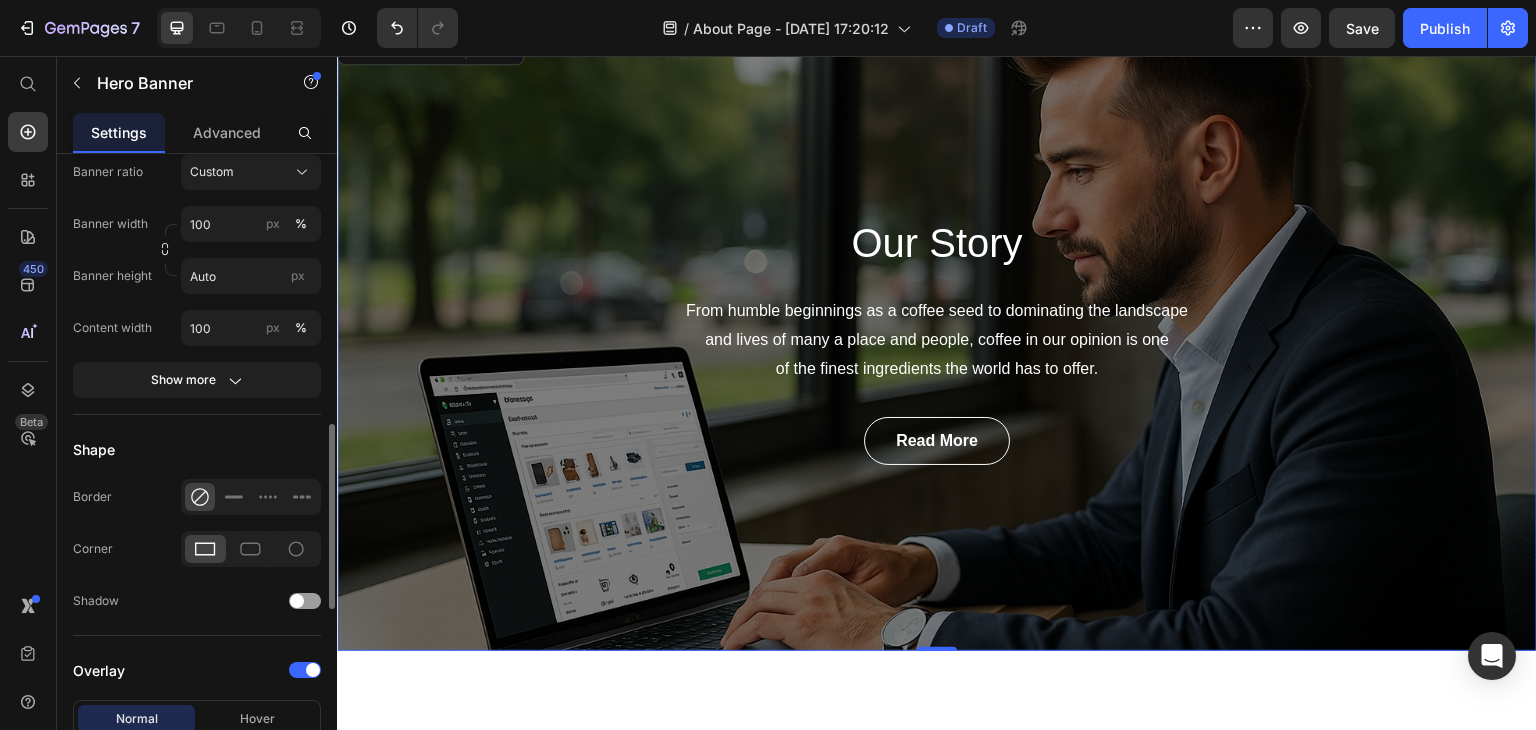 click on "Size Banner ratio Custom Banner width 100 px % Banner height Auto px Content width 100 px % Show more" 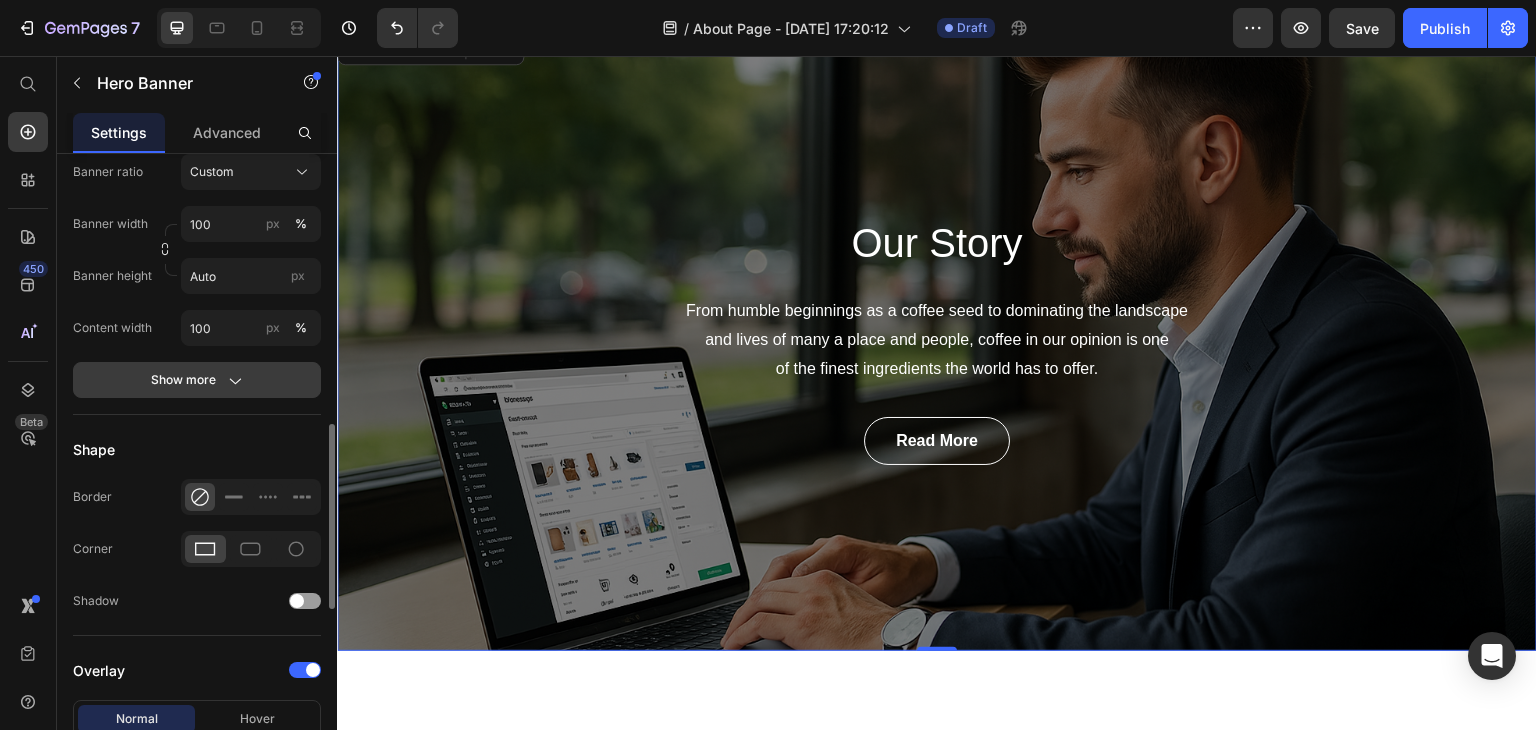 click 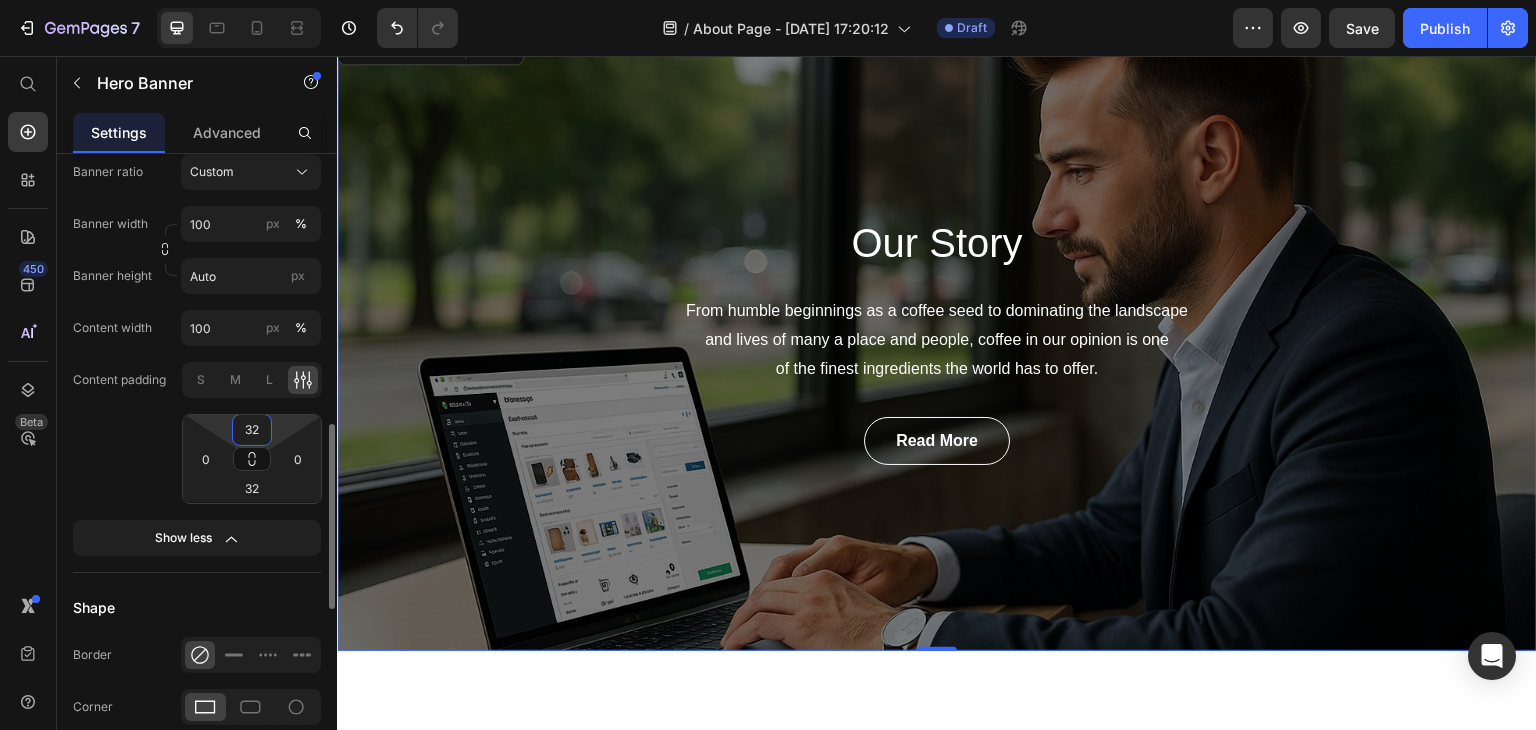 click on "32" at bounding box center [252, 430] 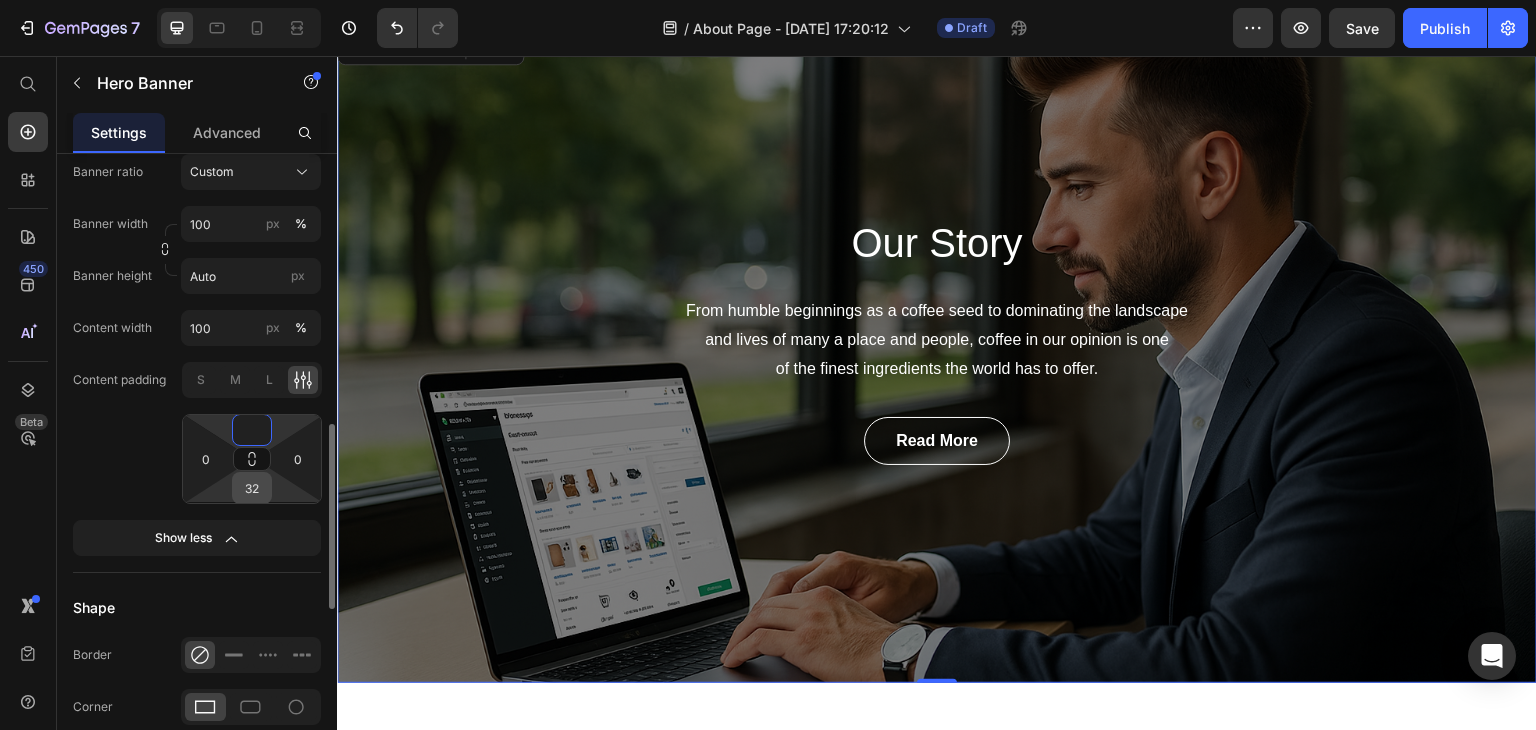 type on "0" 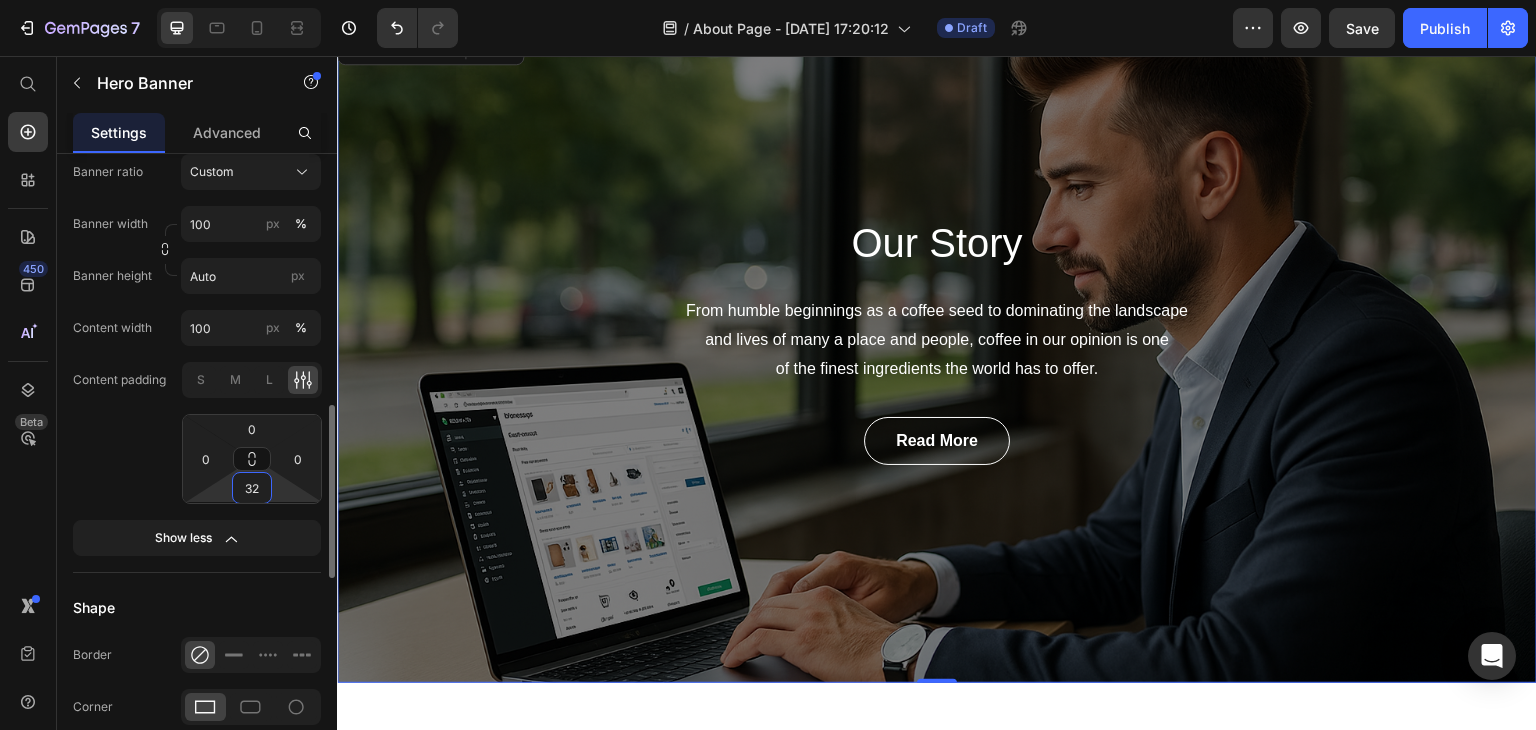 click on "32" at bounding box center [252, 488] 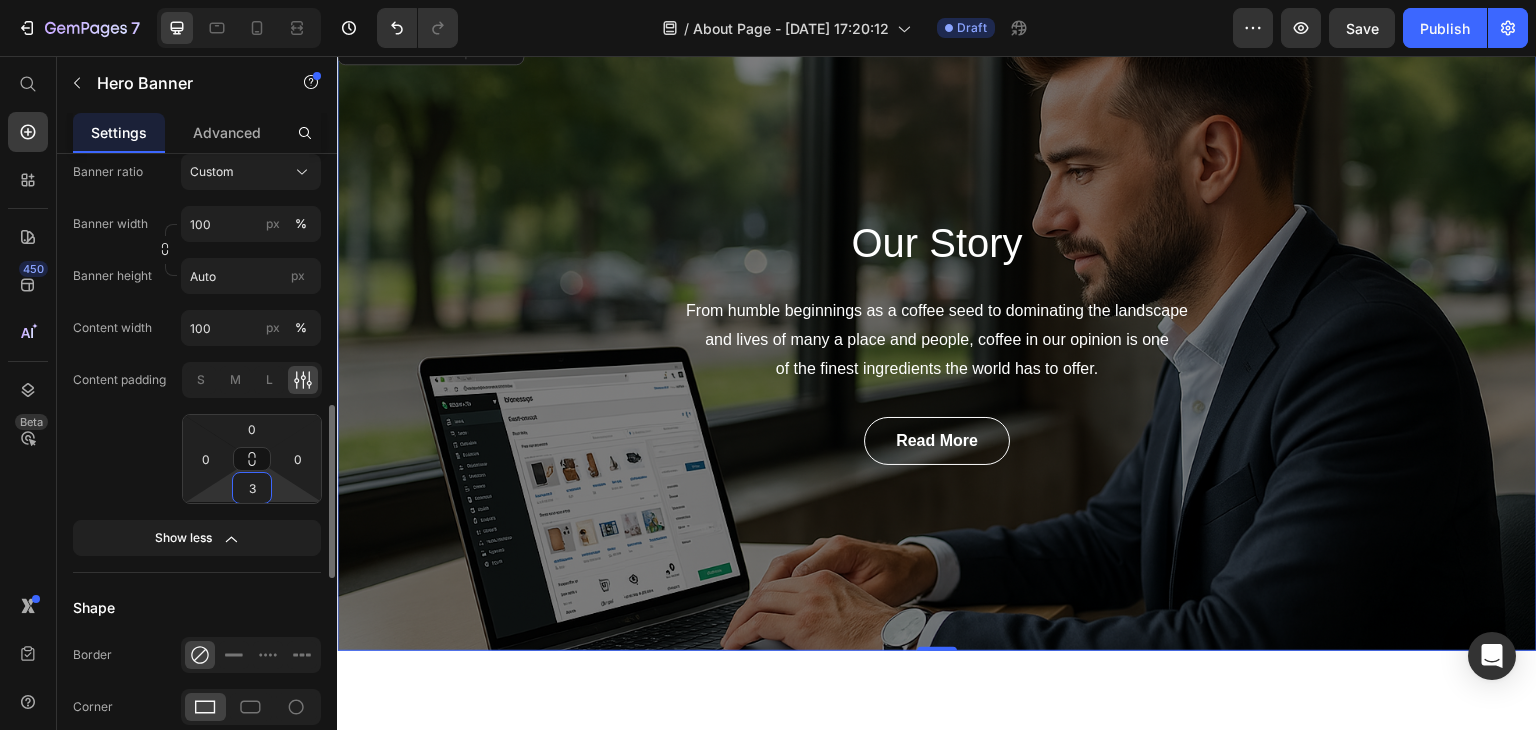 type on "32" 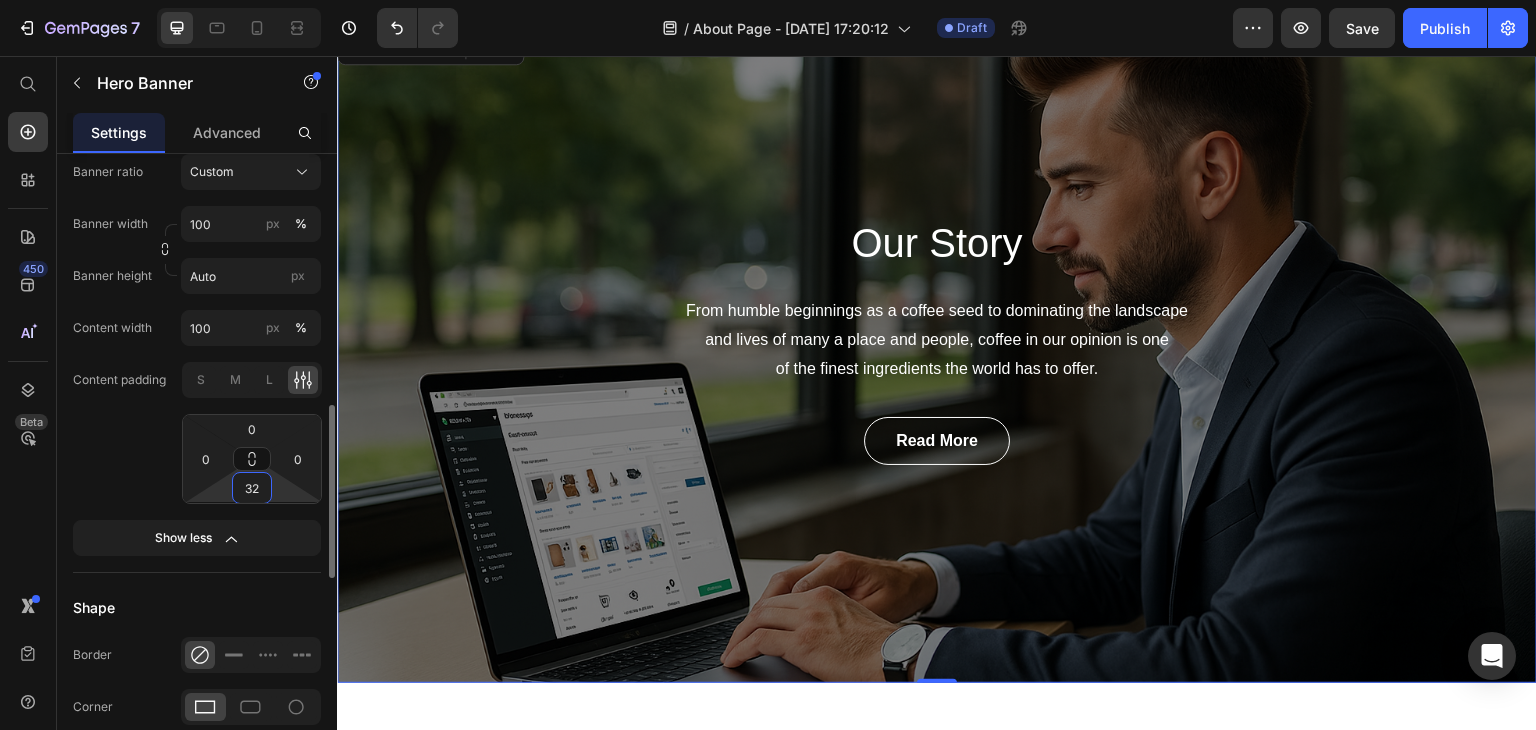 click on "Content padding S M L 0 0 32 0" 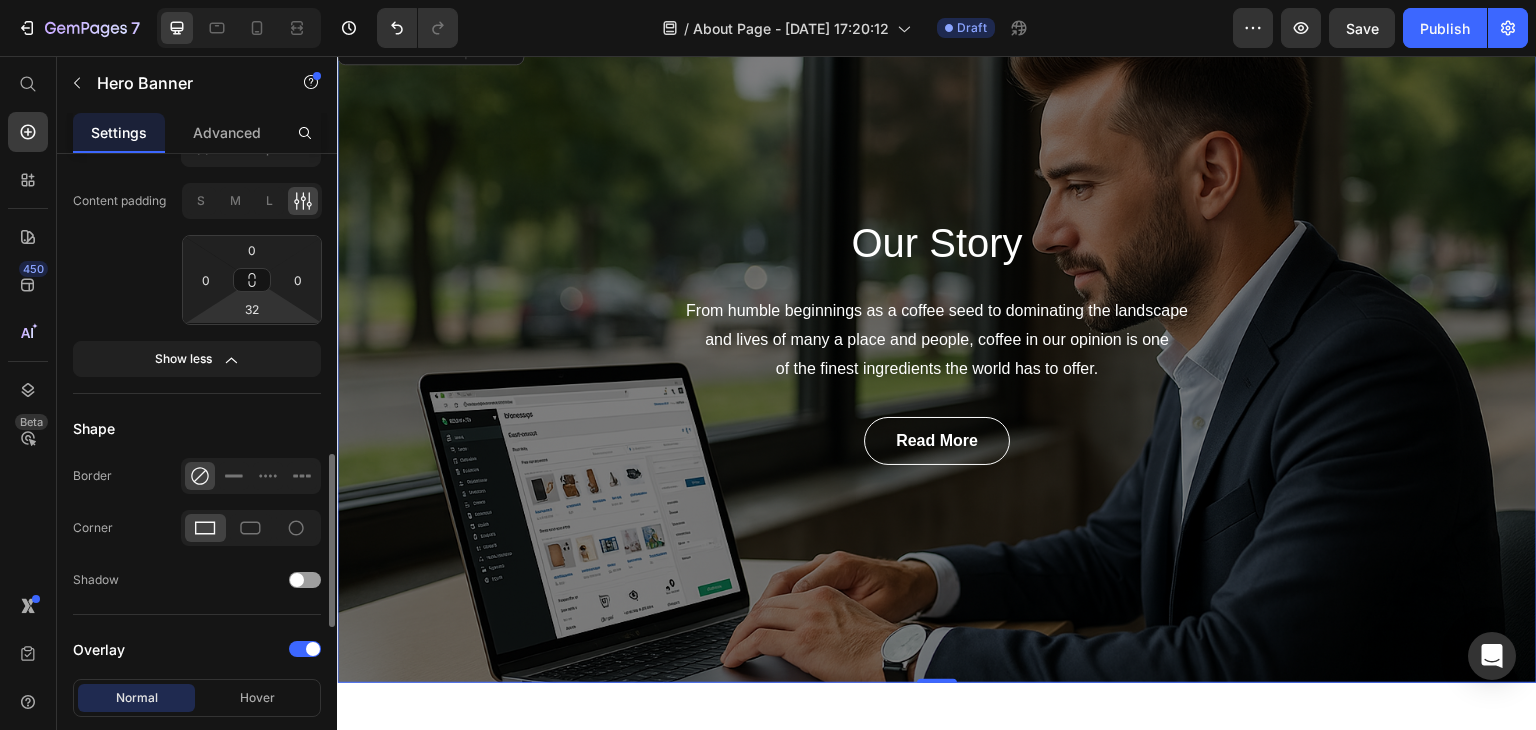 scroll, scrollTop: 1095, scrollLeft: 0, axis: vertical 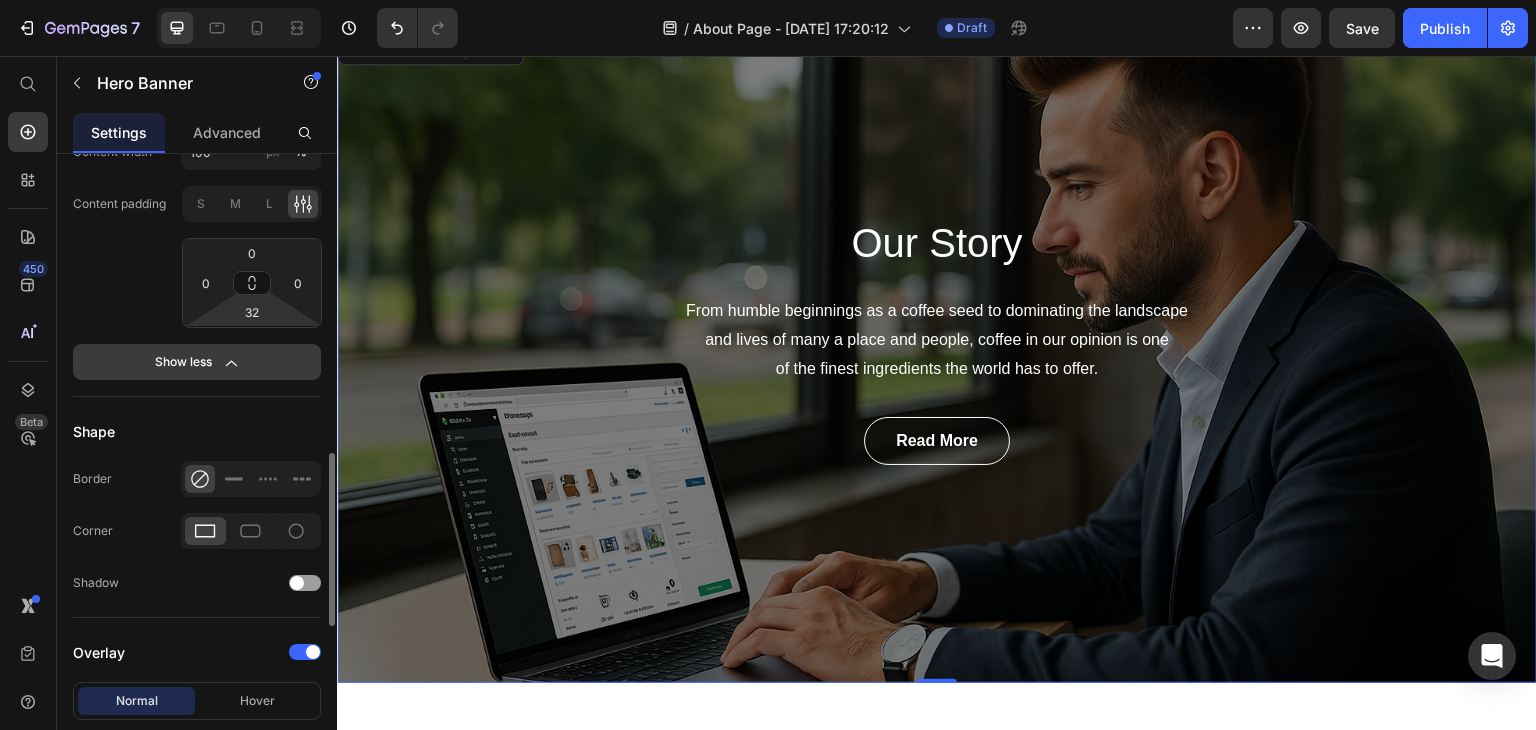 click 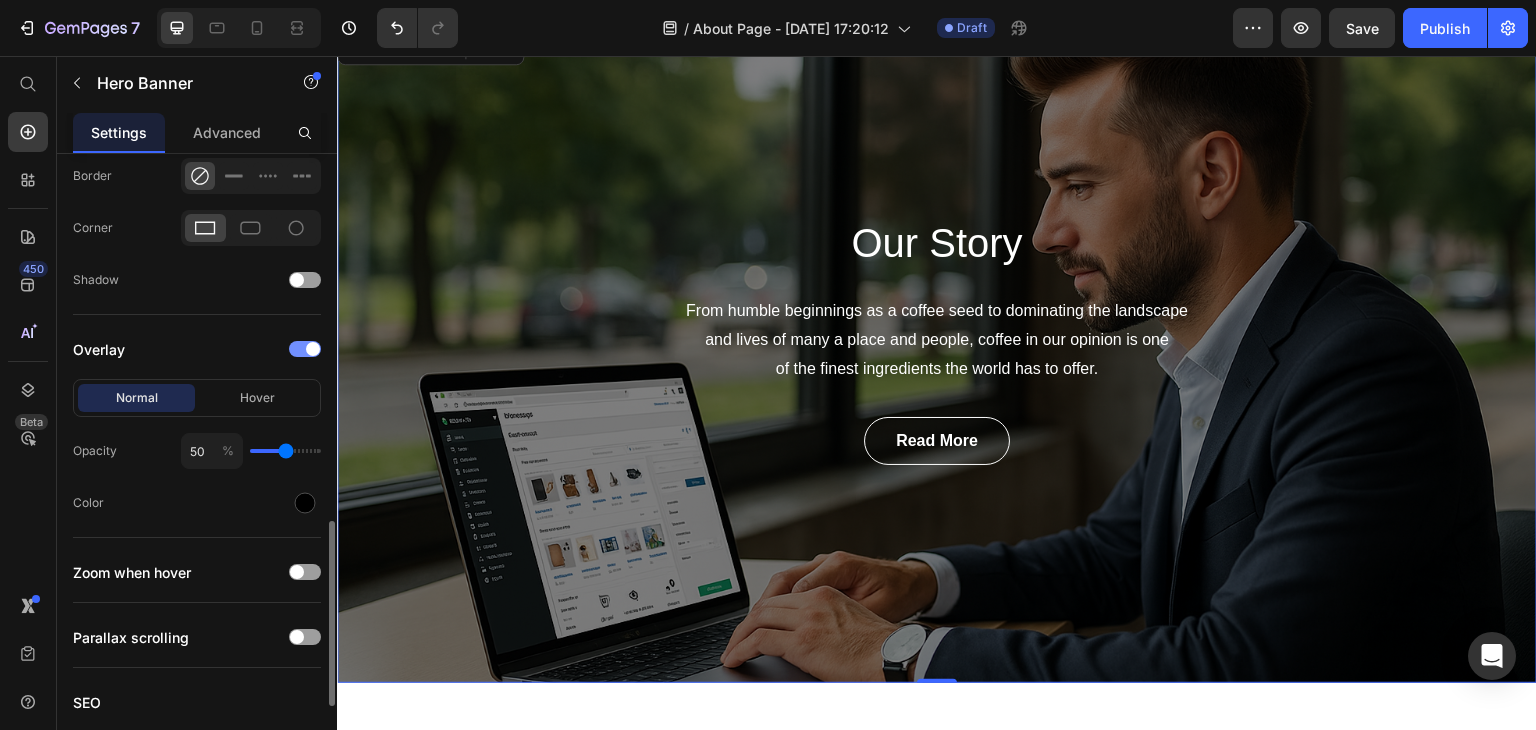 scroll, scrollTop: 1243, scrollLeft: 0, axis: vertical 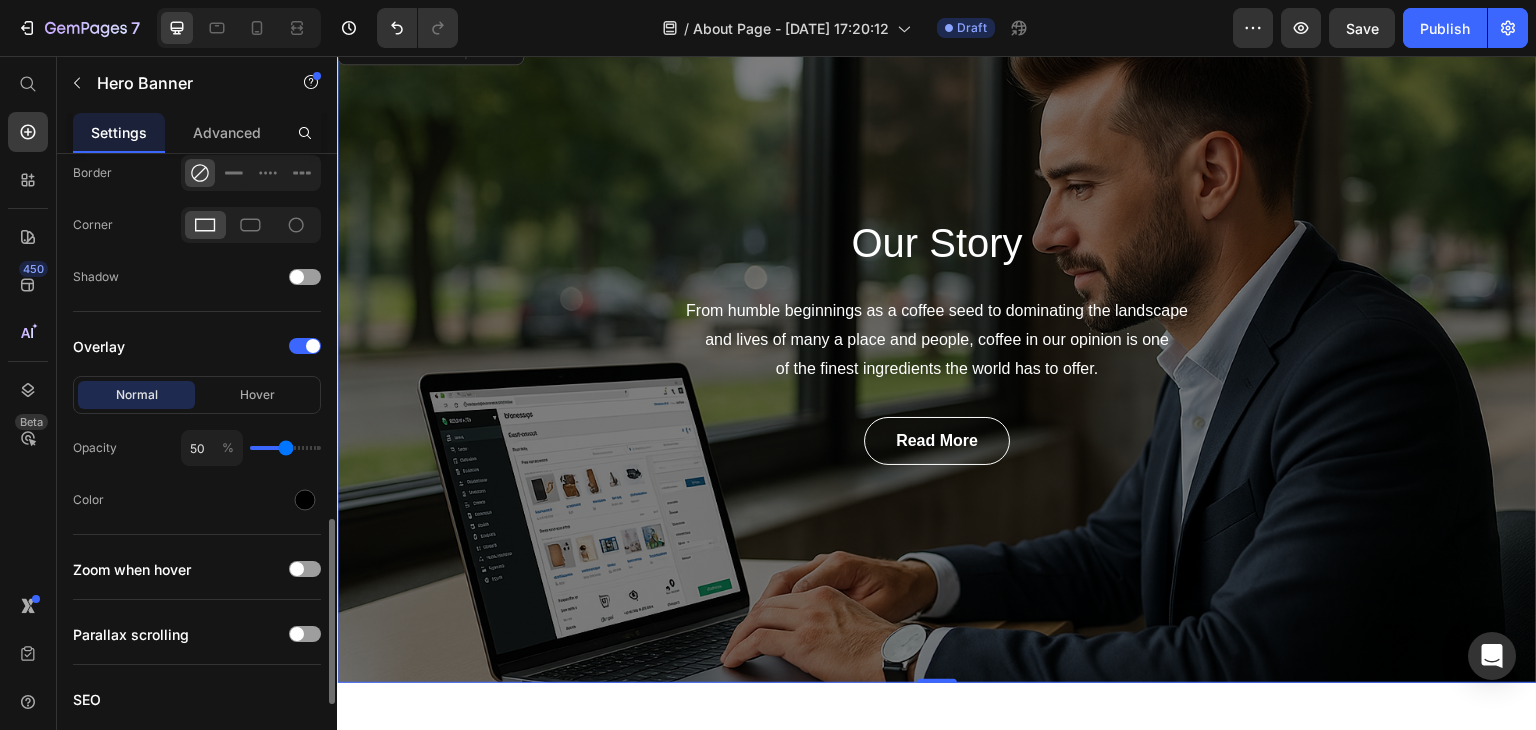 type on "39" 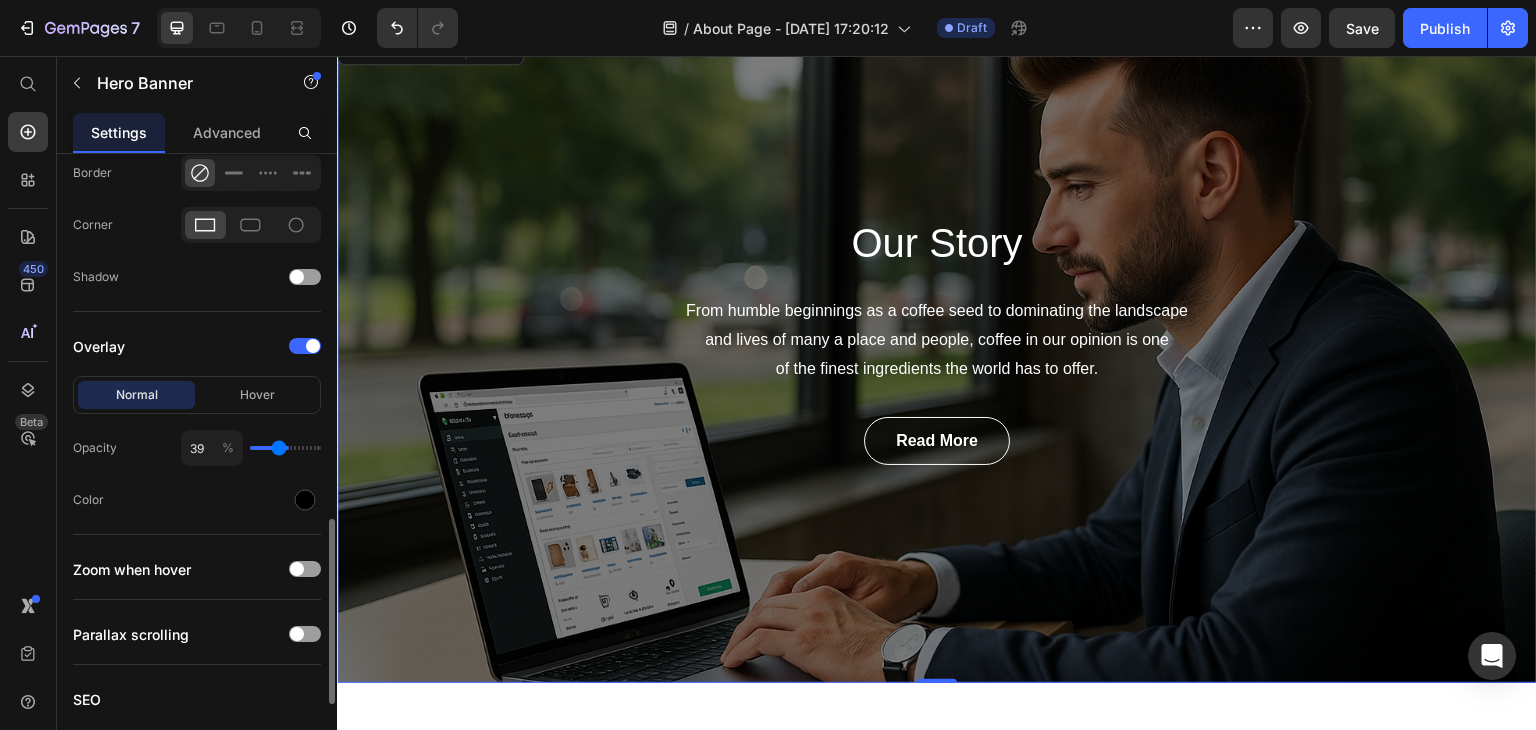 type on "36" 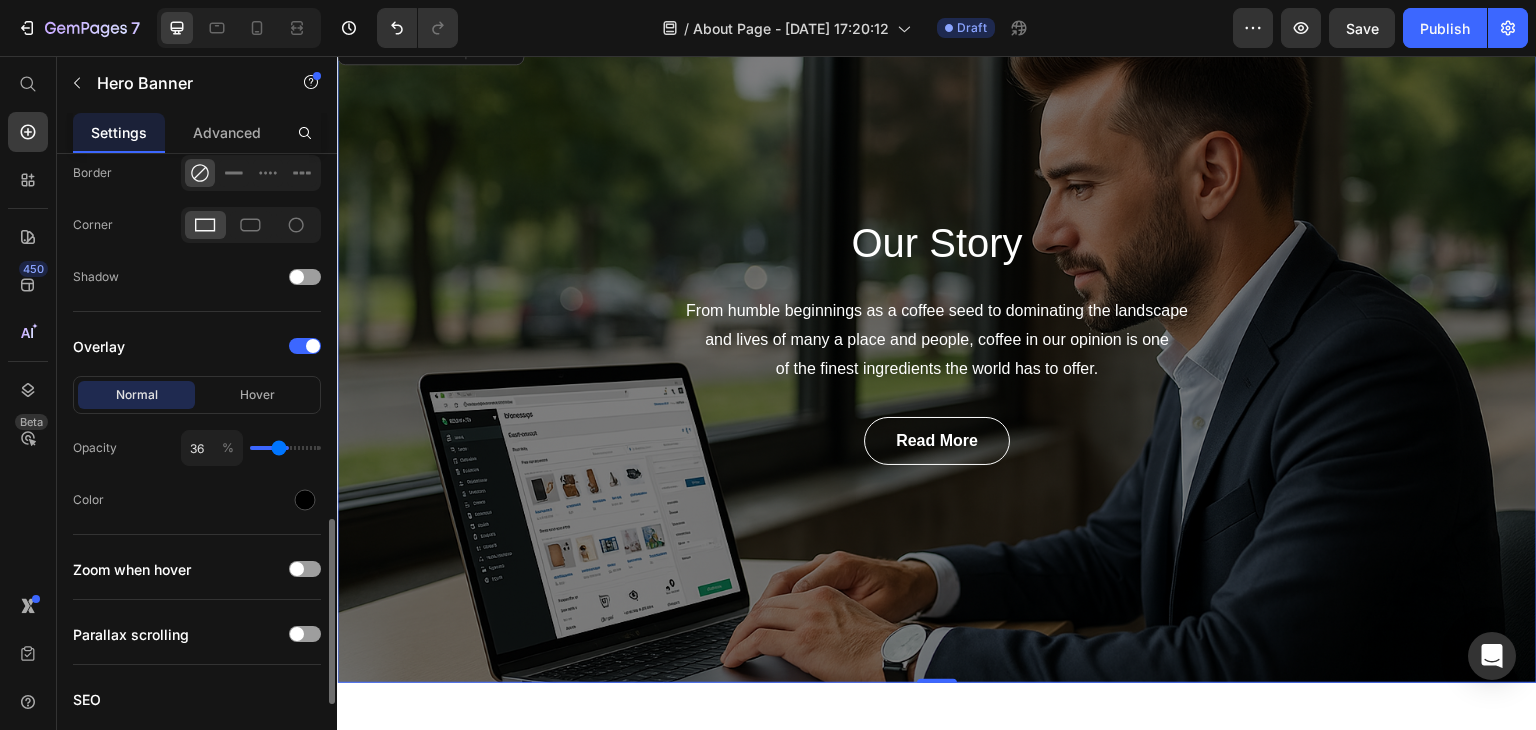 type on "36" 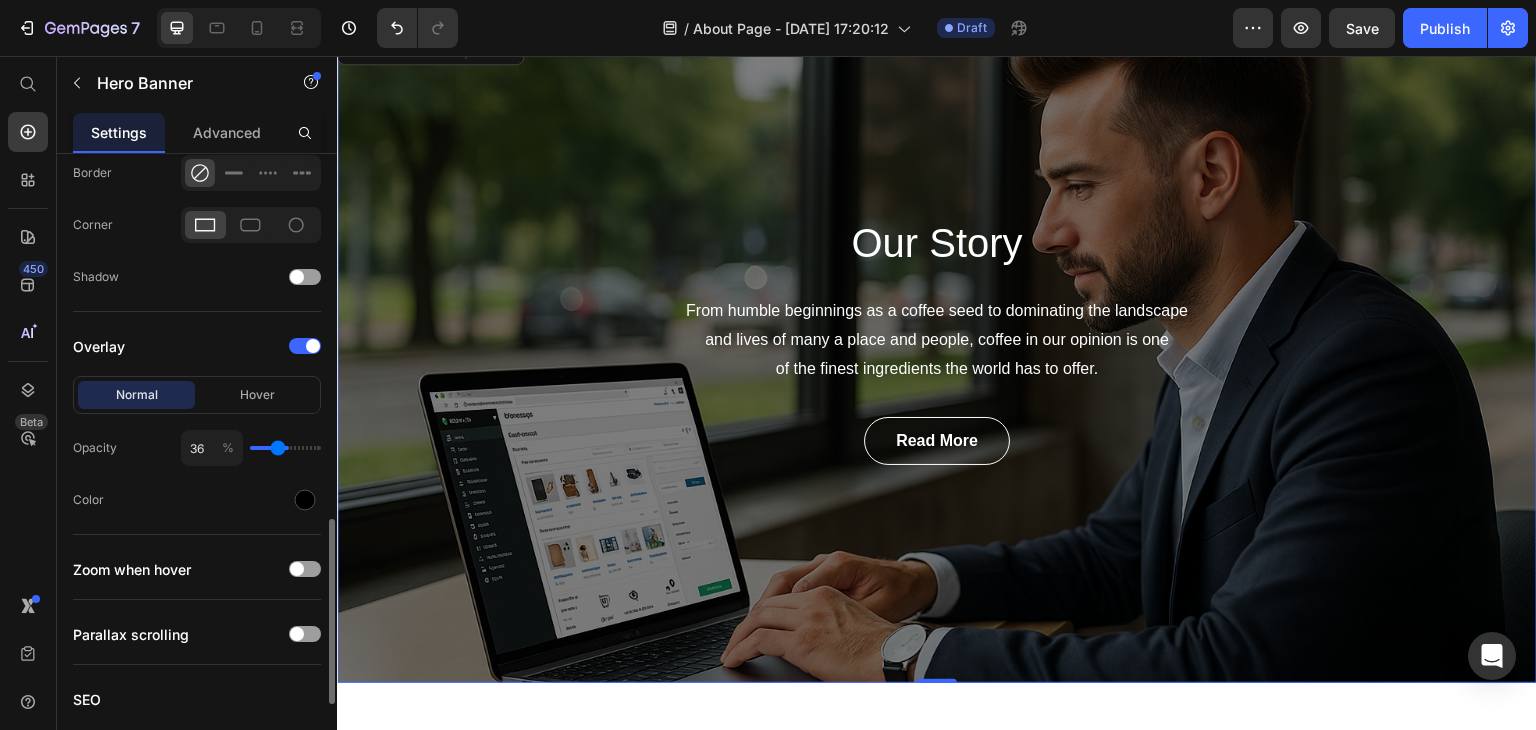 type on "34" 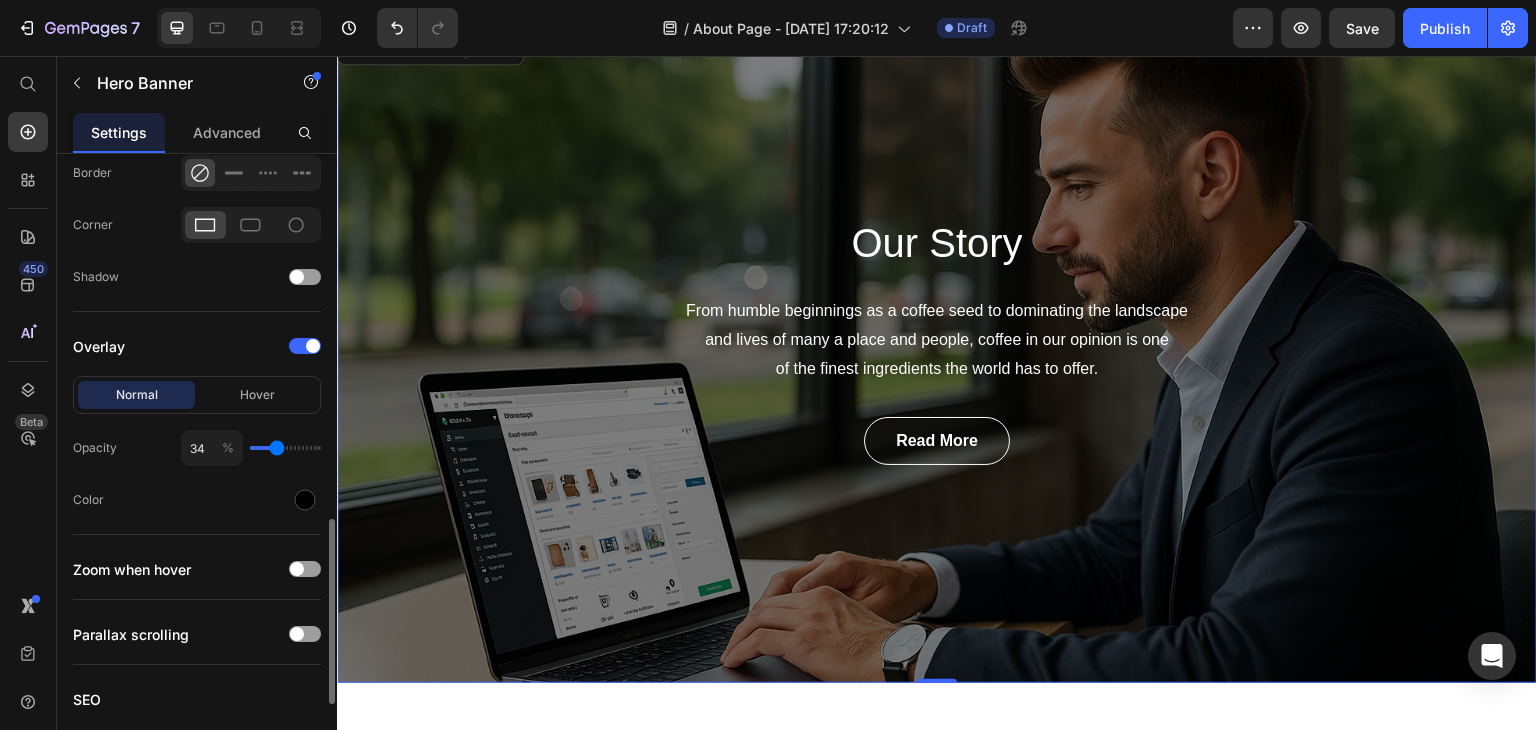 type on "33" 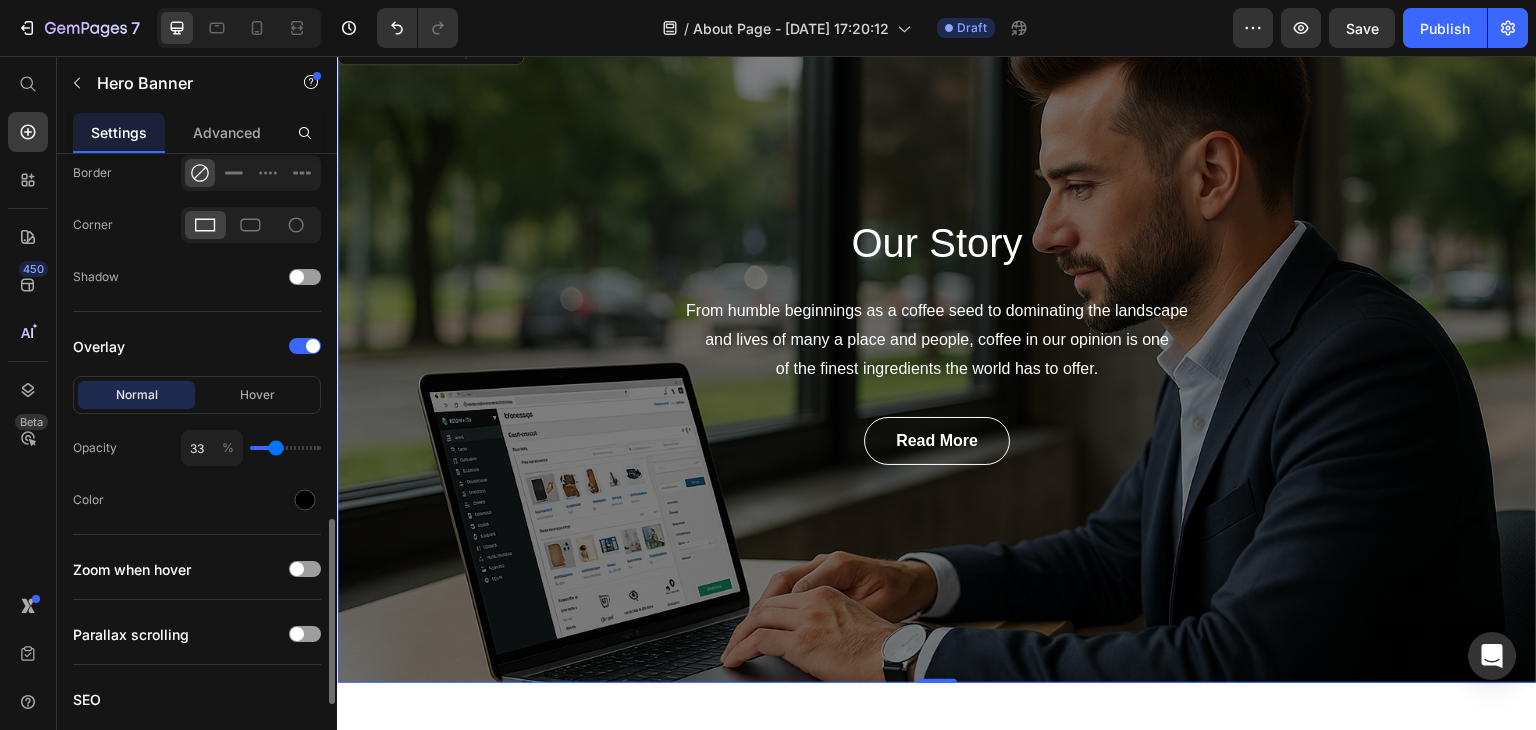 type on "31" 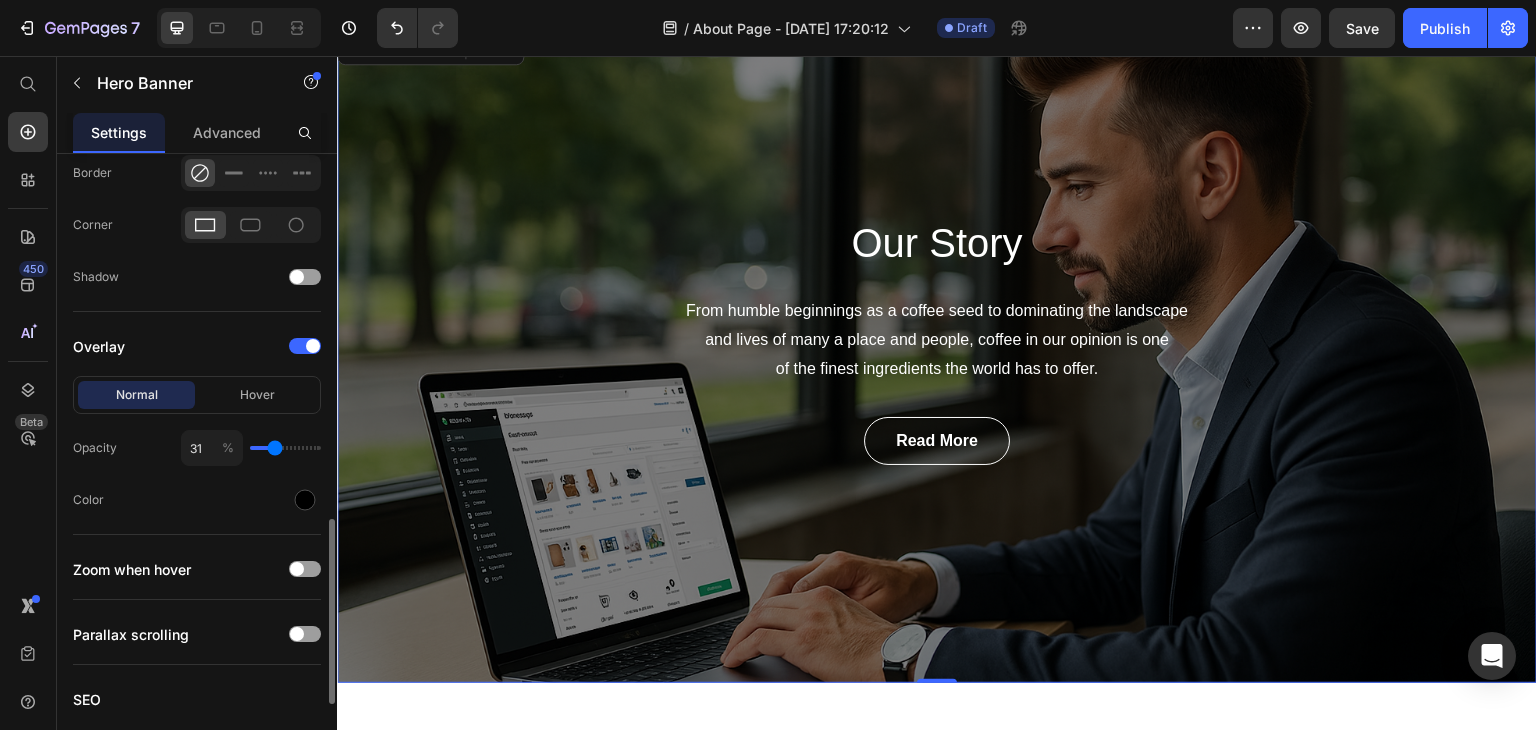 type on "28" 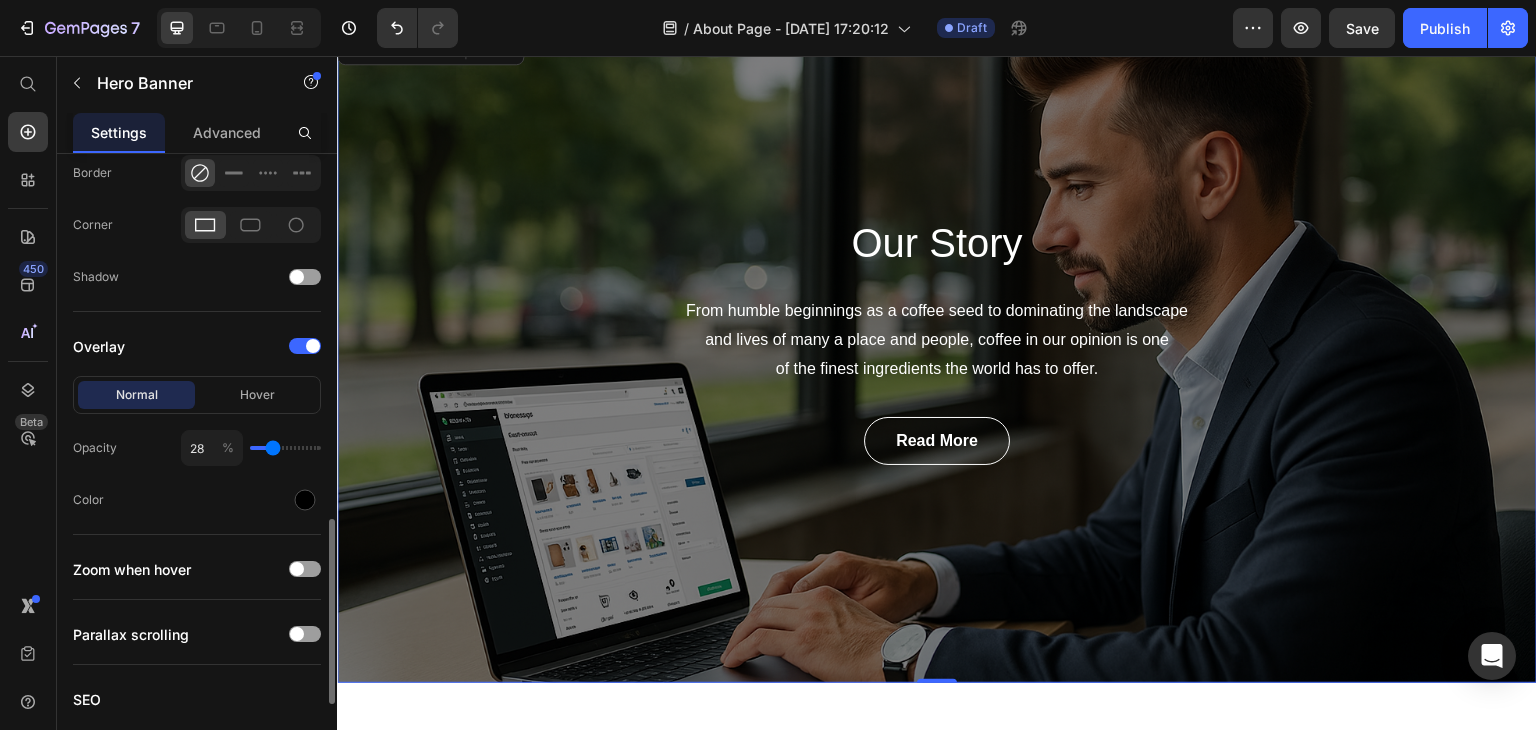 type on "27" 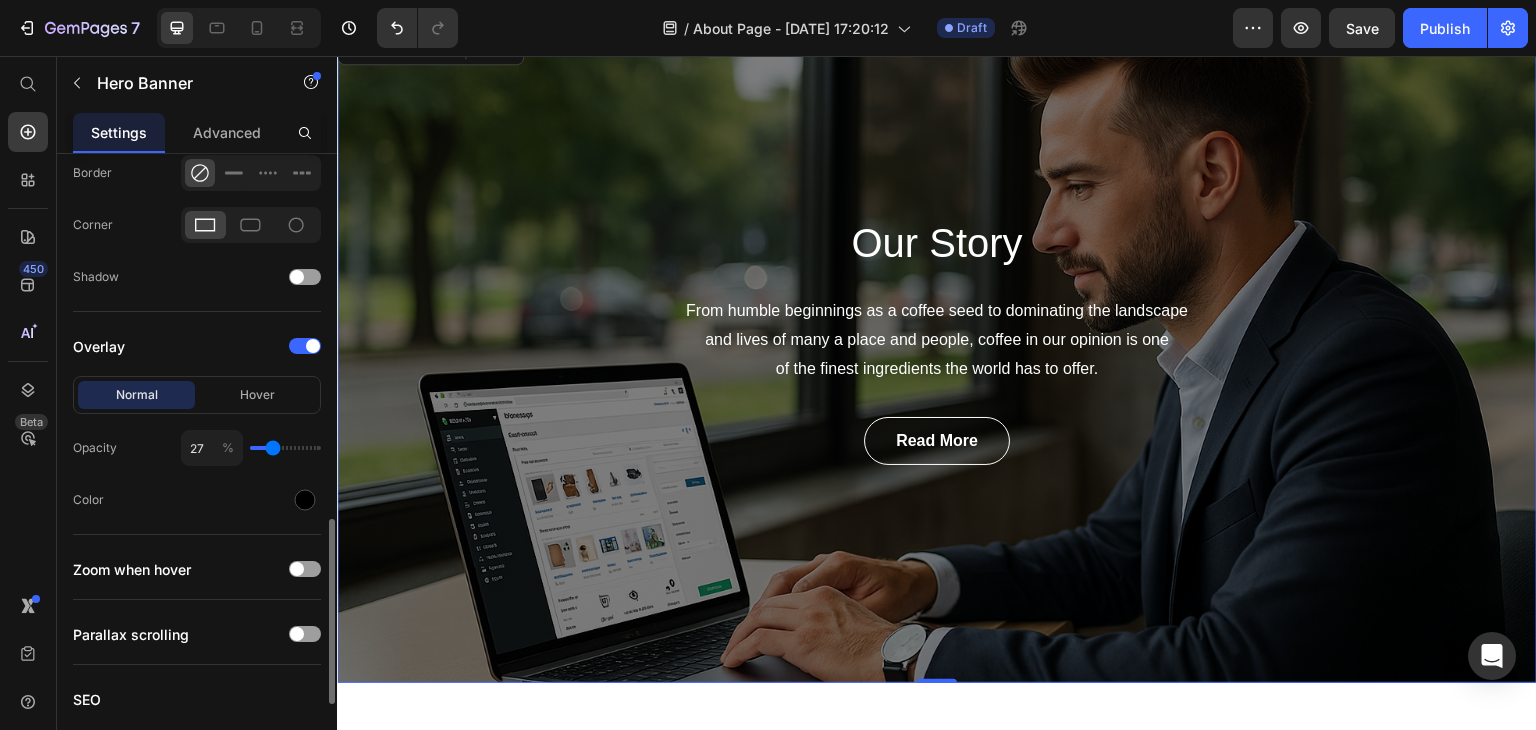 type on "24" 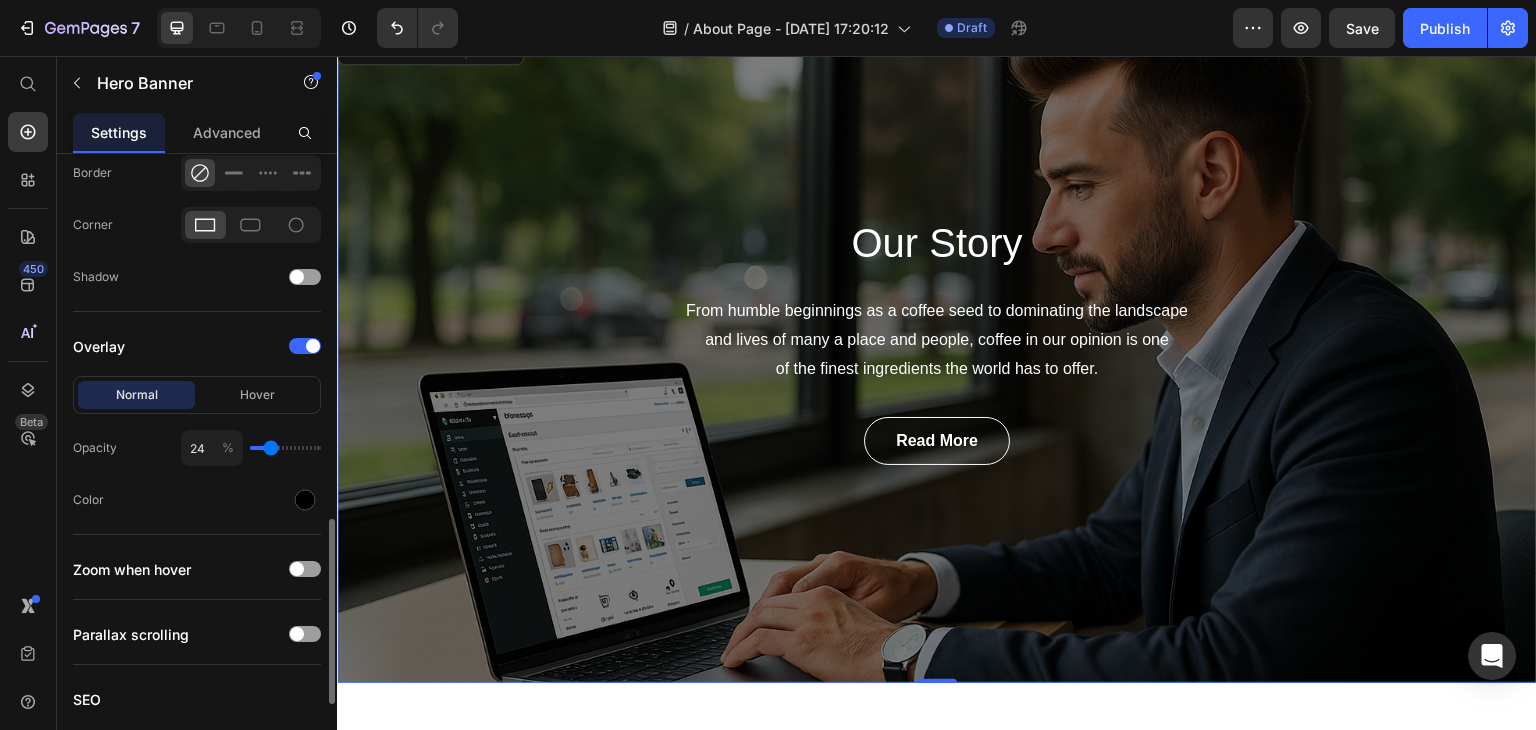type on "23" 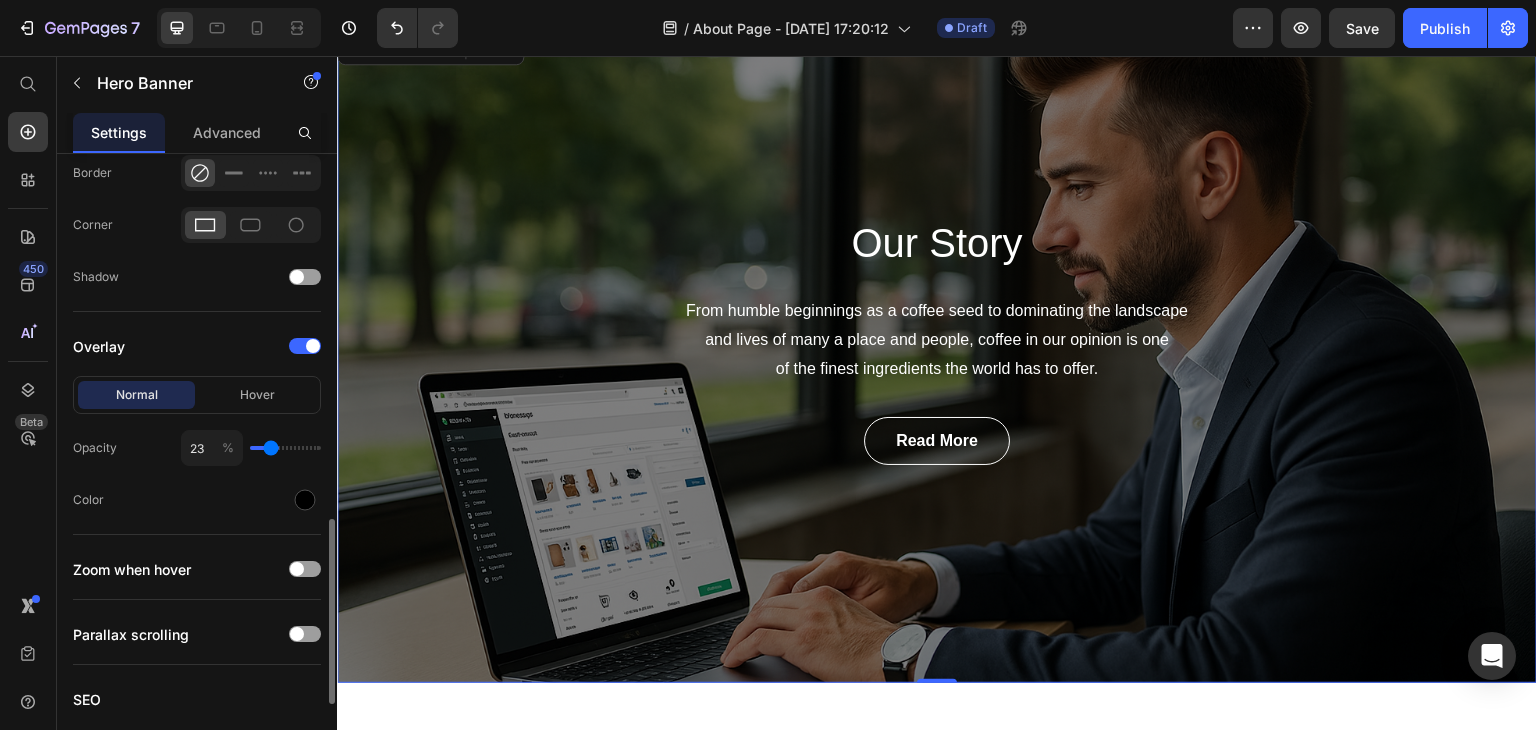 type on "18" 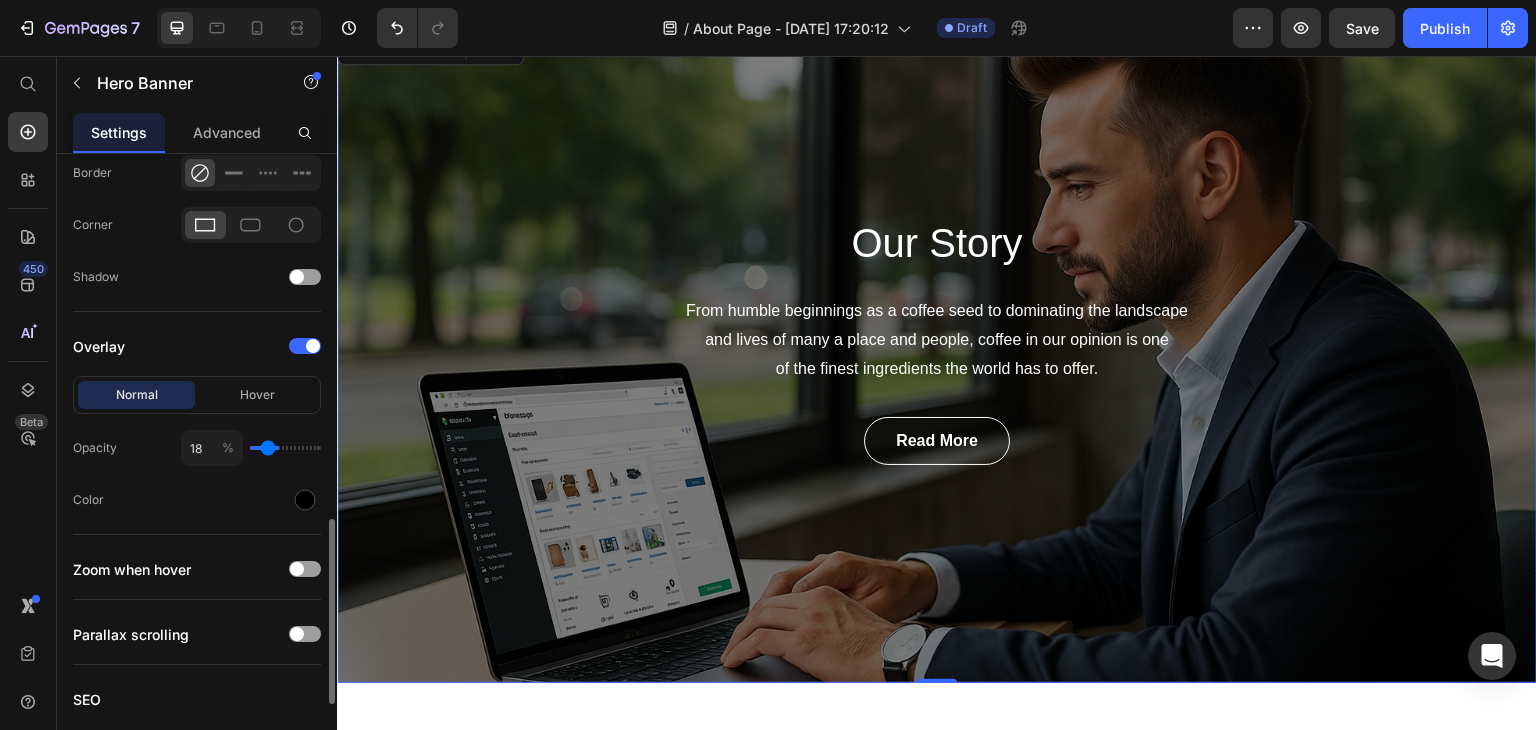 type on "17" 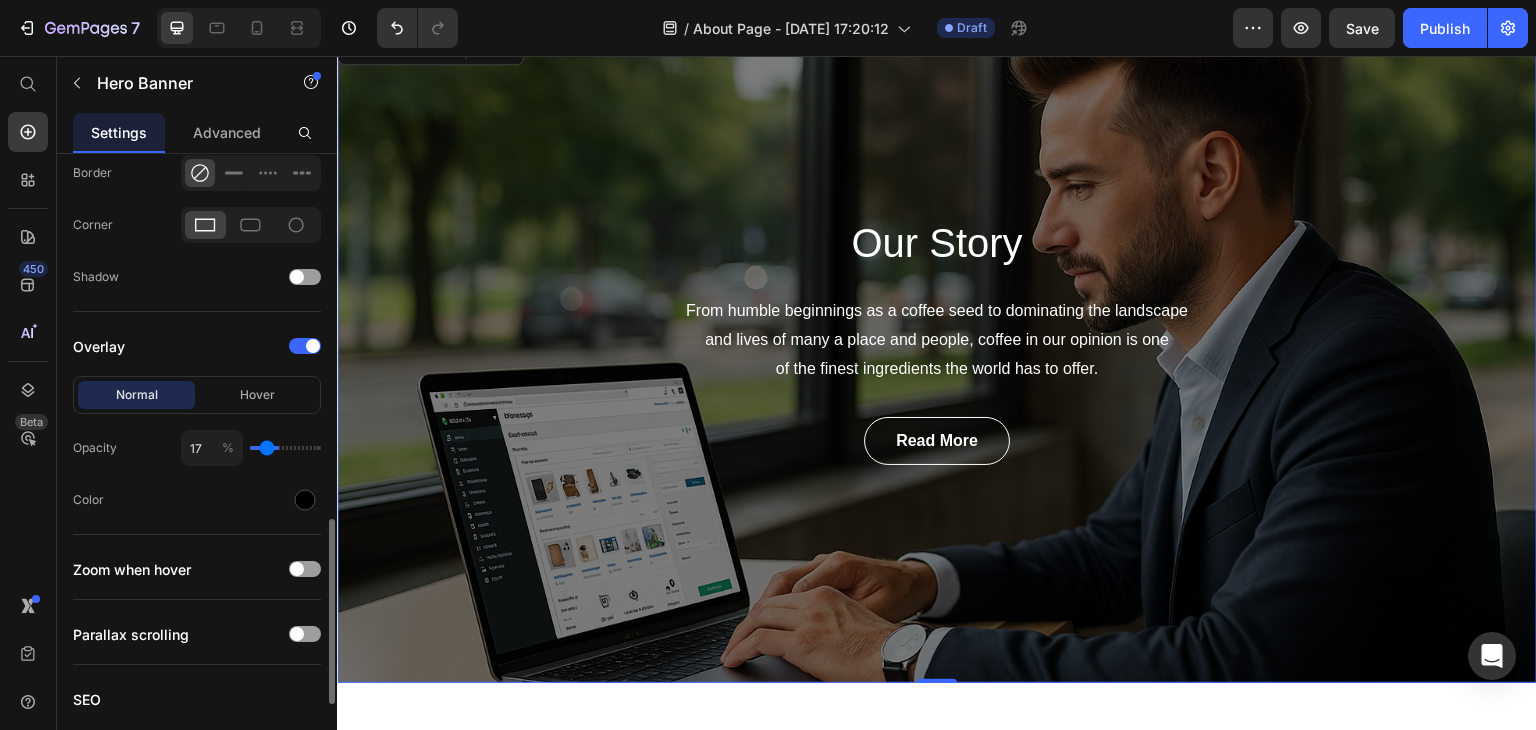 type on "15" 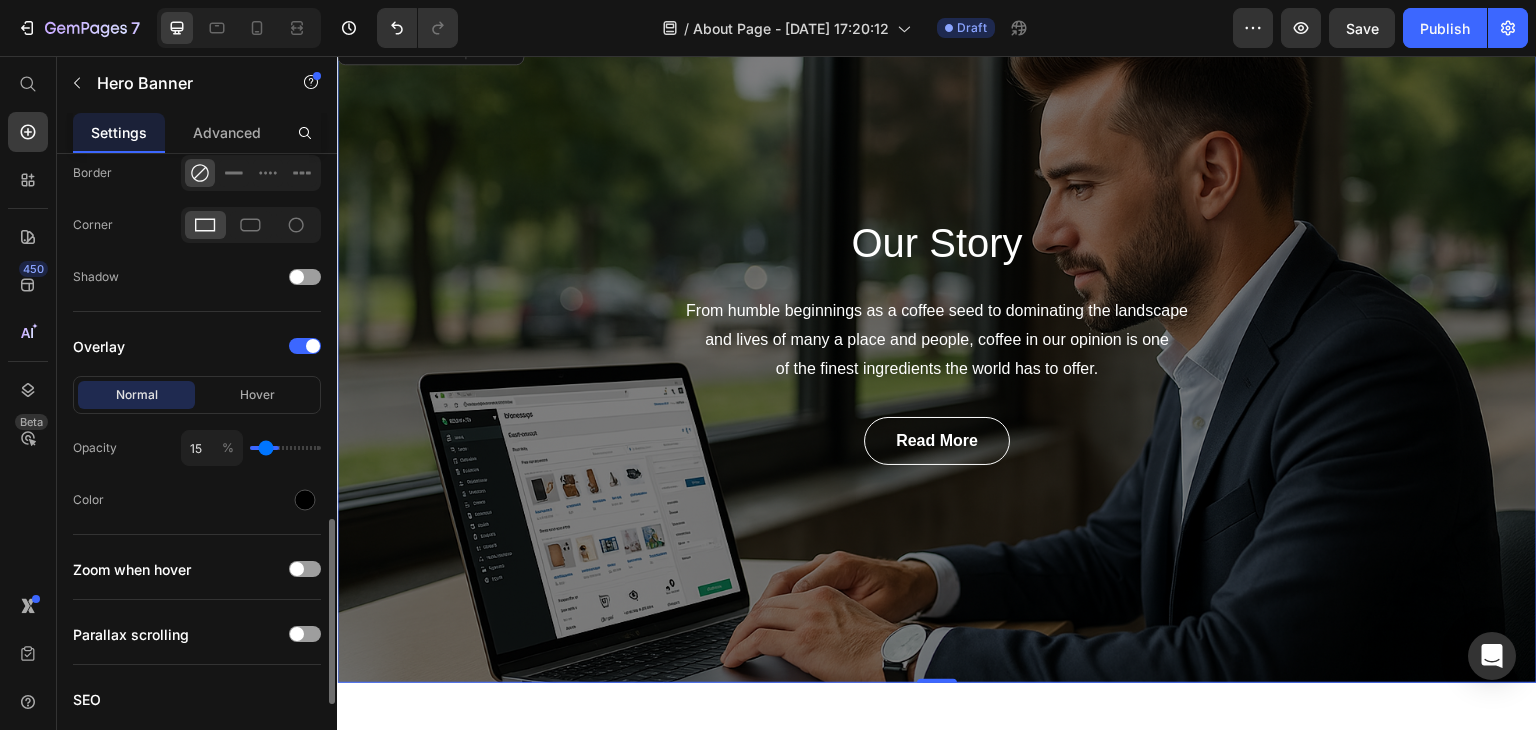 type on "14" 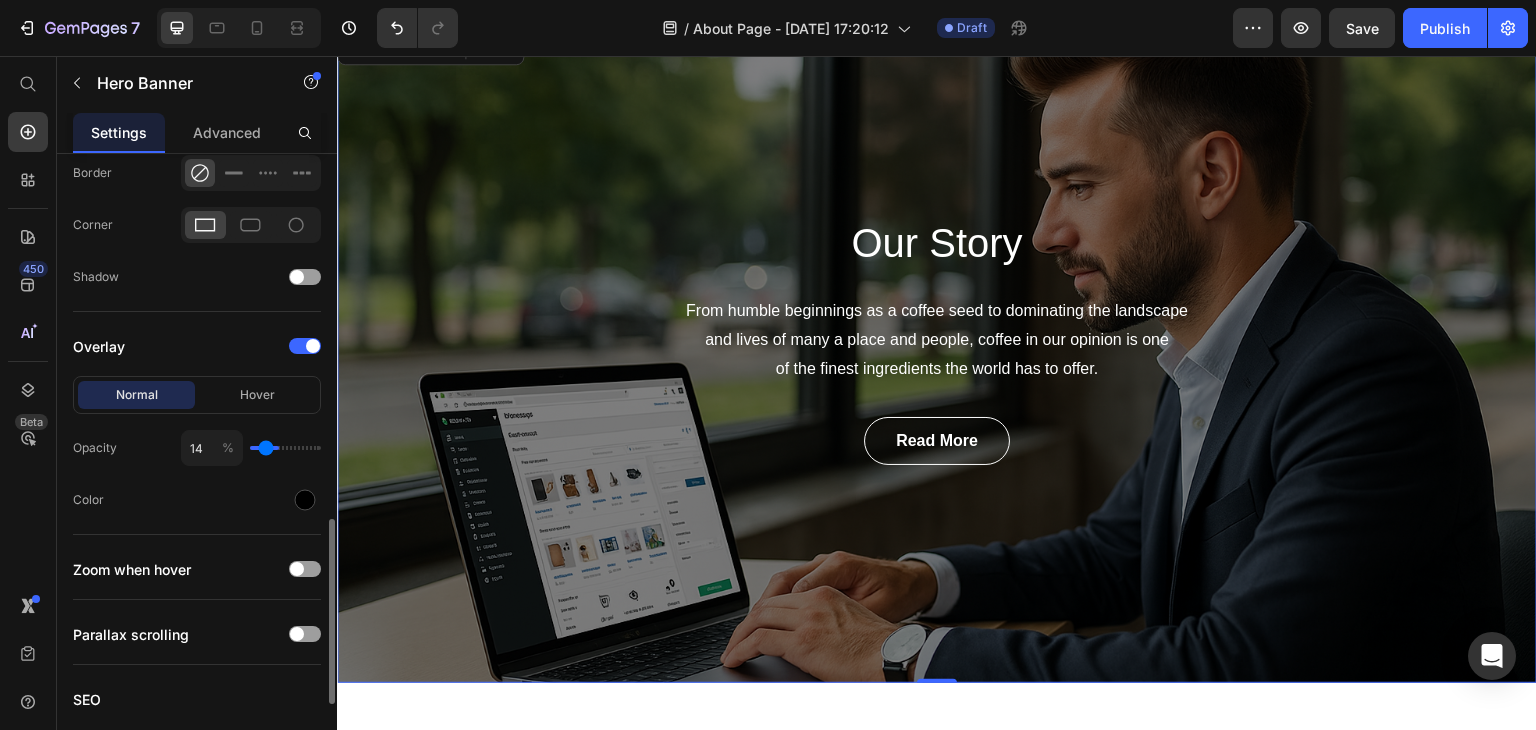 type on "12" 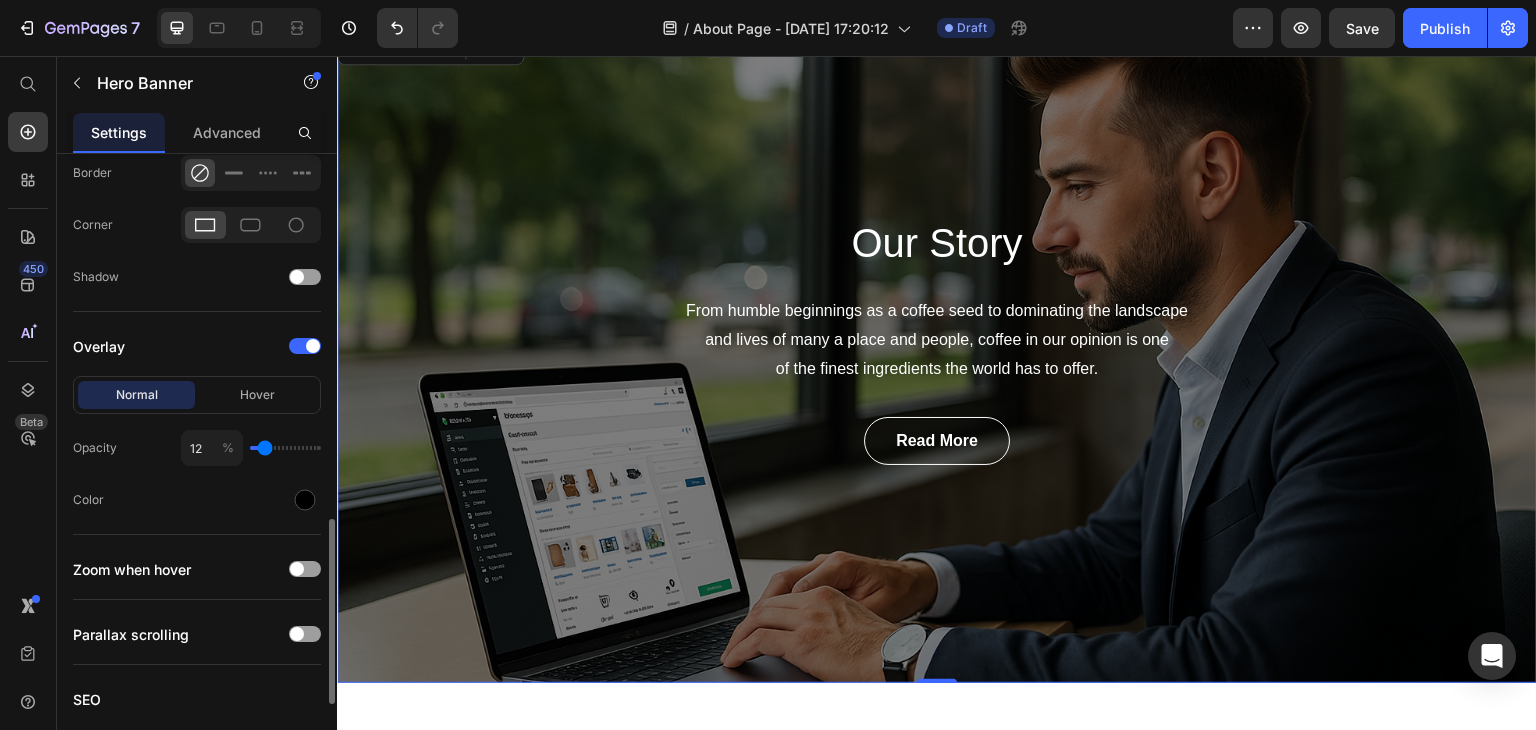 type on "11" 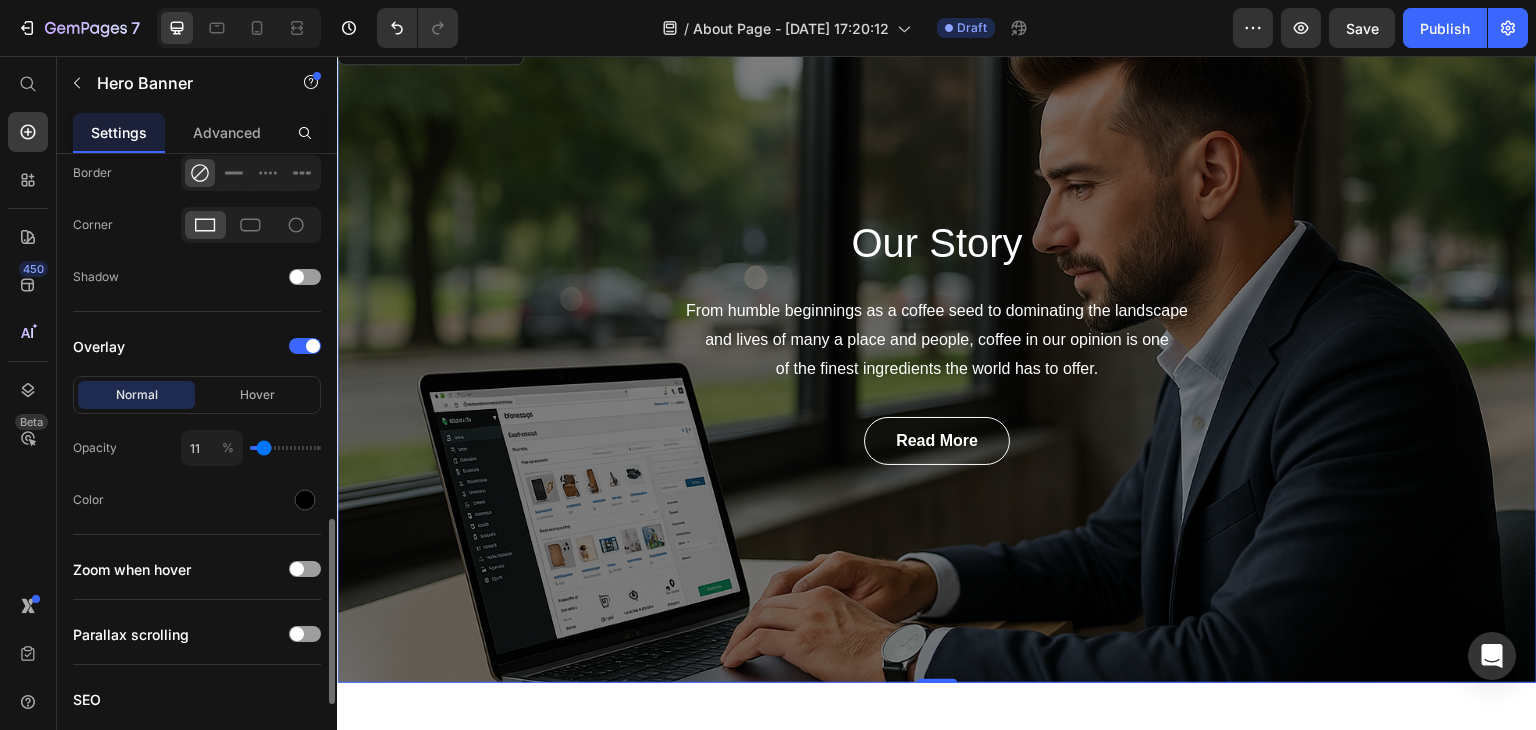 type on "9" 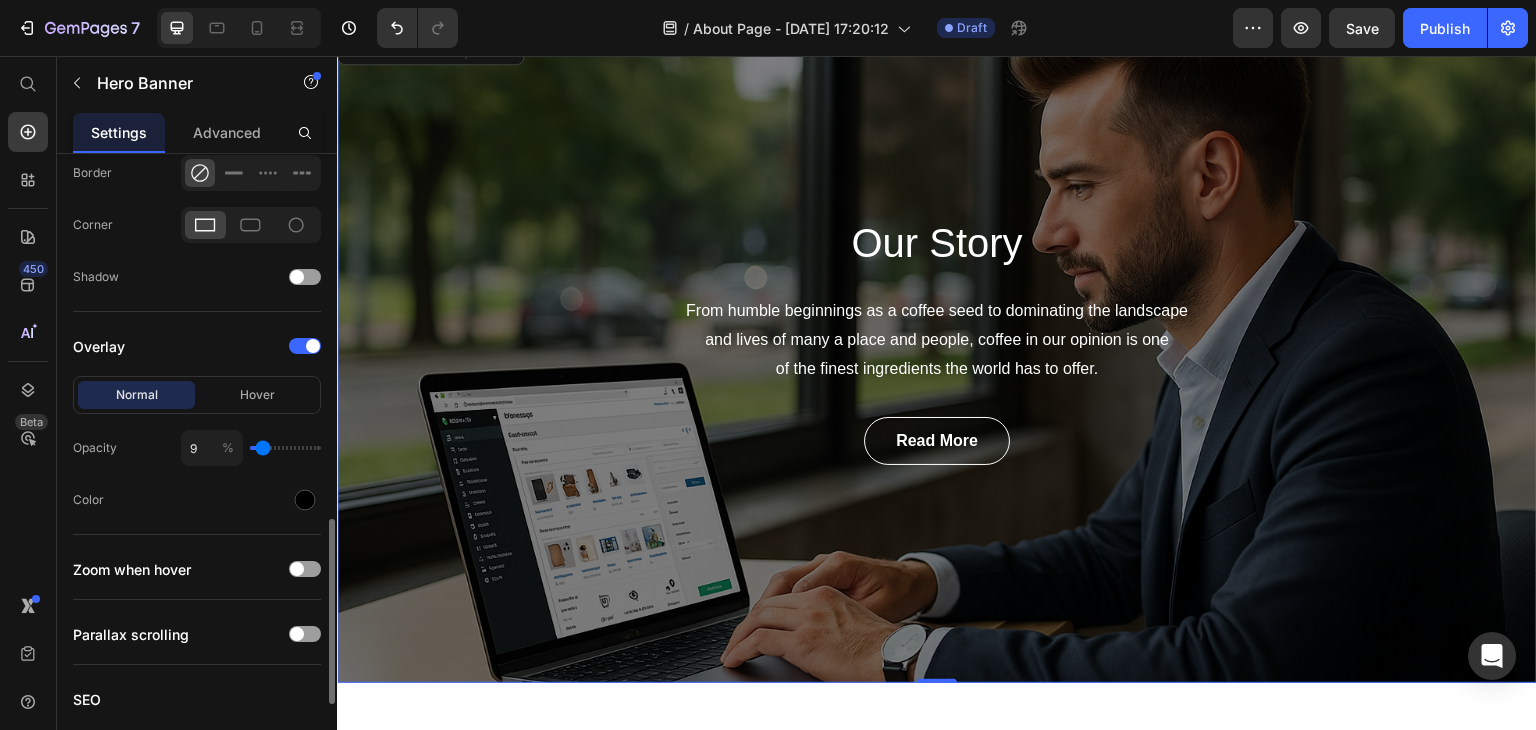 type on "8" 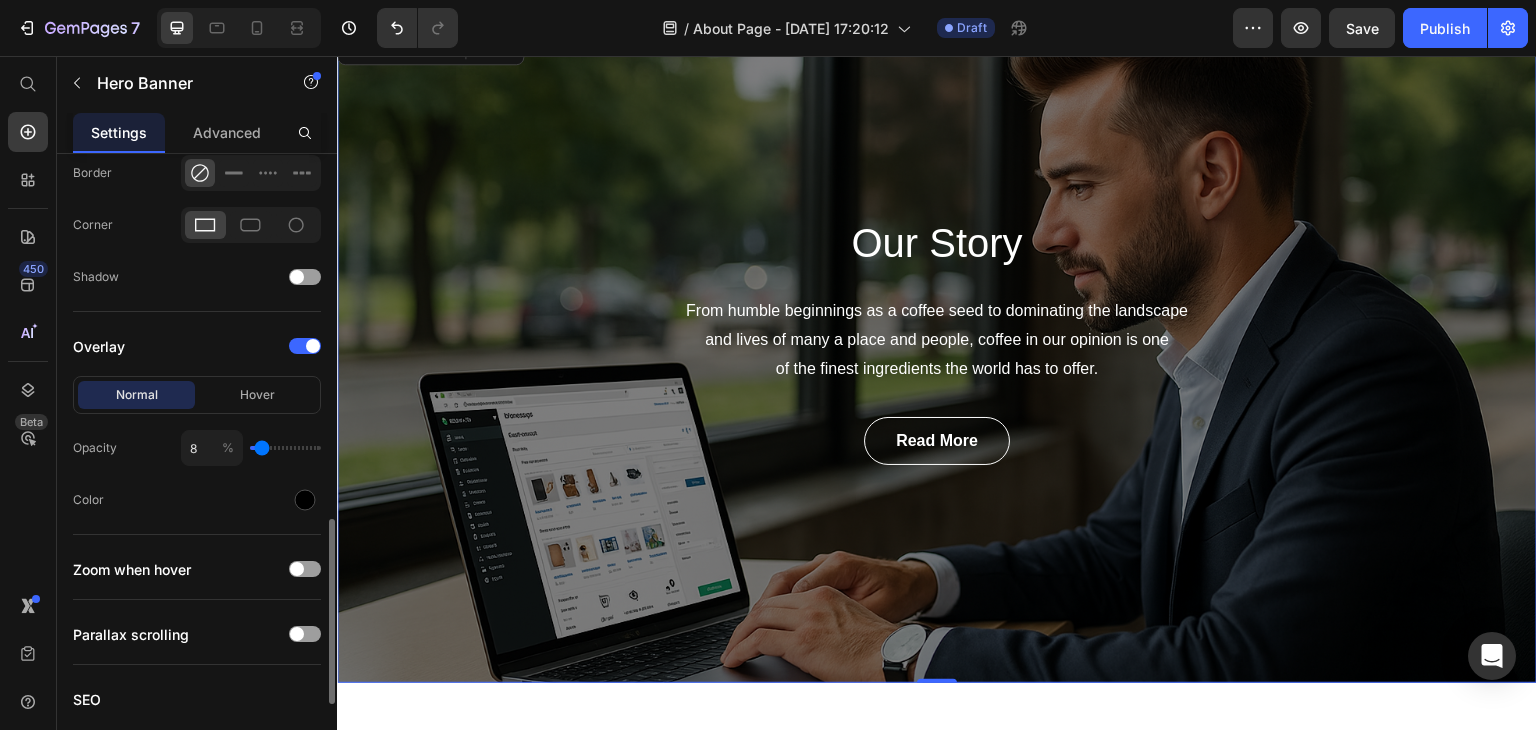 drag, startPoint x: 280, startPoint y: 442, endPoint x: 262, endPoint y: 441, distance: 18.027756 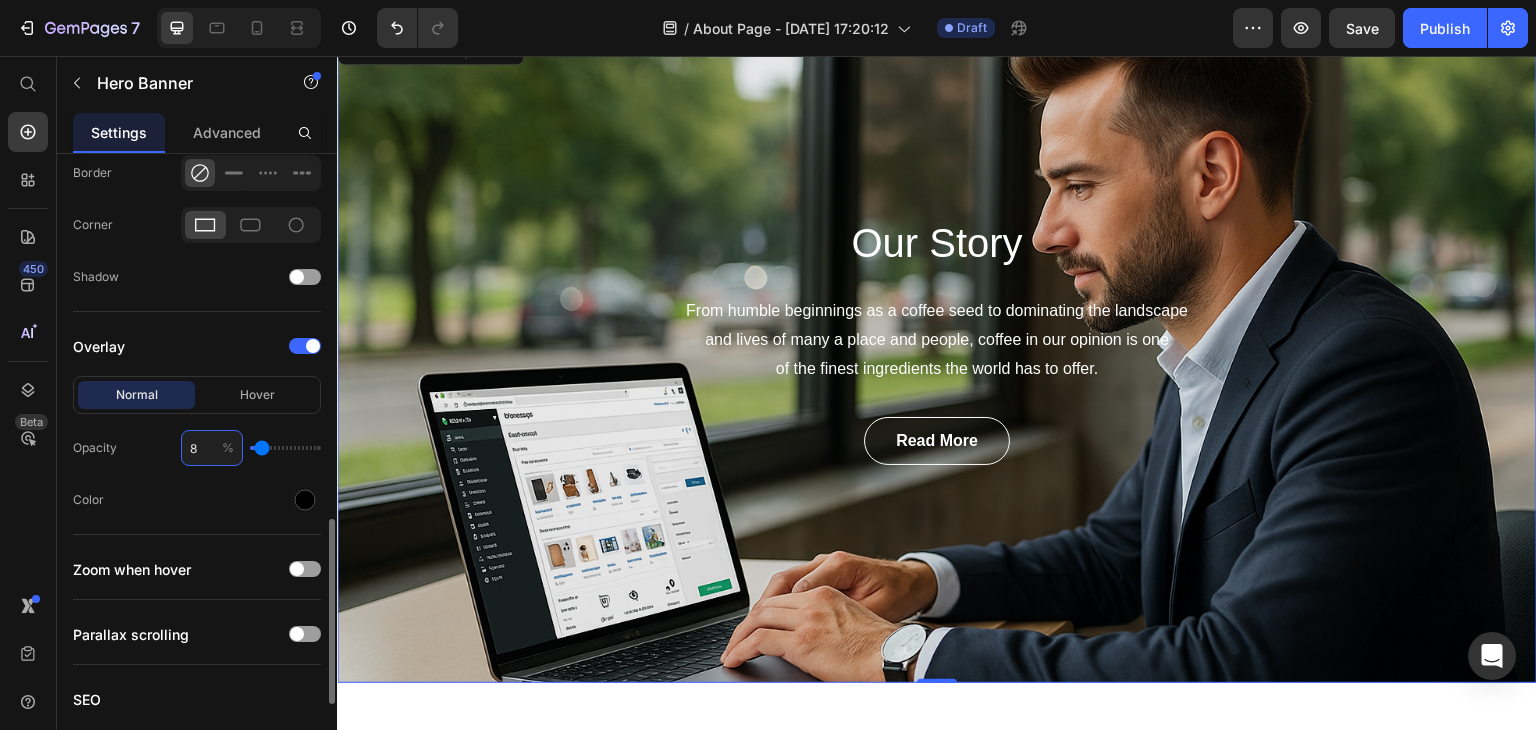 click on "8" at bounding box center [212, 448] 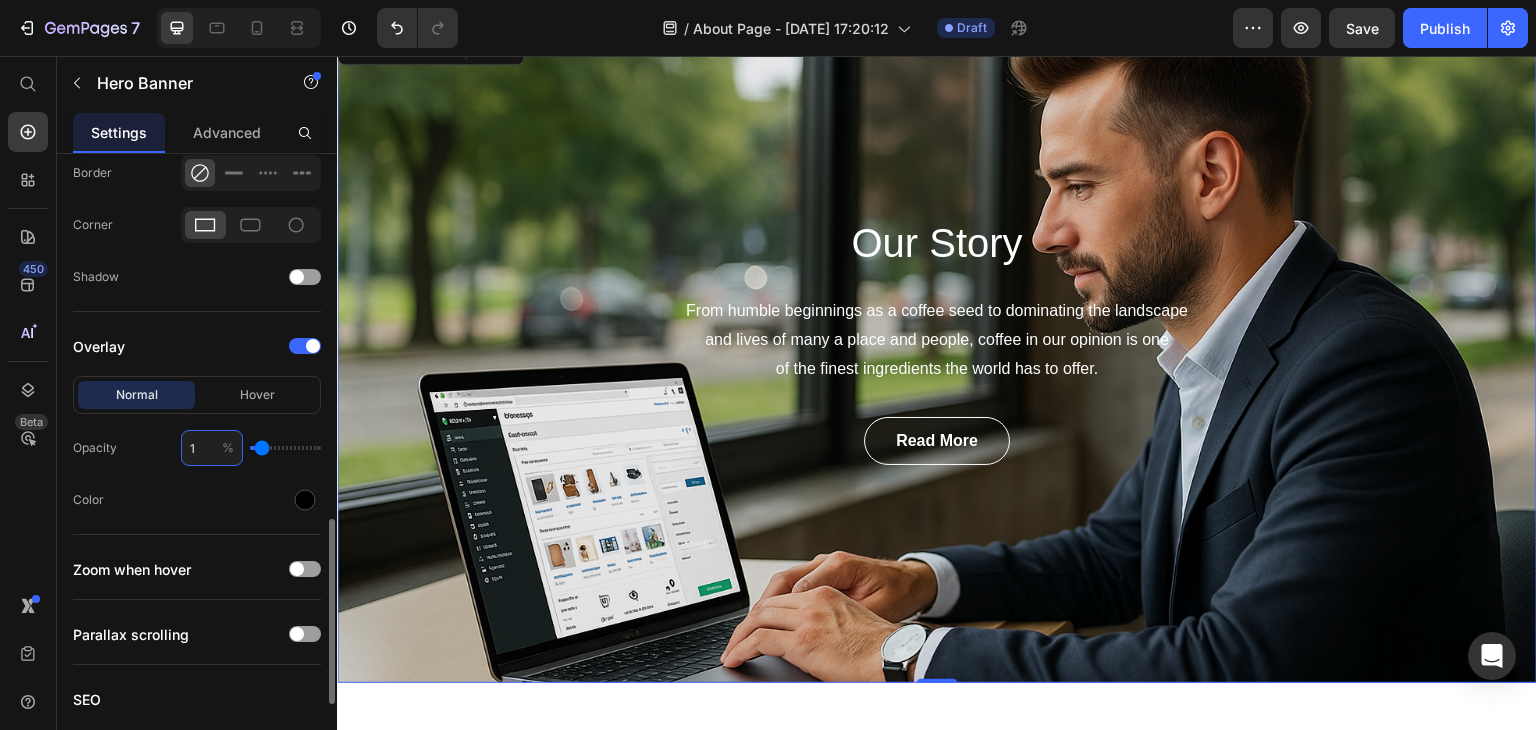 type on "1" 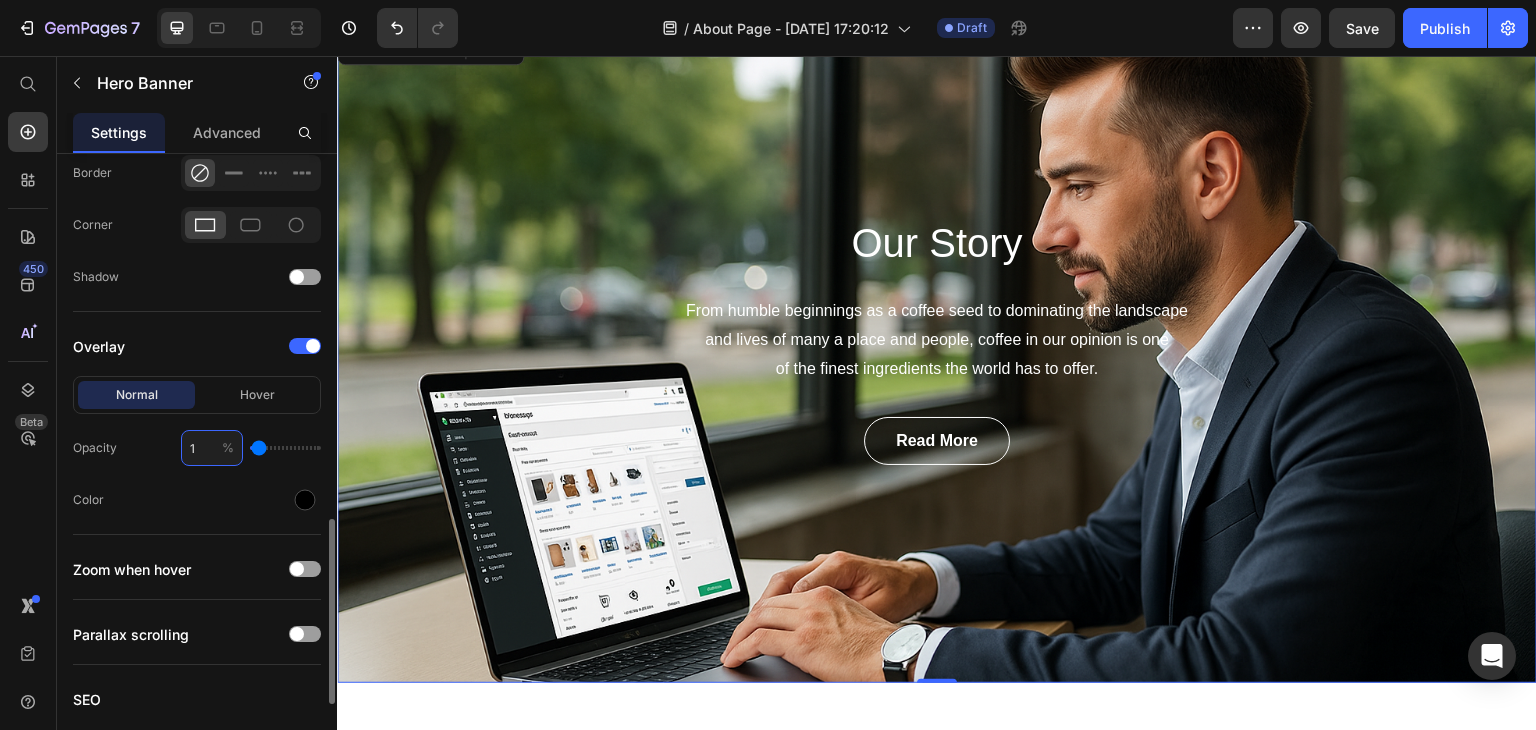 type on "10" 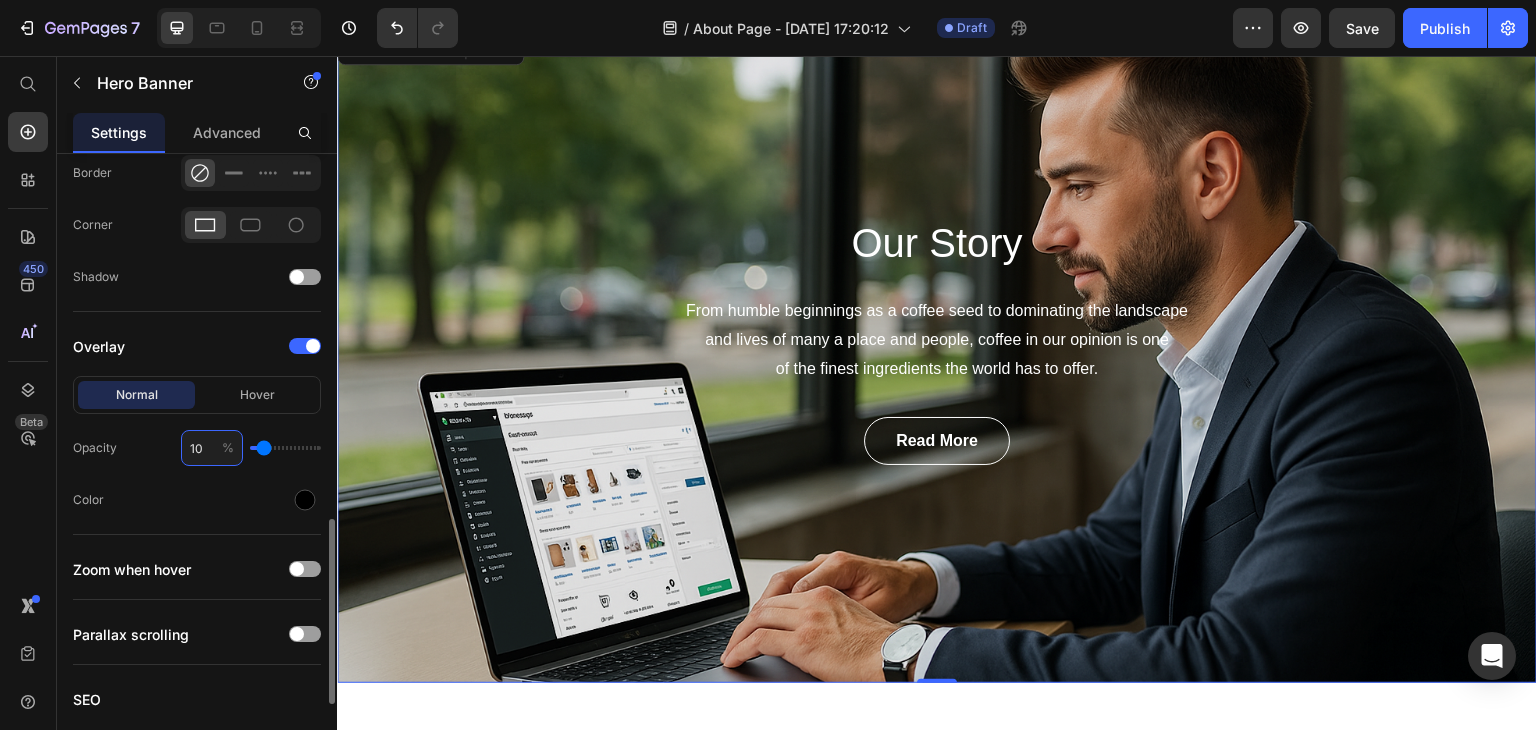 type on "10" 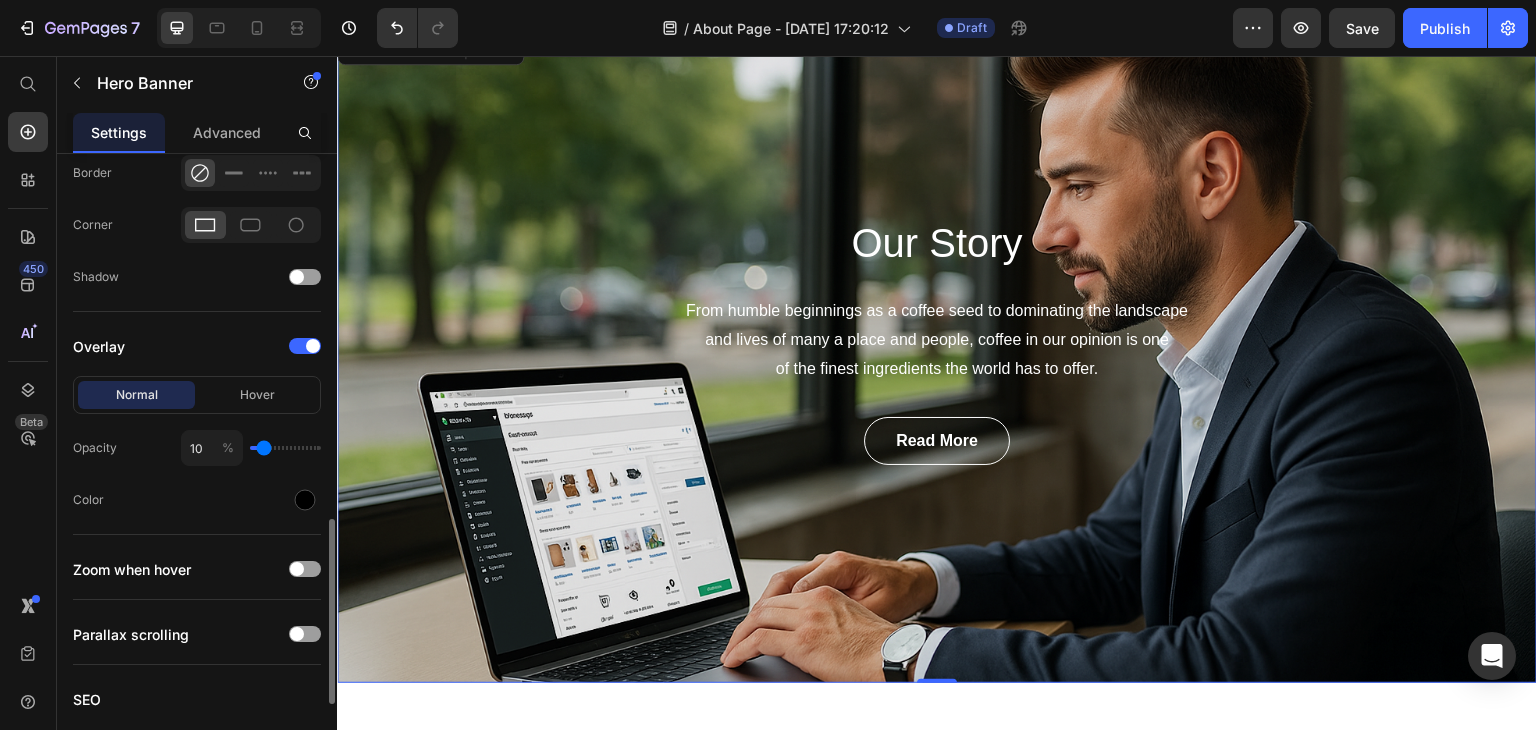 click on "Normal Hover Opacity 10 % Color" 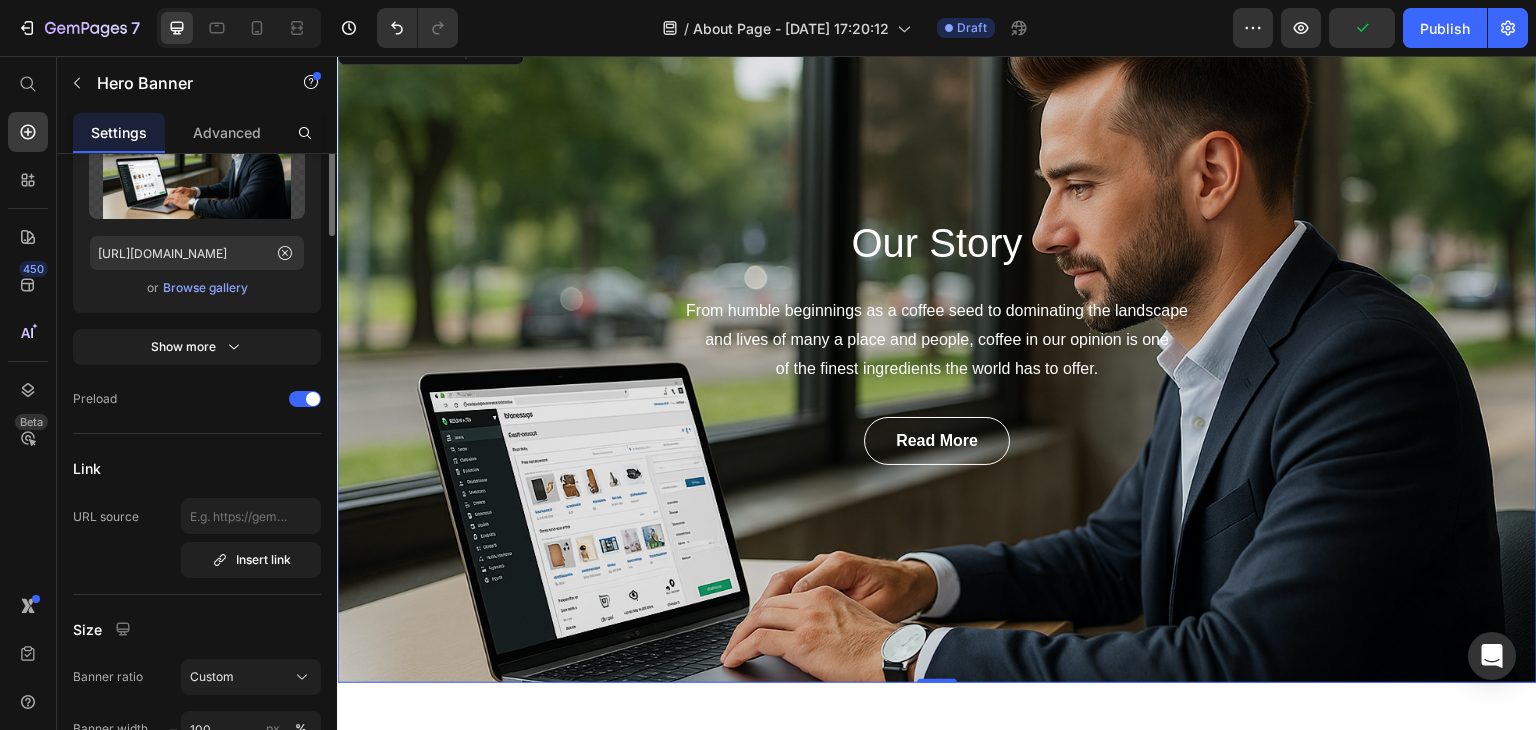 scroll, scrollTop: 0, scrollLeft: 0, axis: both 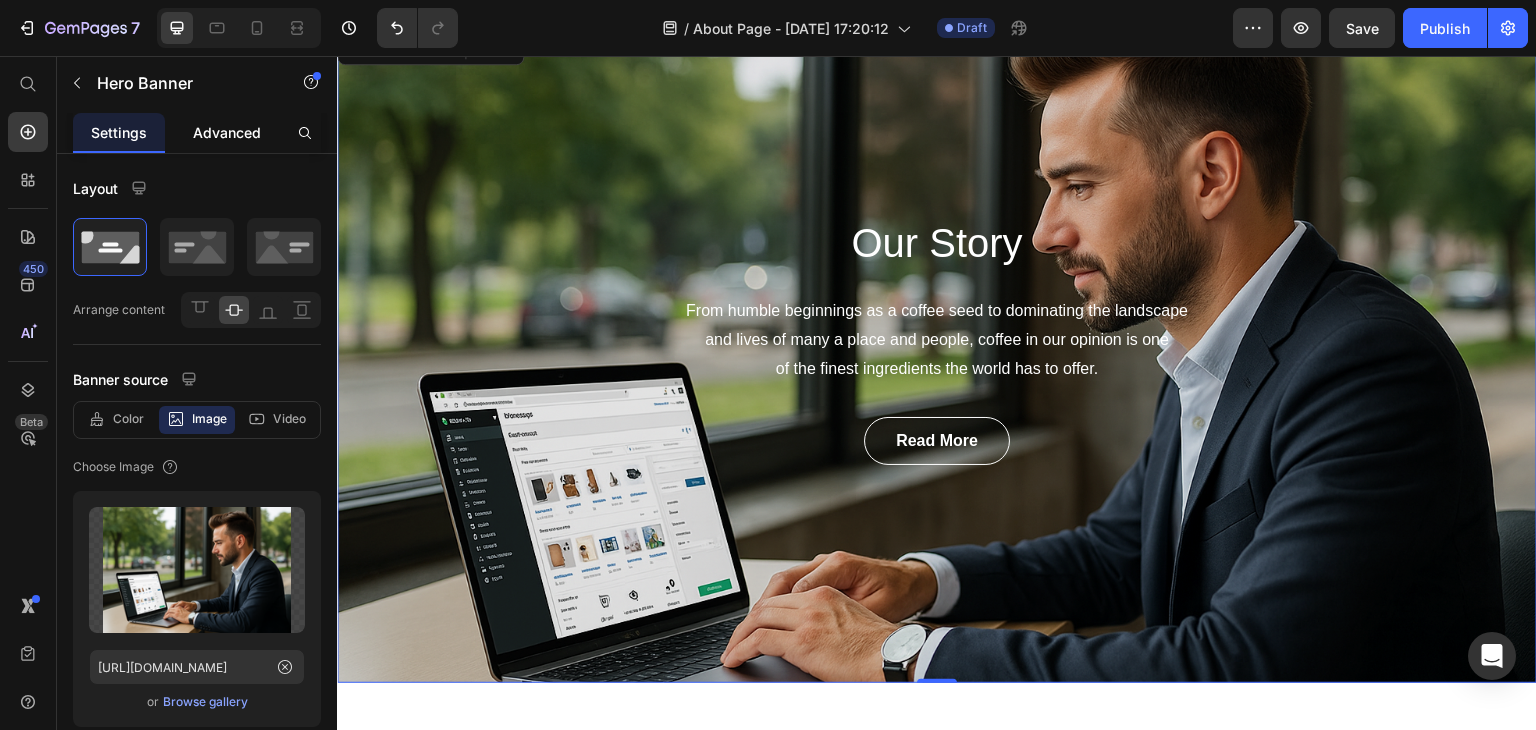 click on "Advanced" at bounding box center [227, 132] 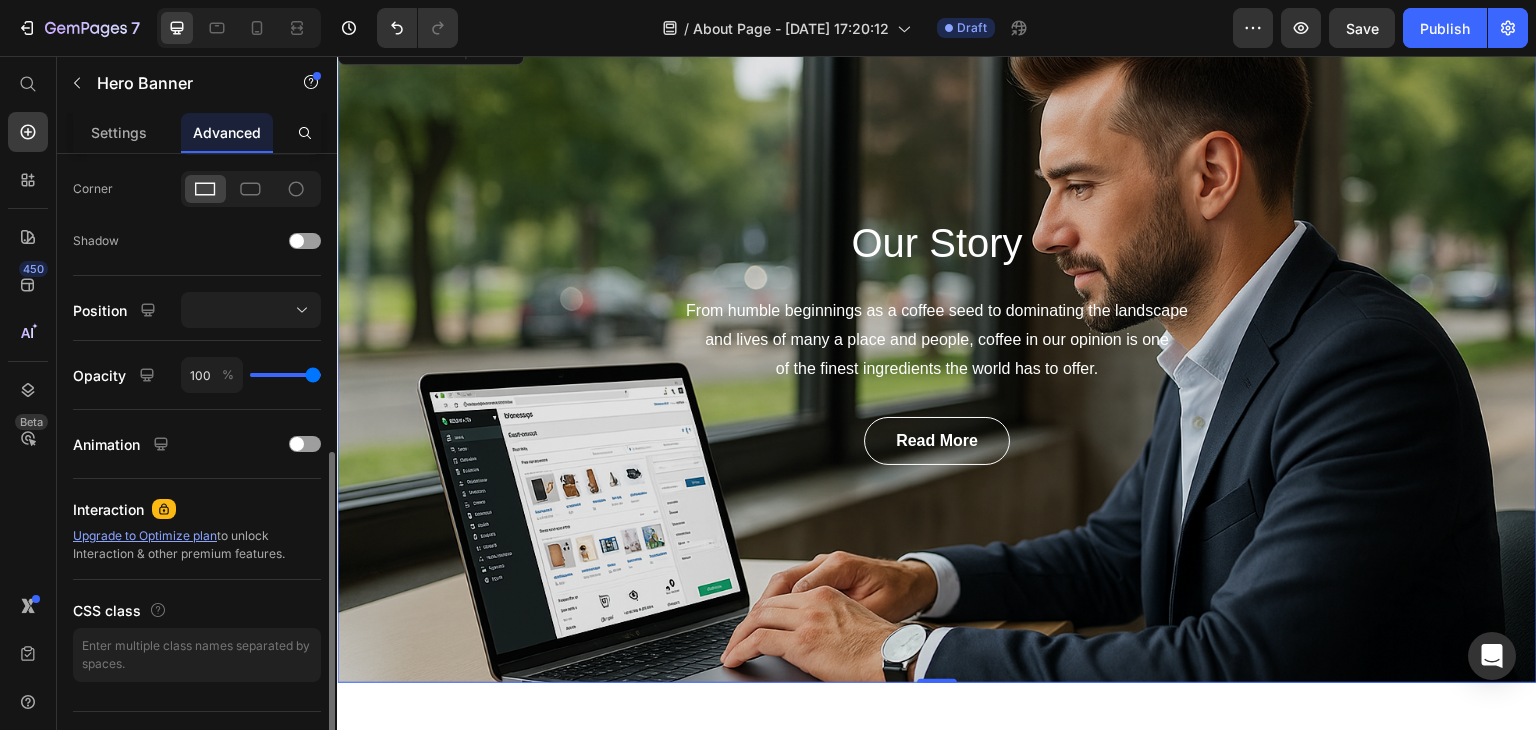 scroll, scrollTop: 601, scrollLeft: 0, axis: vertical 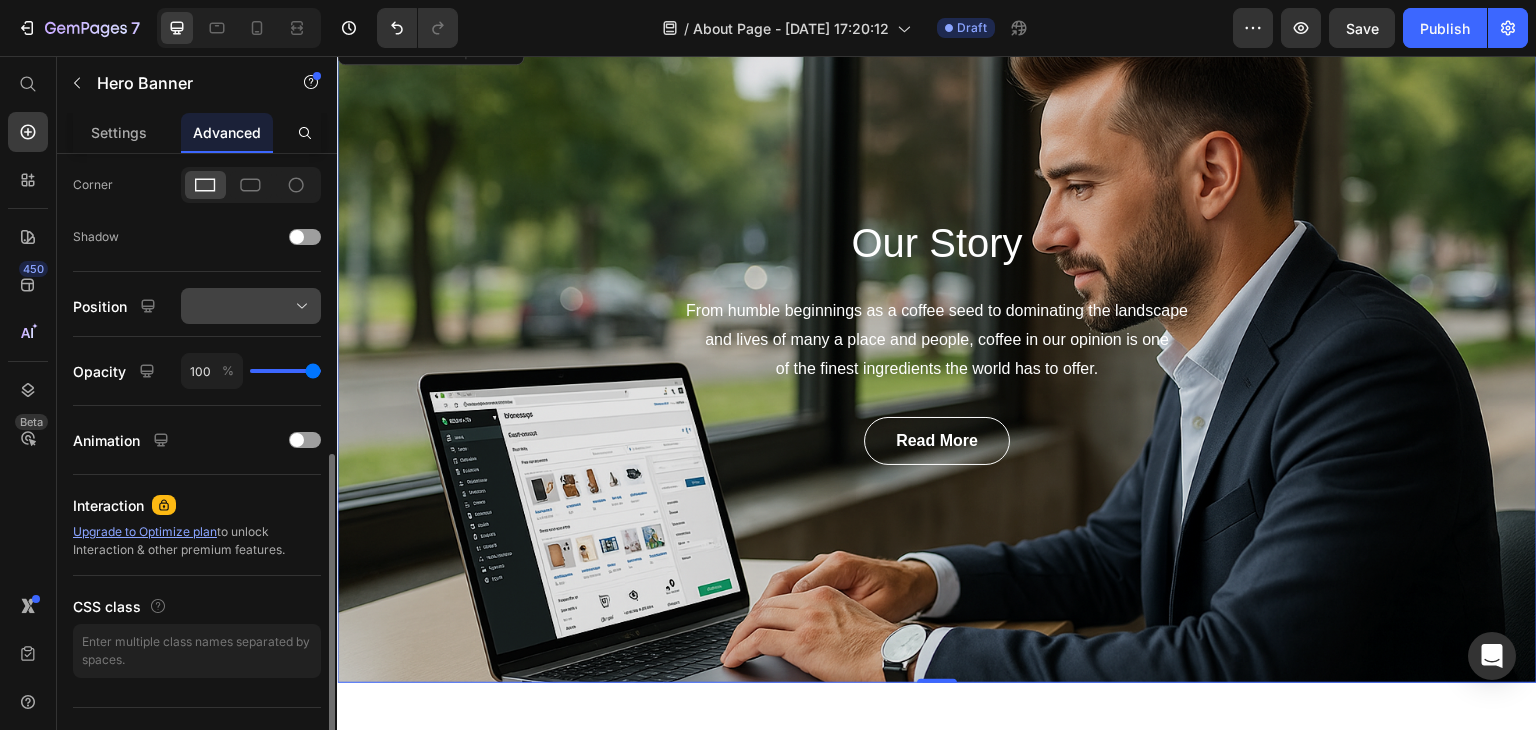 click at bounding box center [251, 306] 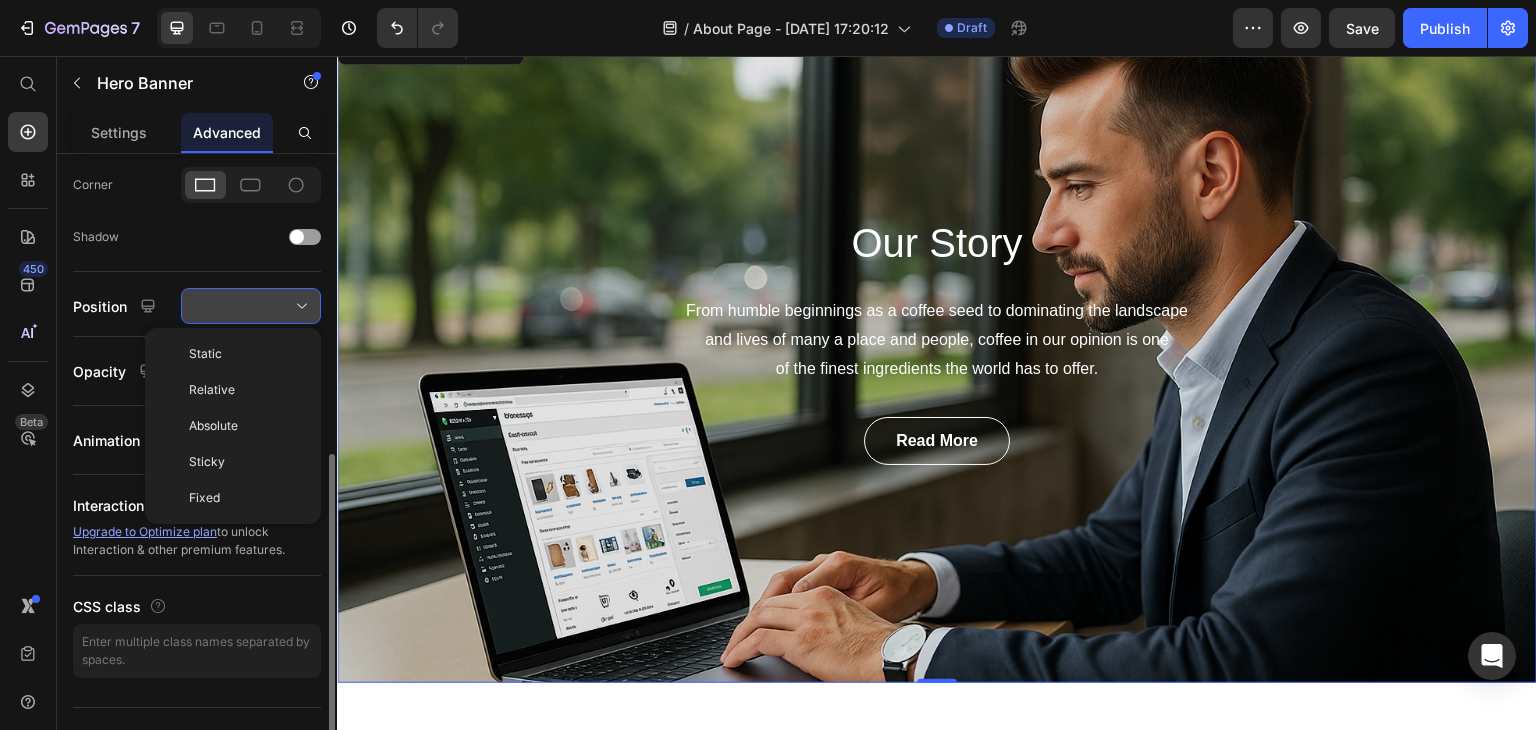click at bounding box center (251, 306) 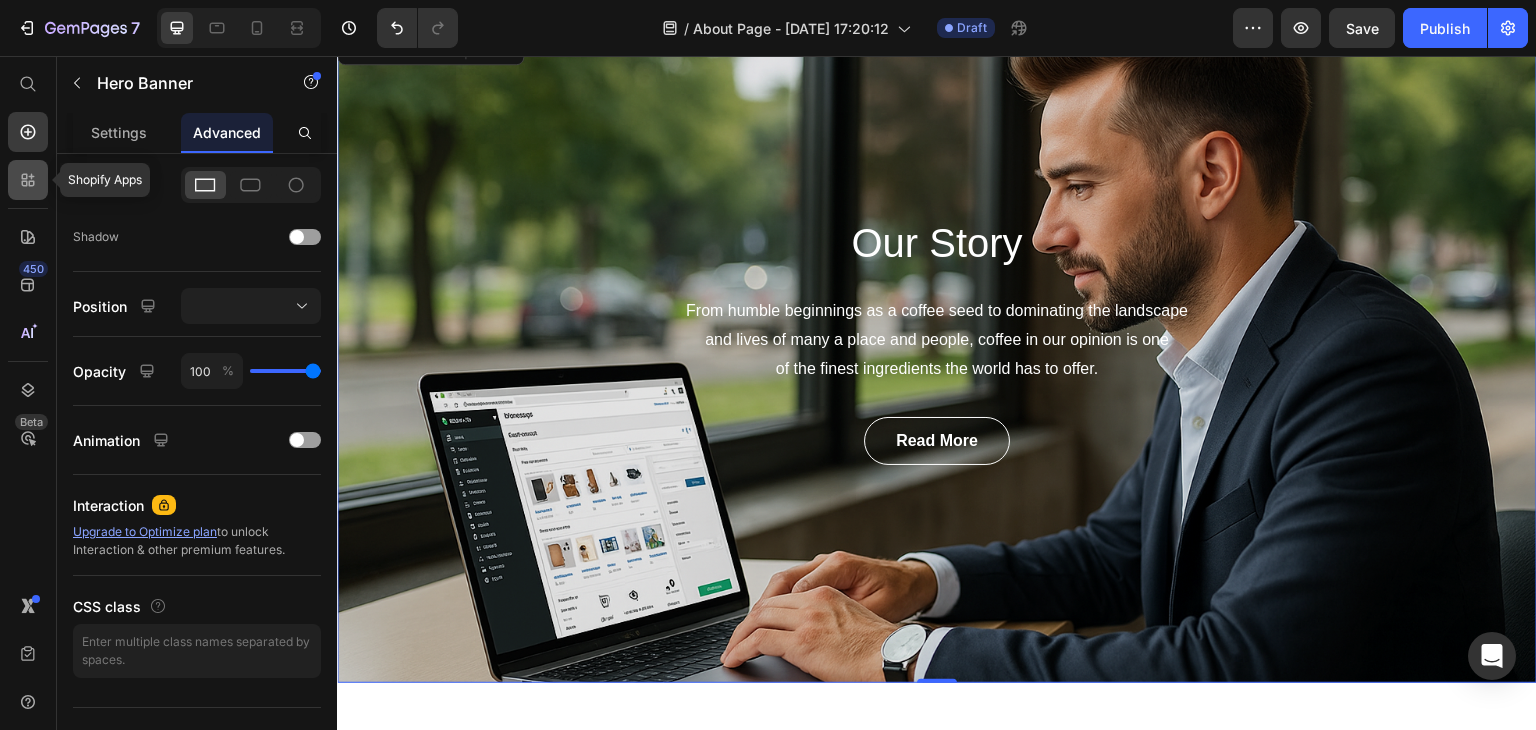 click 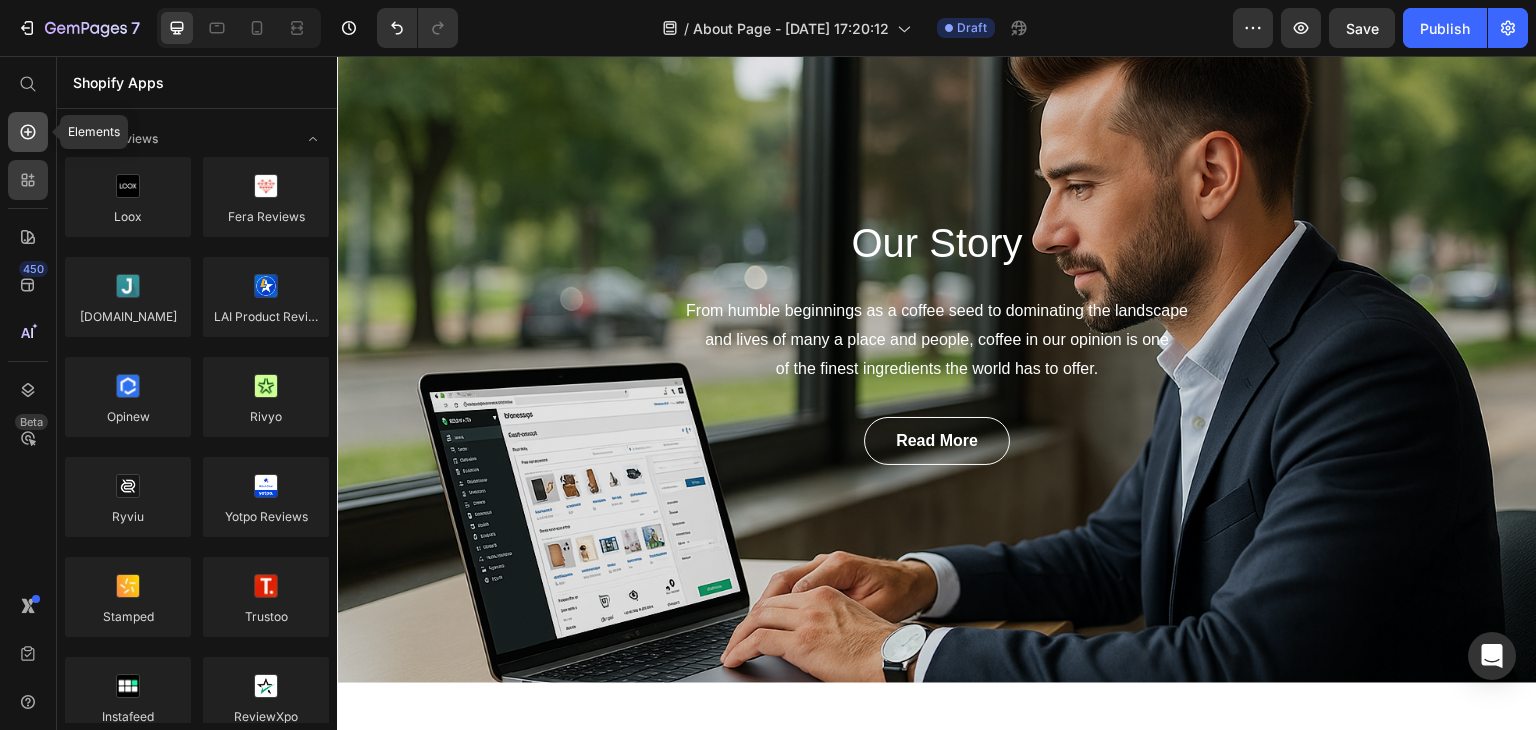 click 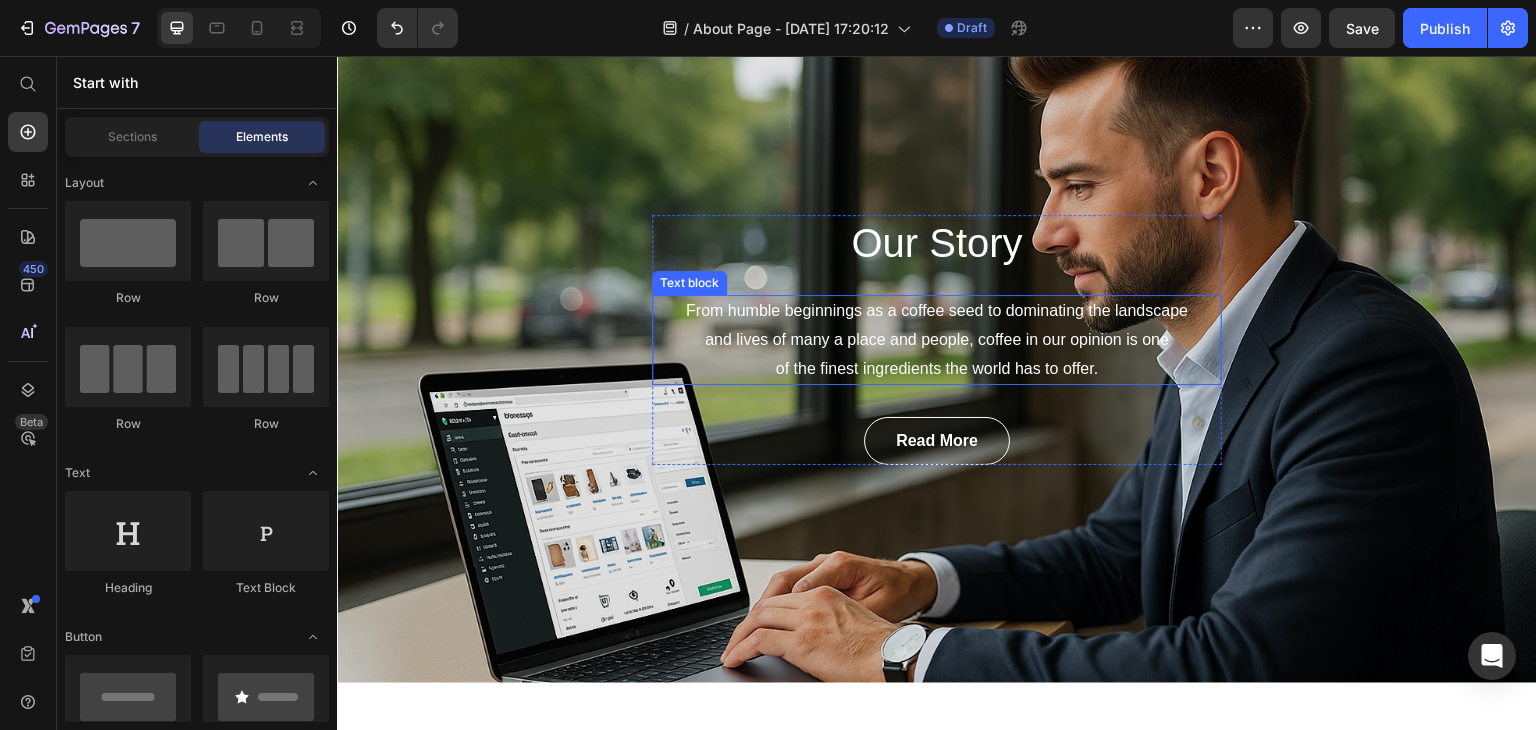 click on "From humble beginnings as a coffee seed to dominating the landscape and lives of many a place and people, coffee in our opinion is one of the finest ingredients the world has to offer." at bounding box center (937, 340) 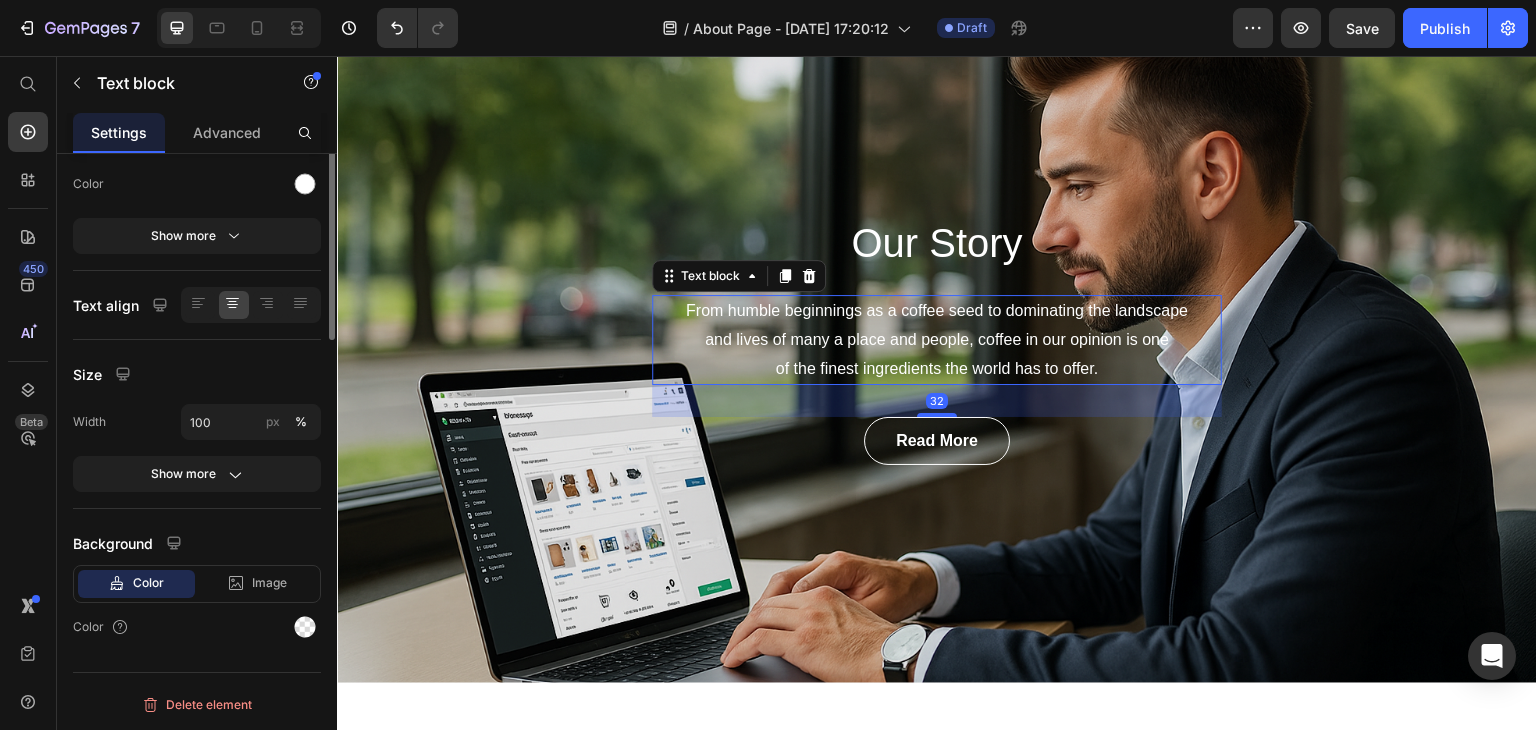 scroll, scrollTop: 0, scrollLeft: 0, axis: both 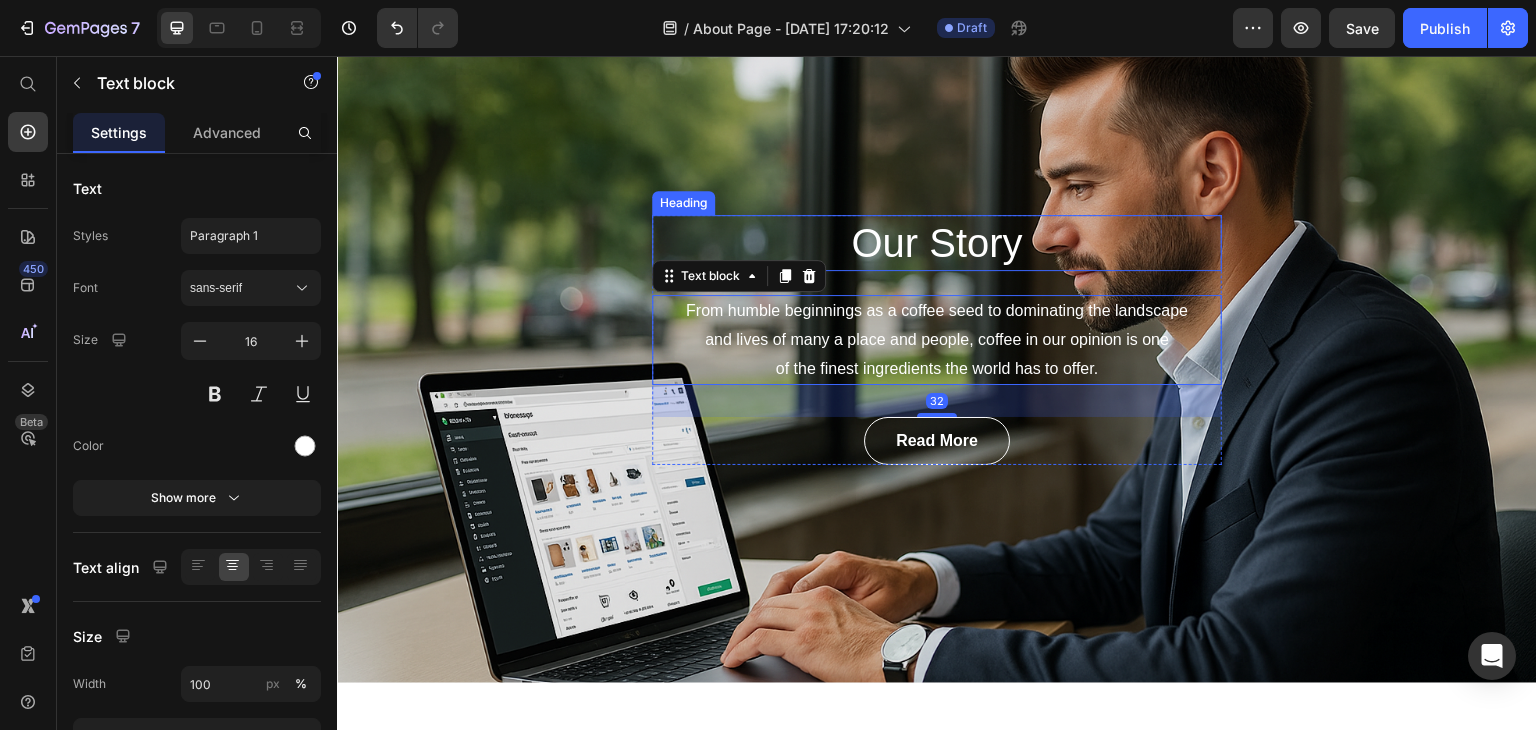 click on "Our Story" at bounding box center (937, 243) 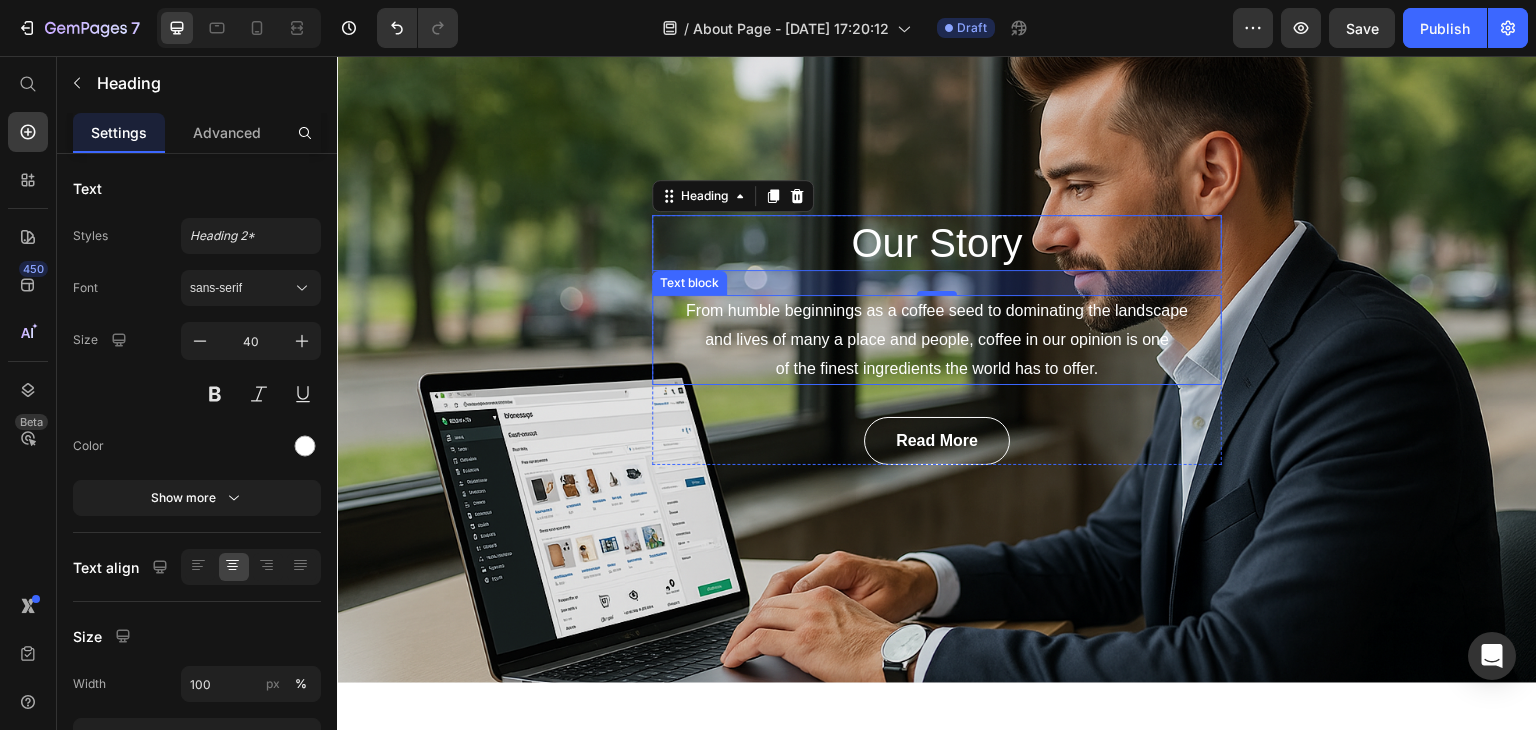 click on "From humble beginnings as a coffee seed to dominating the landscape and lives of many a place and people, coffee in our opinion is one of the finest ingredients the world has to offer." at bounding box center [937, 340] 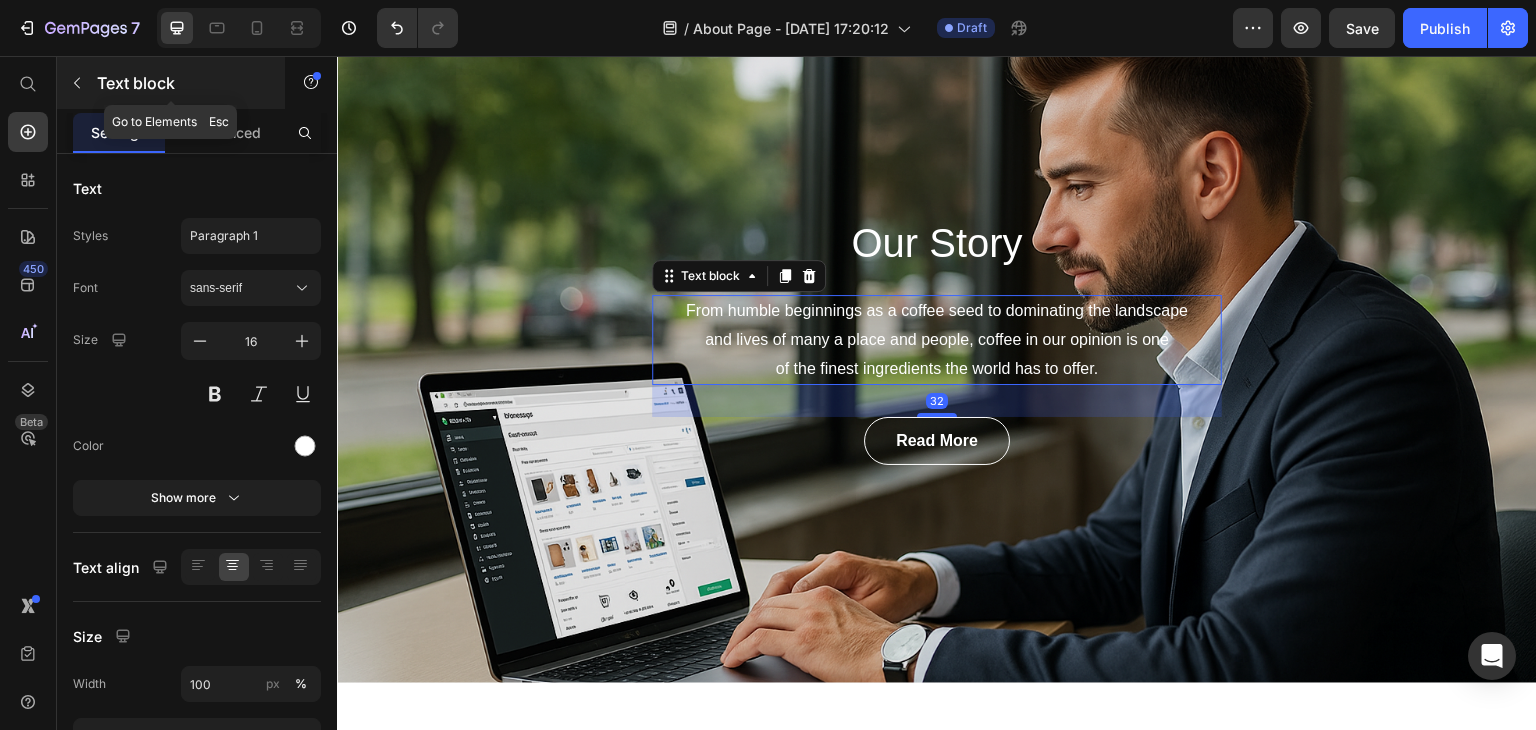 click at bounding box center [77, 83] 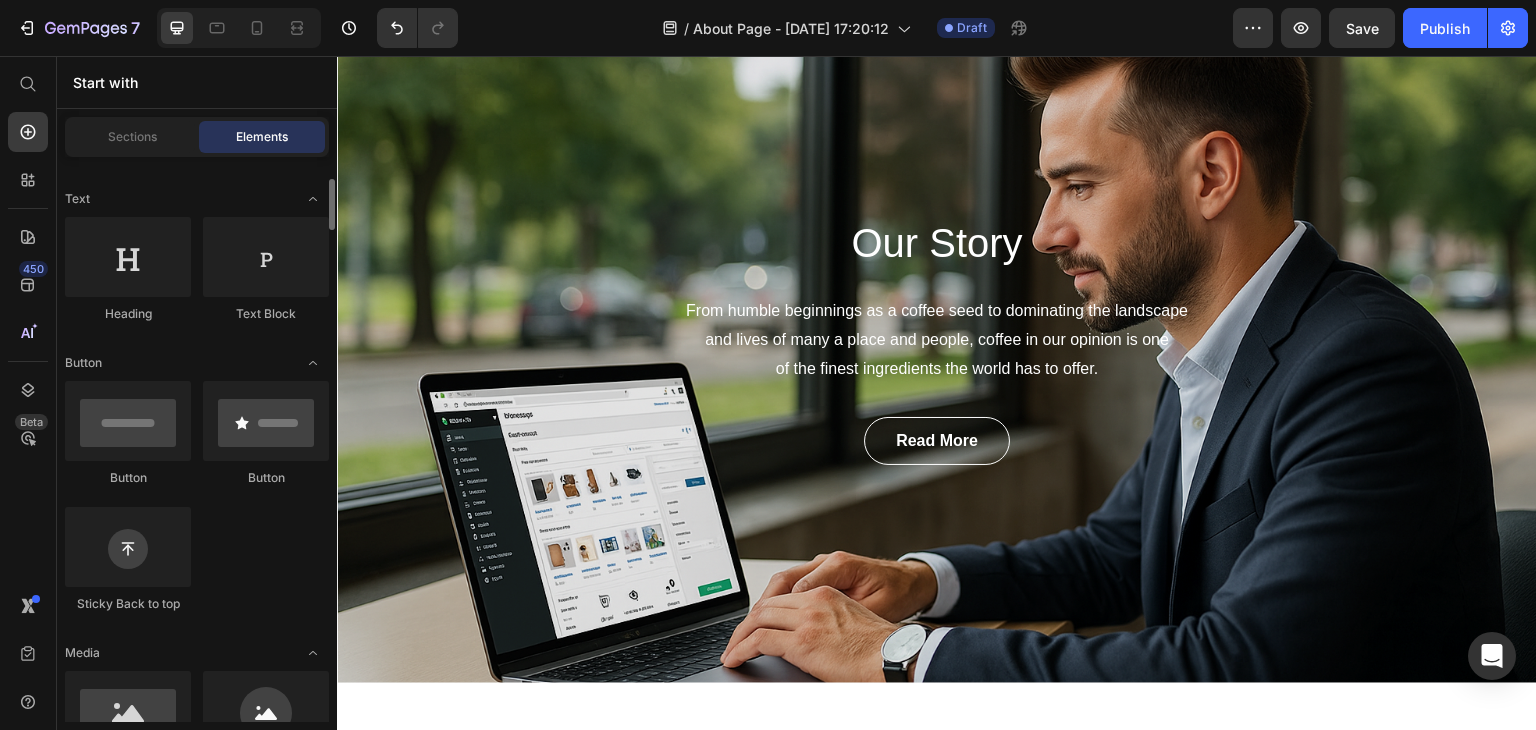 scroll, scrollTop: 0, scrollLeft: 0, axis: both 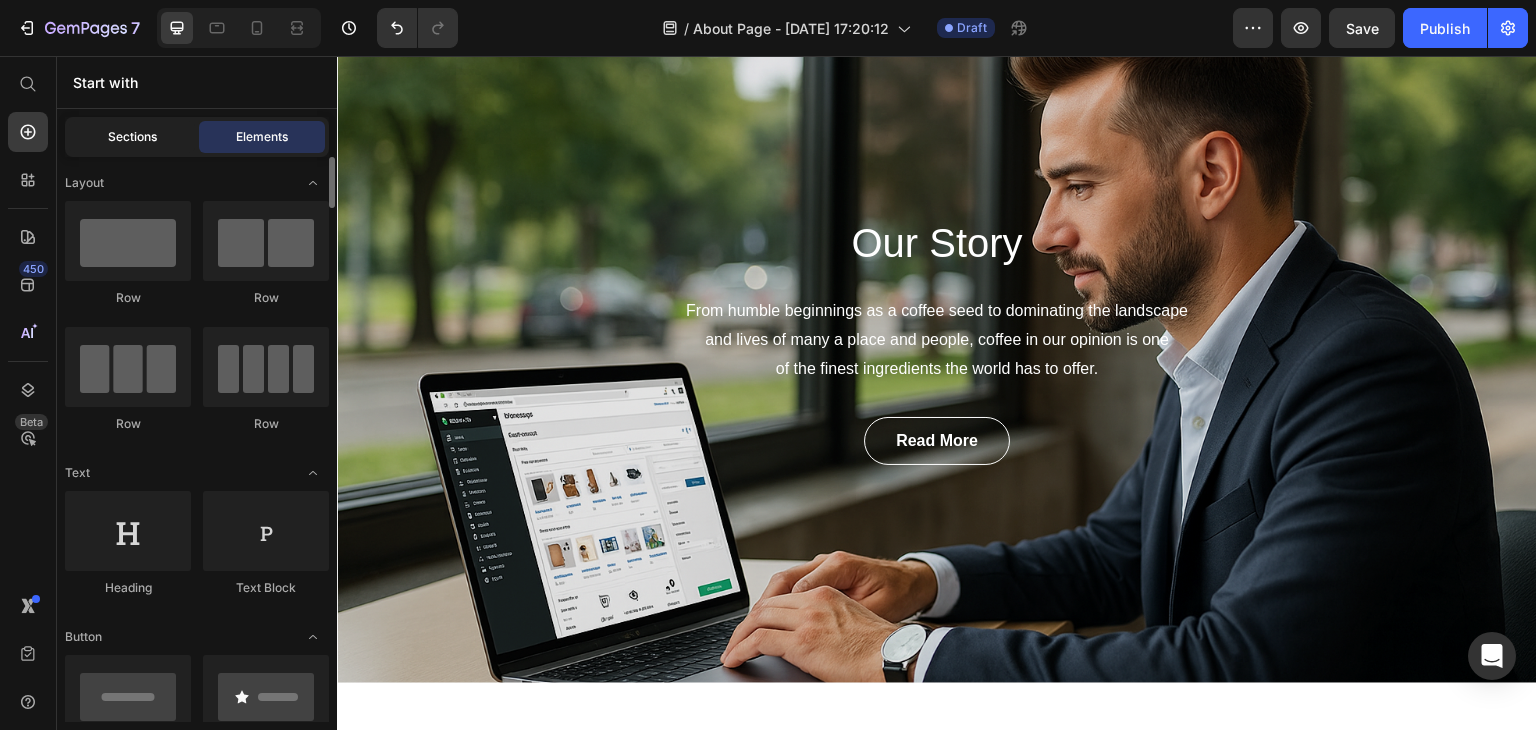 click on "Sections" 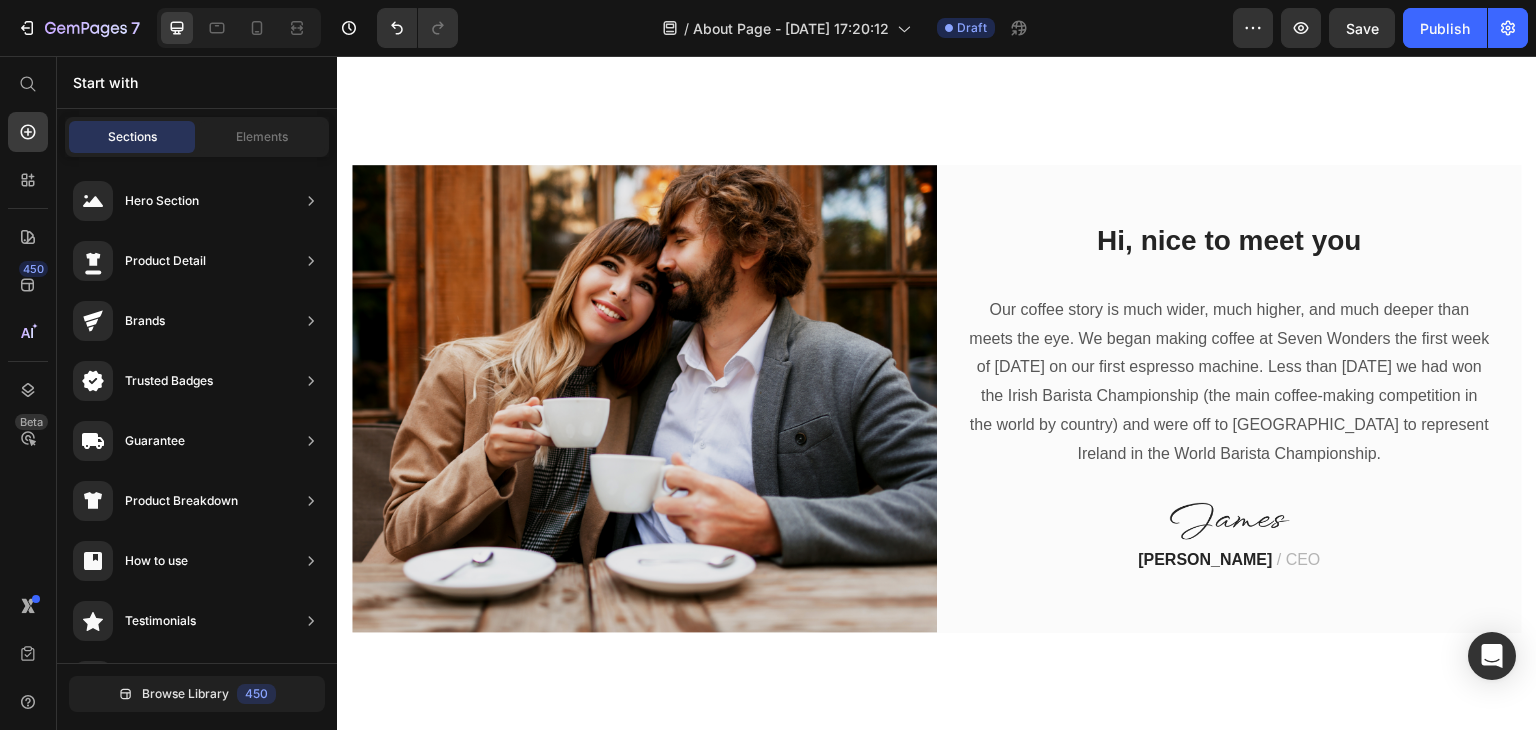 scroll, scrollTop: 702, scrollLeft: 0, axis: vertical 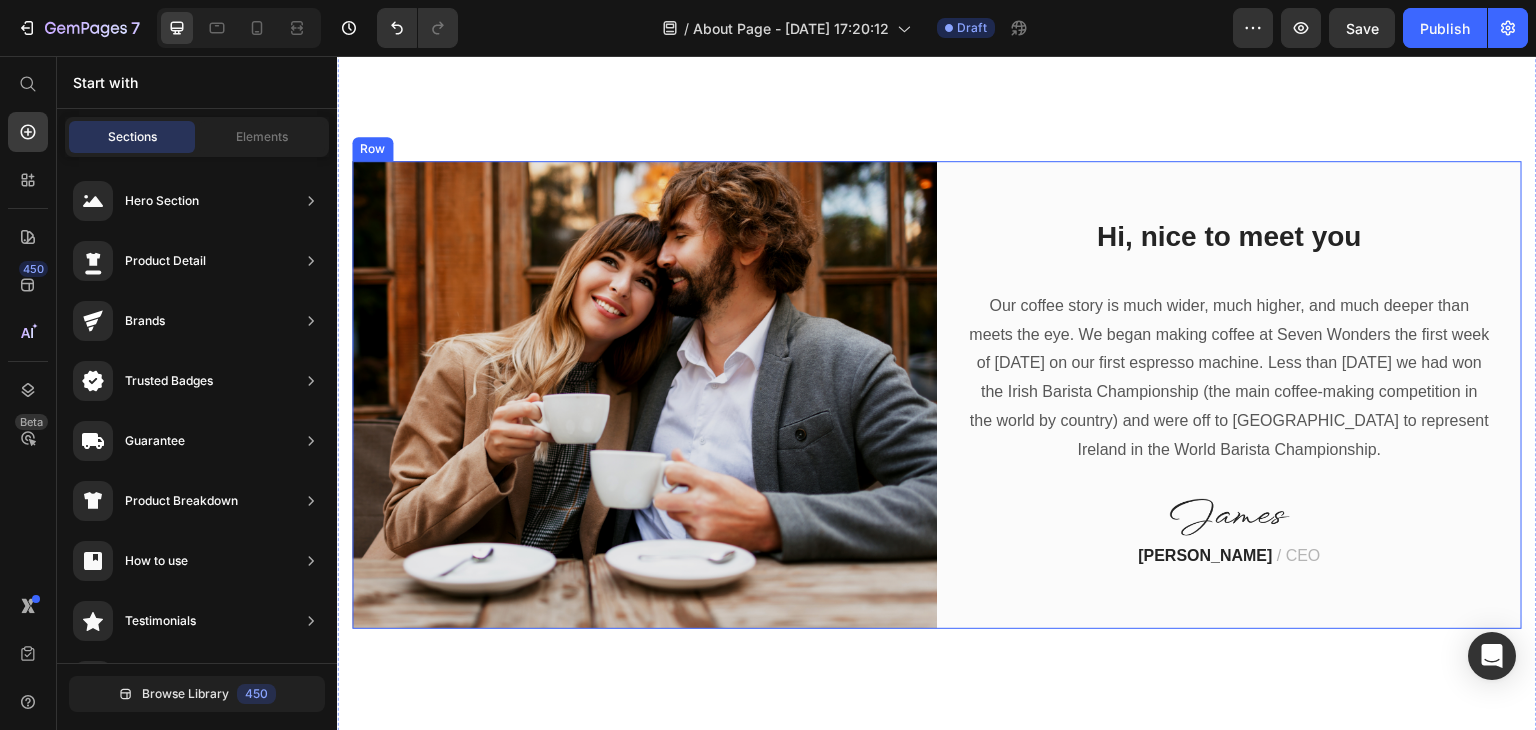 click on "Hi, nice to meet you Heading Our coffee story is much wider, much higher, and much deeper than meets the eye. We began making coffee at Seven Wonders the first week of [DATE] on our first espresso machine. Less than [DATE] we had won the Irish Barista Championship (the main coffee-making competition in the world by country) and were off to [GEOGRAPHIC_DATA] to represent Ireland in the World Barista Championship. Text block Image [PERSON_NAME]   / CEO Text block Row" at bounding box center [1229, 394] 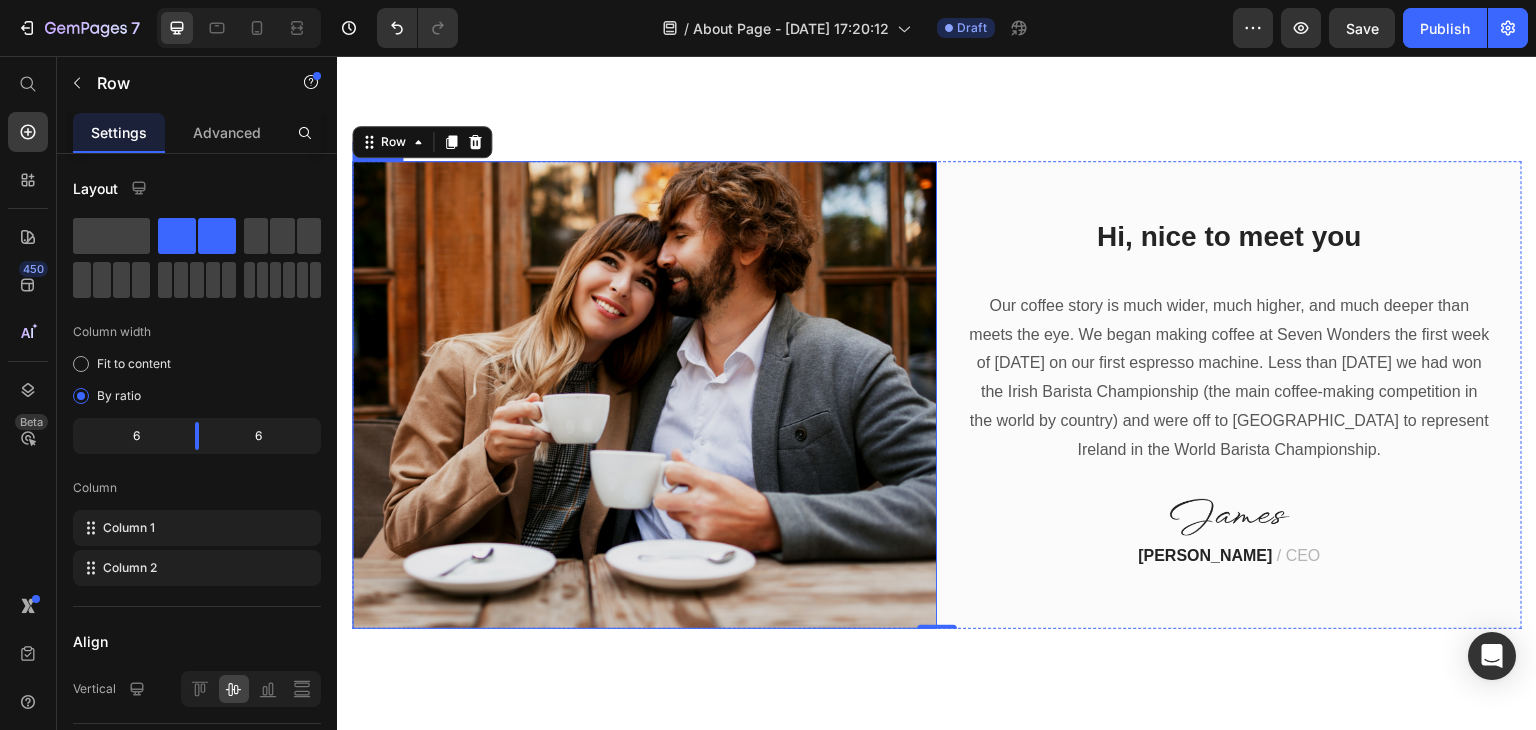 scroll, scrollTop: 575, scrollLeft: 0, axis: vertical 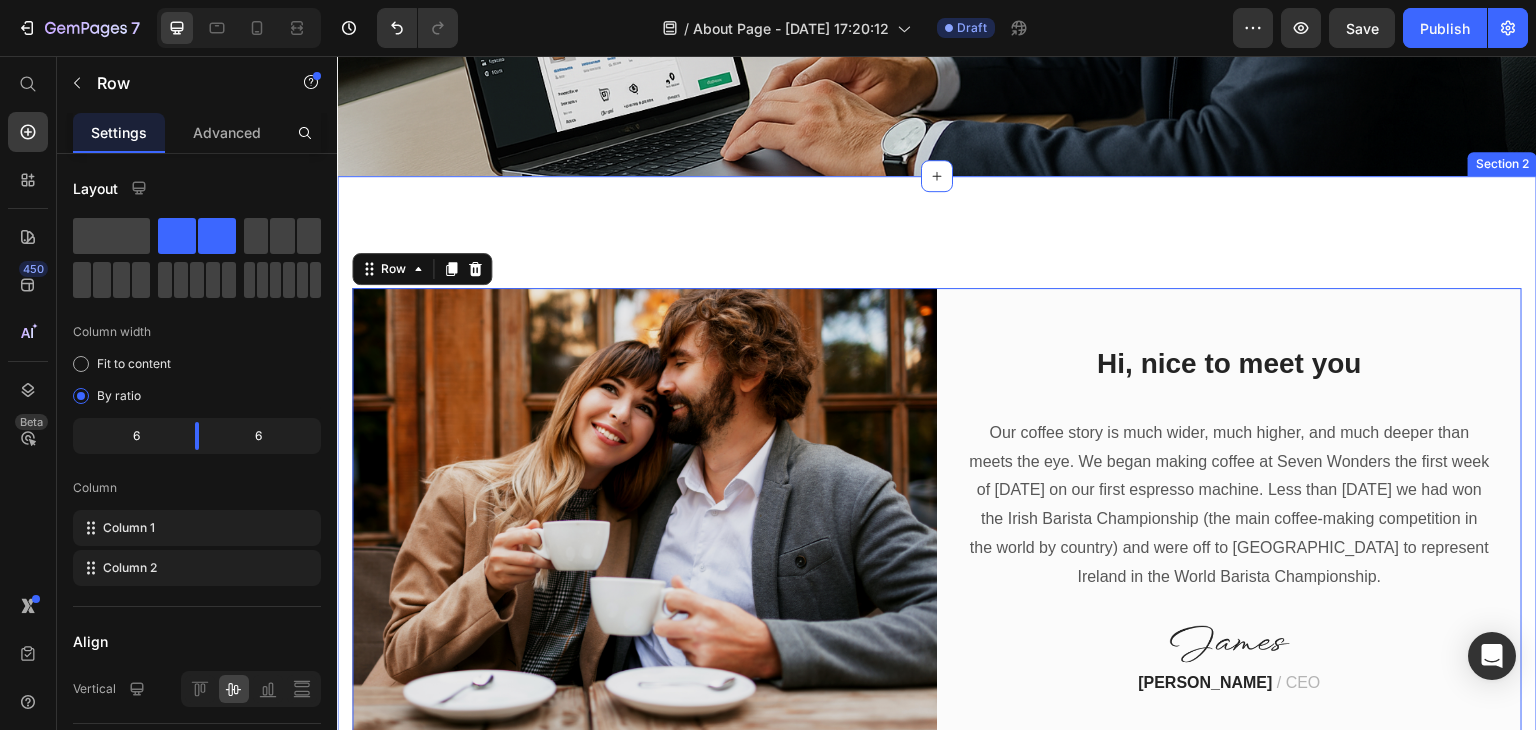 click on "Image Hi, nice to meet you Heading Our coffee story is much wider, much higher, and much deeper than meets the eye. We began making coffee at Seven Wonders the first week of [DATE] on our first espresso machine. Less than [DATE] we had won the Irish Barista Championship (the main coffee-making competition in the world by country) and were off to [GEOGRAPHIC_DATA] to represent Ireland in the World Barista Championship. Text block Image [PERSON_NAME]   / CEO Text block Row Row   0 Section 2" at bounding box center [937, 521] 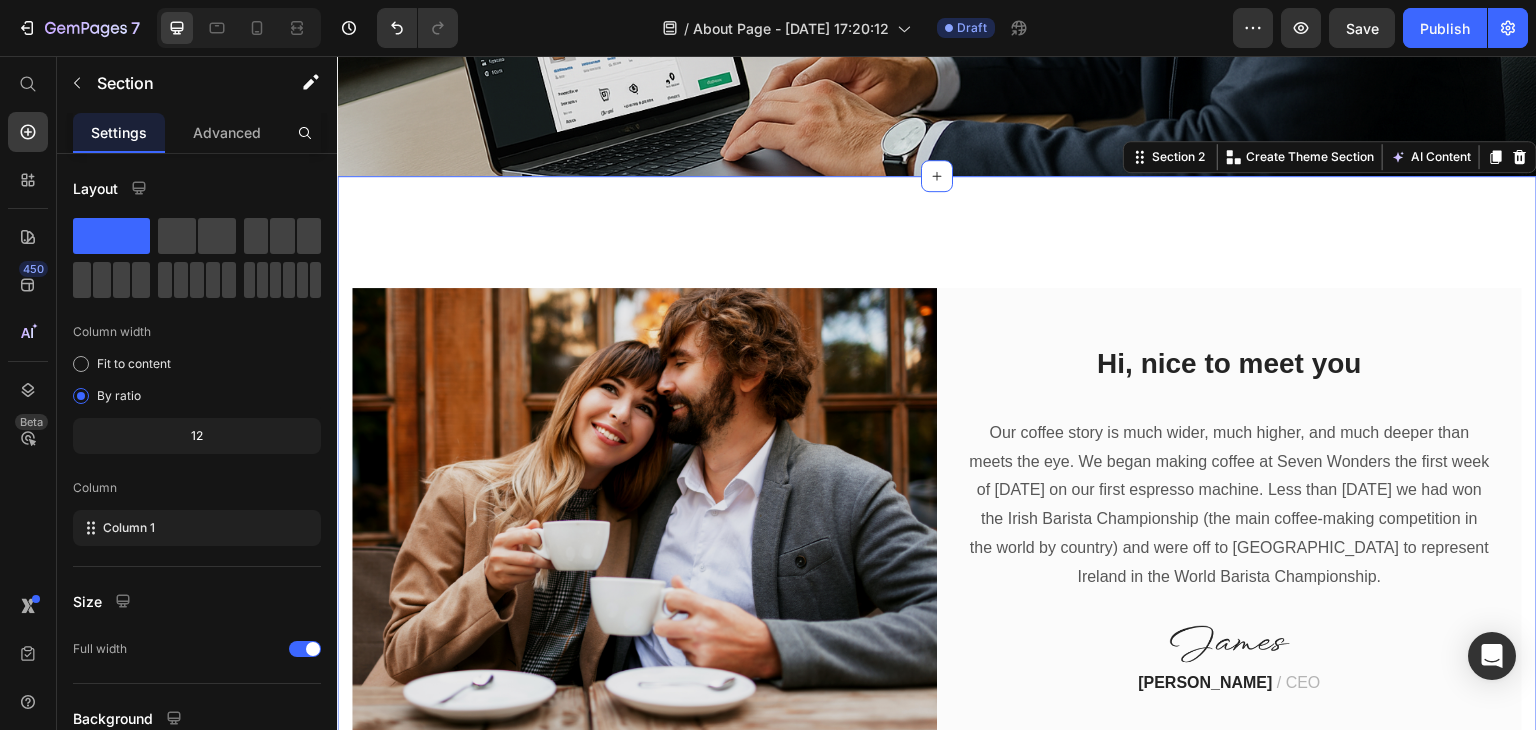 click on "Image Hi, nice to meet you Heading Our coffee story is much wider, much higher, and much deeper than meets the eye. We began making coffee at Seven Wonders the first week of [DATE] on our first espresso machine. Less than [DATE] we had won the Irish Barista Championship (the main coffee-making competition in the world by country) and were off to [GEOGRAPHIC_DATA] to represent Ireland in the World Barista Championship. Text block Image [PERSON_NAME]   / CEO Text block Row Row Section 2   You can create reusable sections Create Theme Section AI Content Write with GemAI What would you like to describe here? Tone and Voice Persuasive Product Getting products... Show more Generate" at bounding box center (937, 521) 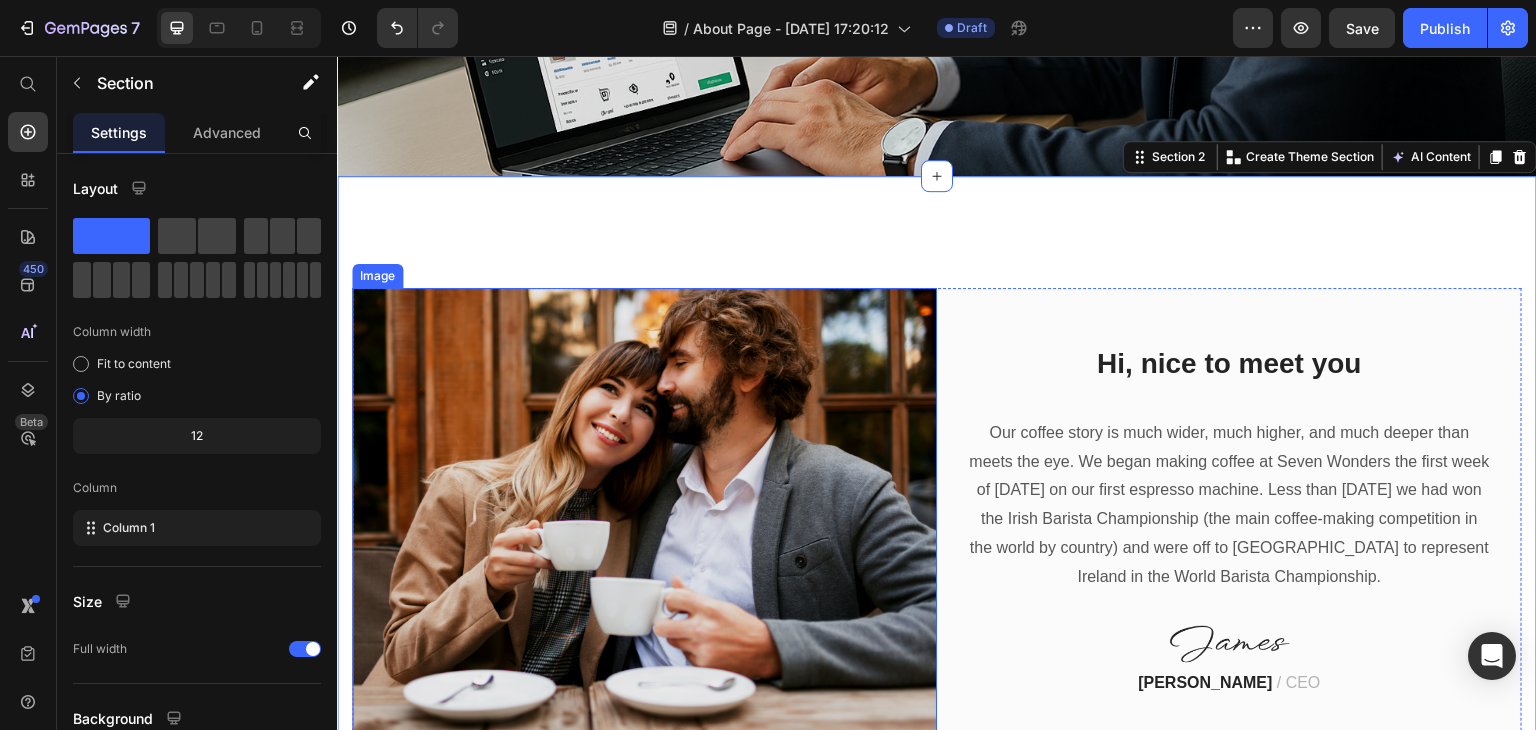 click at bounding box center (644, 521) 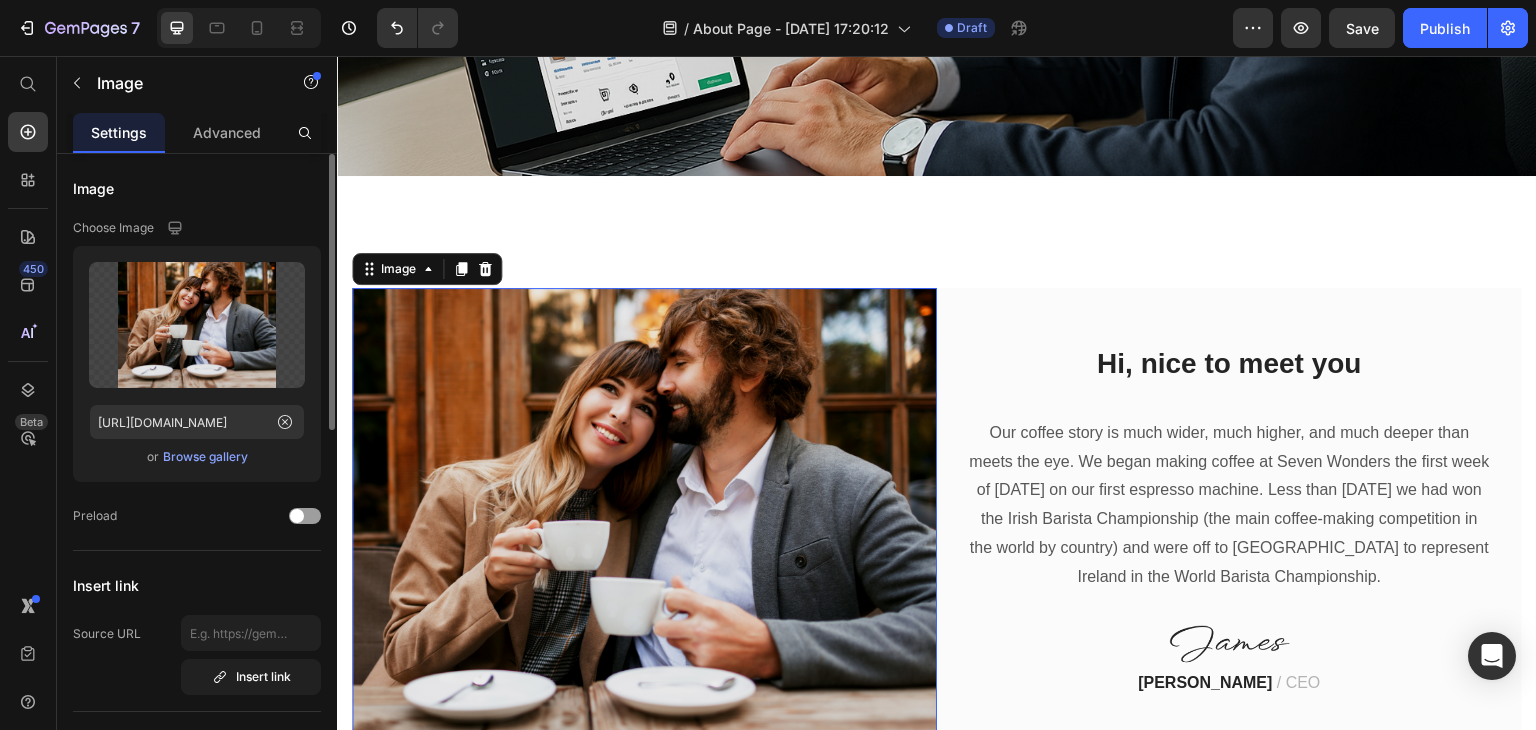click on "Browse gallery" at bounding box center (205, 457) 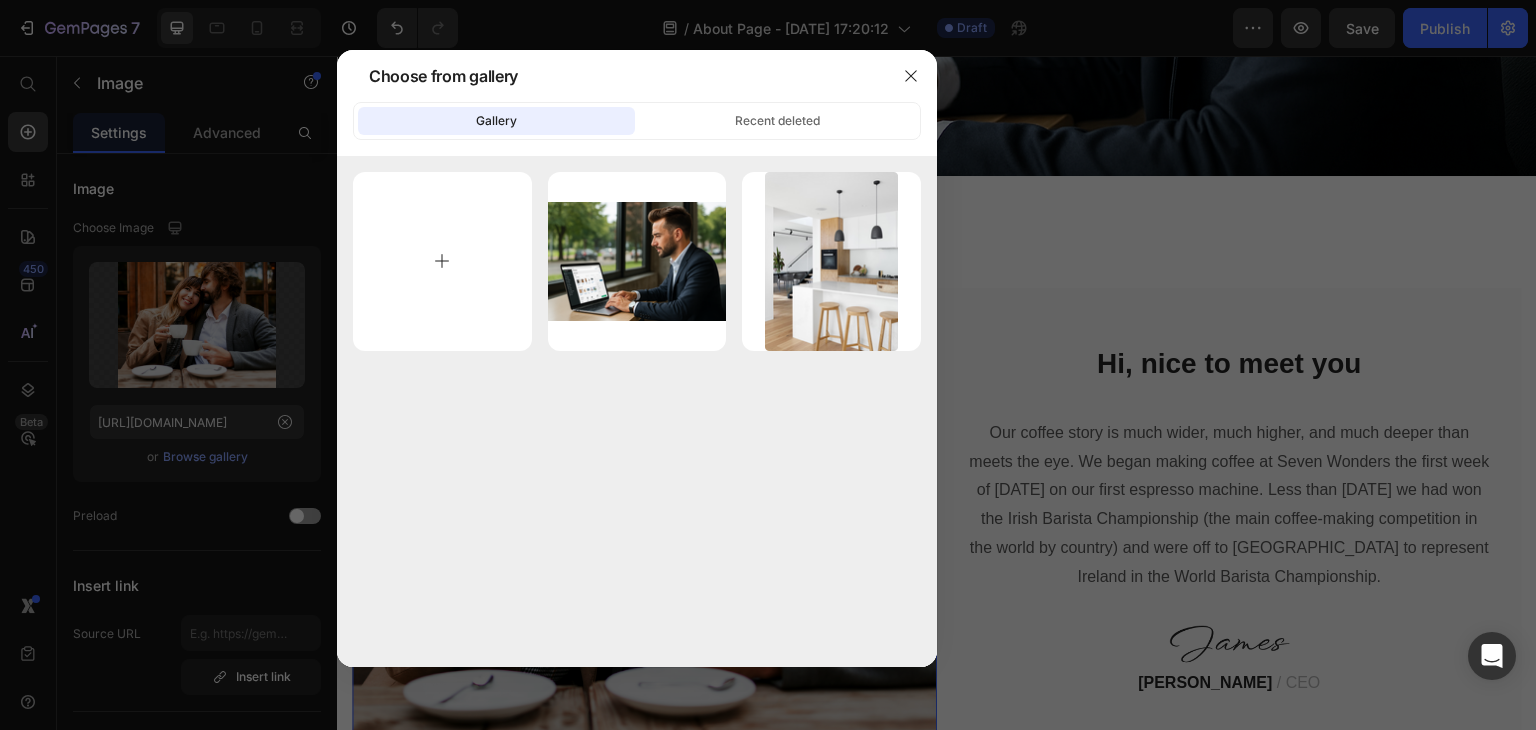 click at bounding box center (442, 261) 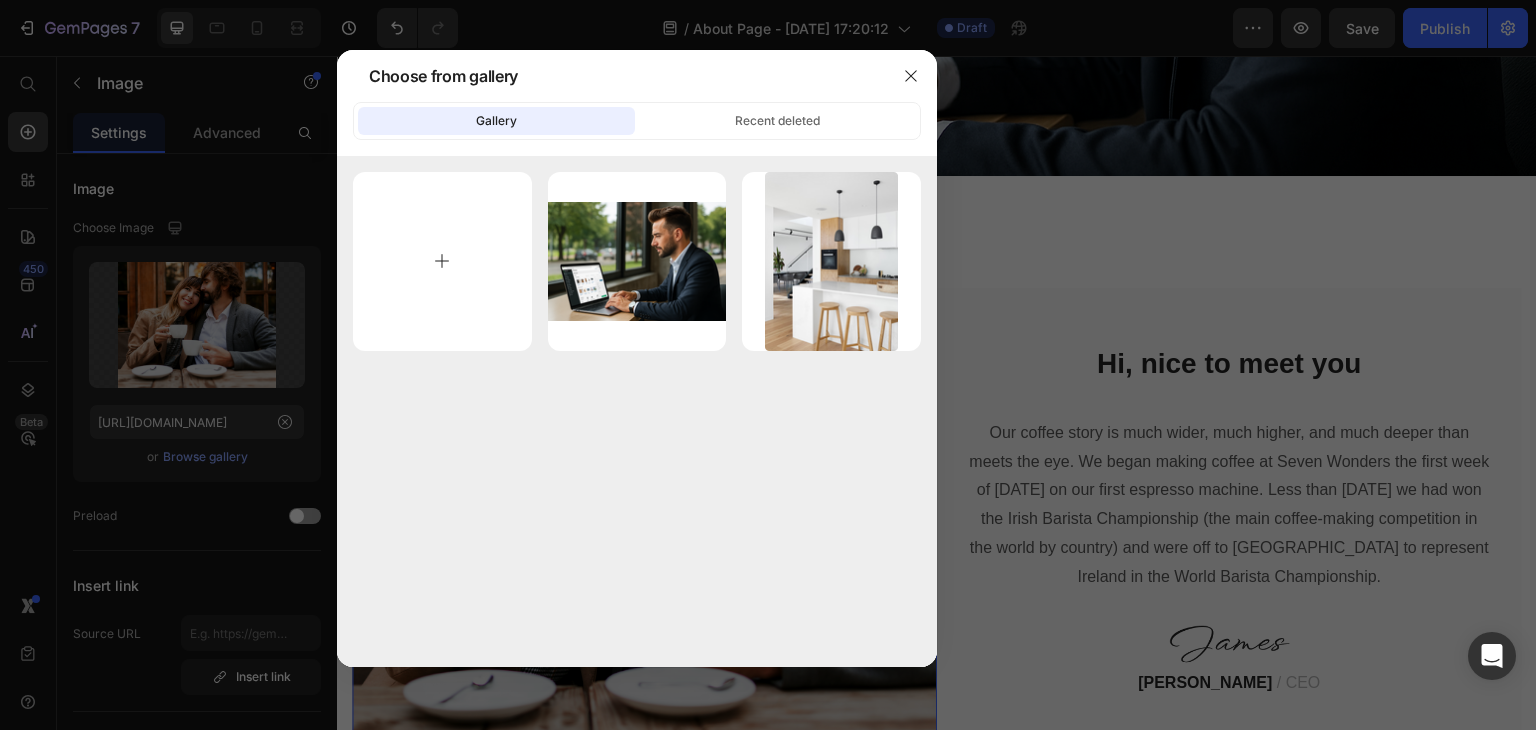 type on "C:\fakepath\ChatGPT Image [DATE], 04_44_15 PM.png" 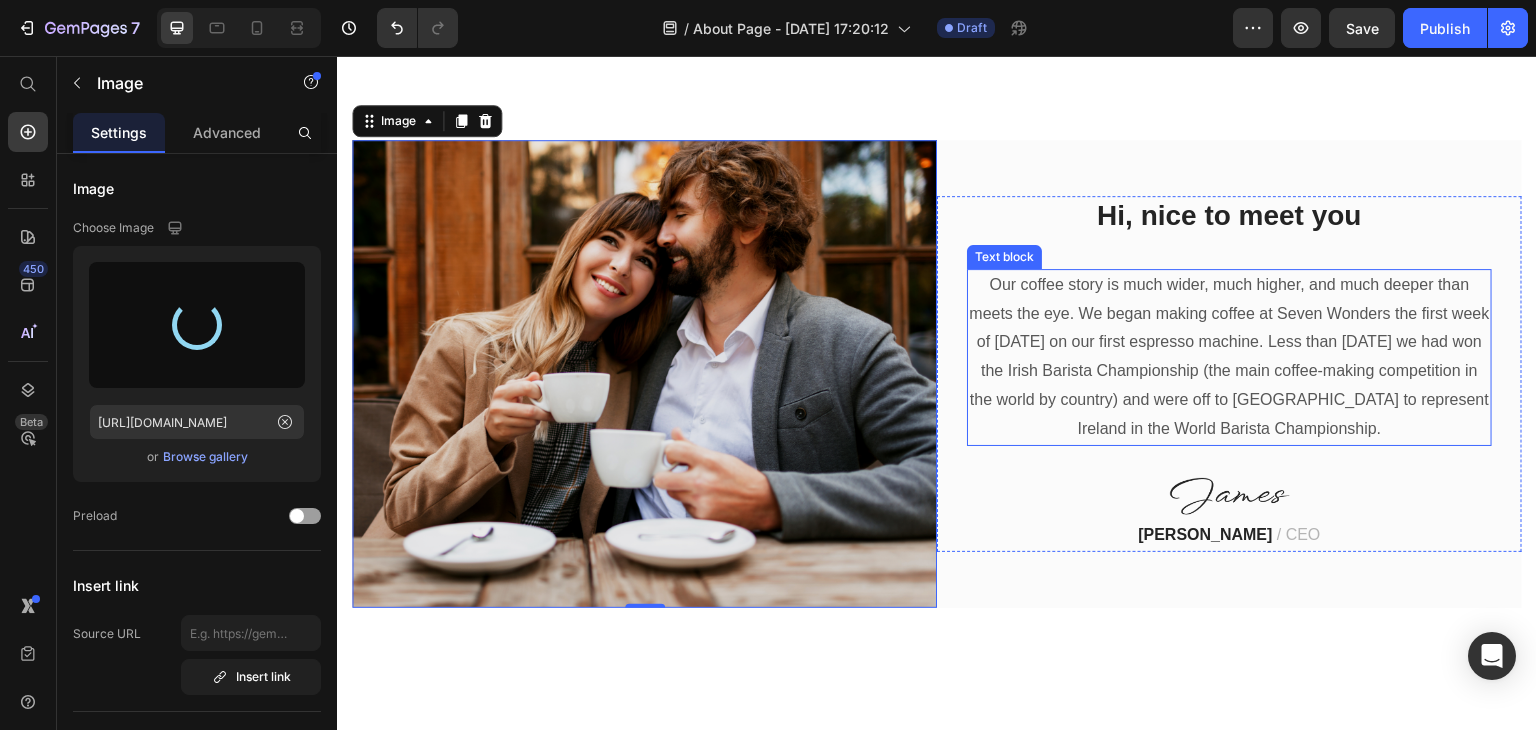 scroll, scrollTop: 724, scrollLeft: 0, axis: vertical 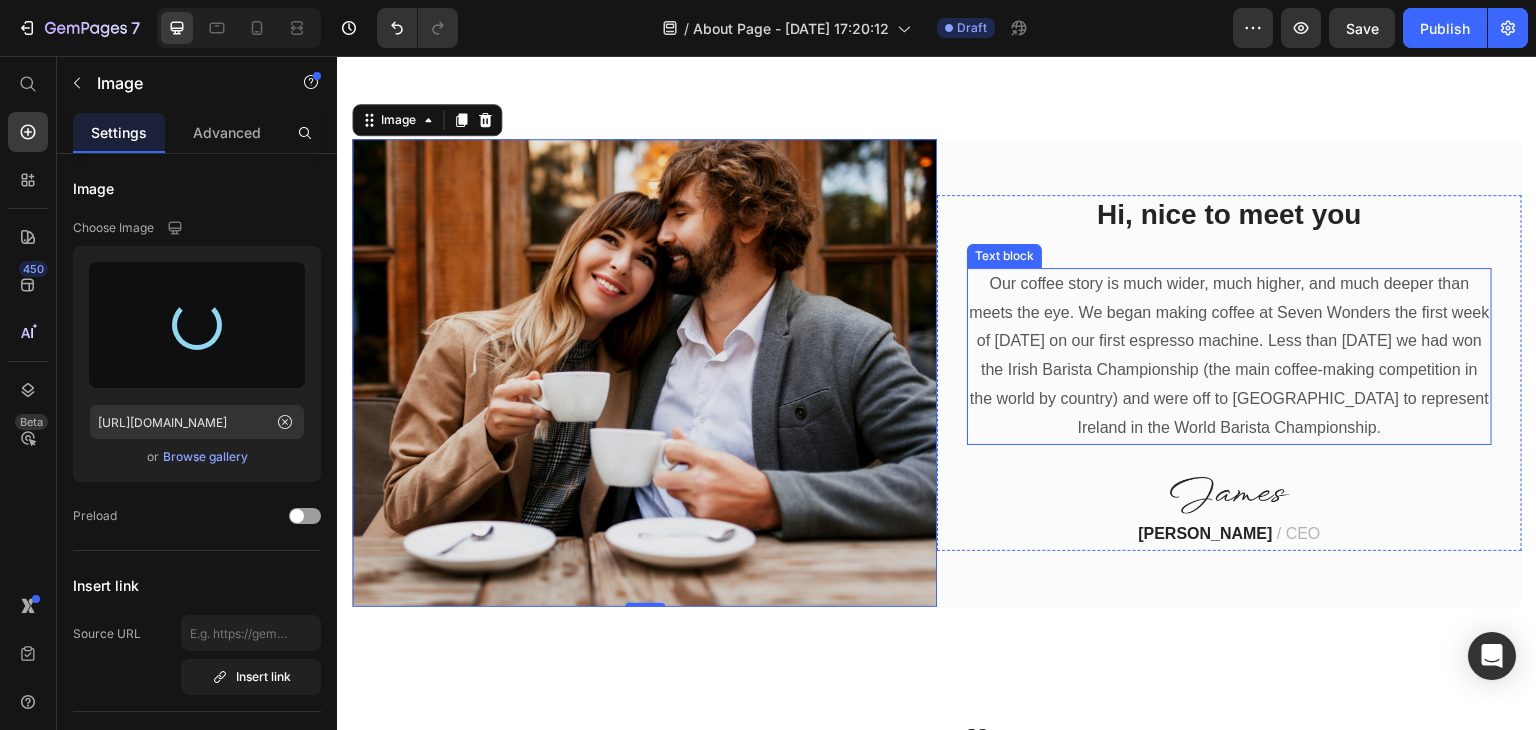 type on "[URL][DOMAIN_NAME]" 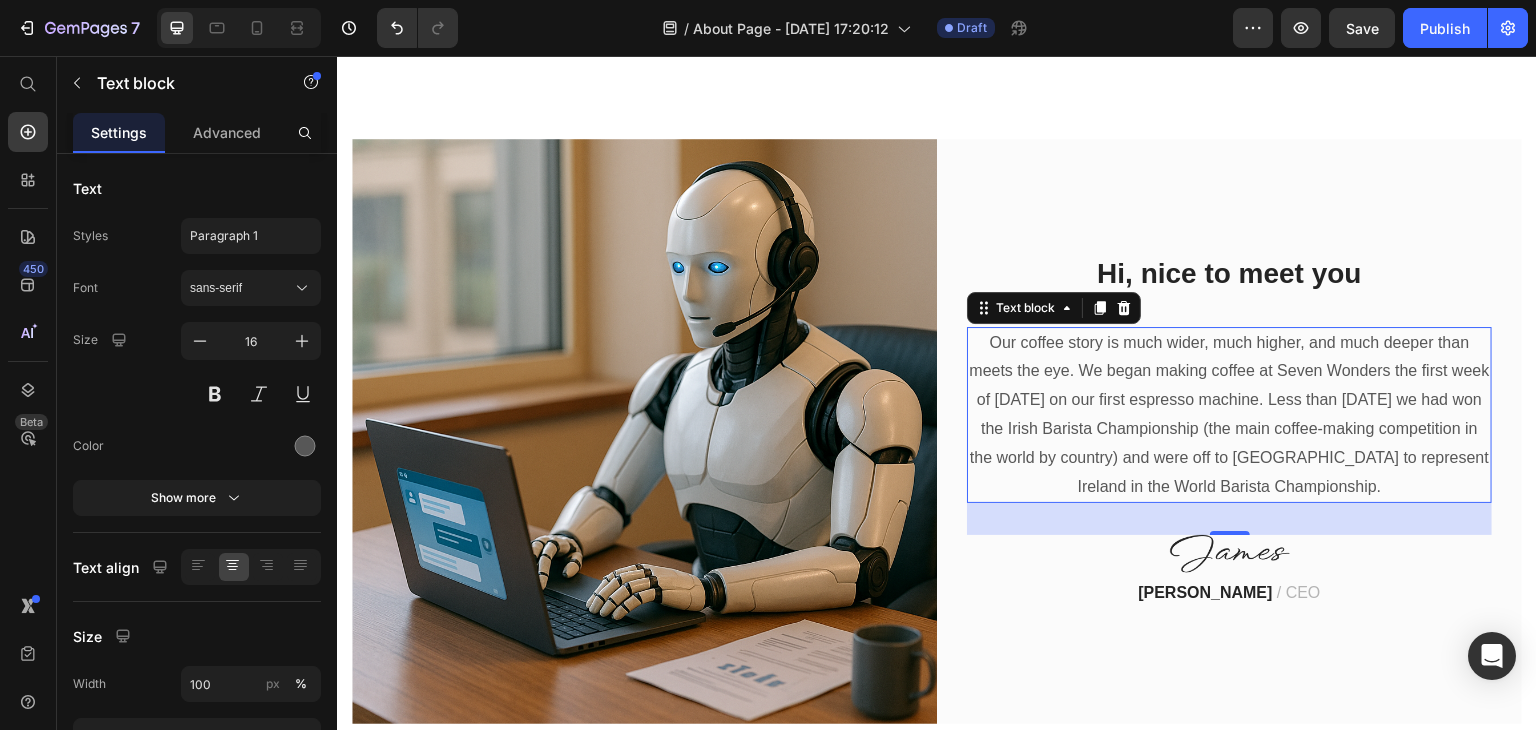 click on "Our coffee story is much wider, much higher, and much deeper than meets the eye. We began making coffee at Seven Wonders the first week of [DATE] on our first espresso machine. Less than [DATE] we had won the Irish Barista Championship (the main coffee-making competition in the world by country) and were off to [GEOGRAPHIC_DATA] to represent Ireland in the World Barista Championship." at bounding box center (1229, 415) 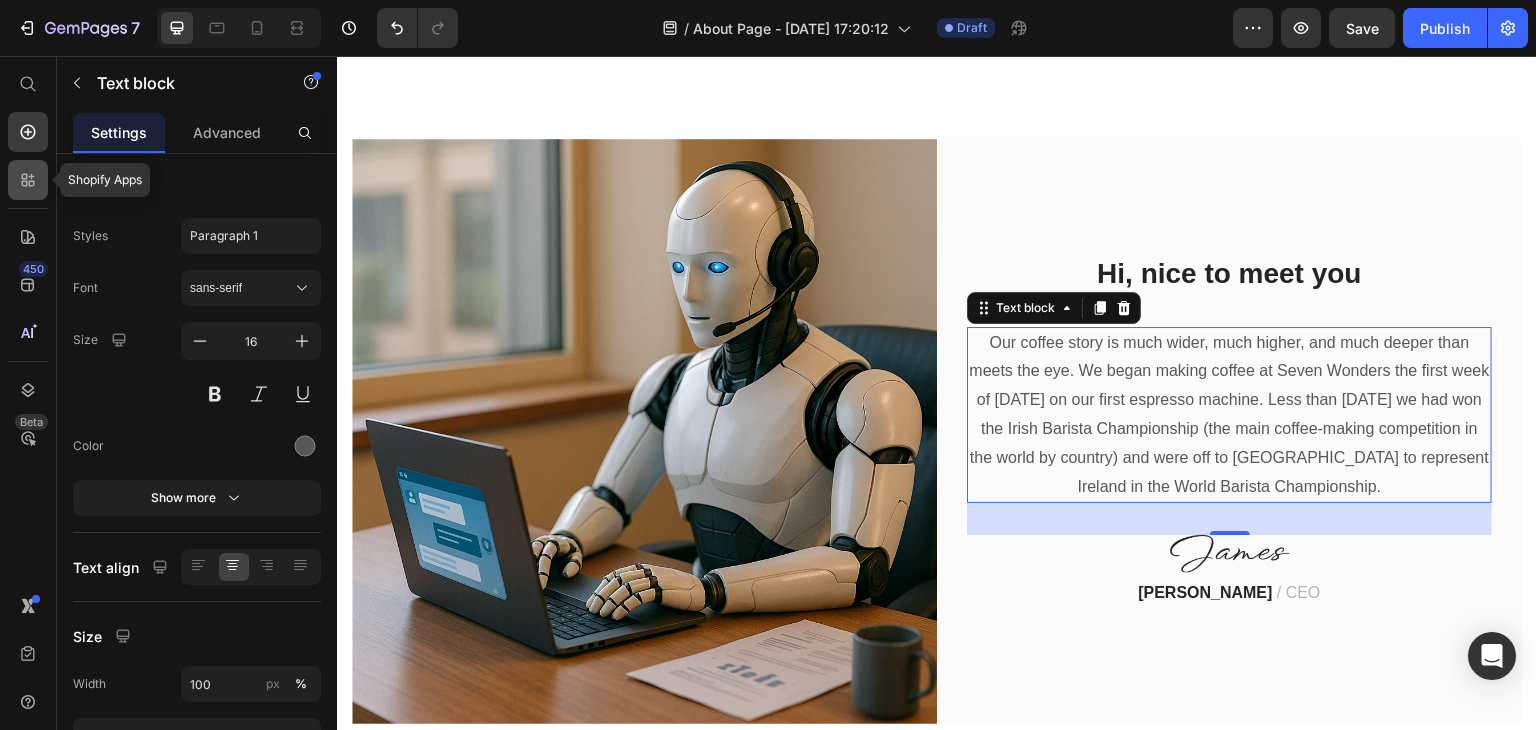 click 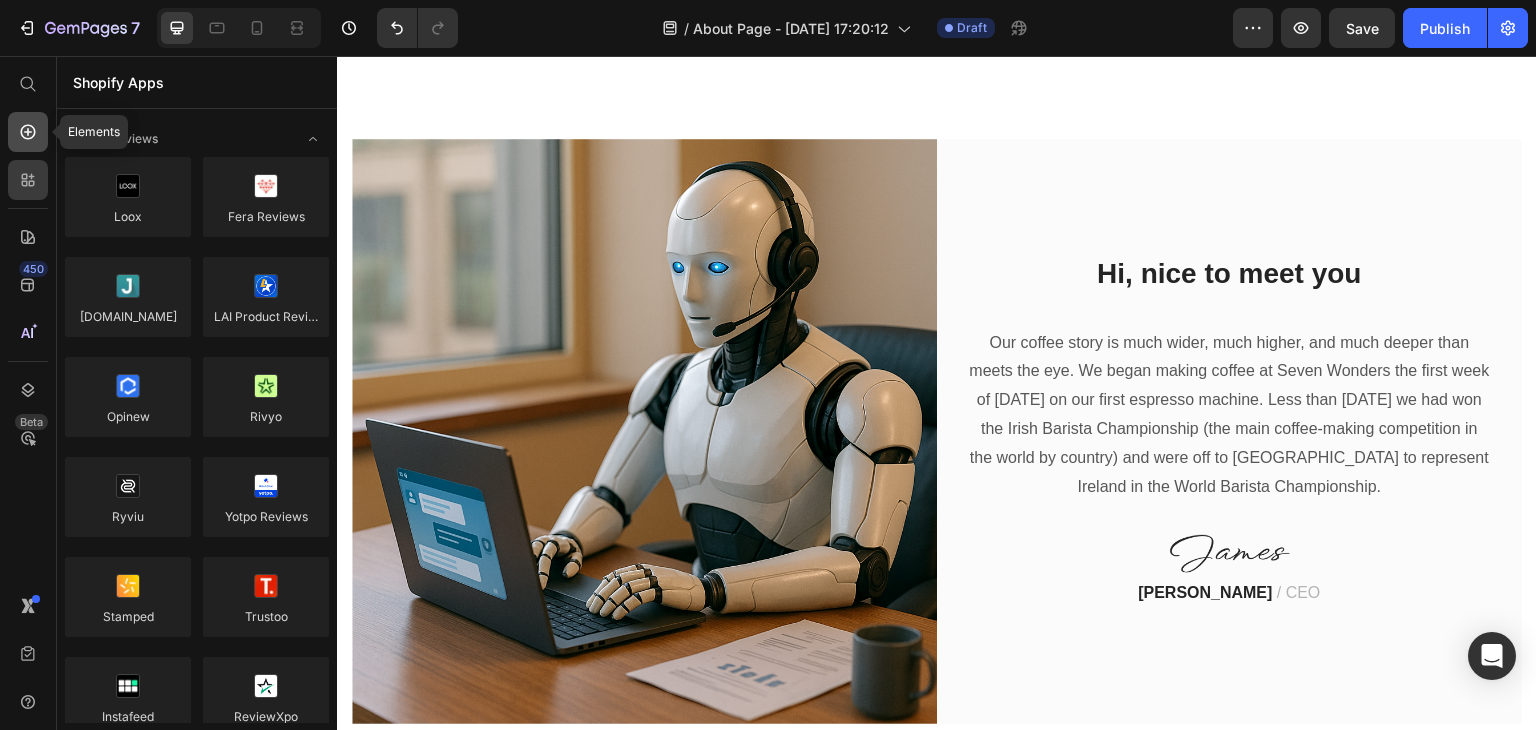 click 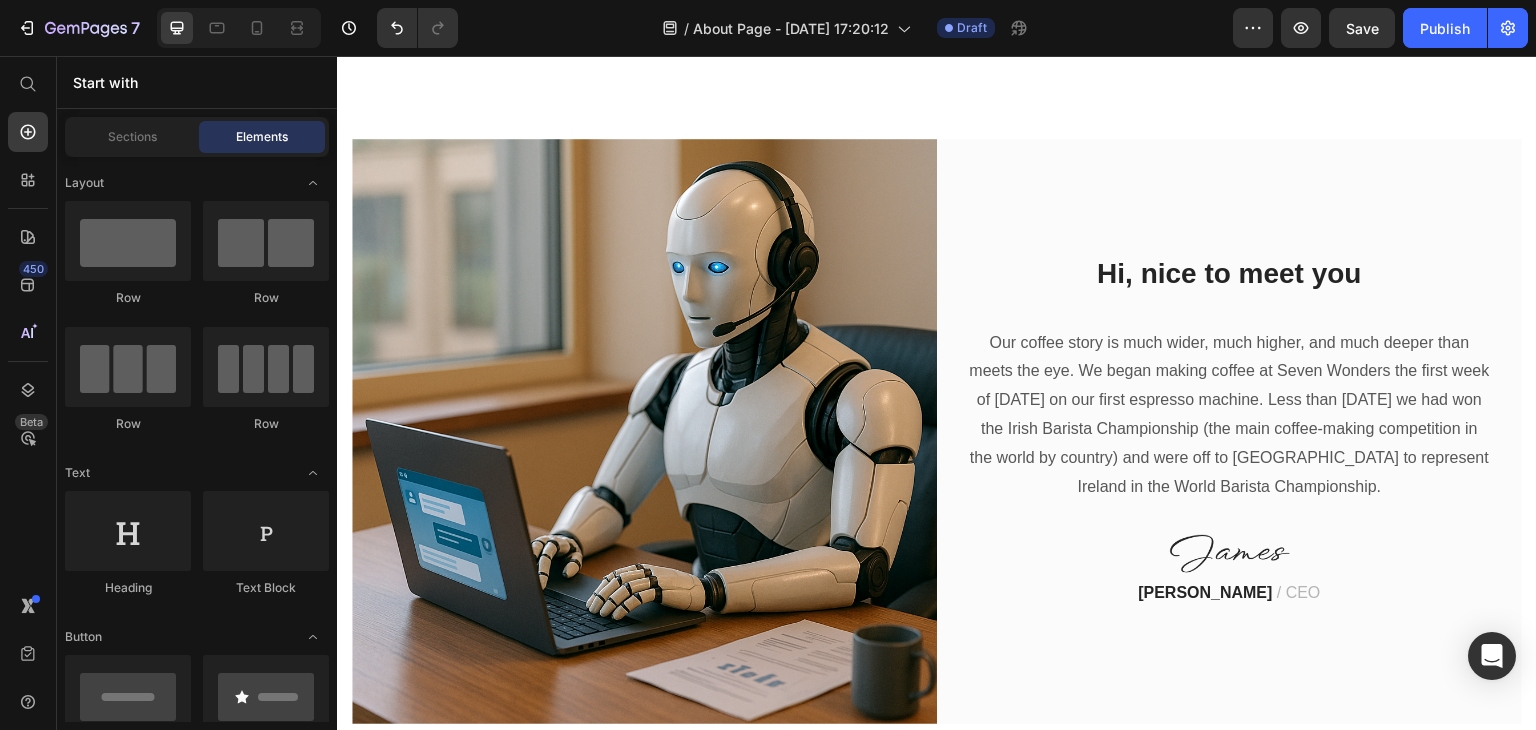 click on "450 Beta" at bounding box center [28, 393] 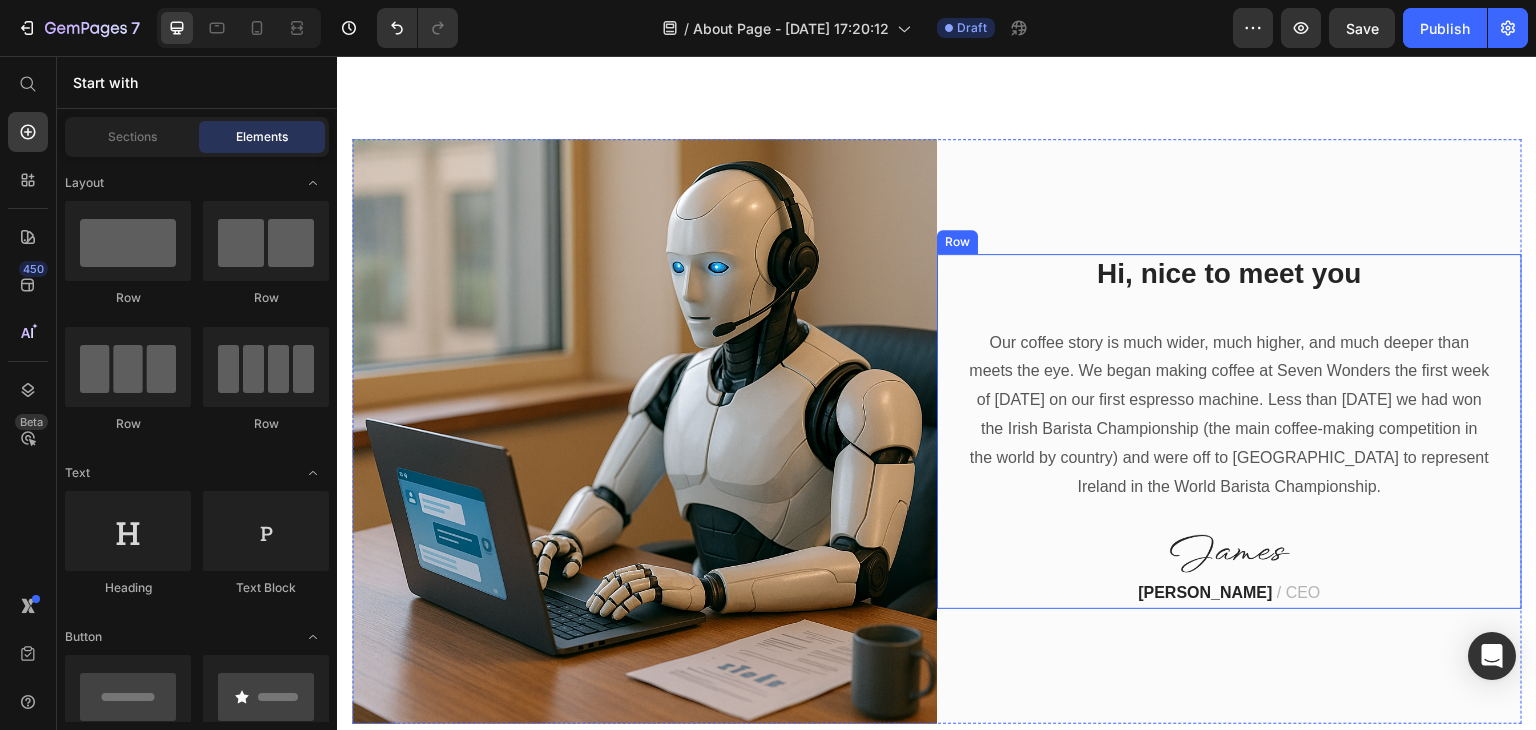 click on "Our coffee story is much wider, much higher, and much deeper than meets the eye. We began making coffee at Seven Wonders the first week of [DATE] on our first espresso machine. Less than [DATE] we had won the Irish Barista Championship (the main coffee-making competition in the world by country) and were off to [GEOGRAPHIC_DATA] to represent Ireland in the World Barista Championship." at bounding box center (1229, 415) 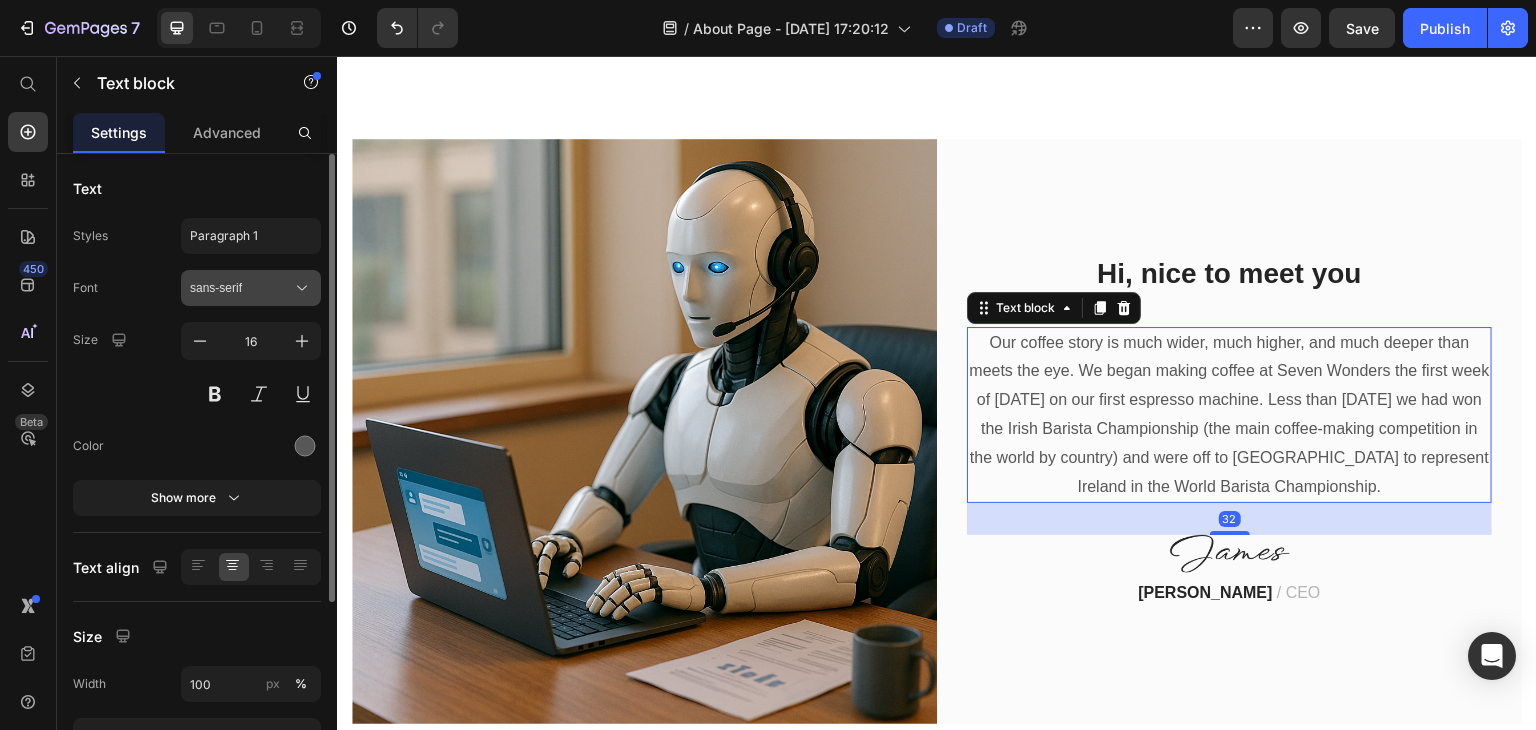 click on "sans-serif" at bounding box center (241, 288) 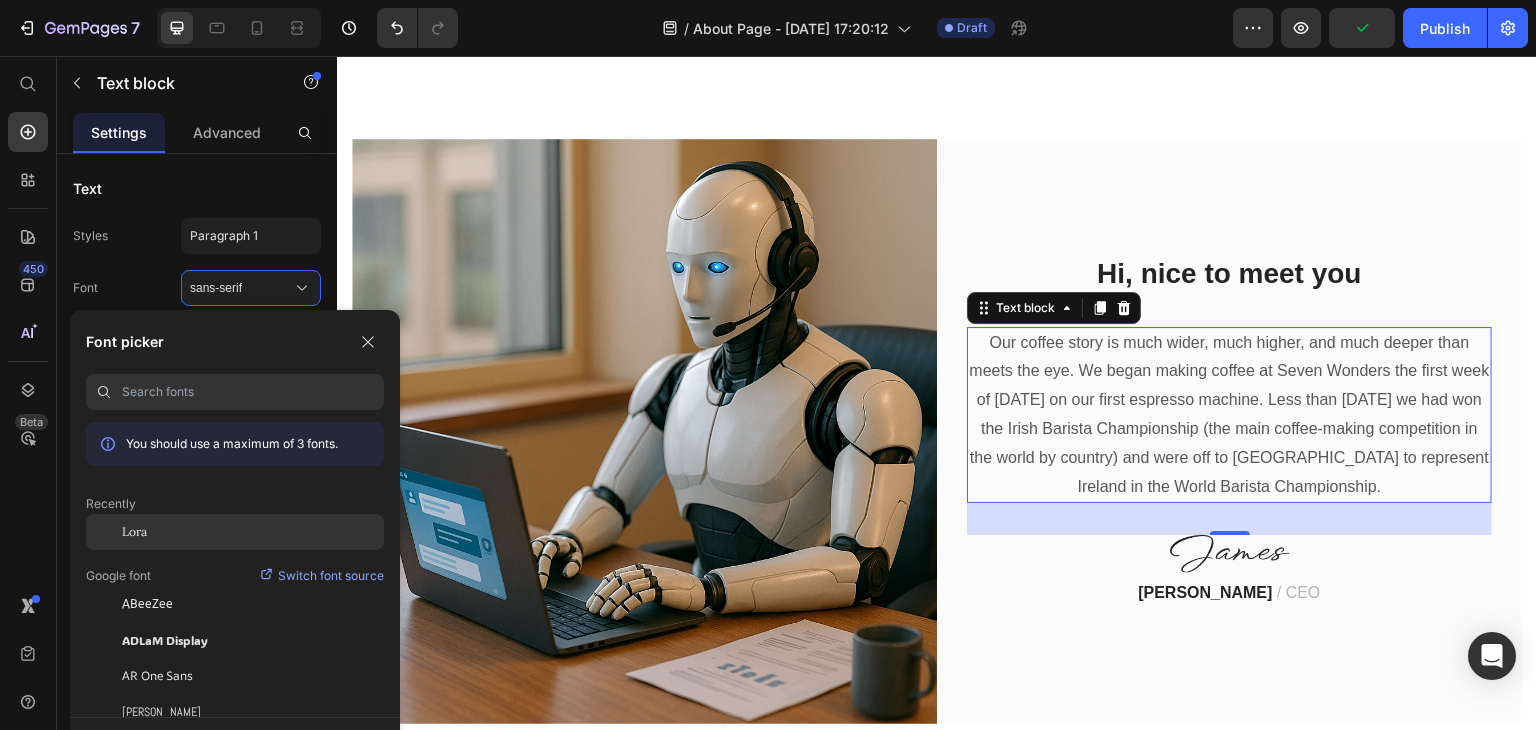 click on "Lora" 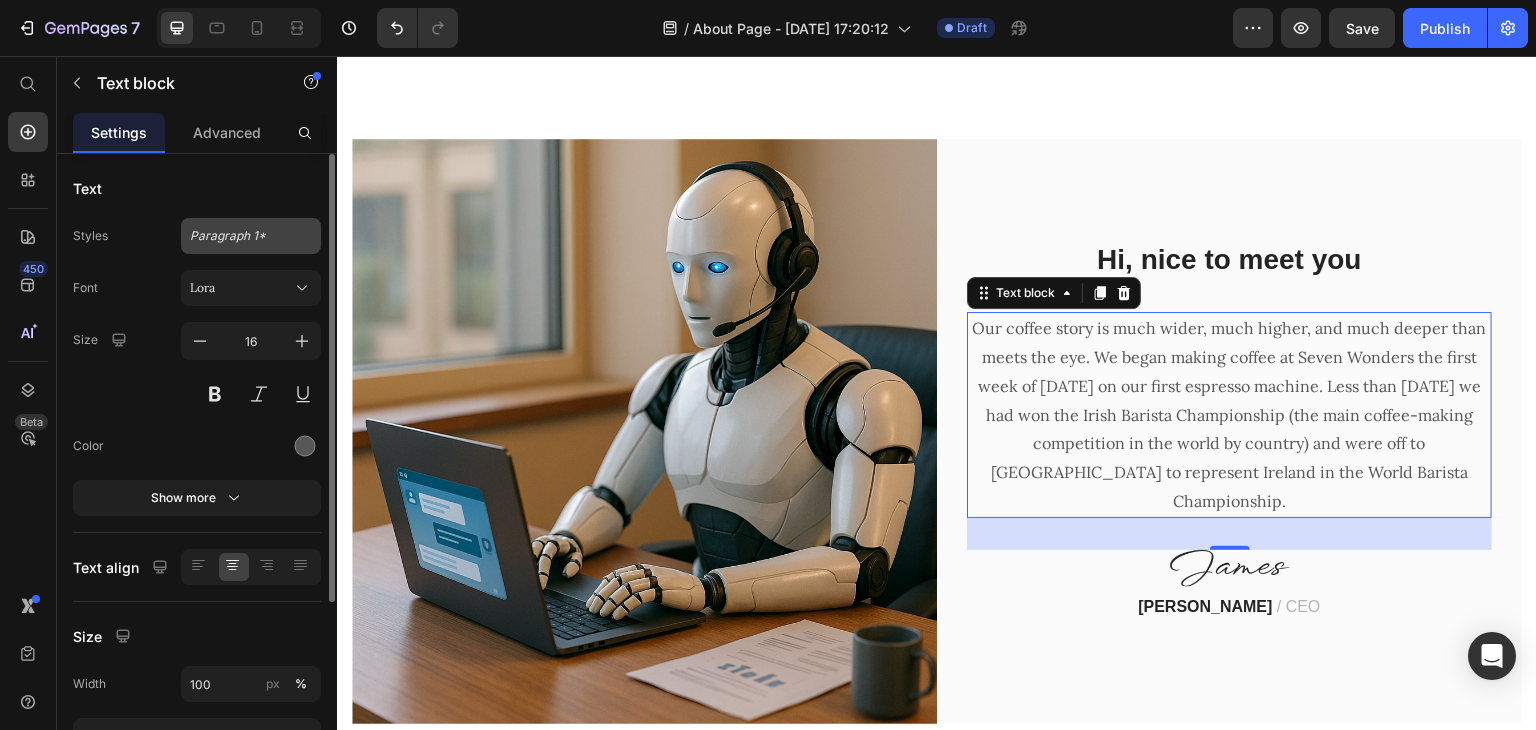 click on "Paragraph 1*" 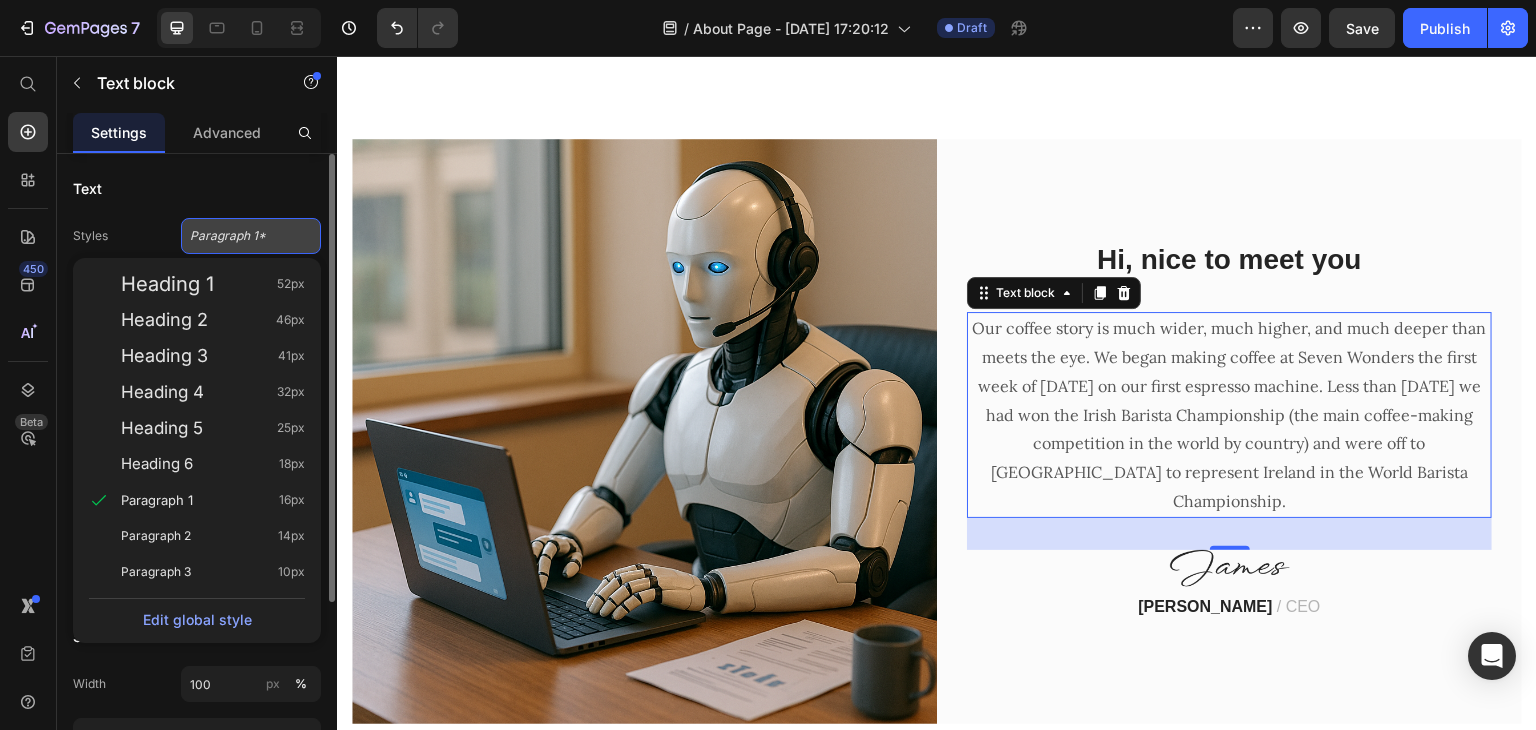 click on "Paragraph 1*" 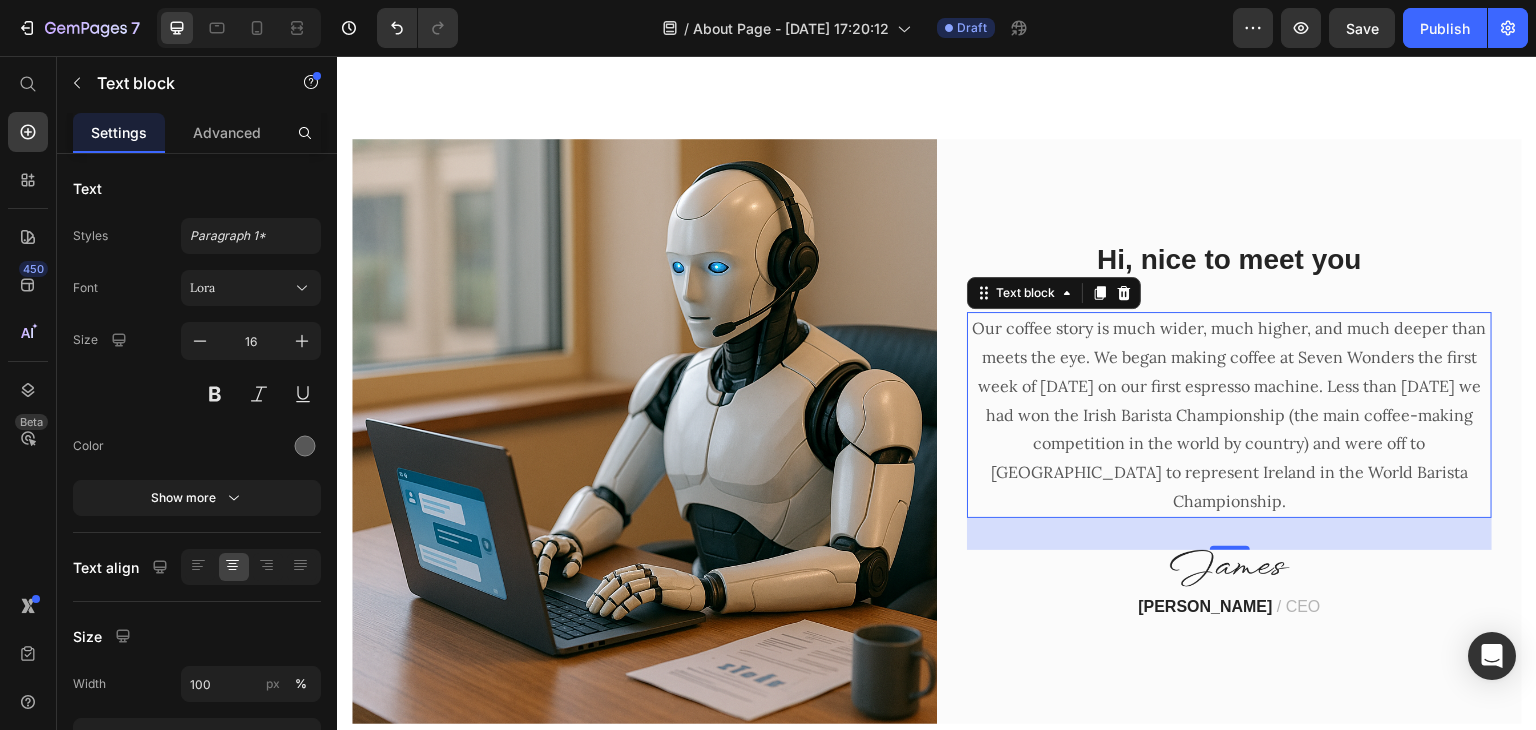click on "Our coffee story is much wider, much higher, and much deeper than meets the eye. We began making coffee at Seven Wonders the first week of [DATE] on our first espresso machine. Less than [DATE] we had won the Irish Barista Championship (the main coffee-making competition in the world by country) and were off to [GEOGRAPHIC_DATA] to represent Ireland in the World Barista Championship." at bounding box center [1229, 415] 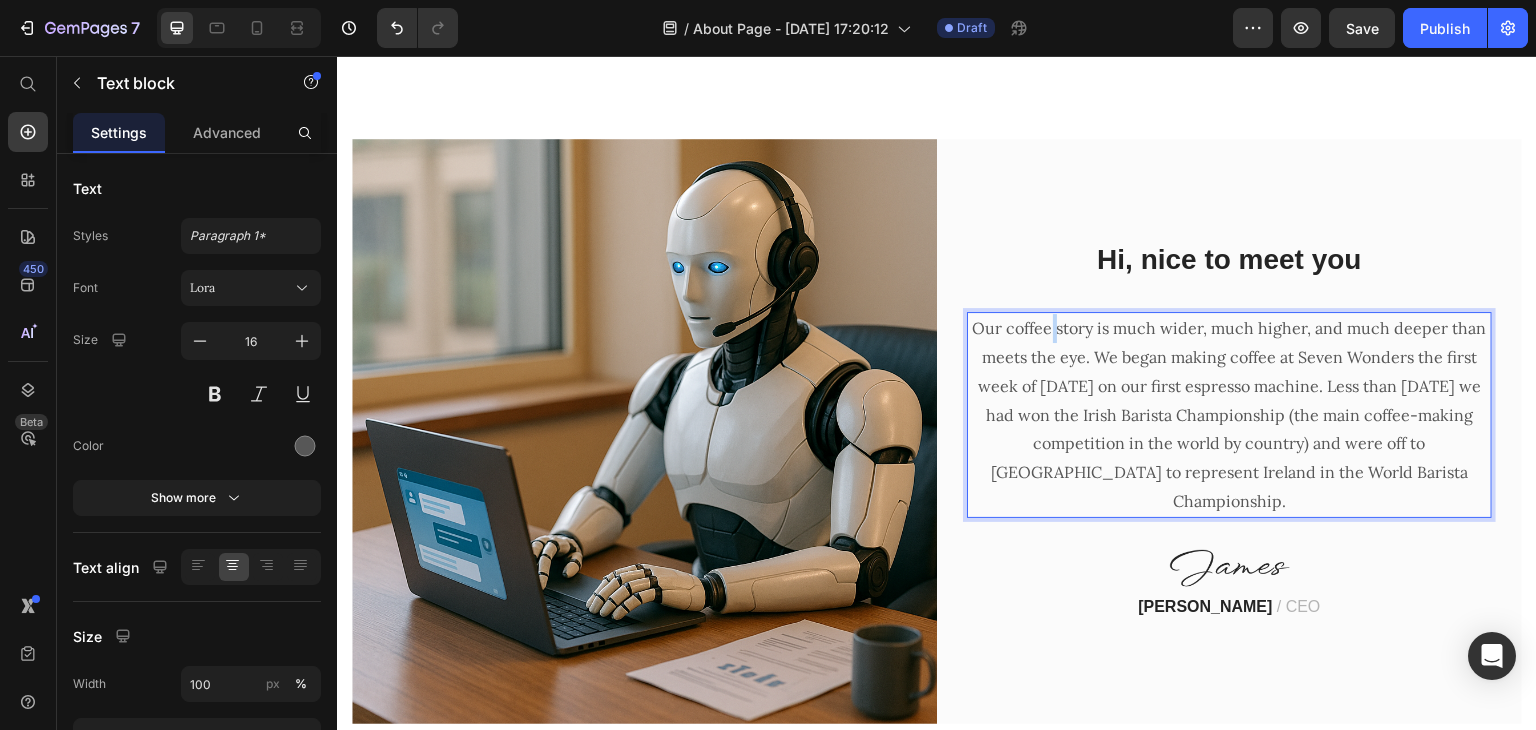 click on "Our coffee story is much wider, much higher, and much deeper than meets the eye. We began making coffee at Seven Wonders the first week of [DATE] on our first espresso machine. Less than [DATE] we had won the Irish Barista Championship (the main coffee-making competition in the world by country) and were off to [GEOGRAPHIC_DATA] to represent Ireland in the World Barista Championship." at bounding box center (1229, 415) 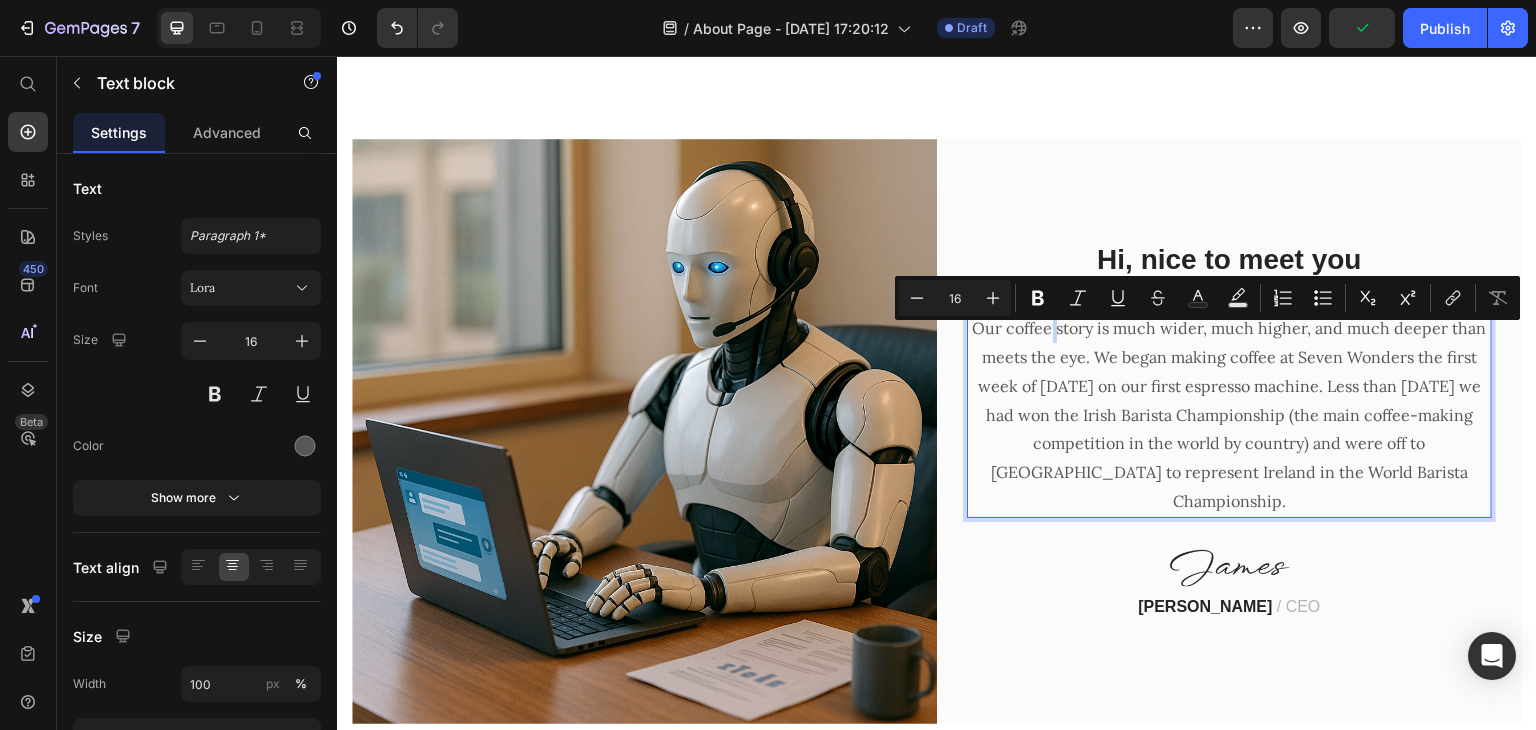 click on "Our coffee story is much wider, much higher, and much deeper than meets the eye. We began making coffee at Seven Wonders the first week of [DATE] on our first espresso machine. Less than [DATE] we had won the Irish Barista Championship (the main coffee-making competition in the world by country) and were off to [GEOGRAPHIC_DATA] to represent Ireland in the World Barista Championship." at bounding box center (1229, 415) 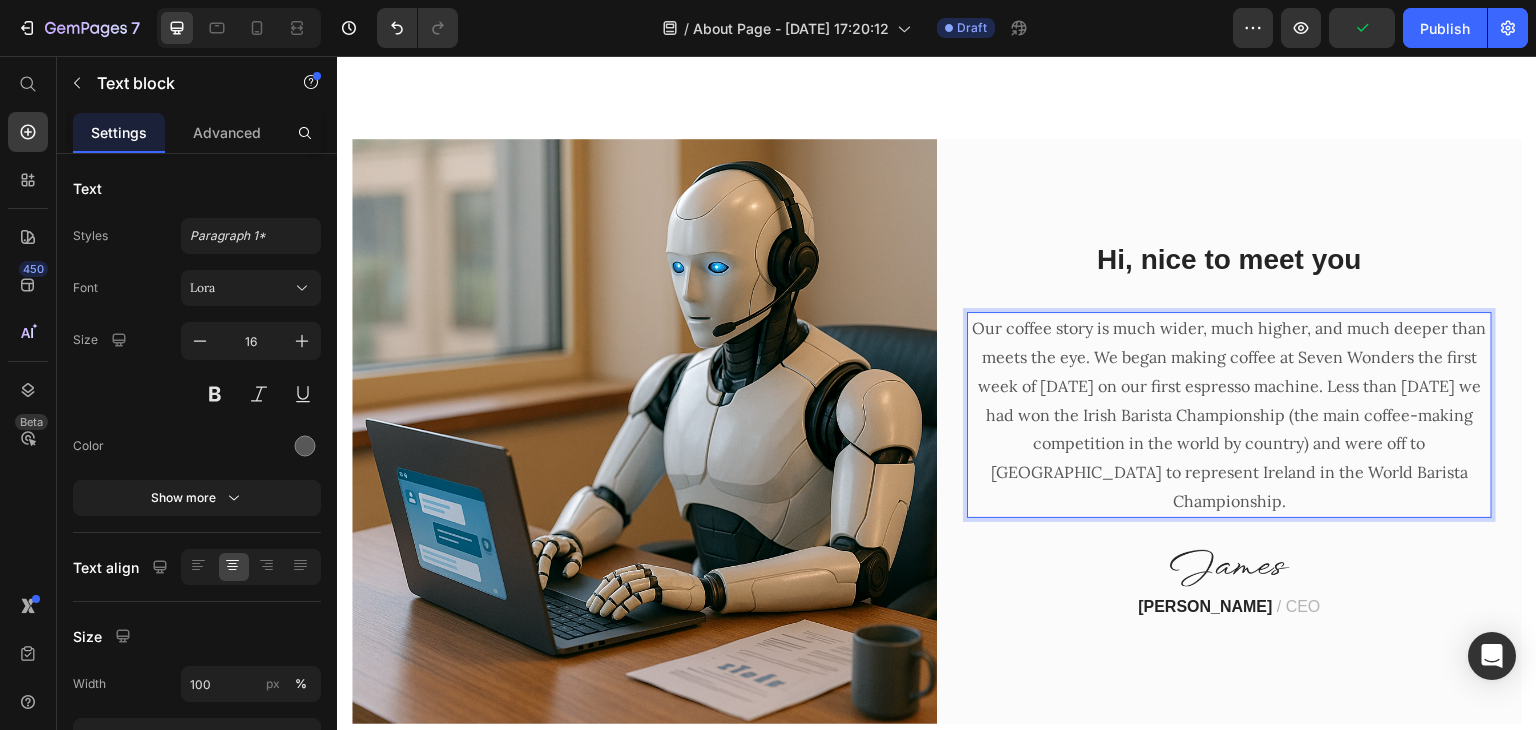 click on "Our coffee story is much wider, much higher, and much deeper than meets the eye. We began making coffee at Seven Wonders the first week of [DATE] on our first espresso machine. Less than [DATE] we had won the Irish Barista Championship (the main coffee-making competition in the world by country) and were off to [GEOGRAPHIC_DATA] to represent Ireland in the World Barista Championship." at bounding box center [1229, 415] 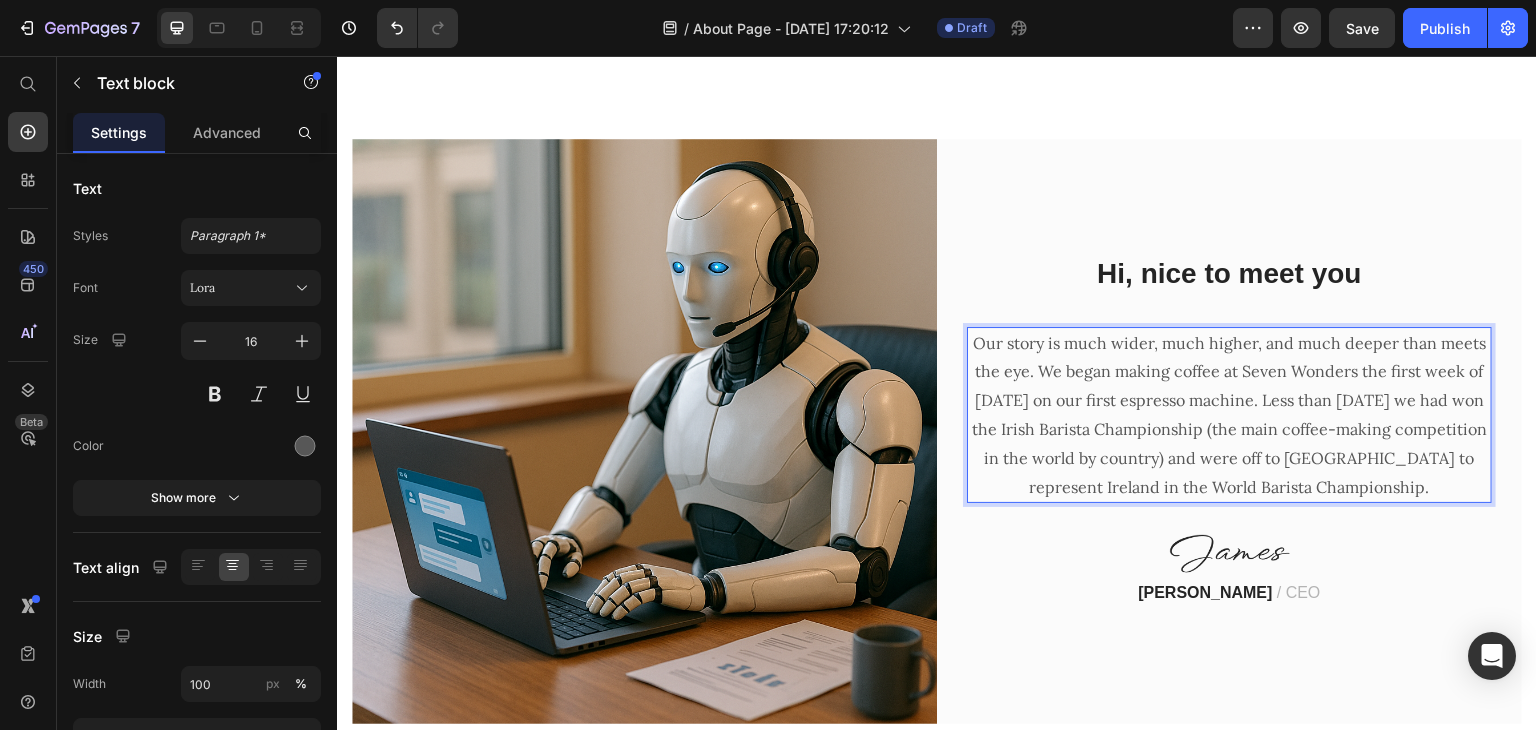 click on "Our story is much wider, much higher, and much deeper than meets the eye. We began making coffee at Seven Wonders the first week of [DATE] on our first espresso machine. Less than [DATE] we had won the Irish Barista Championship (the main coffee-making competition in the world by country) and were off to [GEOGRAPHIC_DATA] to represent Ireland in the World Barista Championship." at bounding box center (1229, 415) 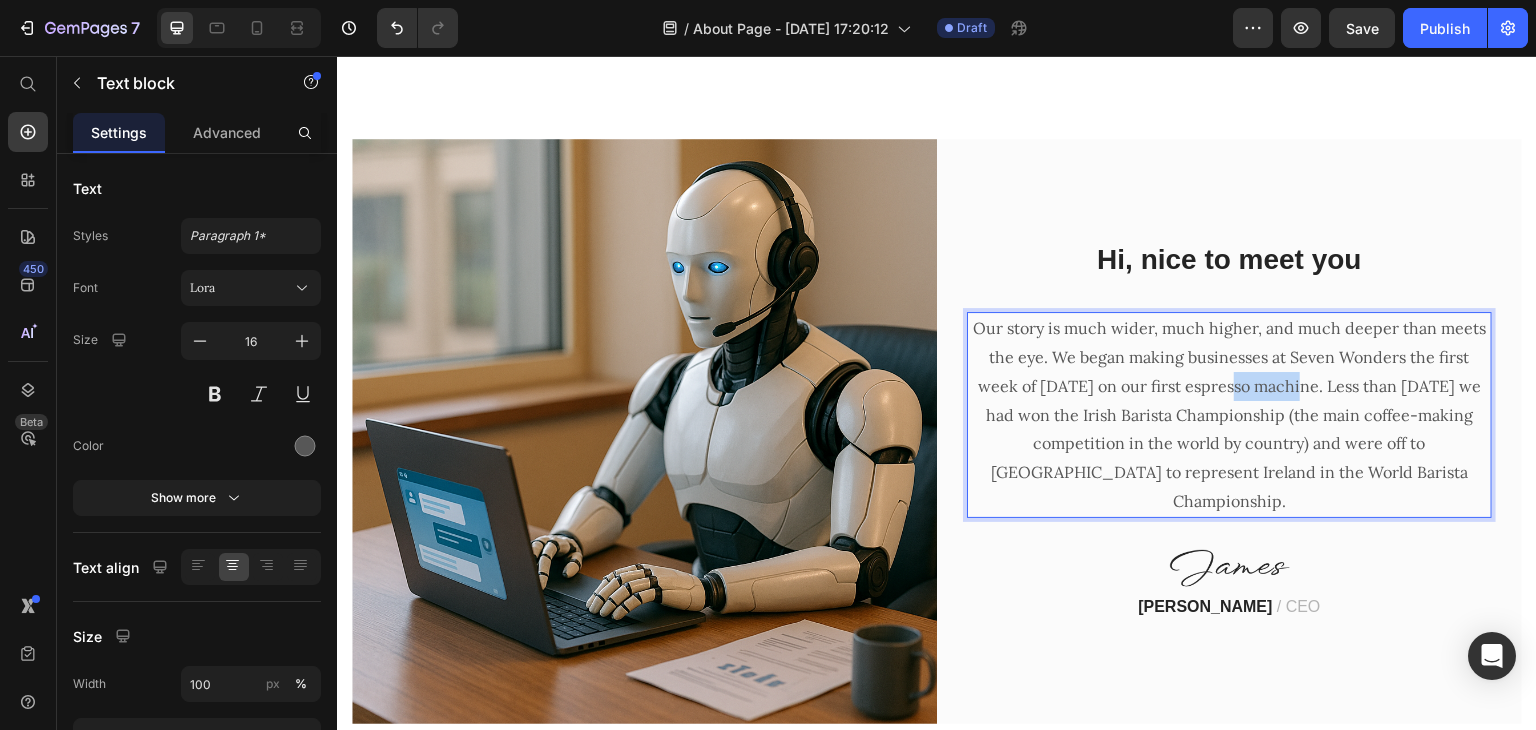 drag, startPoint x: 1233, startPoint y: 395, endPoint x: 1295, endPoint y: 397, distance: 62.03225 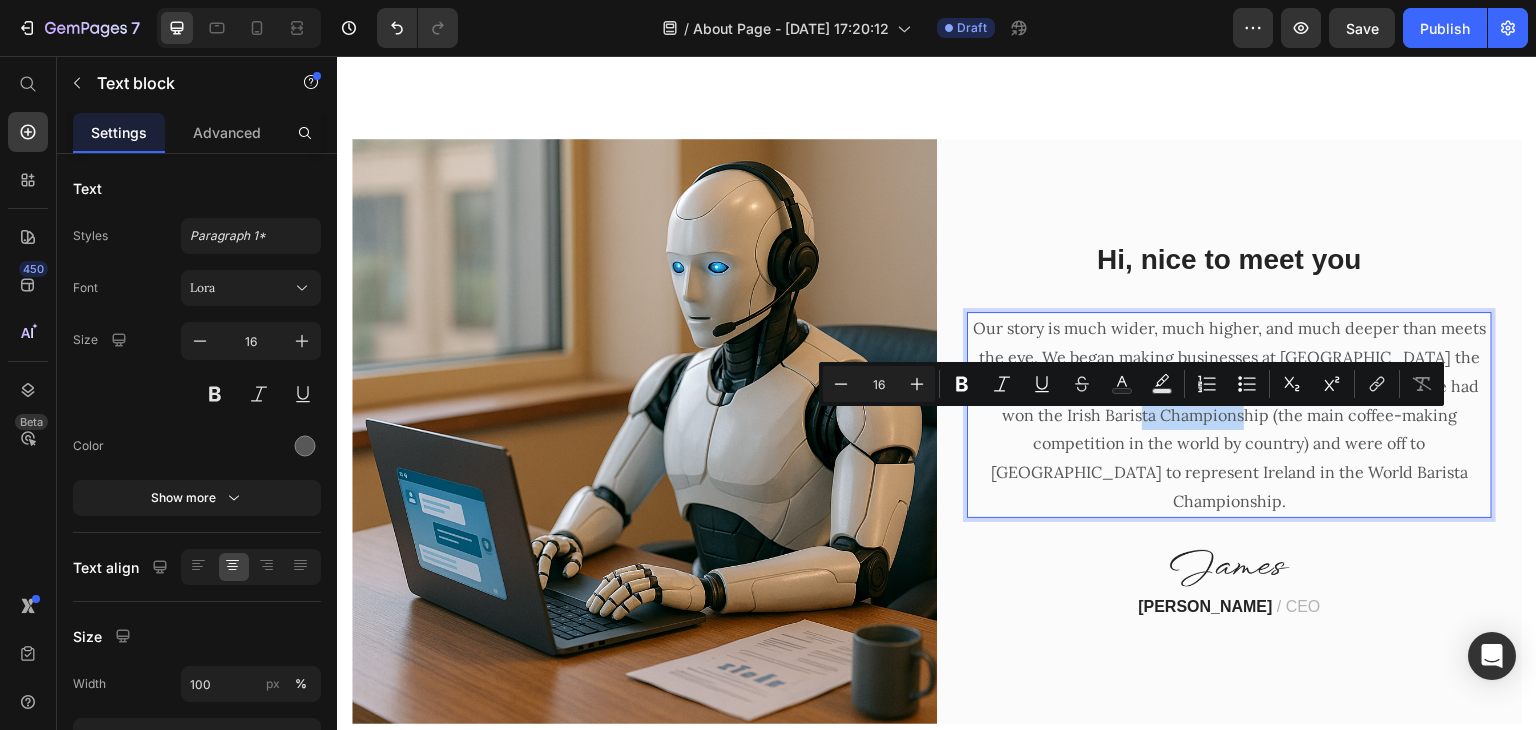 drag, startPoint x: 1092, startPoint y: 426, endPoint x: 1175, endPoint y: 419, distance: 83.294655 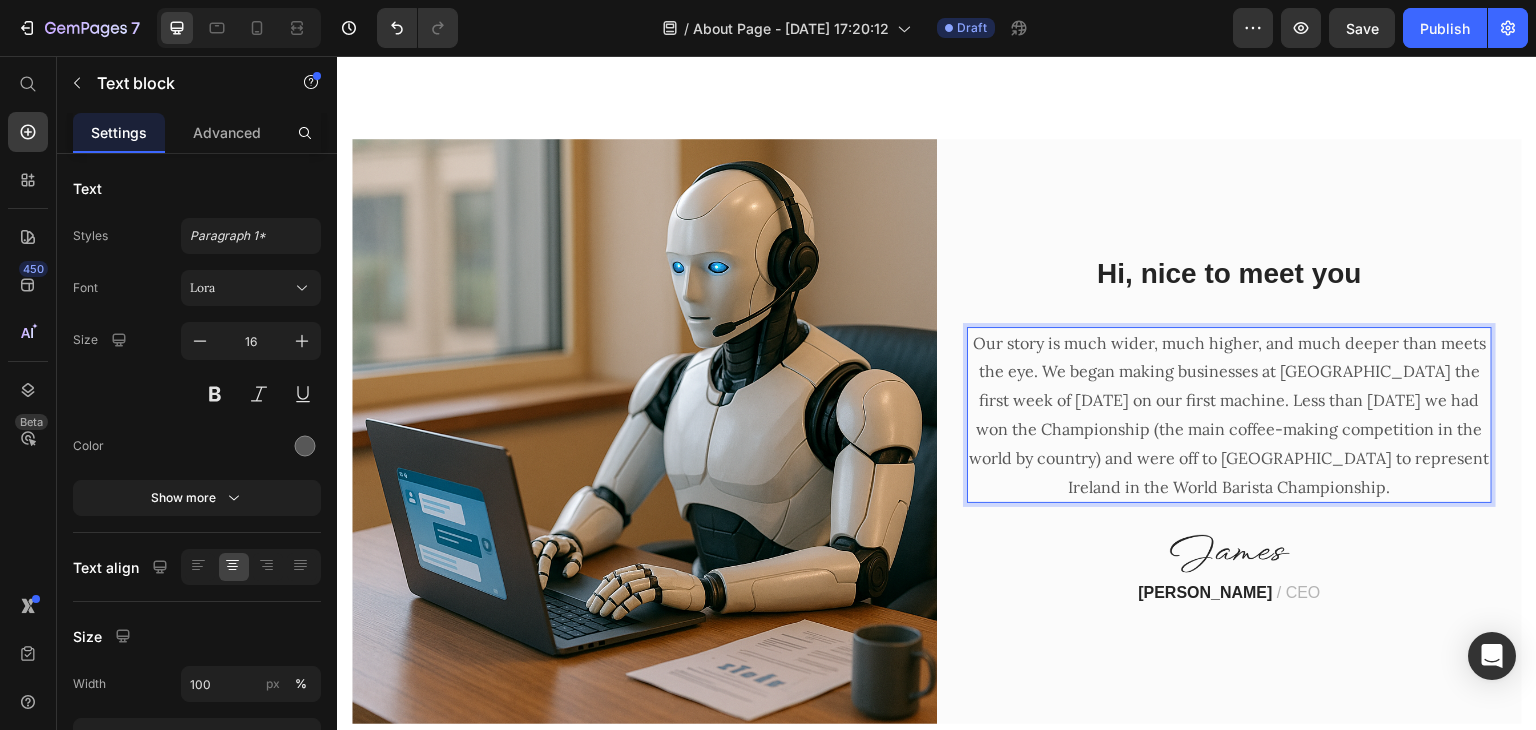 click on "Our story is much wider, much higher, and much deeper than meets the eye. We began making businesses at [GEOGRAPHIC_DATA] the first week of [DATE] on our first machine. Less than [DATE] we had won the Championship (the main coffee-making competition in the world by country) and were off to [GEOGRAPHIC_DATA] to represent Ireland in the World Barista Championship." at bounding box center [1229, 415] 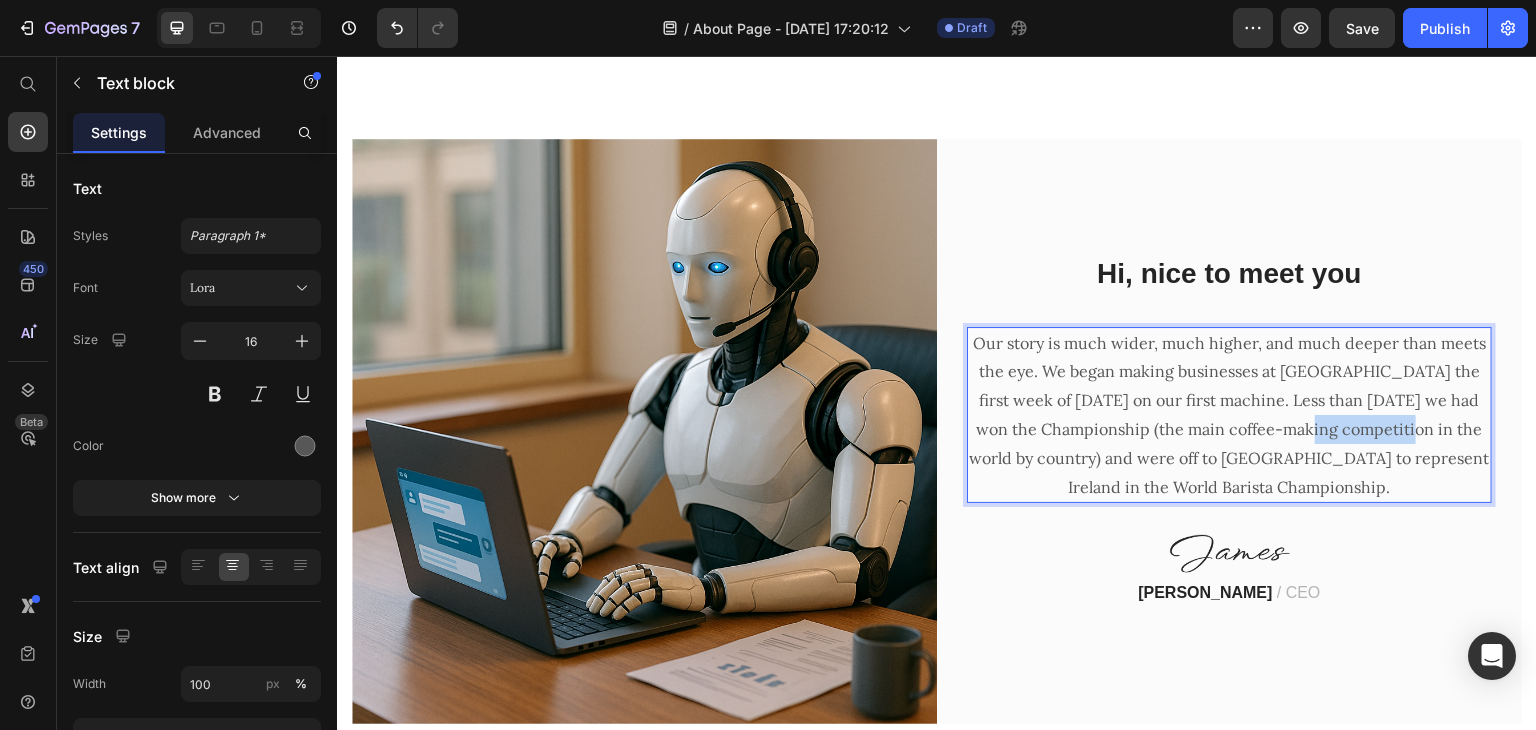 drag, startPoint x: 1270, startPoint y: 424, endPoint x: 1376, endPoint y: 432, distance: 106.30146 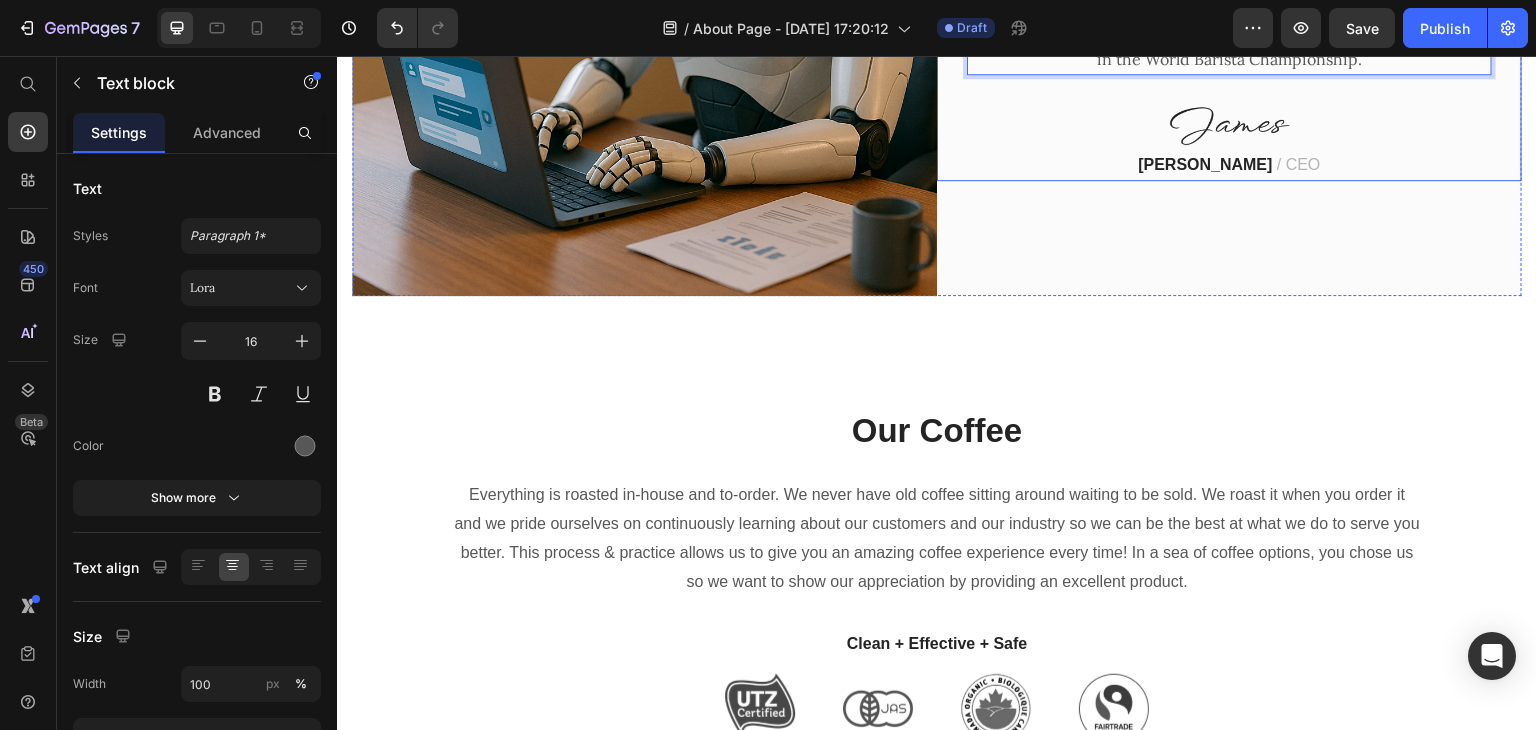 scroll, scrollTop: 1156, scrollLeft: 0, axis: vertical 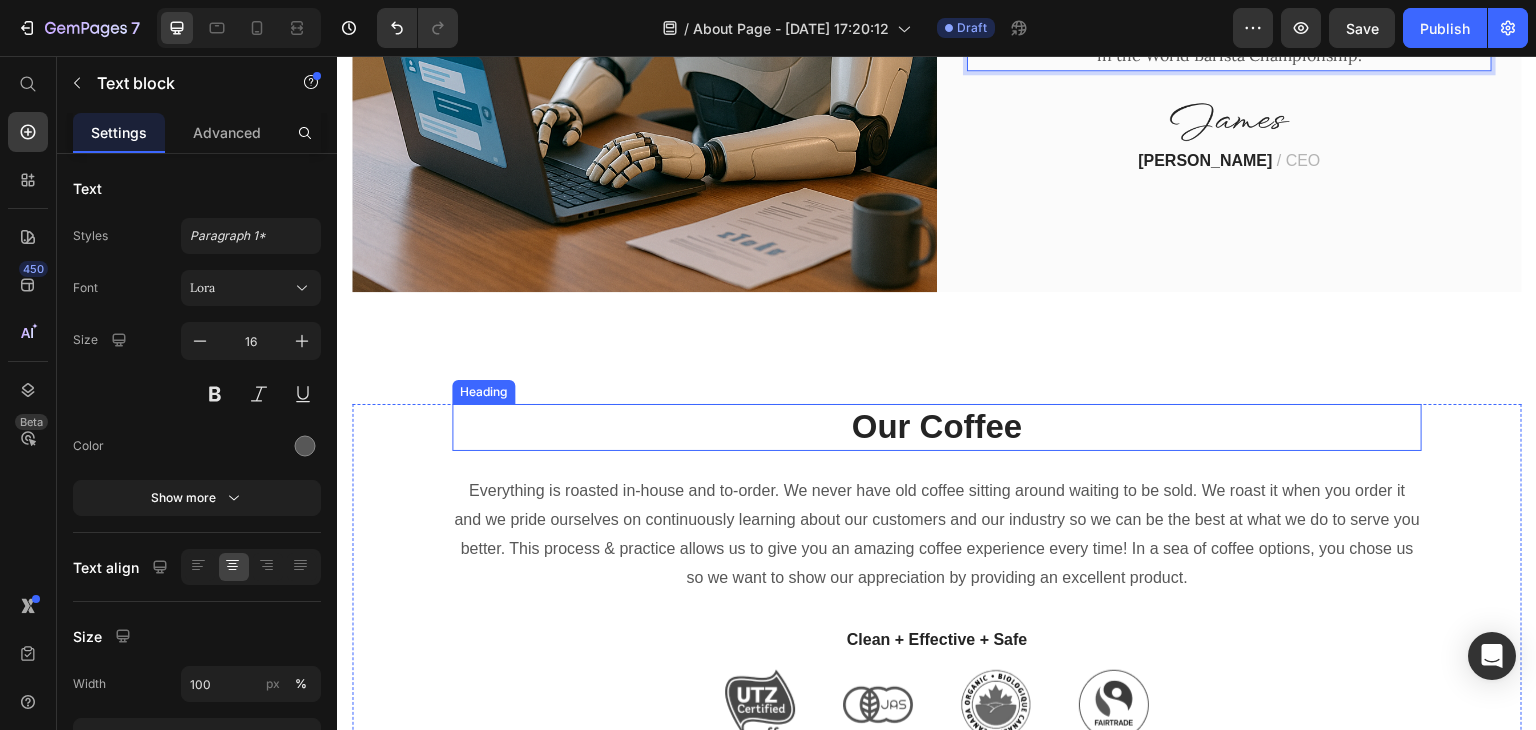 click on "Our Coffee" at bounding box center (937, 427) 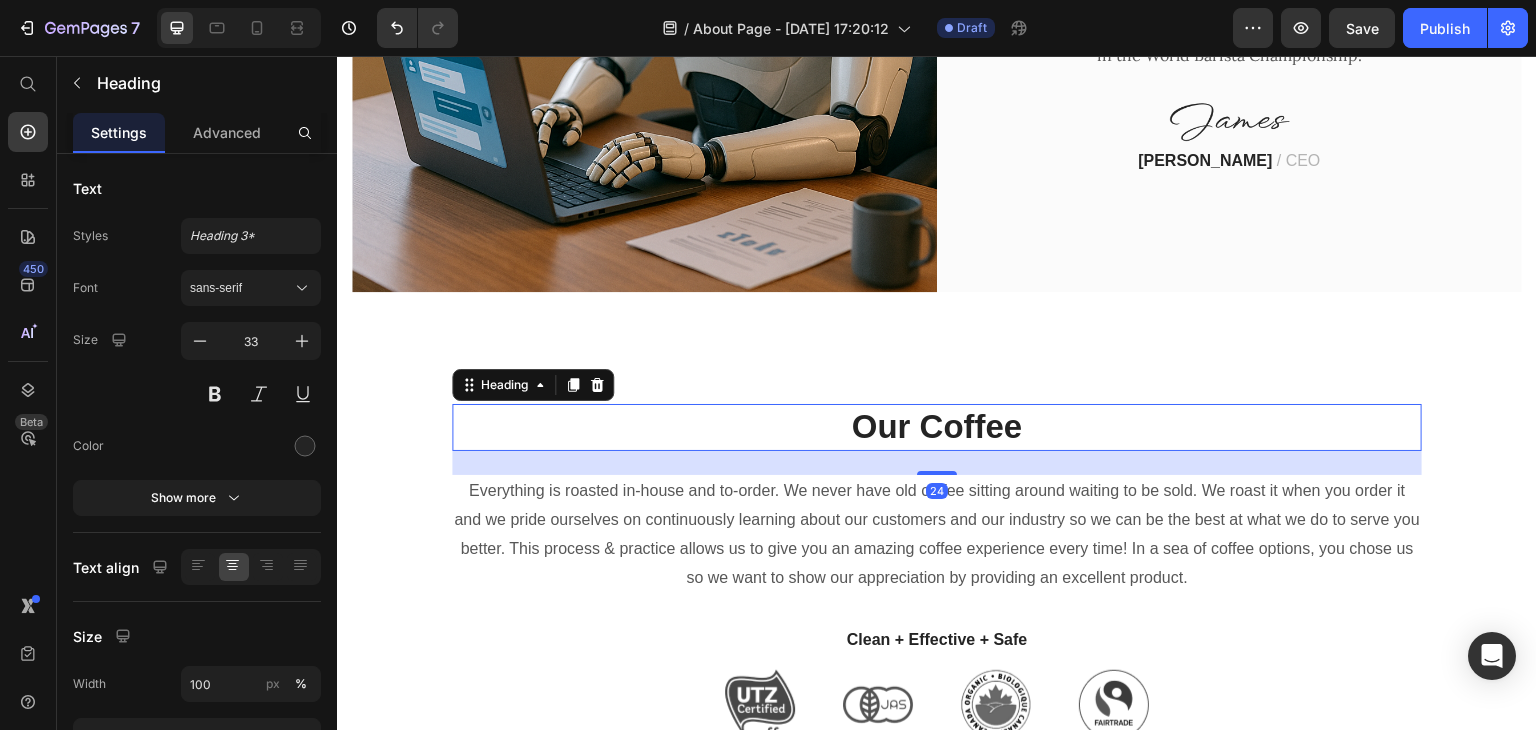 click on "Our Coffee" at bounding box center [937, 427] 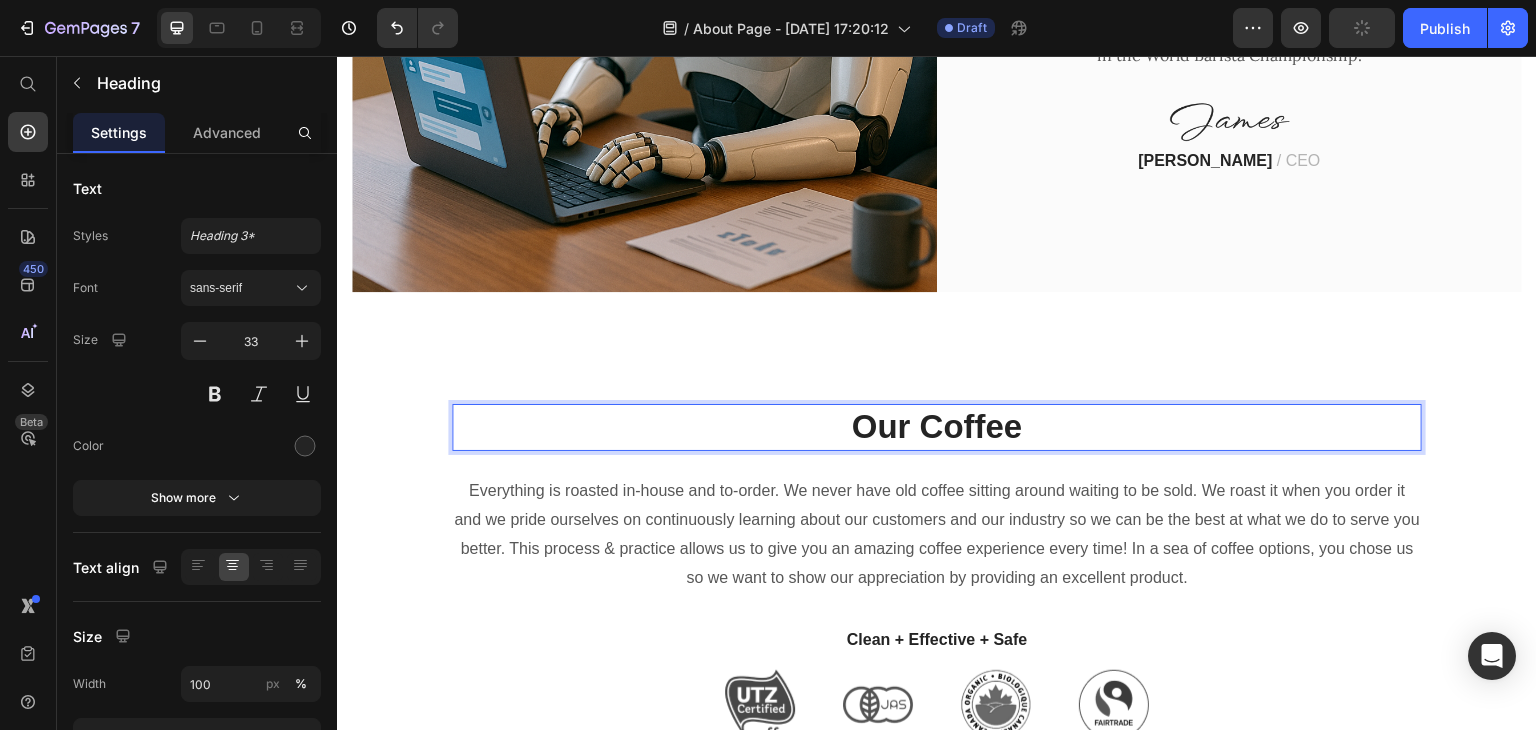 click on "Our Coffee" at bounding box center [937, 427] 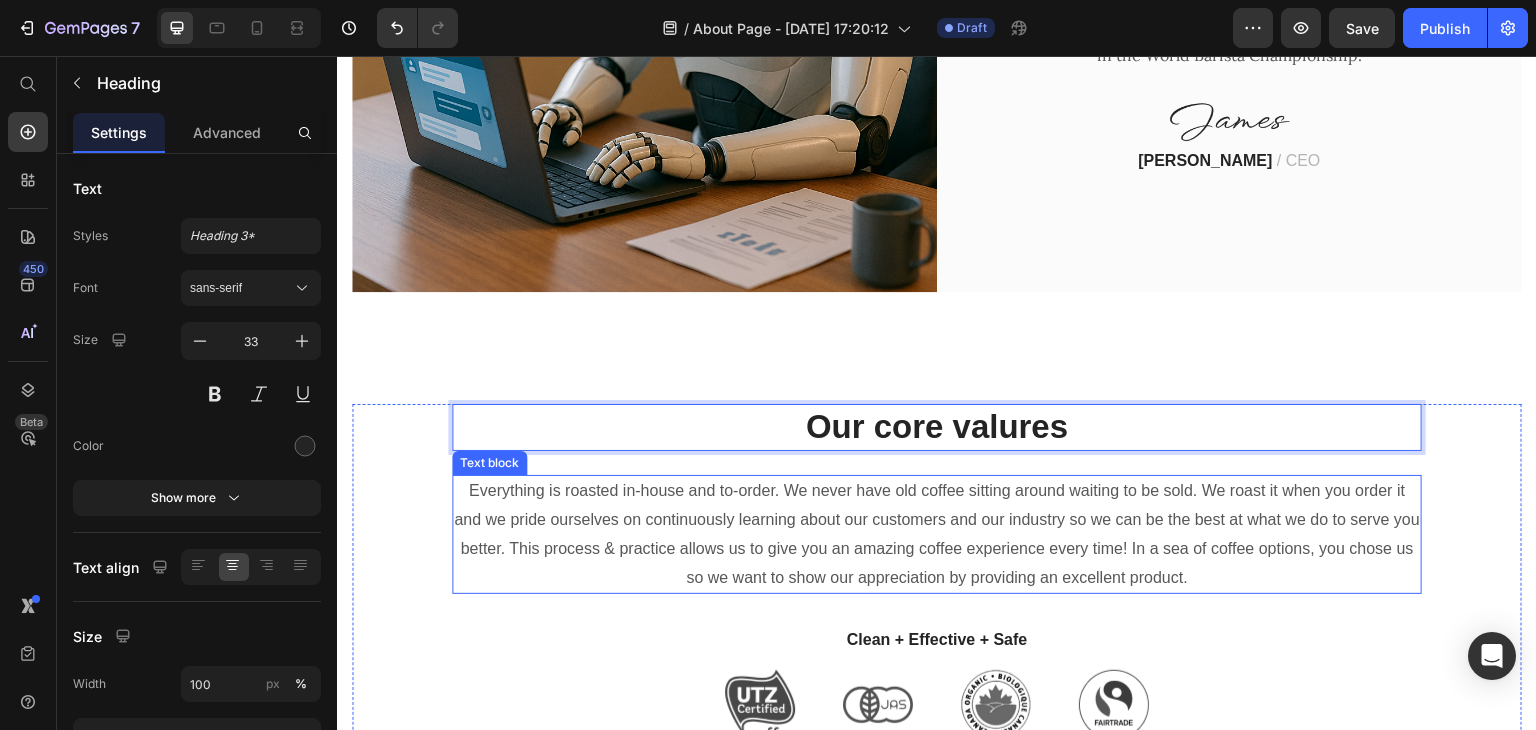 click on "Everything is roasted in-house and to-order. We never have old coffee sitting around waiting to be sold. We roast it when you order it and we pride ourselves on continuously learning about our customers and our industry so we can be the best at what we do to serve you better. This process & practice allows us to give you an amazing coffee experience every time! In a sea of coffee options, you chose us so we want to show our appreciation by providing an excellent product." at bounding box center [937, 534] 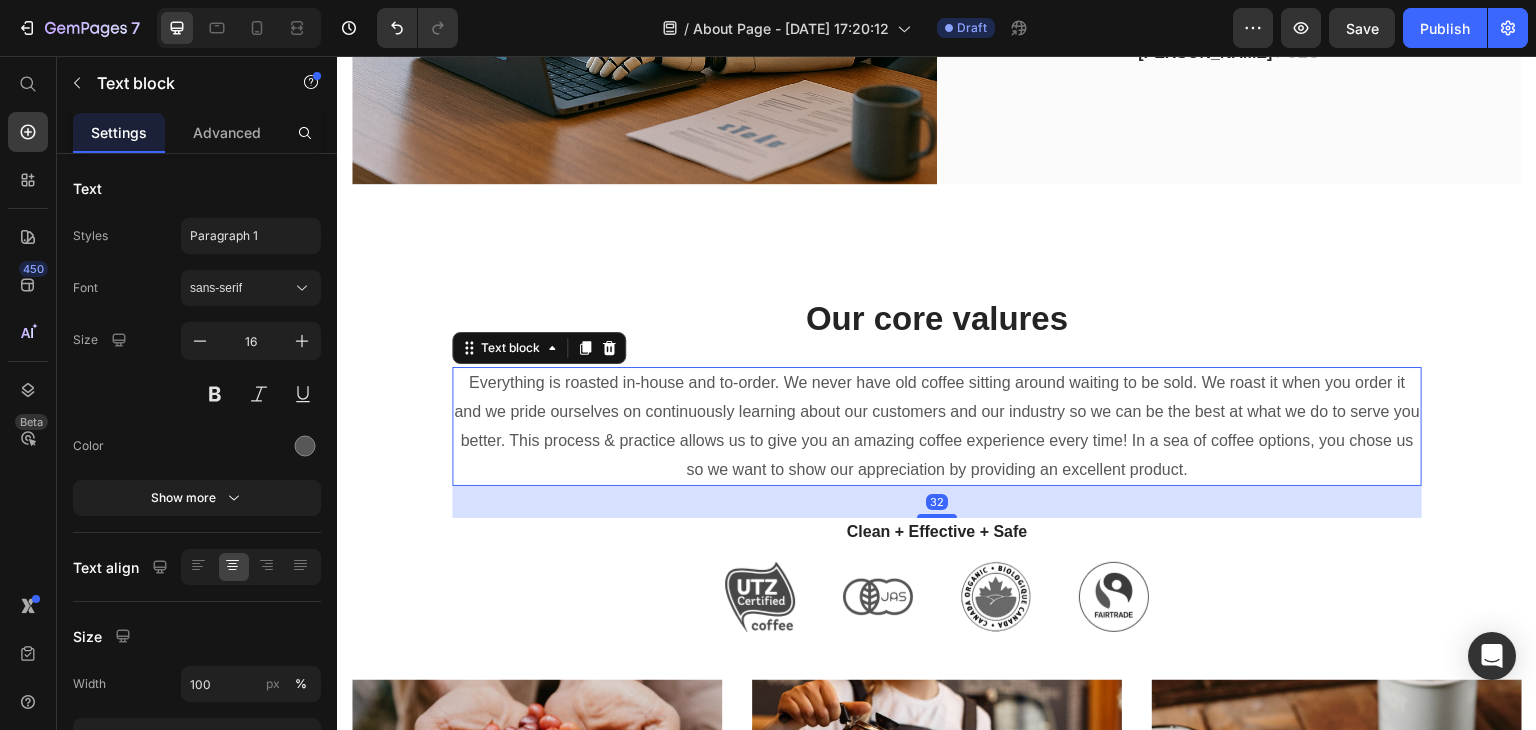 scroll, scrollTop: 1264, scrollLeft: 0, axis: vertical 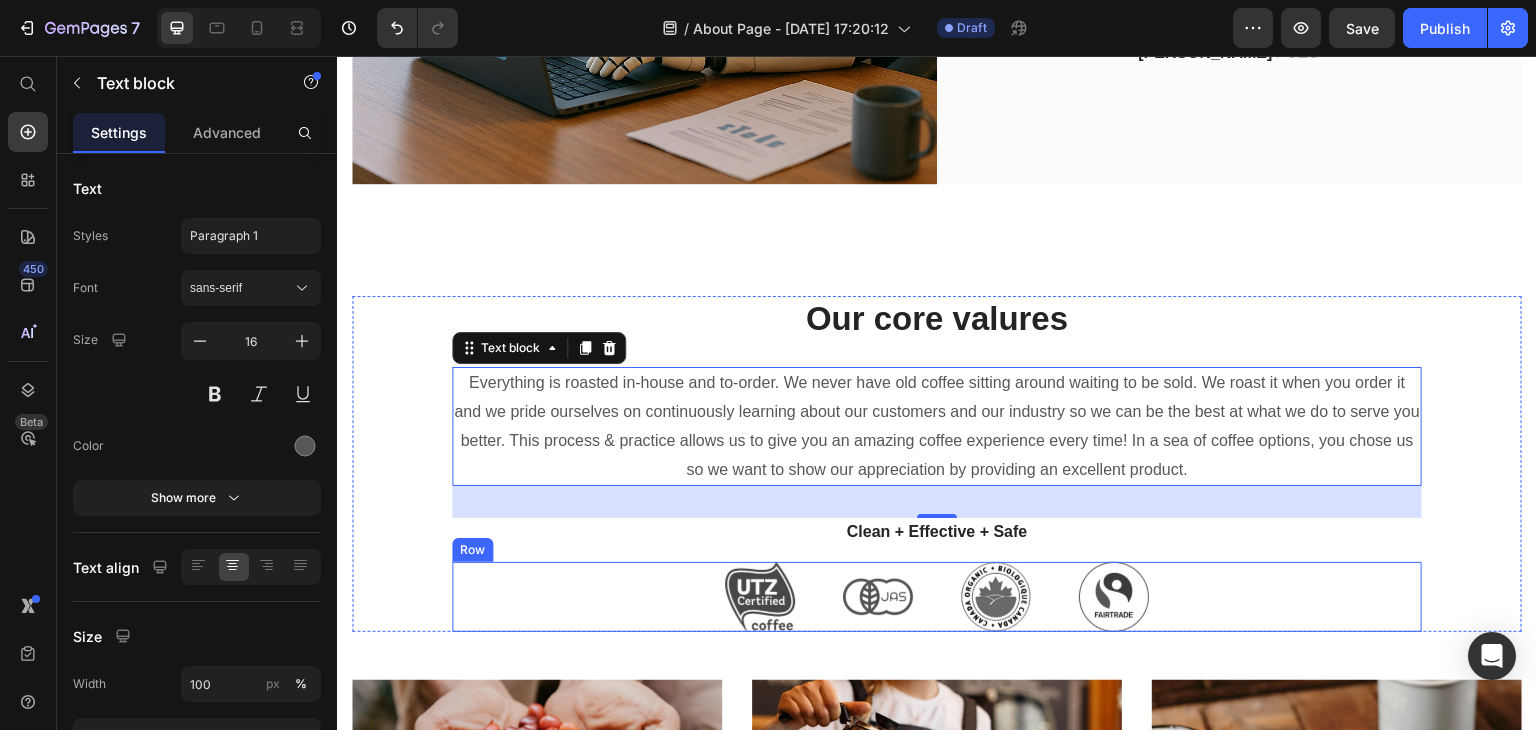 click on "Image Image Image Image Row" at bounding box center [937, 597] 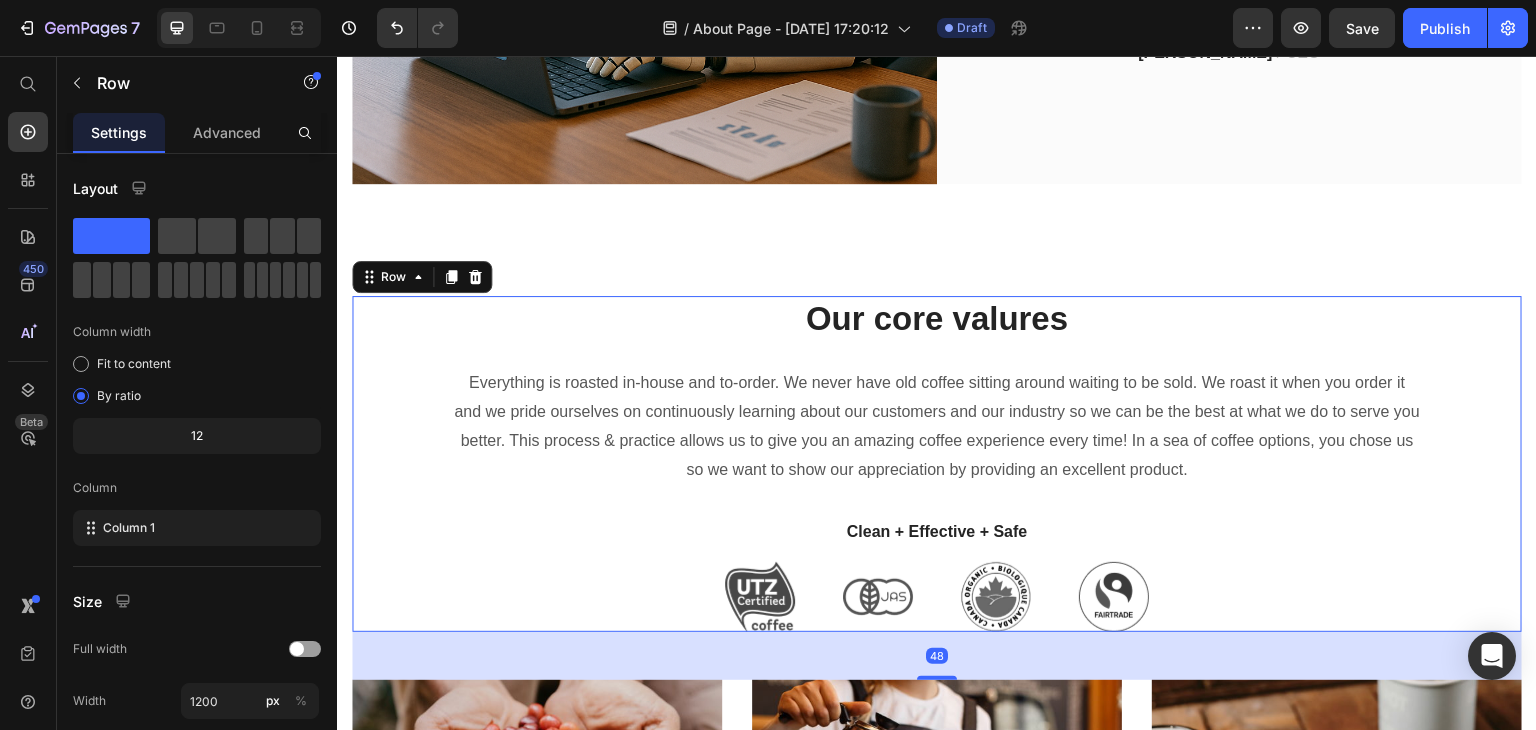 click on "Our core valures Heading Everything is roasted in-house and to-order. We never have old coffee sitting around waiting to be sold. We roast it when you order it and we pride ourselves on continuously learning about our customers and our industry so we can be the best at what we do to serve you better. This process & practice allows us to give you an amazing coffee experience every time! In a sea of coffee options, you chose us so we want to show our appreciation by providing an excellent product. Text block Clean + Effective + Safe Text block Image Image Image Image Row Row   48" at bounding box center [937, 464] 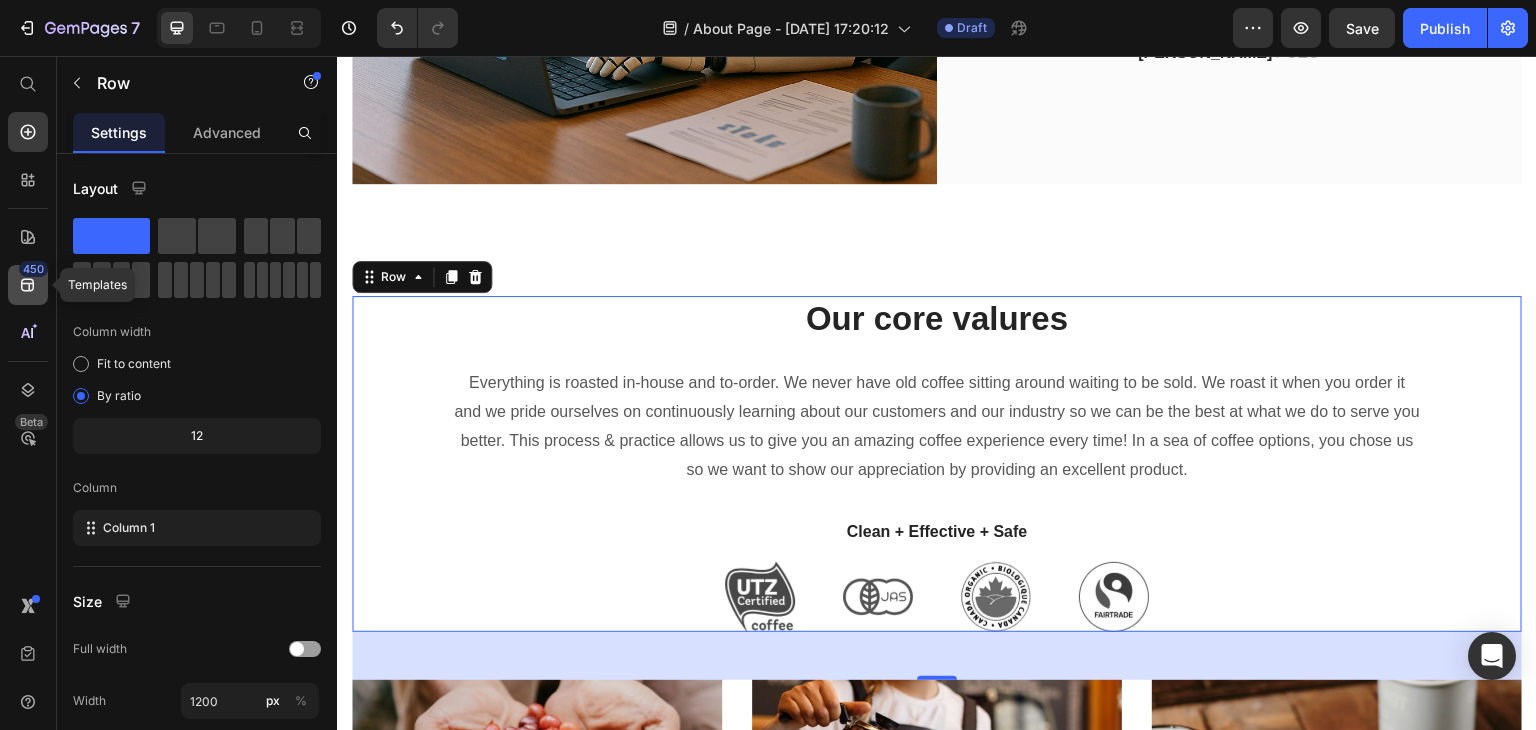 click on "450" at bounding box center (33, 269) 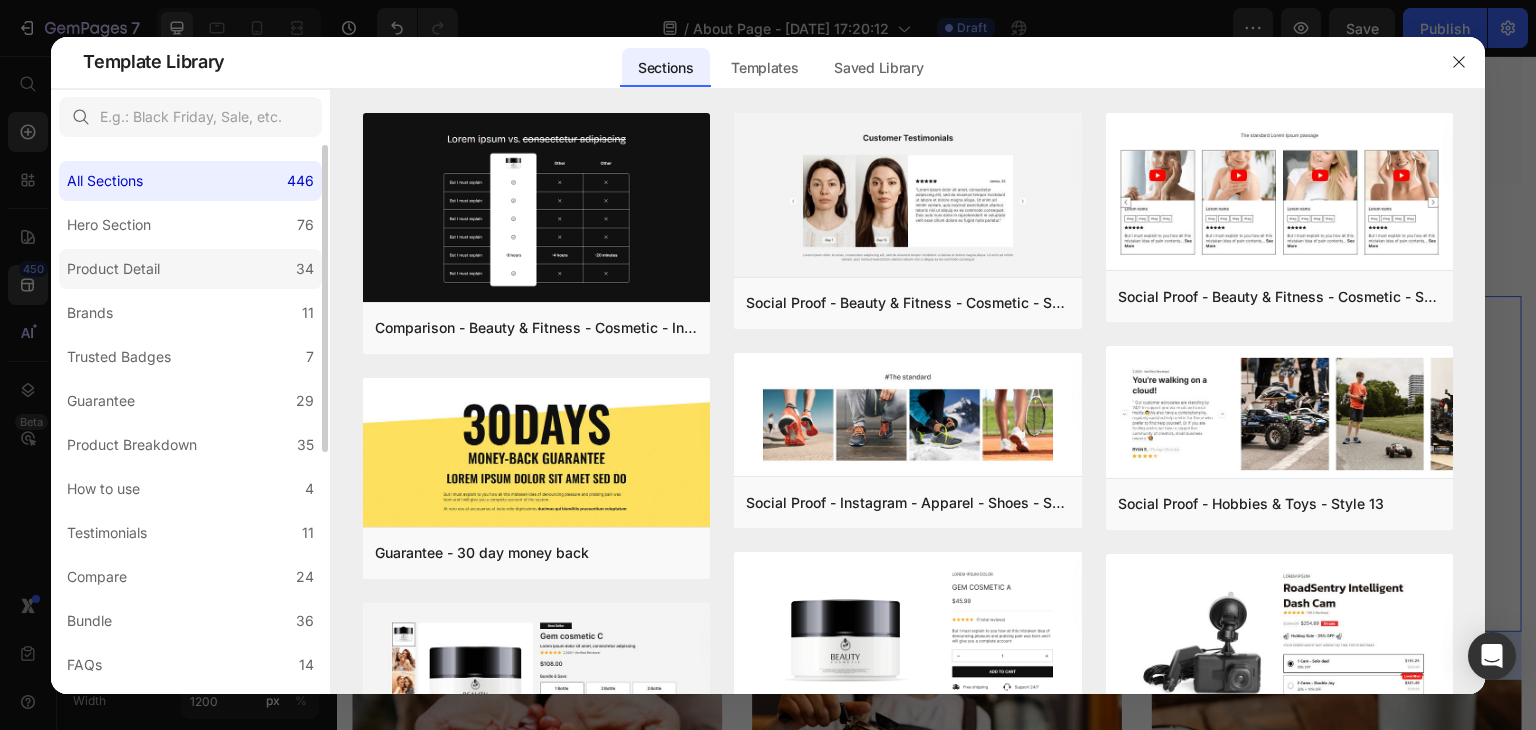 click on "Product Detail 34" 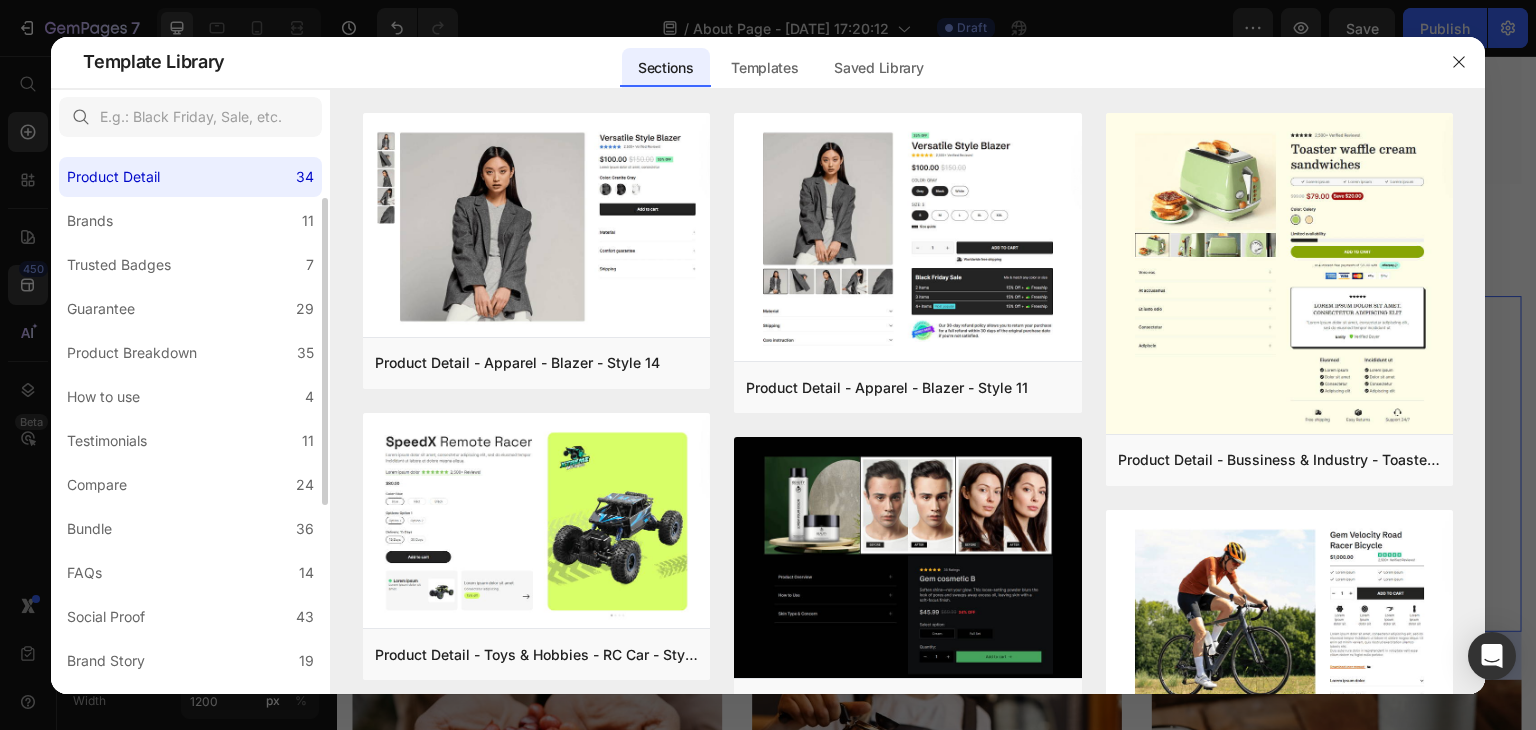 scroll, scrollTop: 93, scrollLeft: 0, axis: vertical 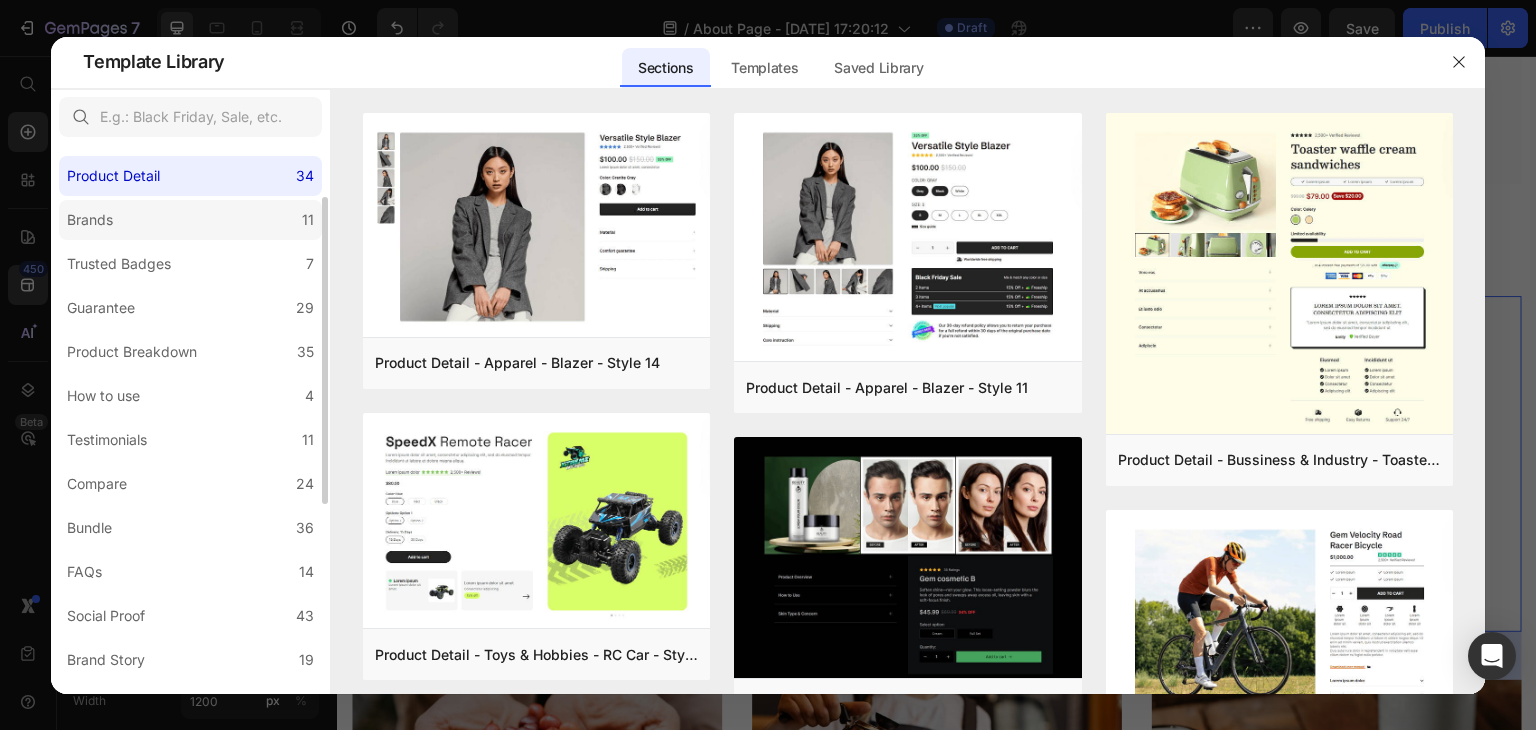 click on "Brands 11" 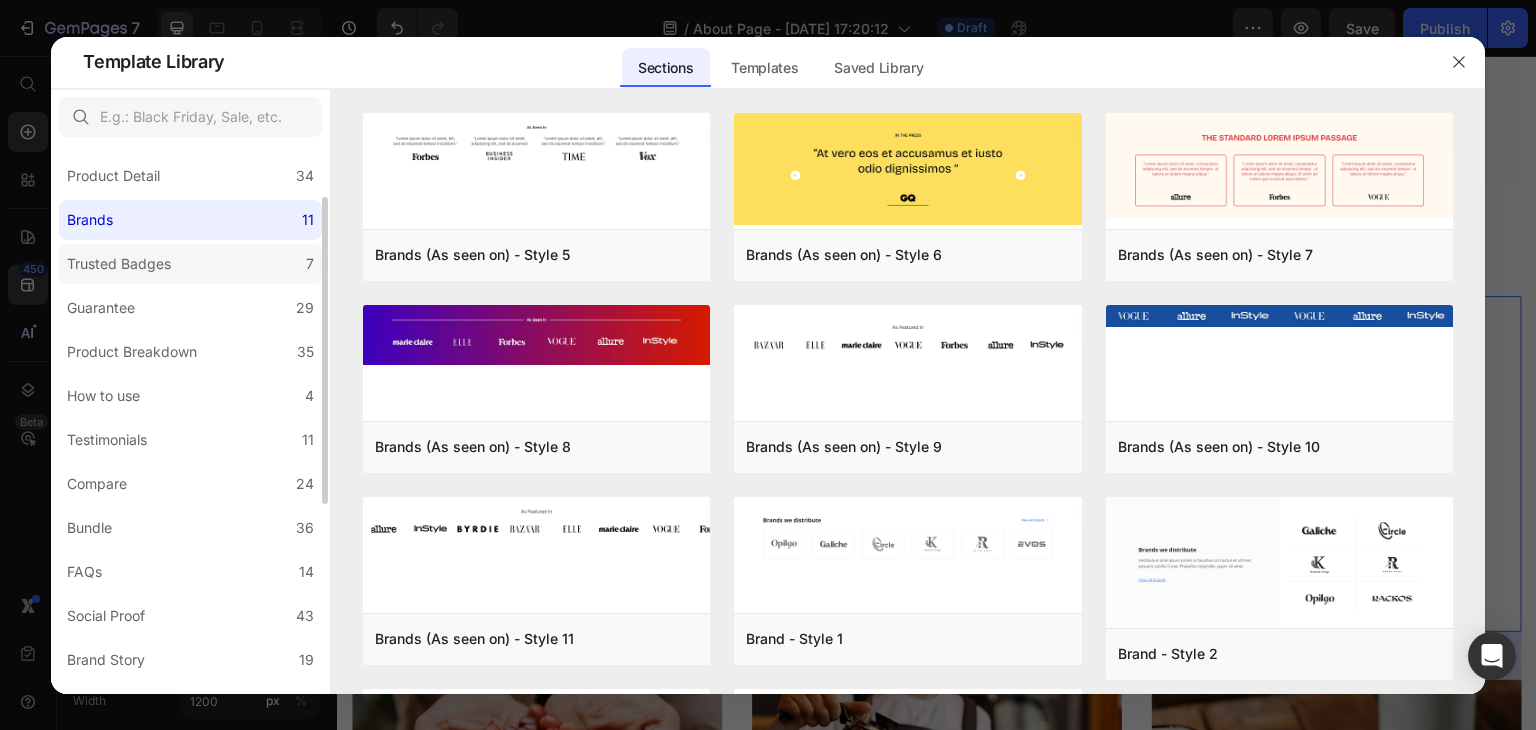 click on "Trusted Badges" at bounding box center (119, 264) 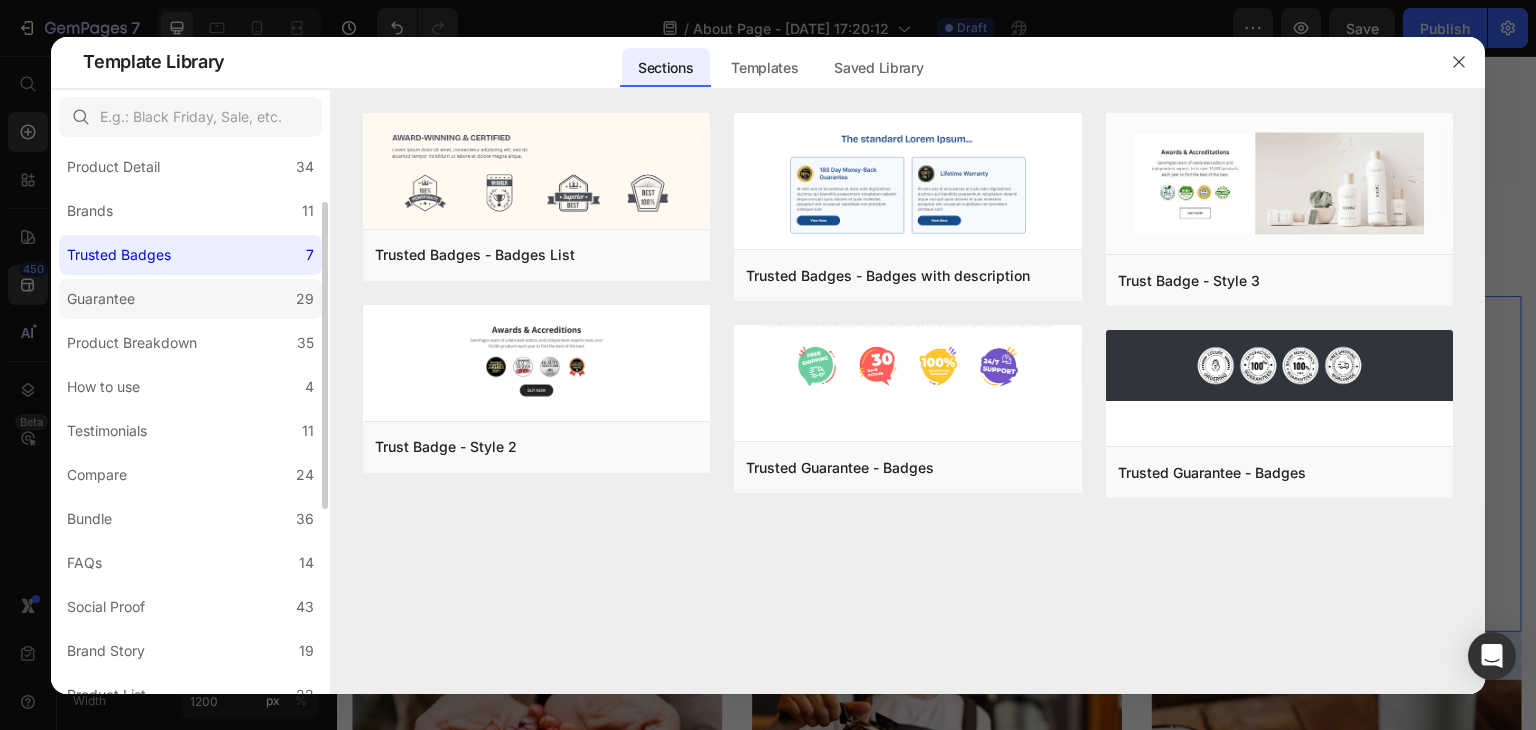 scroll, scrollTop: 104, scrollLeft: 0, axis: vertical 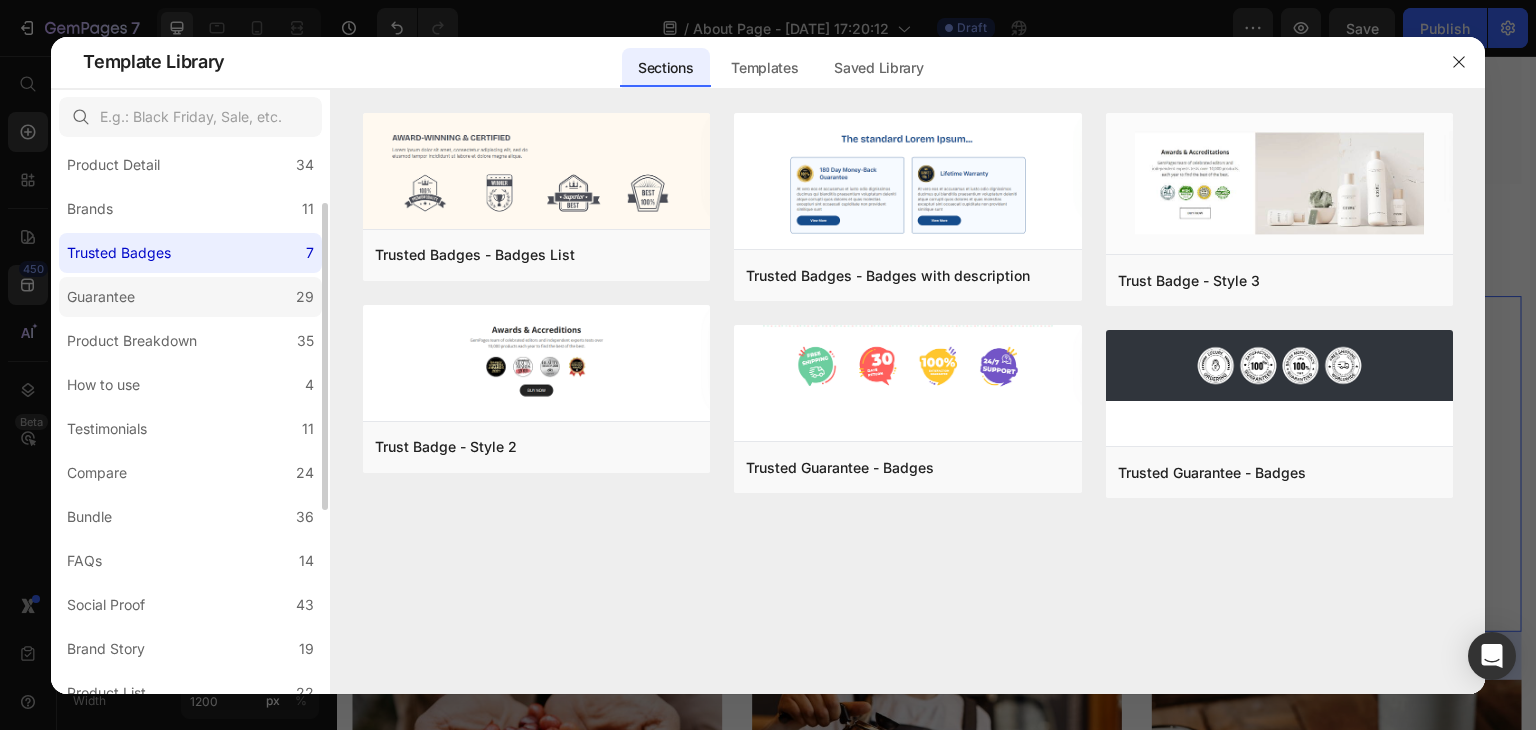 click on "Guarantee" at bounding box center [105, 297] 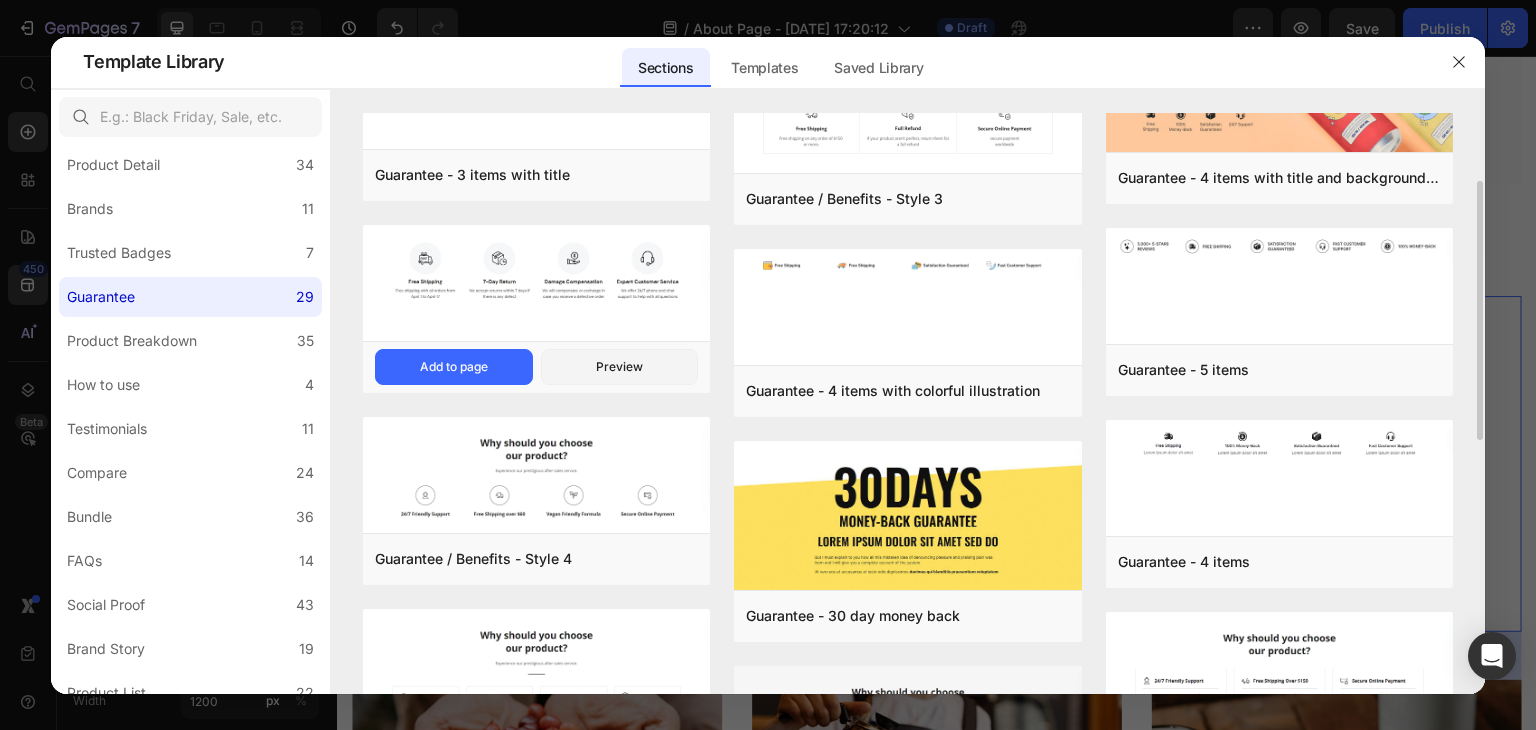 scroll, scrollTop: 176, scrollLeft: 0, axis: vertical 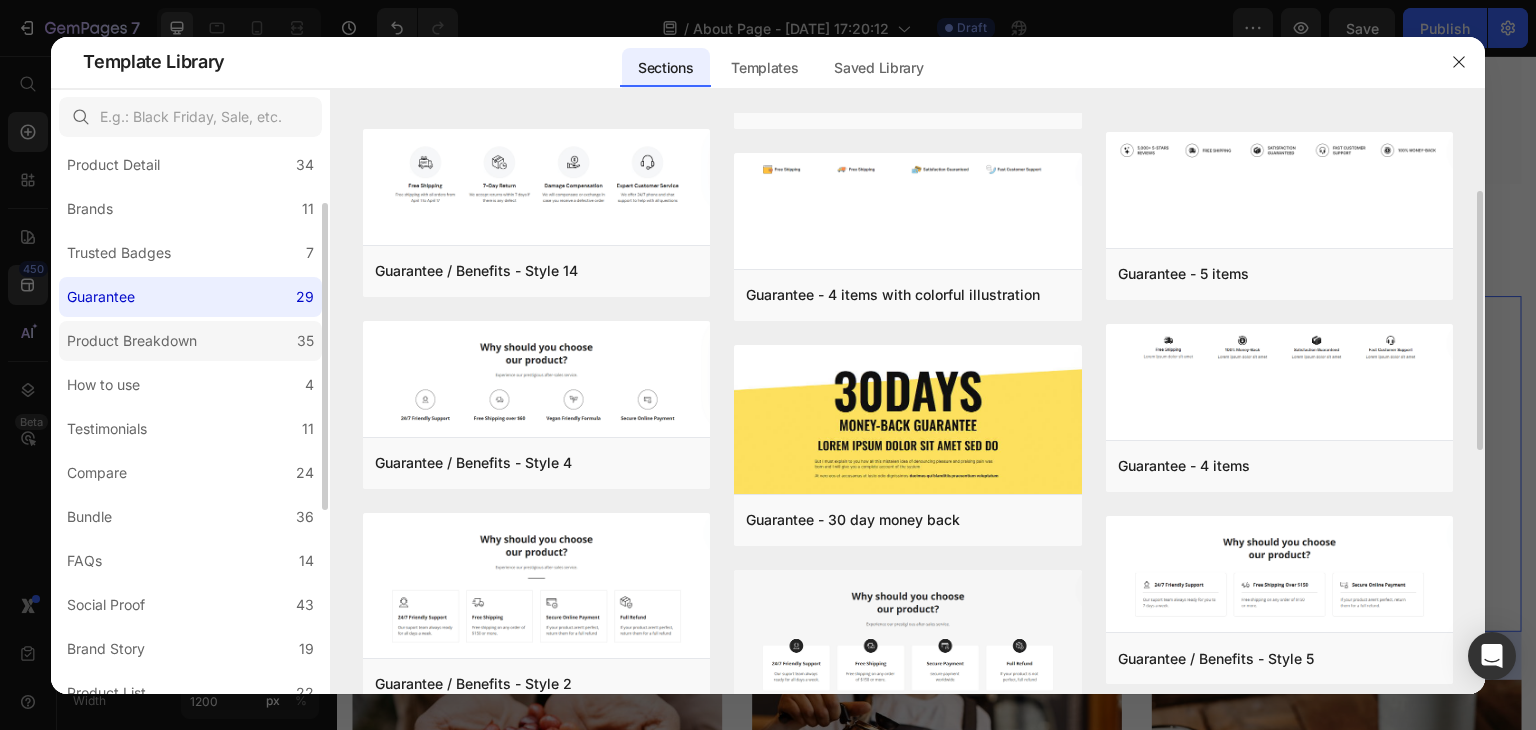 click on "Product Breakdown 35" 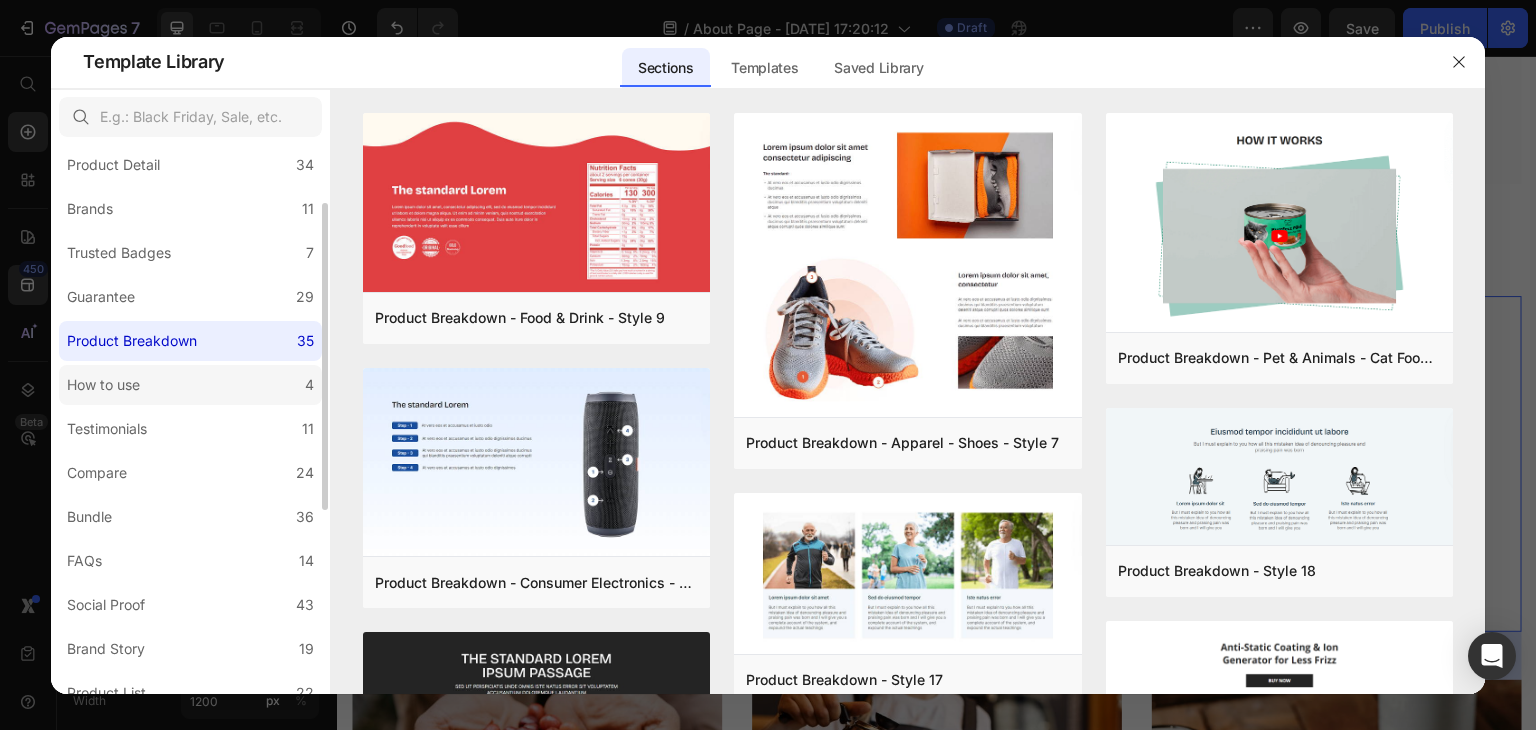 click on "How to use 4" 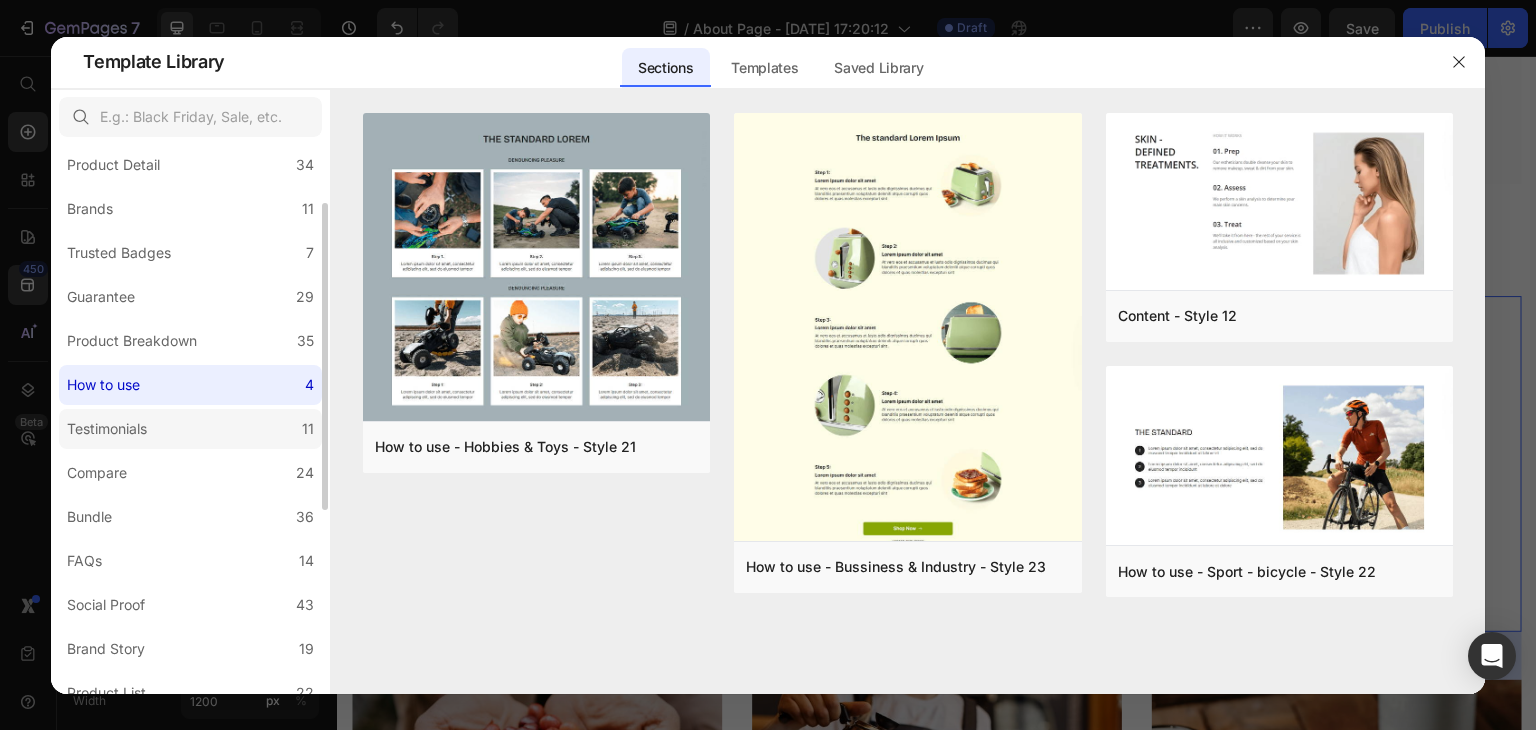 click on "Testimonials 11" 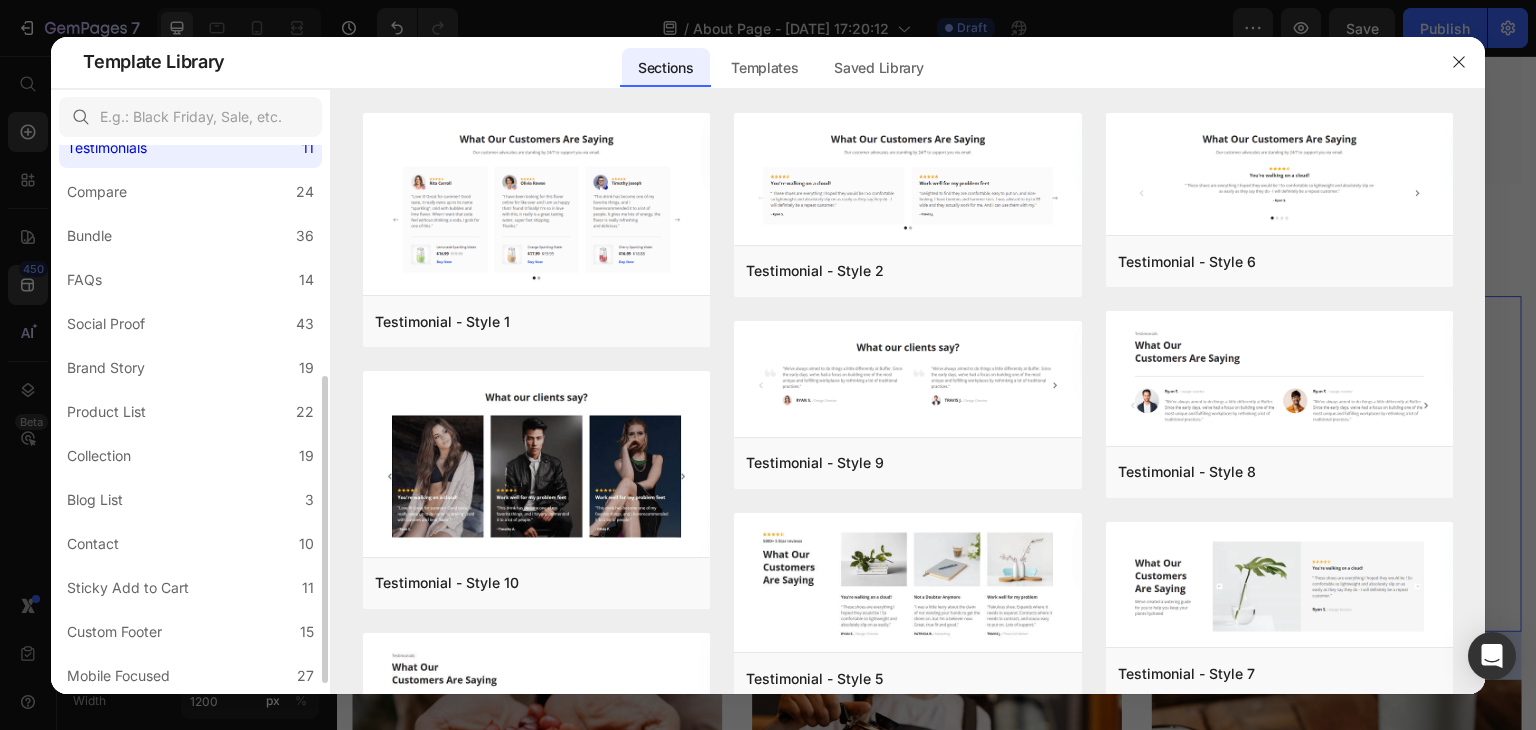 scroll, scrollTop: 396, scrollLeft: 0, axis: vertical 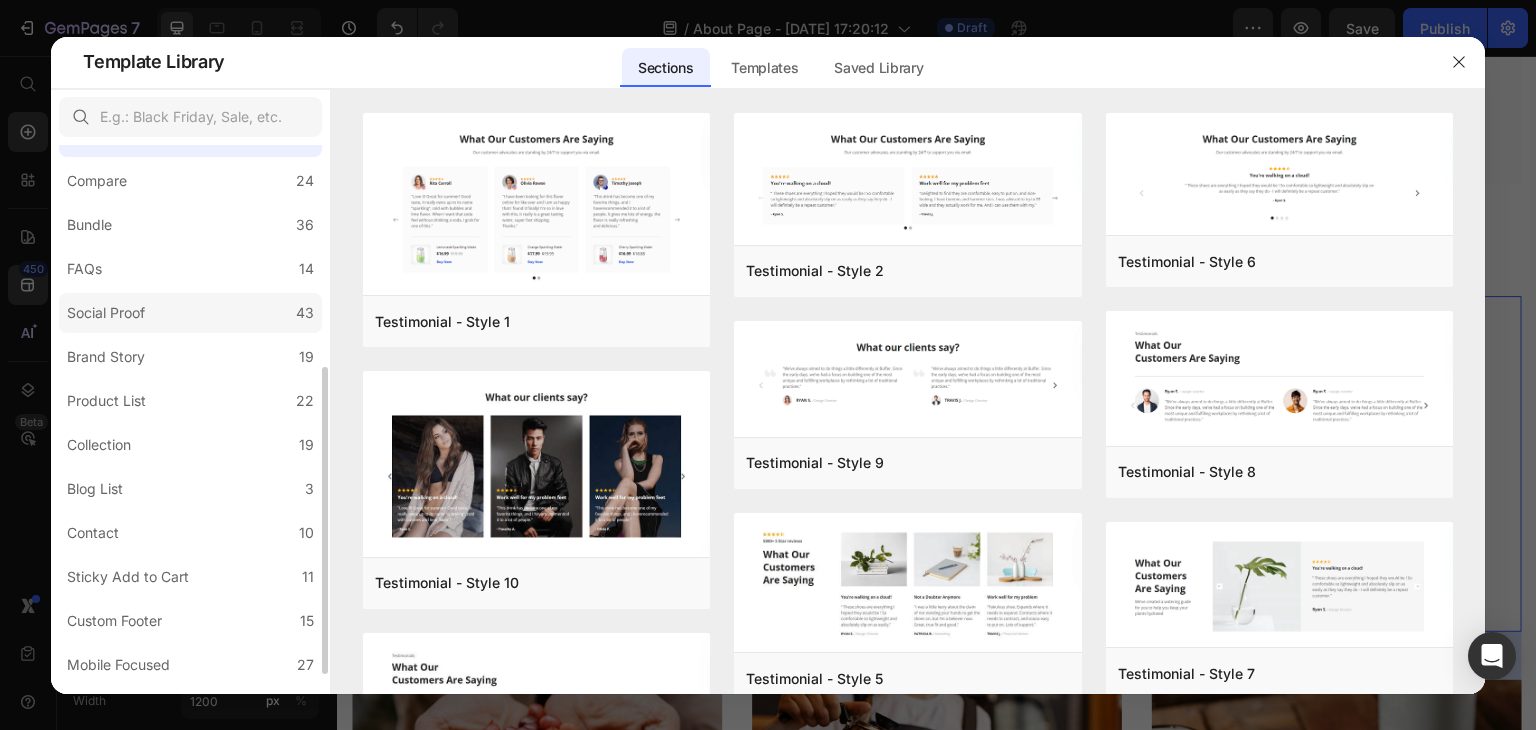 click on "Social Proof" at bounding box center (106, 313) 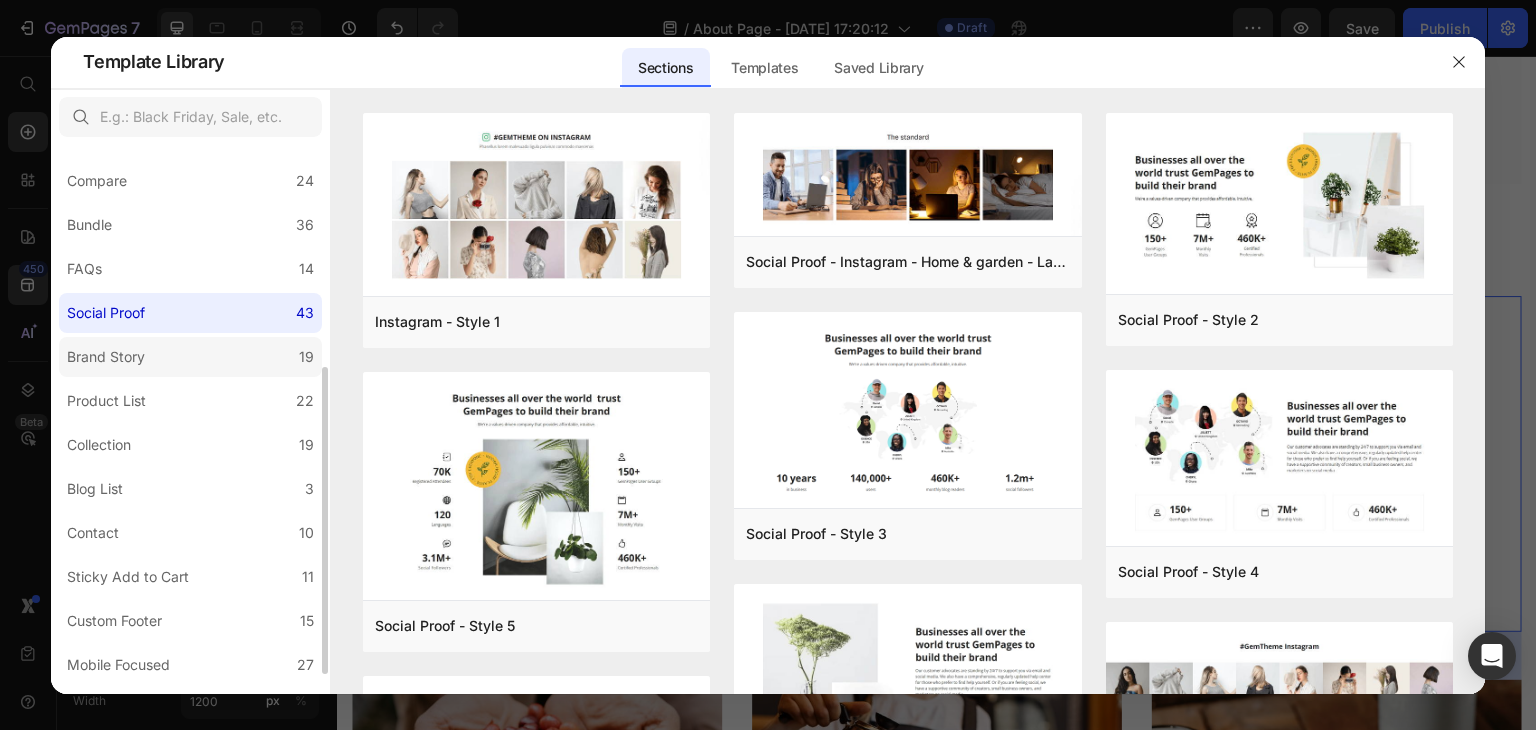 click on "Brand Story" at bounding box center [106, 357] 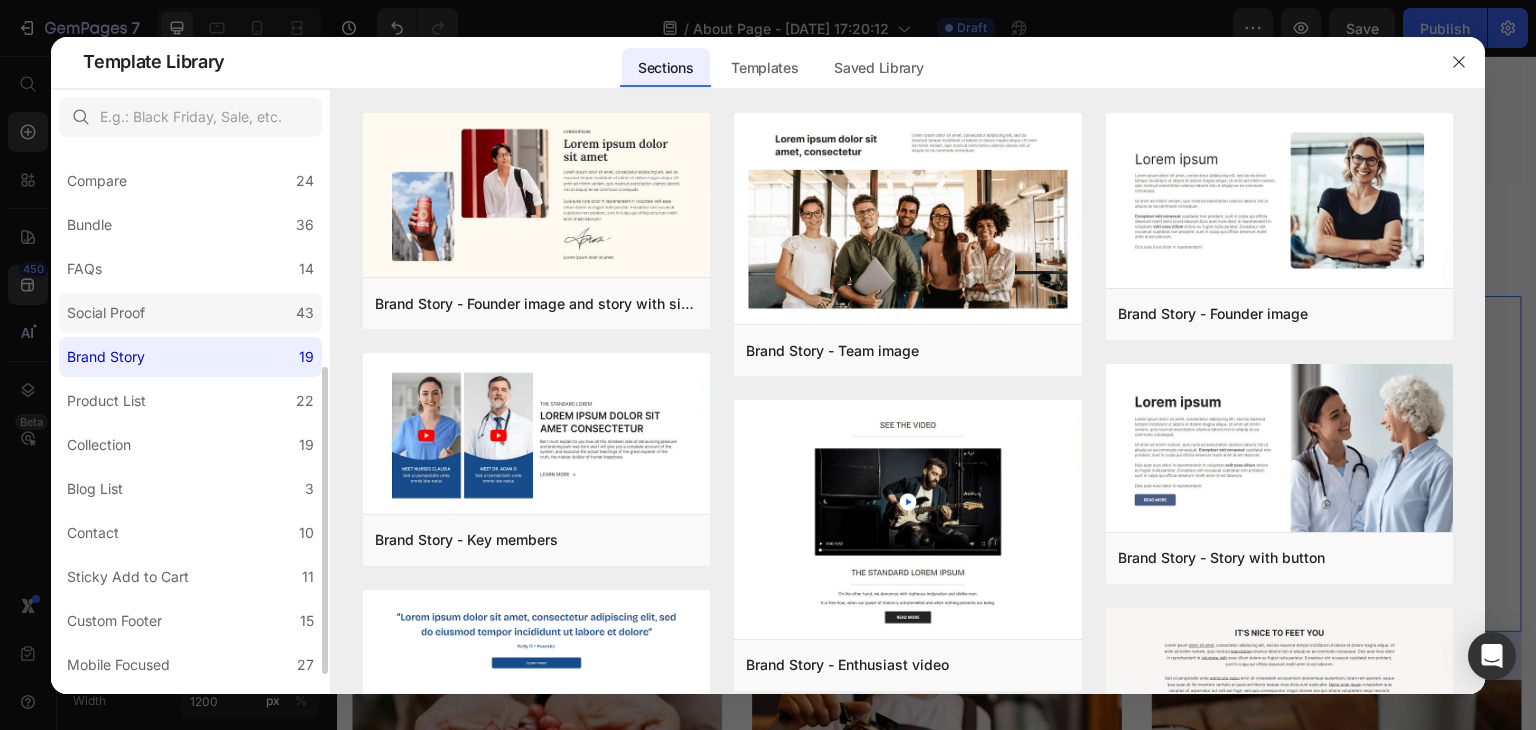 click on "Social Proof" at bounding box center (106, 313) 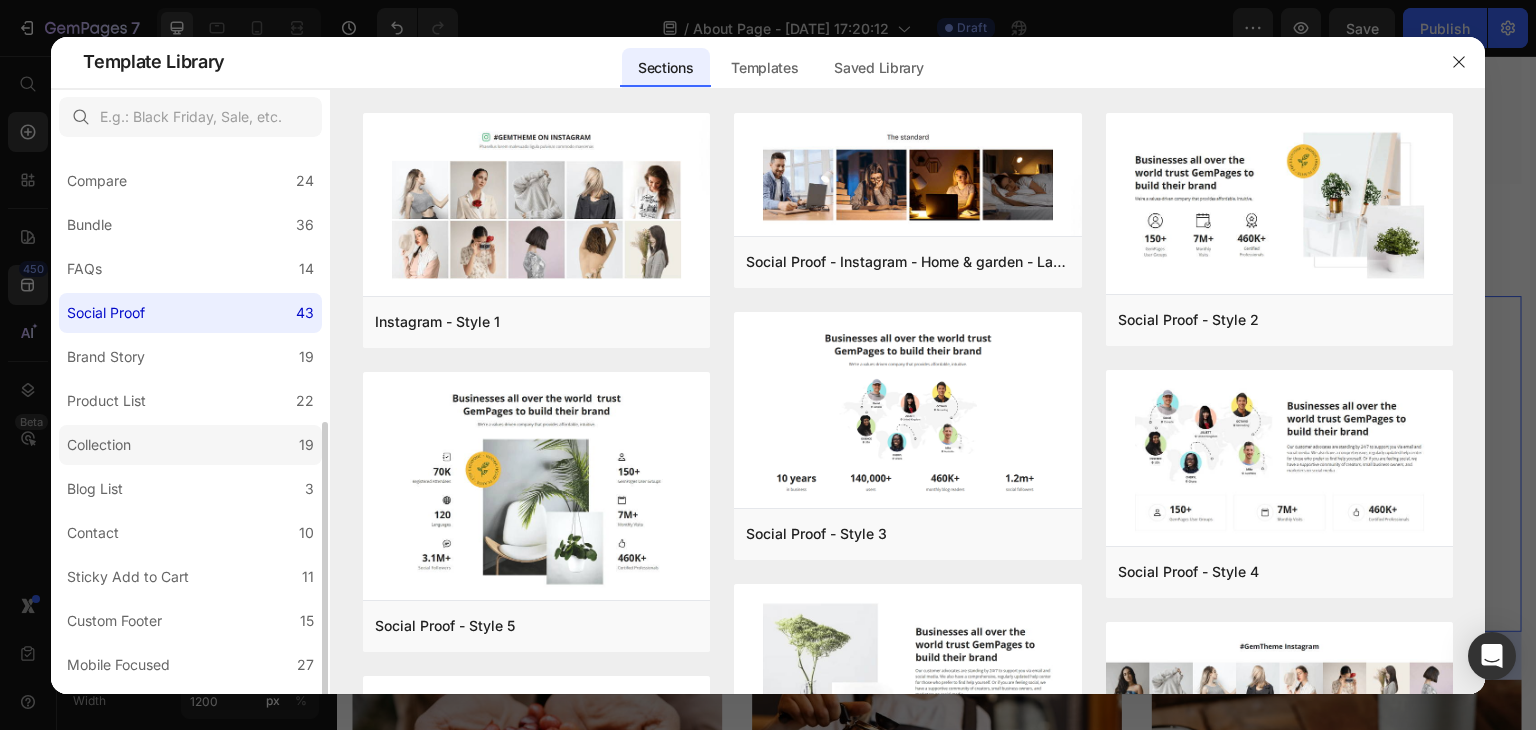 scroll, scrollTop: 431, scrollLeft: 0, axis: vertical 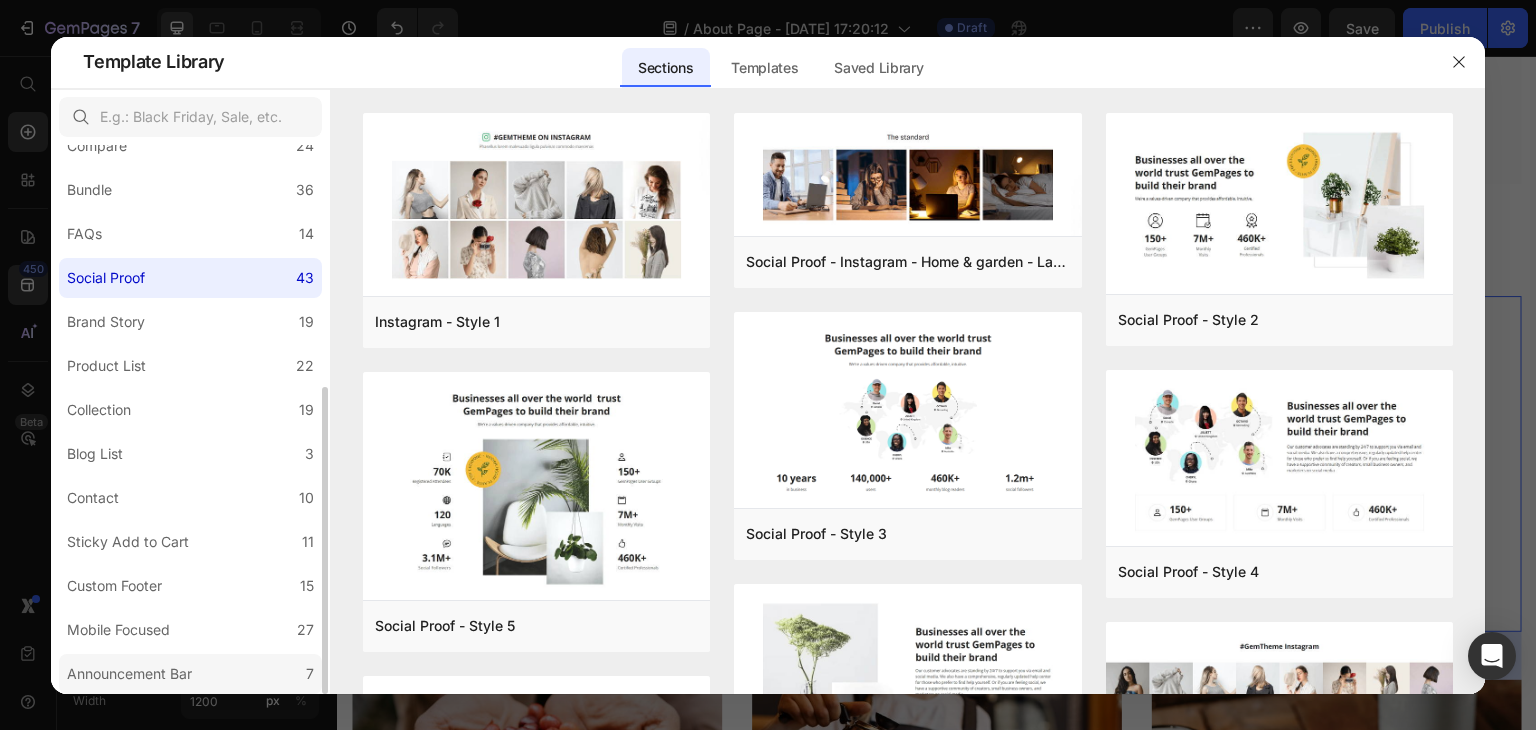 click on "Announcement Bar" at bounding box center [129, 674] 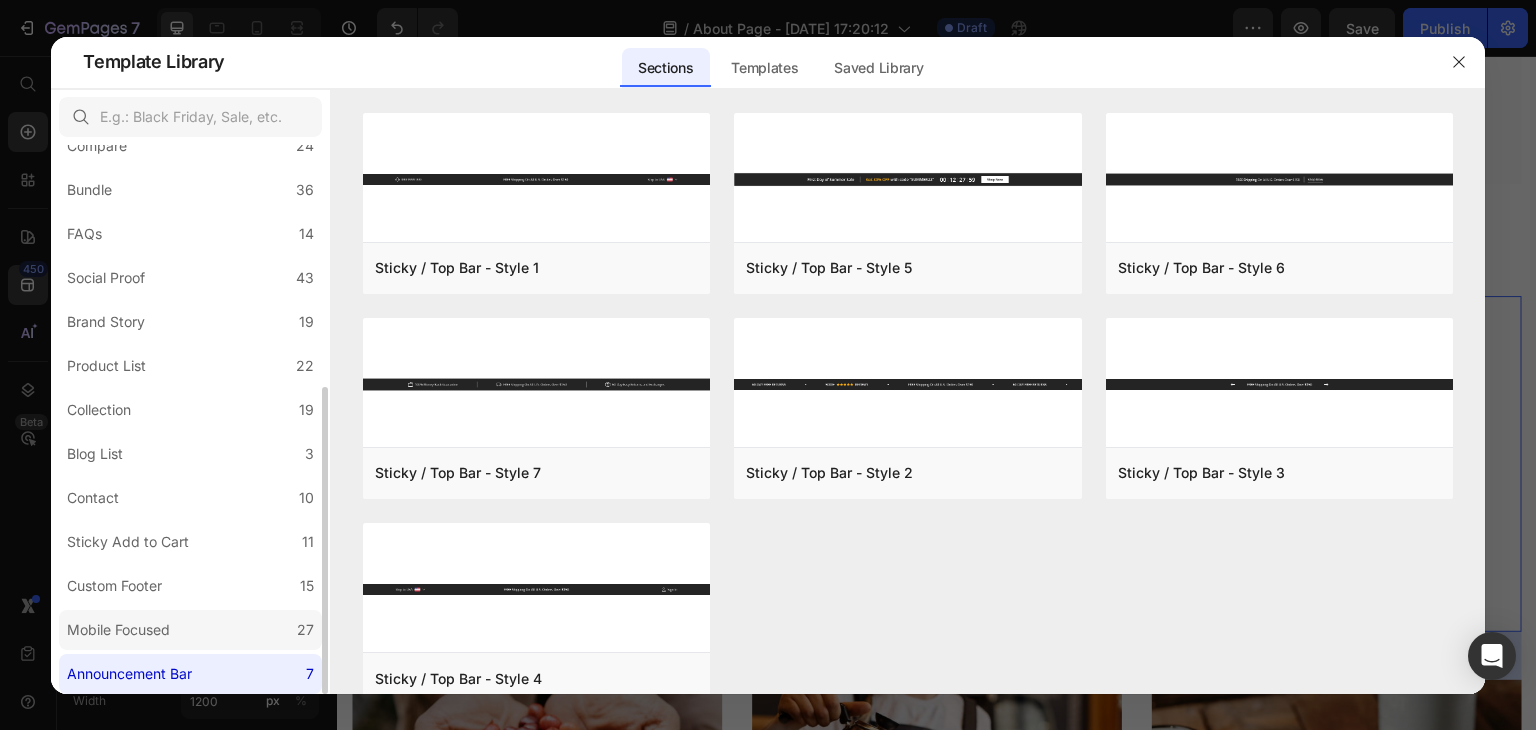 click on "Mobile Focused" at bounding box center [118, 630] 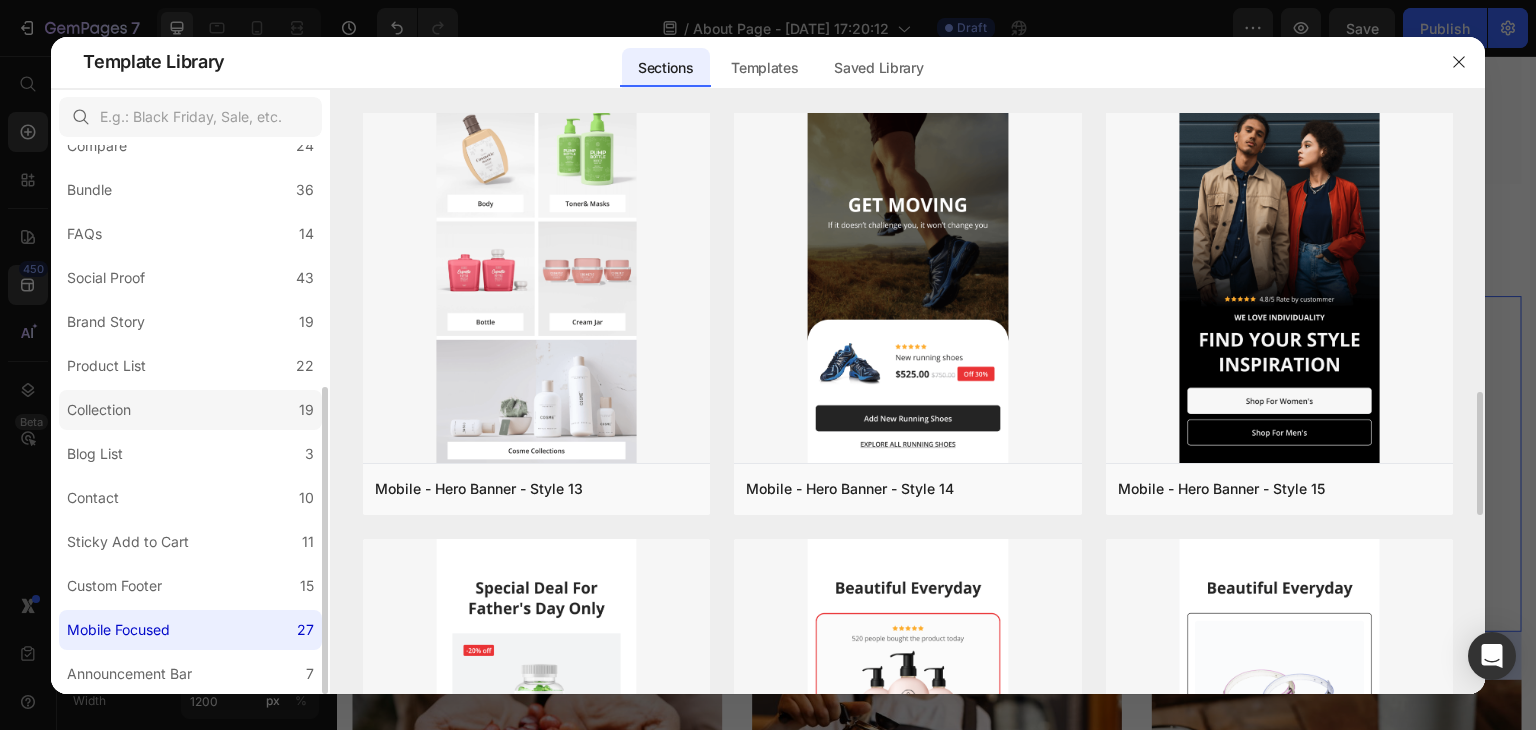 scroll, scrollTop: 1318, scrollLeft: 0, axis: vertical 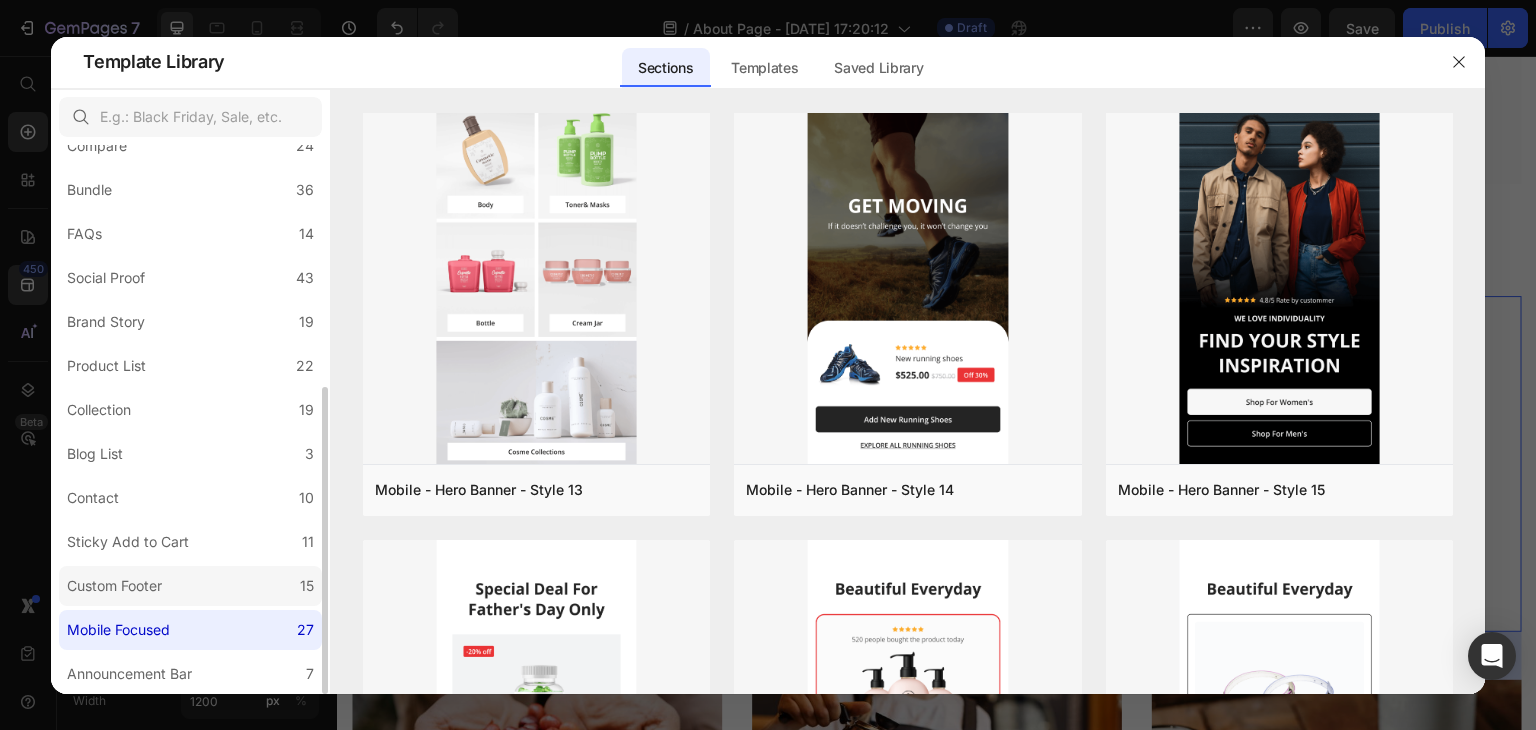 click on "Custom Footer" at bounding box center (114, 586) 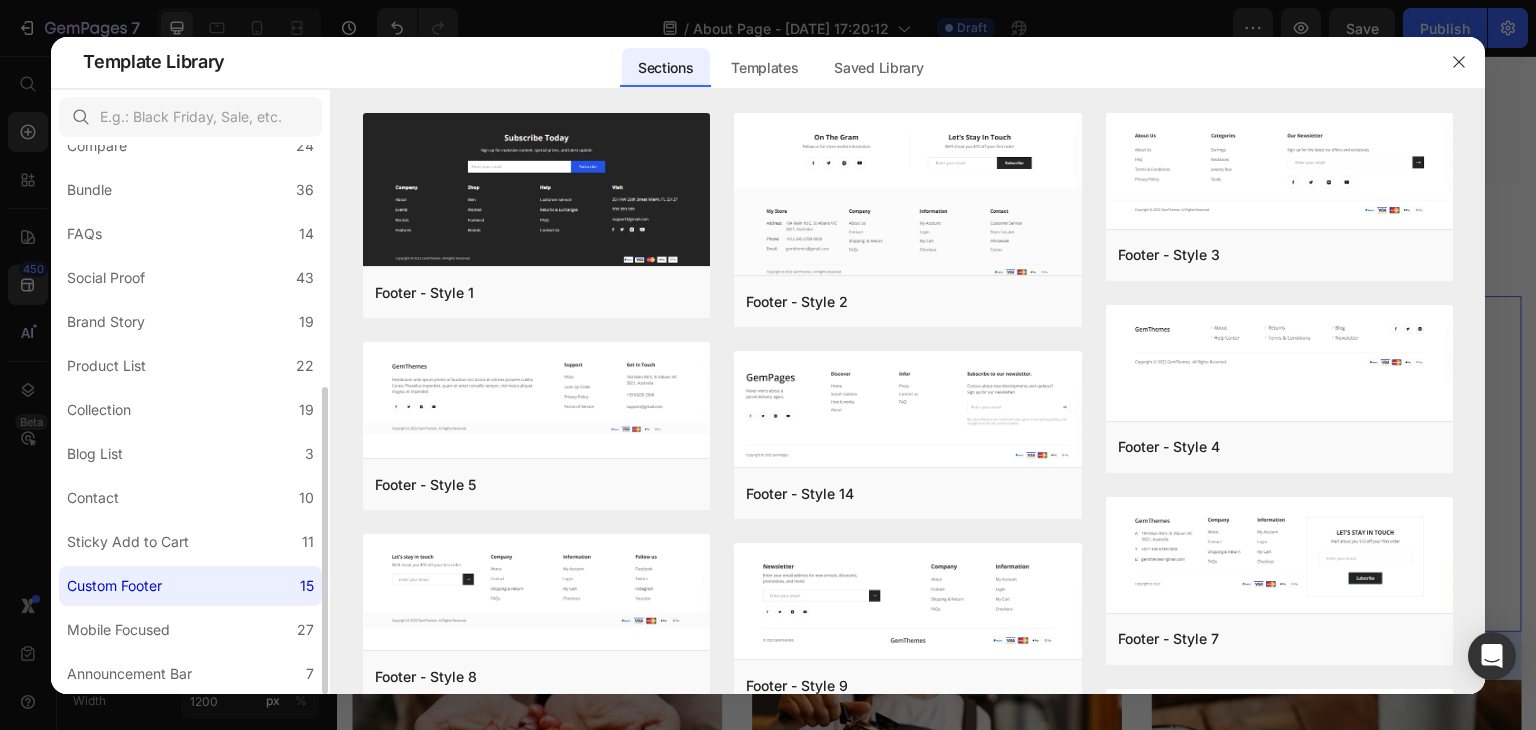 click on "All Sections 446 Hero Section 76 Product Detail 34 Brands 11 Trusted Badges 7 Guarantee 29 Product Breakdown 35 How to use 4 Testimonials 11 Compare 24 Bundle 36 FAQs 14 Social Proof 43 Brand Story 19 Product List 22 Collection 19 Blog List 3 Contact 10 Sticky Add to Cart 11 Custom Footer 15 Mobile Focused 27 Announcement Bar 7" at bounding box center (190, 204) 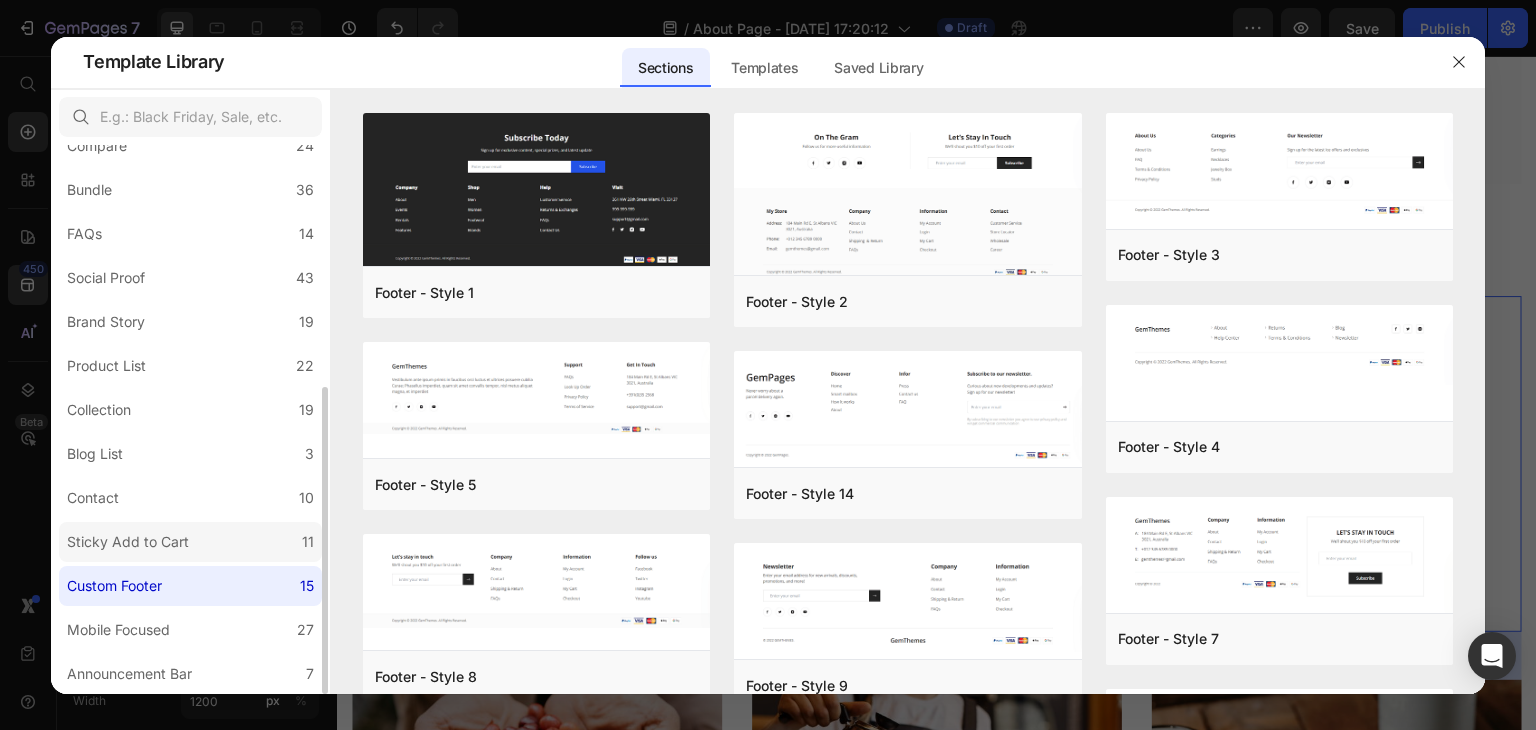 click on "Sticky Add to Cart" at bounding box center (128, 542) 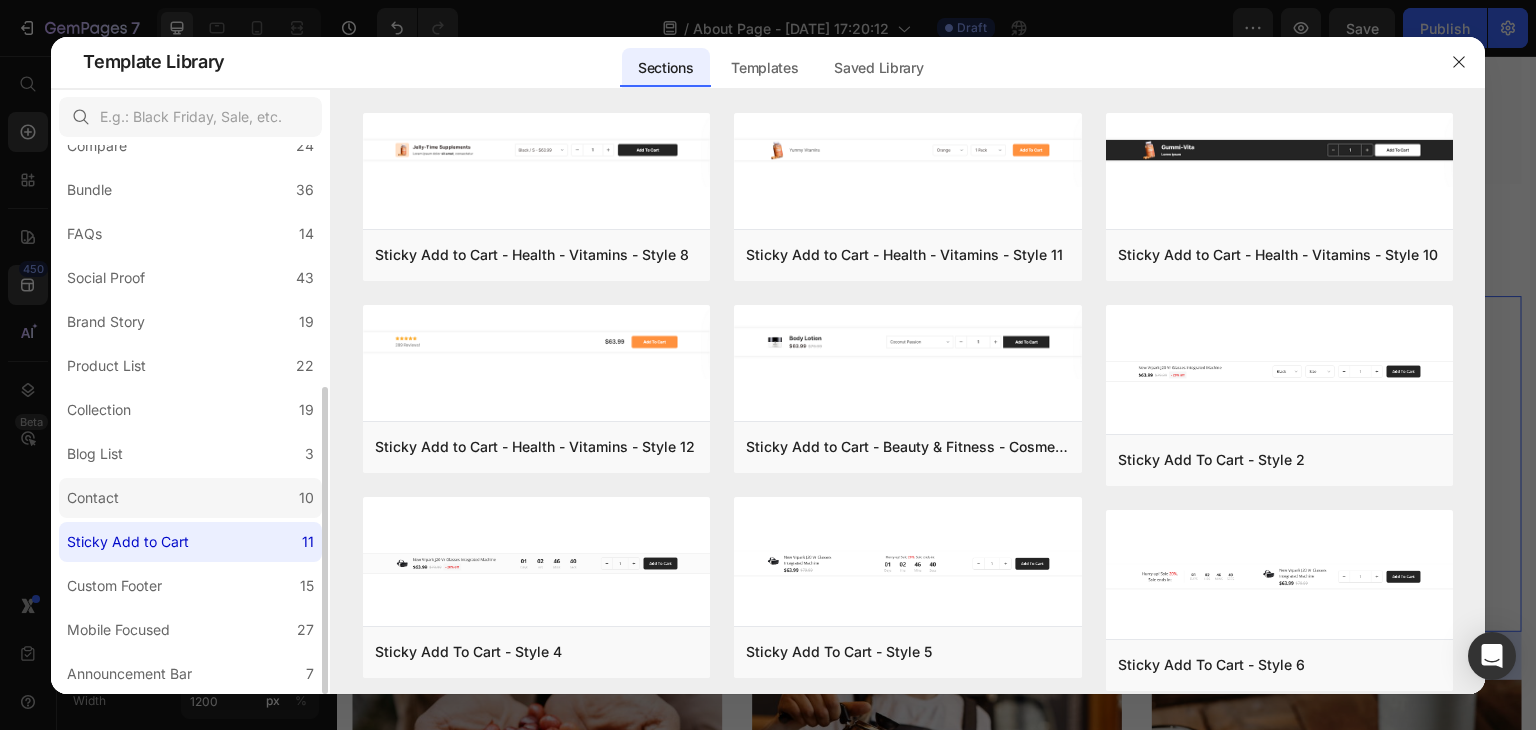 click on "Contact 10" 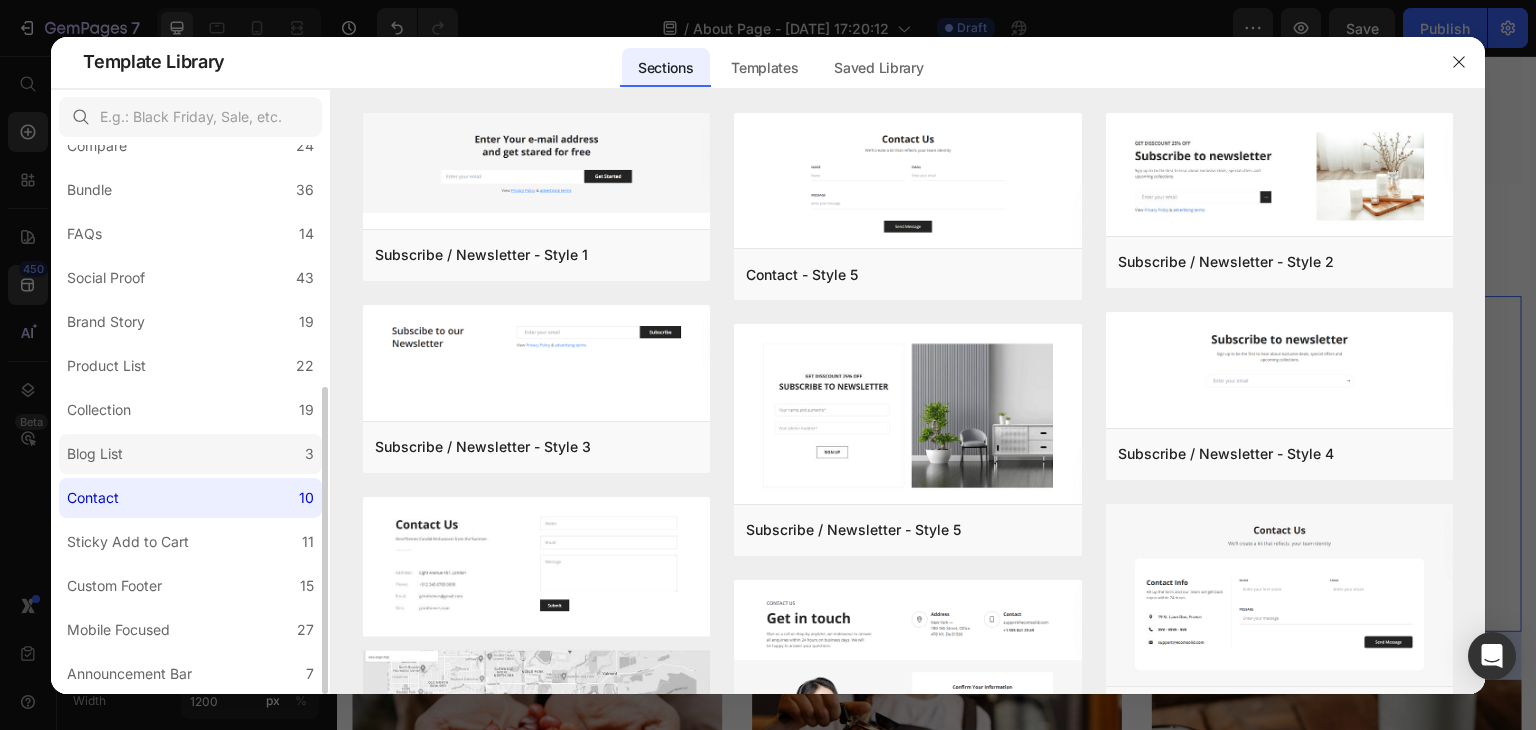 click on "Blog List 3" 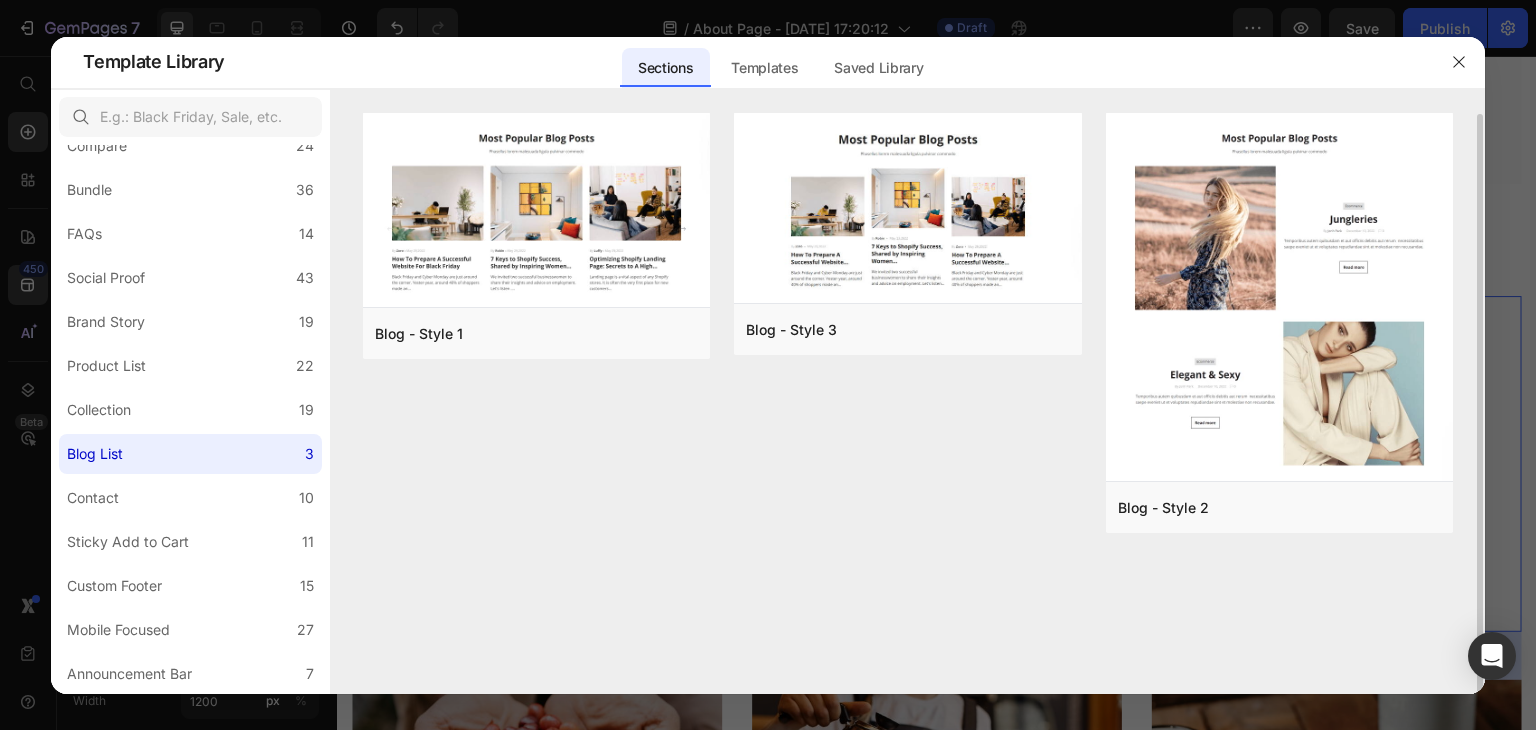 scroll, scrollTop: 0, scrollLeft: 0, axis: both 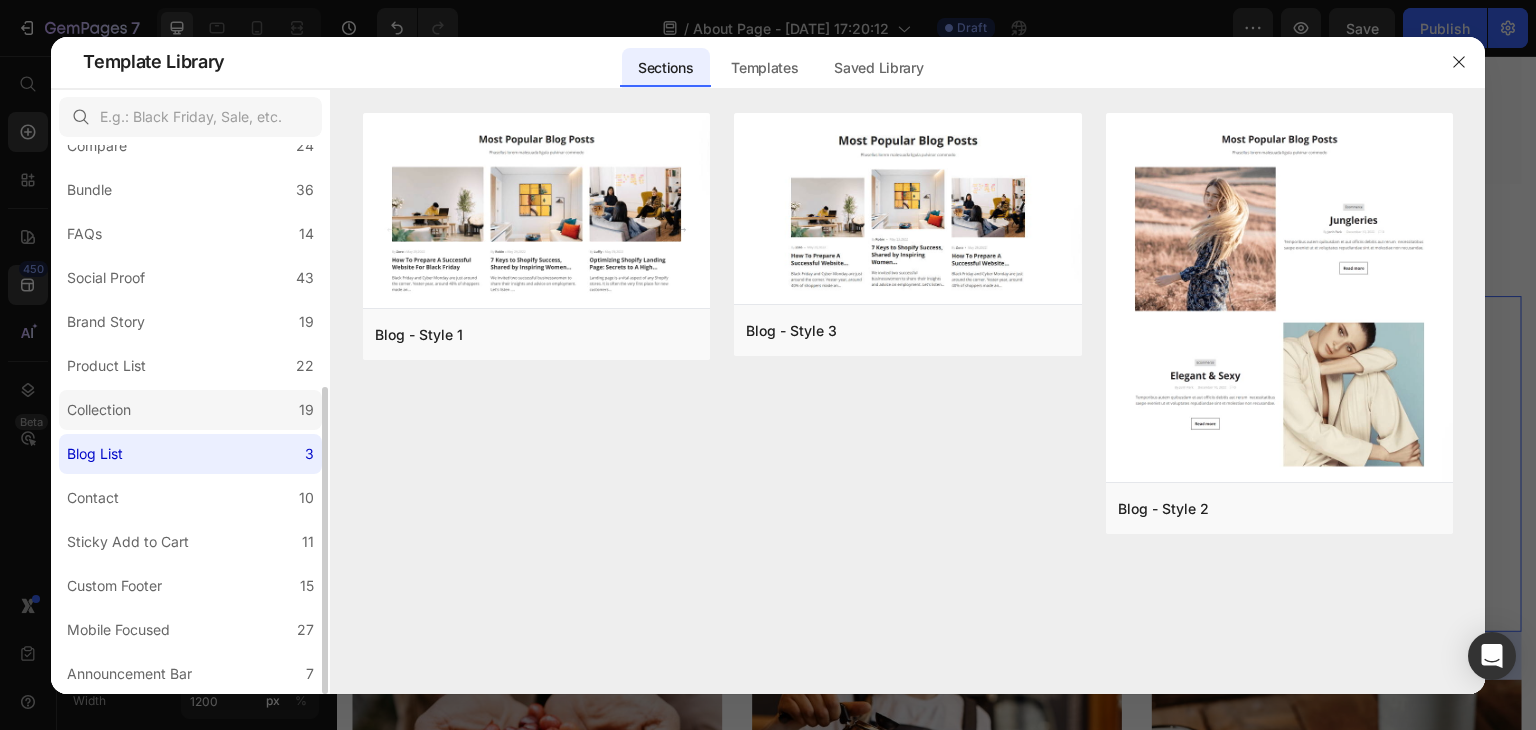 click on "Collection 19" 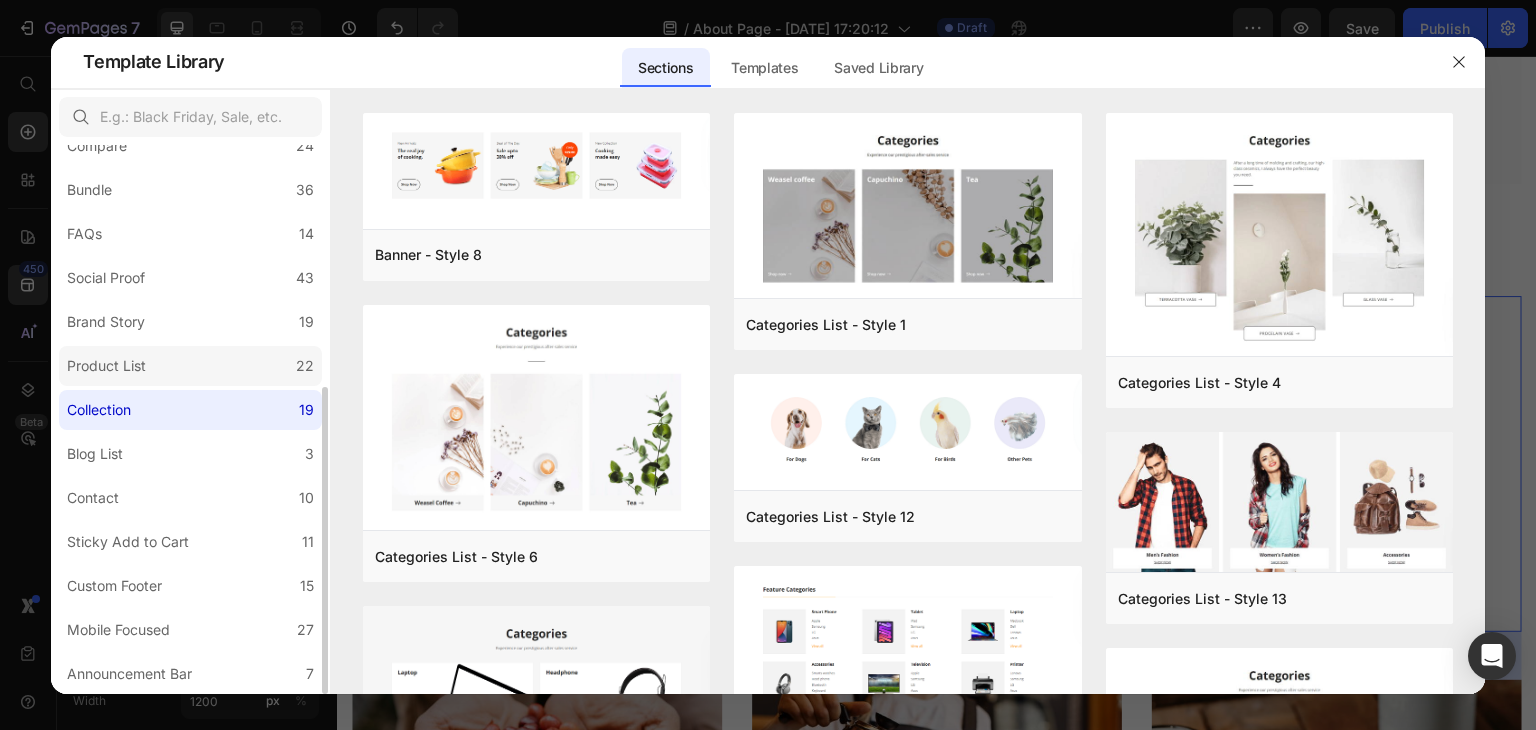 click on "Product List 22" 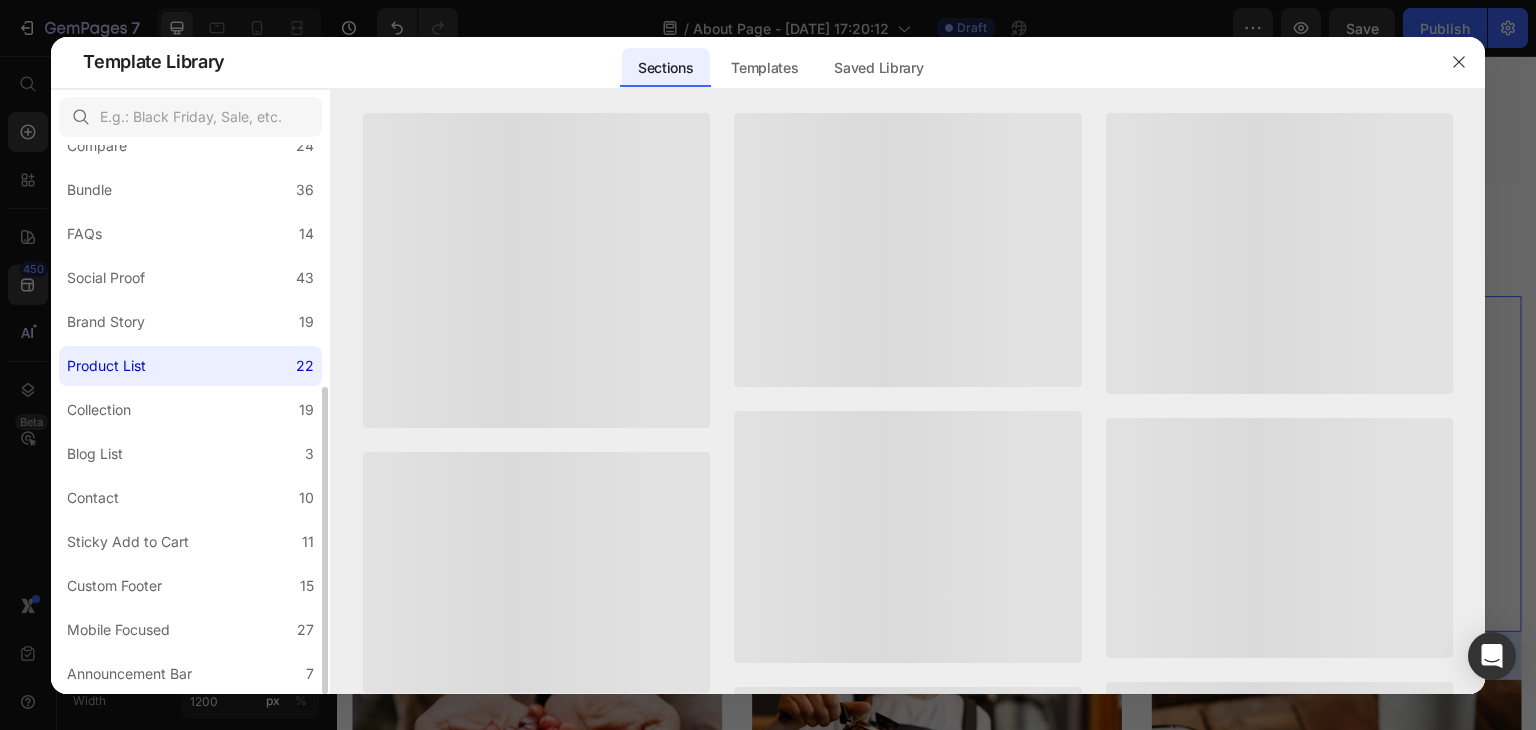 click on "All Sections 446 Hero Section 76 Product Detail 34 Brands 11 Trusted Badges 7 Guarantee 29 Product Breakdown 35 How to use 4 Testimonials 11 Compare 24 Bundle 36 FAQs 14 Social Proof 43 Brand Story 19 Product List 22 Collection 19 Blog List 3 Contact 10 Sticky Add to Cart 11 Custom Footer 15 Mobile Focused 27 Announcement Bar 7" at bounding box center (190, 204) 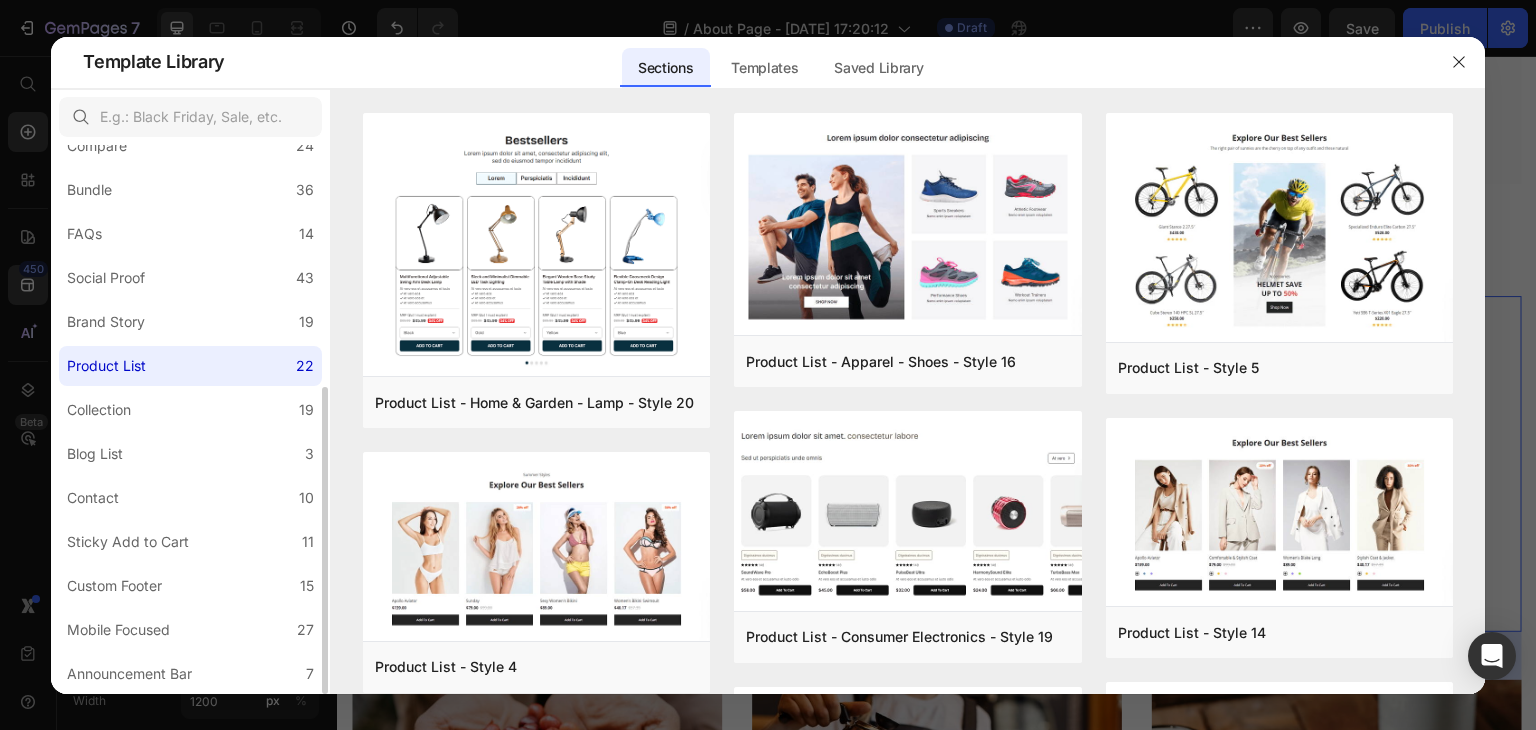 click on "Product List 22" 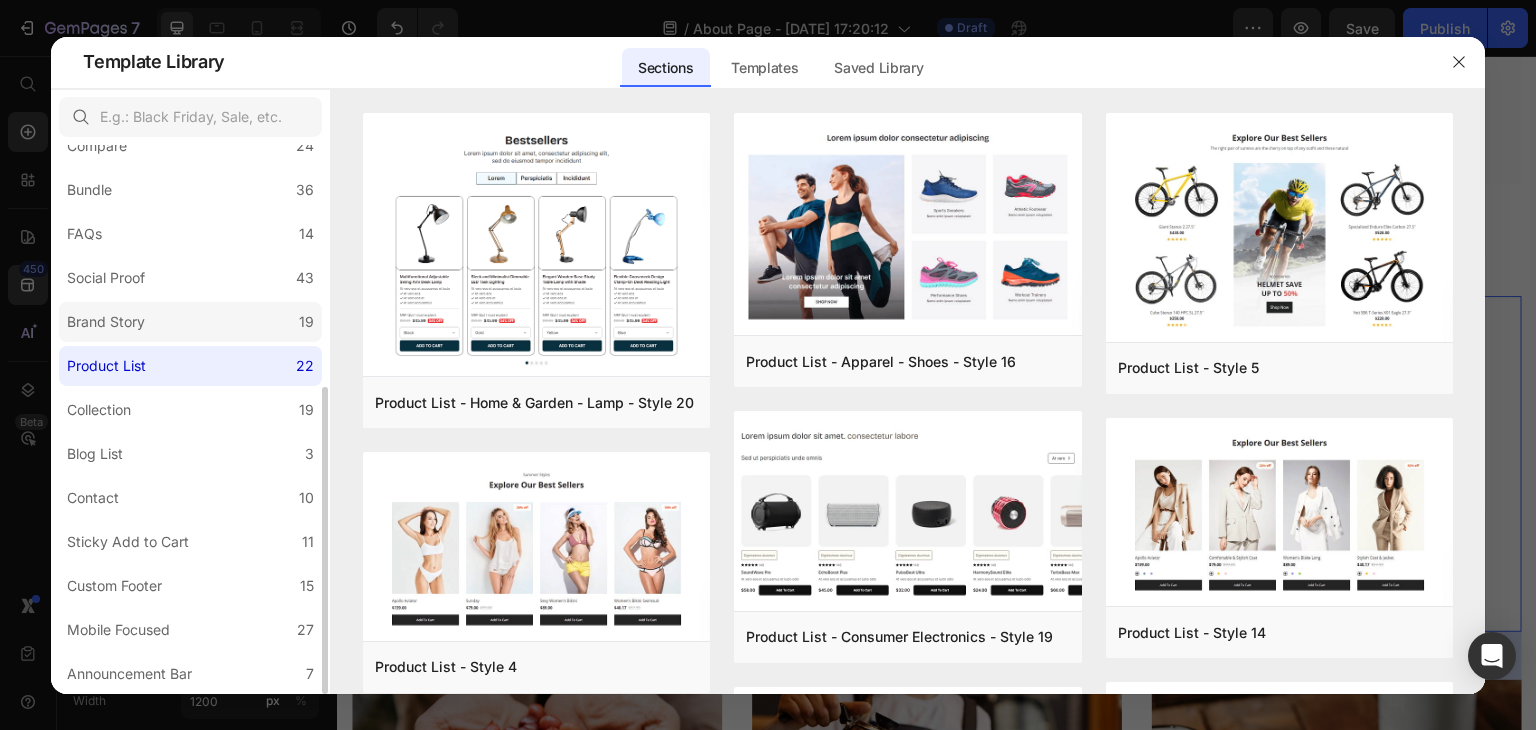click on "Brand Story 19" 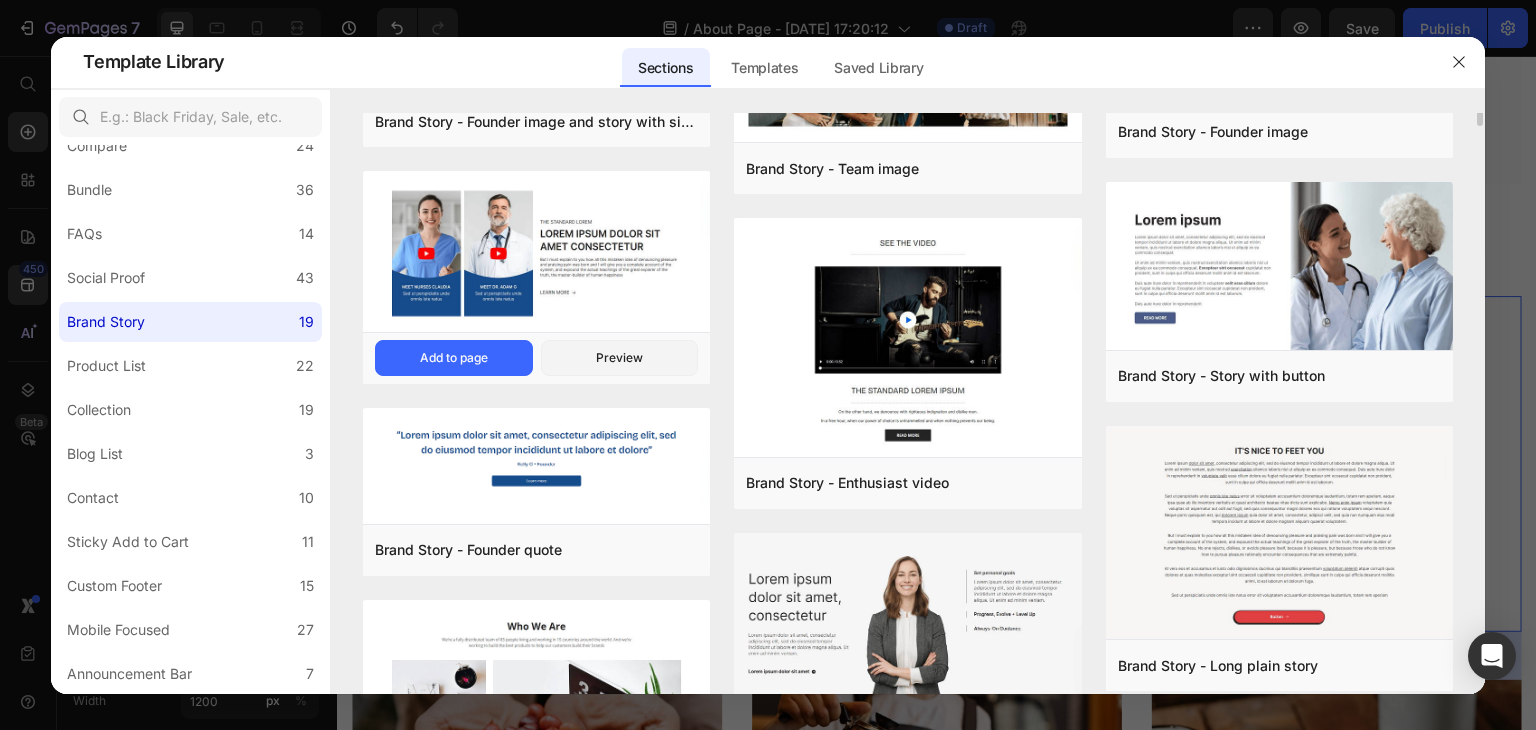 scroll, scrollTop: 0, scrollLeft: 0, axis: both 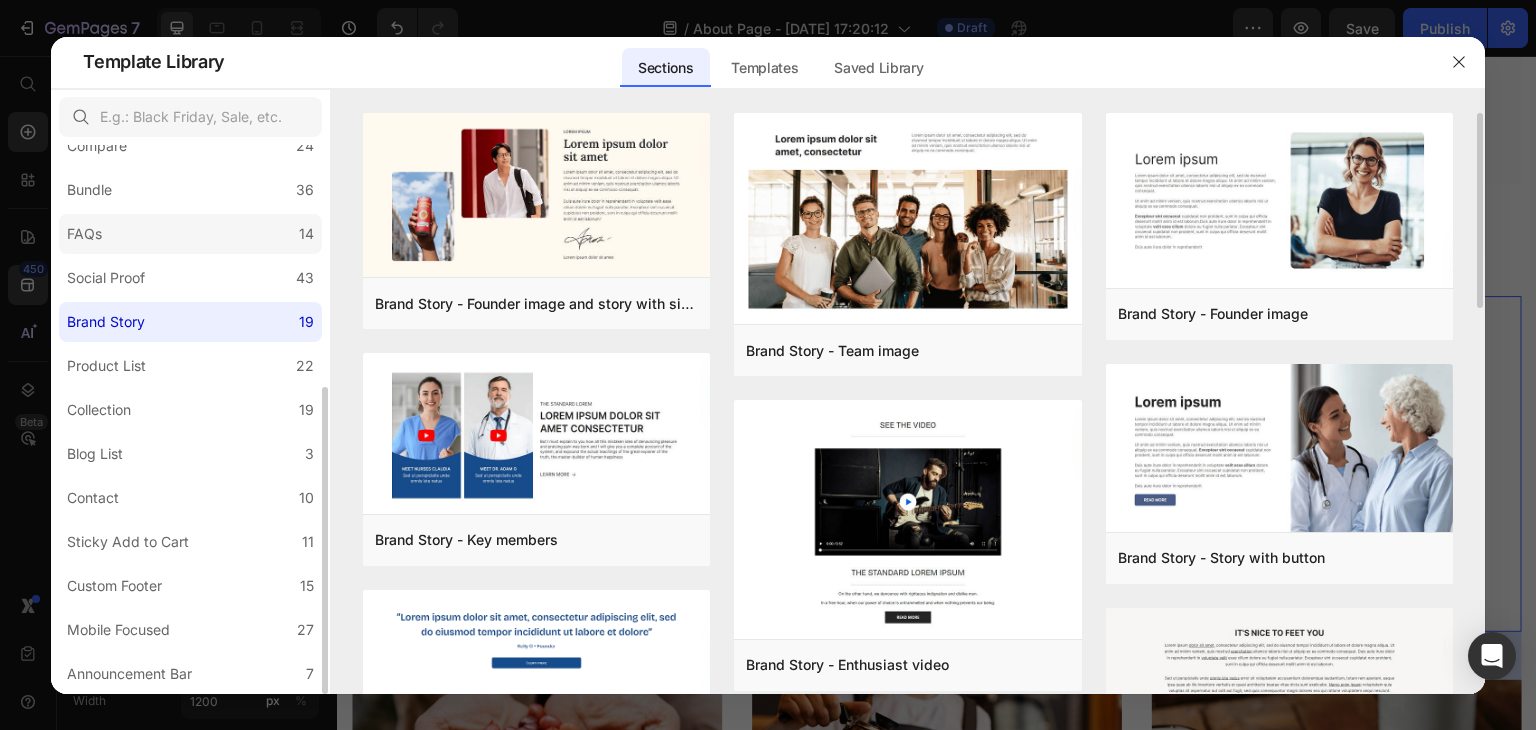 click on "FAQs 14" 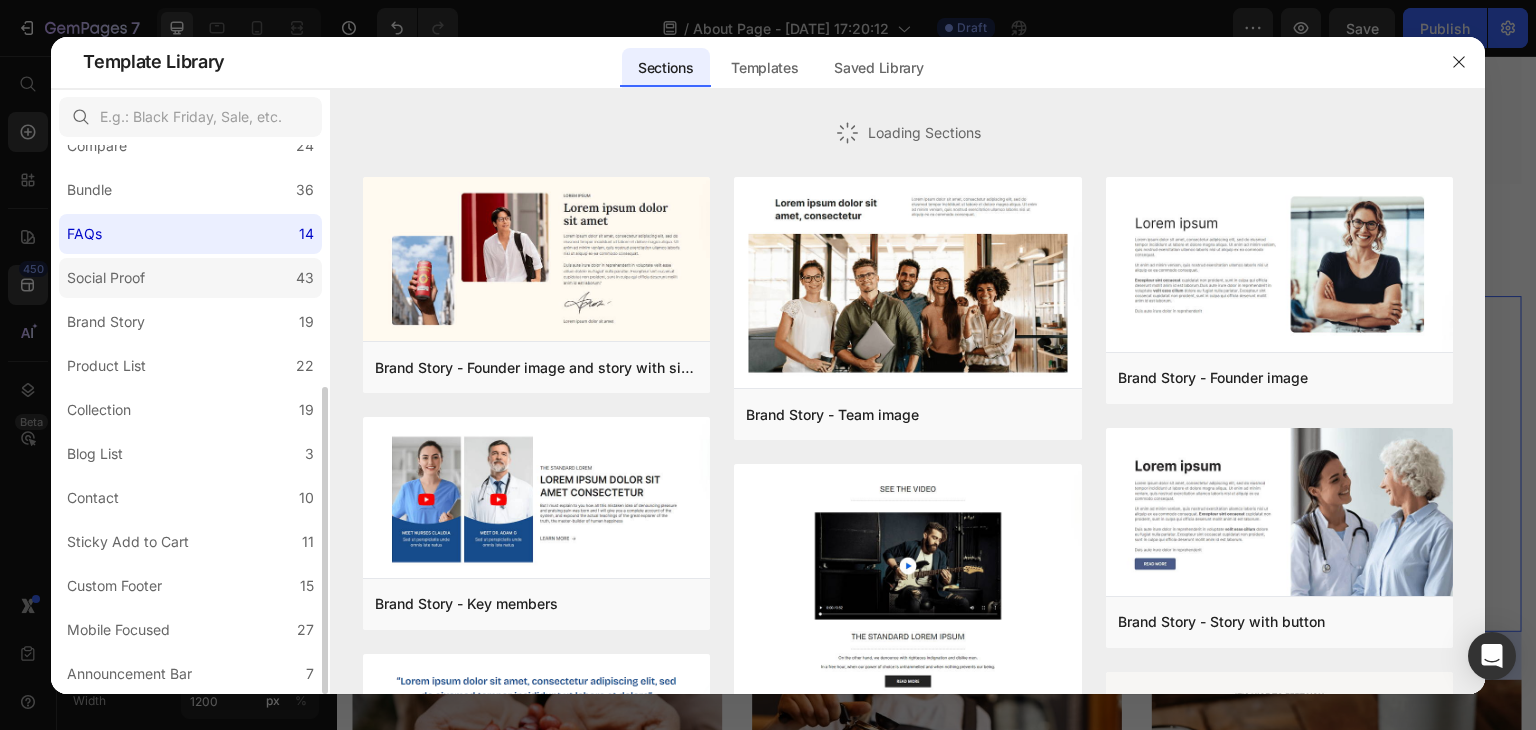 click on "Social Proof" at bounding box center (110, 278) 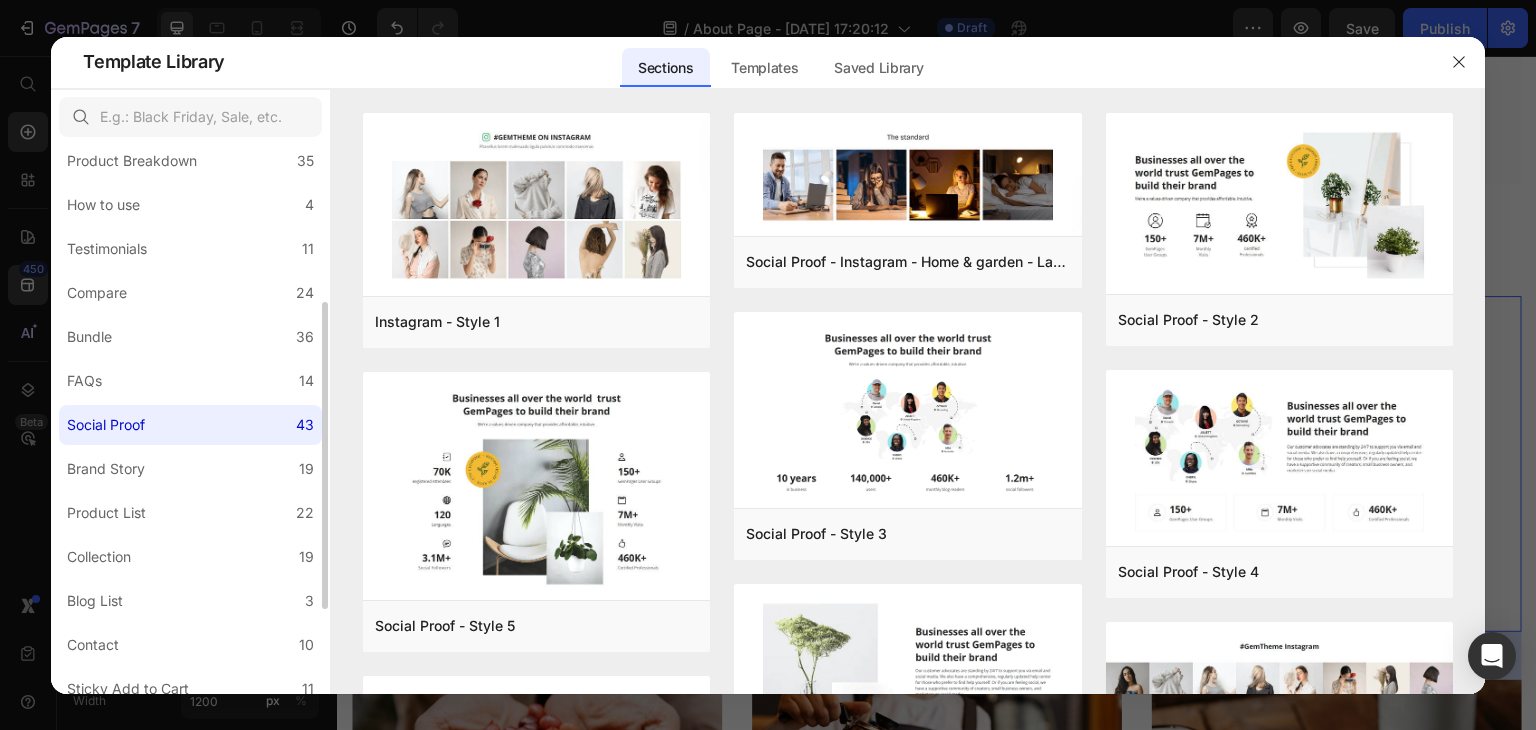 scroll, scrollTop: 283, scrollLeft: 0, axis: vertical 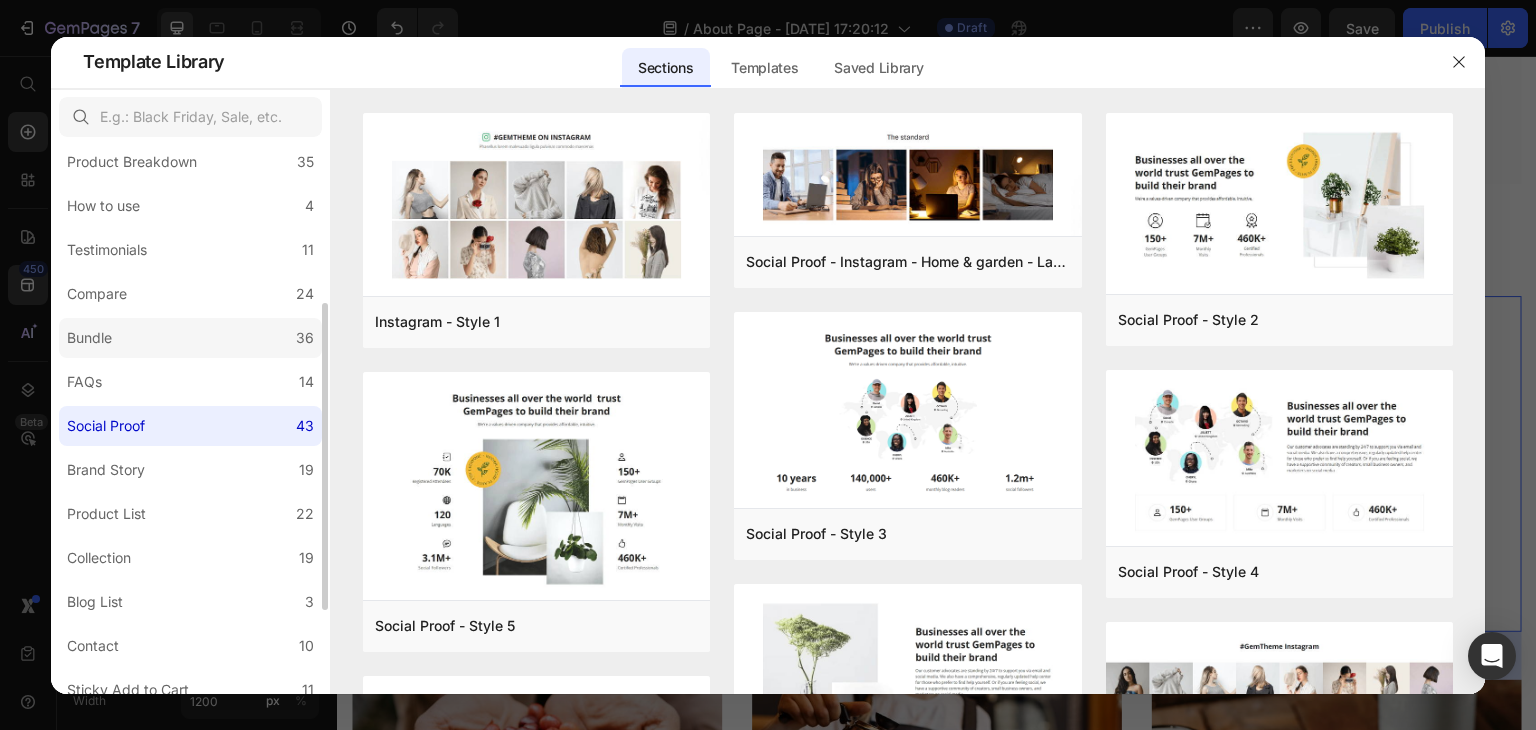 click on "Bundle" at bounding box center [89, 338] 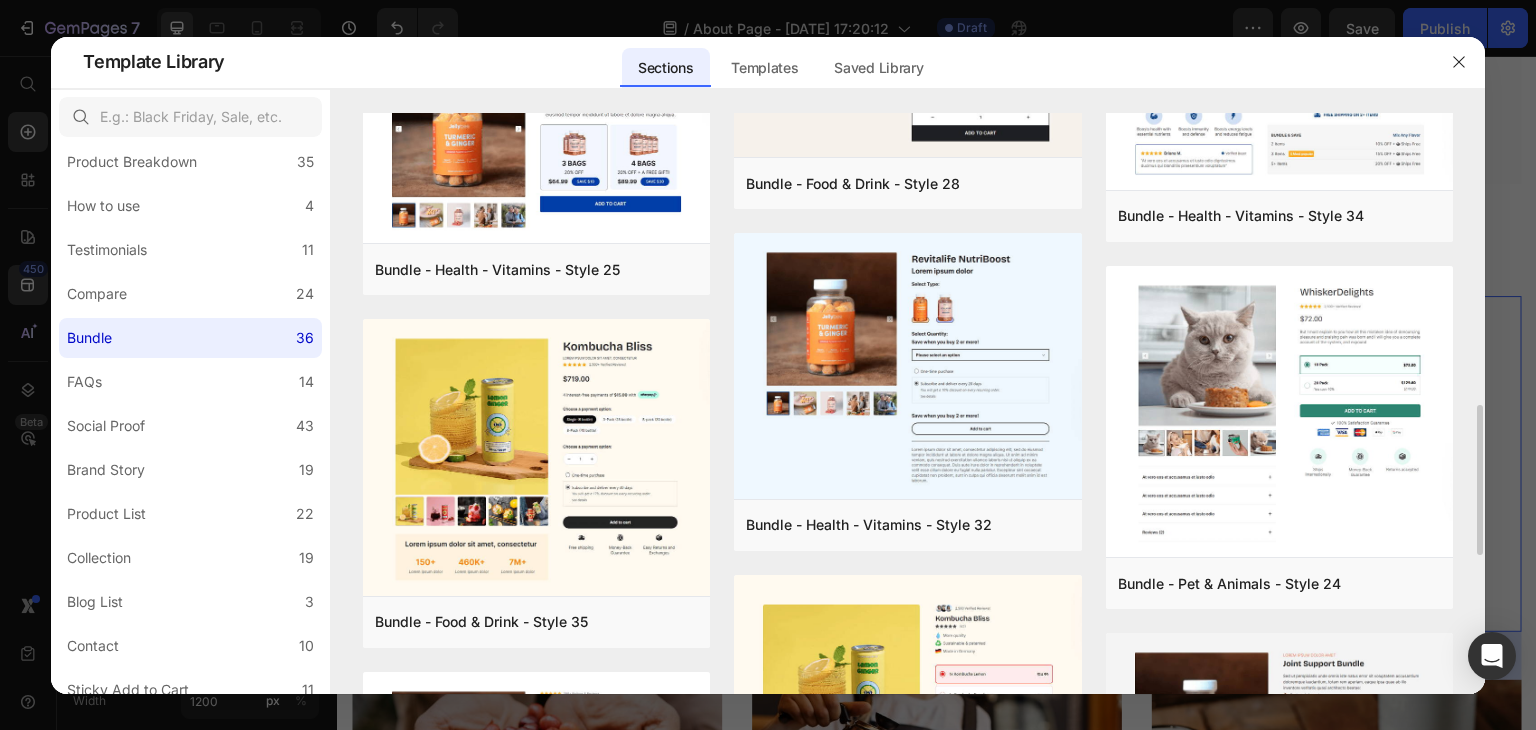 scroll, scrollTop: 1186, scrollLeft: 0, axis: vertical 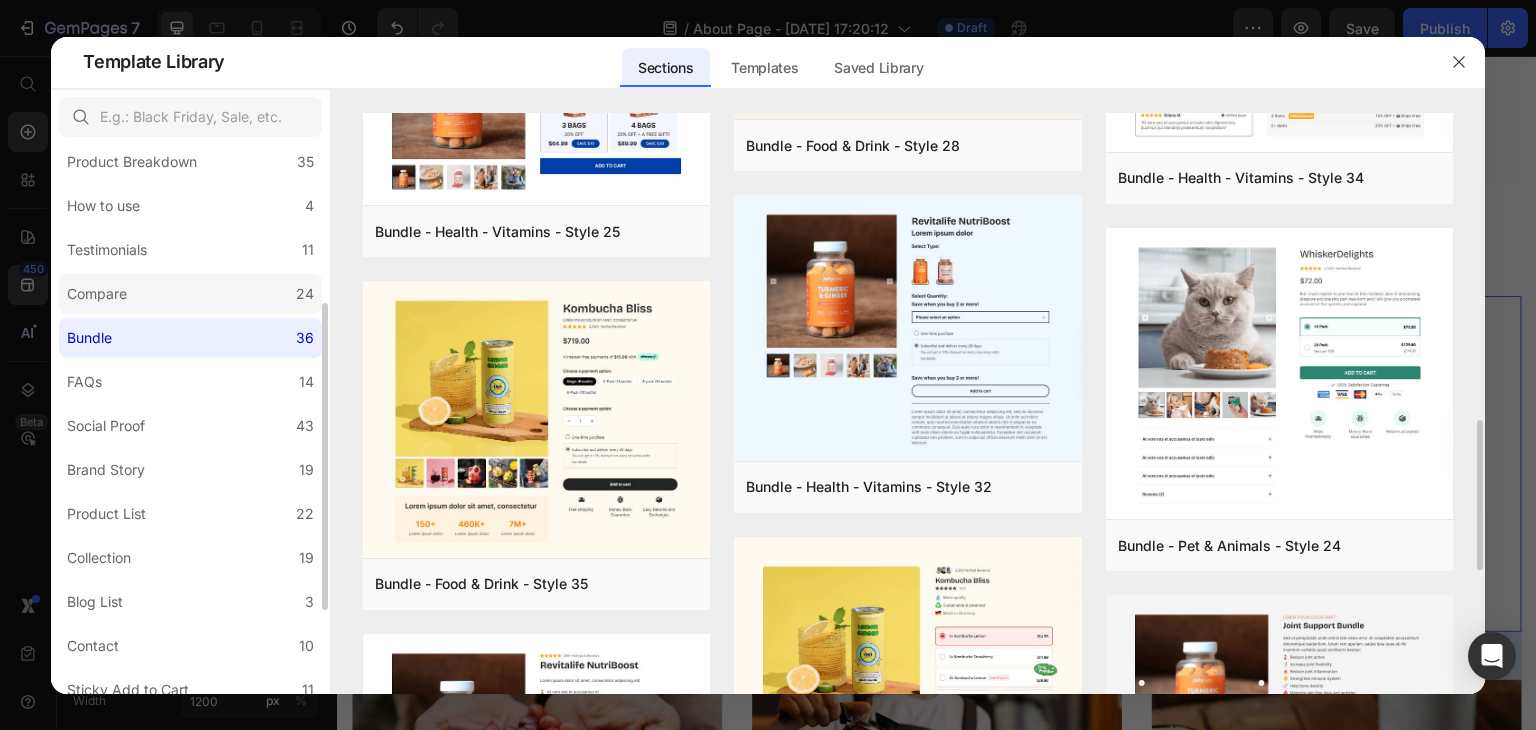 click on "Compare 24" 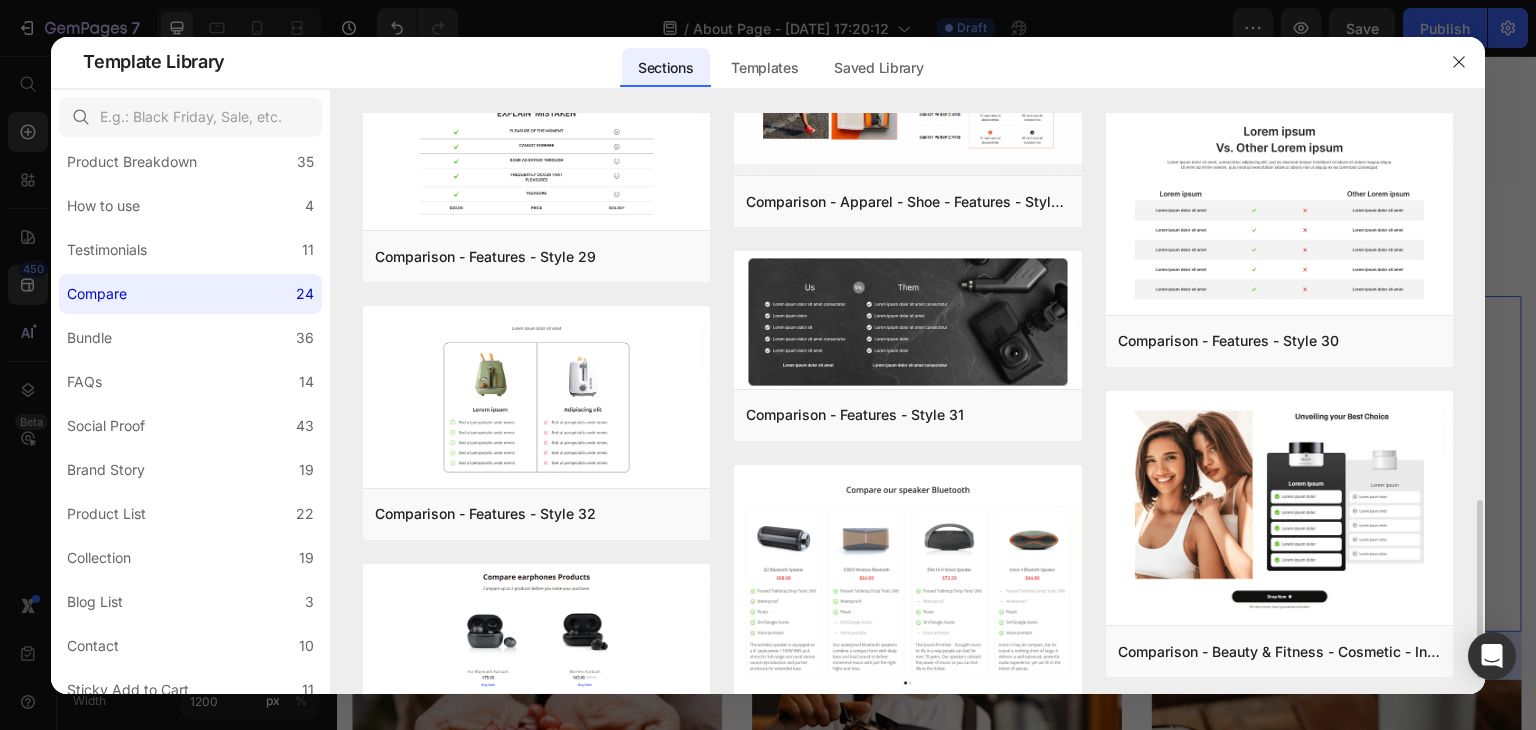 scroll, scrollTop: 940, scrollLeft: 0, axis: vertical 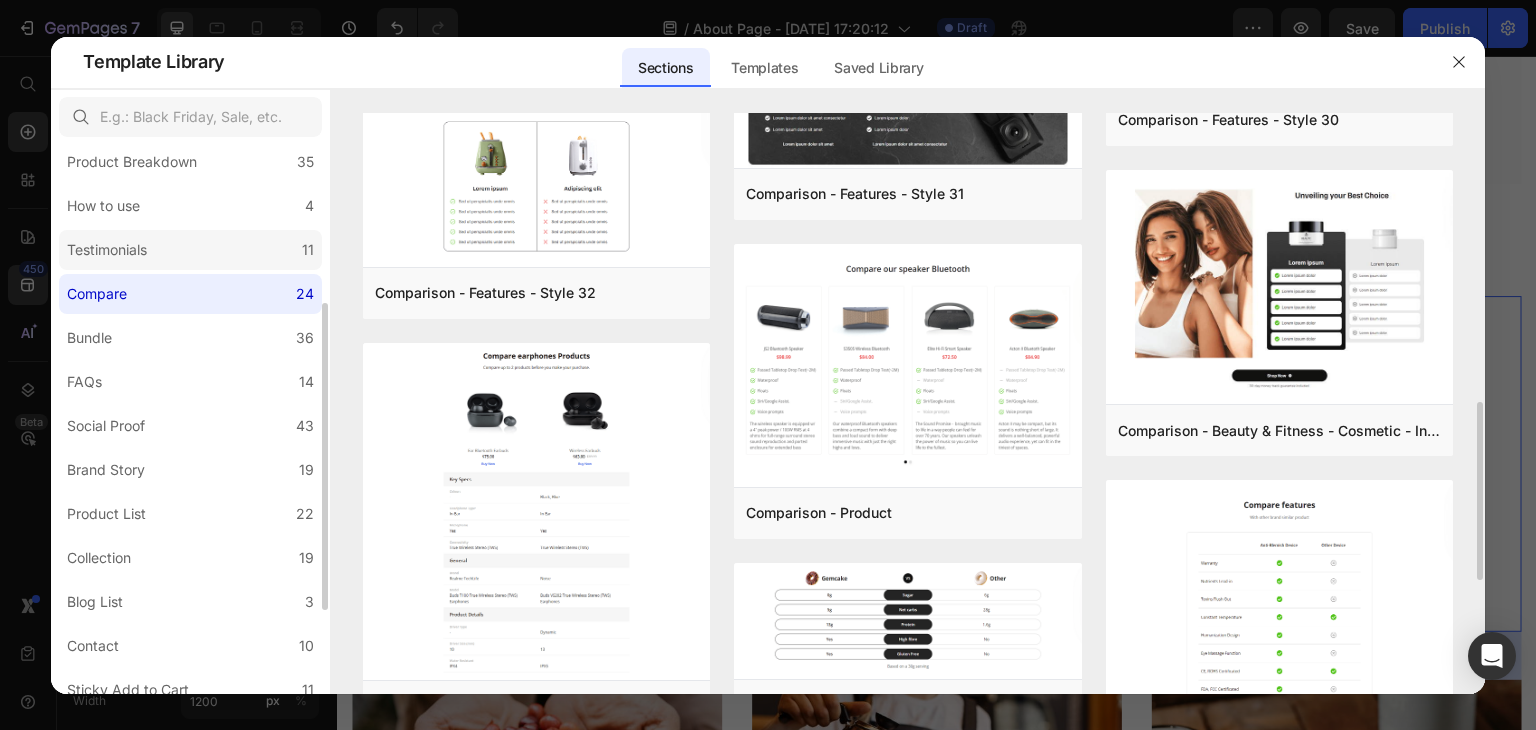 click on "Testimonials 11" 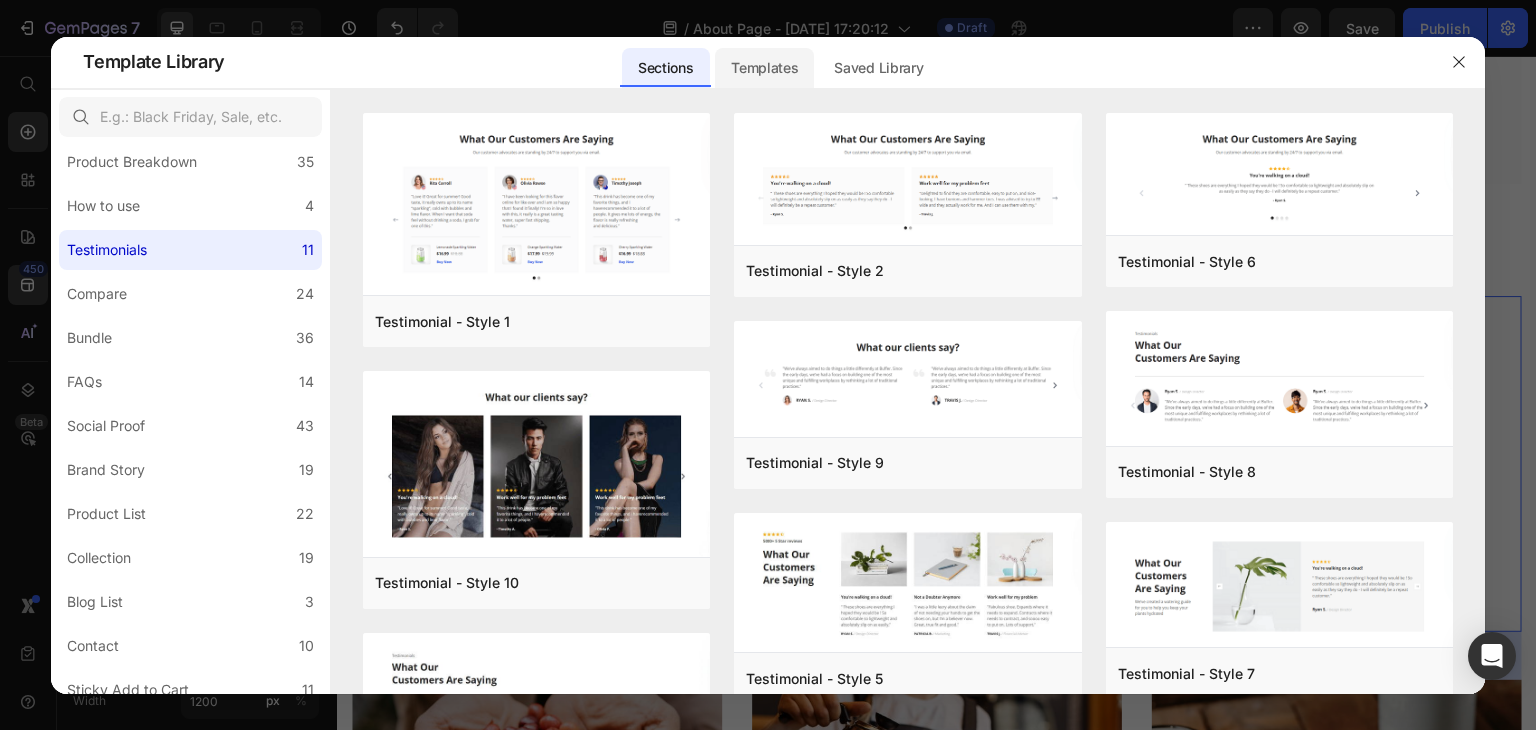 click on "Templates" 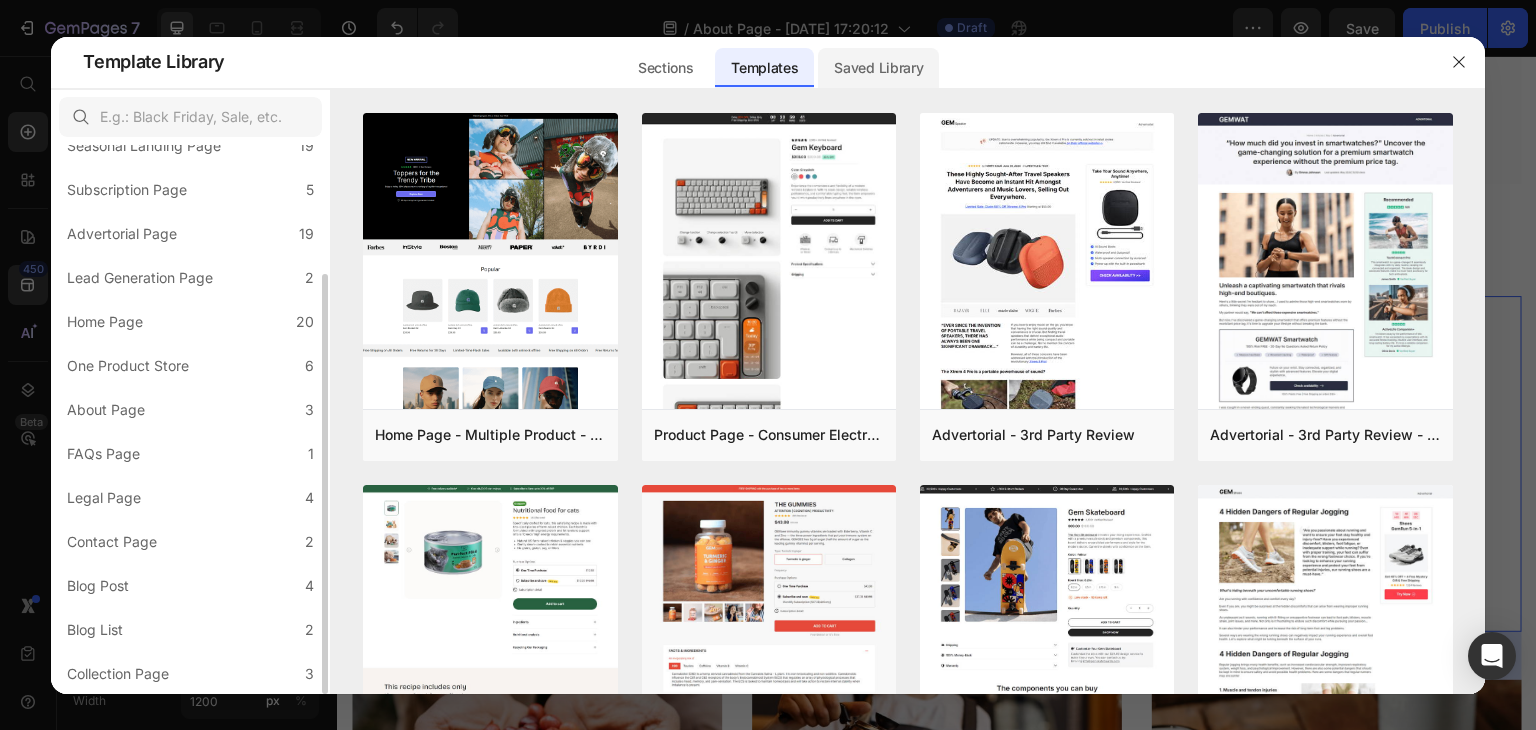click on "Saved Library" 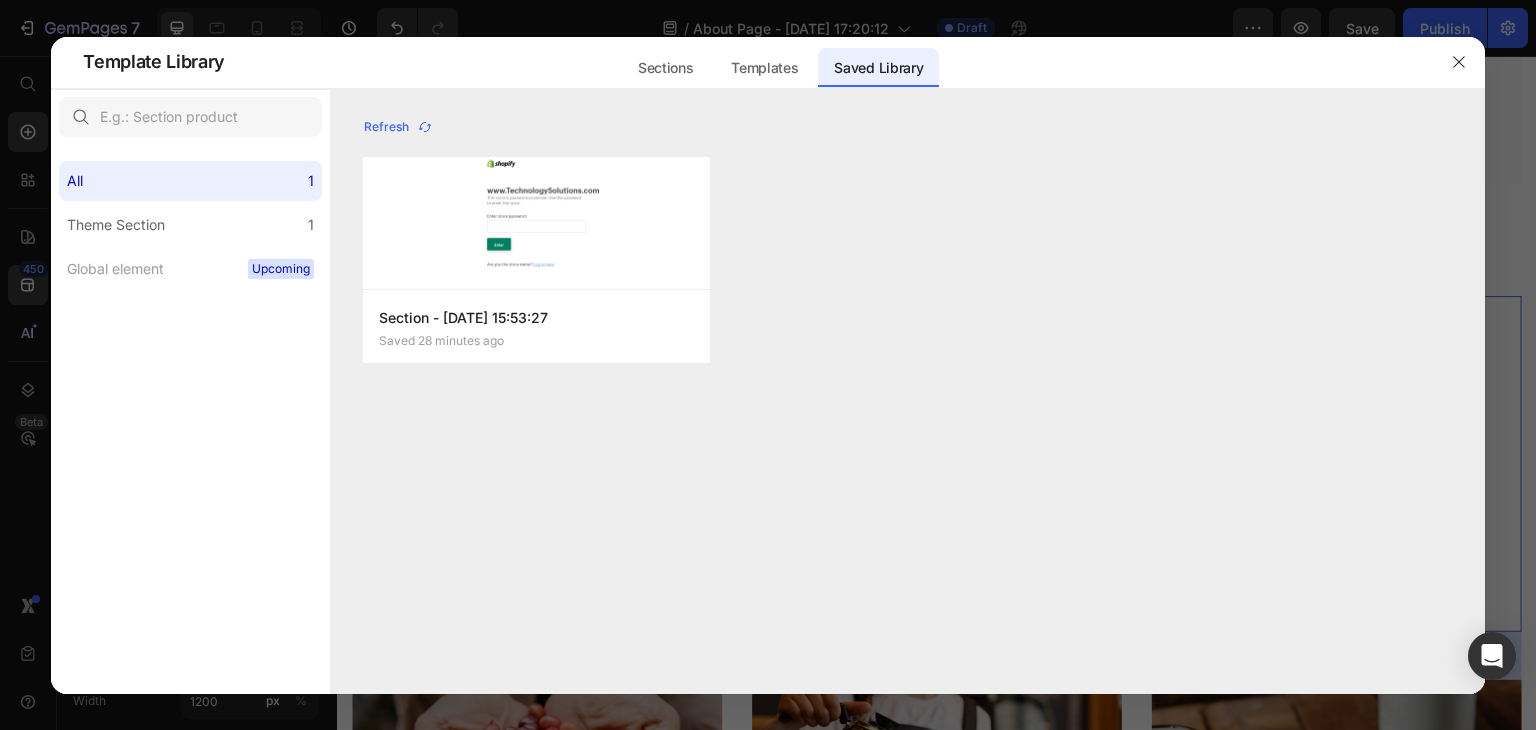 scroll, scrollTop: 0, scrollLeft: 0, axis: both 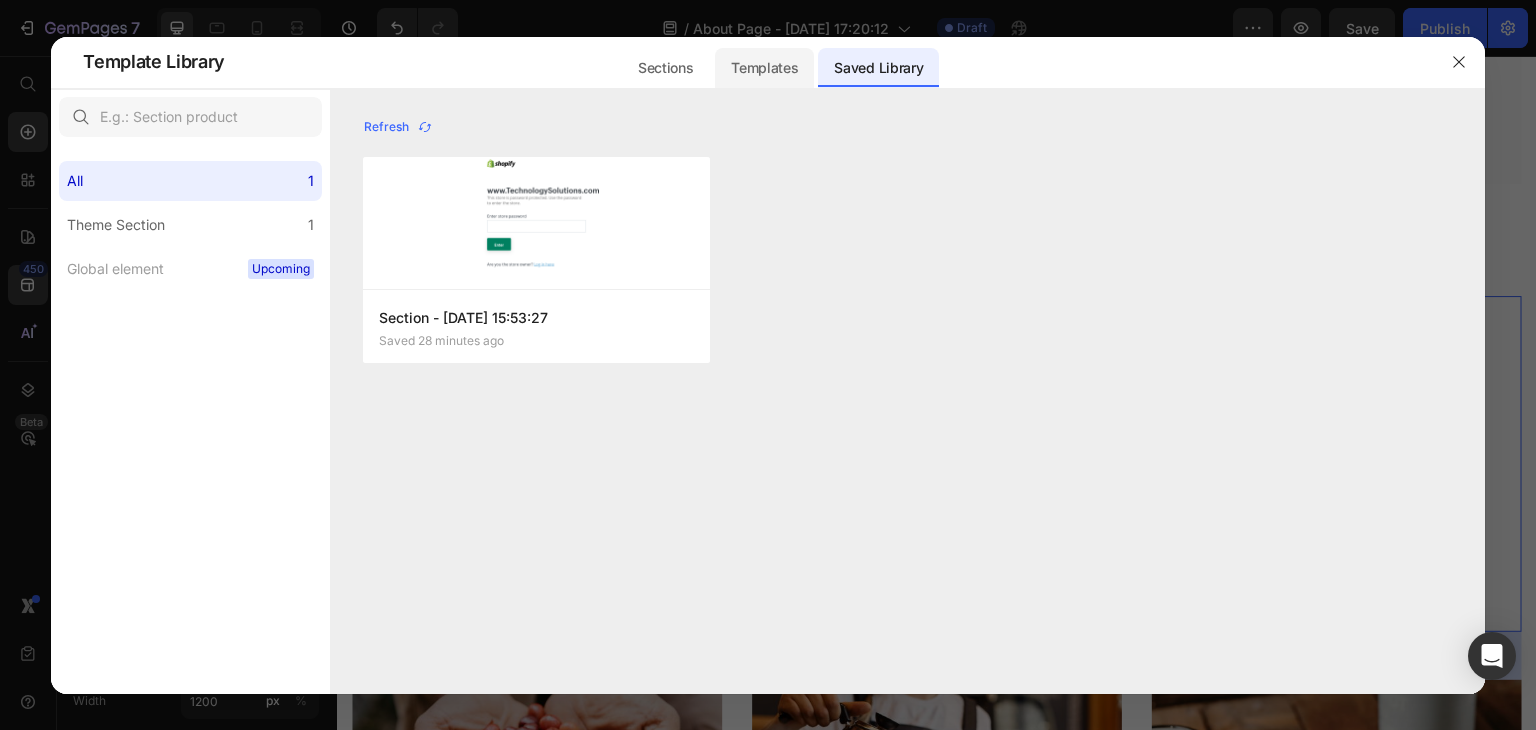 click on "Templates" 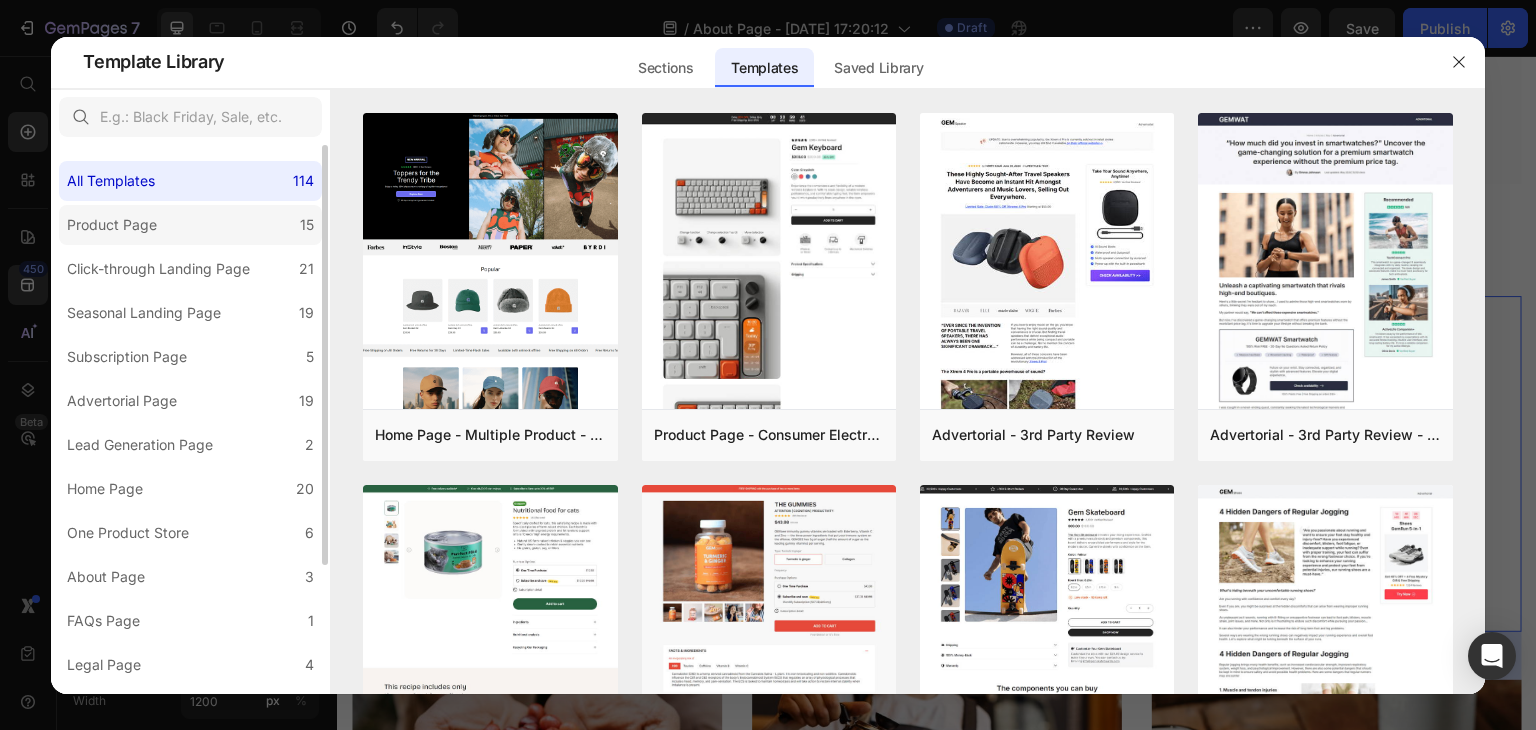 click on "Product Page 15" 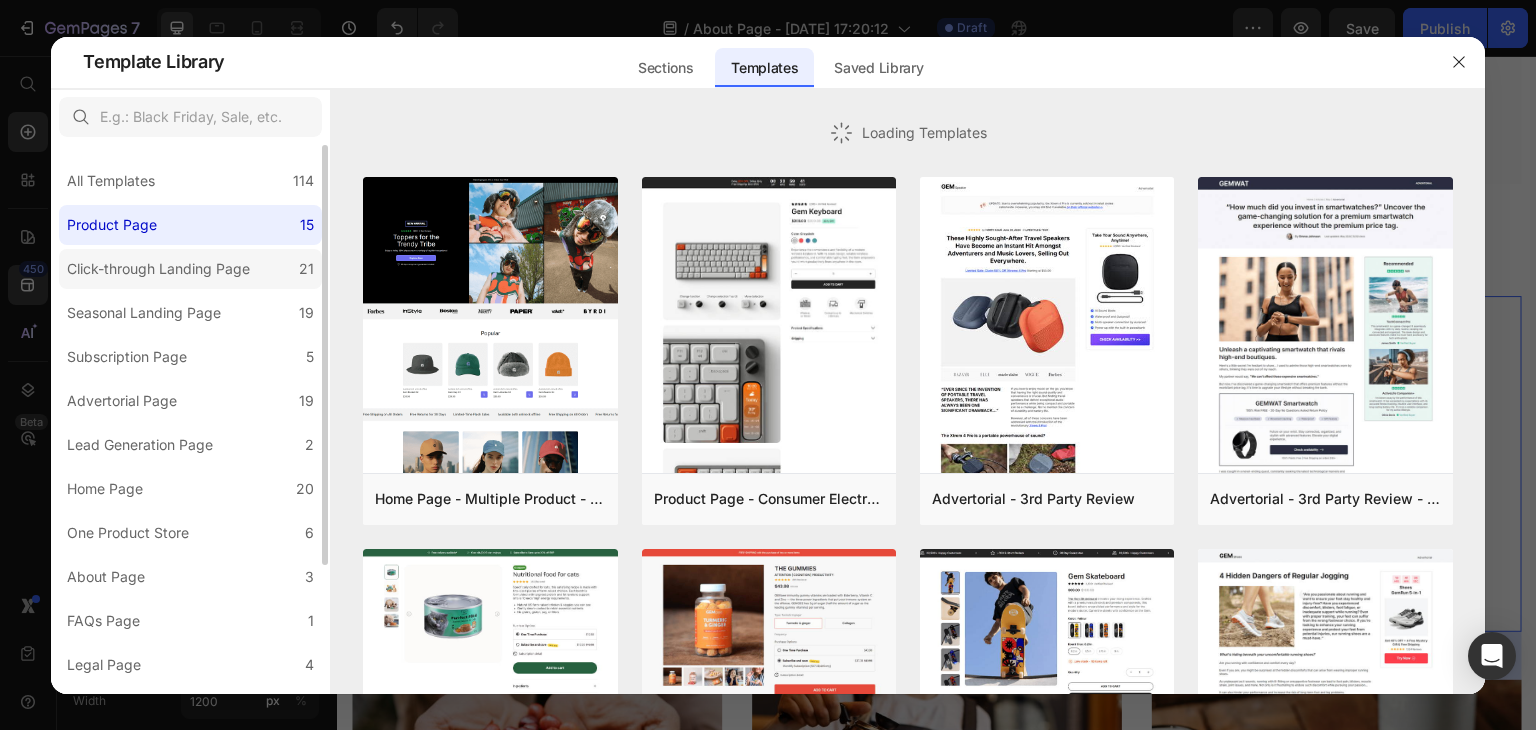 click on "Click-through Landing Page" at bounding box center (158, 269) 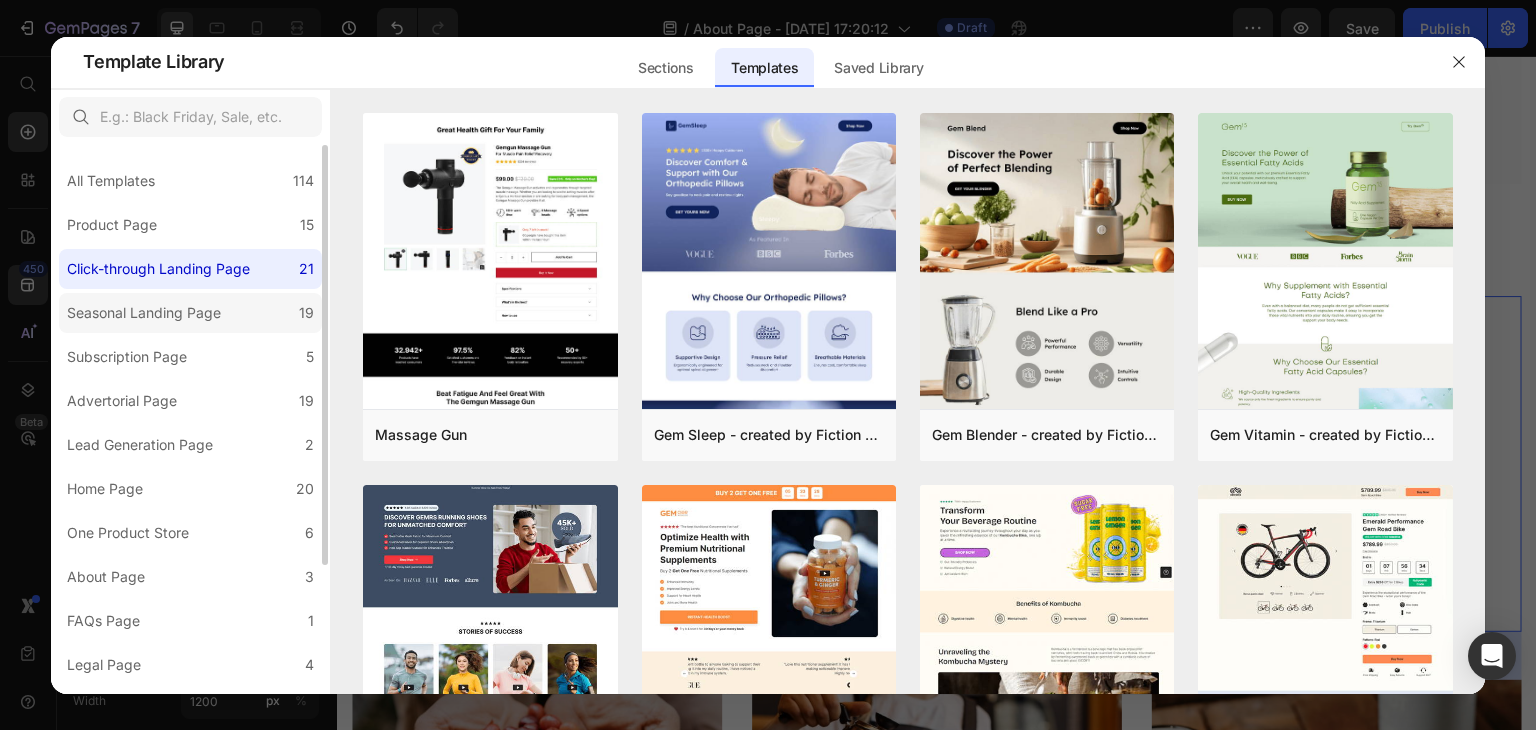 click on "Seasonal Landing Page 19" 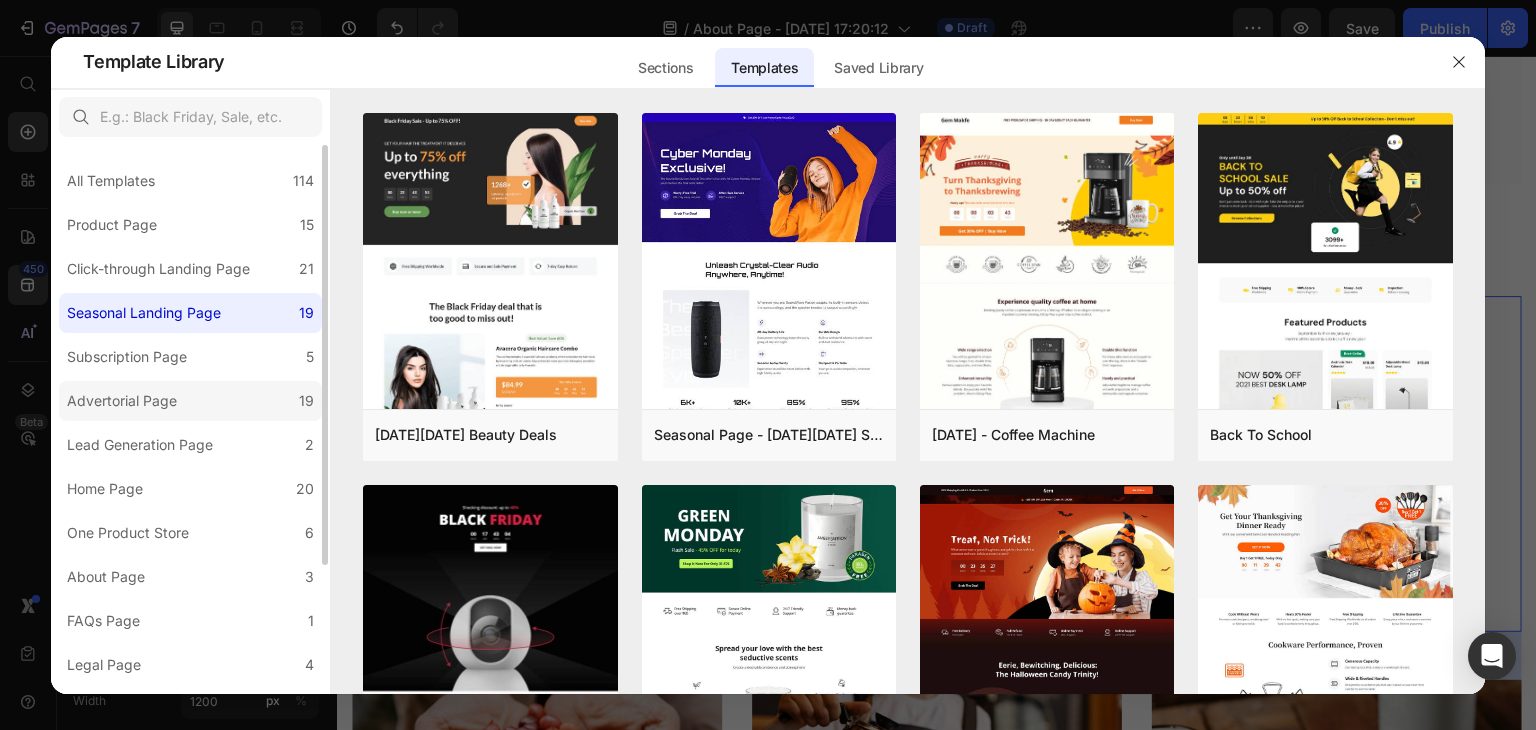 click on "Advertorial Page 19" 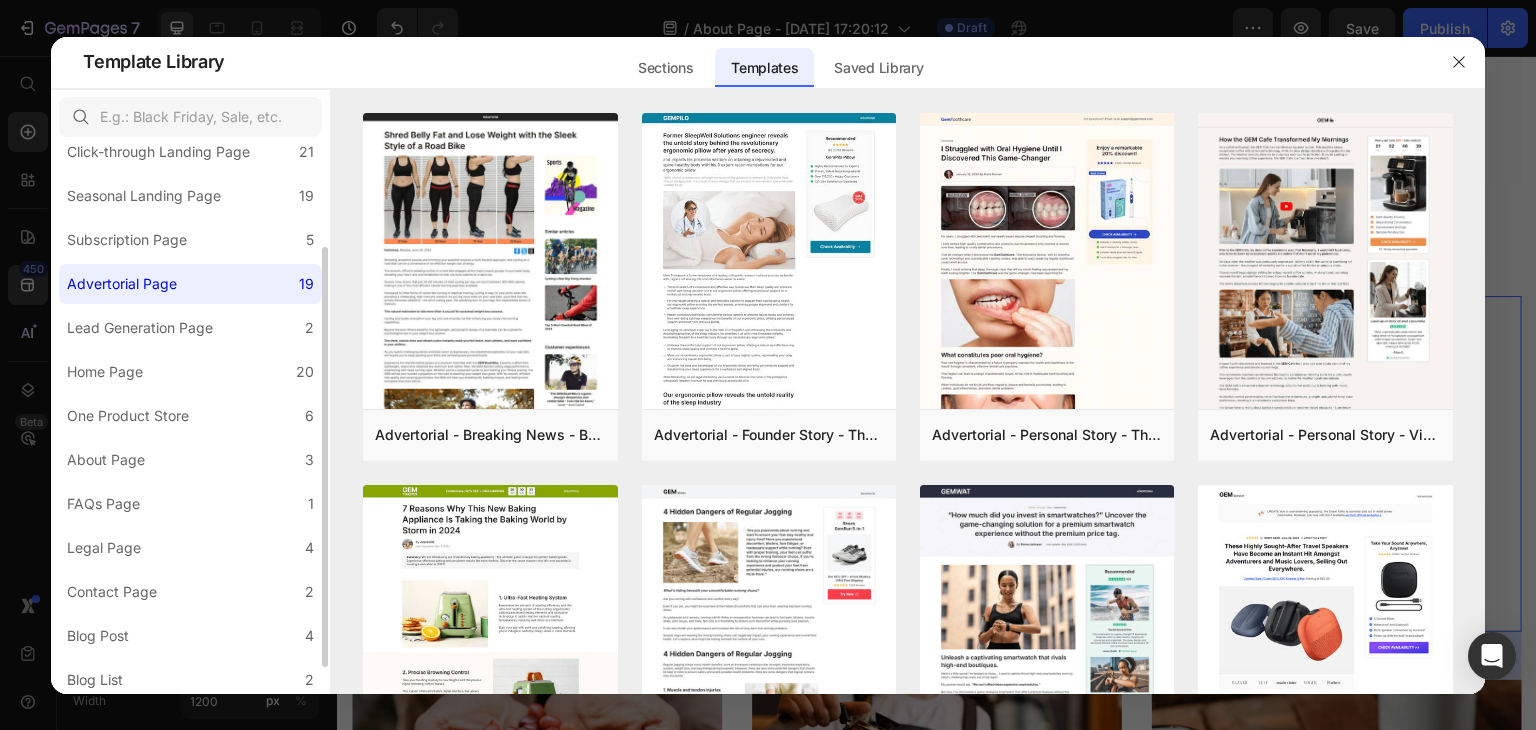 scroll, scrollTop: 139, scrollLeft: 0, axis: vertical 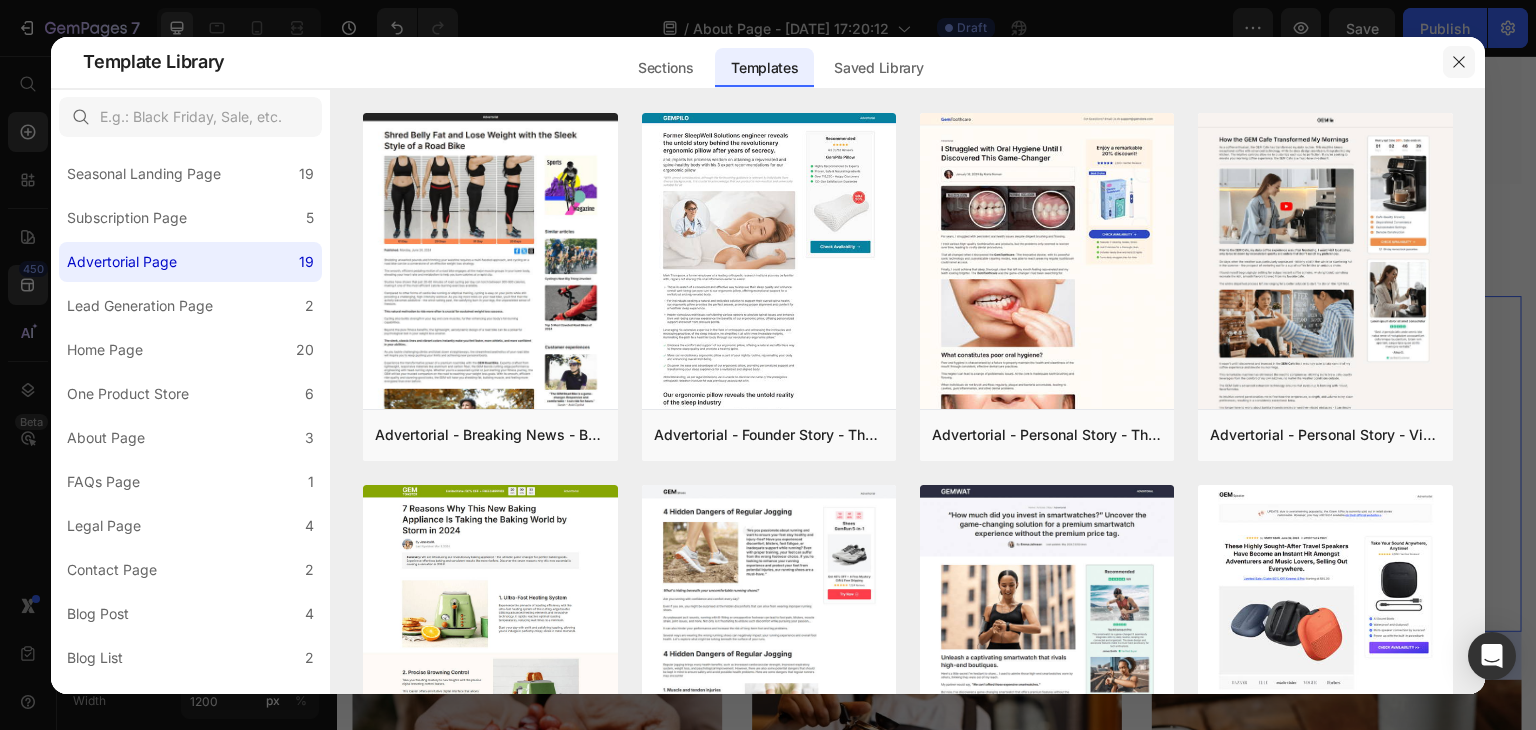 click 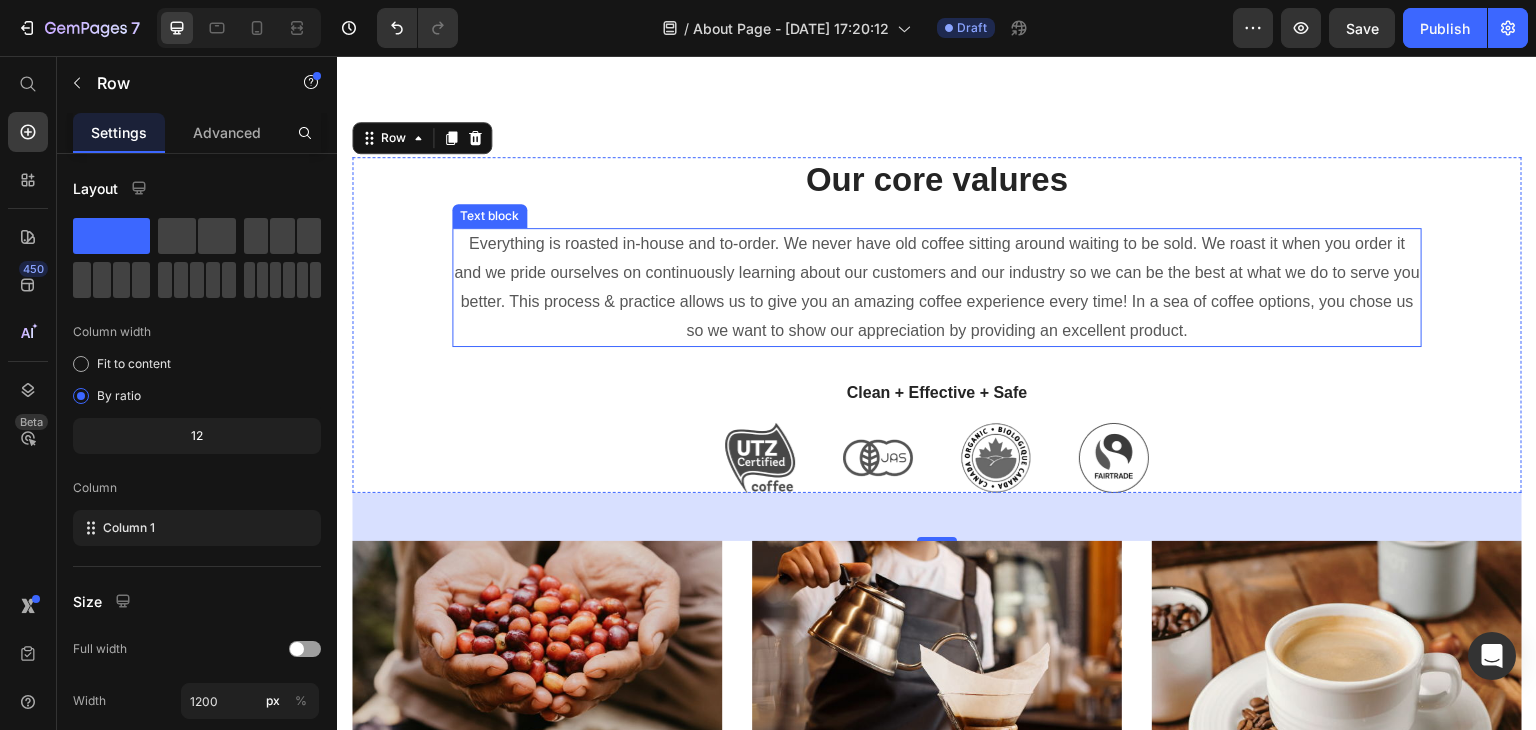 scroll, scrollTop: 1416, scrollLeft: 0, axis: vertical 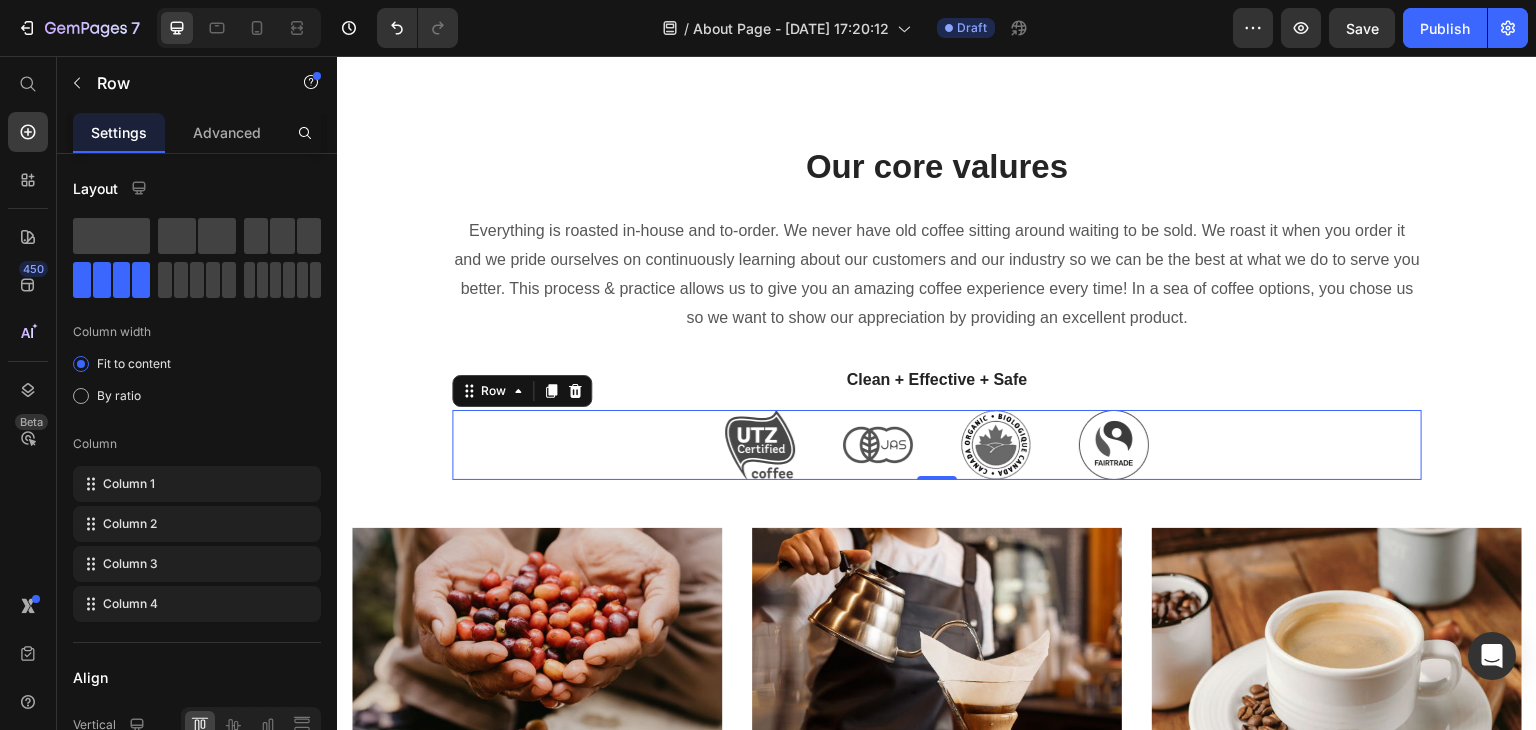 click on "Image Image Image Image Row   0" at bounding box center [937, 445] 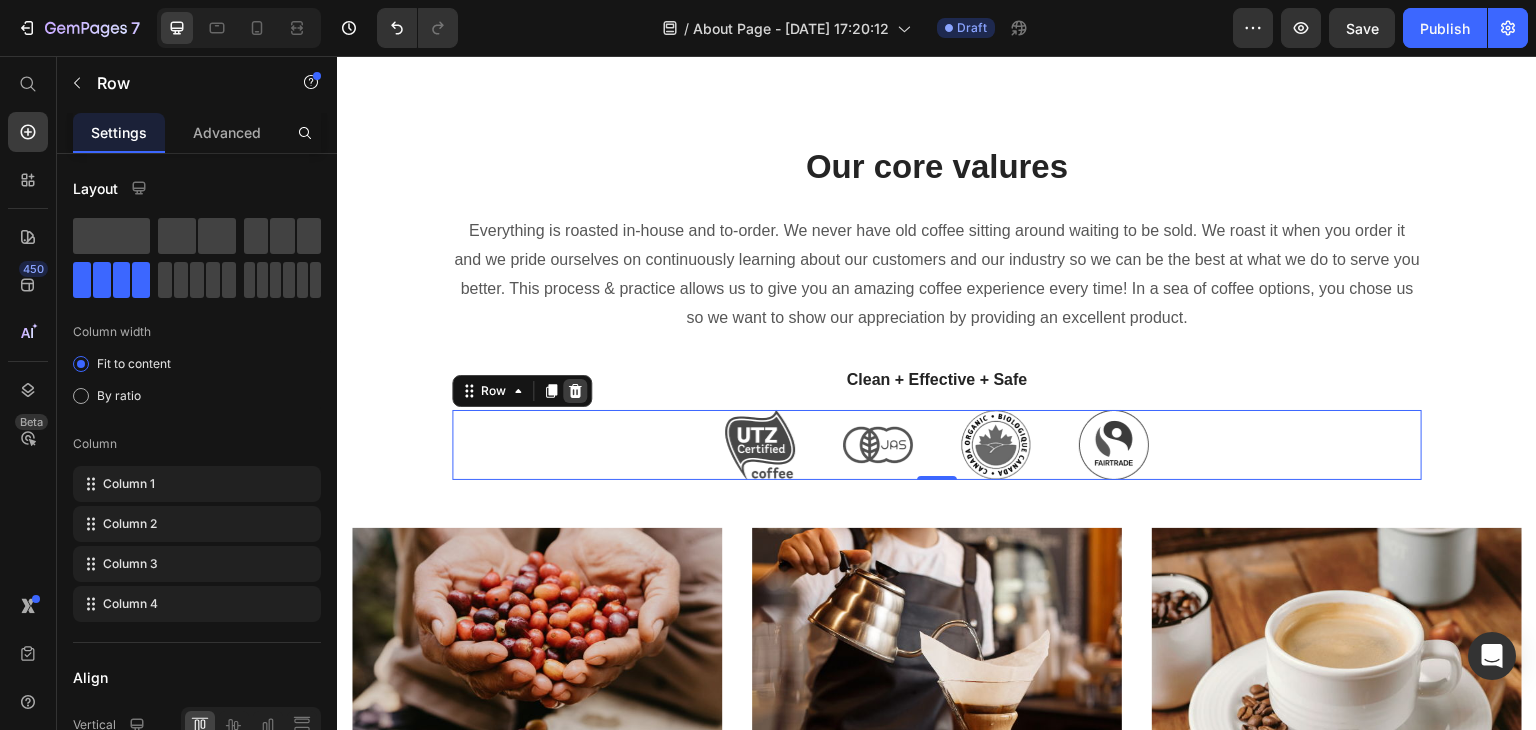 click 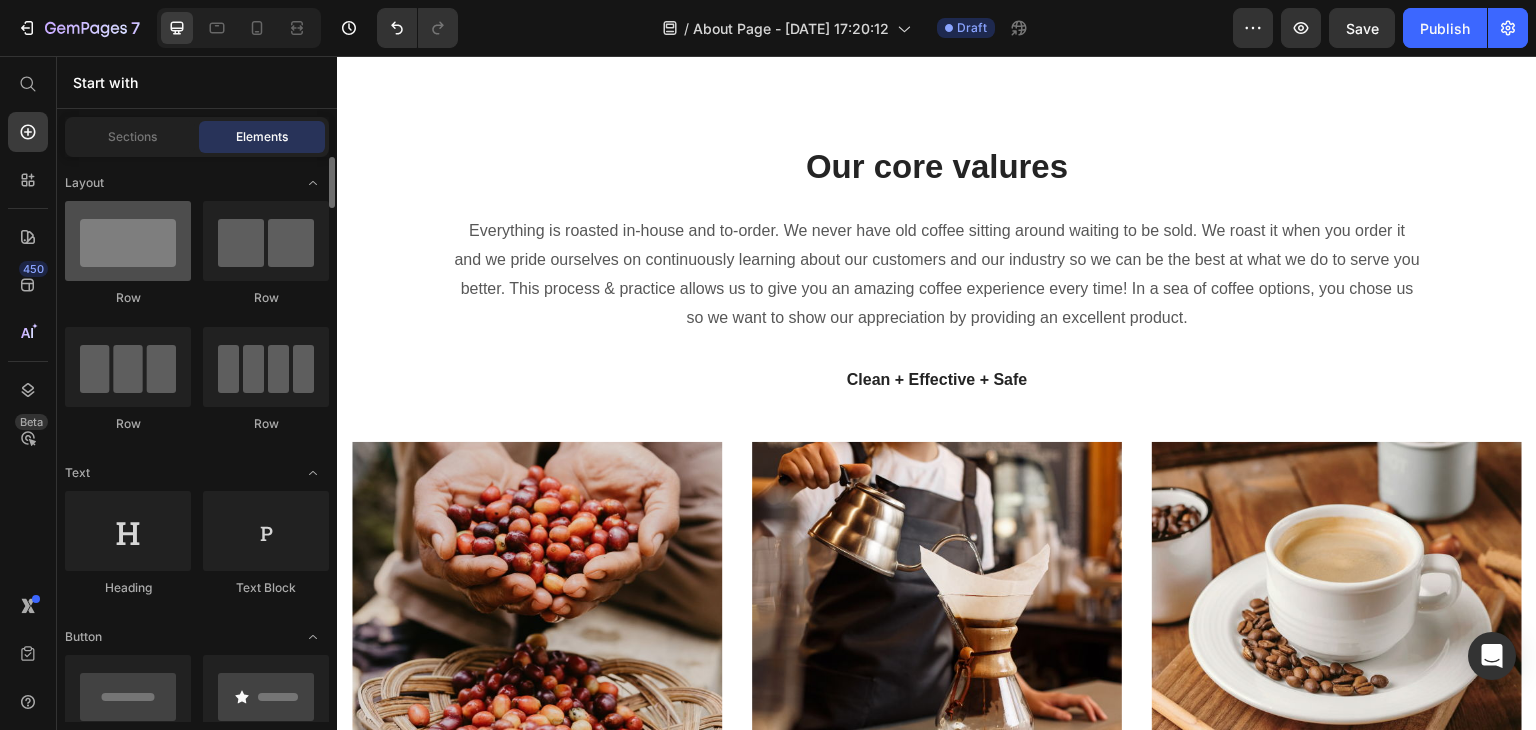 click at bounding box center (128, 241) 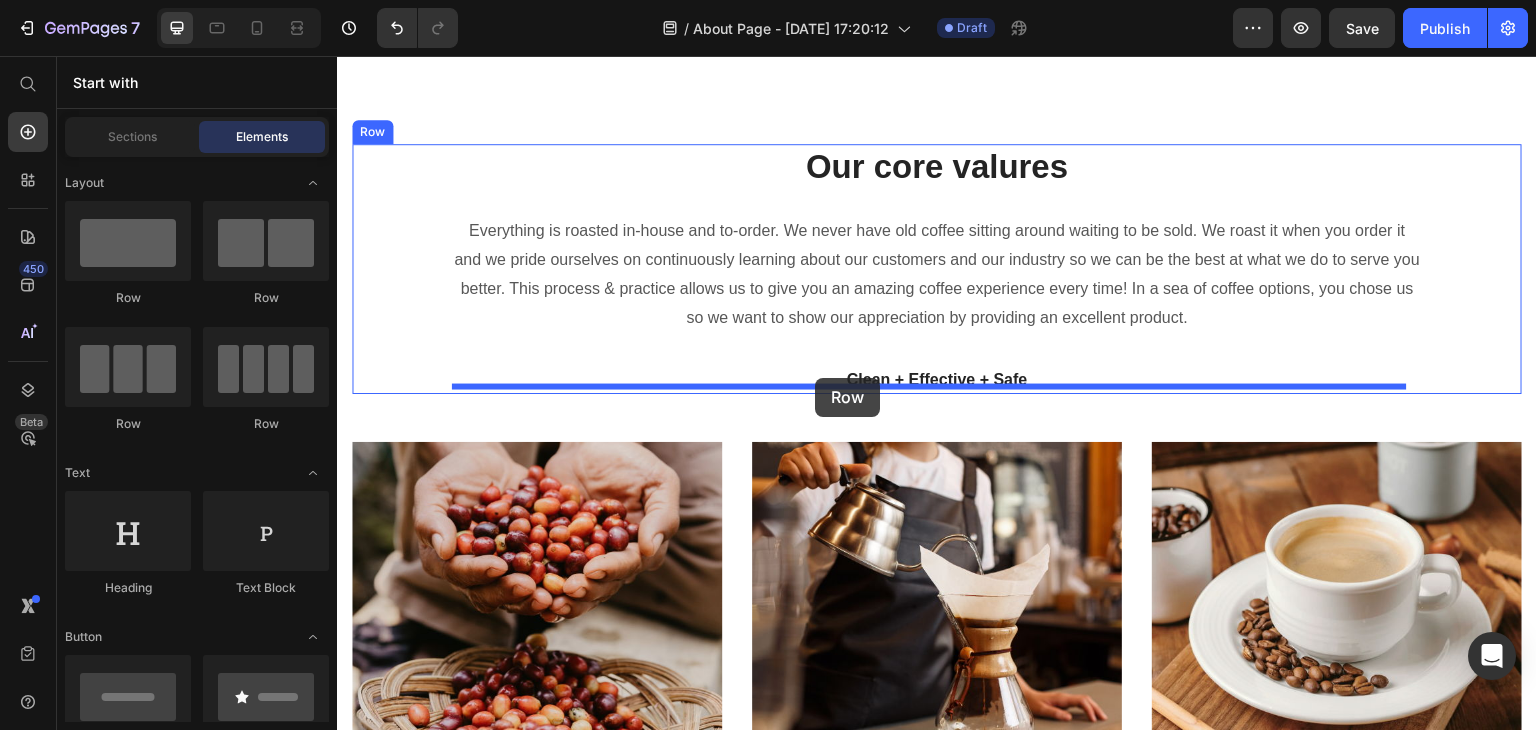 drag, startPoint x: 458, startPoint y: 297, endPoint x: 815, endPoint y: 378, distance: 366.07376 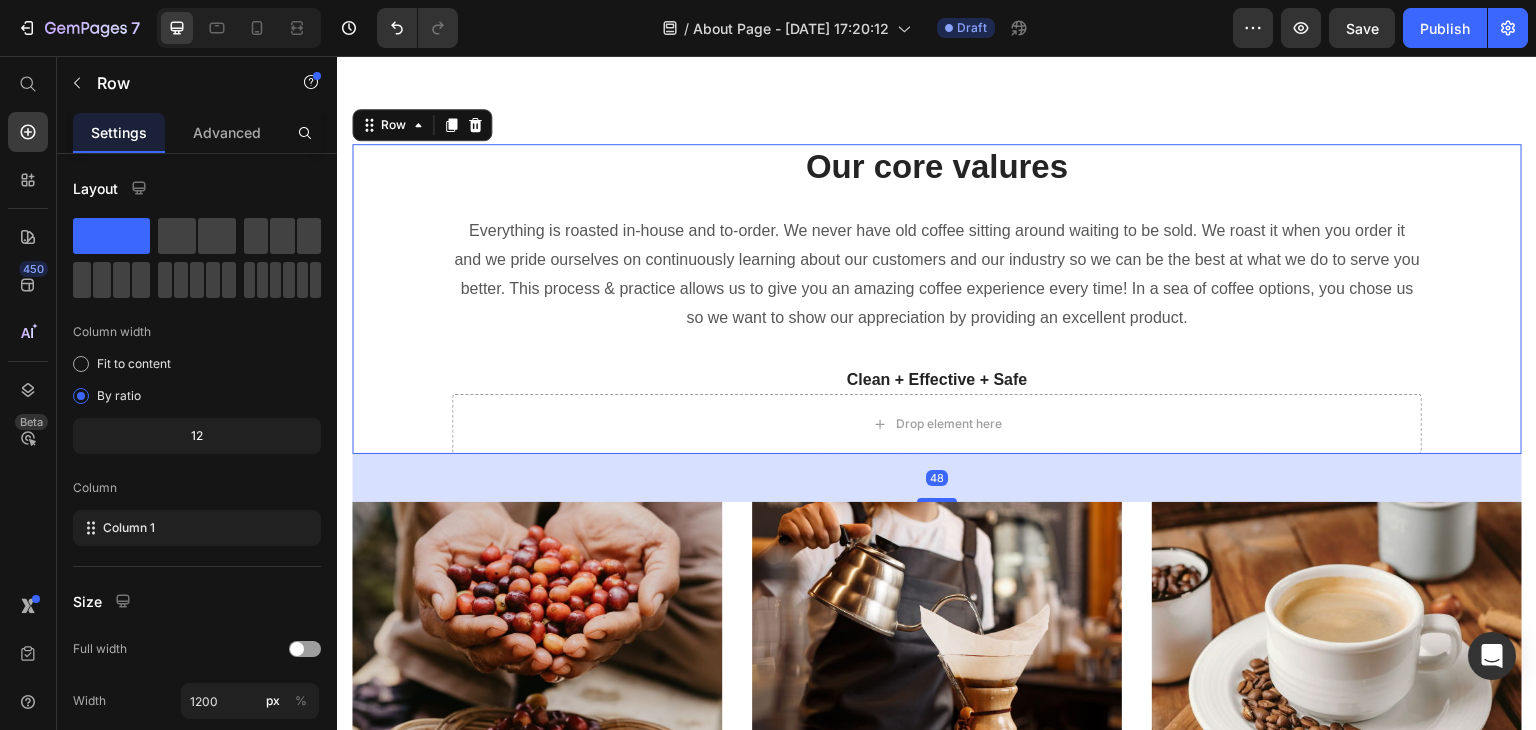 click on "Our core valures Heading Everything is roasted in-house and to-order. We never have old coffee sitting around waiting to be sold. We roast it when you order it and we pride ourselves on continuously learning about our customers and our industry so we can be the best at what we do to serve you better. This process & practice allows us to give you an amazing coffee experience every time! In a sea of coffee options, you chose us so we want to show our appreciation by providing an excellent product. Text block Clean + Effective + Safe Text block
Drop element here Row Row   48" at bounding box center [937, 299] 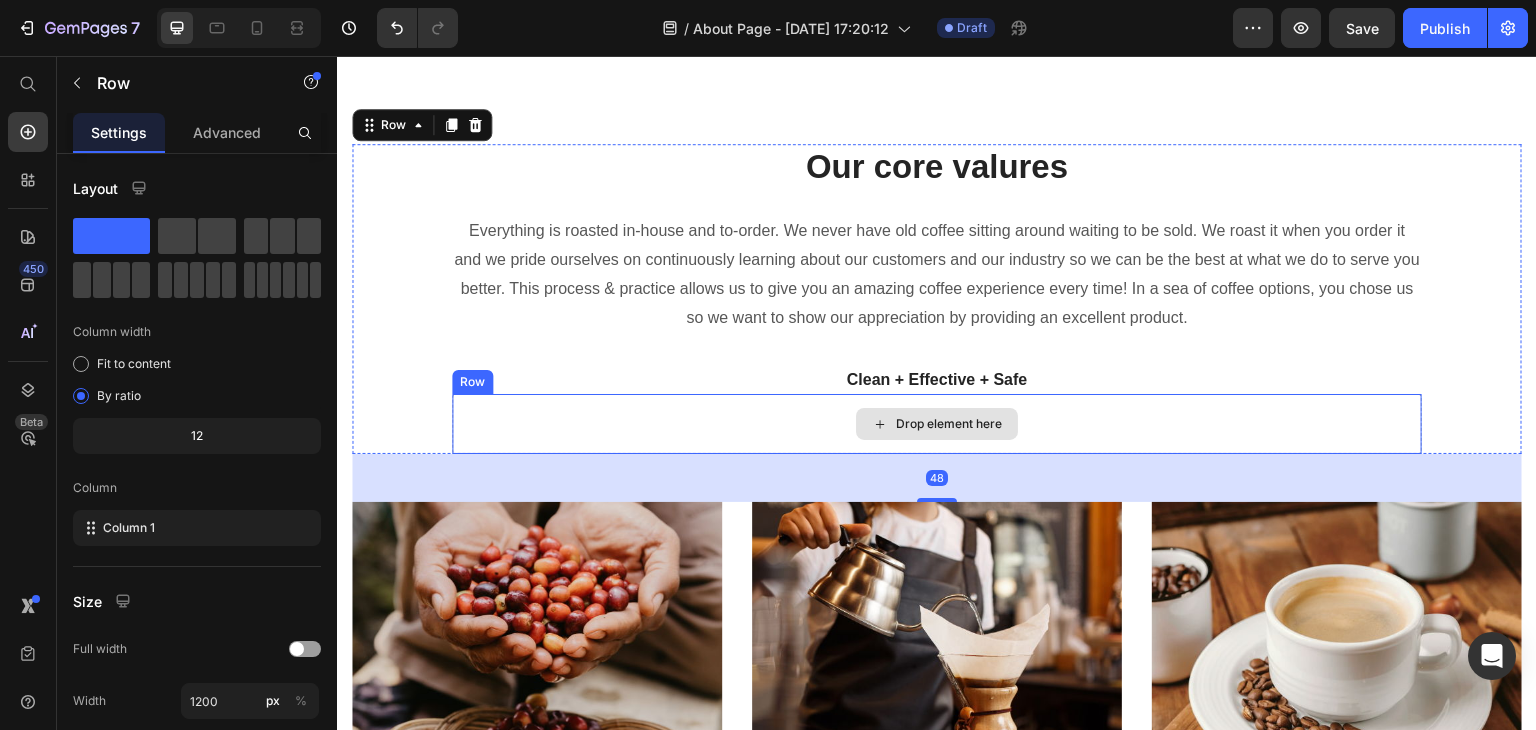 click on "Drop element here" at bounding box center [937, 424] 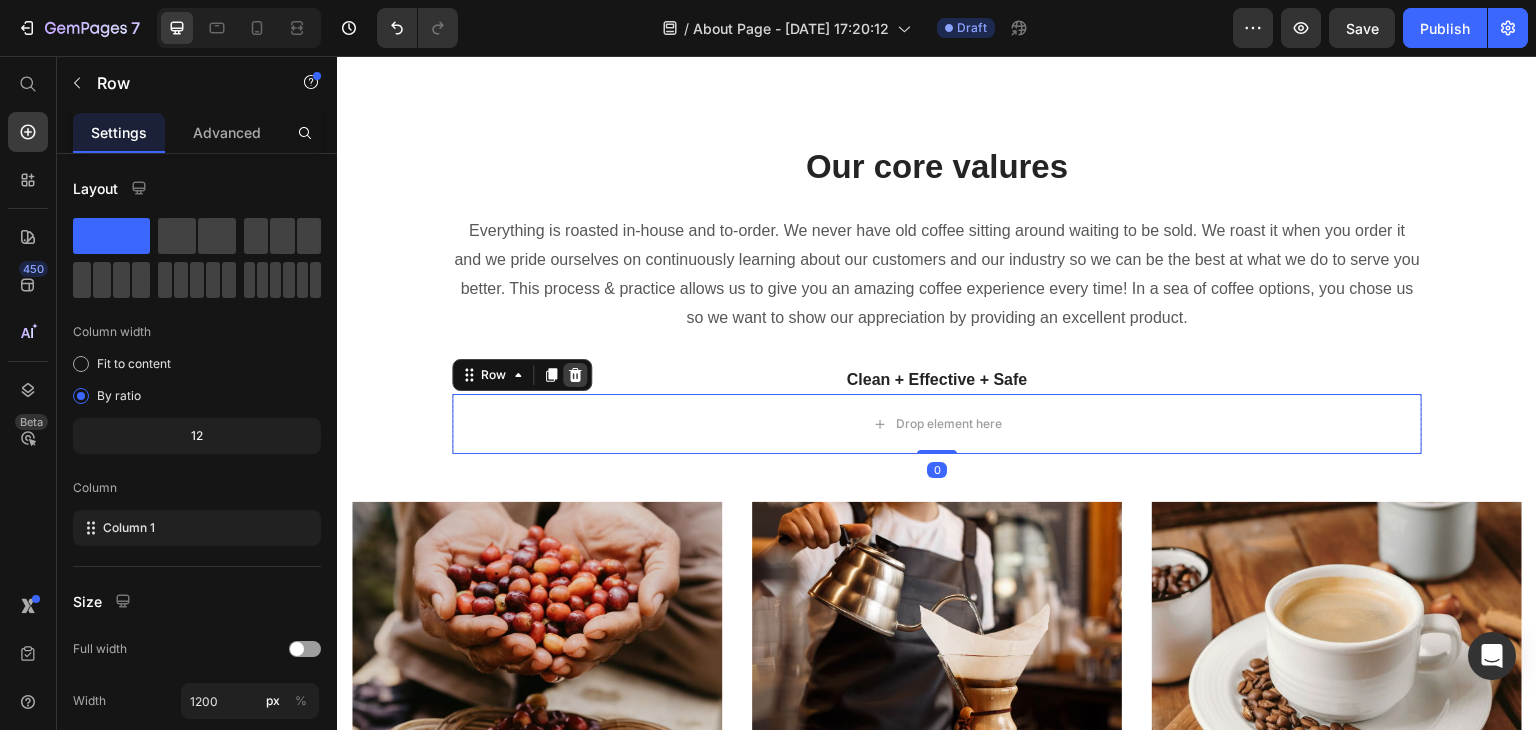 click 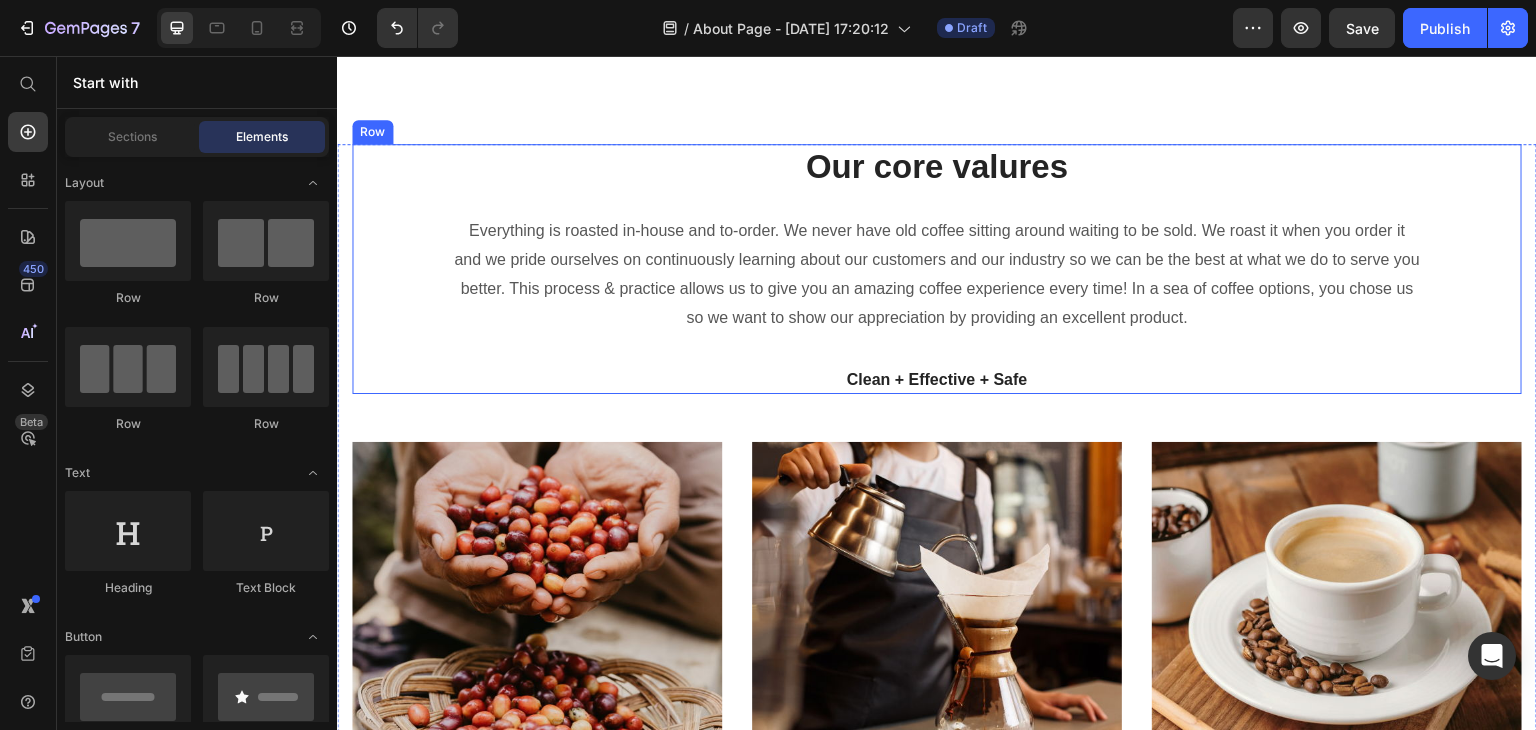 click on "Our core valures Heading Everything is roasted in-house and to-order. We never have old coffee sitting around waiting to be sold. We roast it when you order it and we pride ourselves on continuously learning about our customers and our industry so we can be the best at what we do to serve you better. This process & practice allows us to give you an amazing coffee experience every time! In a sea of coffee options, you chose us so we want to show our appreciation by providing an excellent product. Text block Clean + Effective + Safe Text block Row" at bounding box center (937, 269) 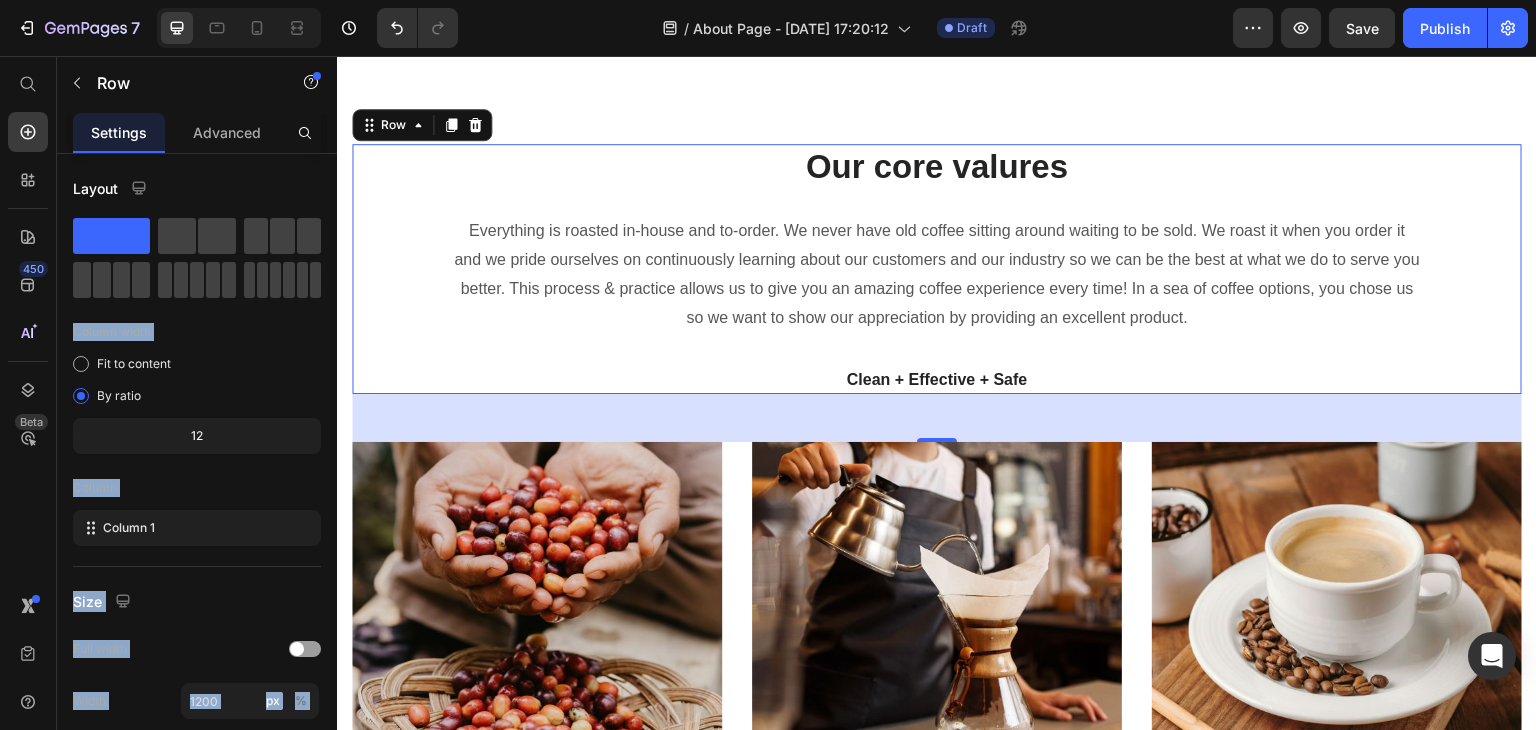 drag, startPoint x: 461, startPoint y: 293, endPoint x: 501, endPoint y: 409, distance: 122.702896 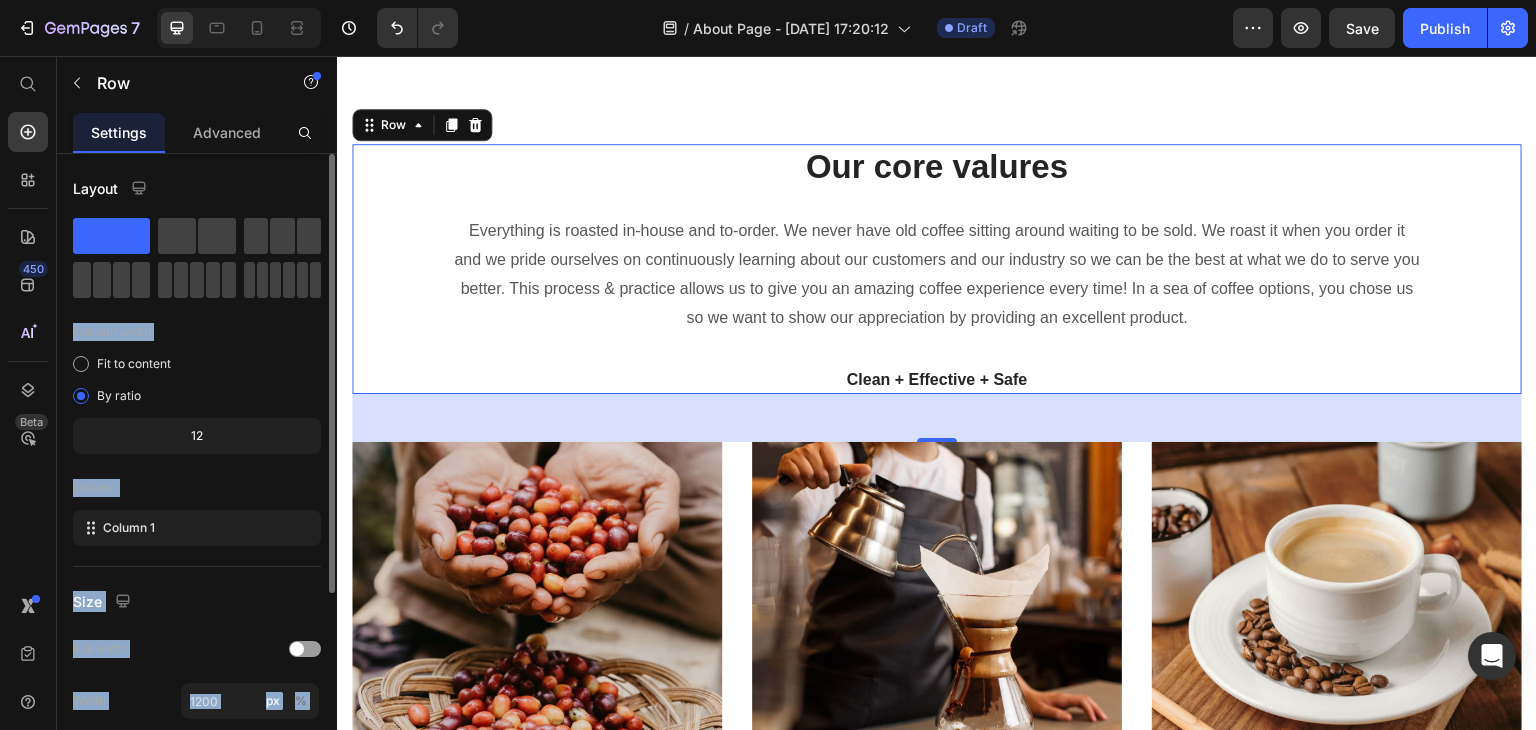 click on "Column width" at bounding box center [197, 332] 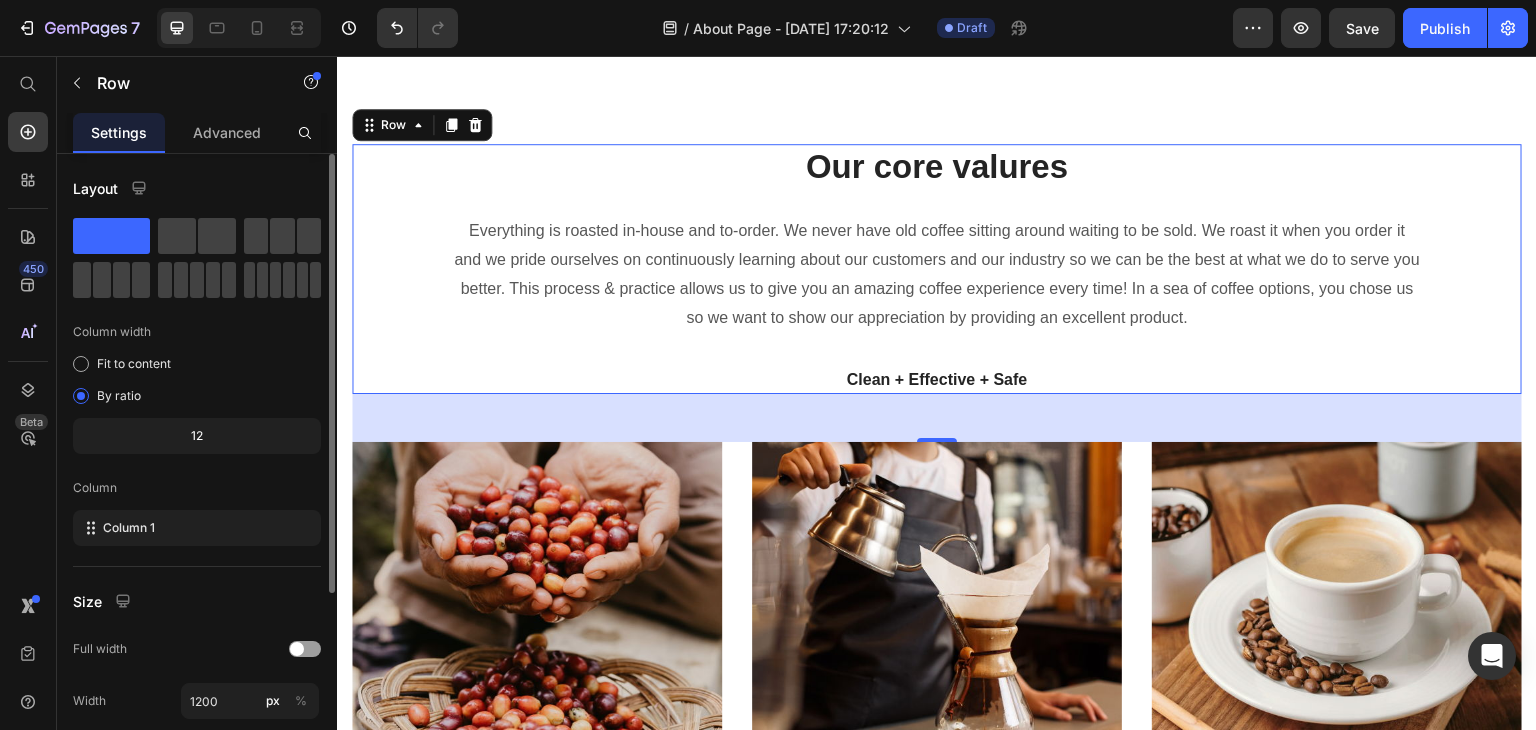 click 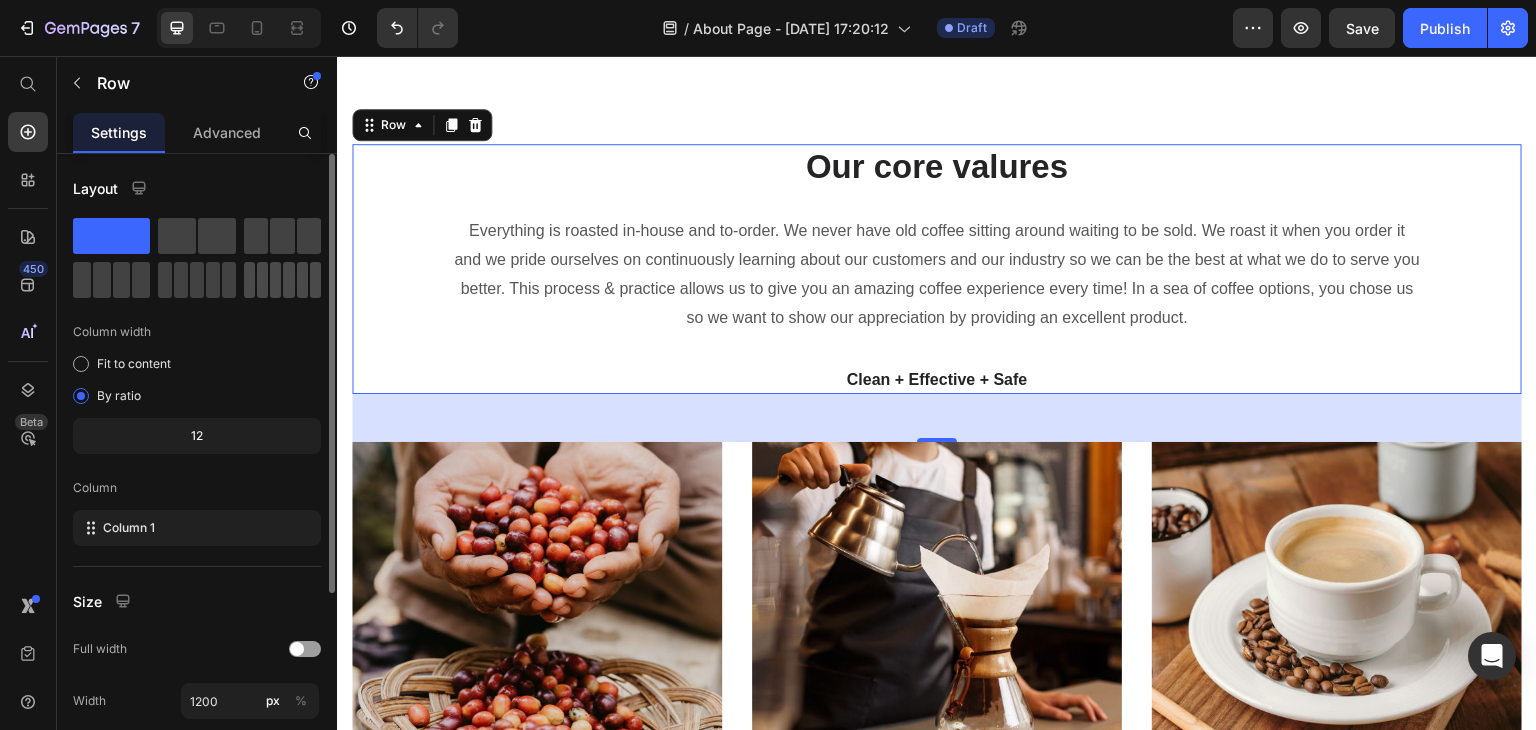 drag, startPoint x: 121, startPoint y: 233, endPoint x: 280, endPoint y: 290, distance: 168.90826 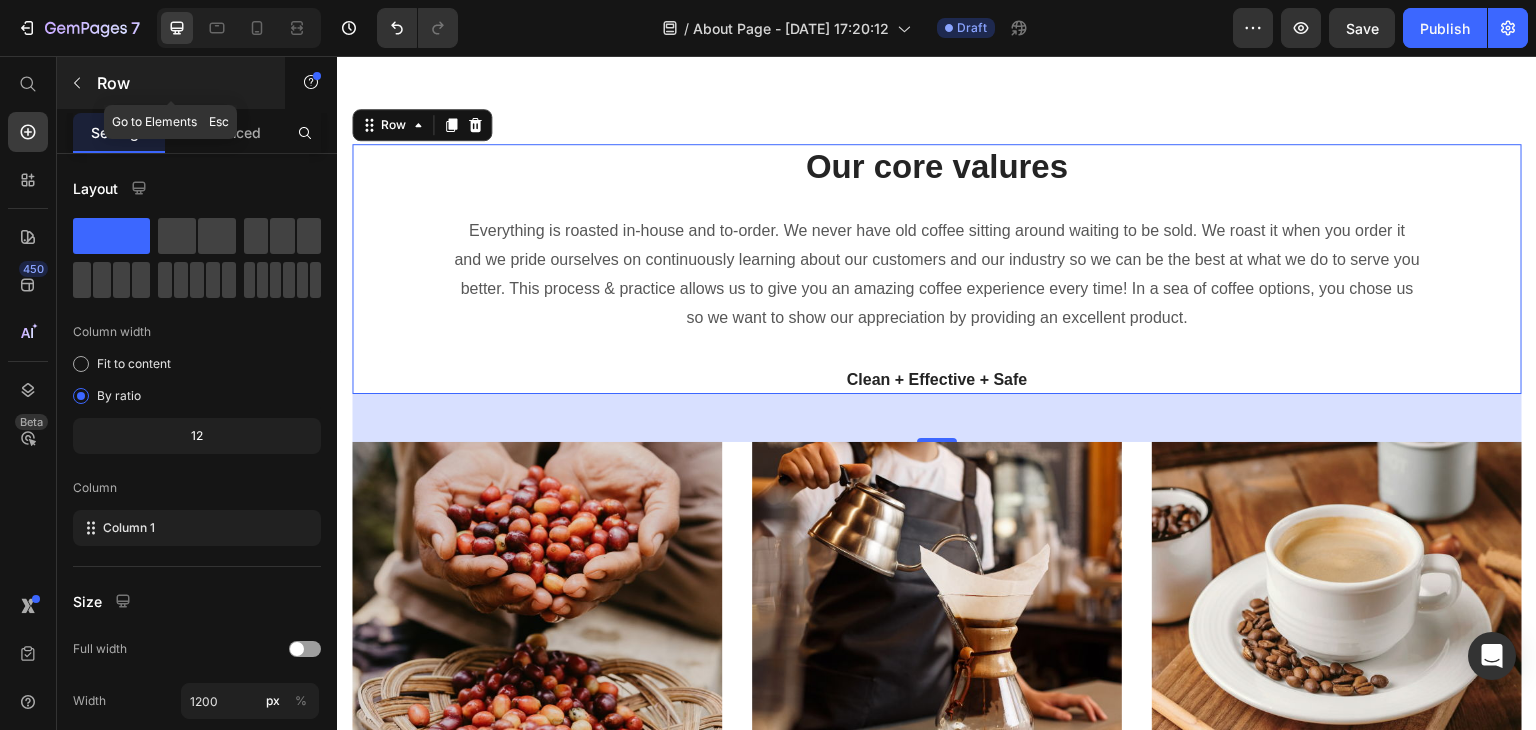 click 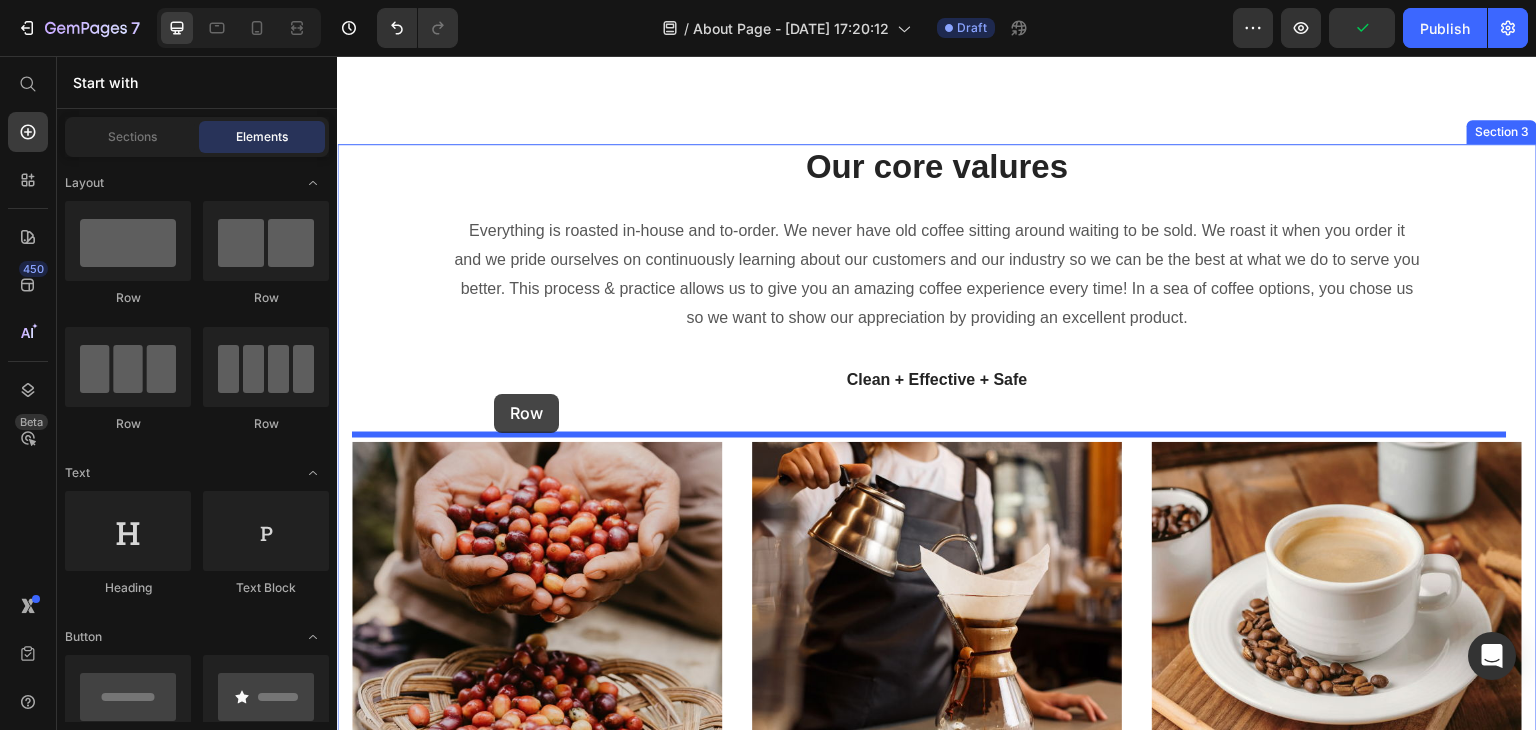 drag, startPoint x: 457, startPoint y: 298, endPoint x: 494, endPoint y: 394, distance: 102.88343 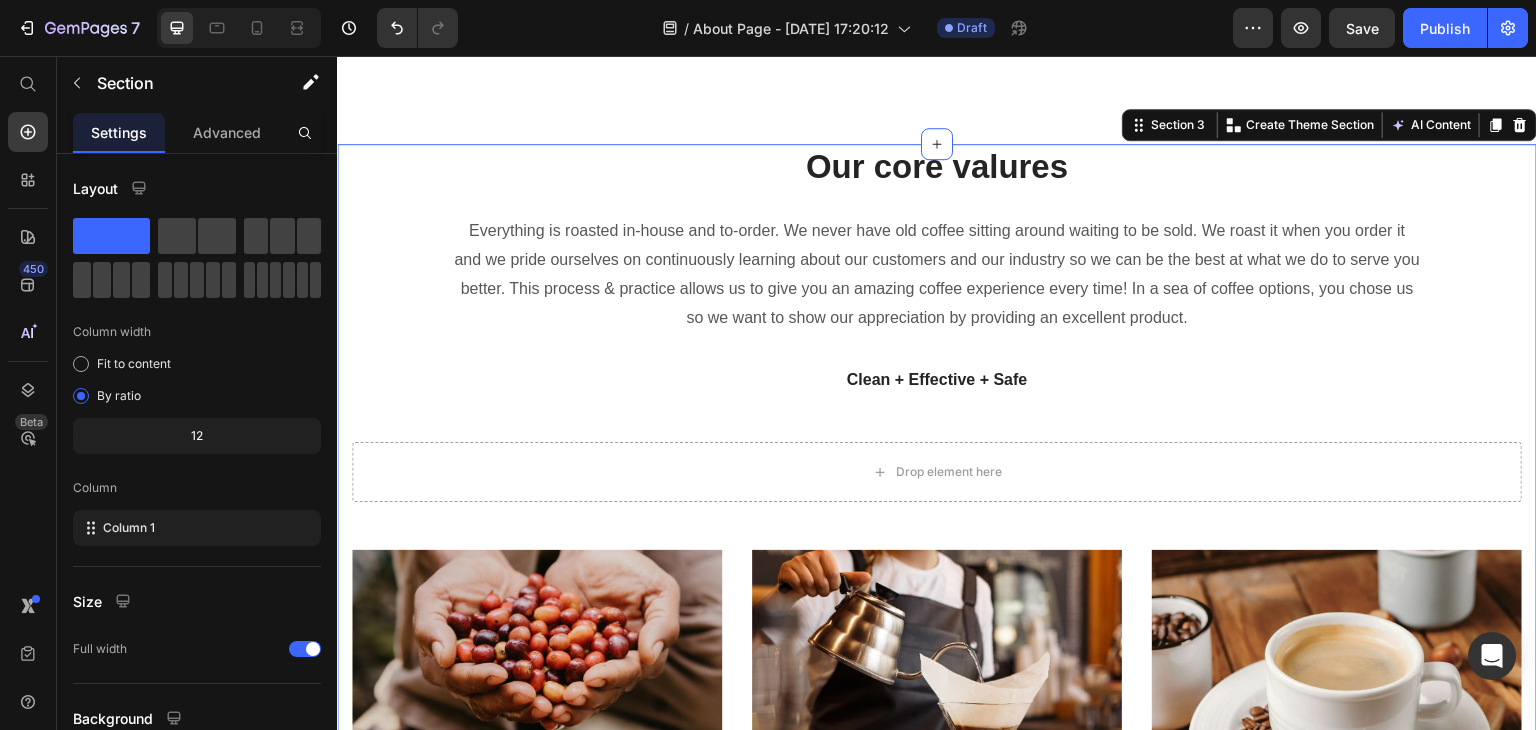 click on "Our core valures Heading Everything is roasted in-house and to-order. We never have old coffee sitting around waiting to be sold. We roast it when you order it and we pride ourselves on continuously learning about our customers and our industry so we can be the best at what we do to serve you better. This process & practice allows us to give you an amazing coffee experience every time! In a sea of coffee options, you chose us so we want to show our appreciation by providing an excellent product. Text block Clean + Effective + Safe Text block Row
Drop element here Row Image 1. Formulation Text block Image 2. Testing & Regulations Text block Image 3. Production Text block Row “Ever wondered how we create our coffee? We’d like to reveal a few secrets. From coffee’s discovery to the ways we harvest our beans [DATE] and make the perfect selection for slow roasting, the history of coffee might surprise you. “ Text block Row" at bounding box center [937, 621] 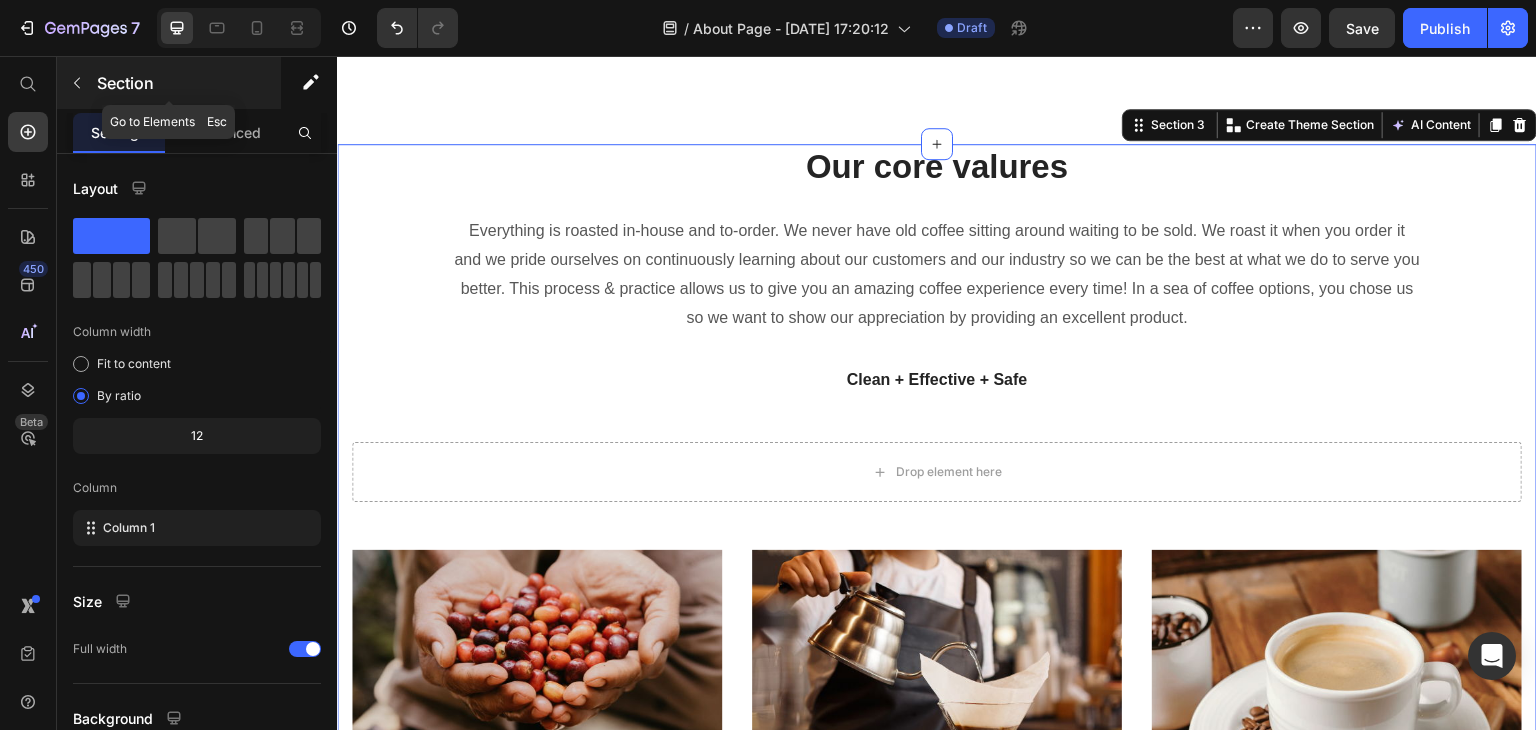 click 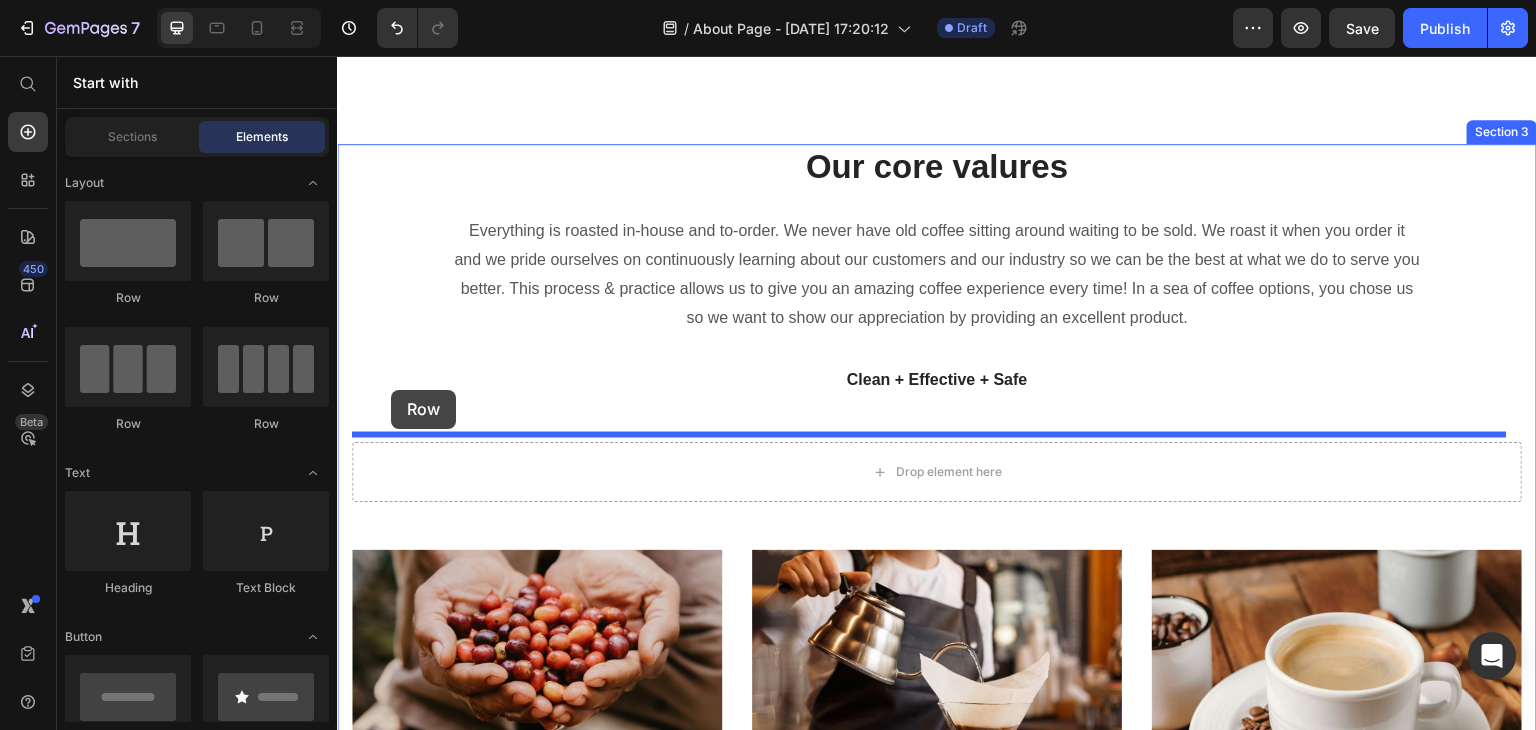 drag, startPoint x: 451, startPoint y: 313, endPoint x: 391, endPoint y: 390, distance: 97.6166 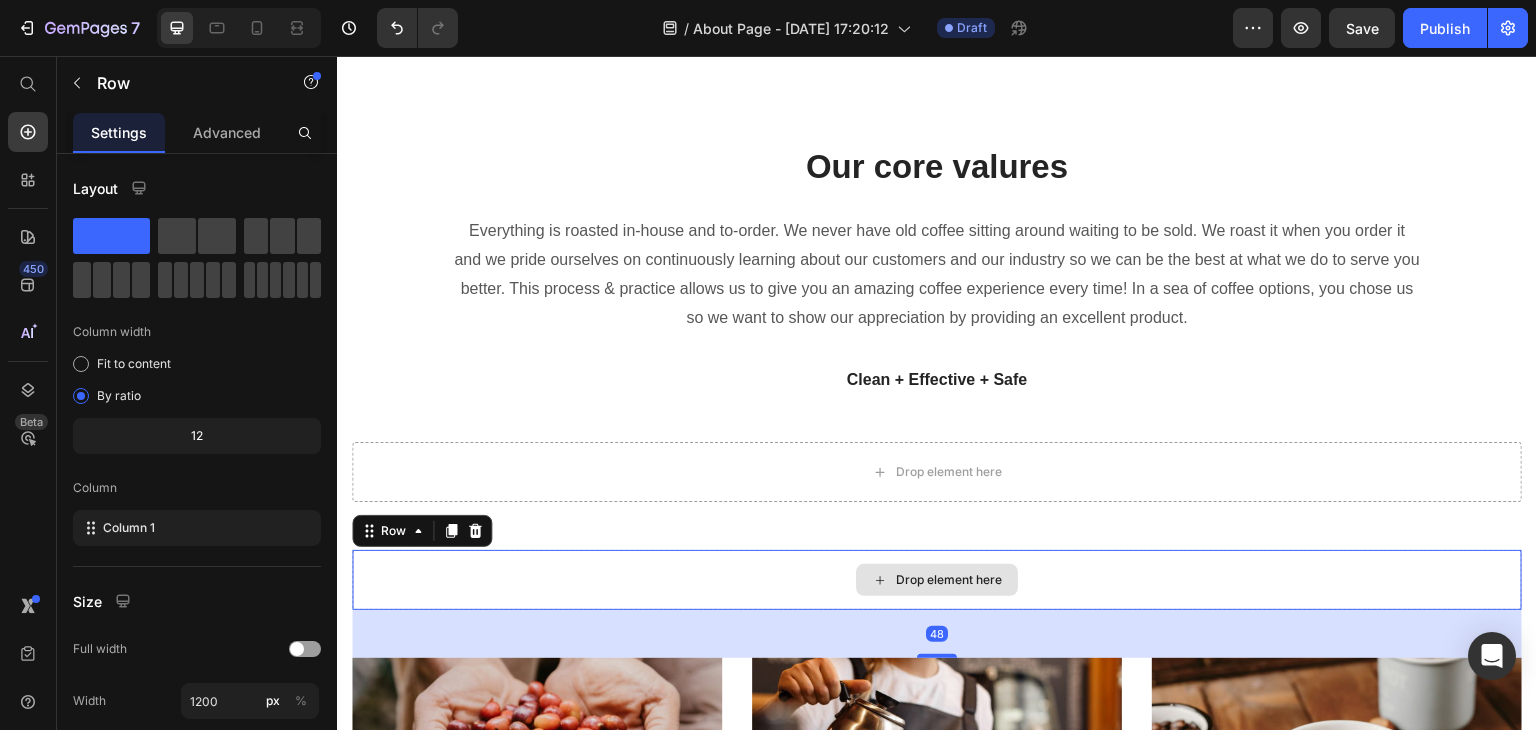 click on "Drop element here" at bounding box center [937, 580] 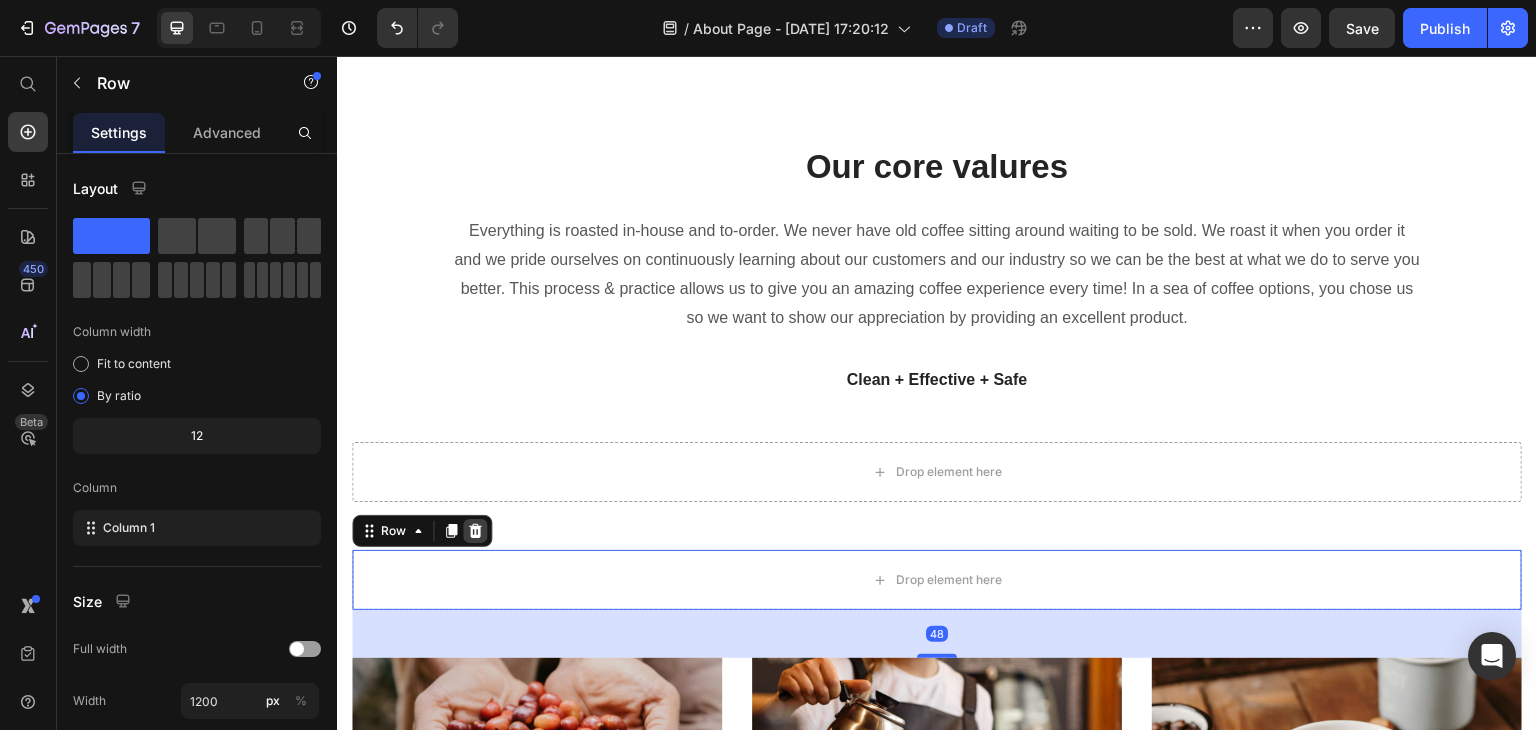 click 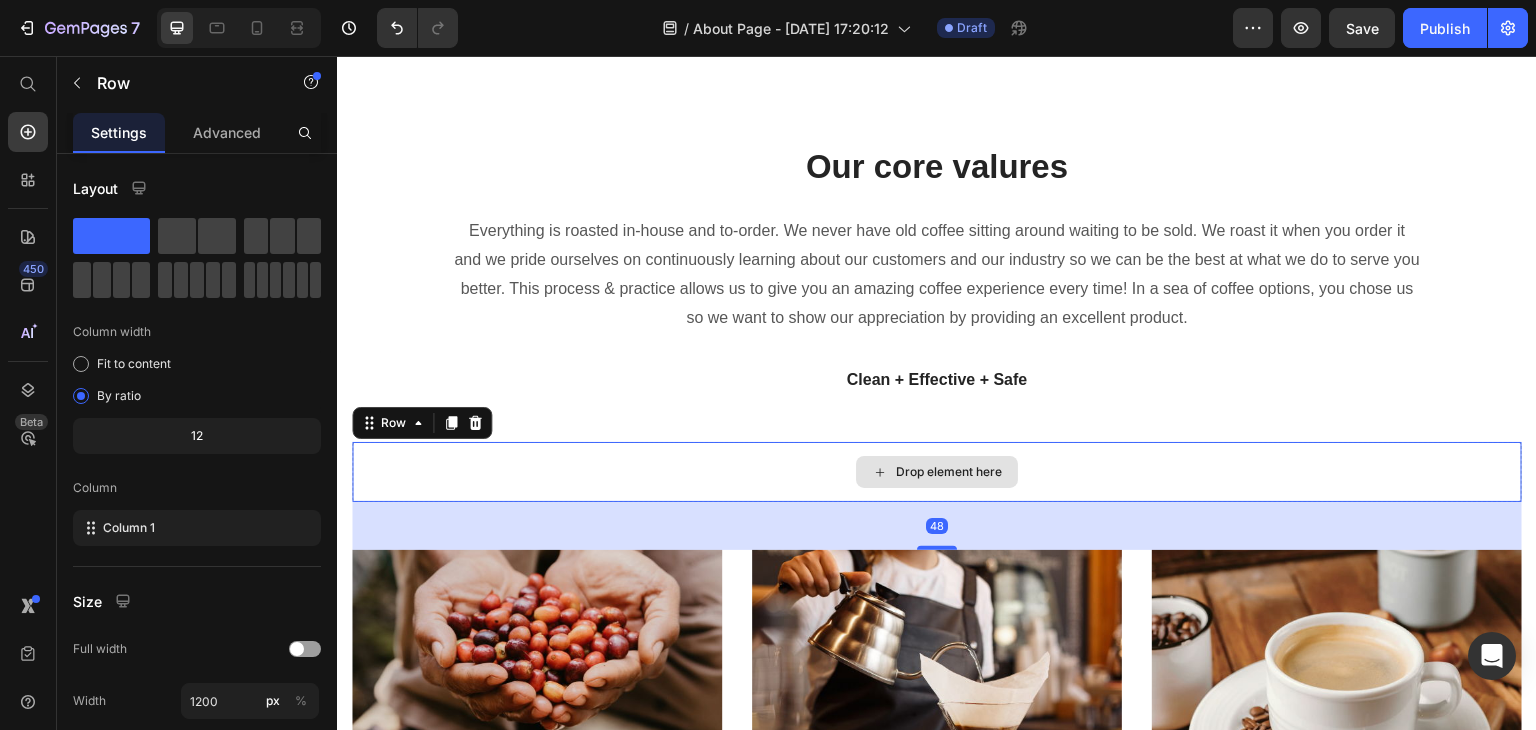 click on "Drop element here" at bounding box center [937, 472] 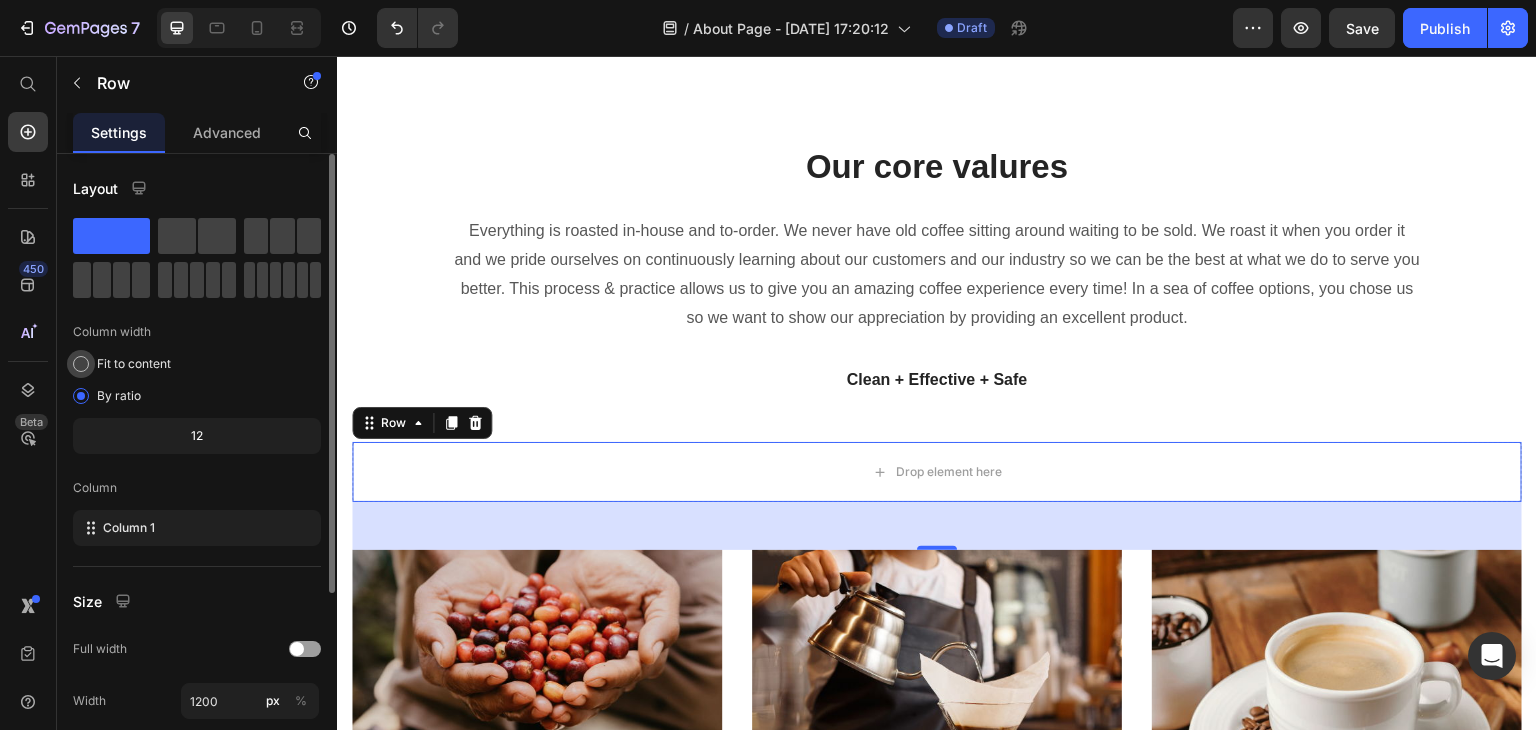 click on "Fit to content" 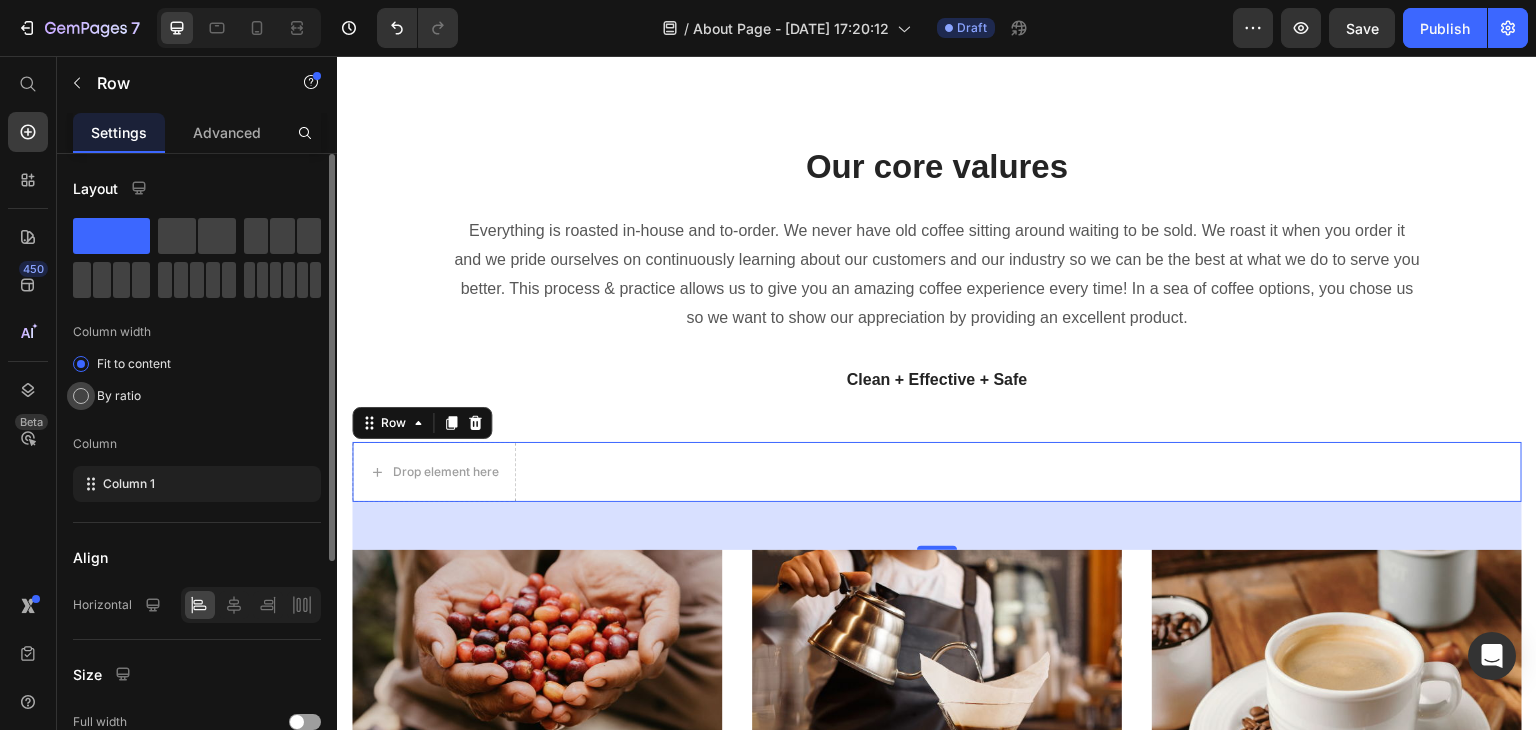 click on "By ratio" 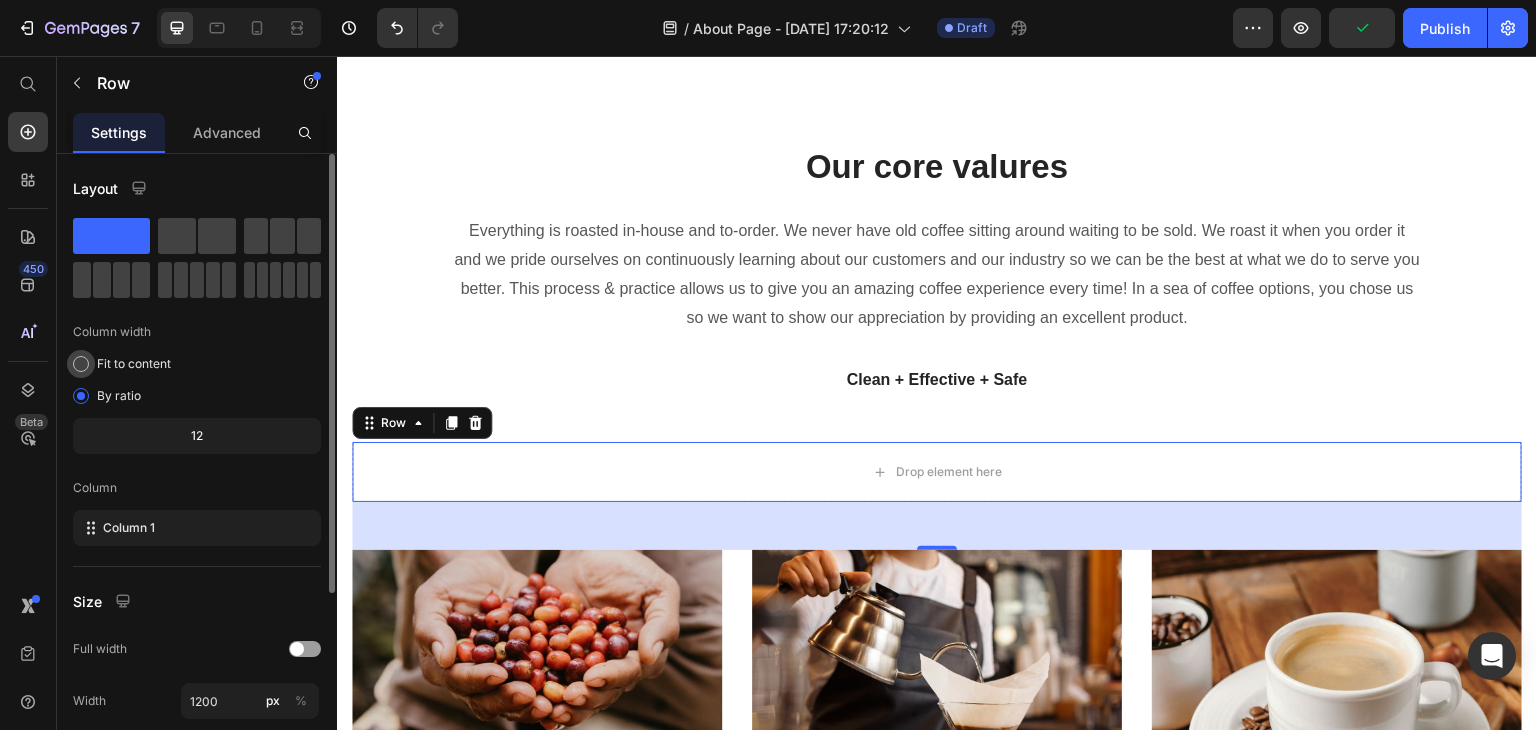 click on "Fit to content" at bounding box center [134, 364] 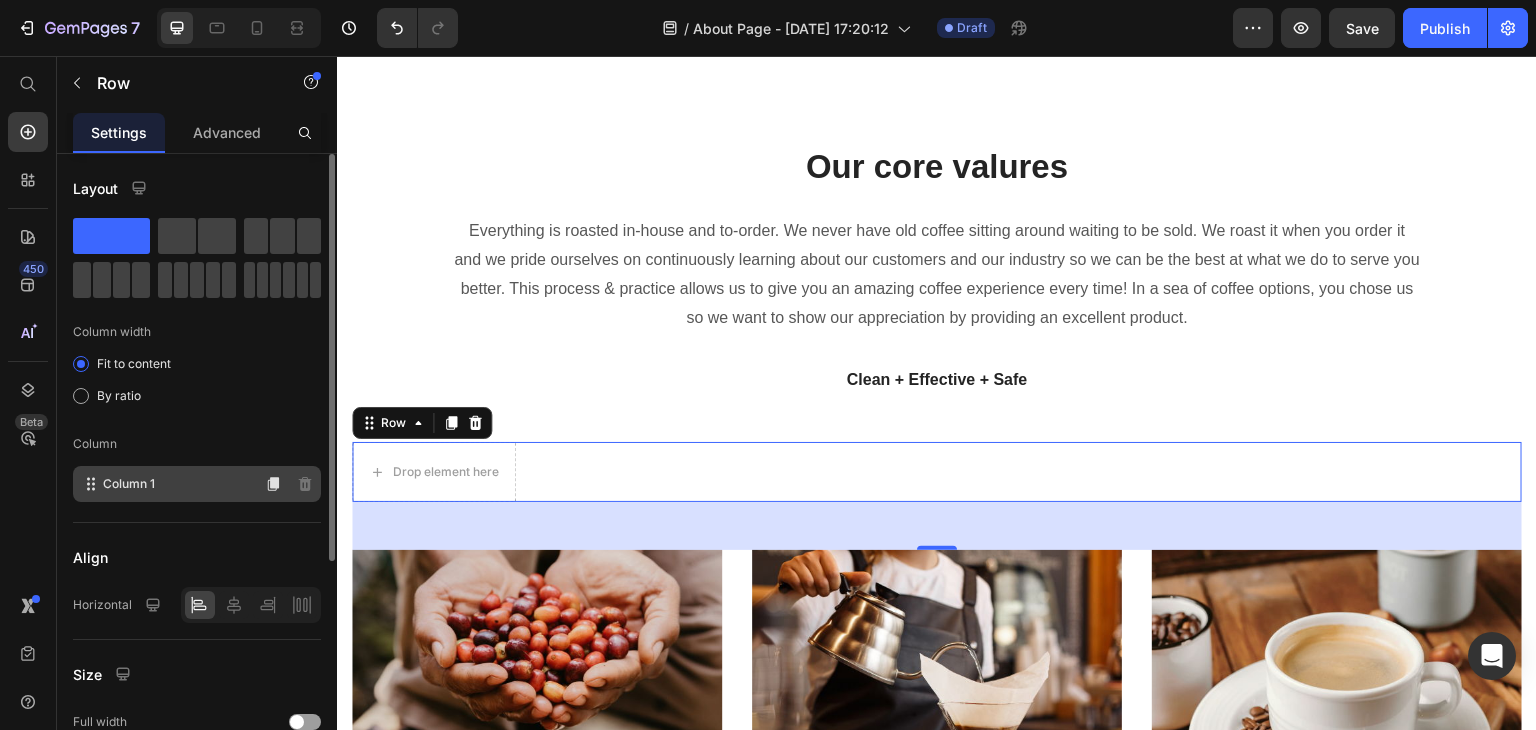 click on "Column 1" at bounding box center [129, 484] 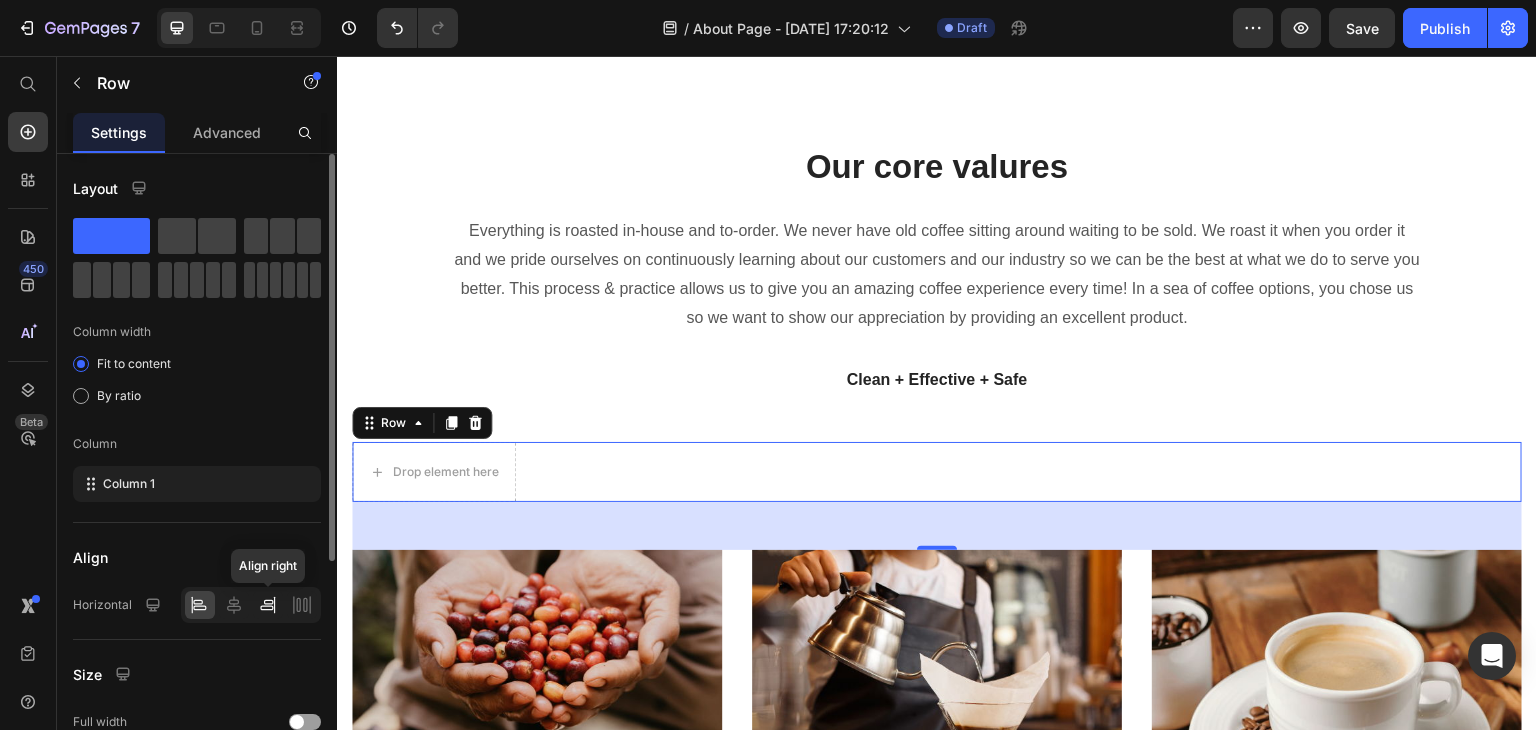 click 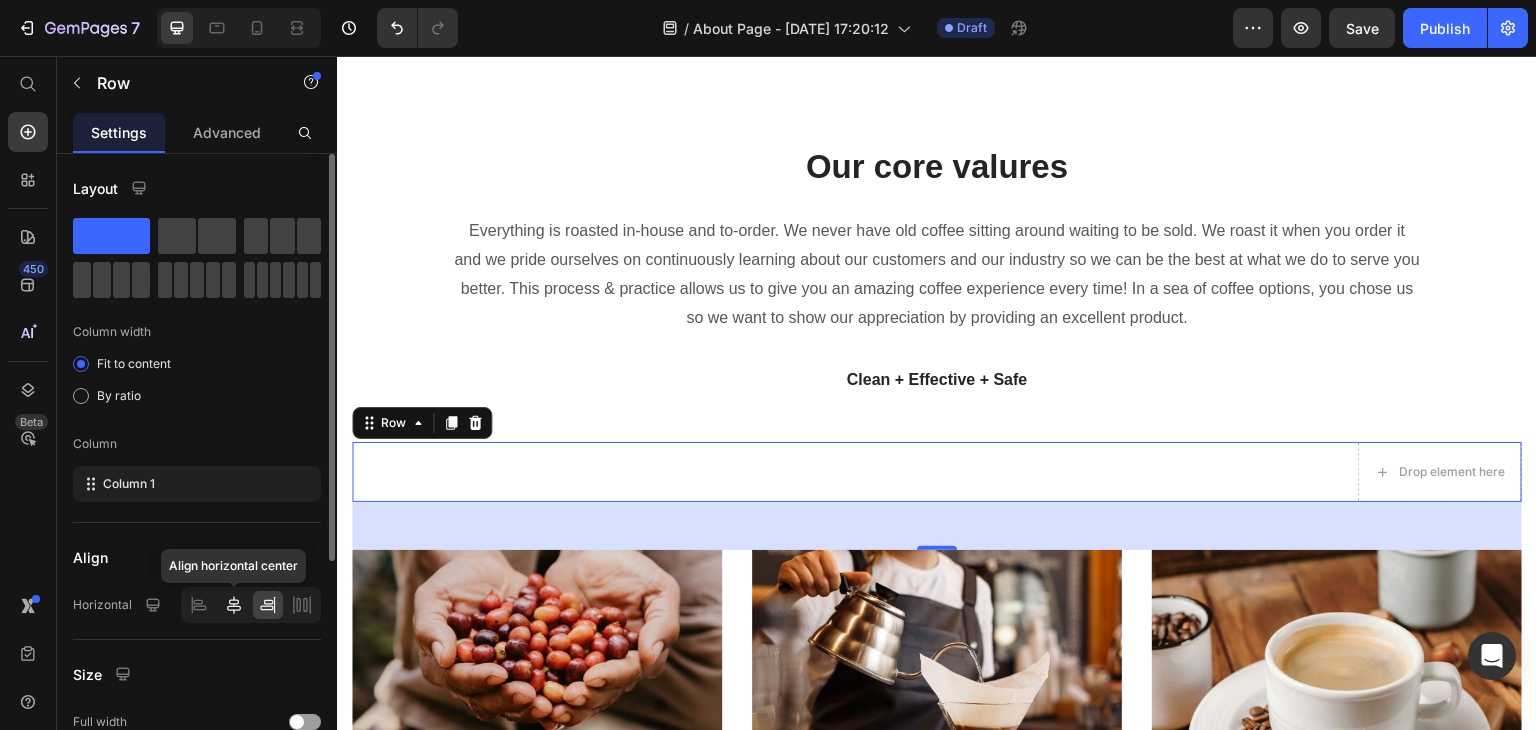 click 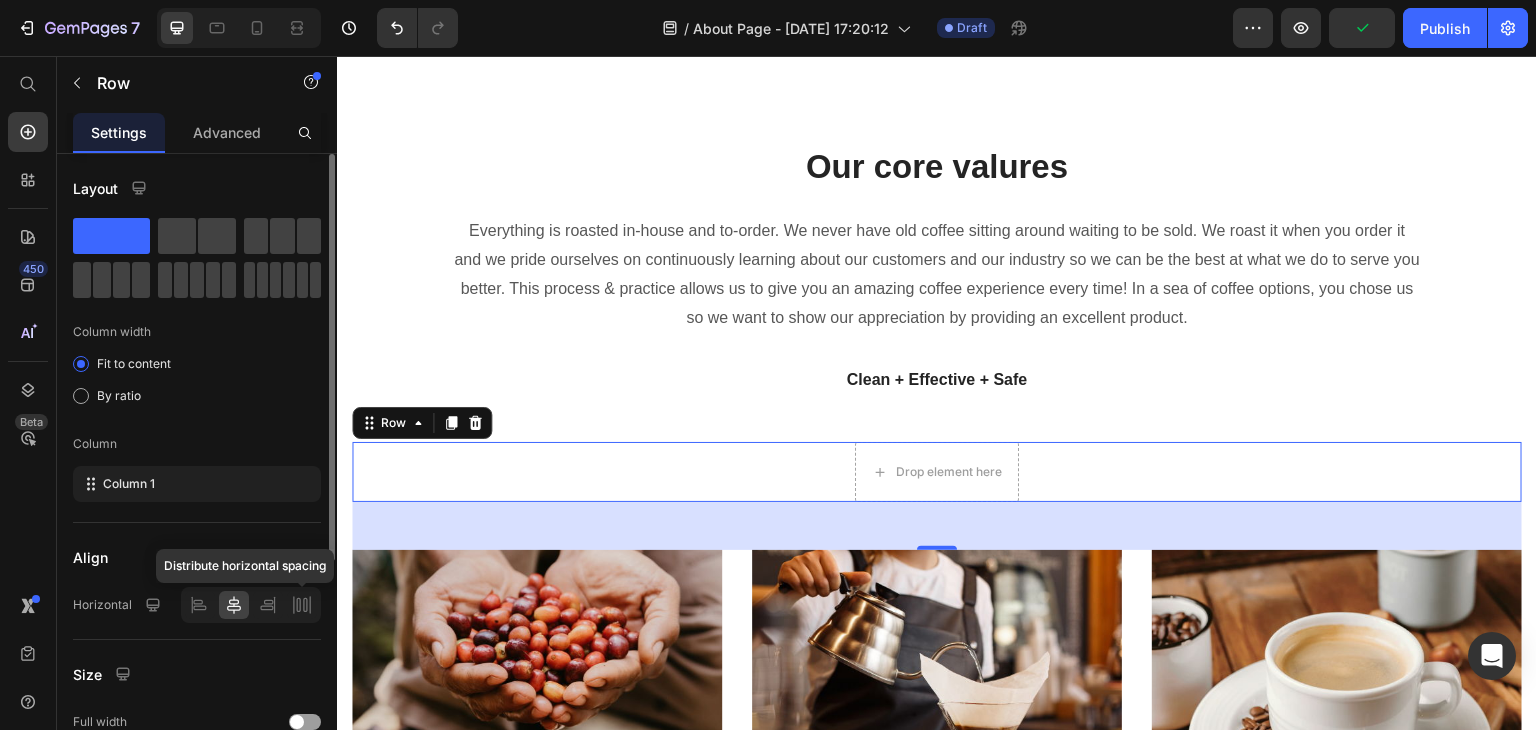 click 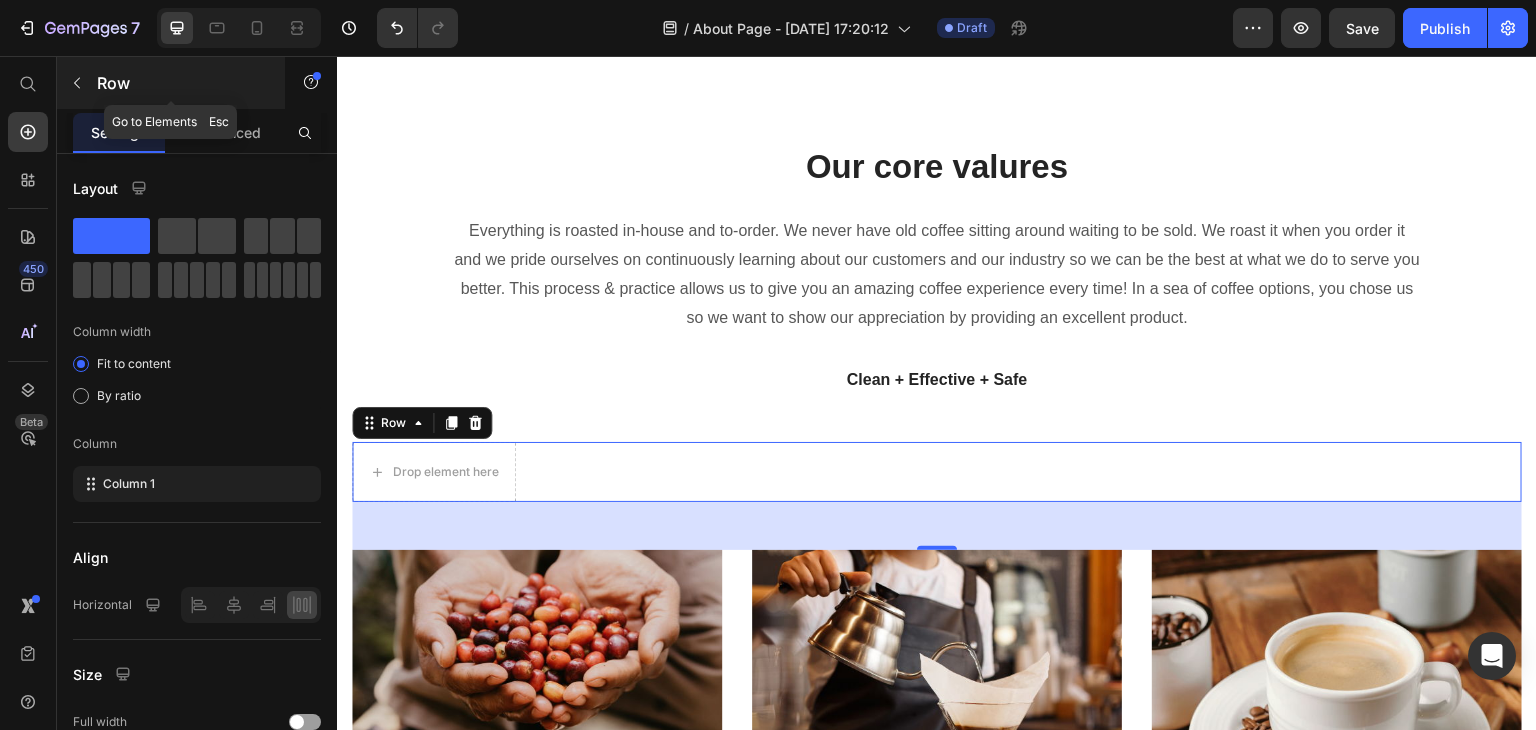 click 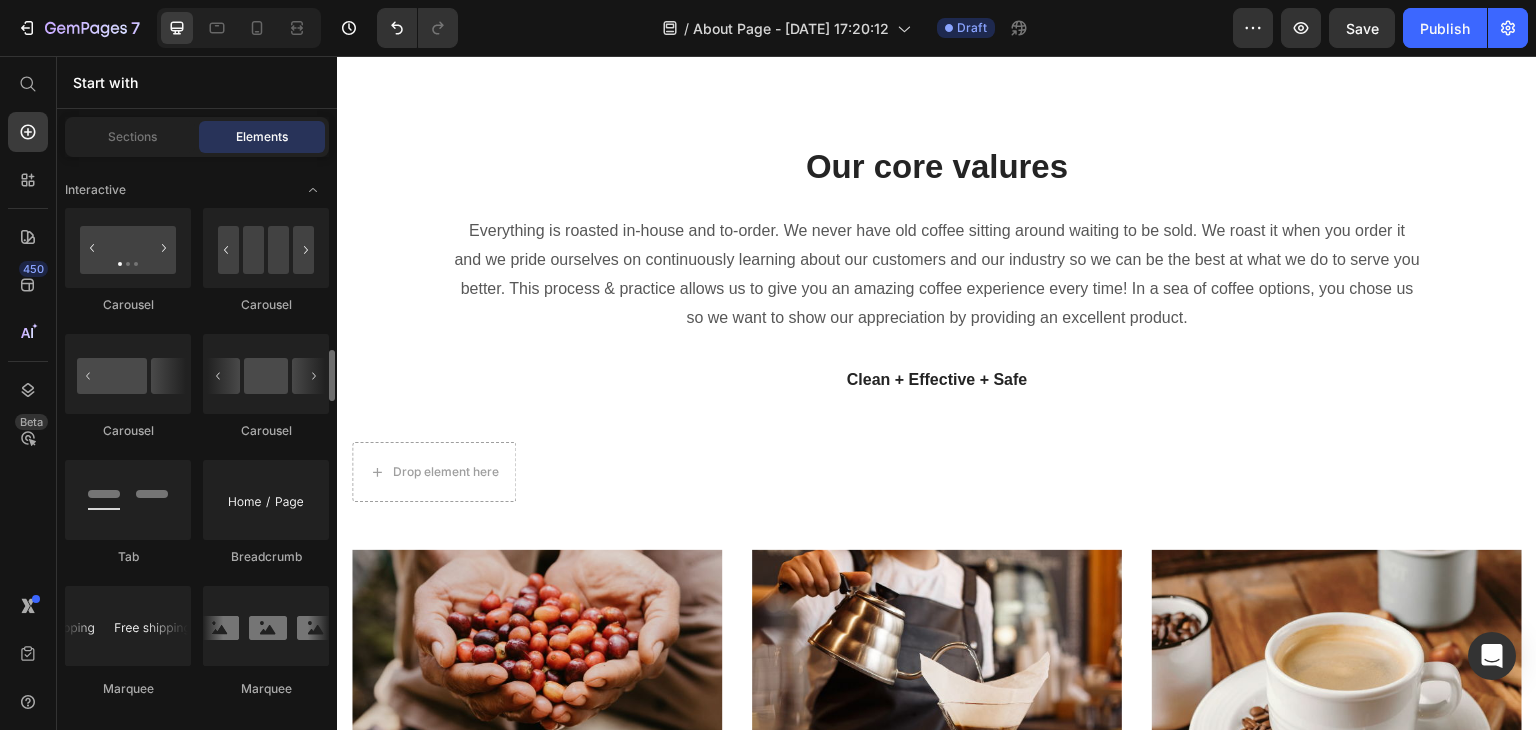 scroll, scrollTop: 2086, scrollLeft: 0, axis: vertical 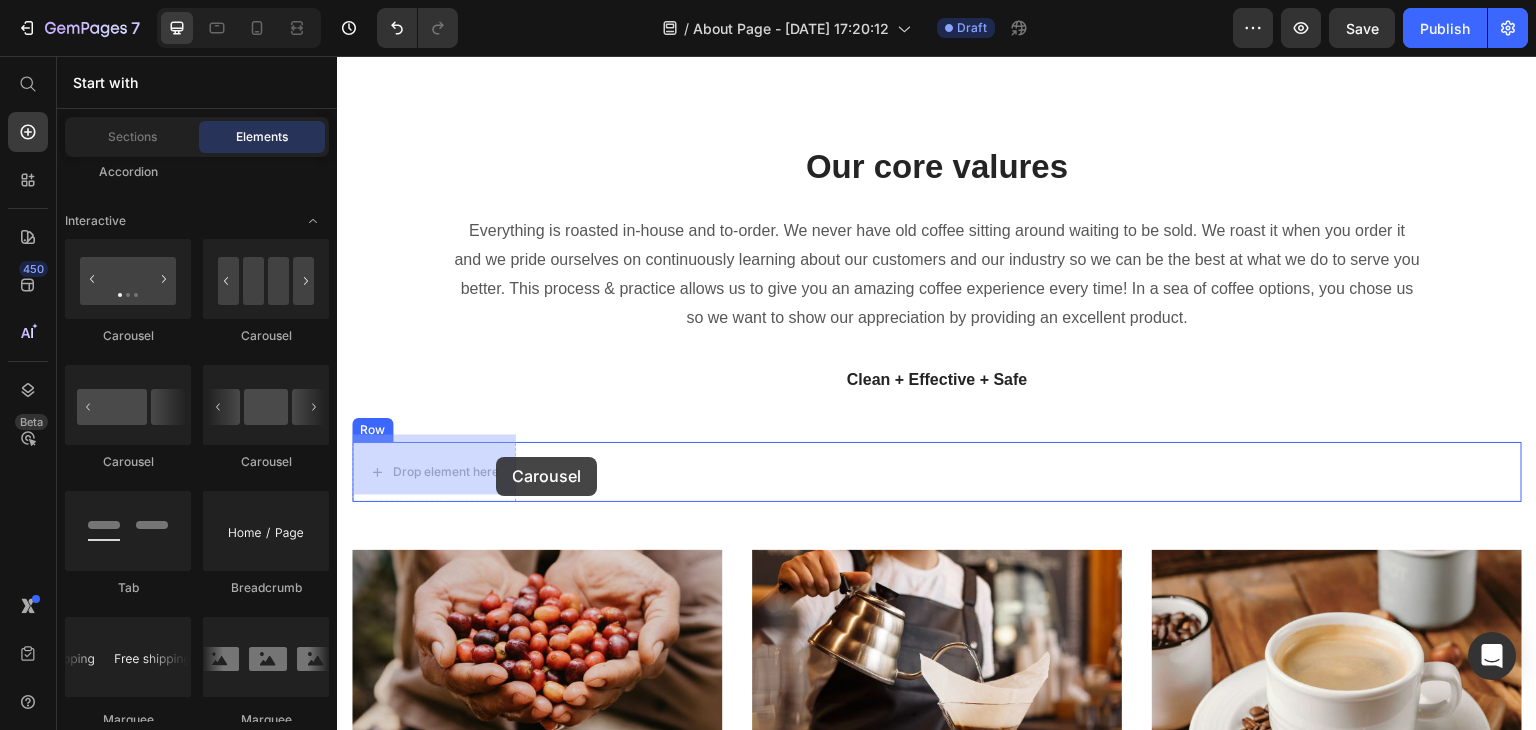 drag, startPoint x: 601, startPoint y: 337, endPoint x: 496, endPoint y: 457, distance: 159.4522 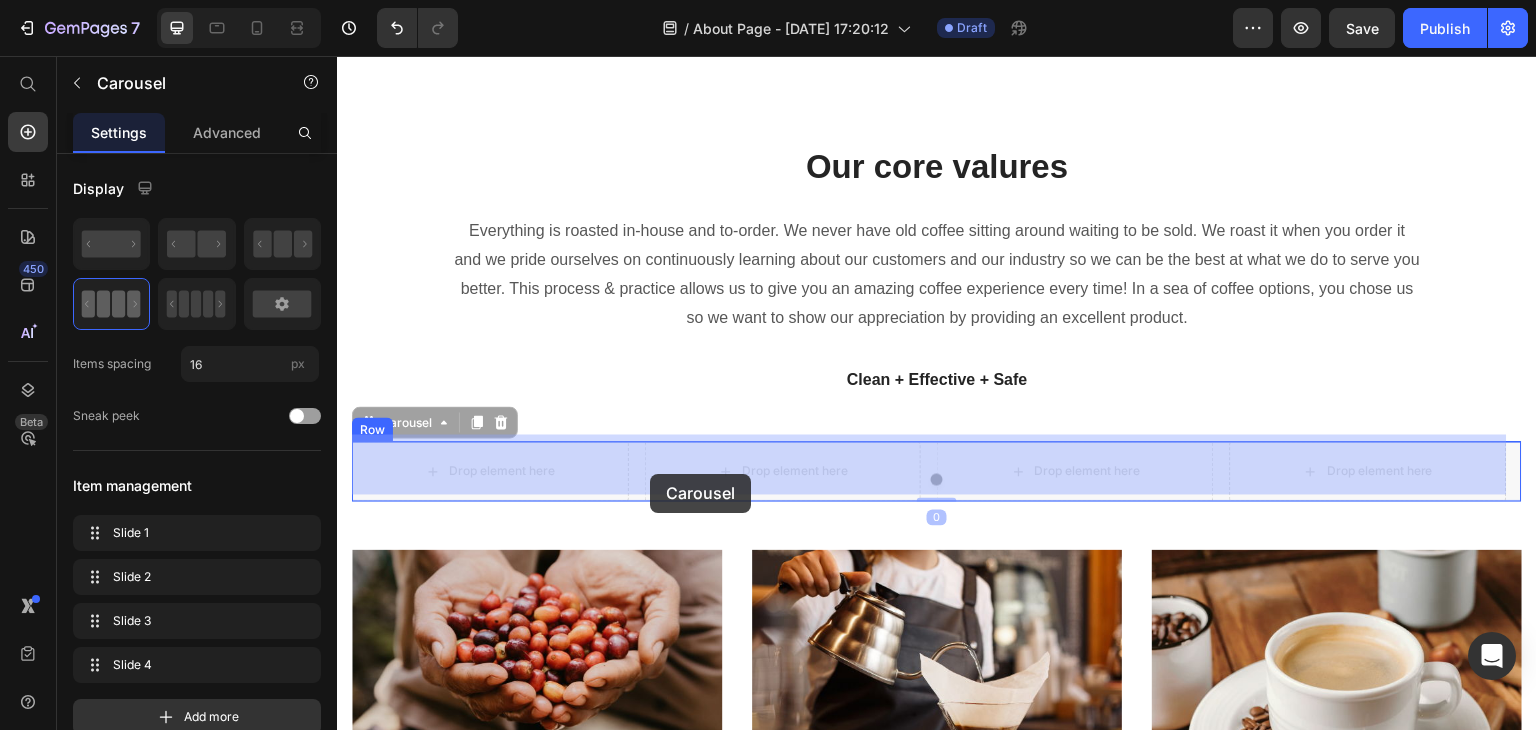 drag, startPoint x: 884, startPoint y: 472, endPoint x: 641, endPoint y: 474, distance: 243.00822 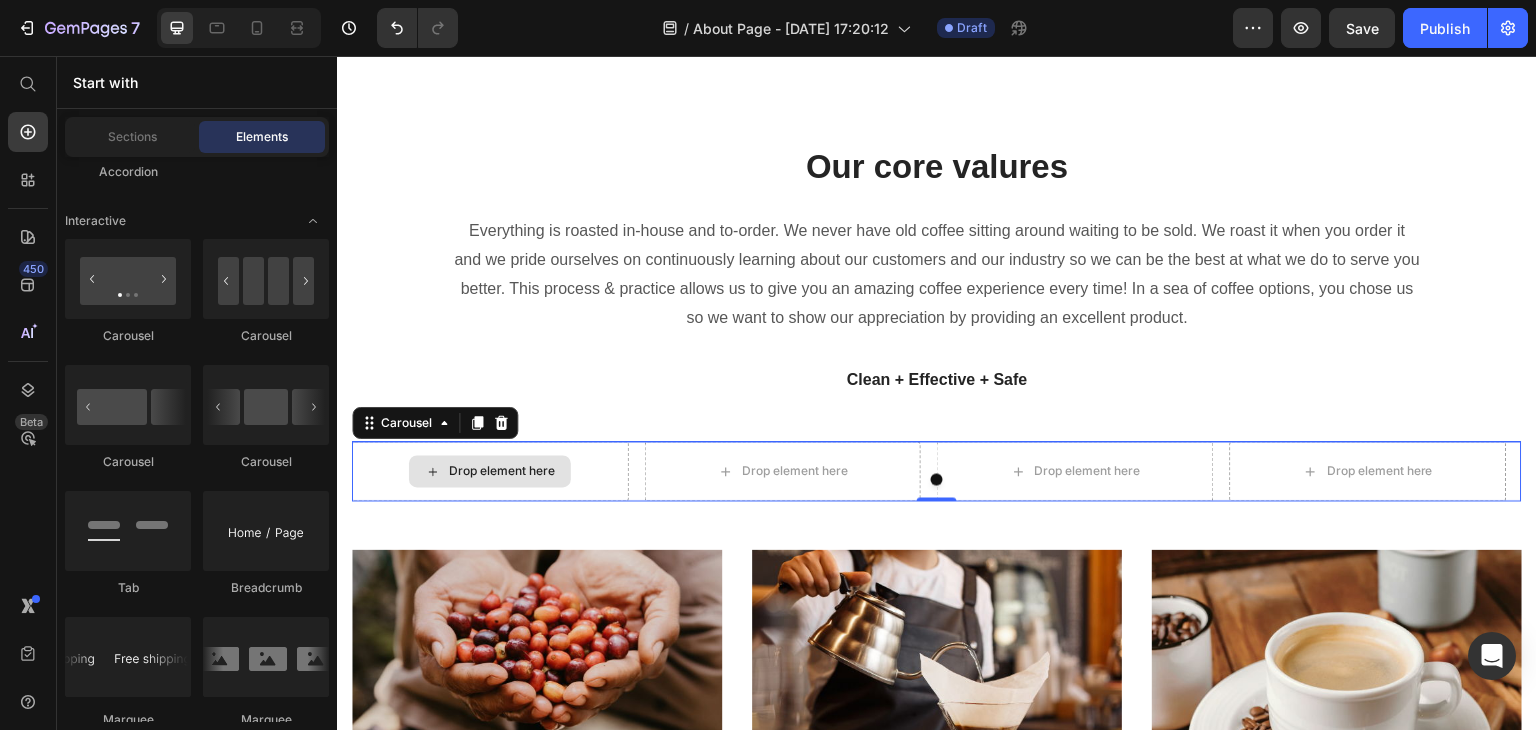 click on "Drop element here" at bounding box center (502, 472) 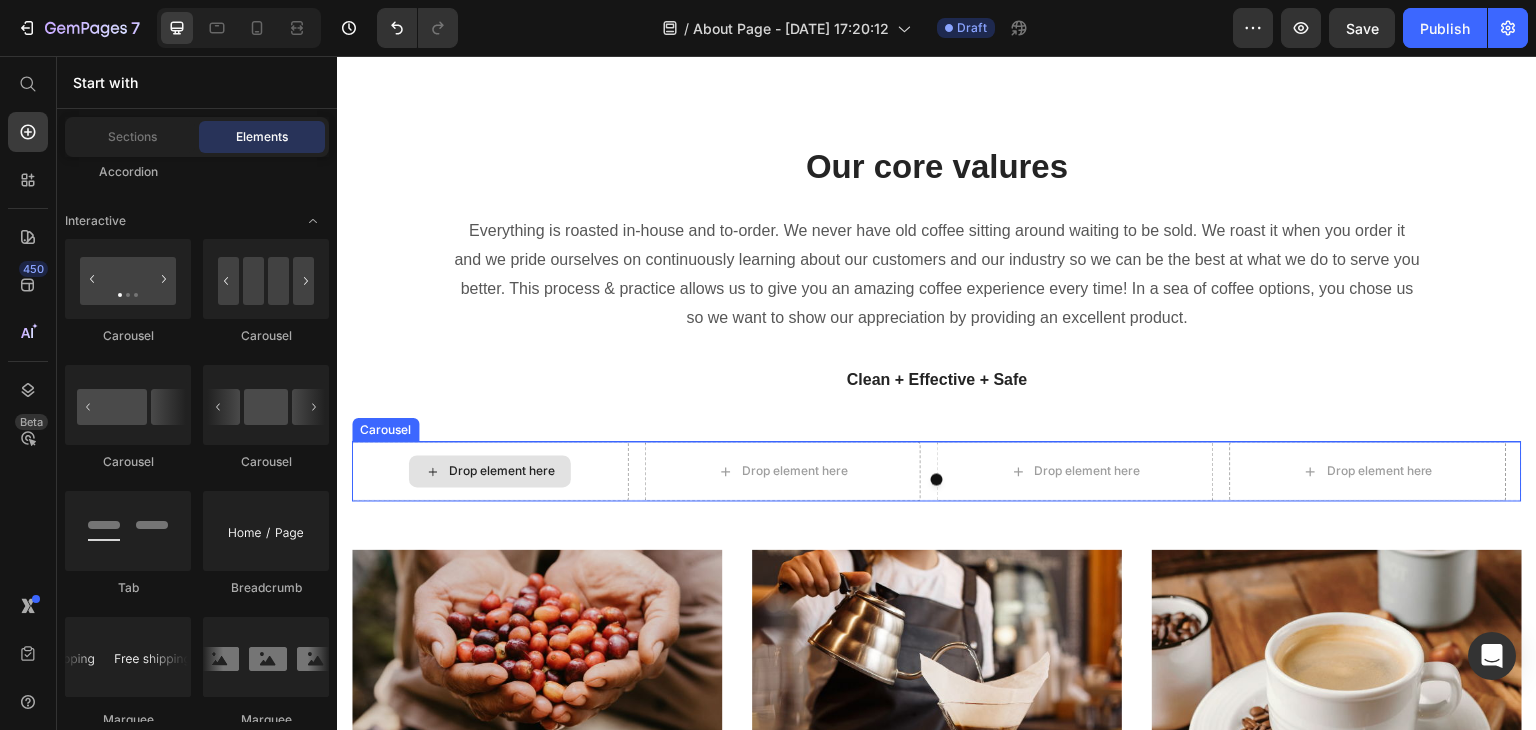 click on "Drop element here" at bounding box center (490, 472) 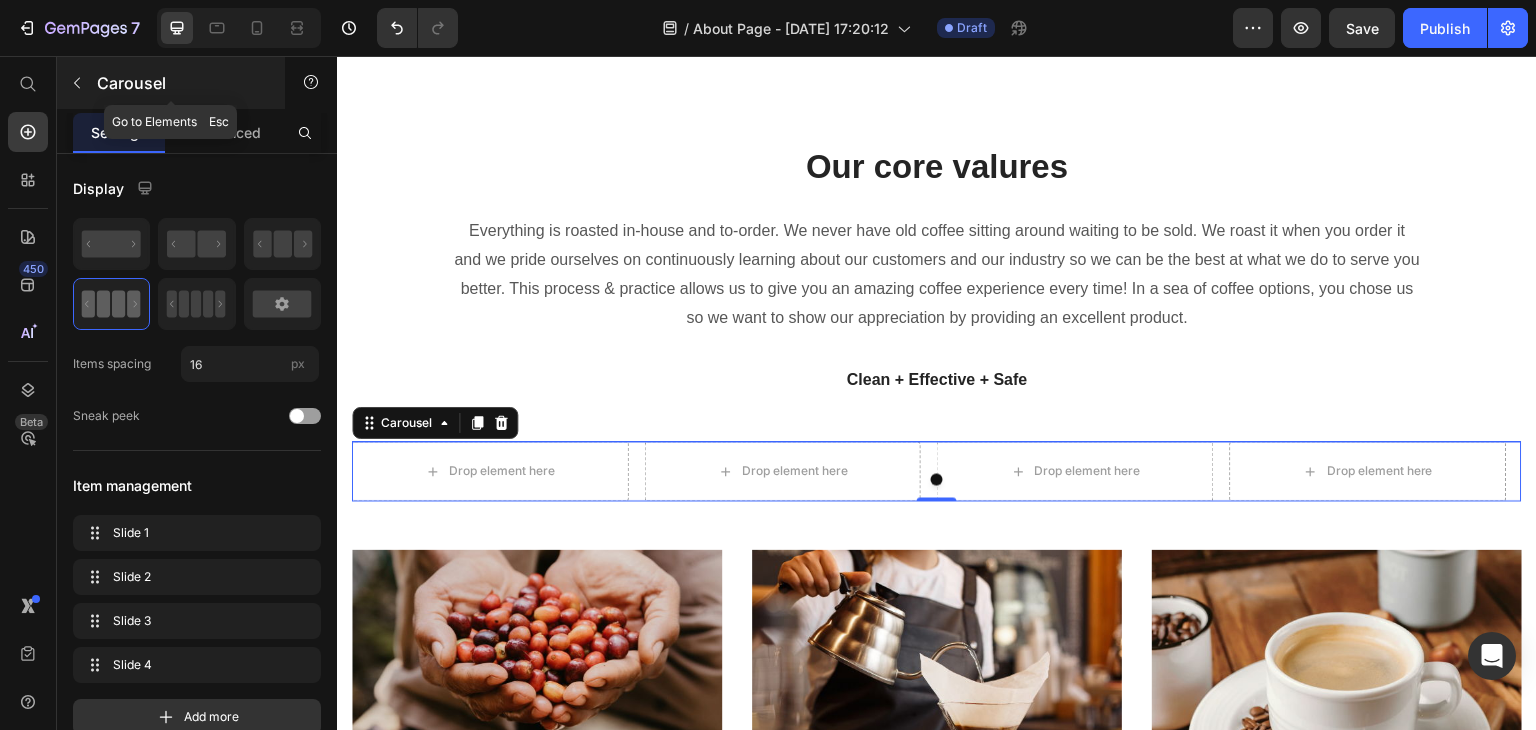 click 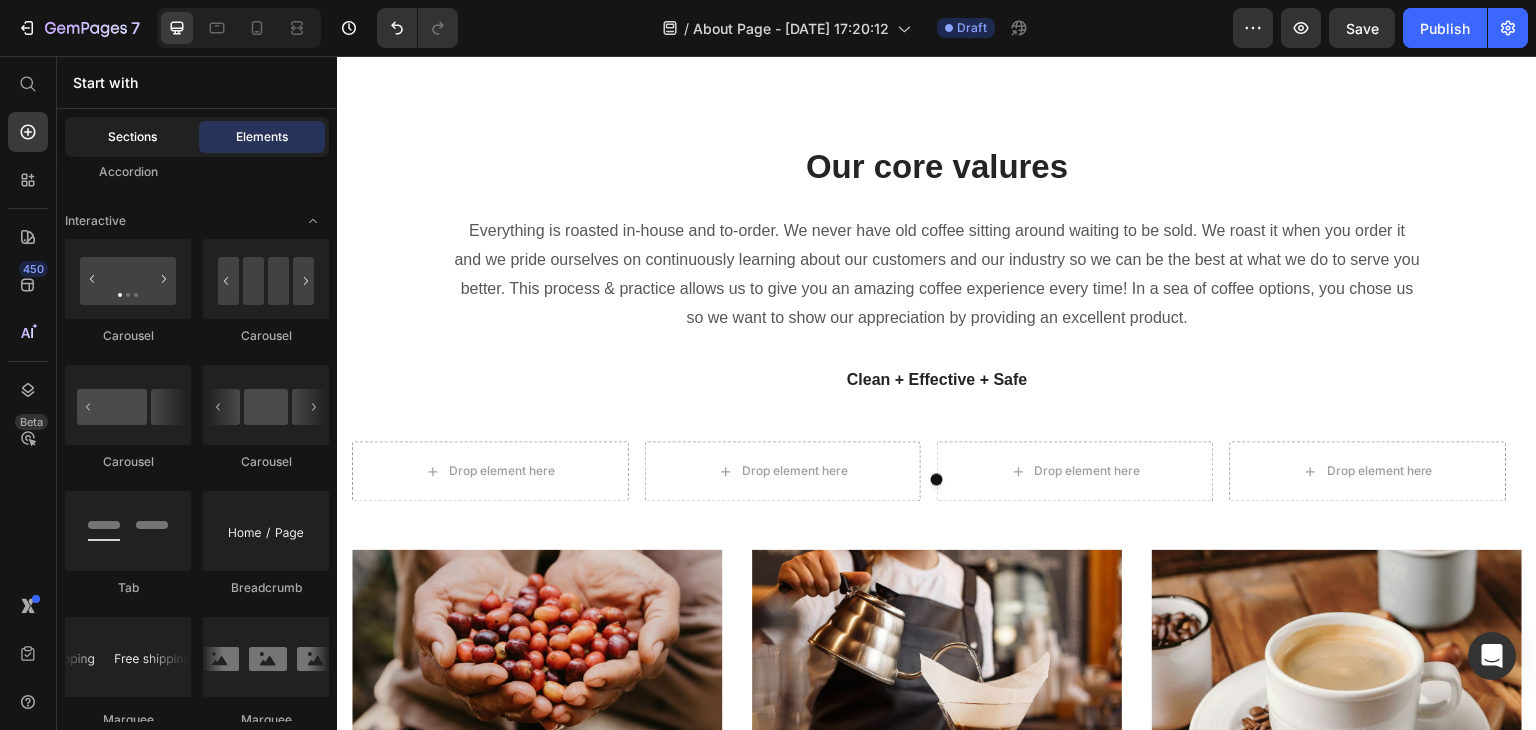 click on "Sections" at bounding box center (132, 137) 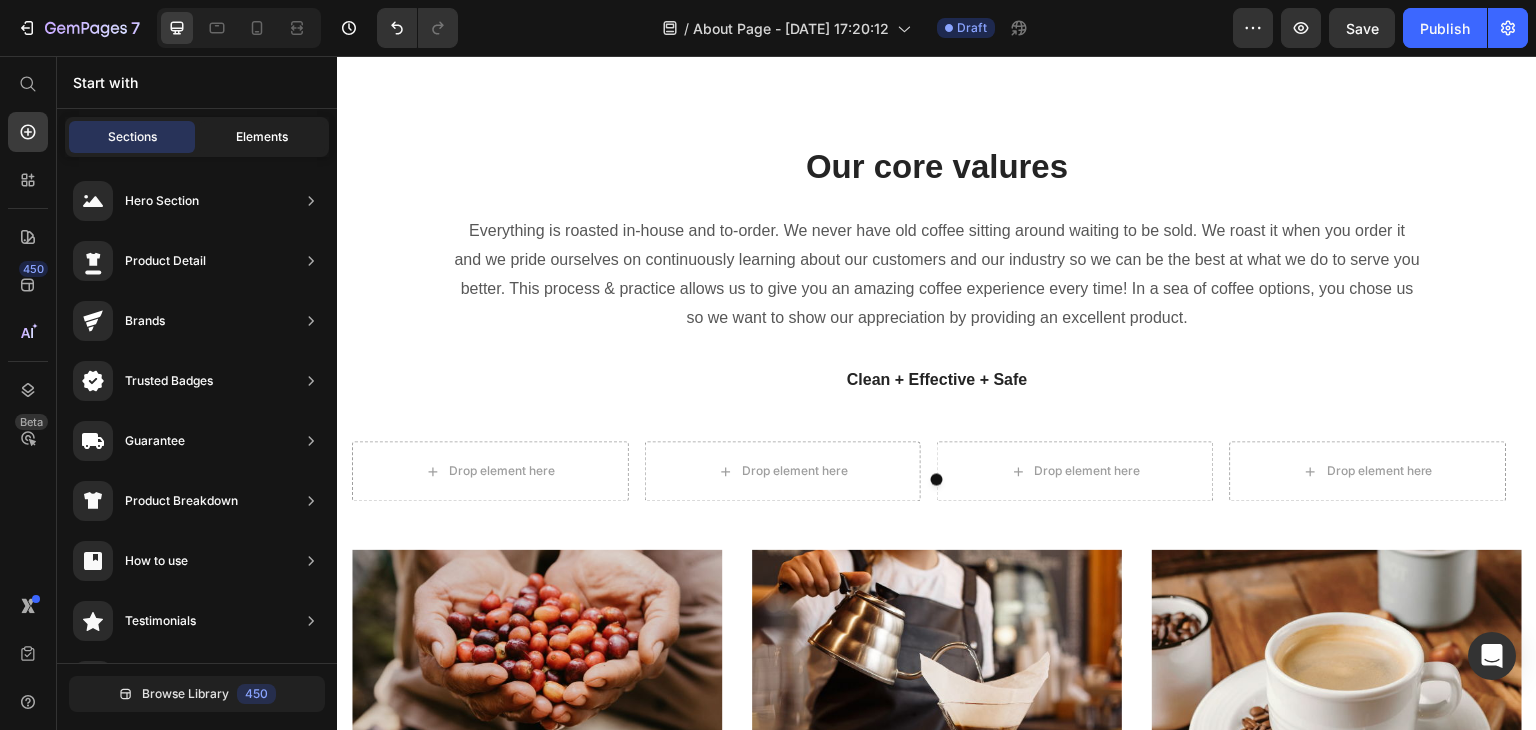 click on "Elements" at bounding box center [262, 137] 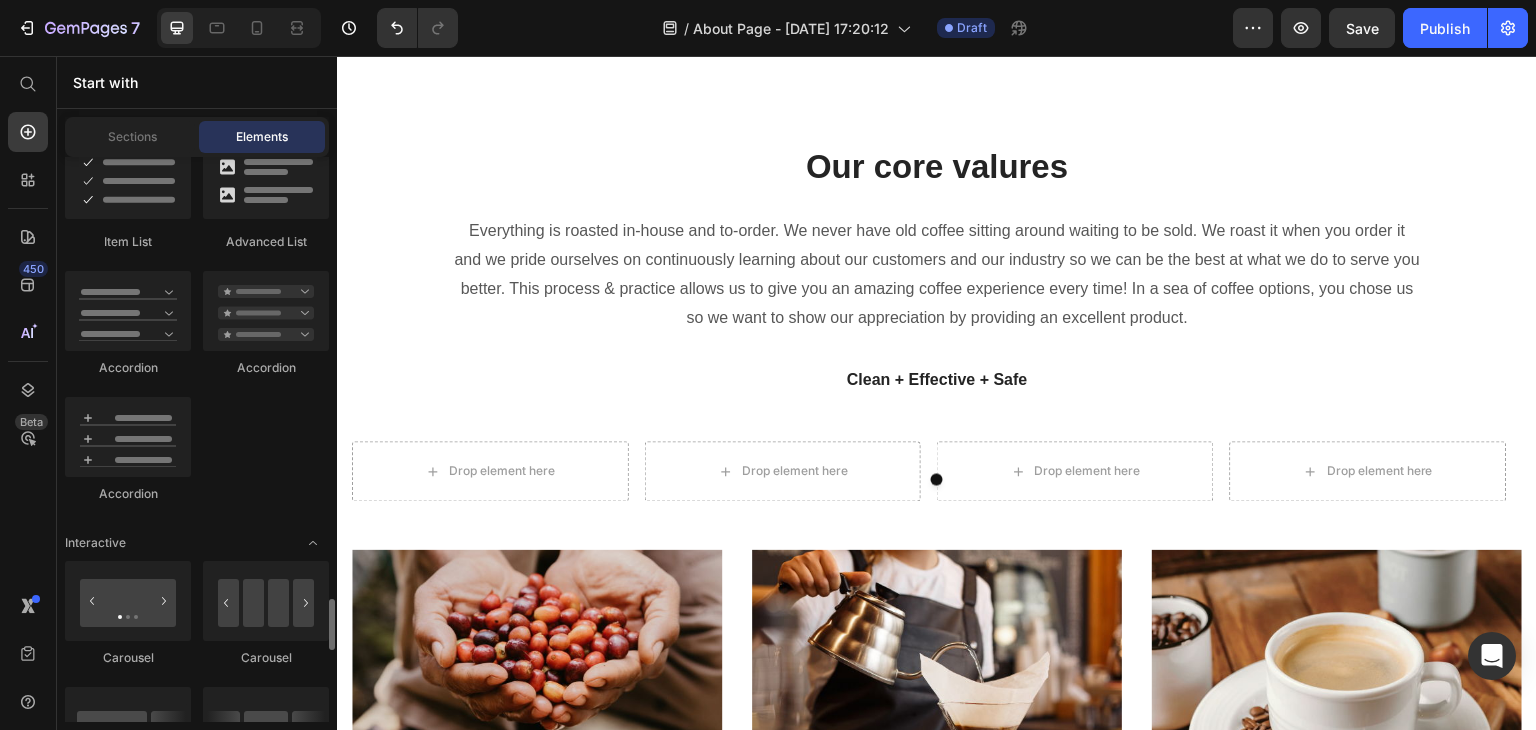scroll, scrollTop: 1714, scrollLeft: 0, axis: vertical 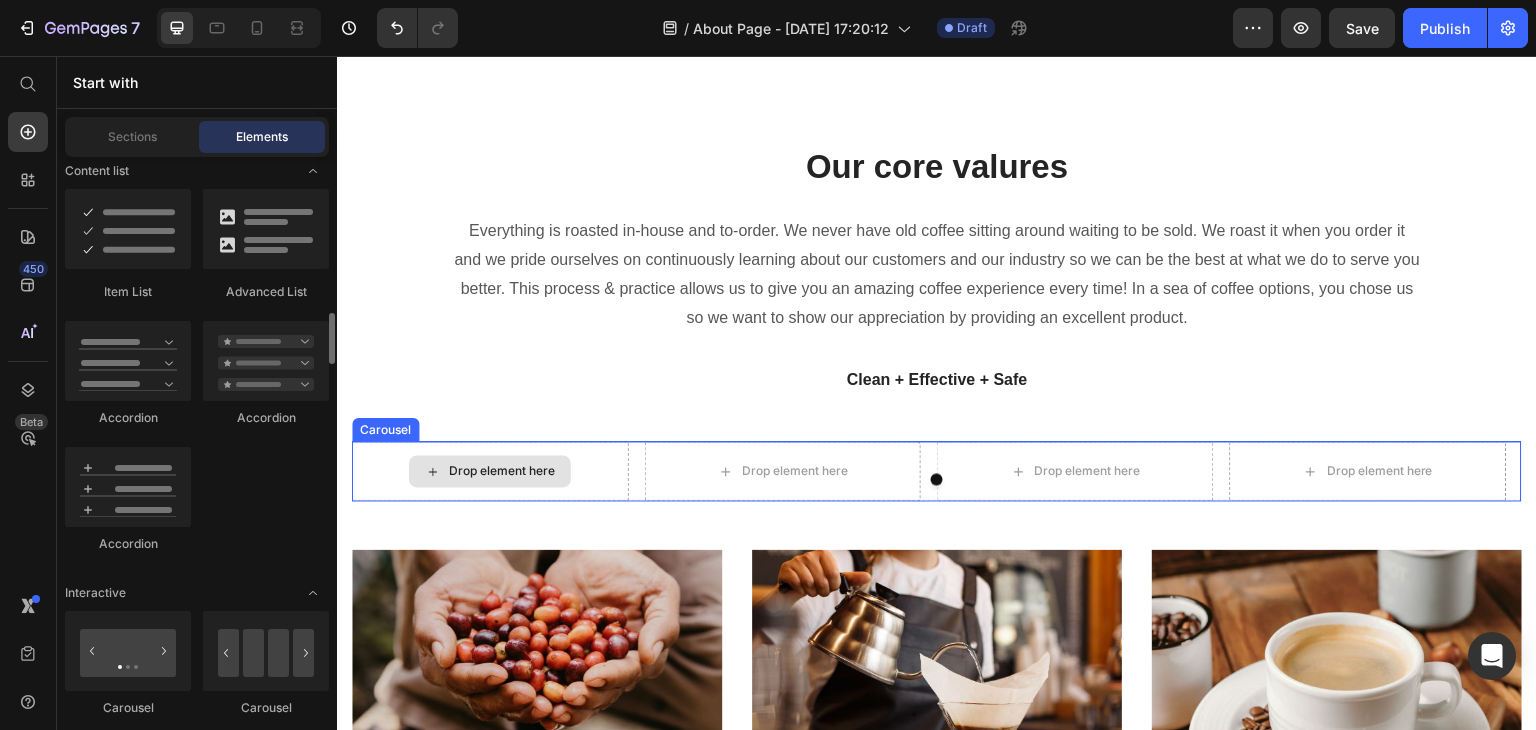 click on "Drop element here" at bounding box center [502, 472] 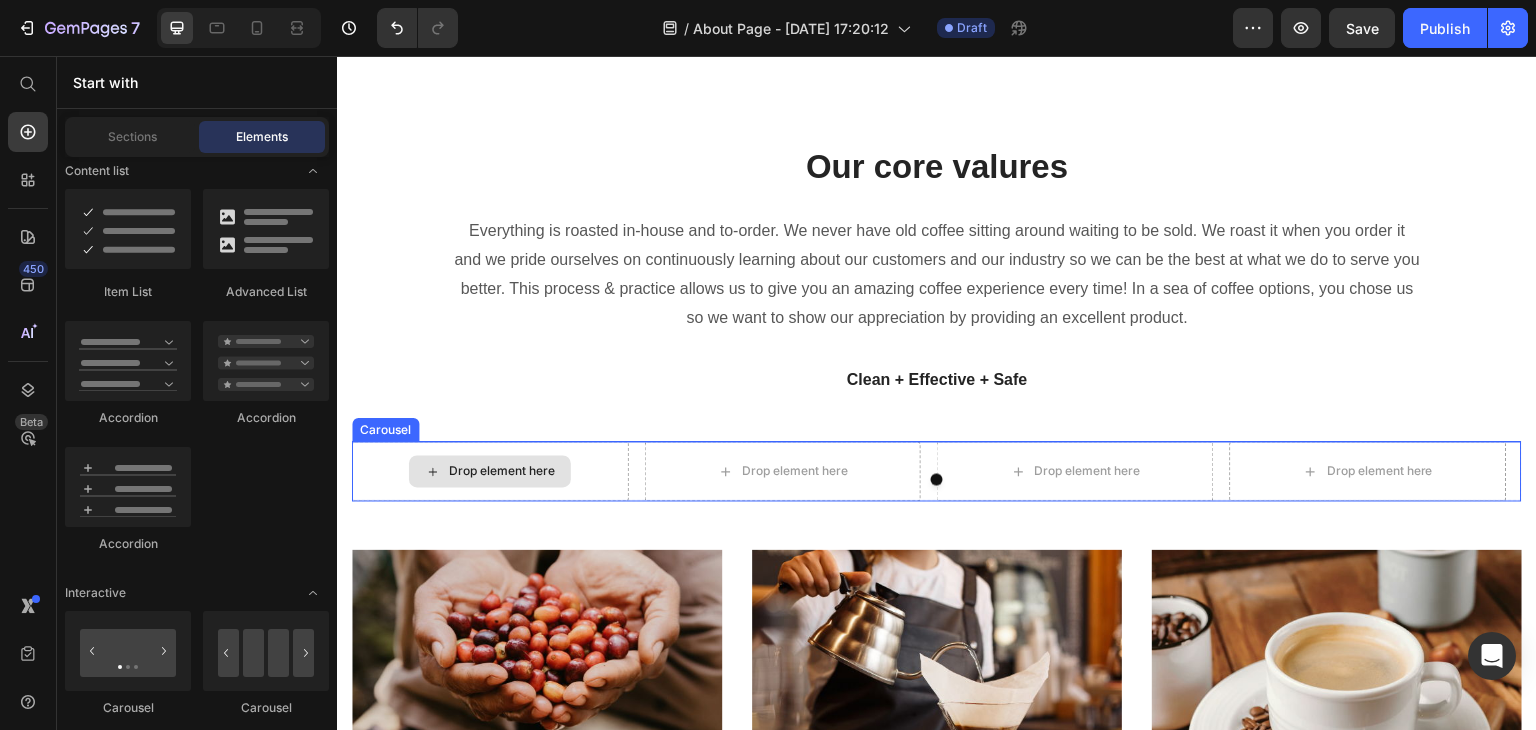 click on "Drop element here" at bounding box center [502, 472] 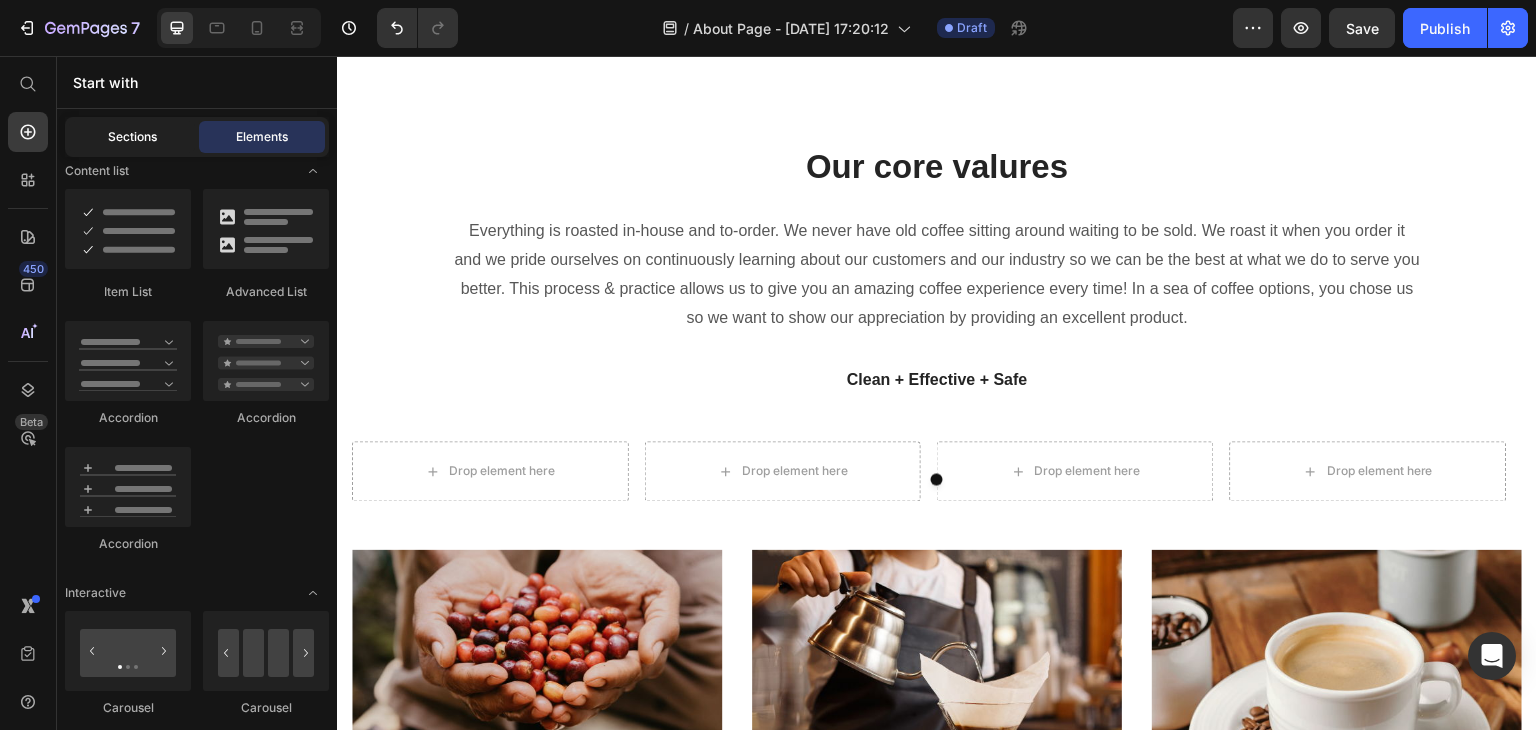 click on "Sections" 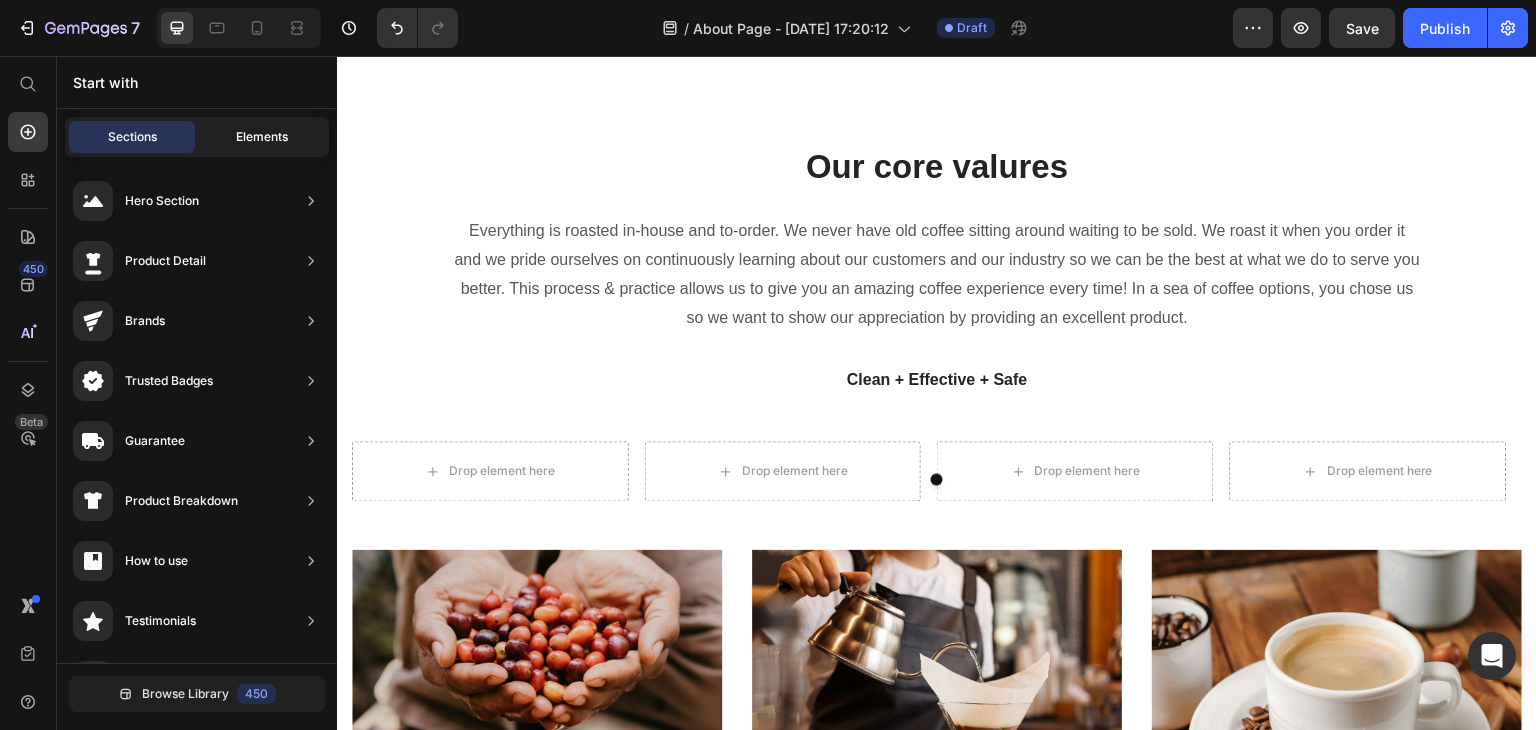 click on "Elements" 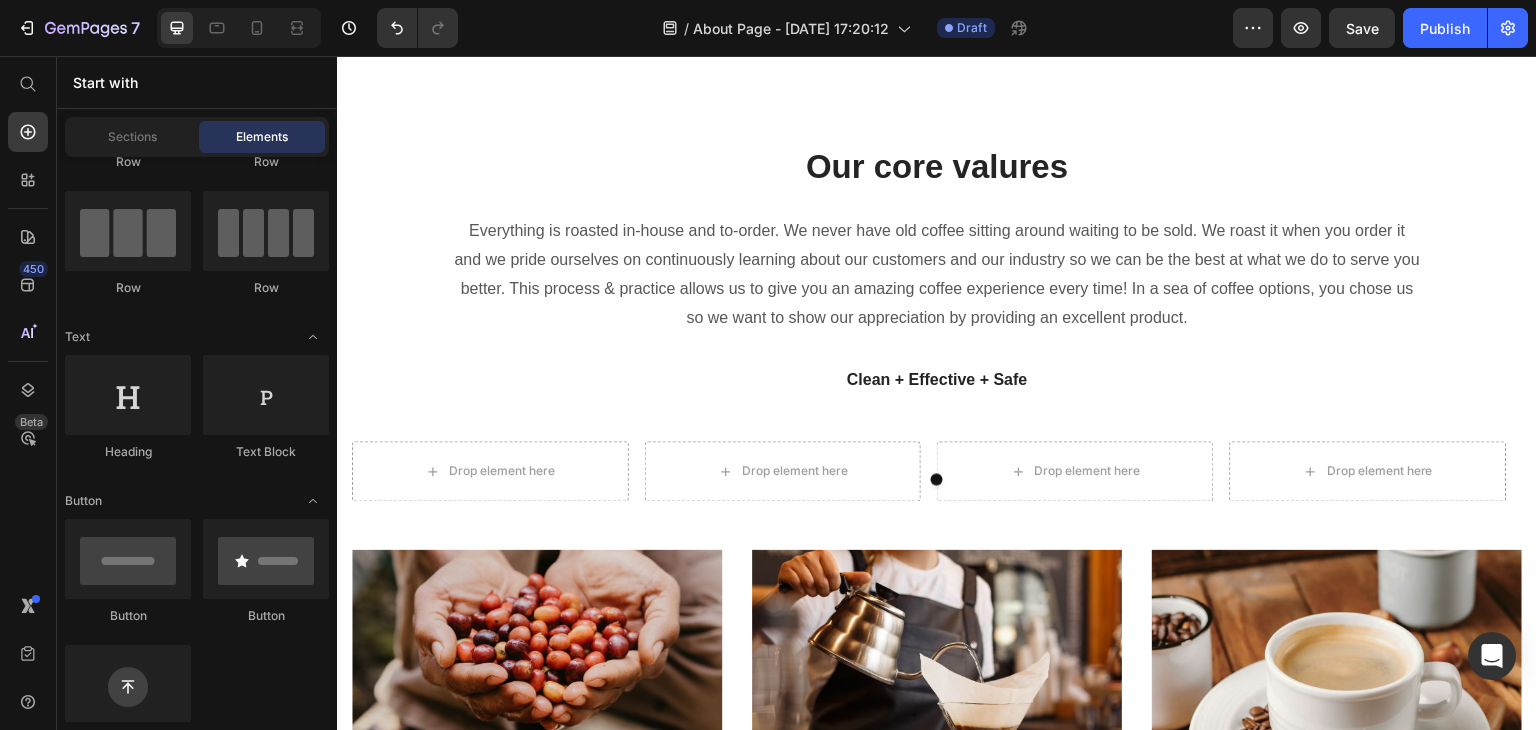 scroll, scrollTop: 0, scrollLeft: 0, axis: both 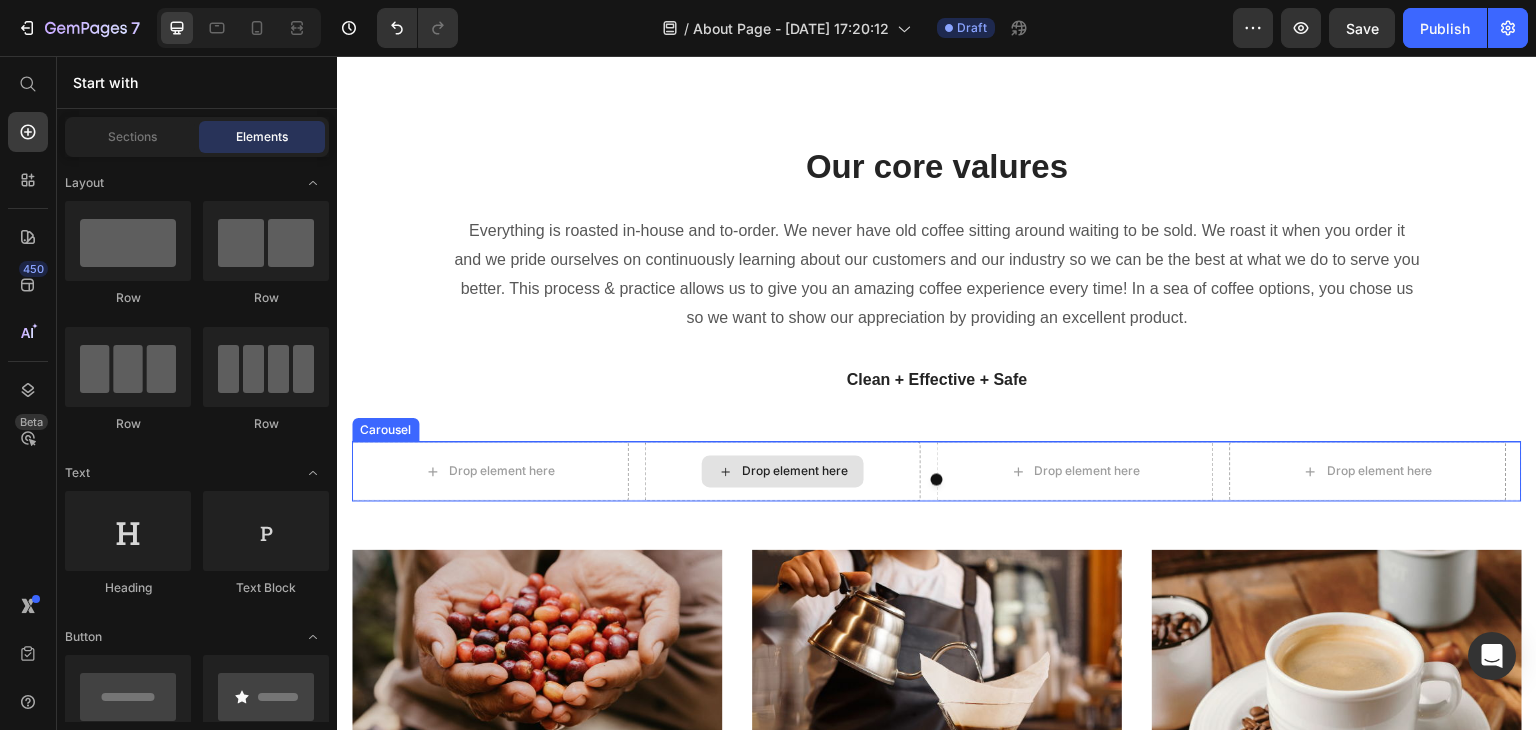 click on "Drop element here" at bounding box center [783, 472] 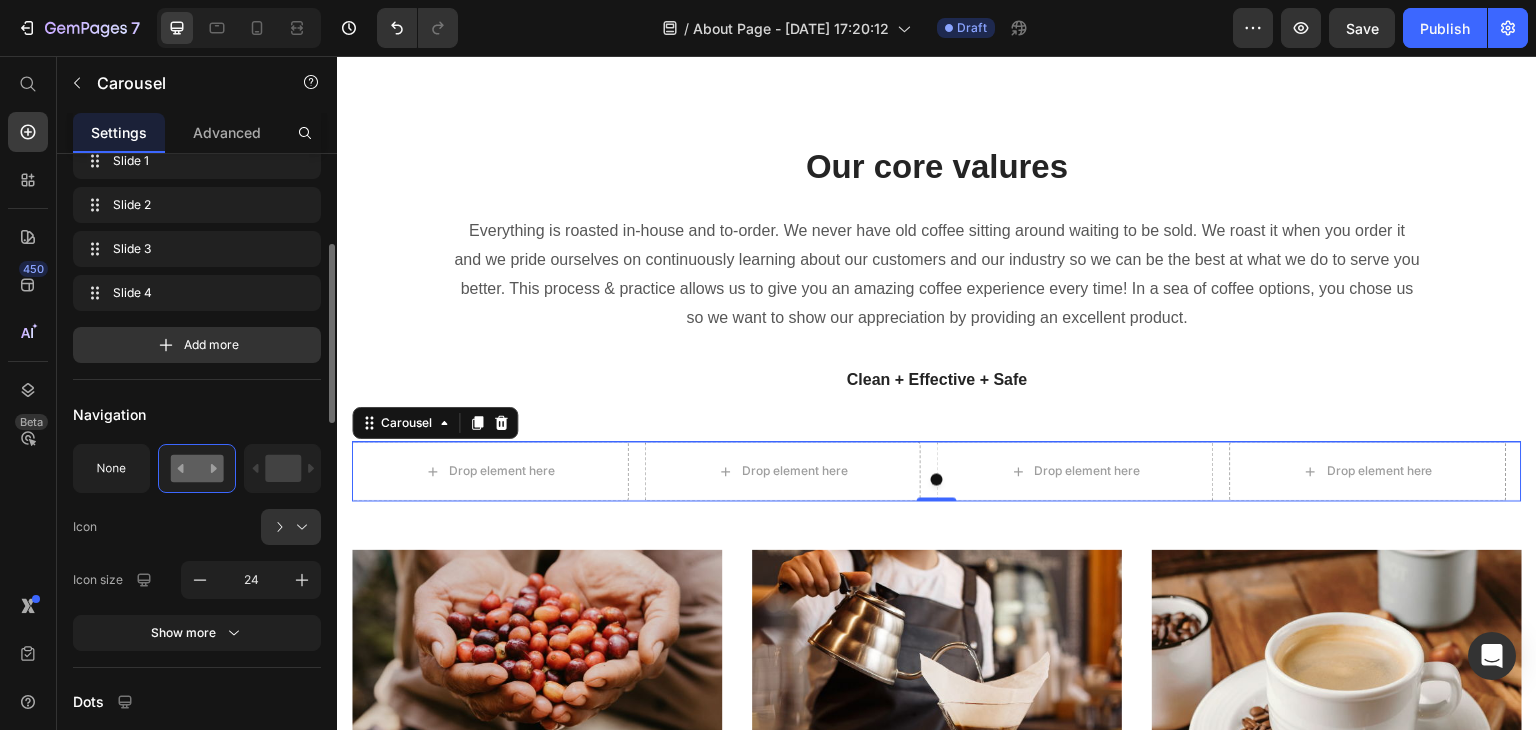 scroll, scrollTop: 372, scrollLeft: 0, axis: vertical 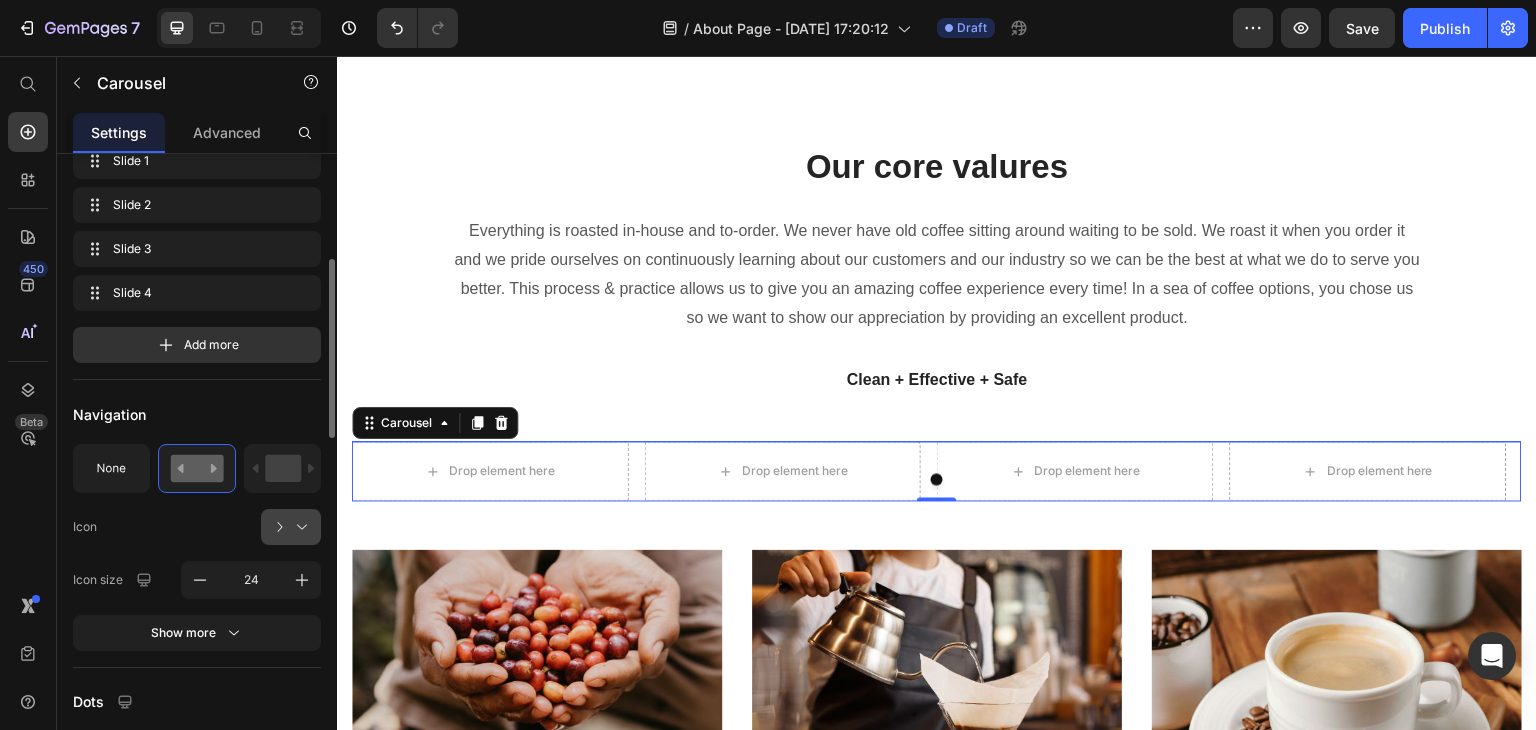 click at bounding box center (299, 527) 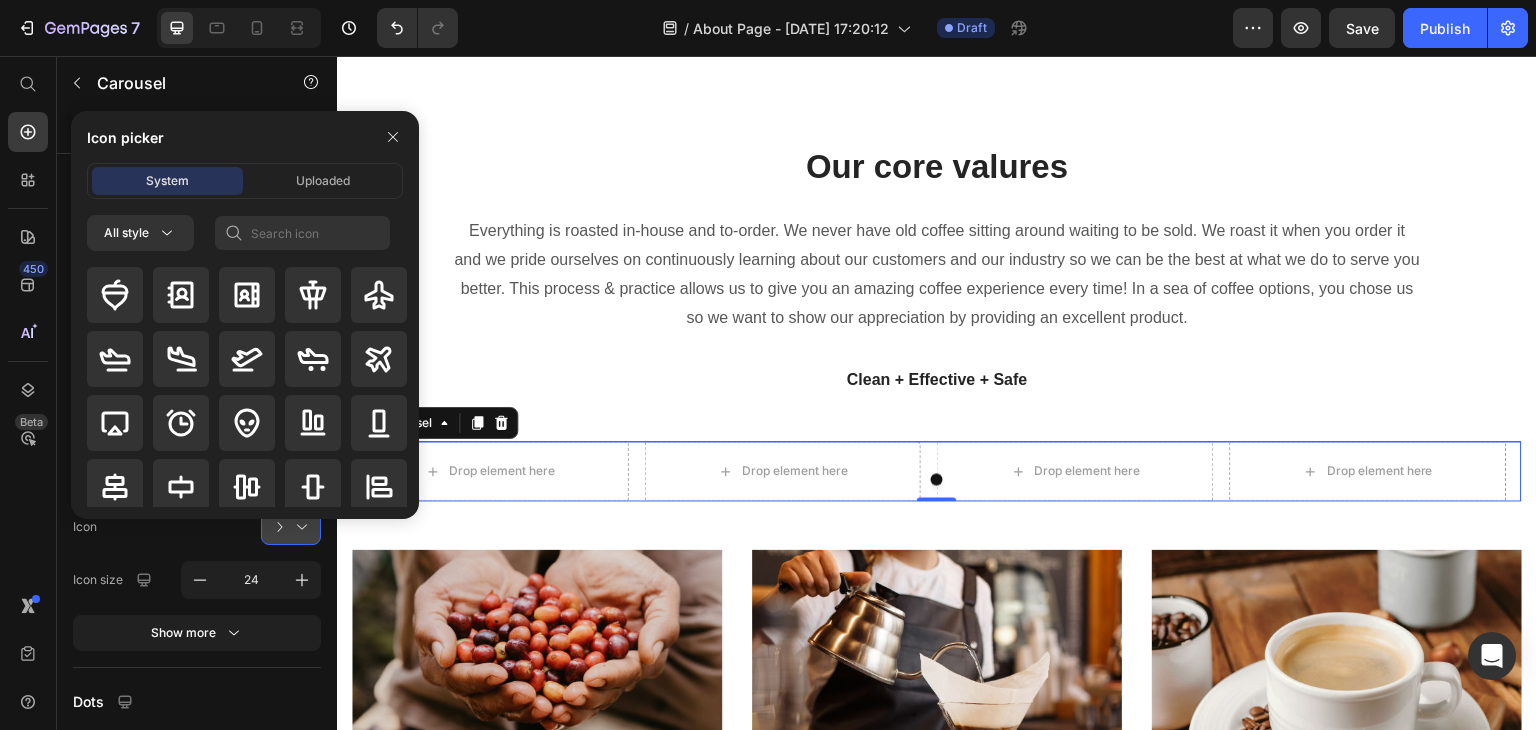 click at bounding box center [299, 527] 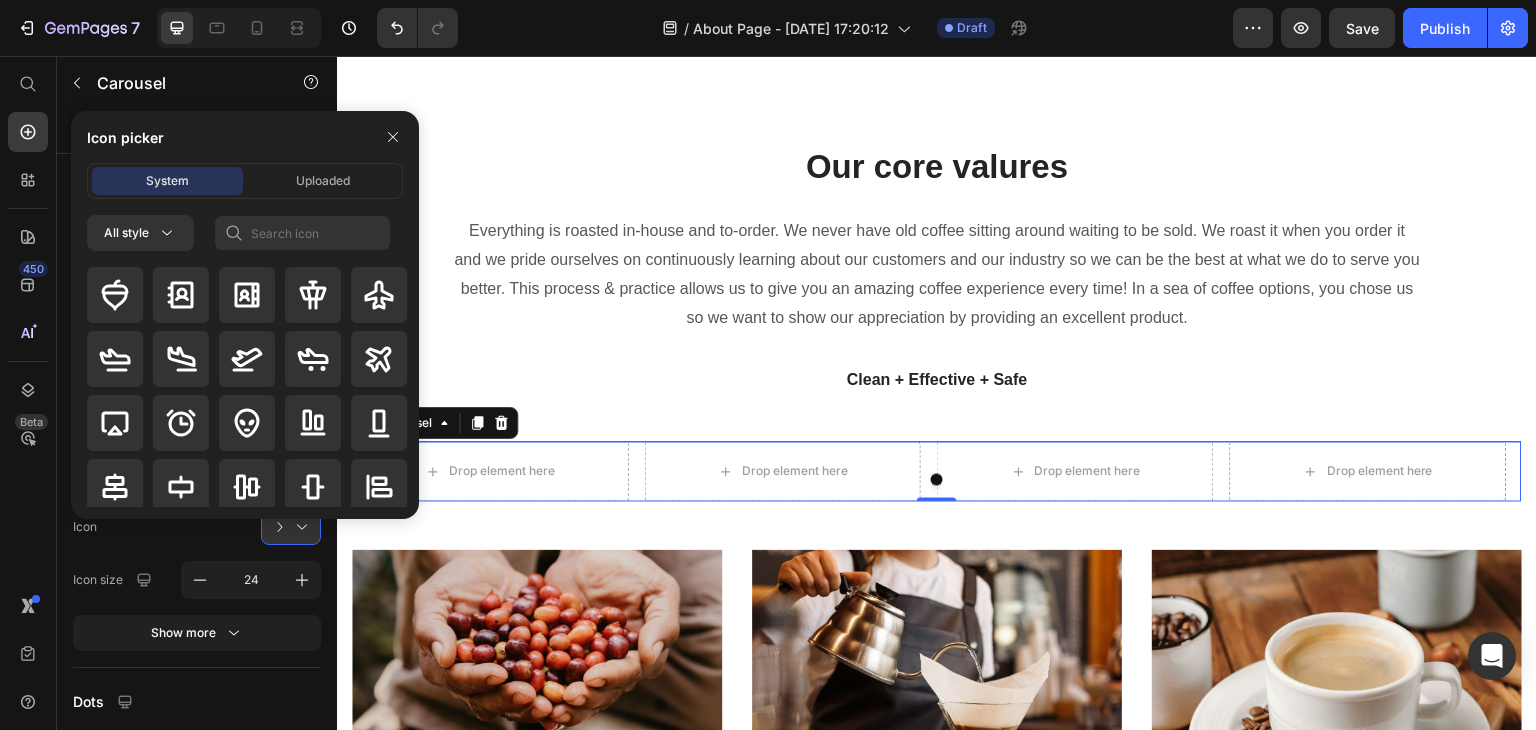 click 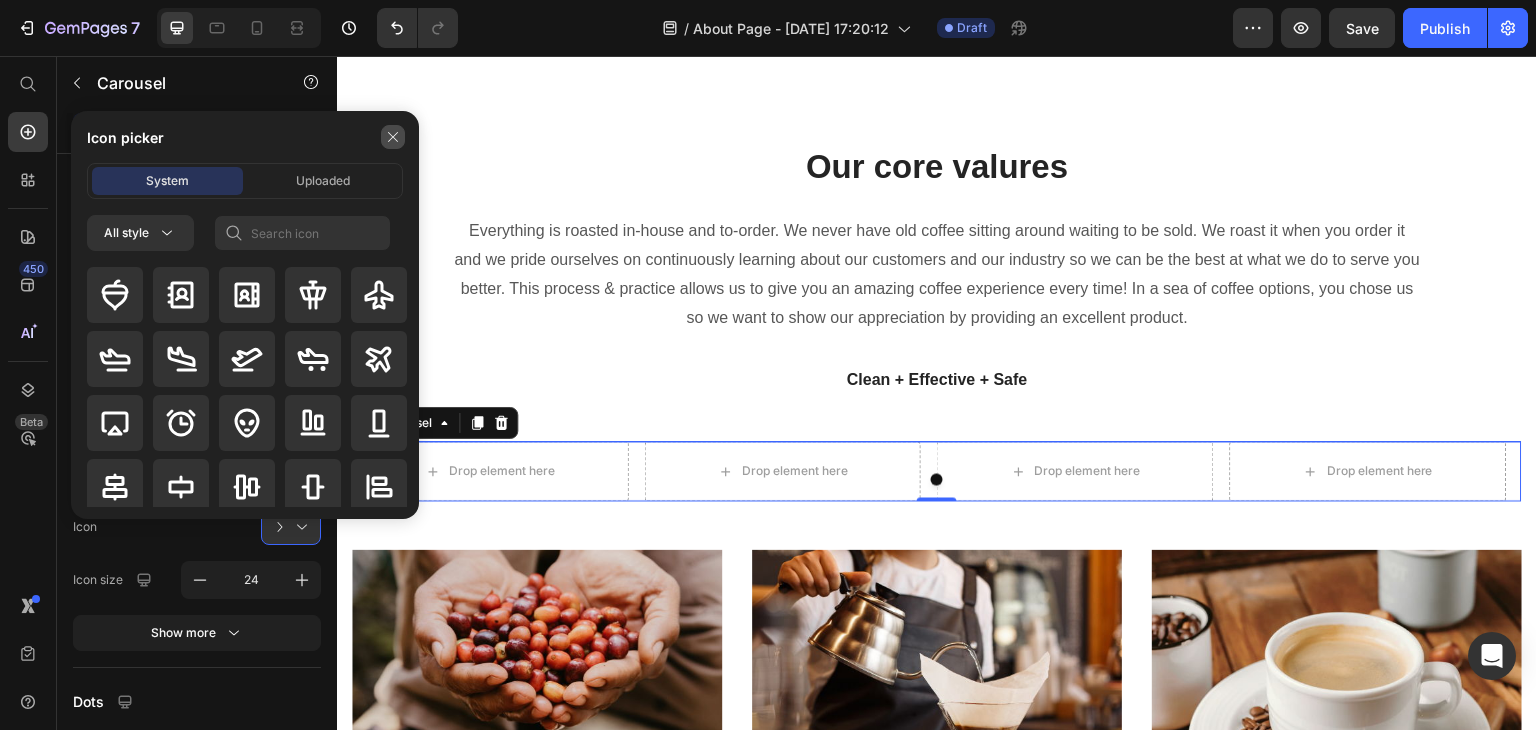 click at bounding box center (393, 137) 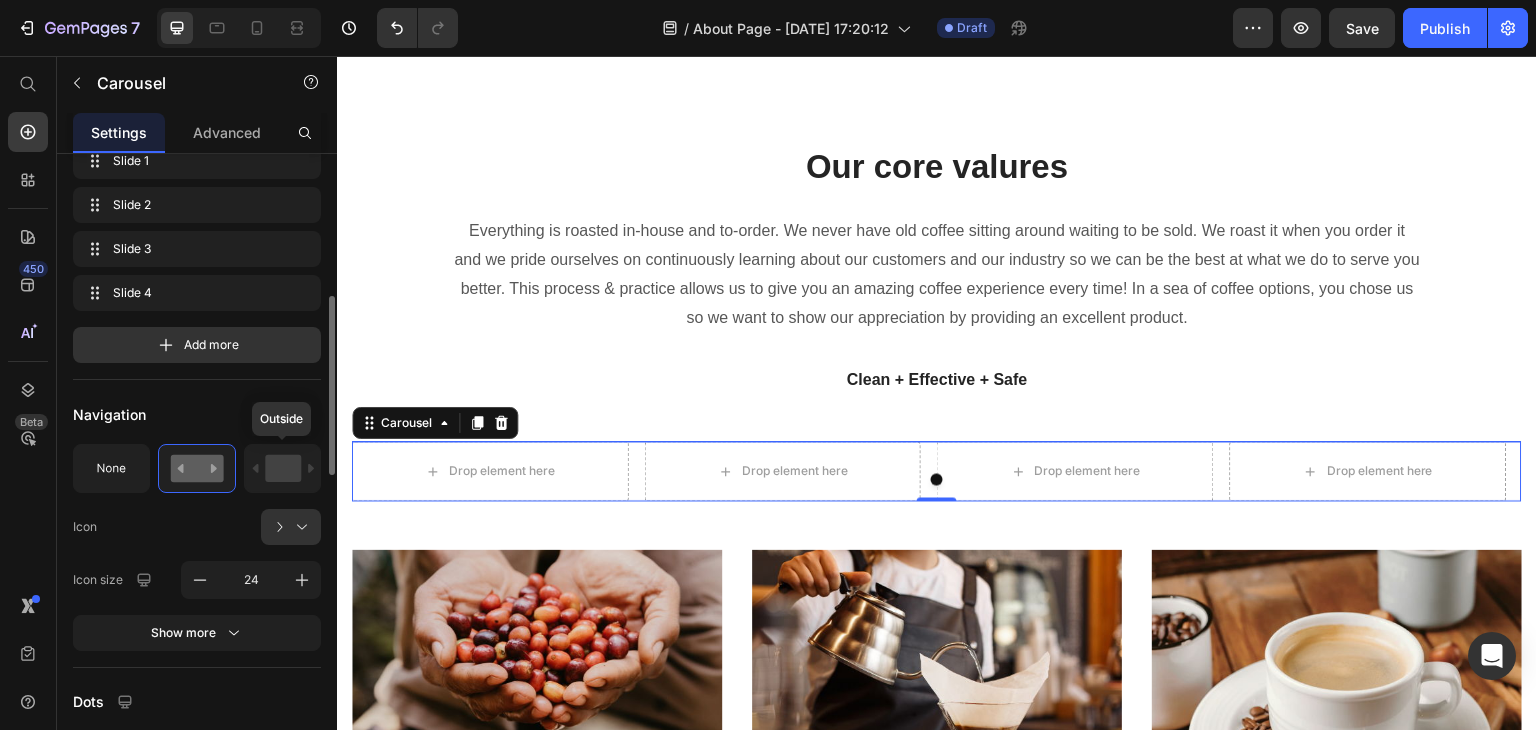 scroll, scrollTop: 473, scrollLeft: 0, axis: vertical 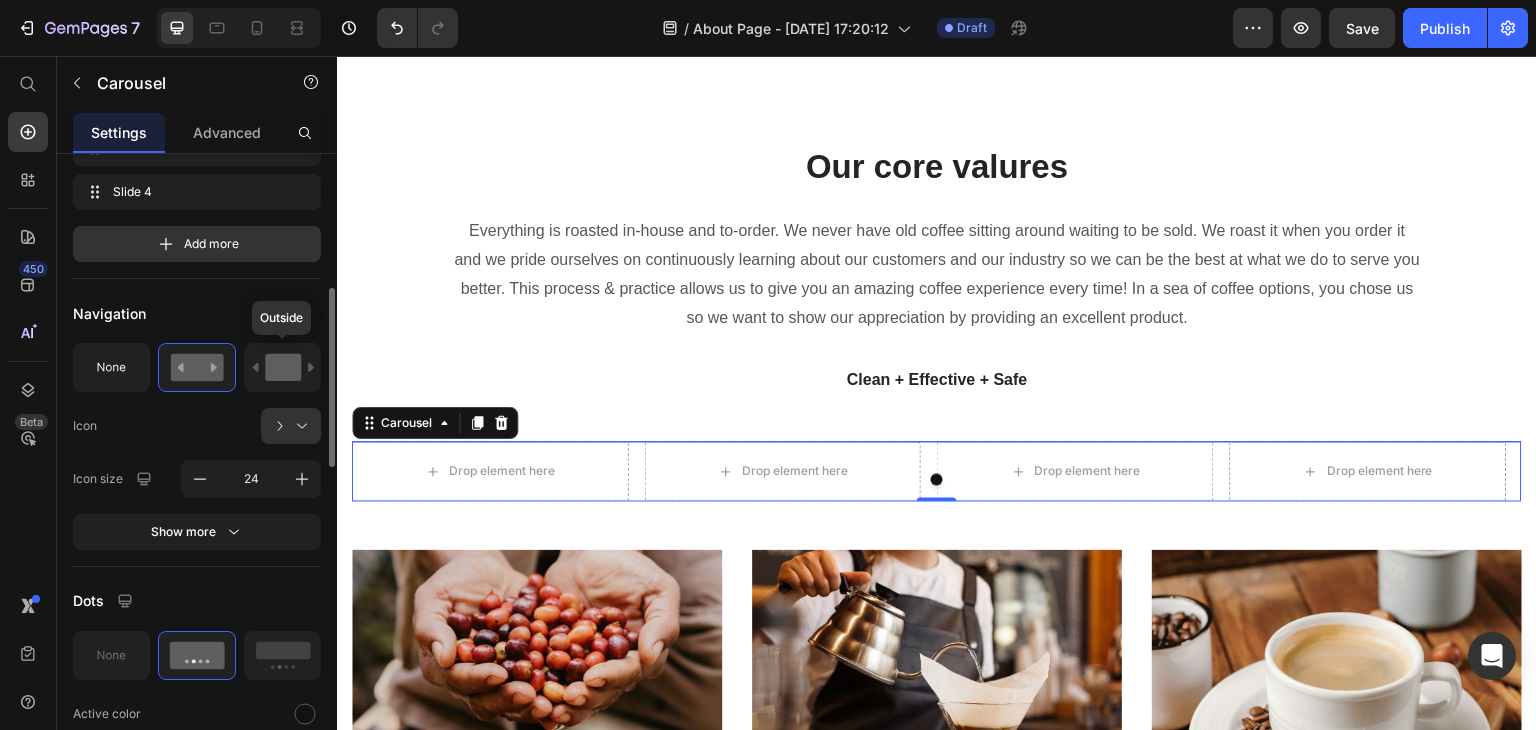 click 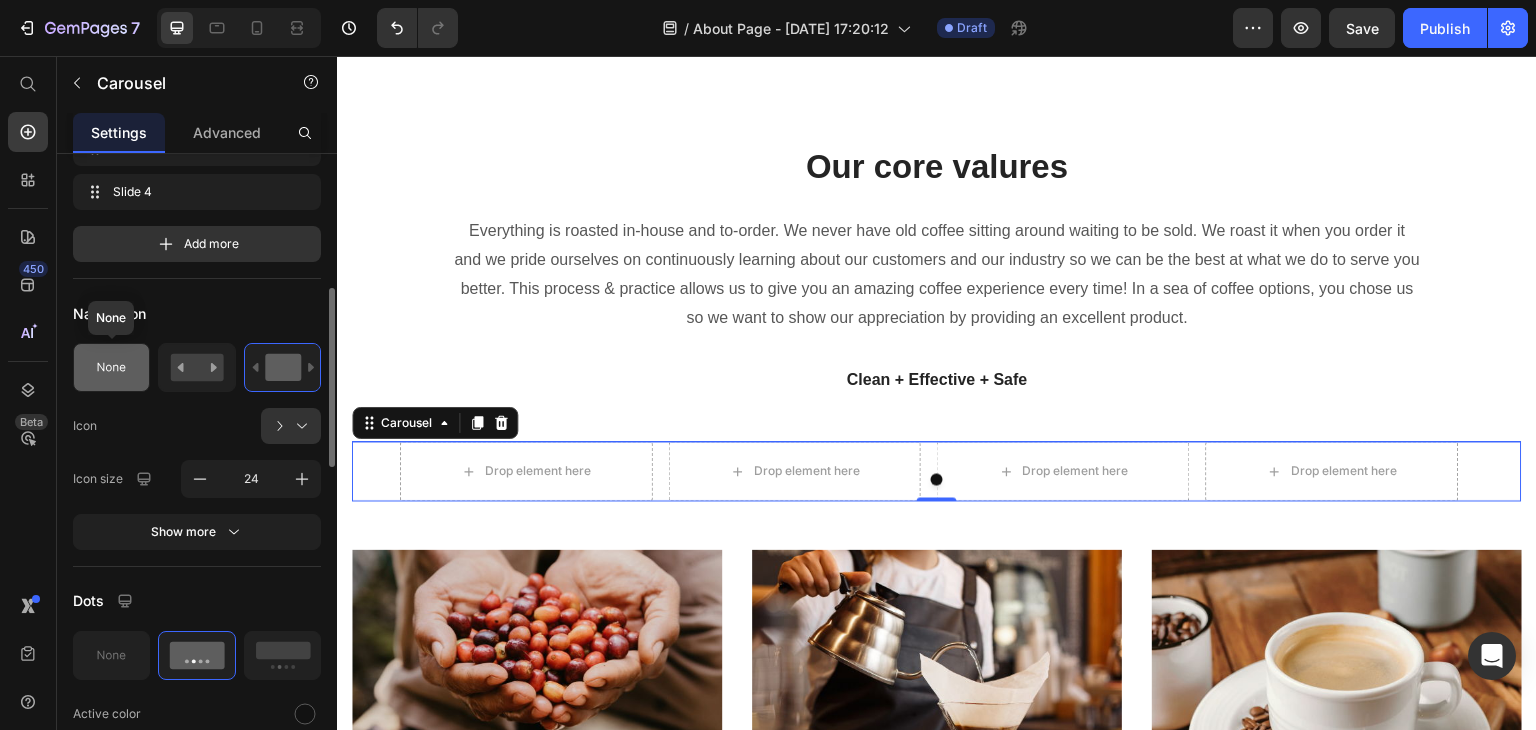 click 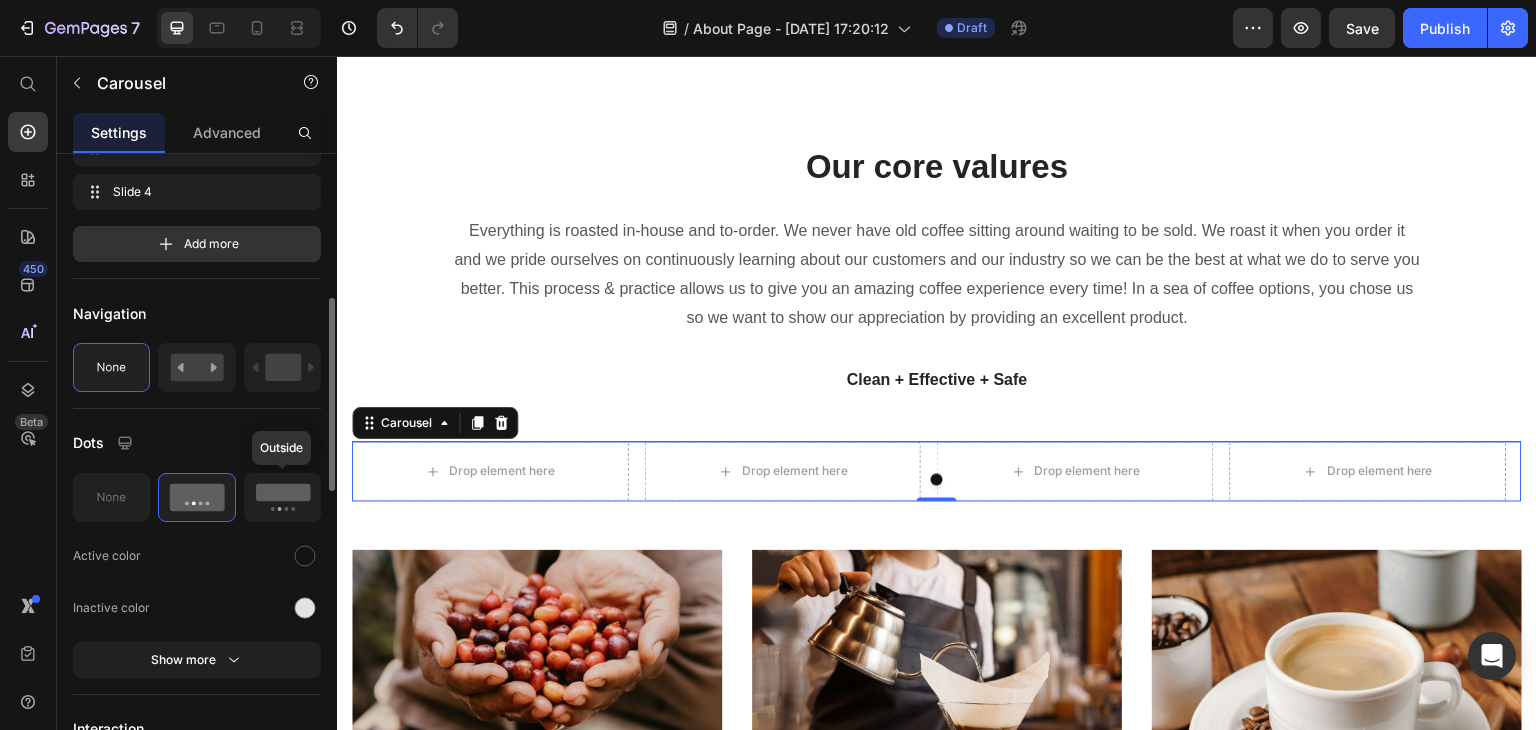 click 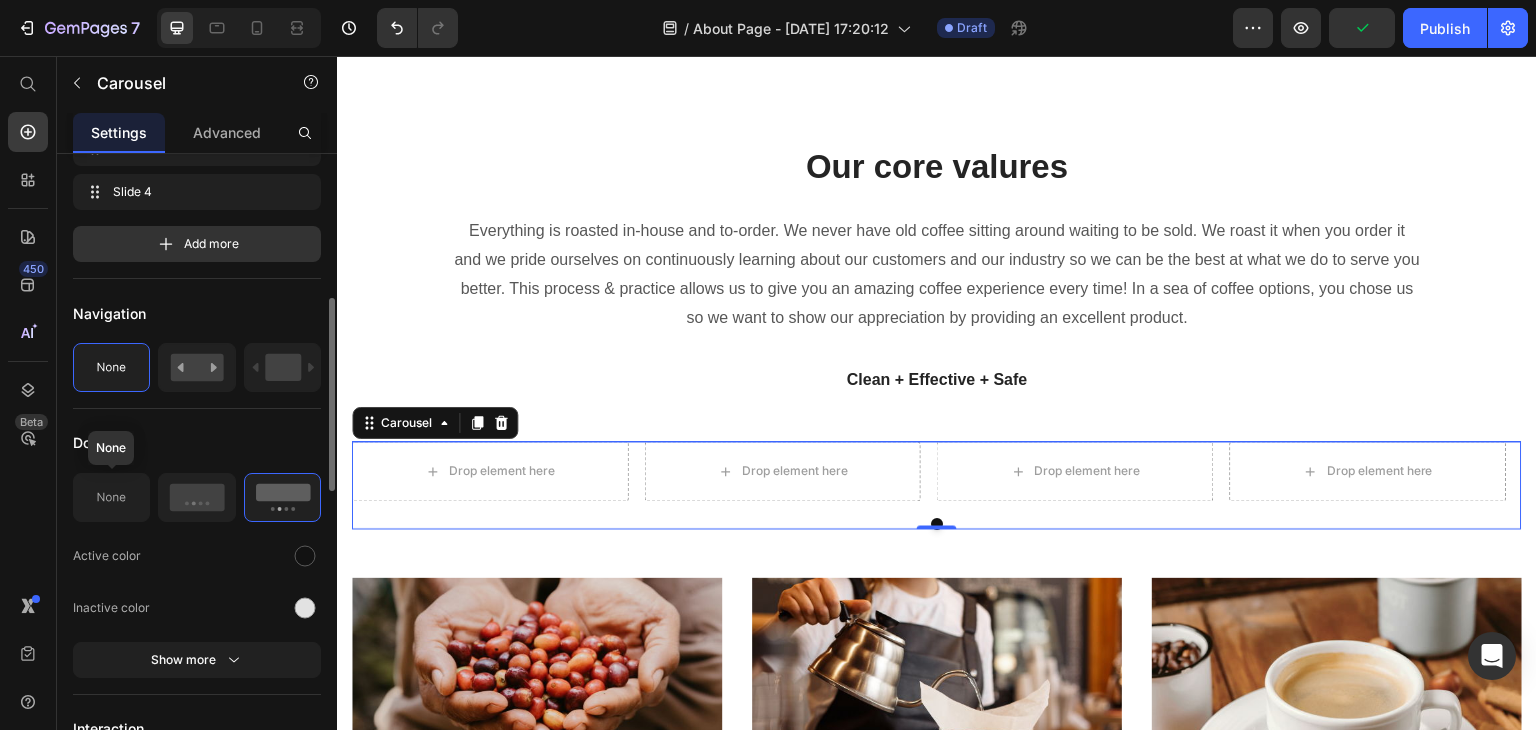 click 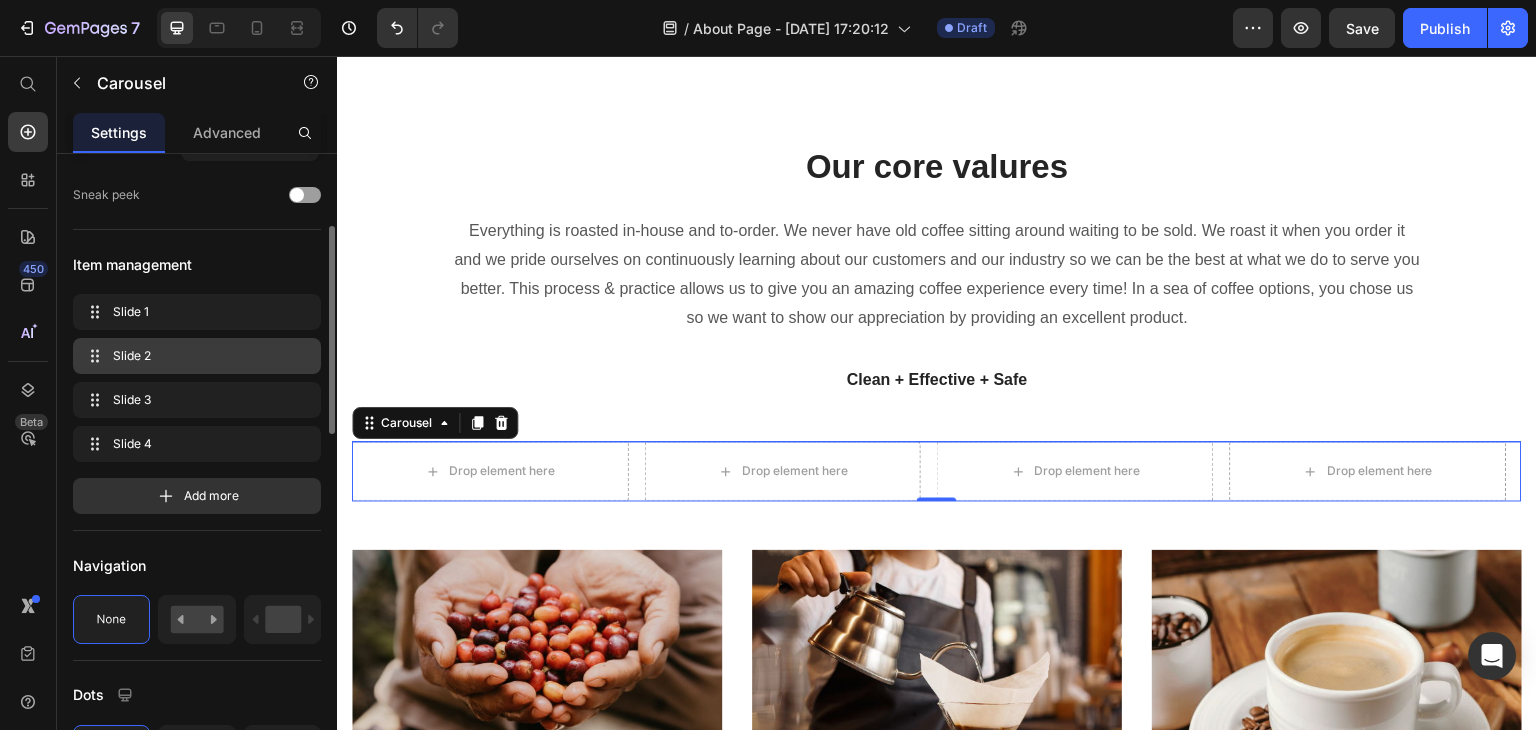 scroll, scrollTop: 208, scrollLeft: 0, axis: vertical 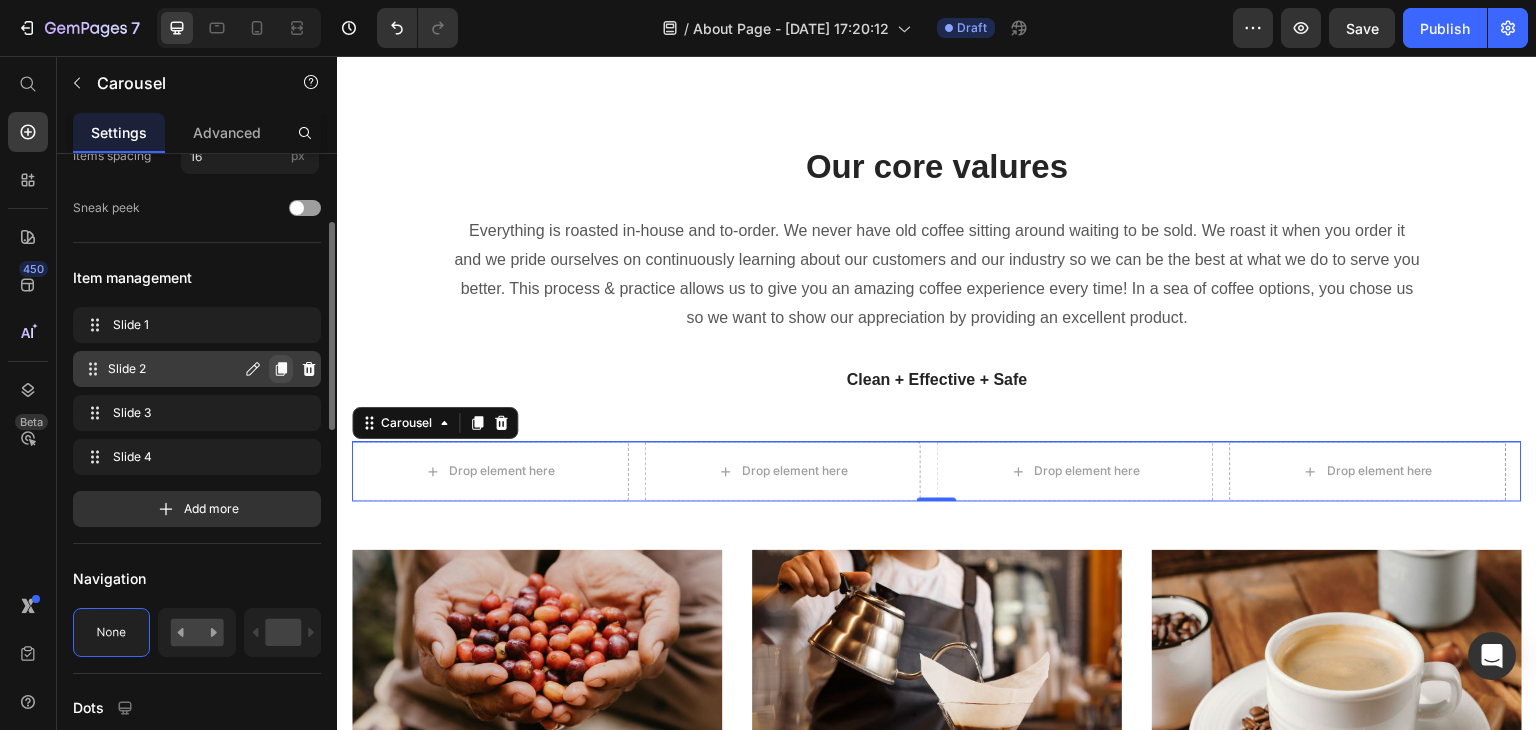 click 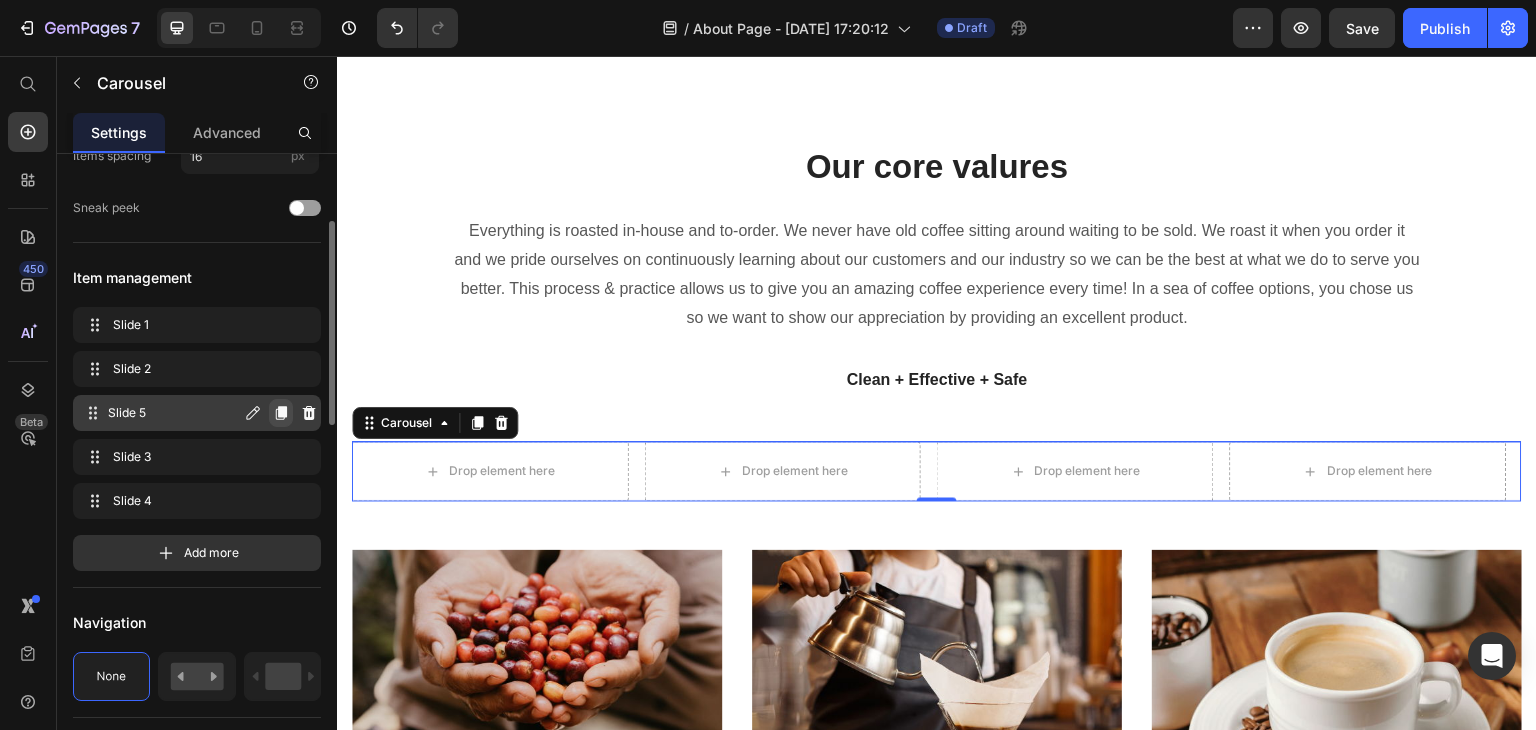 click 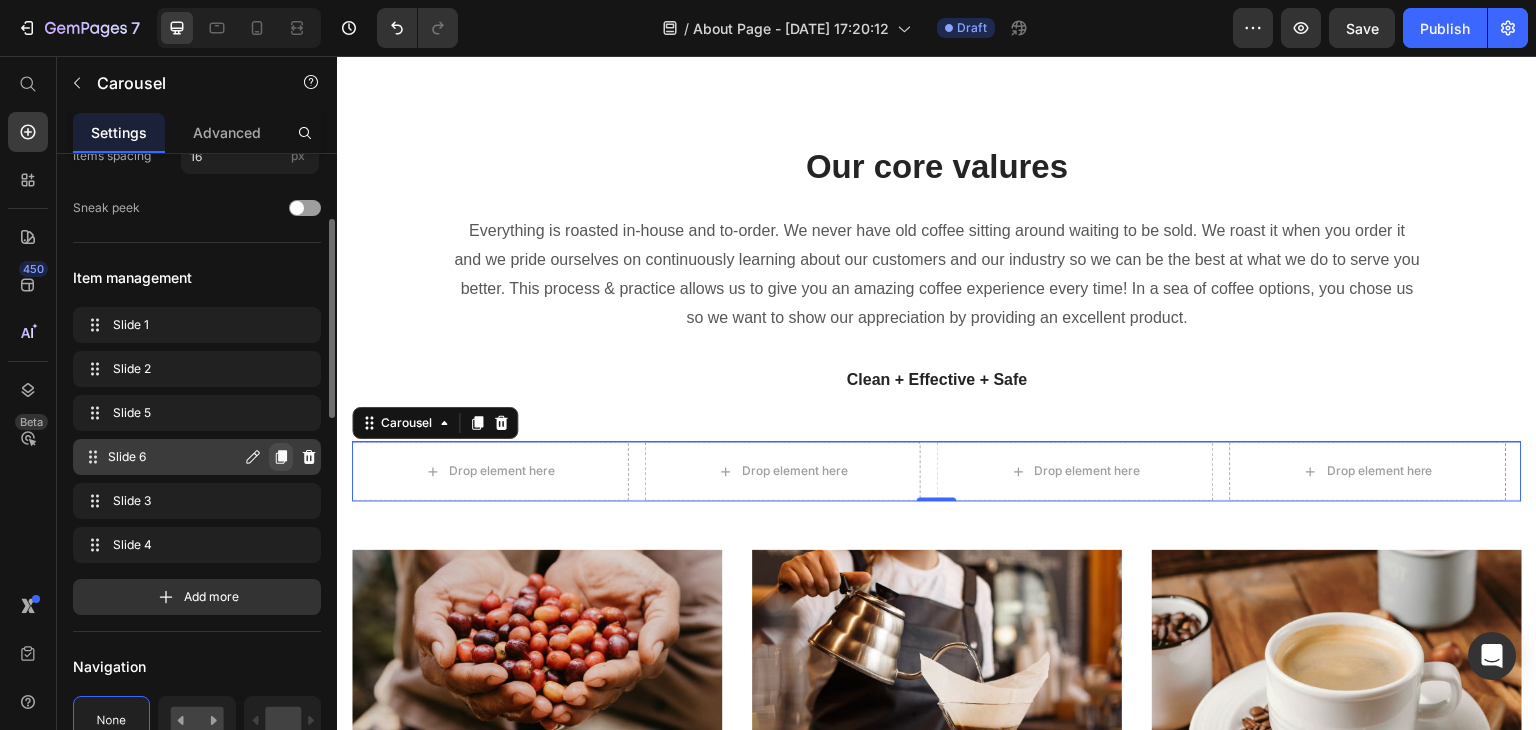 click 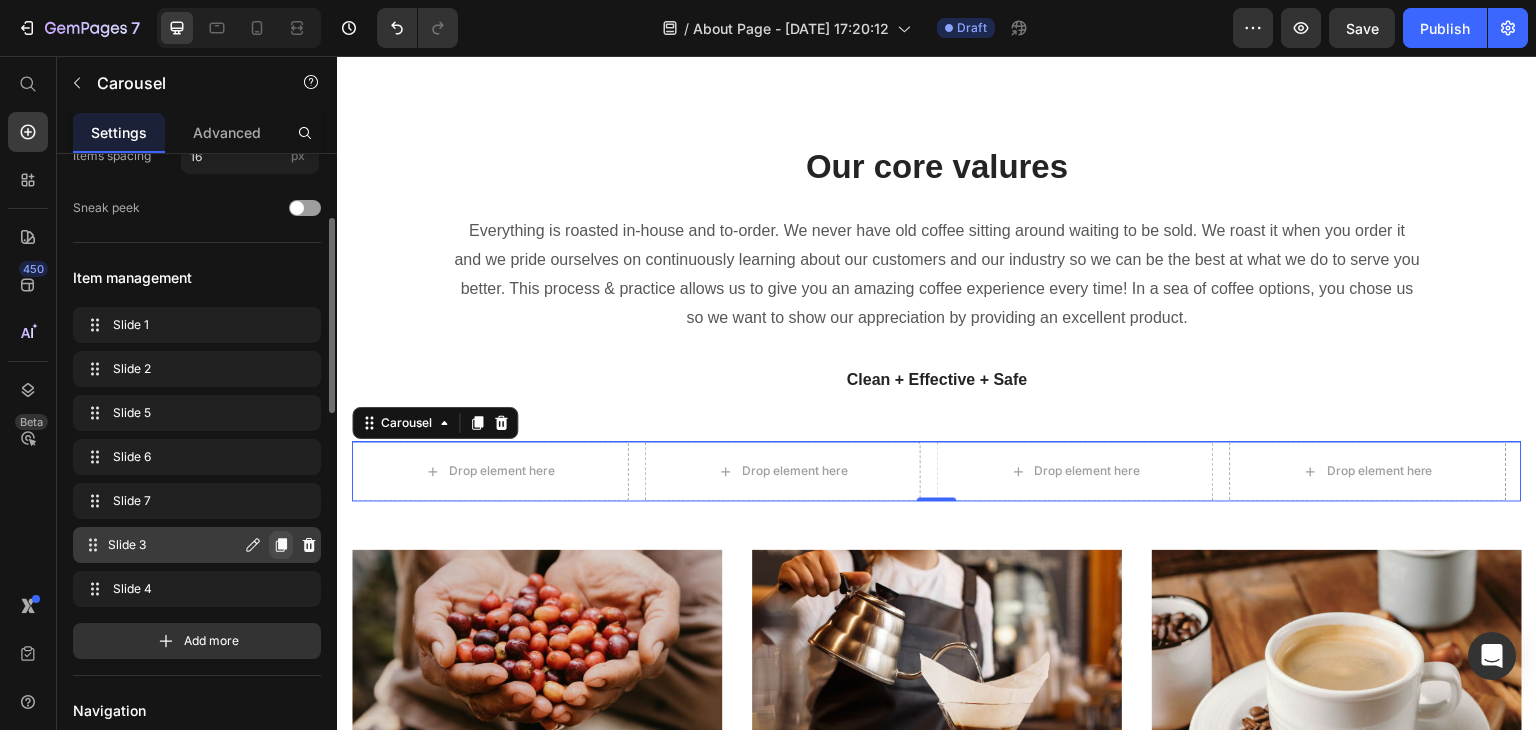click 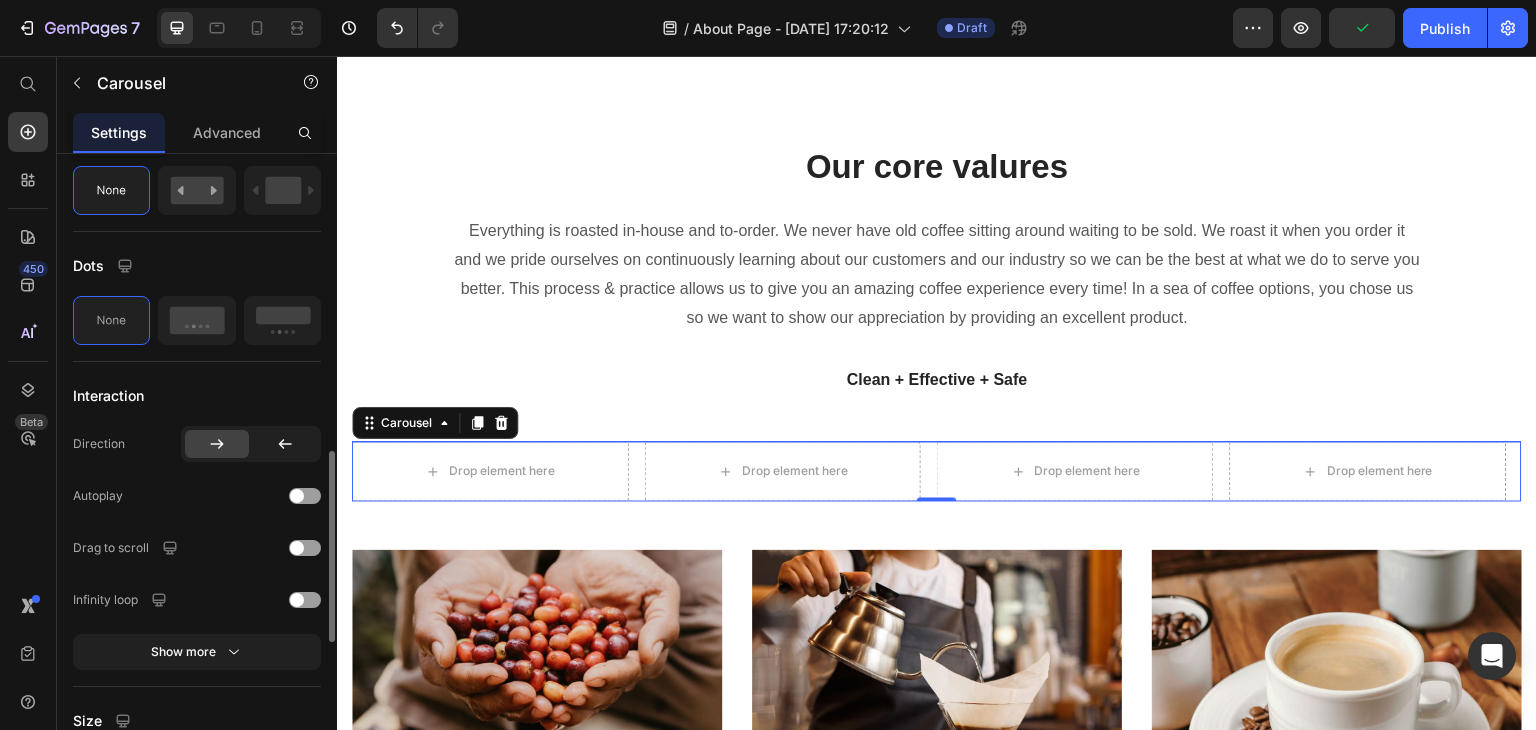 scroll, scrollTop: 872, scrollLeft: 0, axis: vertical 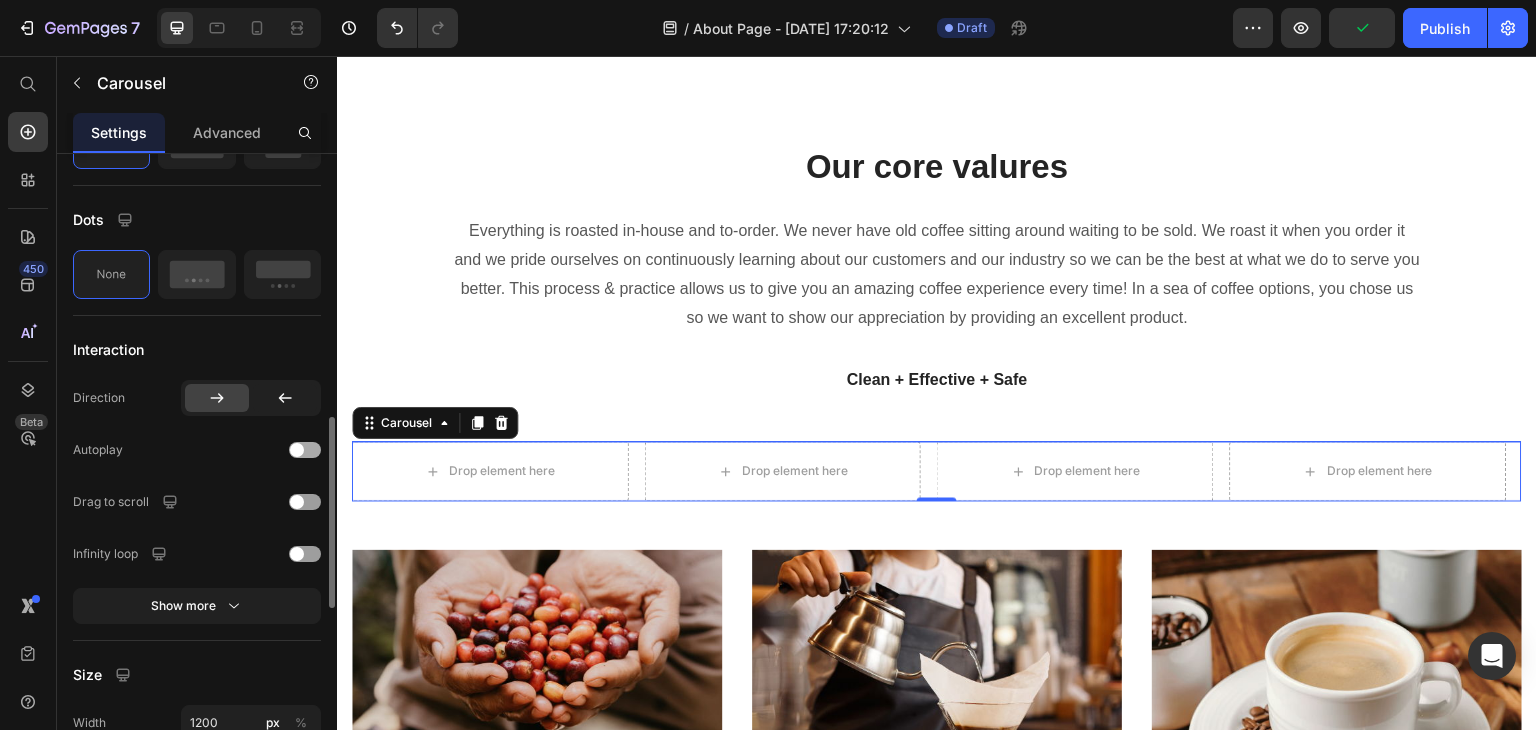 click at bounding box center [297, 450] 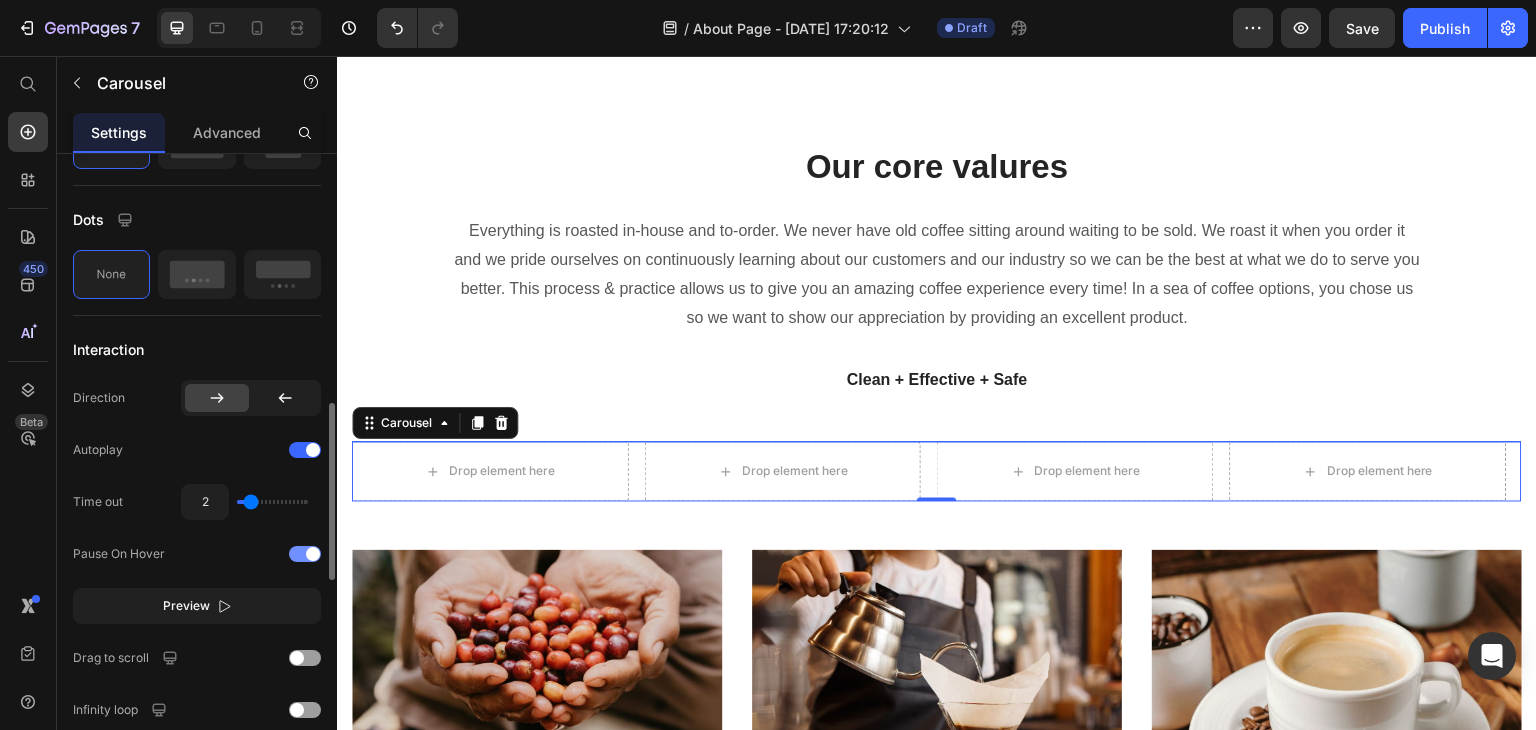scroll, scrollTop: 883, scrollLeft: 0, axis: vertical 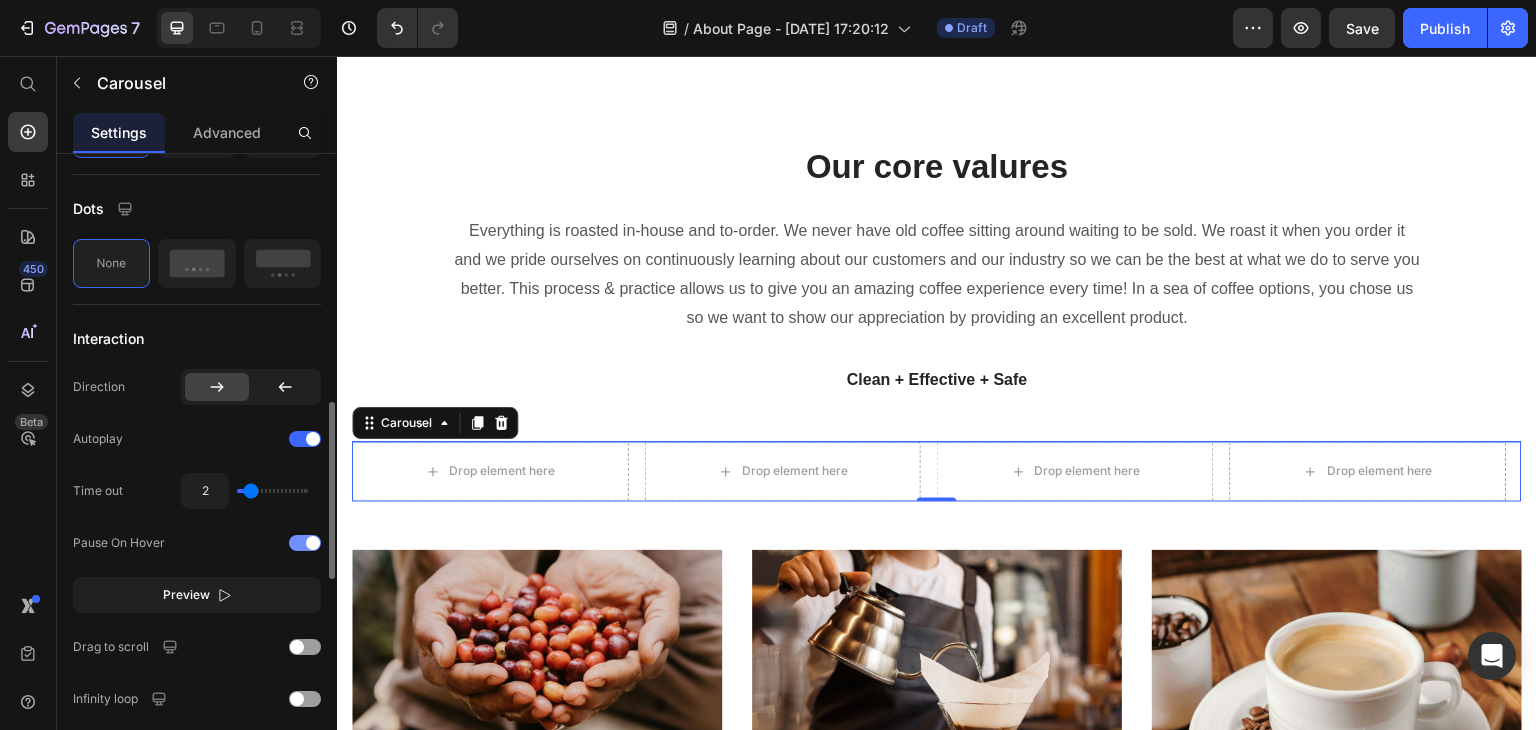 click at bounding box center [313, 543] 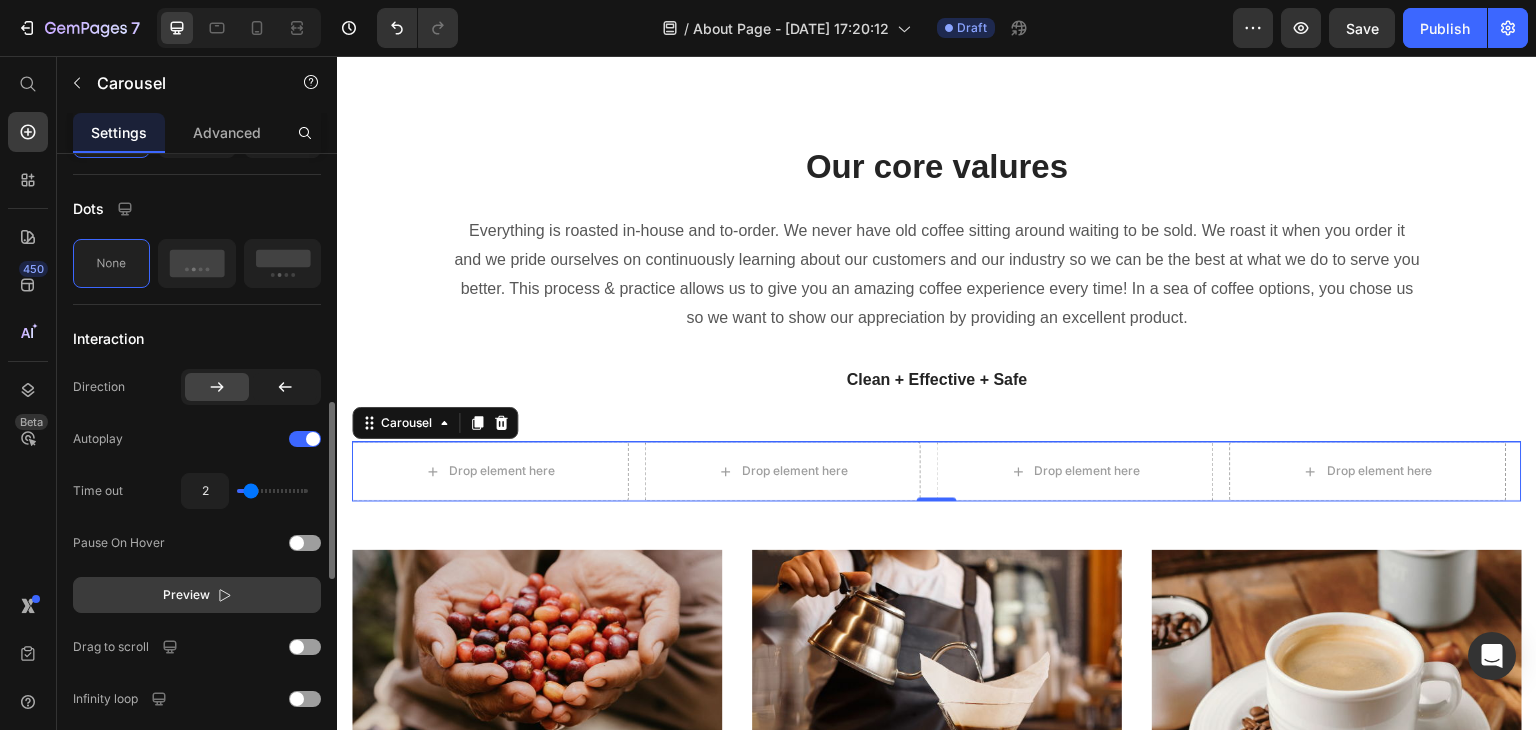 click on "Preview" 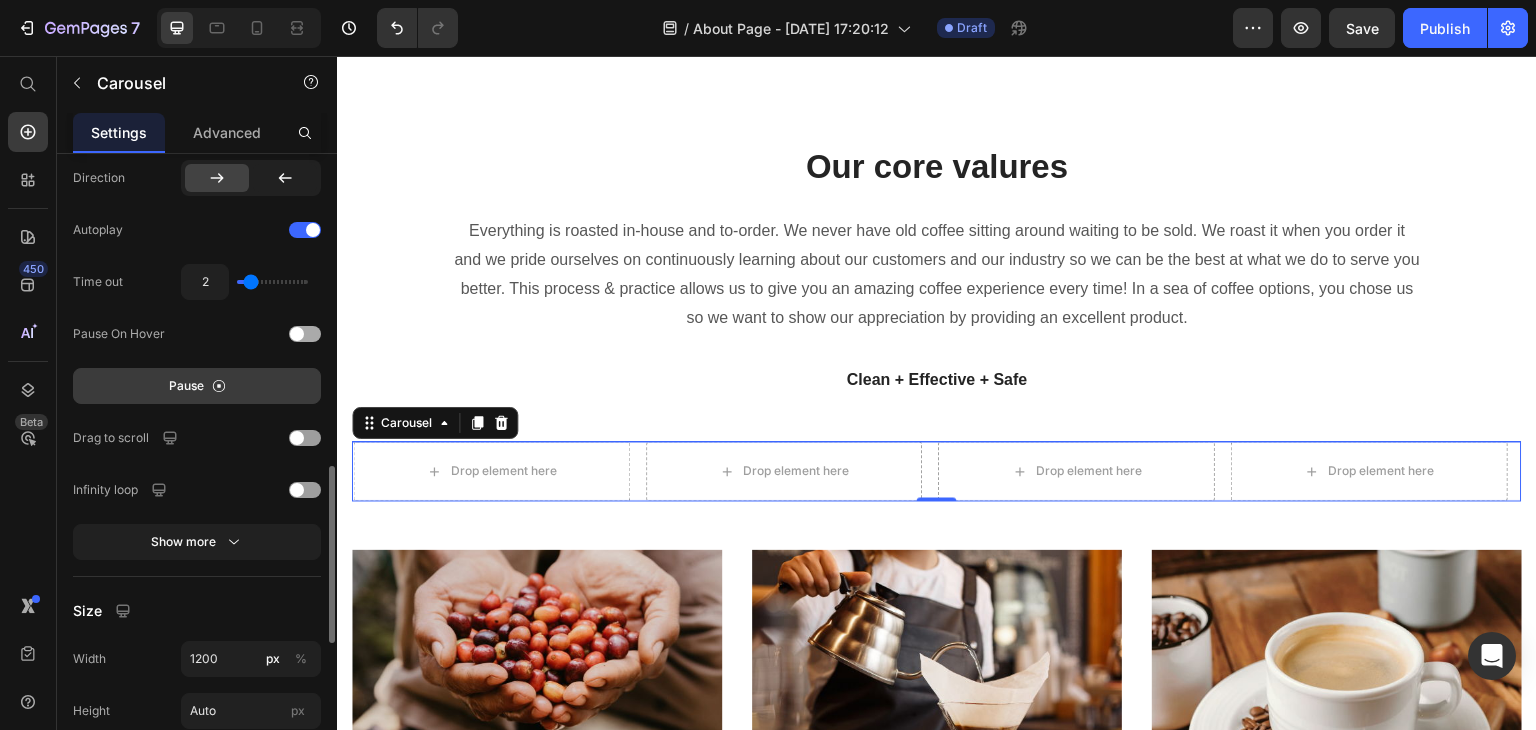 scroll, scrollTop: 1096, scrollLeft: 0, axis: vertical 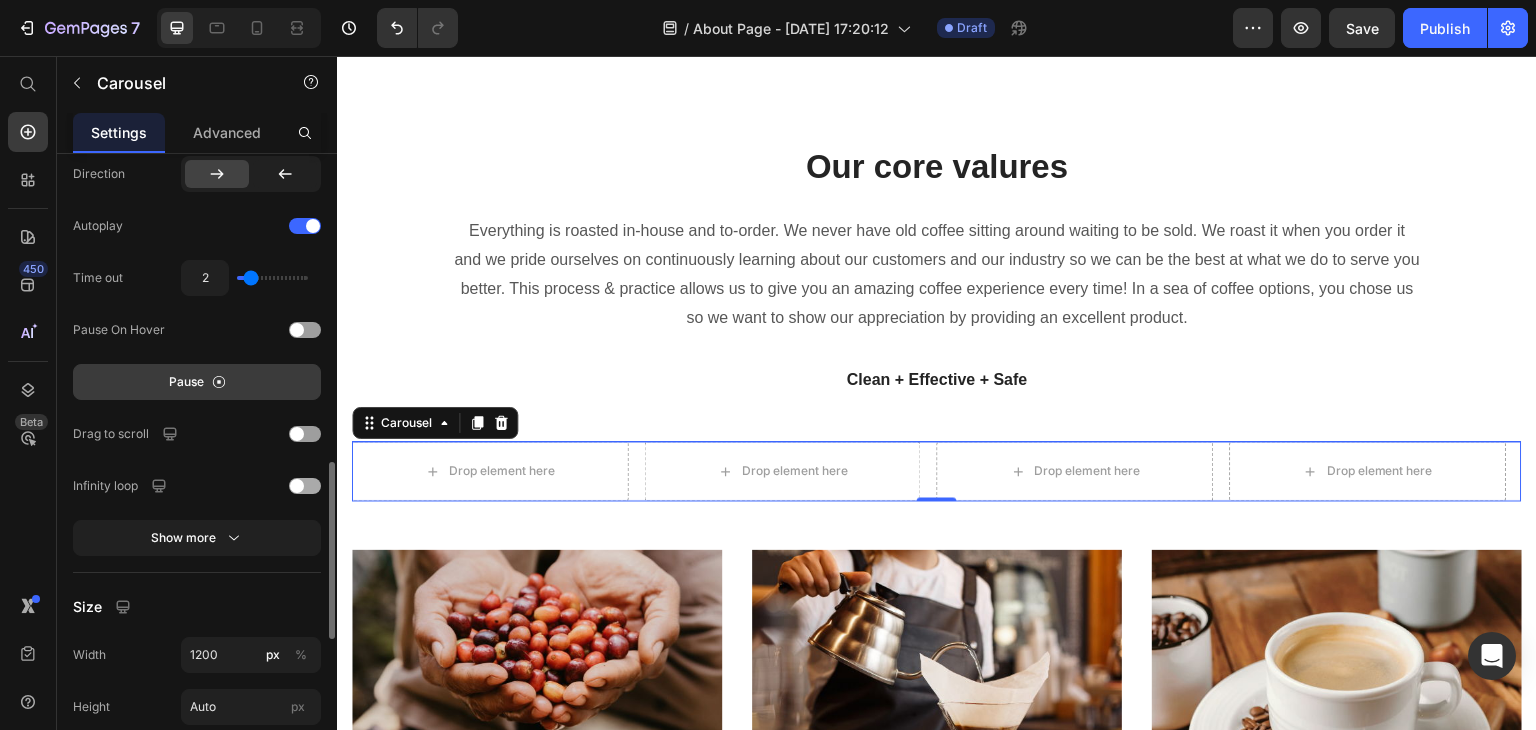 click at bounding box center (297, 486) 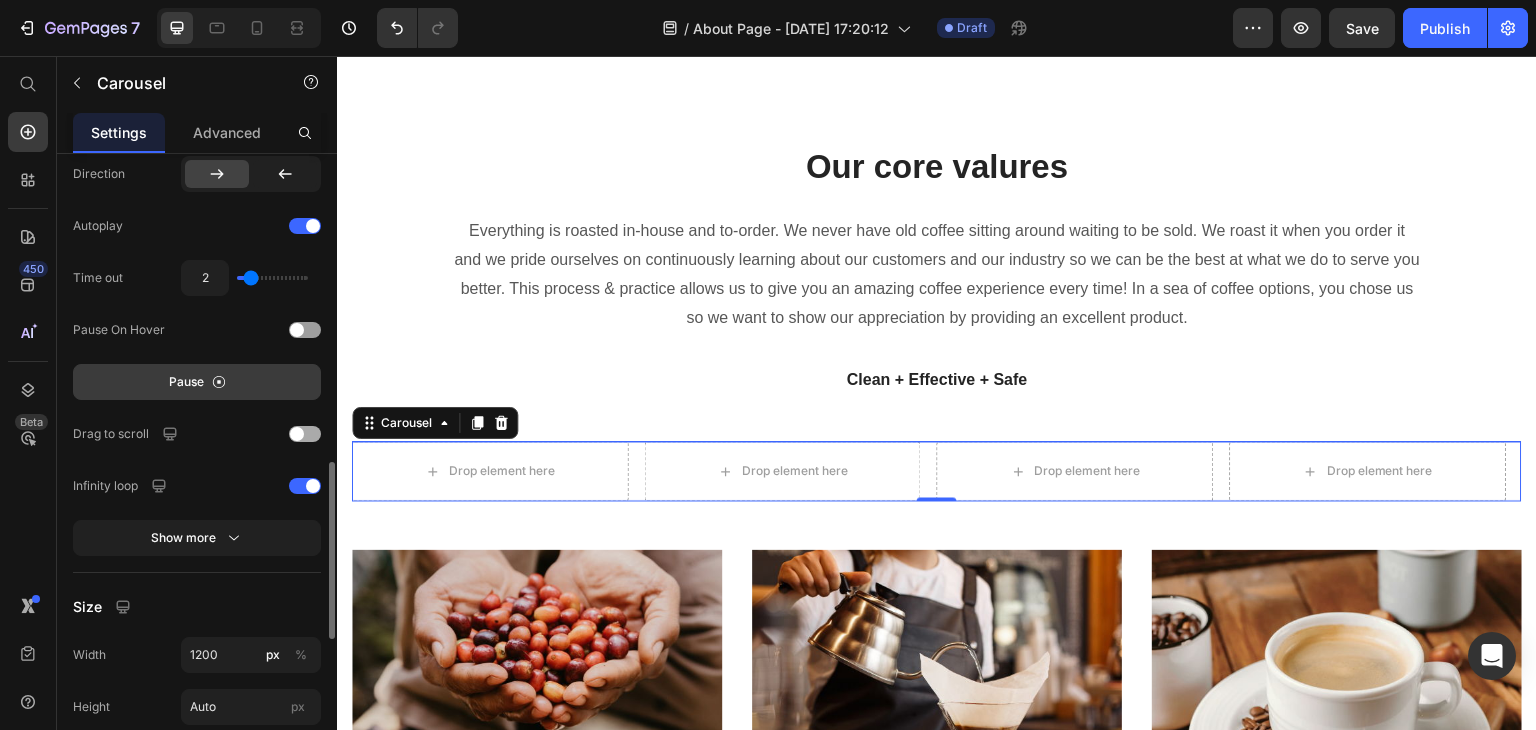 click at bounding box center (297, 434) 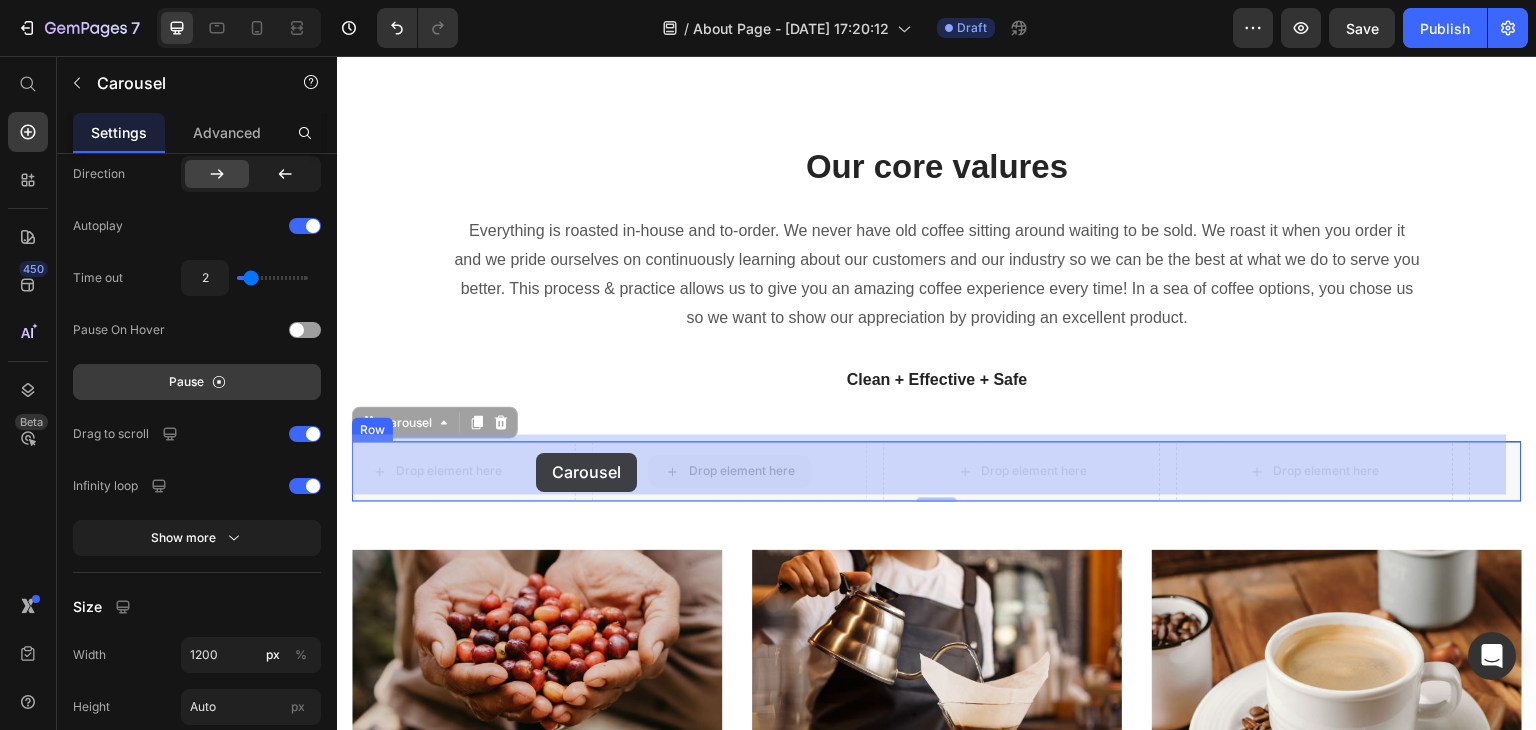 drag, startPoint x: 709, startPoint y: 447, endPoint x: 532, endPoint y: 454, distance: 177.13837 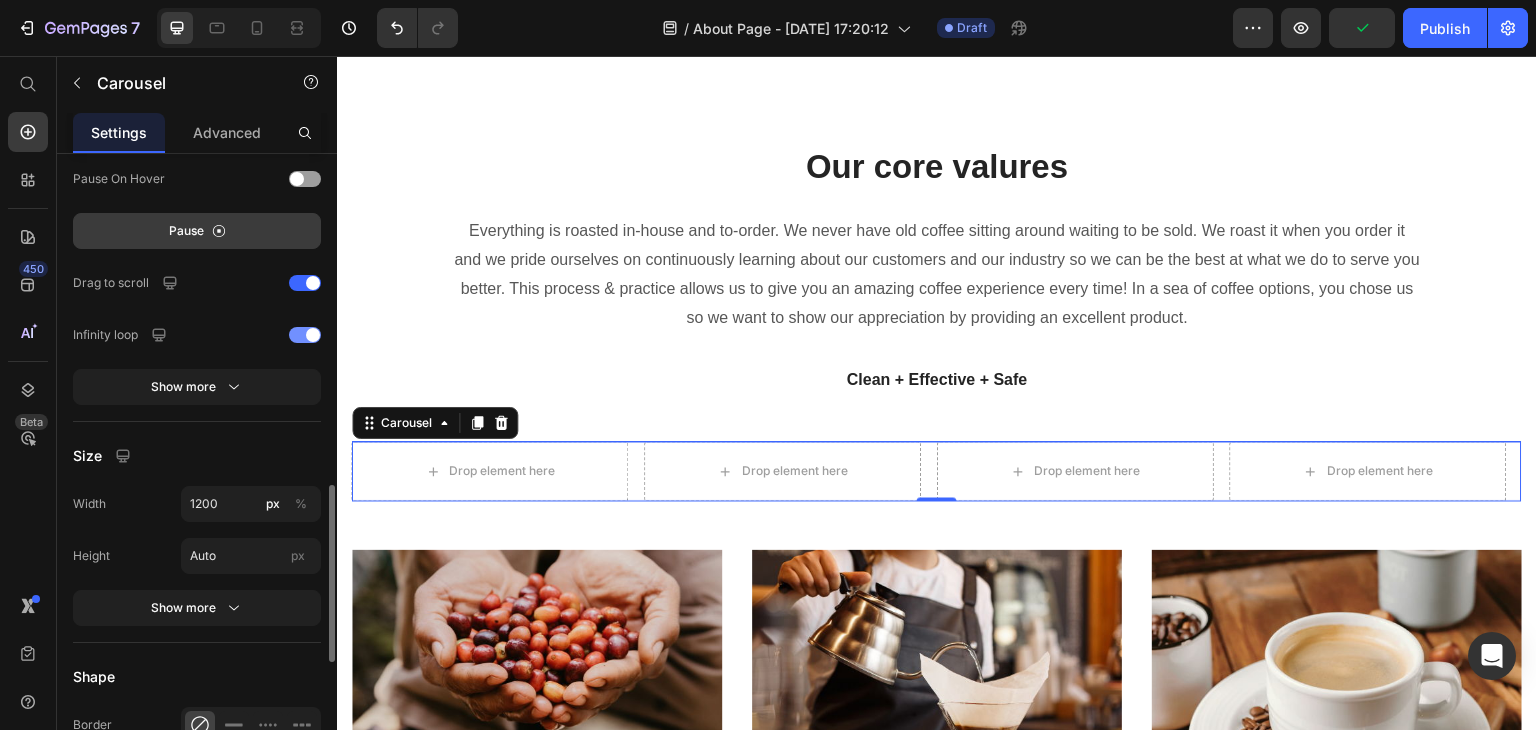 scroll, scrollTop: 1293, scrollLeft: 0, axis: vertical 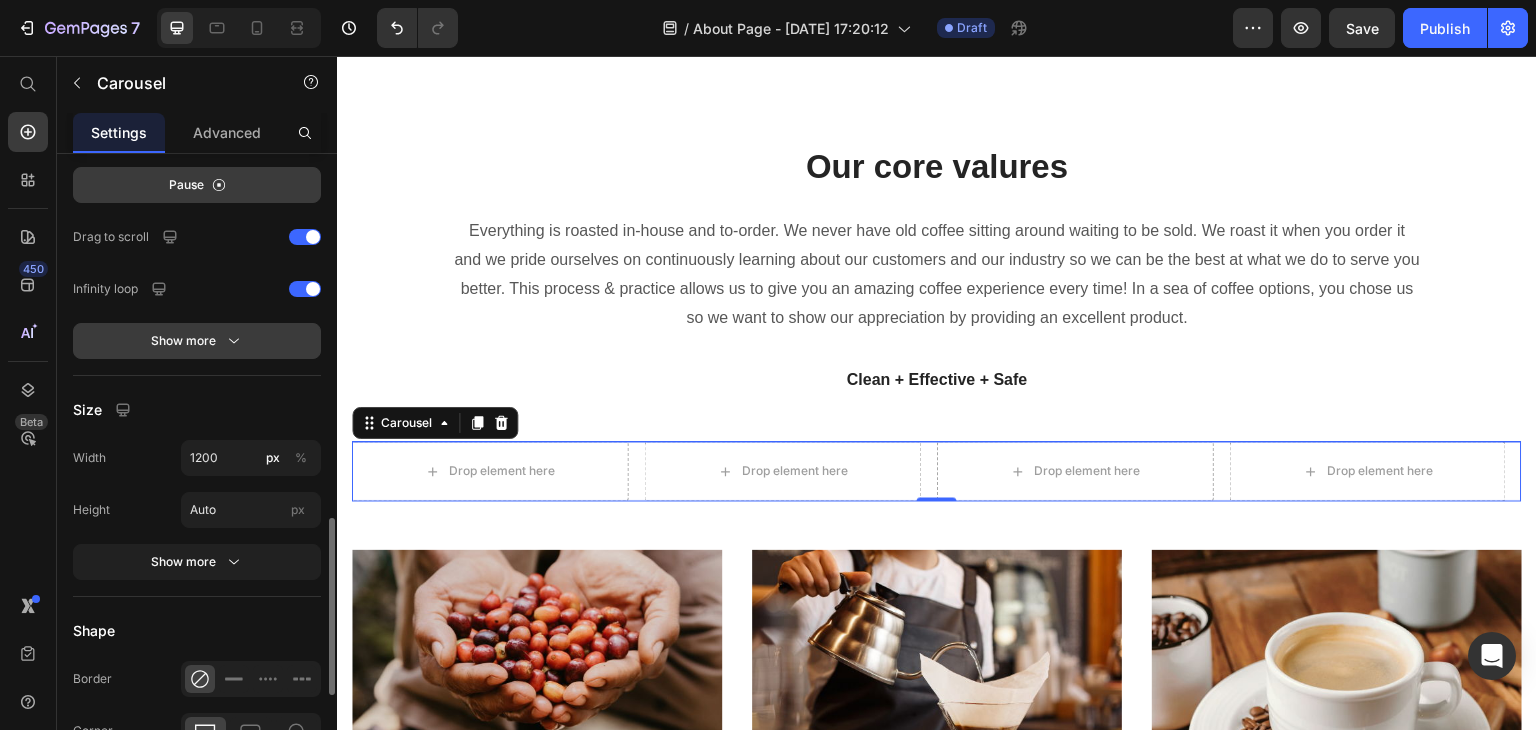 click 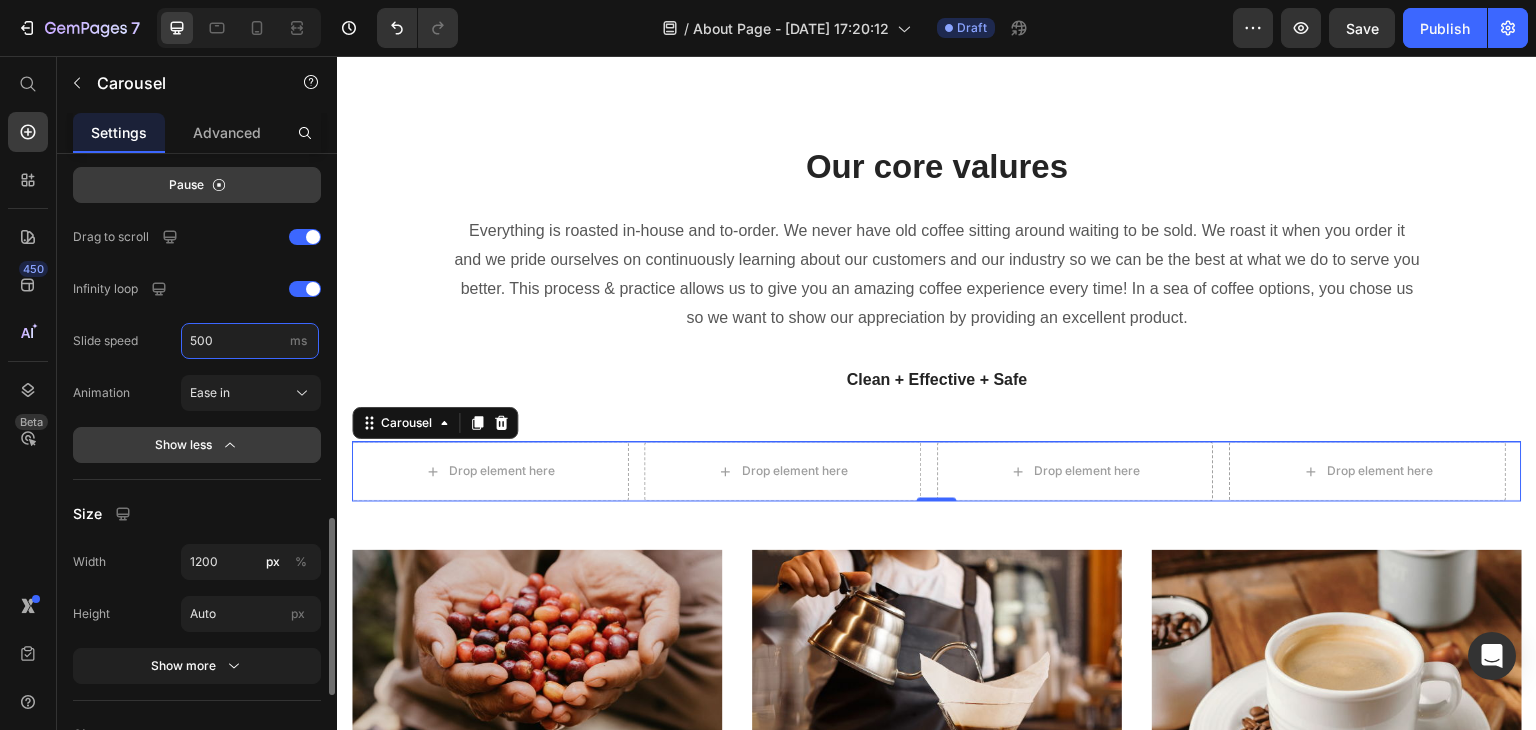 click on "500" at bounding box center (250, 341) 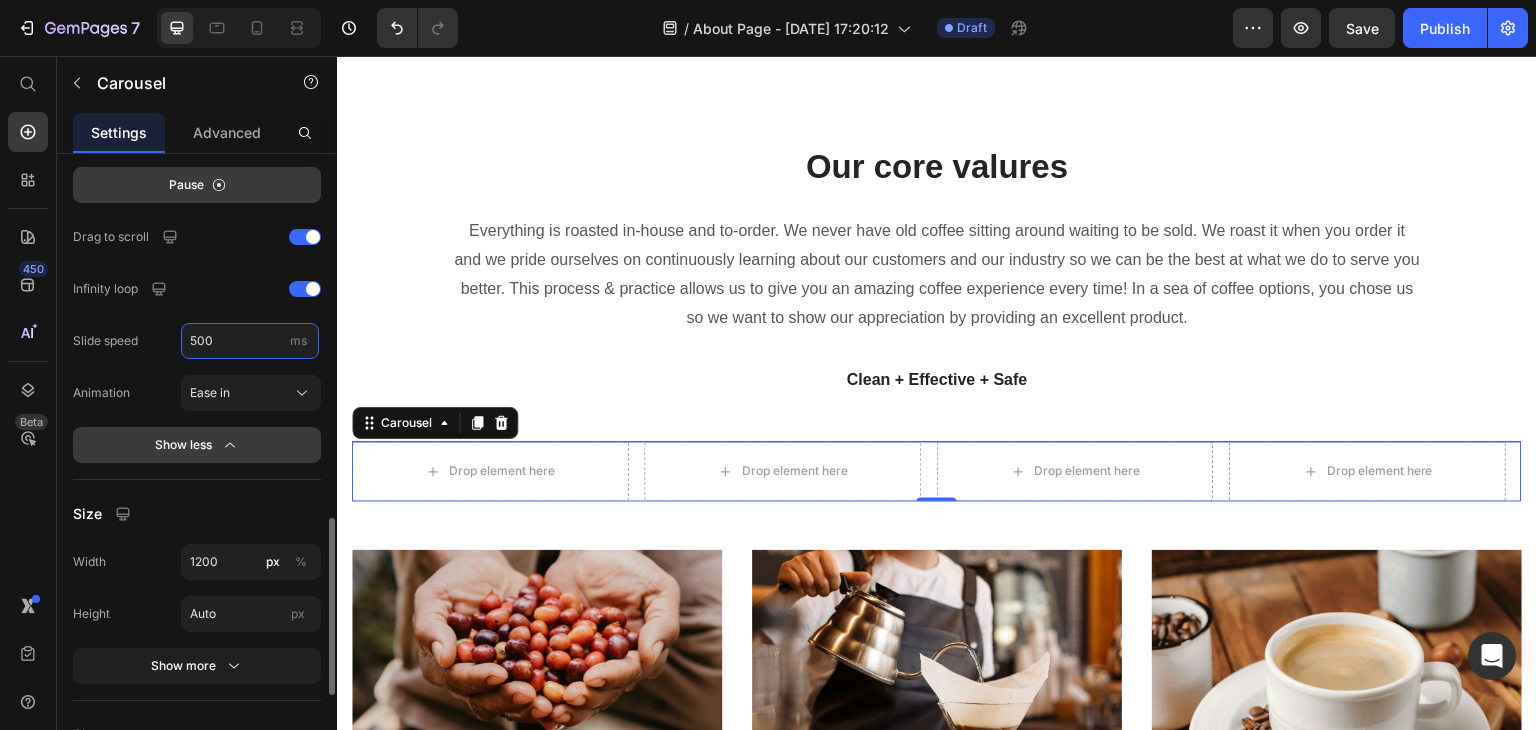 click on "500" at bounding box center [250, 341] 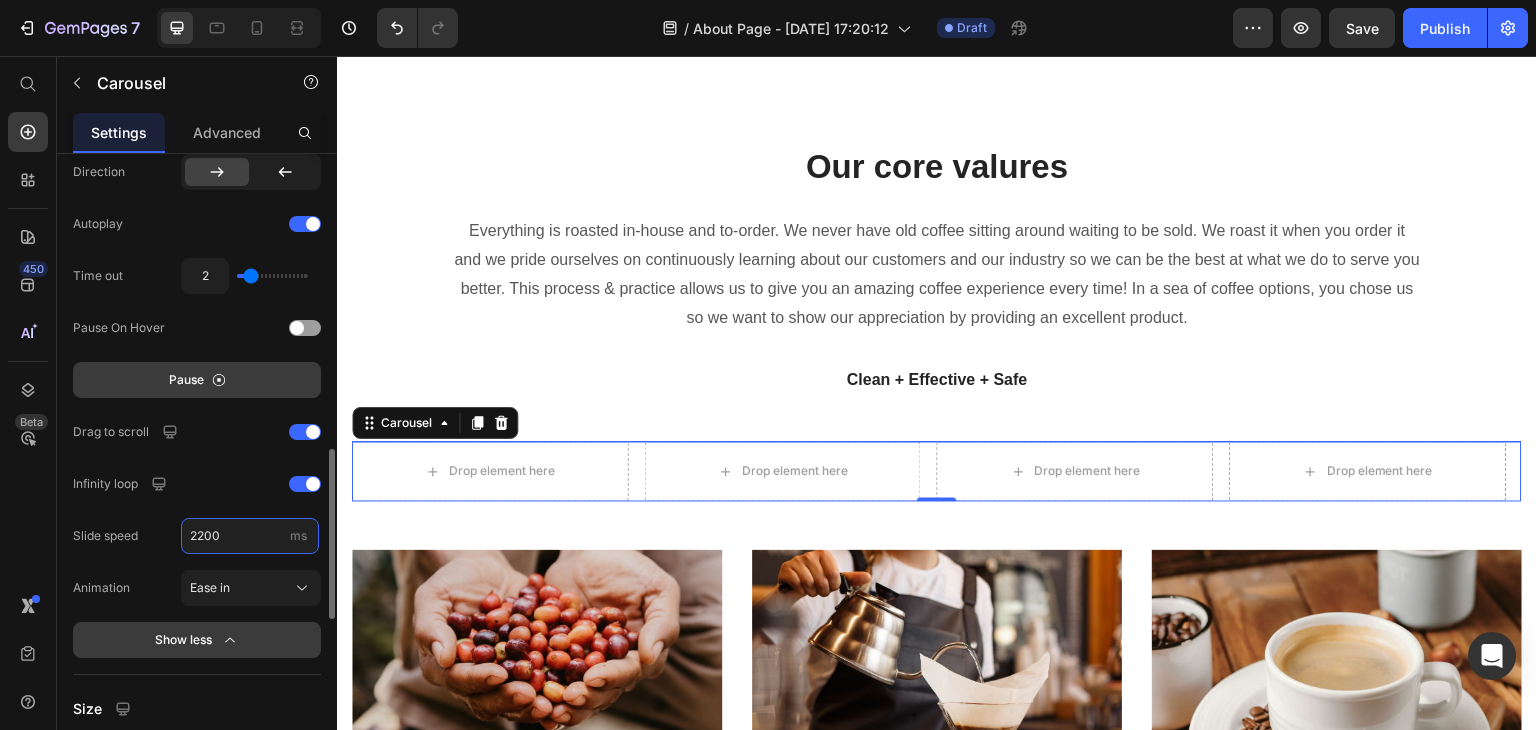scroll, scrollTop: 1073, scrollLeft: 0, axis: vertical 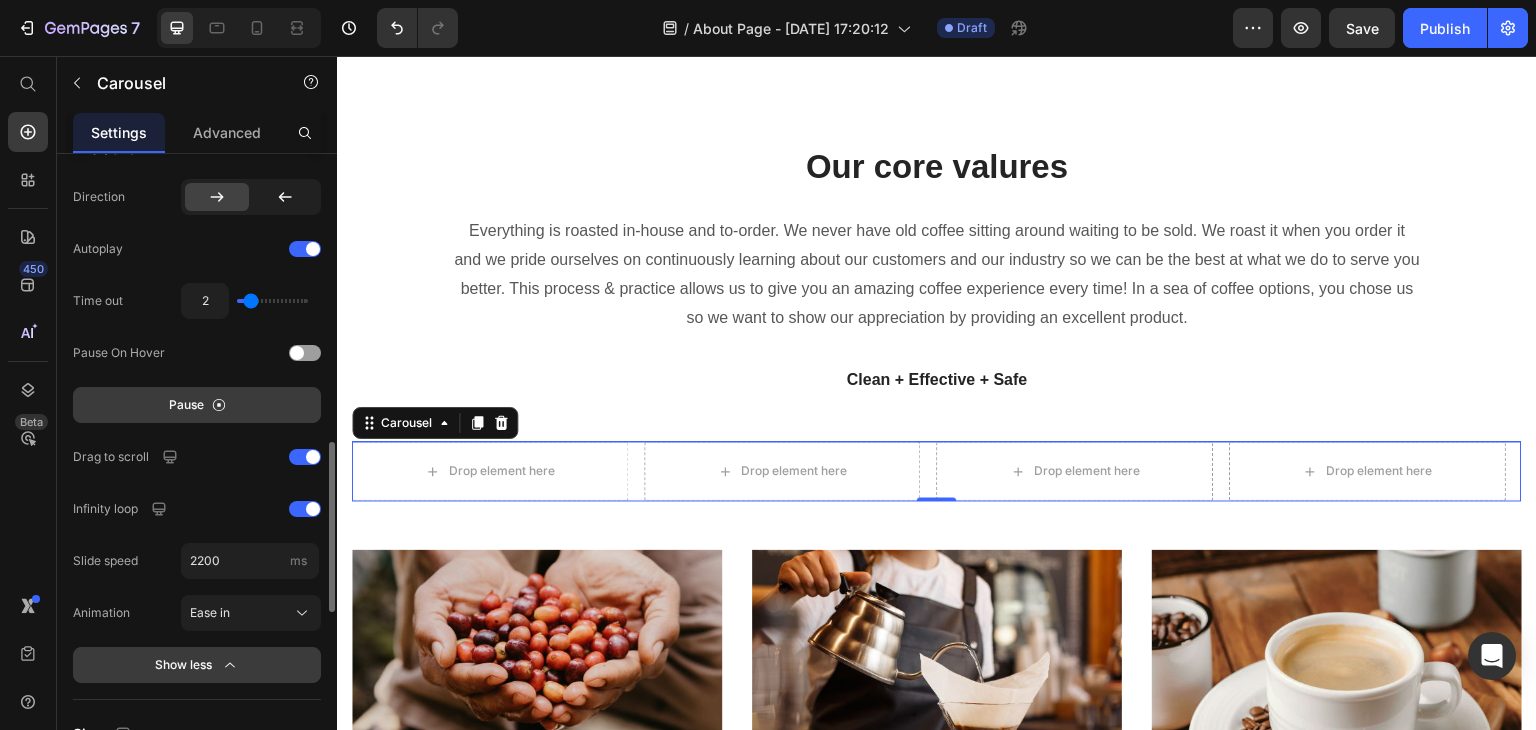 type on "2200" 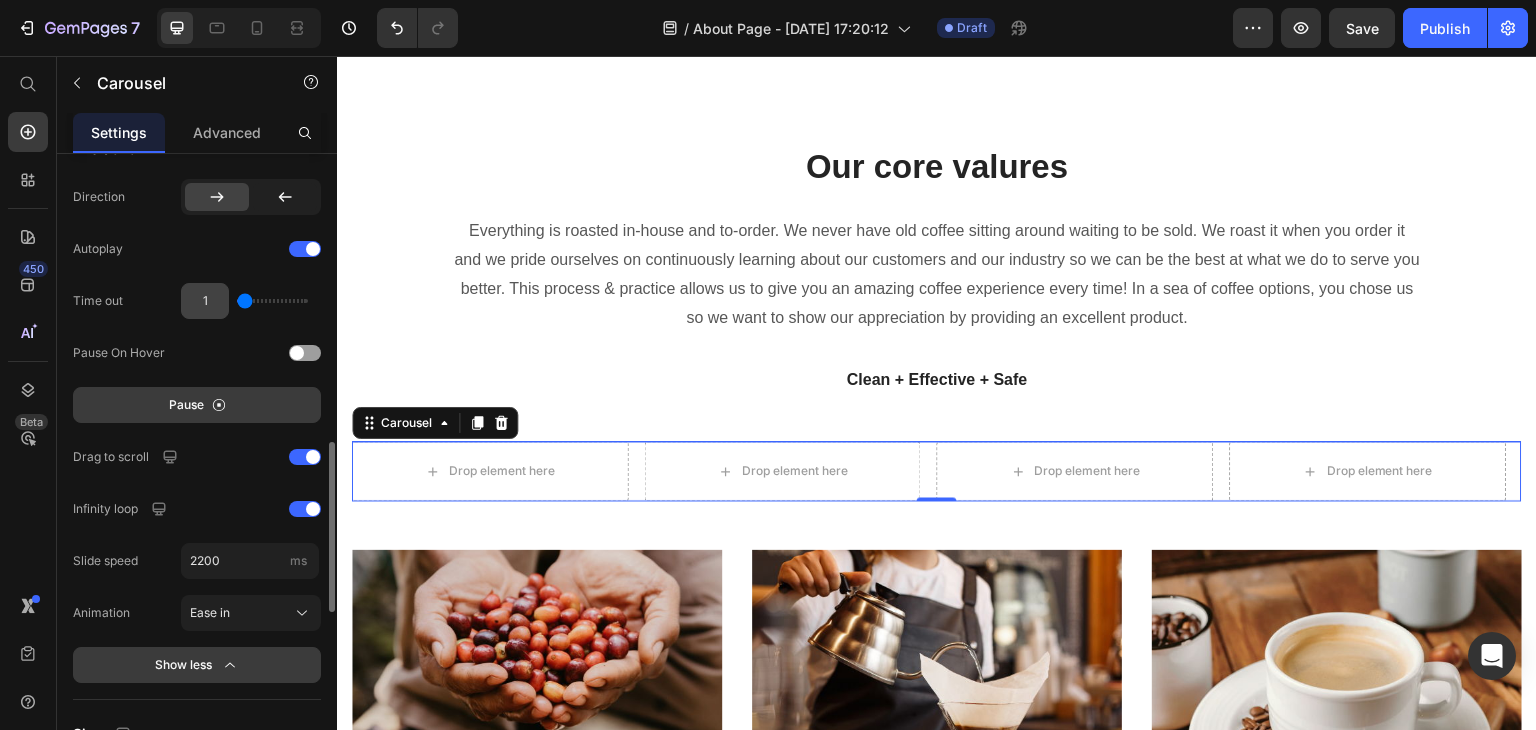 drag, startPoint x: 247, startPoint y: 296, endPoint x: 192, endPoint y: 287, distance: 55.7315 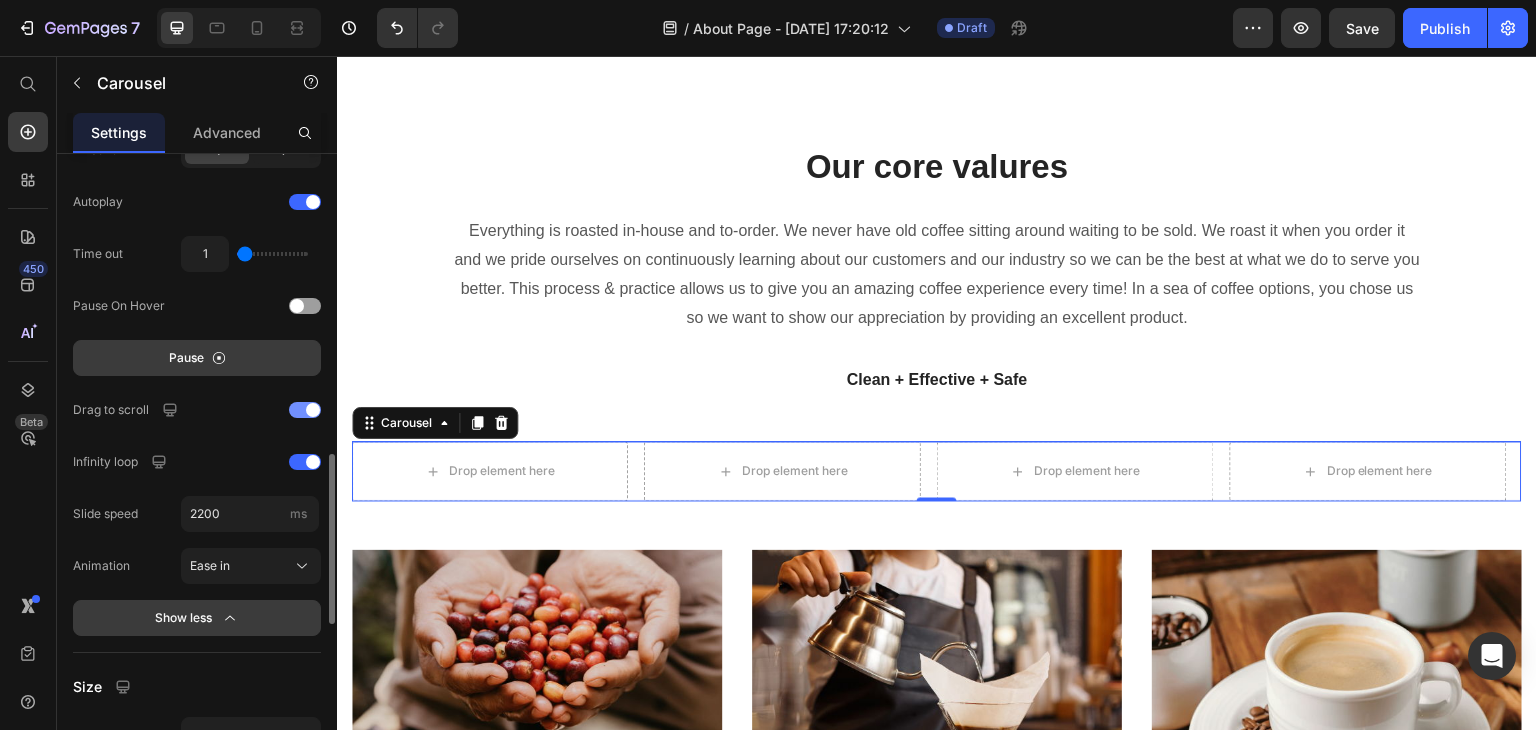 scroll, scrollTop: 1120, scrollLeft: 0, axis: vertical 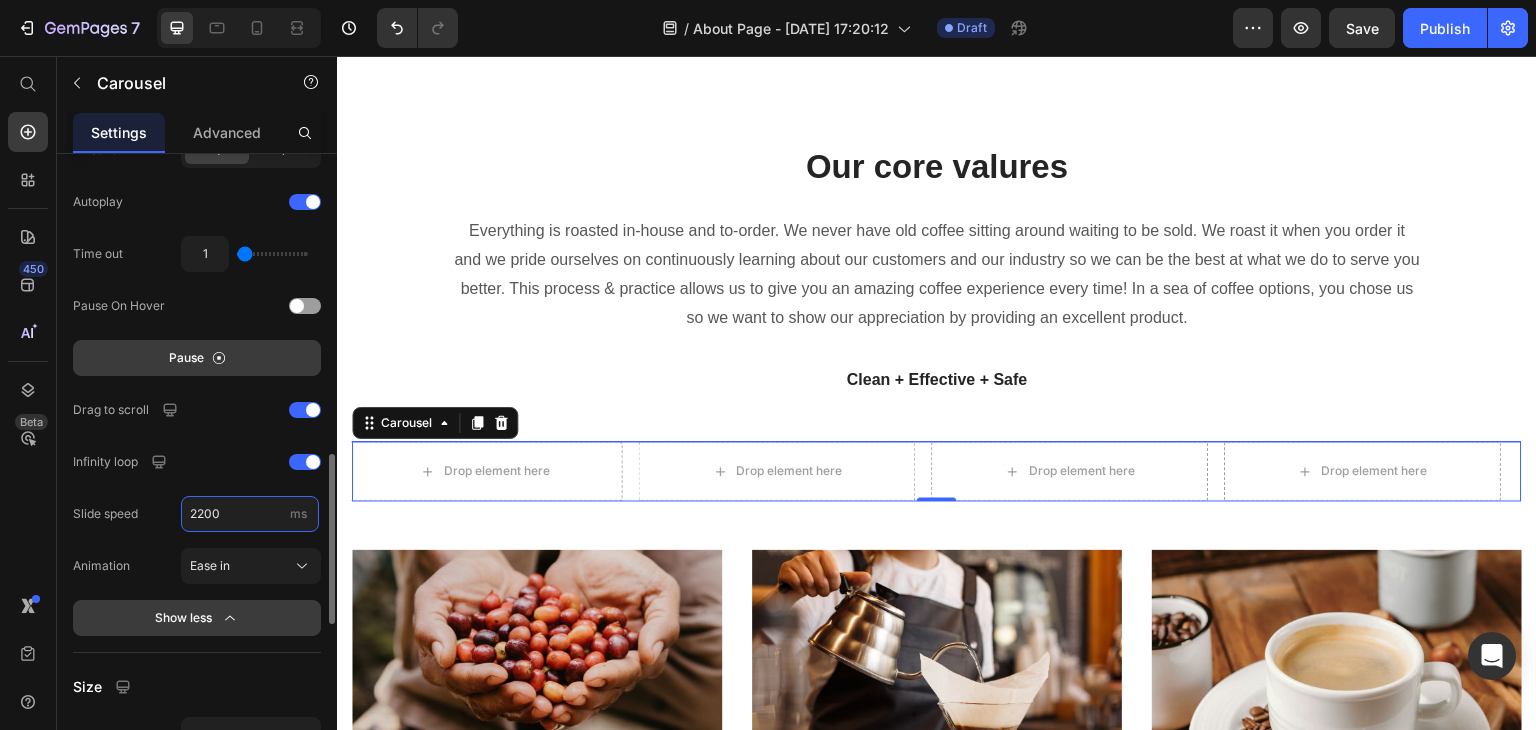click on "2200" at bounding box center [250, 514] 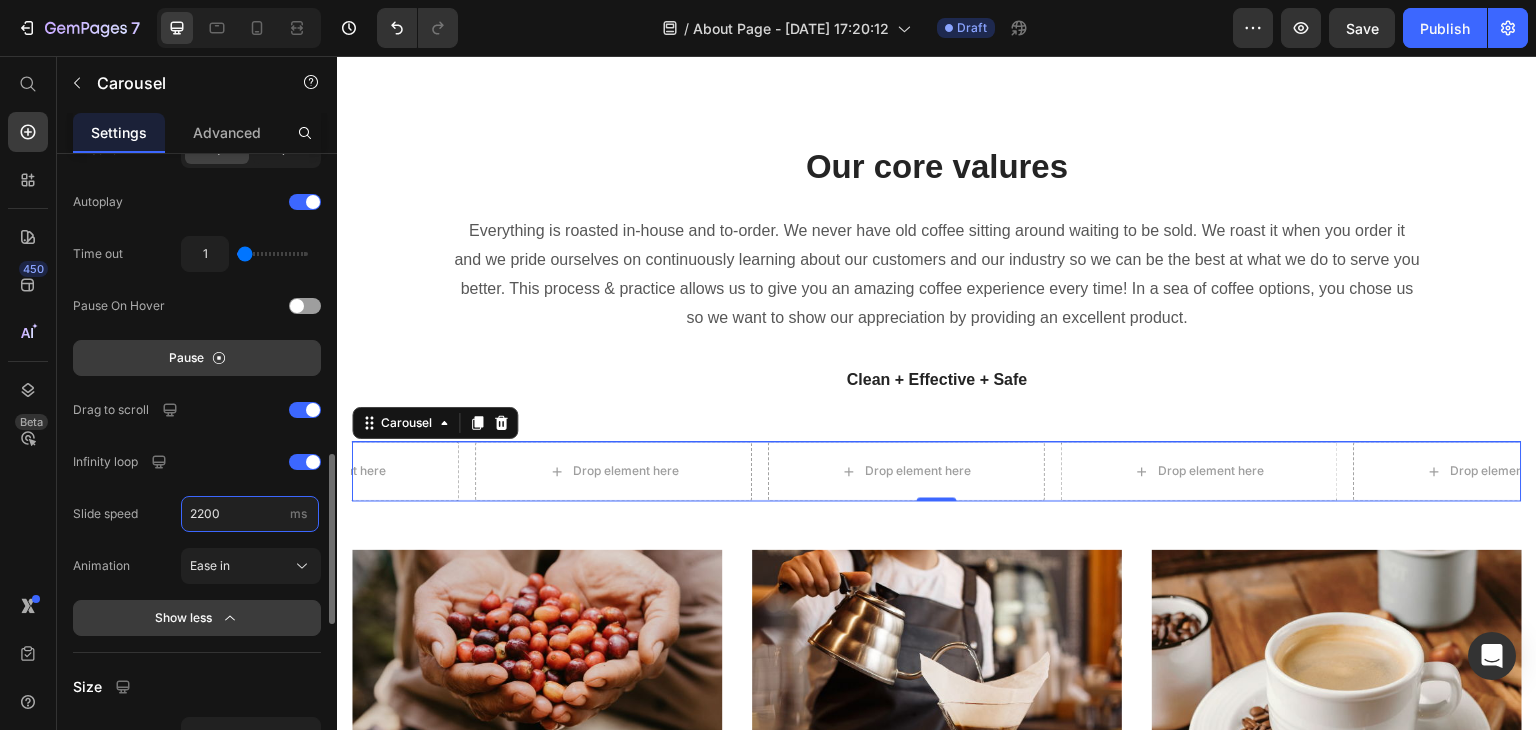 click on "2200" at bounding box center [250, 514] 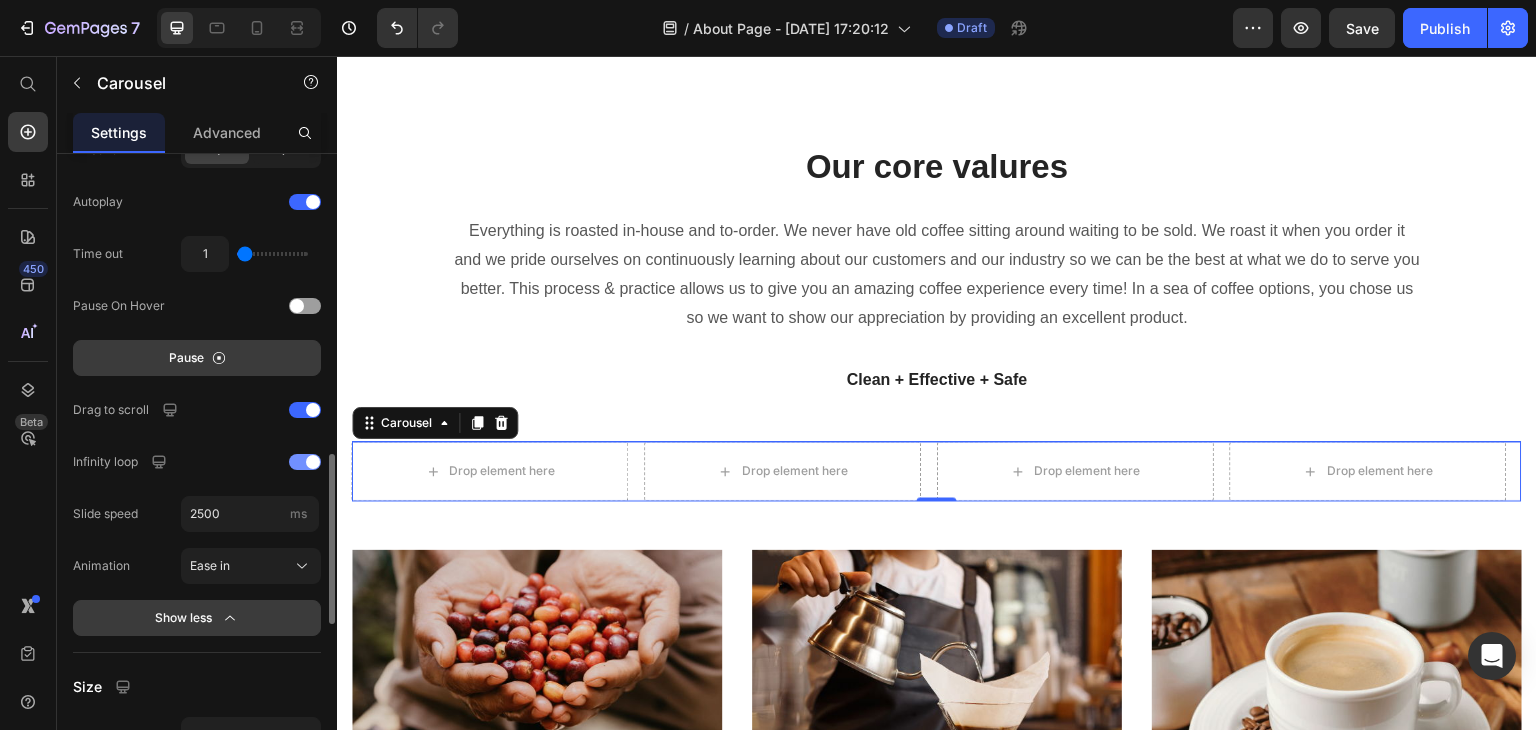type on "2500" 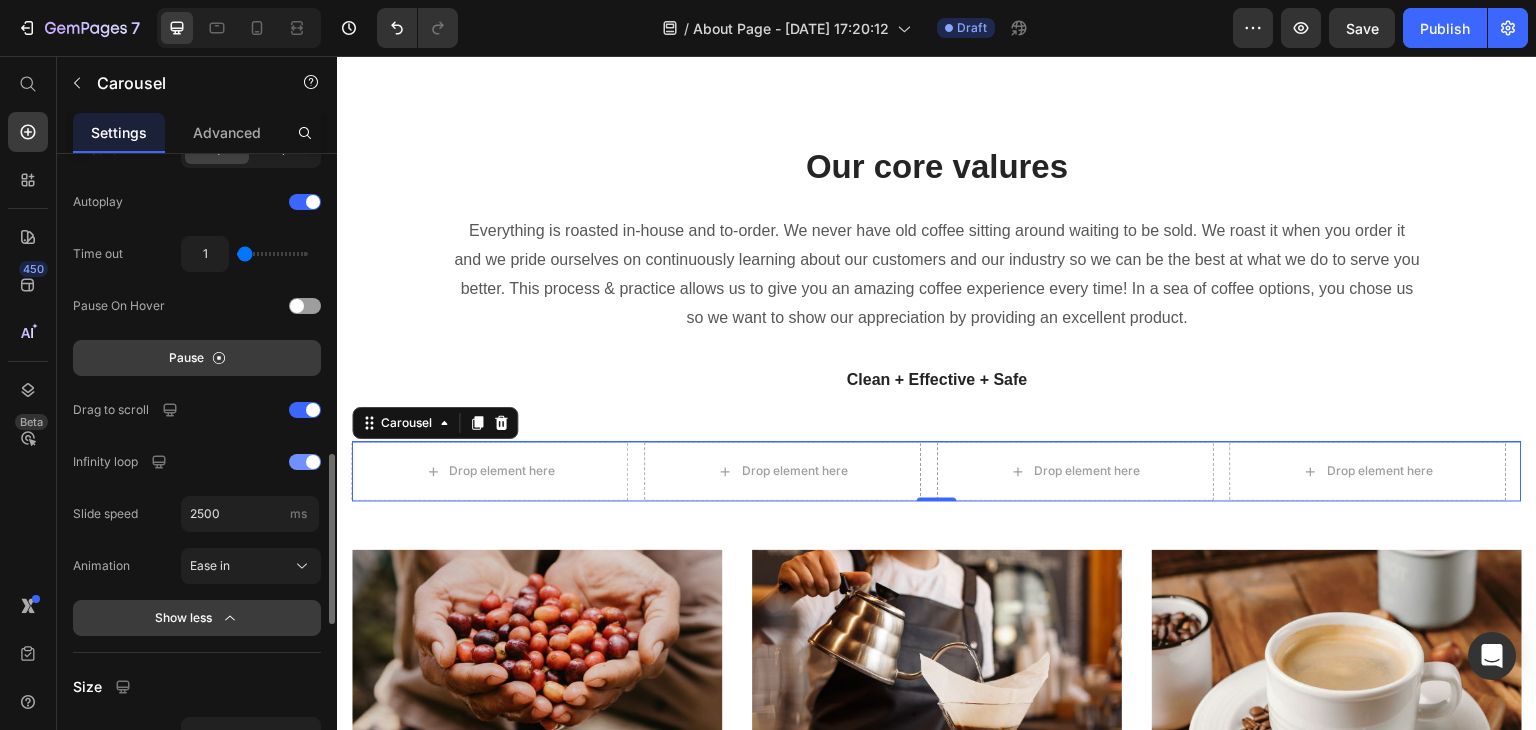 click on "Infinity loop" 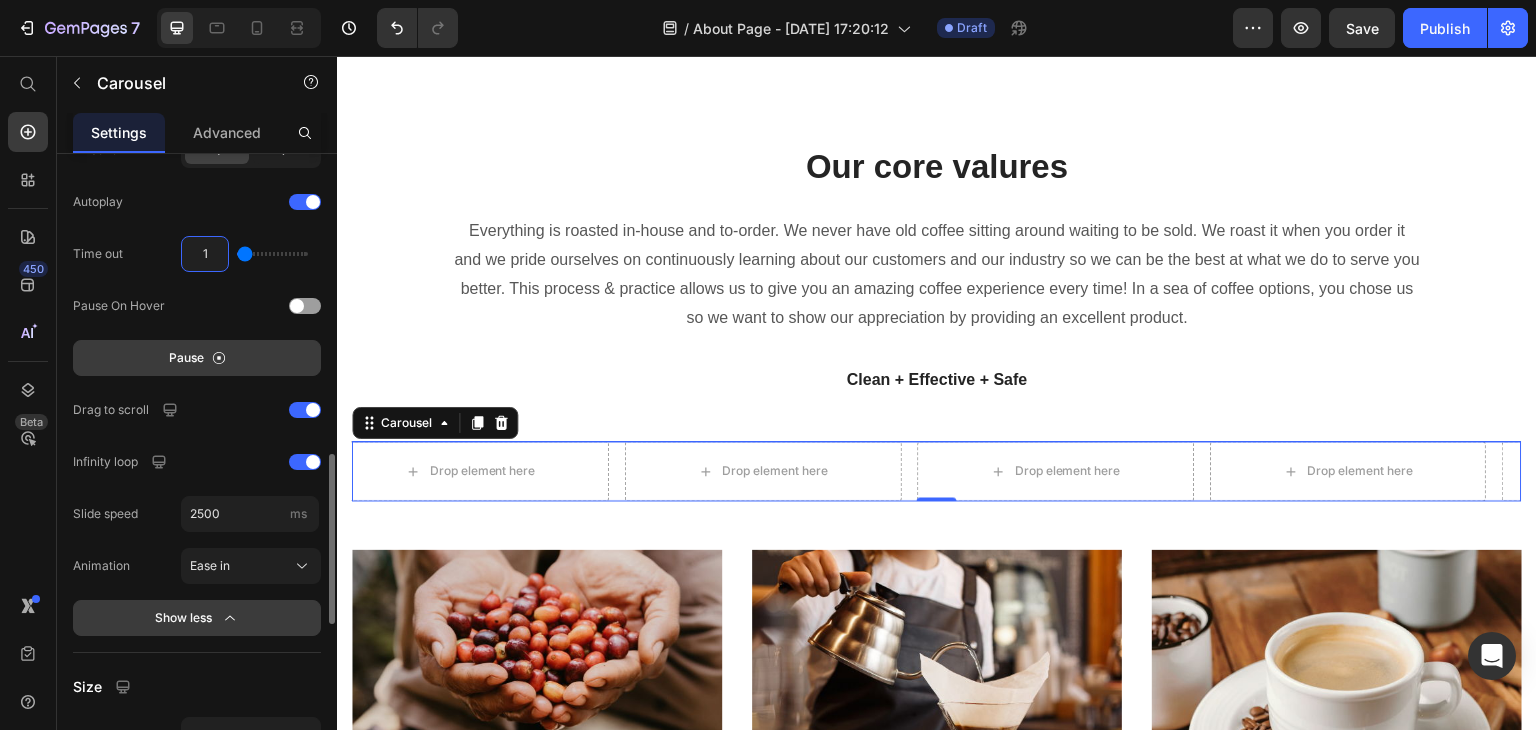 click on "1" at bounding box center (205, 254) 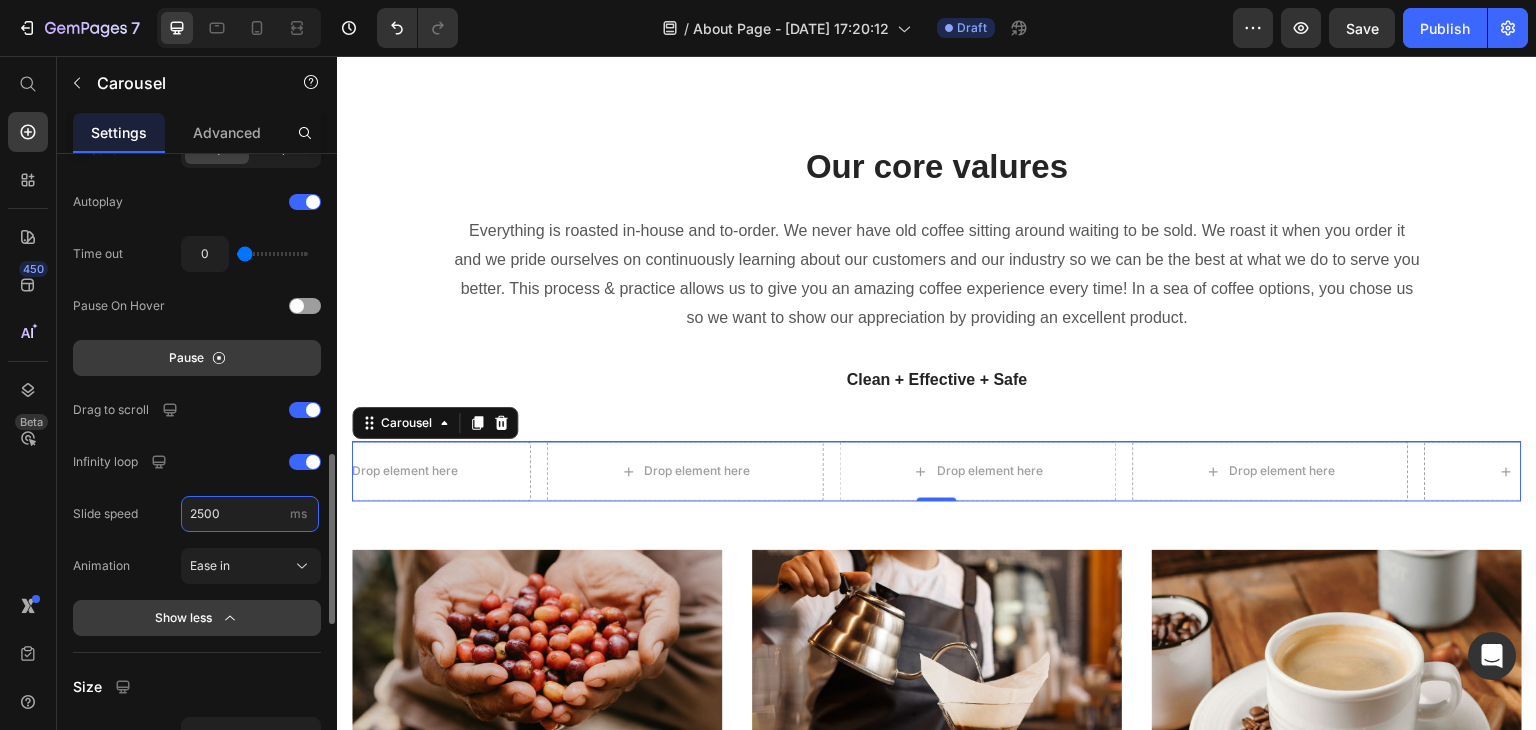 type on "1" 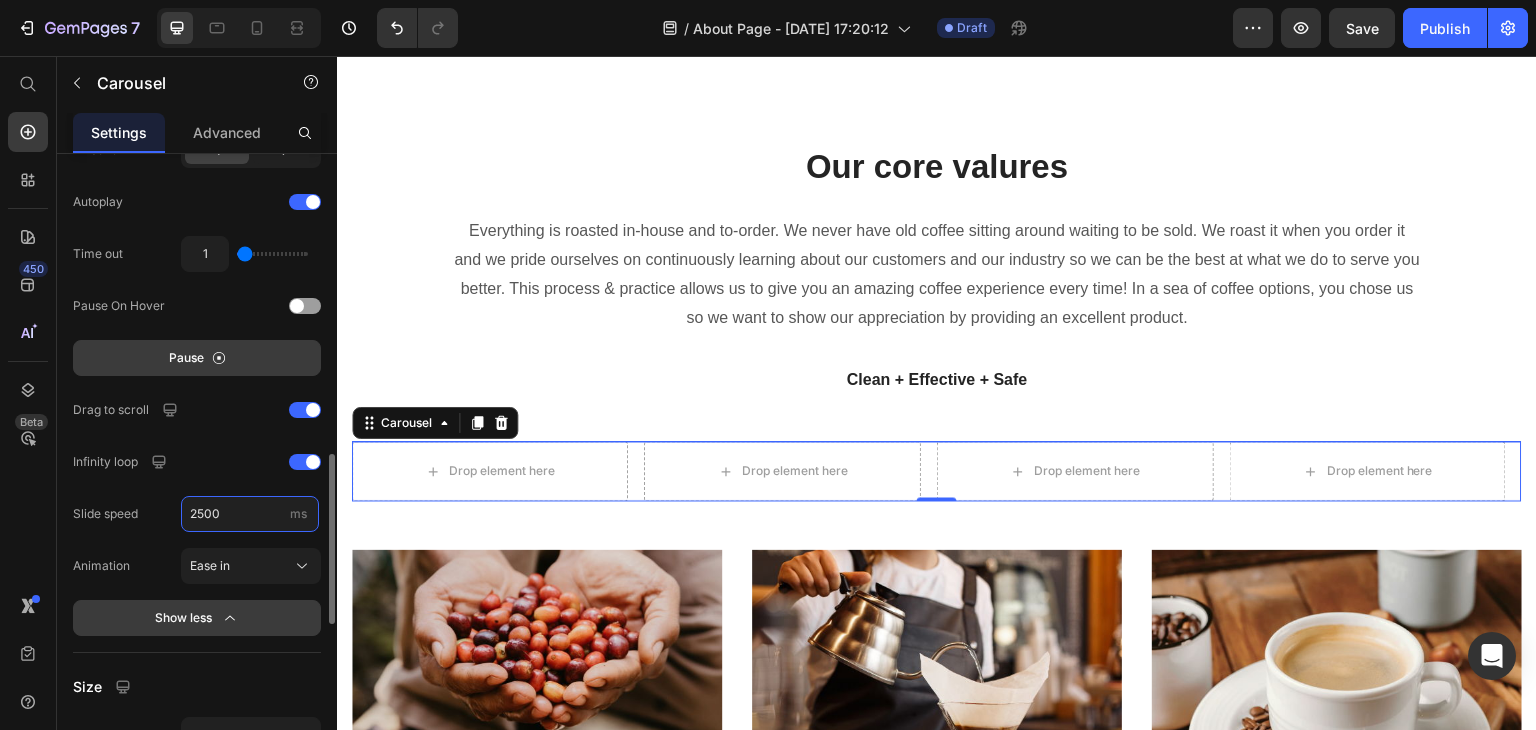 click on "2500" at bounding box center [250, 514] 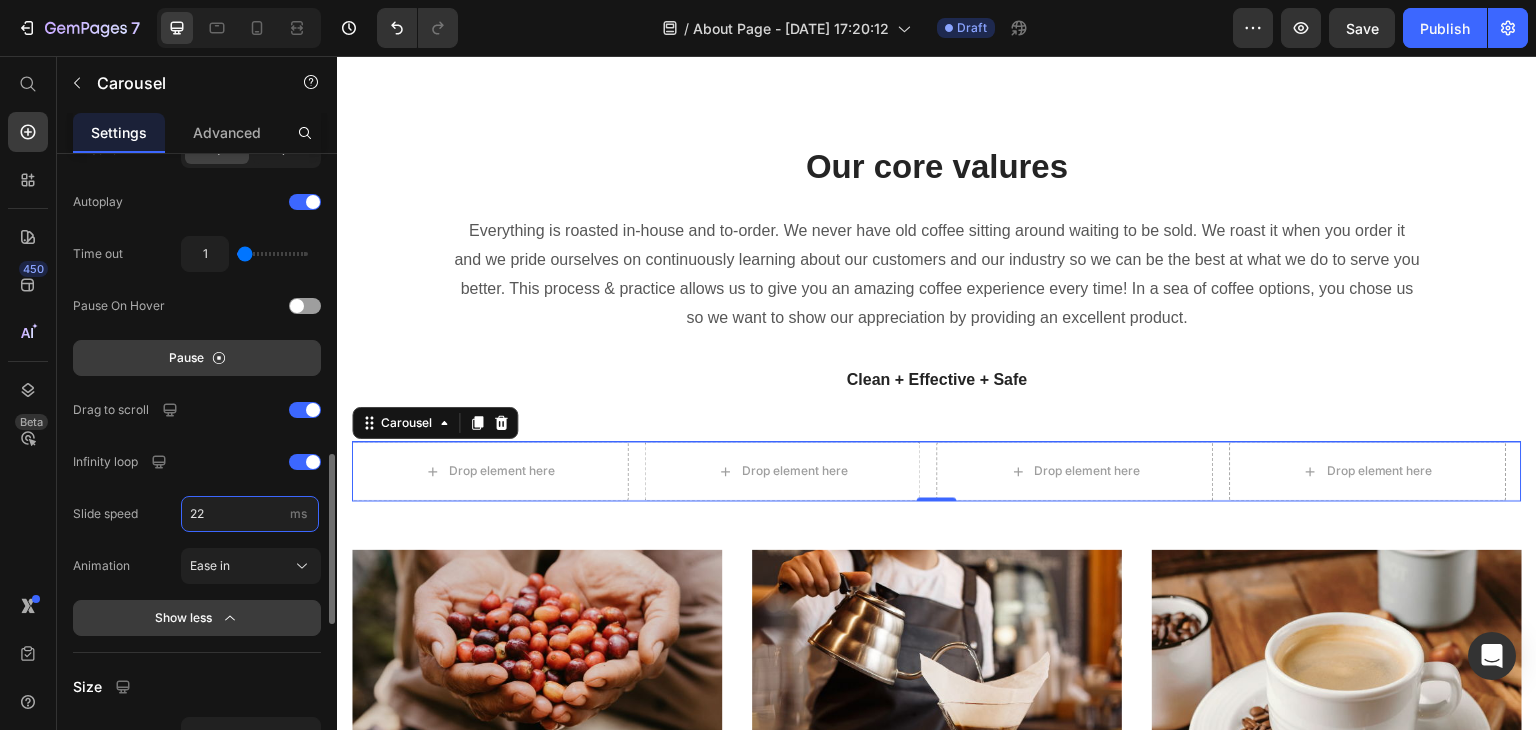 type on "2" 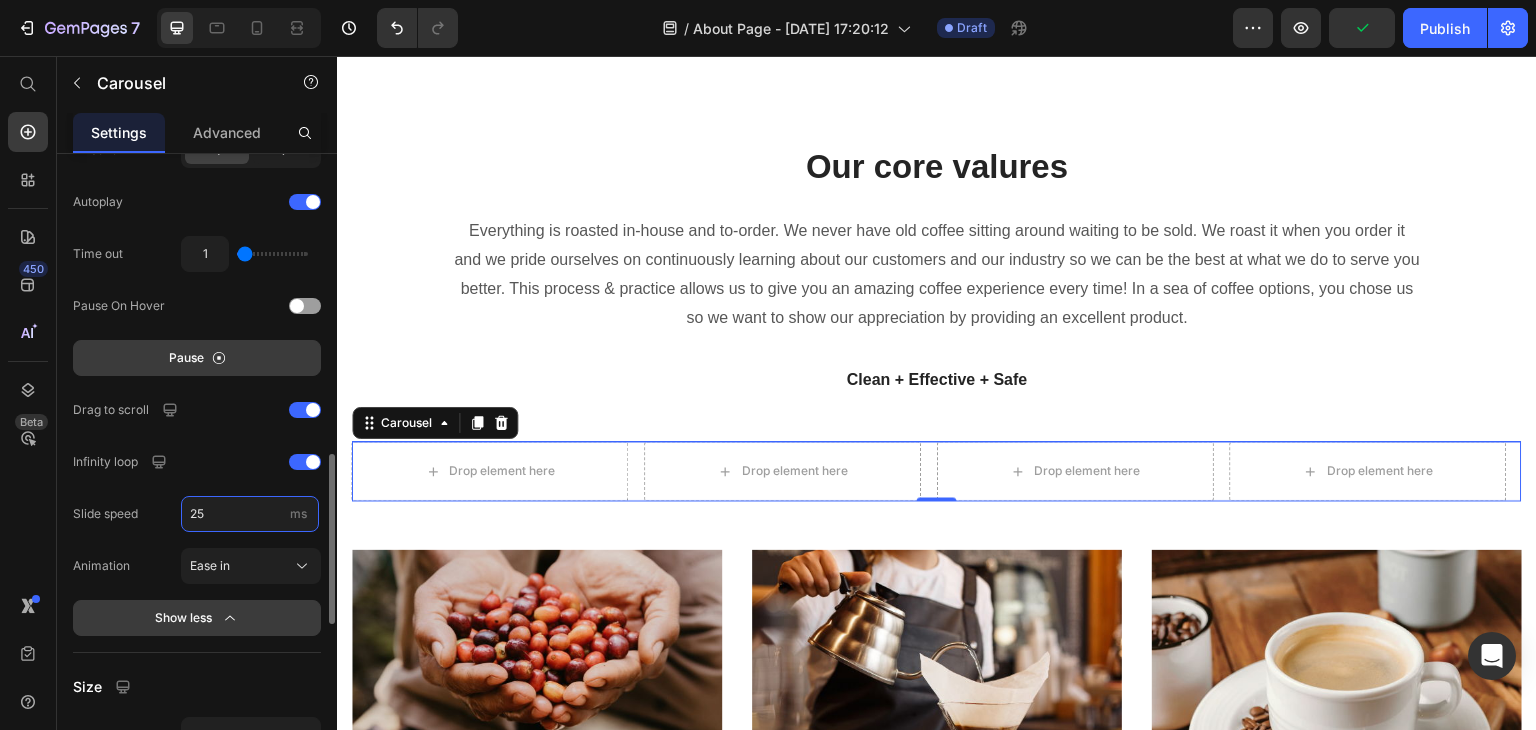 type on "2" 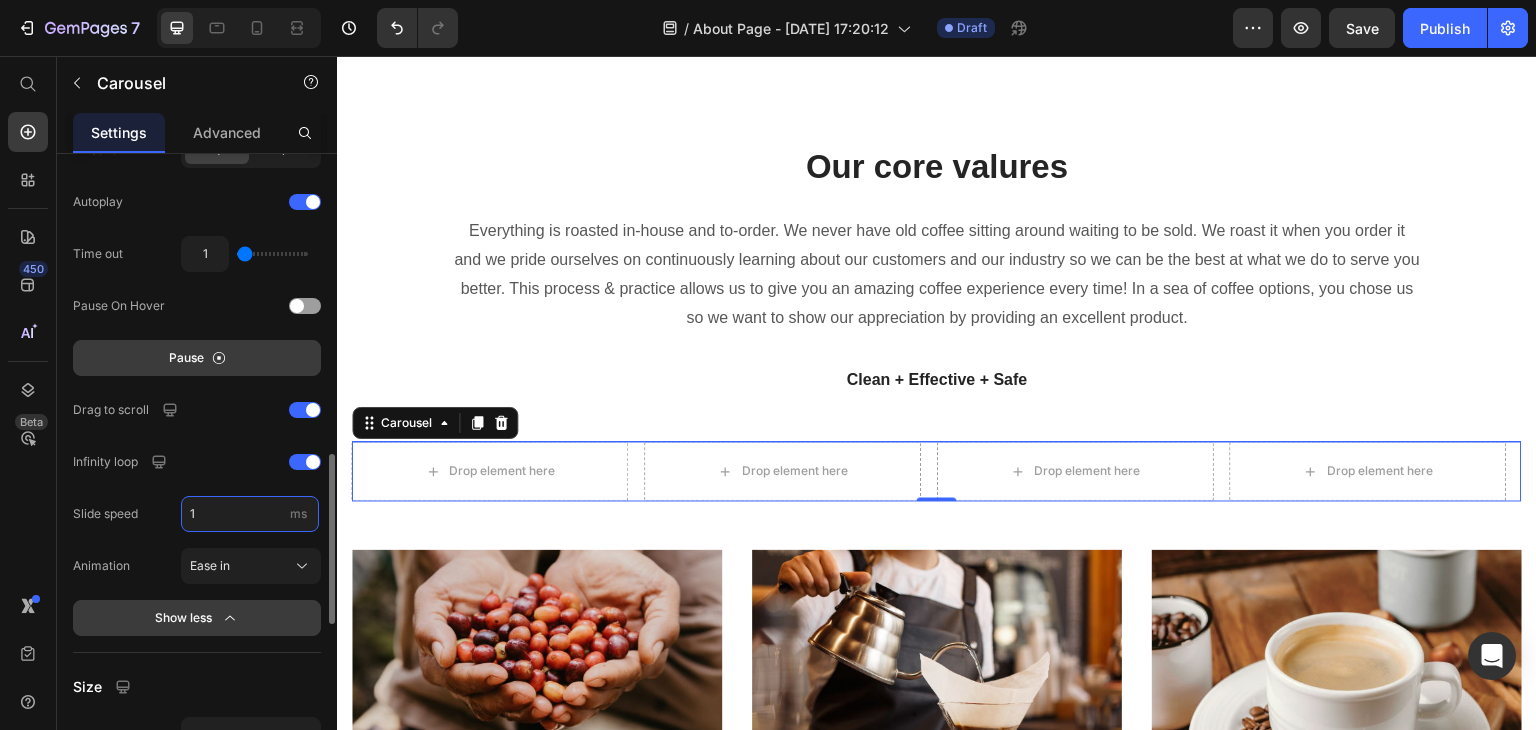 click on "1" at bounding box center (250, 514) 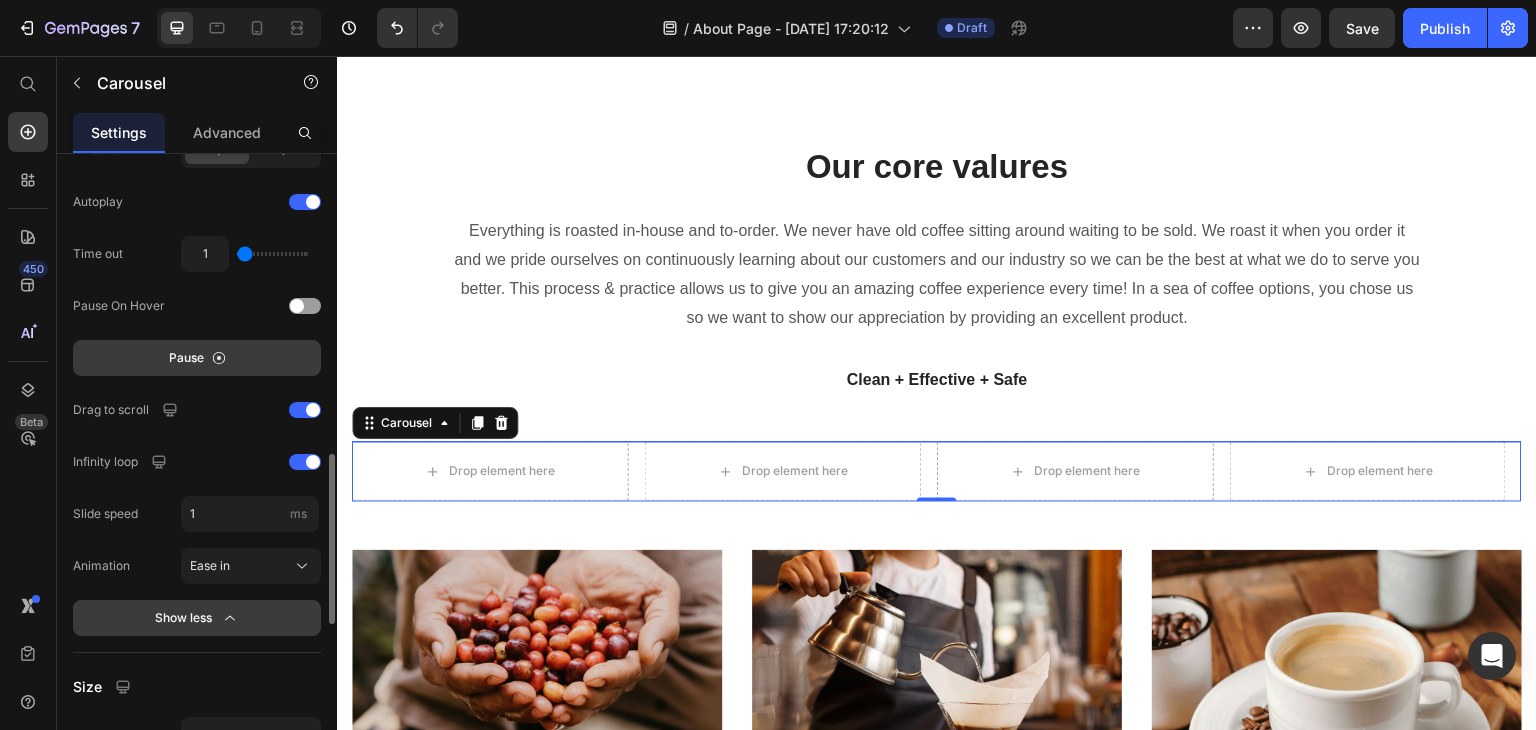 click on "Interaction Direction
Autoplay Time out 1 Pause On Hover Pause Drag to scroll Infinity loop Slide speed 1 ms Animation Ease in Show less" 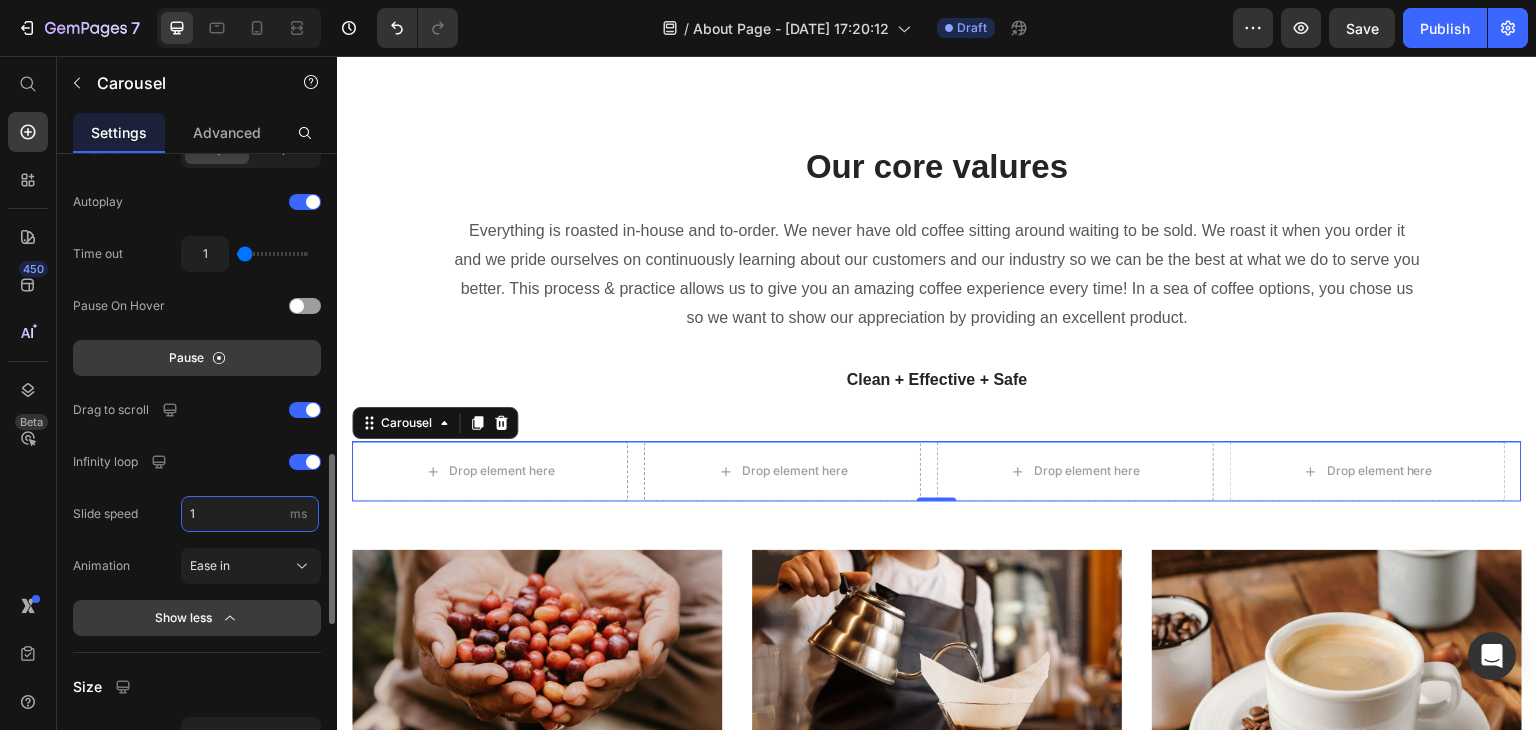 click on "1" at bounding box center [250, 514] 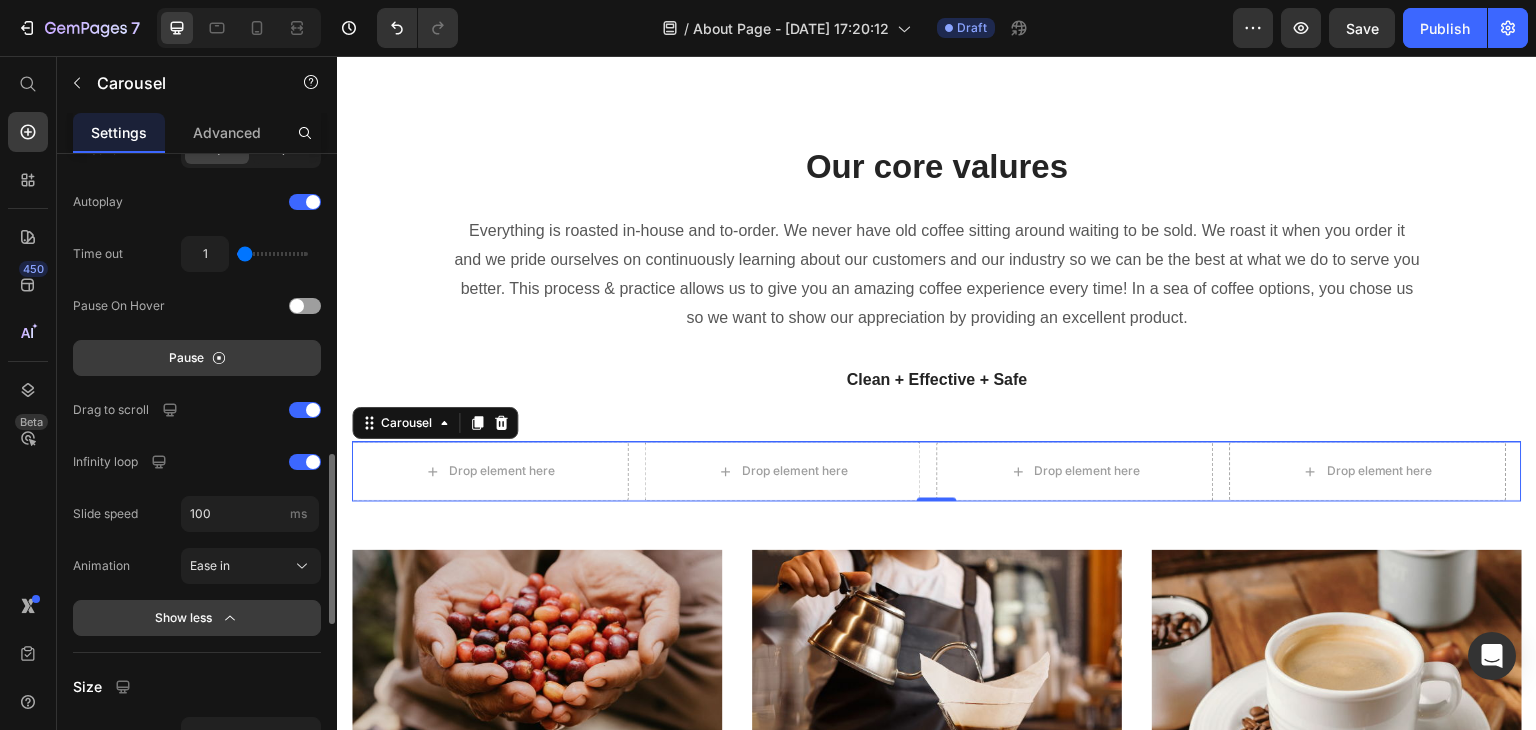 click on "Interaction Direction
Autoplay Time out 1 Pause On Hover Pause Drag to scroll Infinity loop Slide speed 100 ms Animation Ease in Show less" 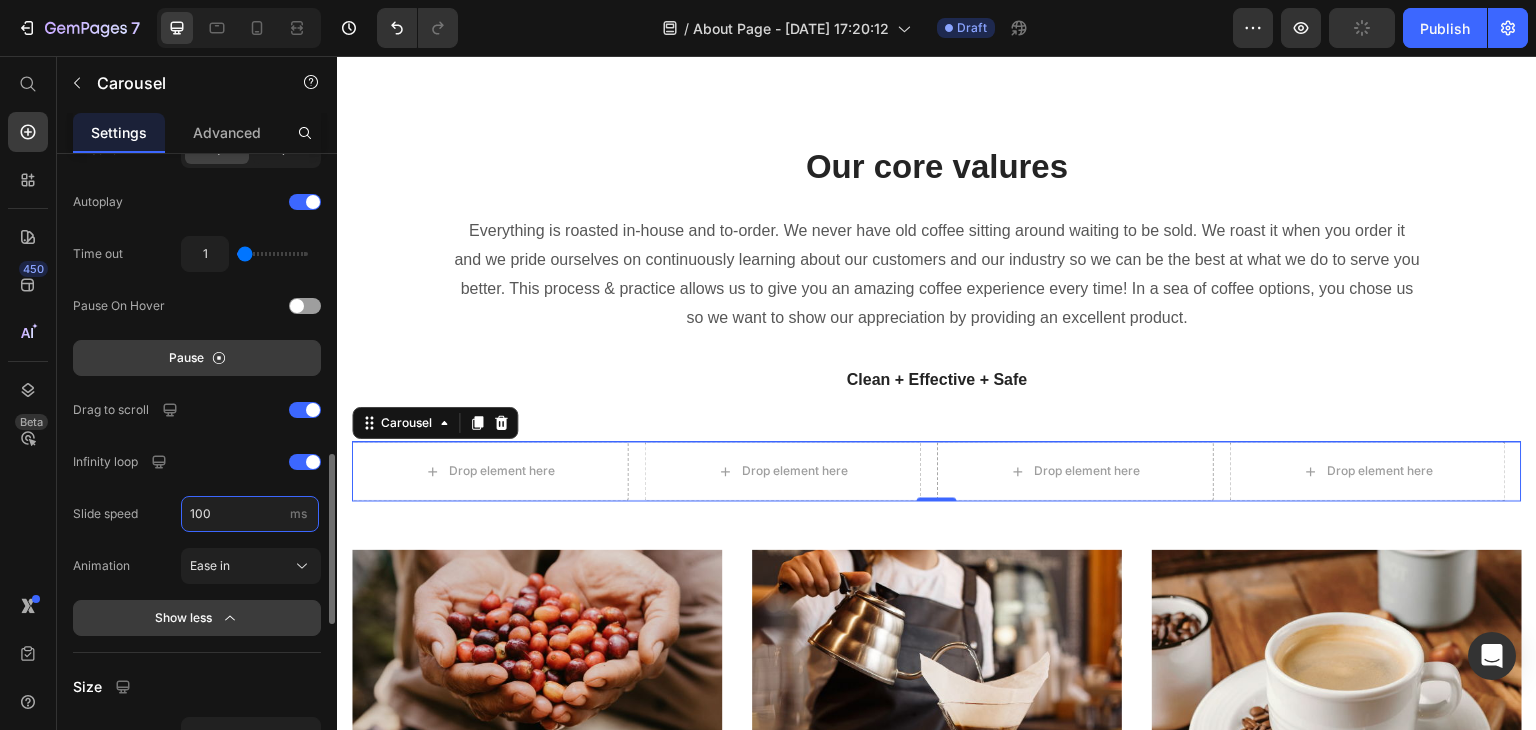 click on "100" at bounding box center (250, 514) 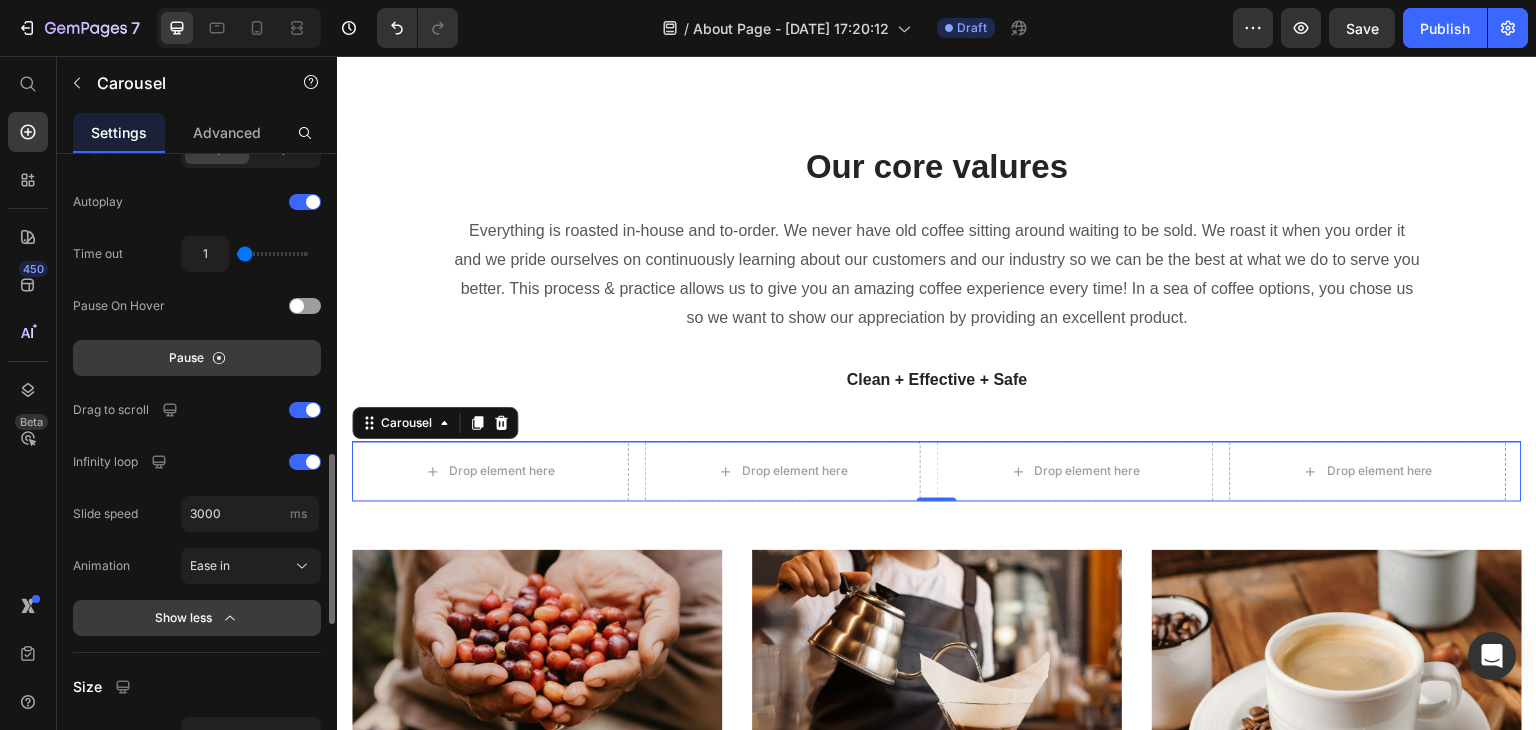 type on "3000" 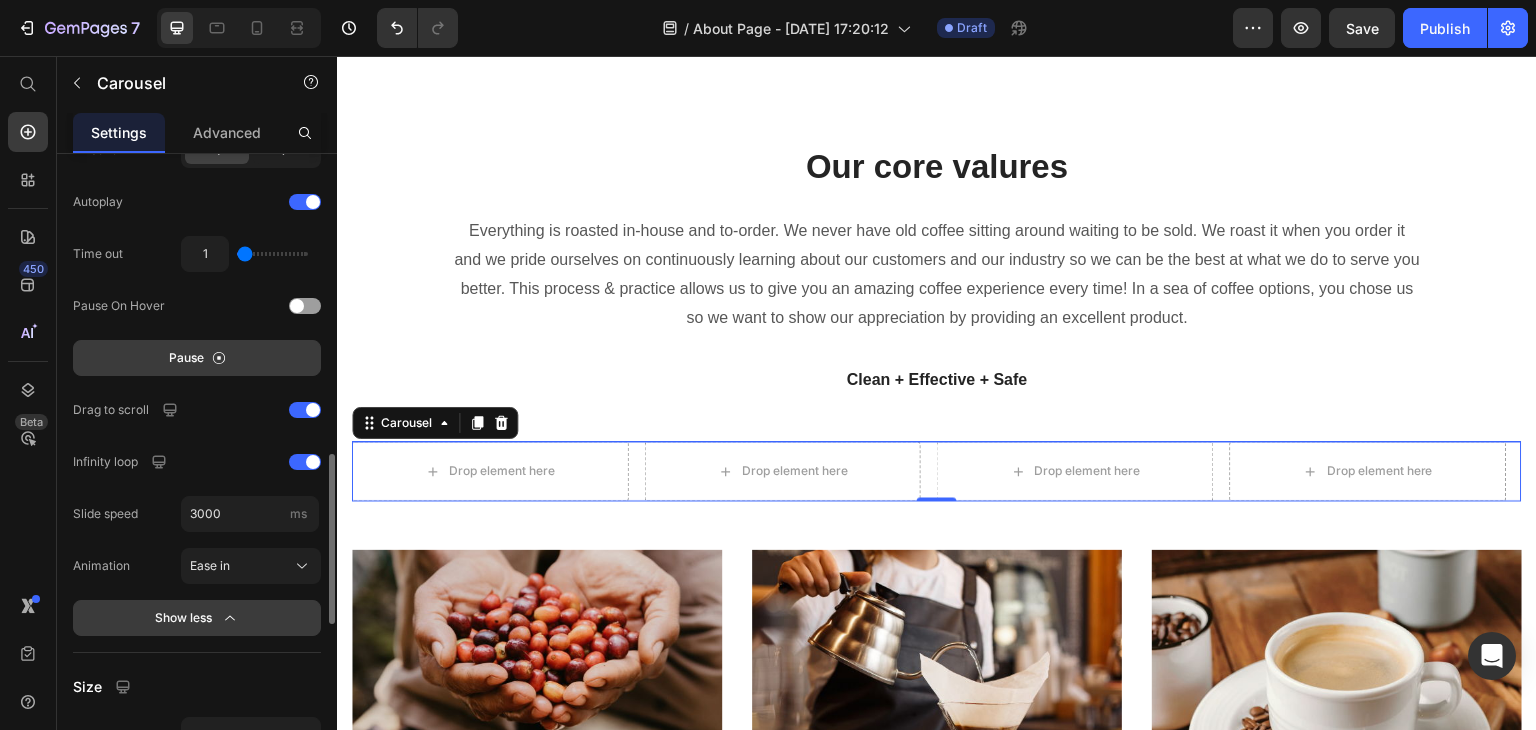 click on "Interaction Direction
Autoplay Time out 1 Pause On Hover Pause Drag to scroll Infinity loop Slide speed 3000 ms Animation Ease in Show less" 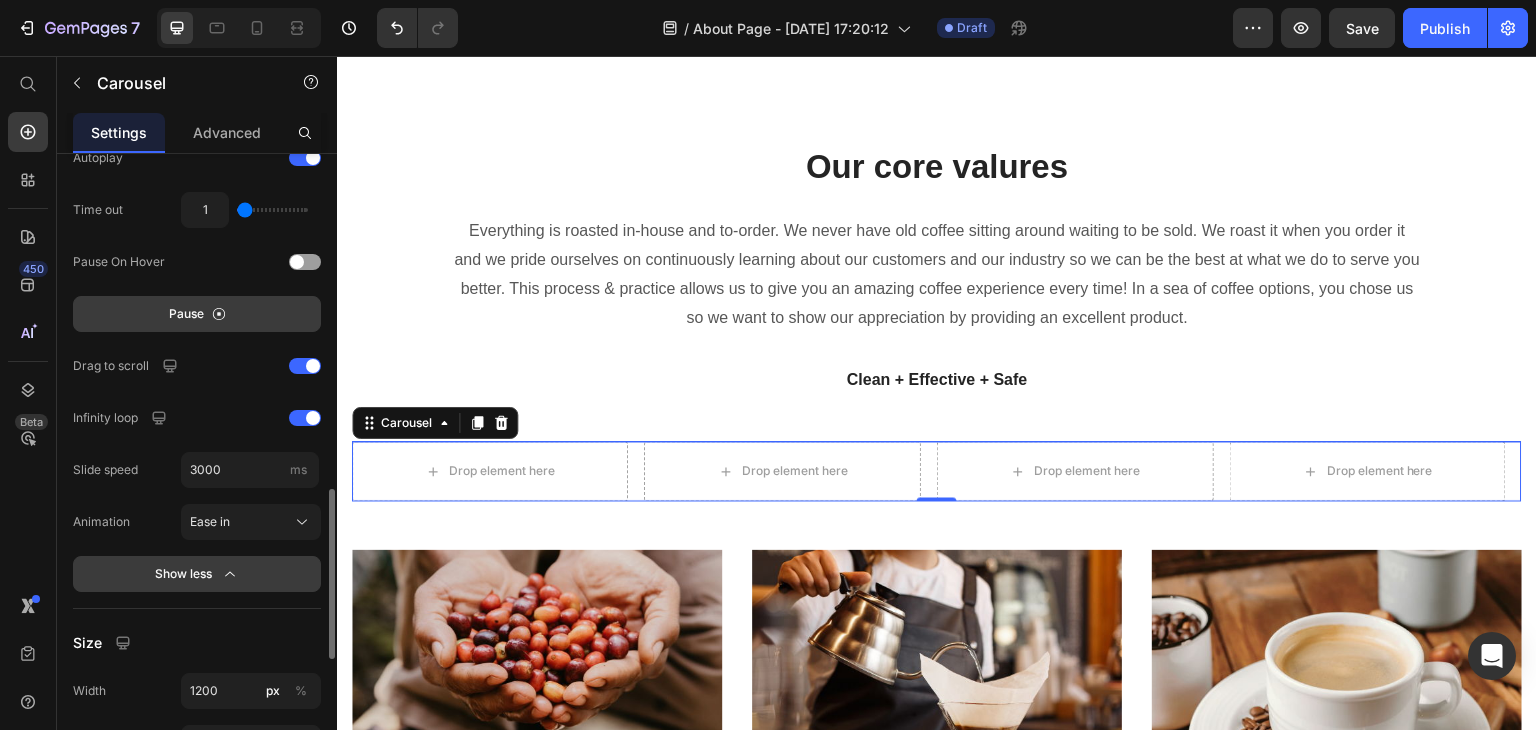 scroll, scrollTop: 1192, scrollLeft: 0, axis: vertical 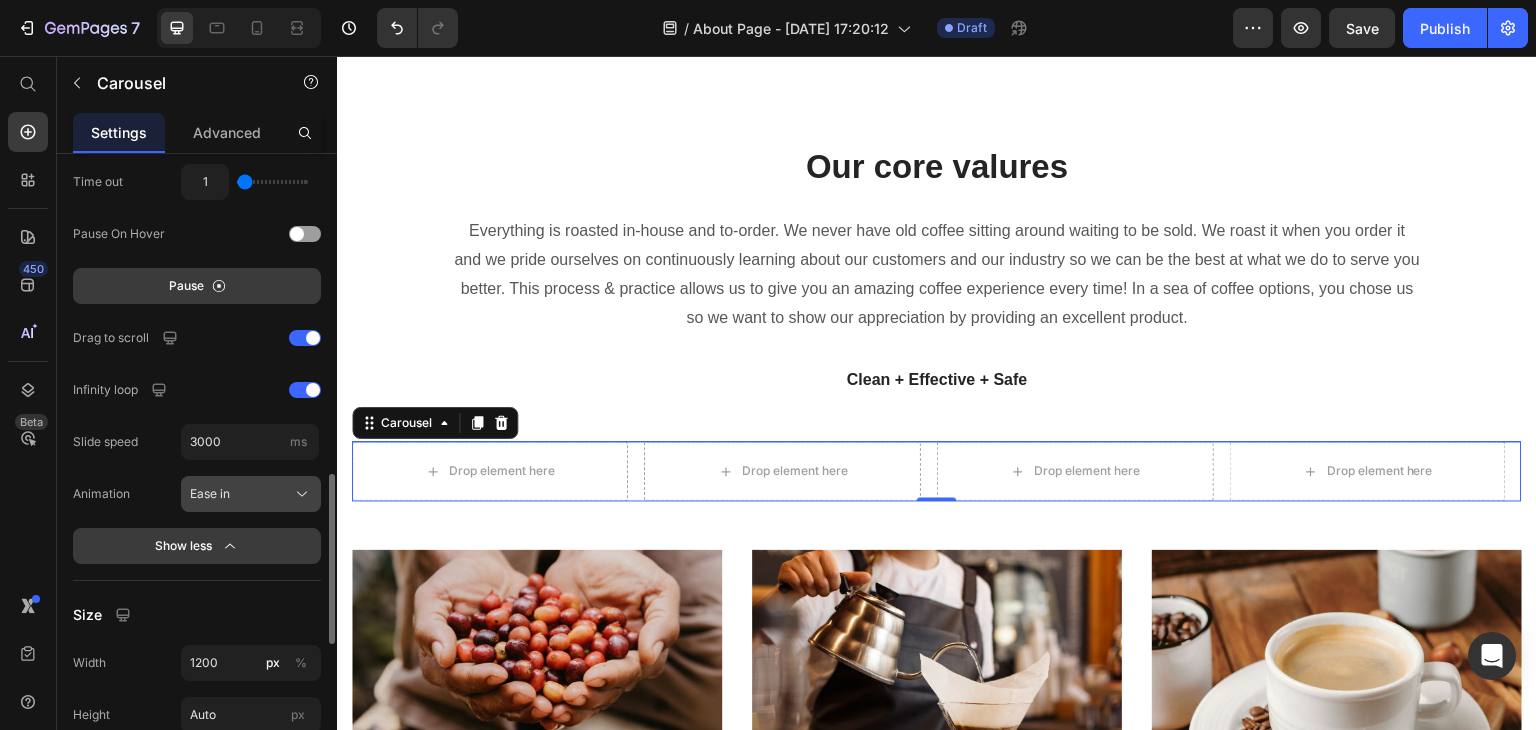 click on "Ease in" 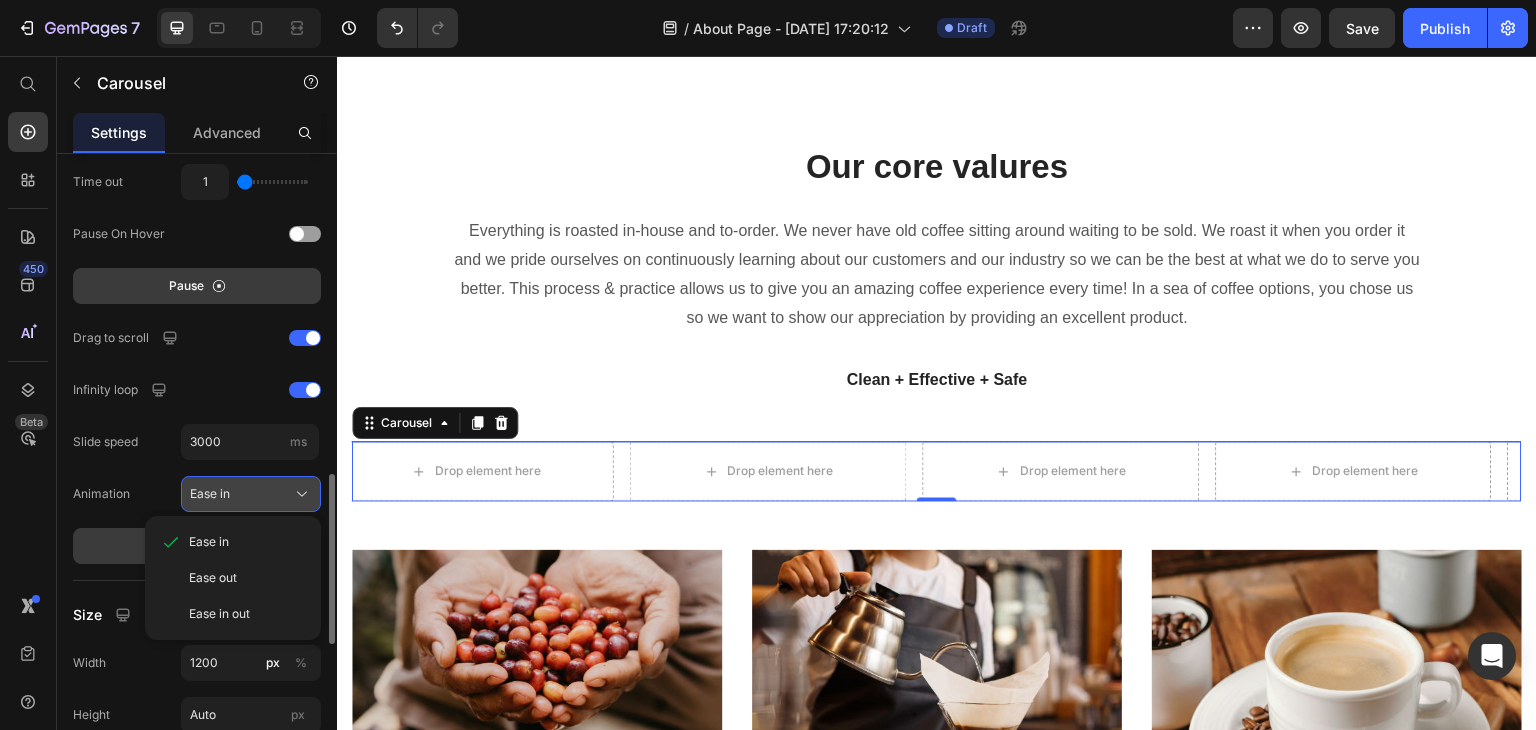 click on "Ease in" 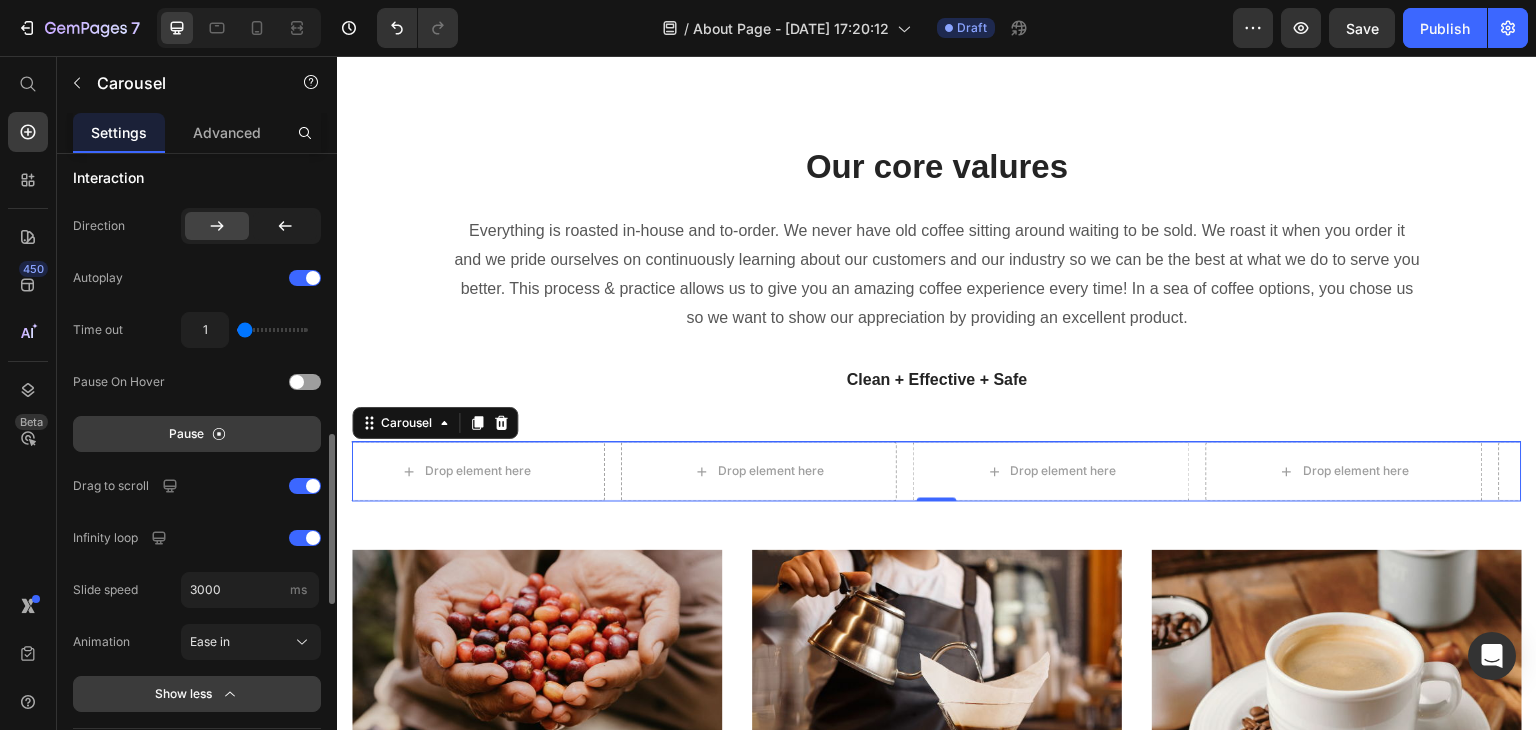 scroll, scrollTop: 1045, scrollLeft: 0, axis: vertical 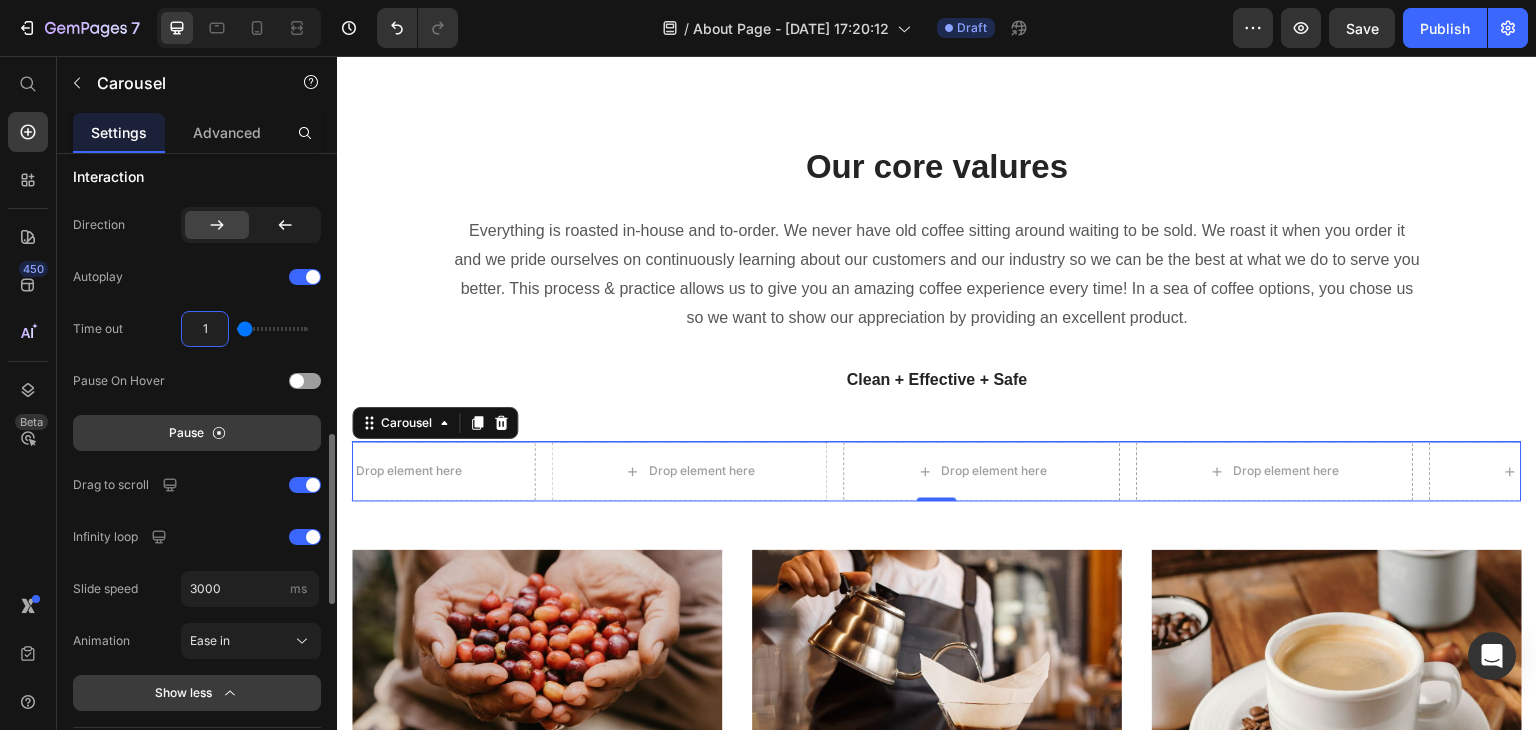 click on "1" at bounding box center [205, 329] 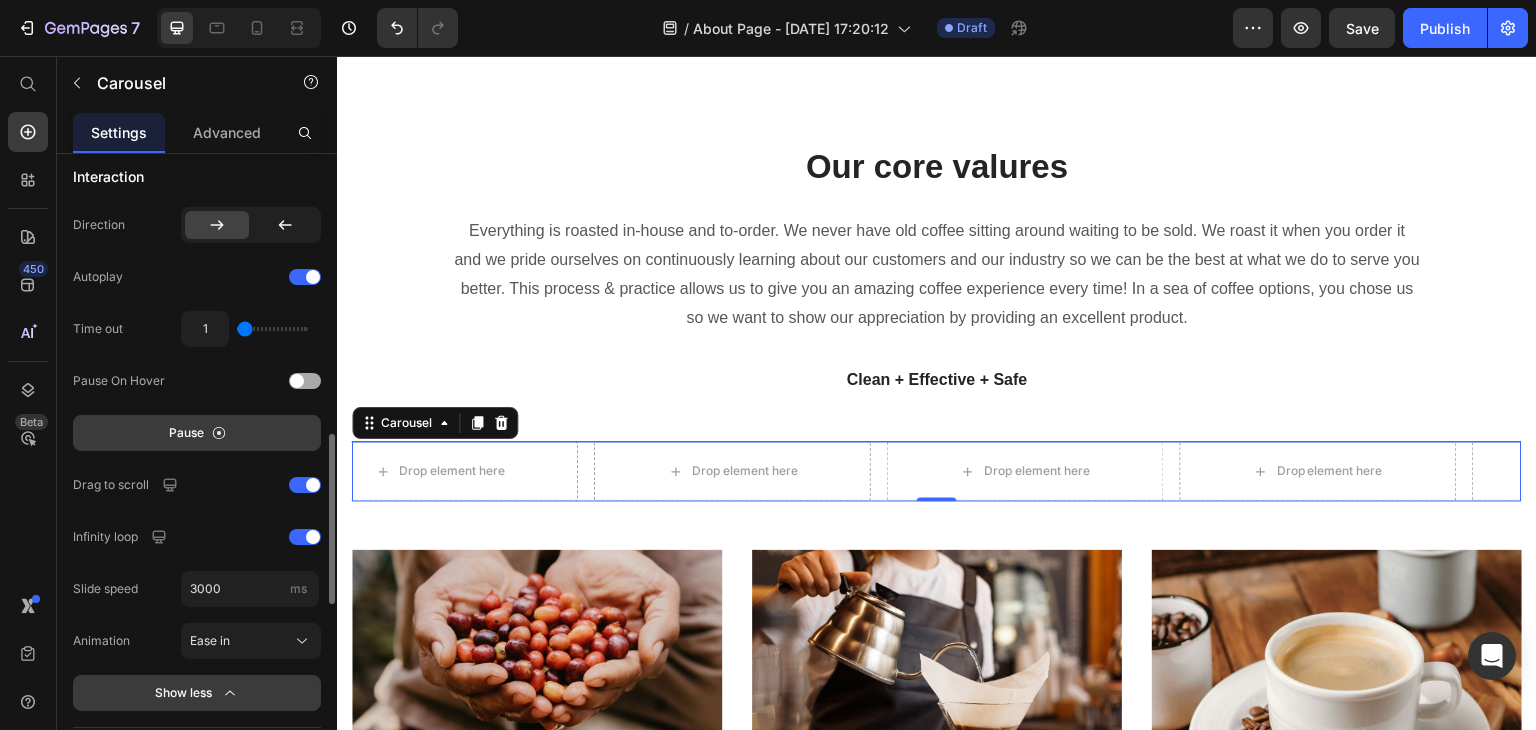 click on "Pause On Hover" 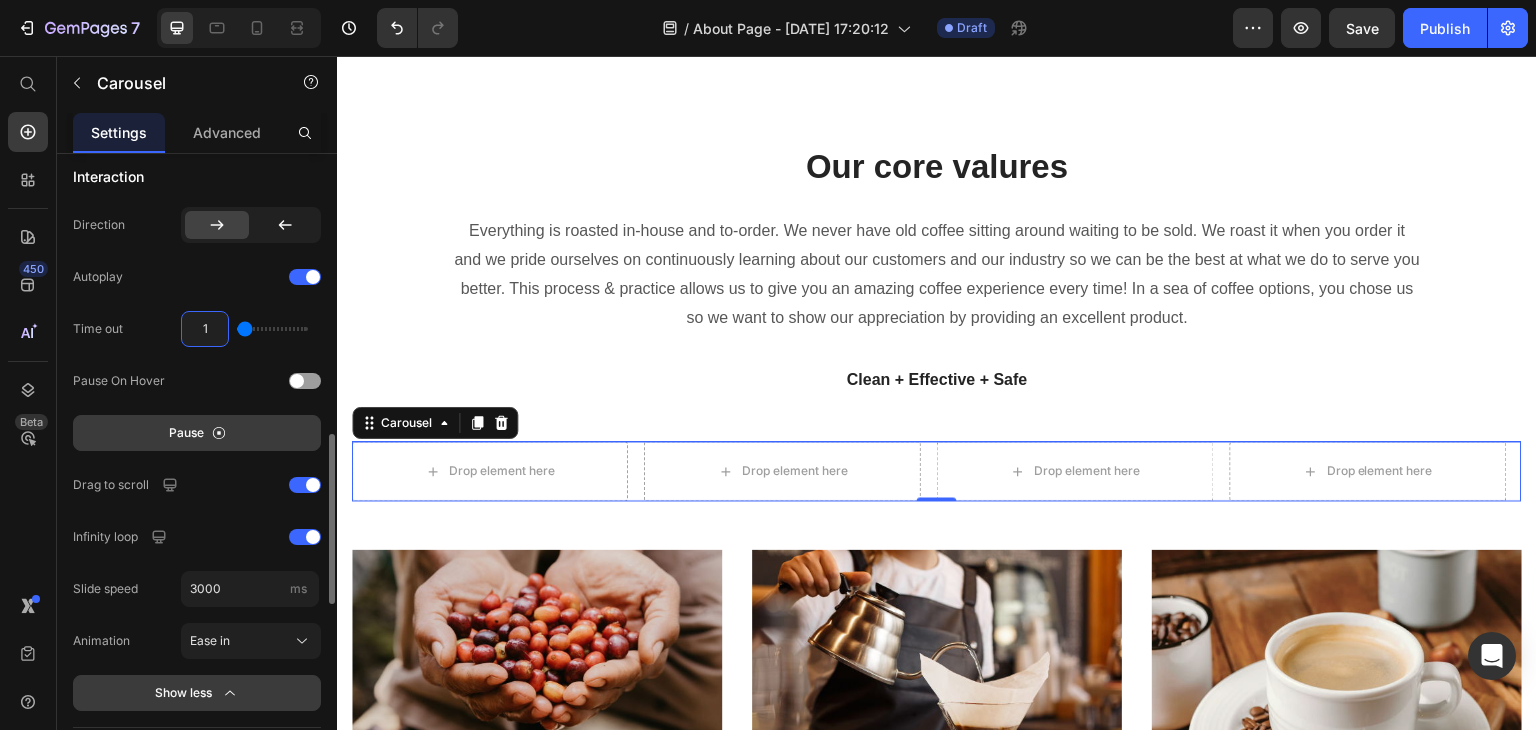 click on "1" at bounding box center (205, 329) 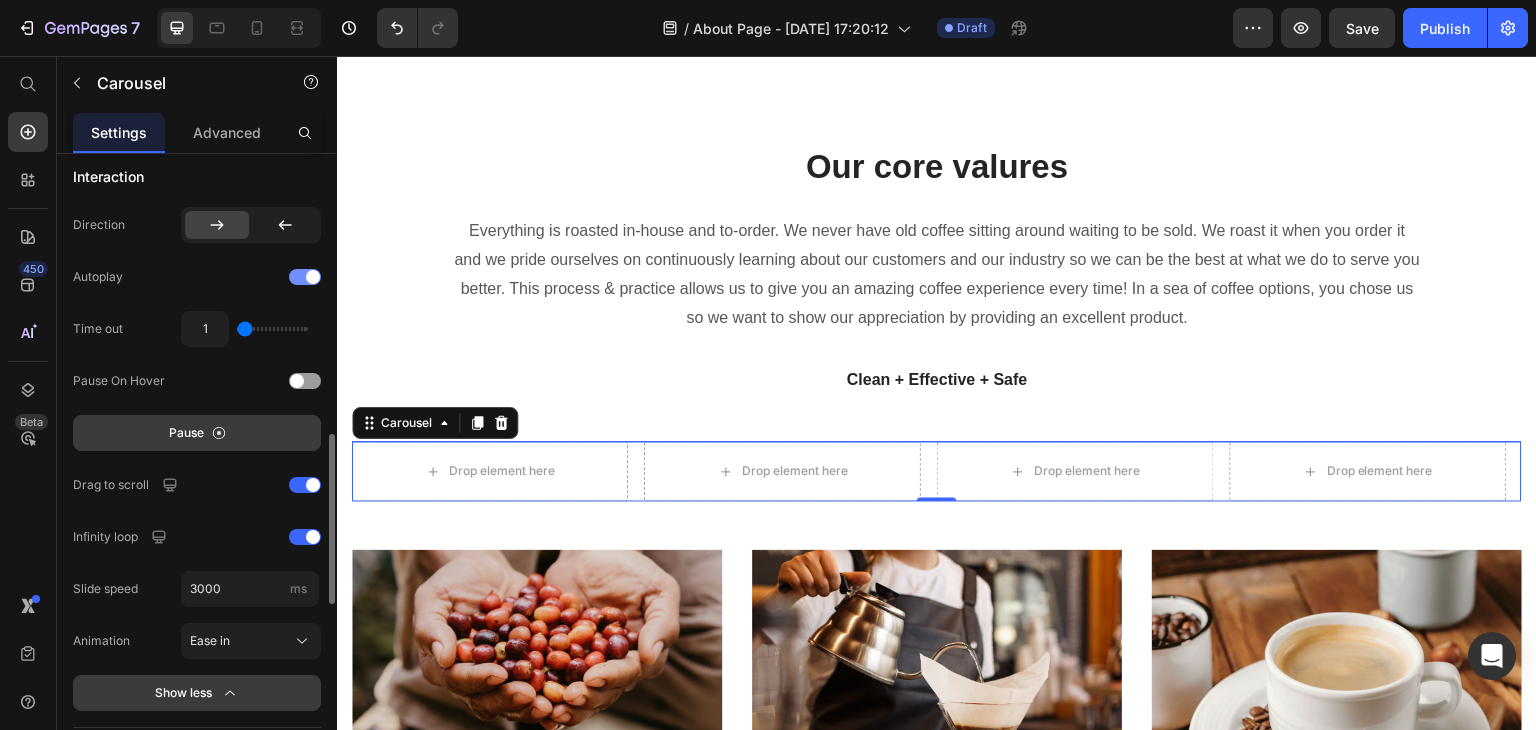click on "Autoplay" 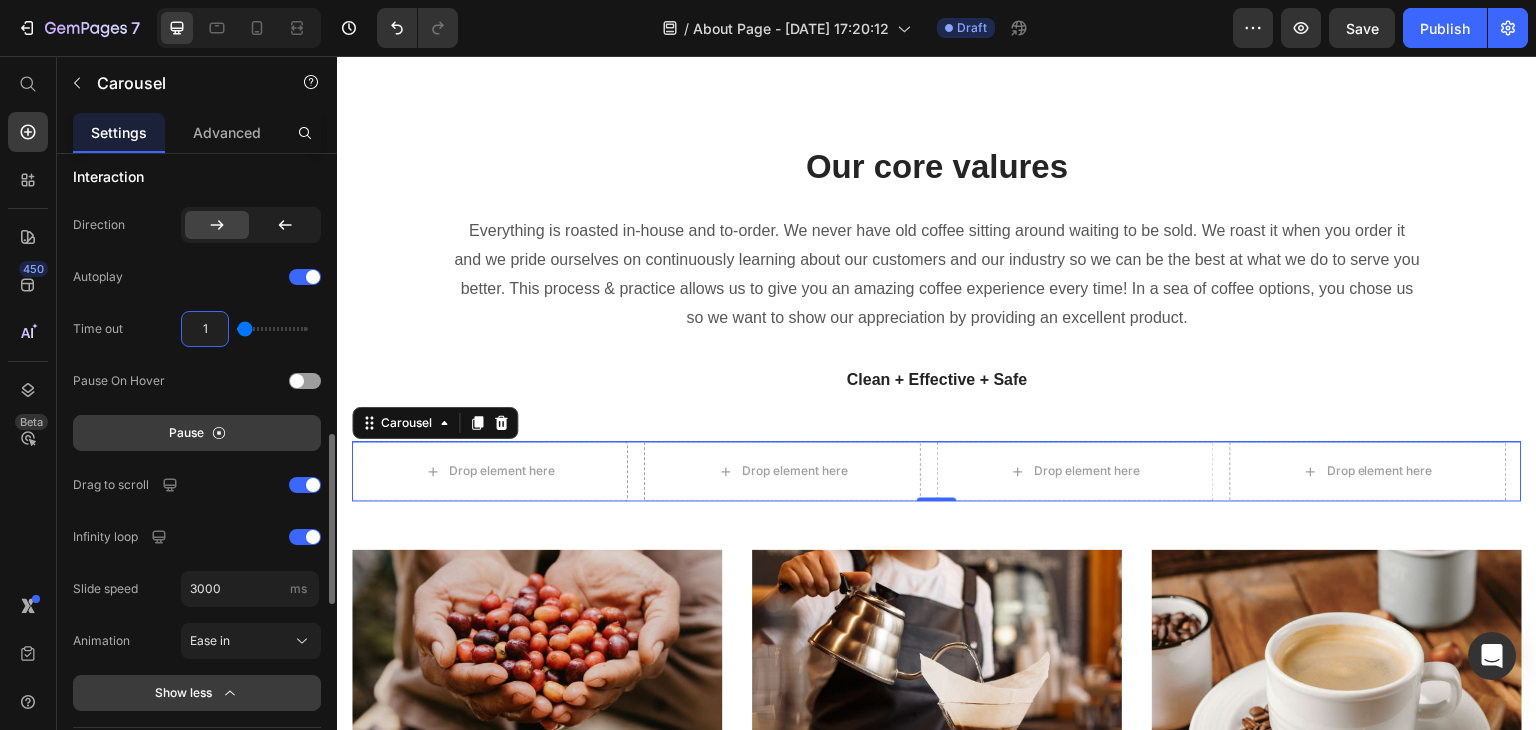 click on "1" at bounding box center (205, 329) 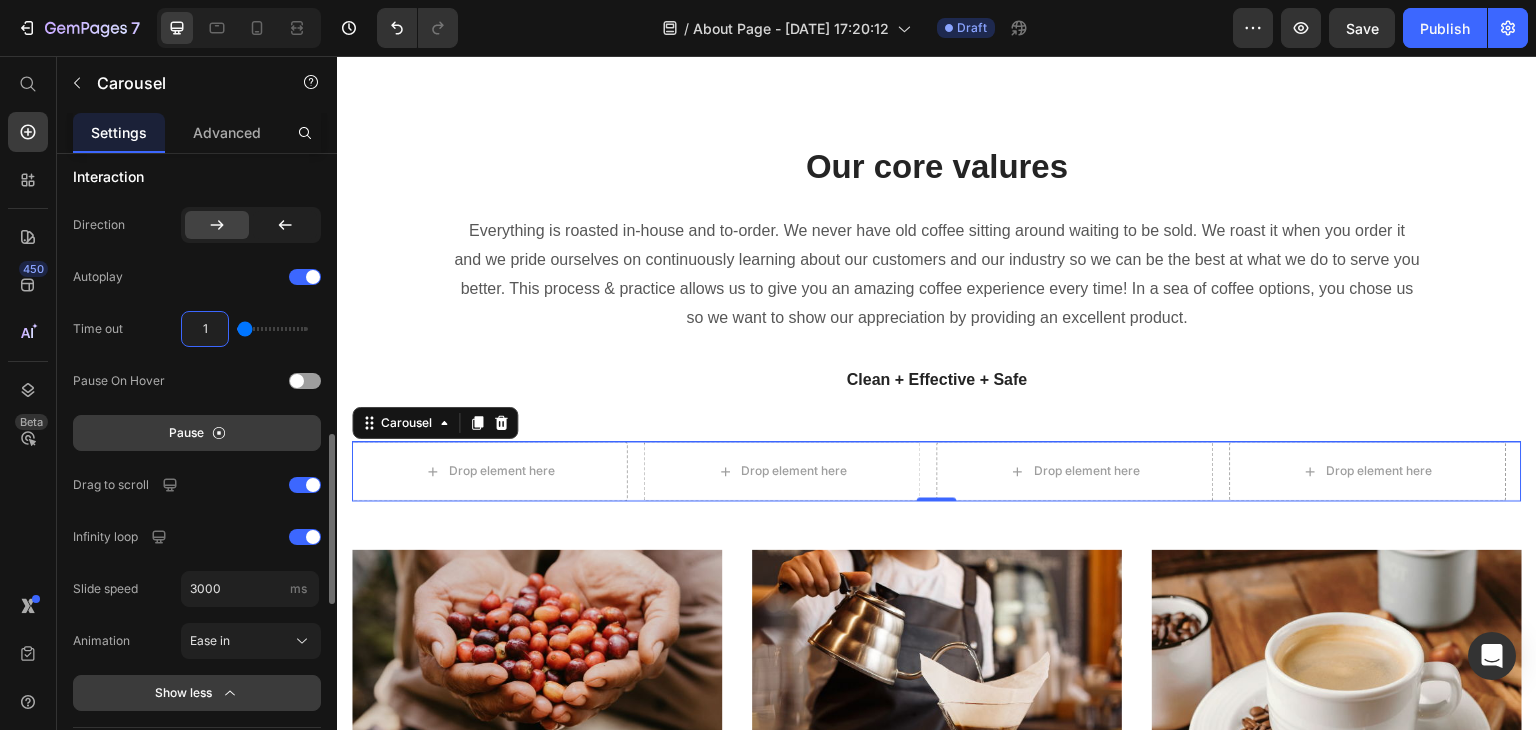 type on "0" 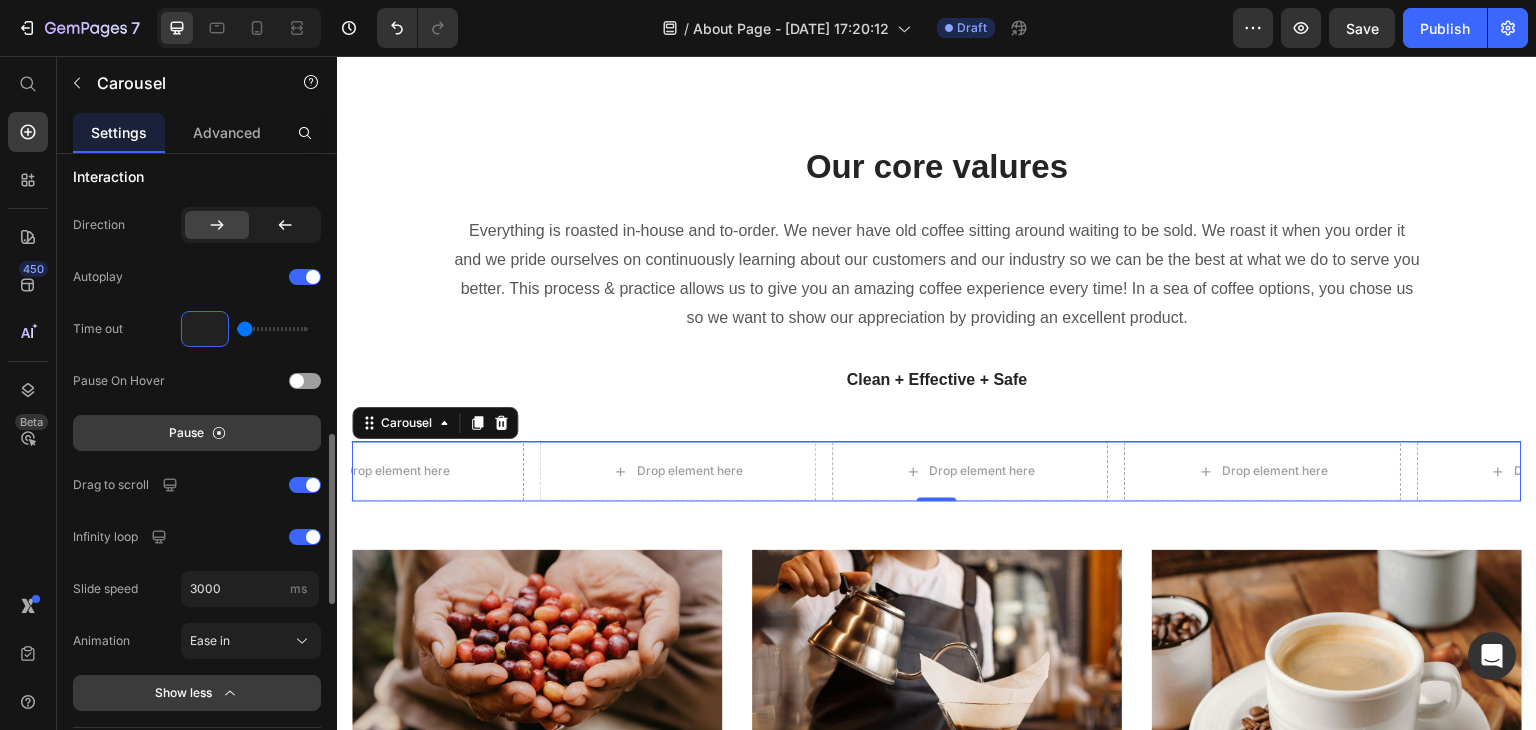 click at bounding box center (205, 329) 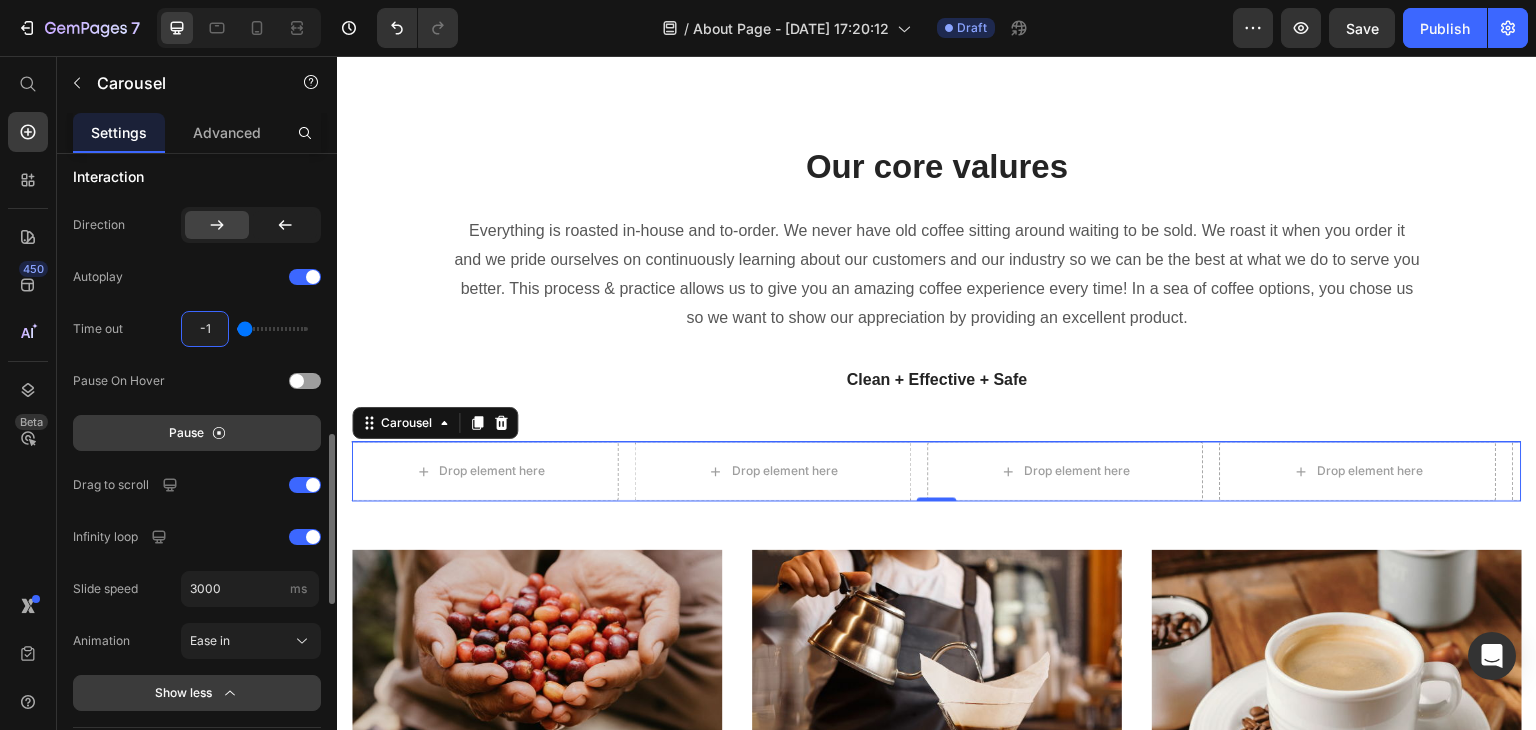 drag, startPoint x: 220, startPoint y: 326, endPoint x: 213, endPoint y: 318, distance: 10.630146 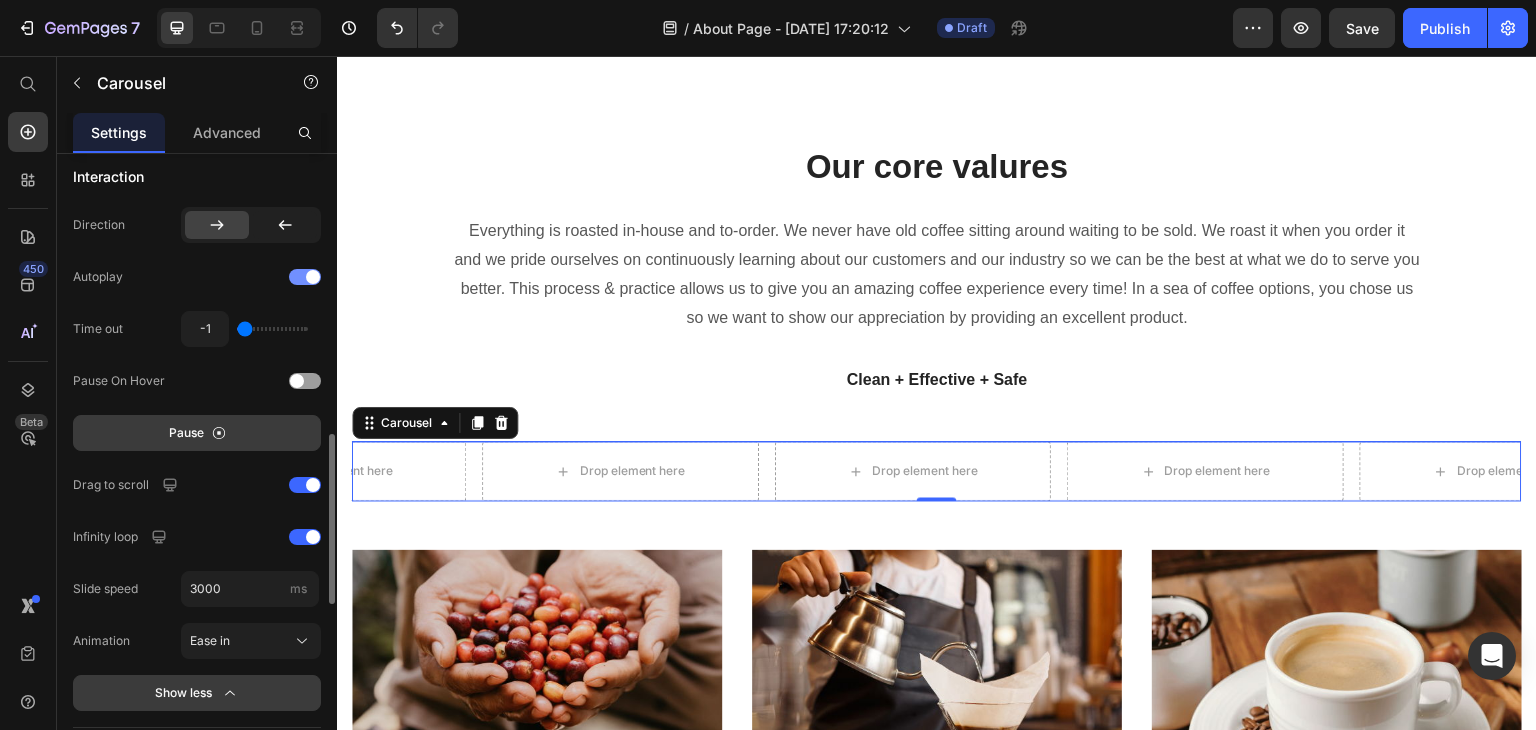 type on "1" 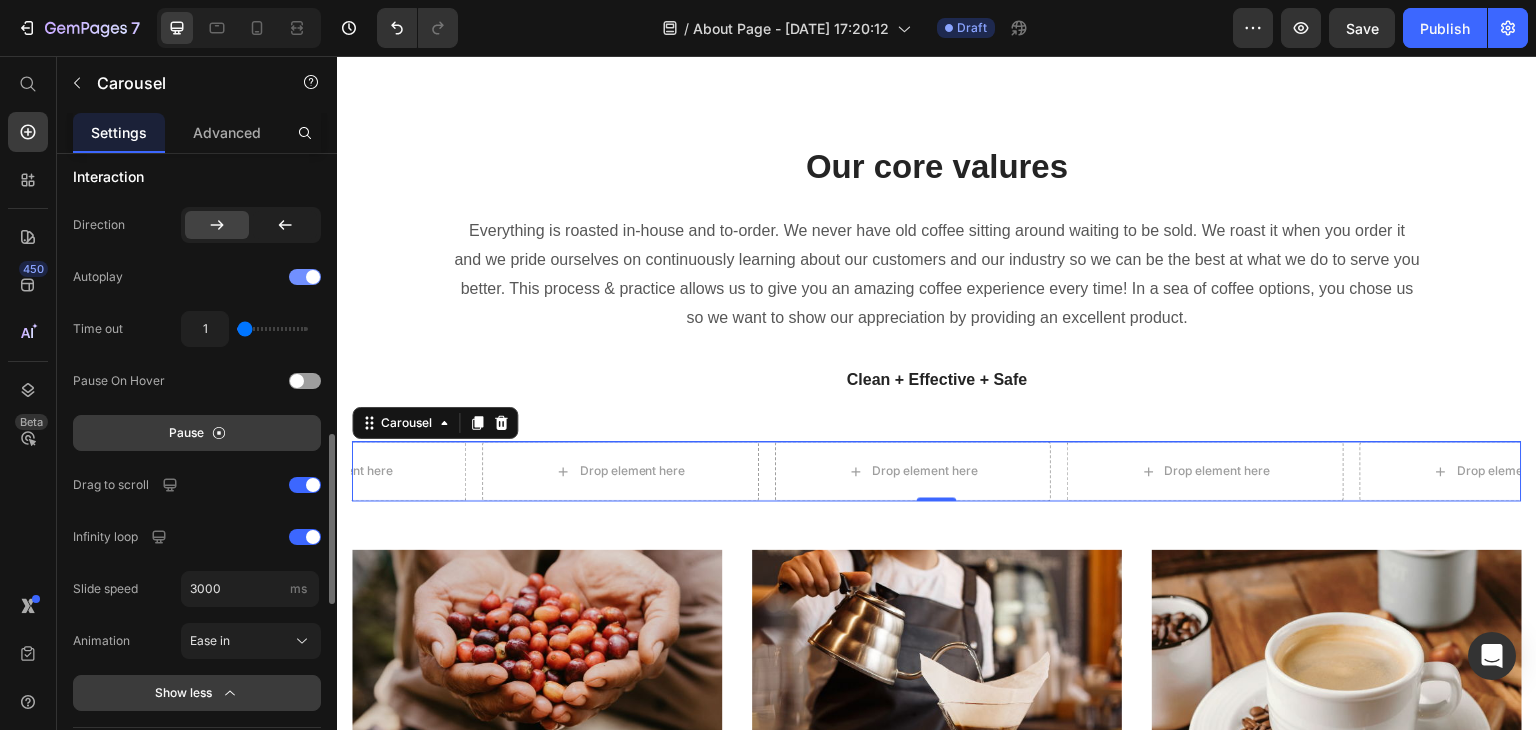 click on "Autoplay" 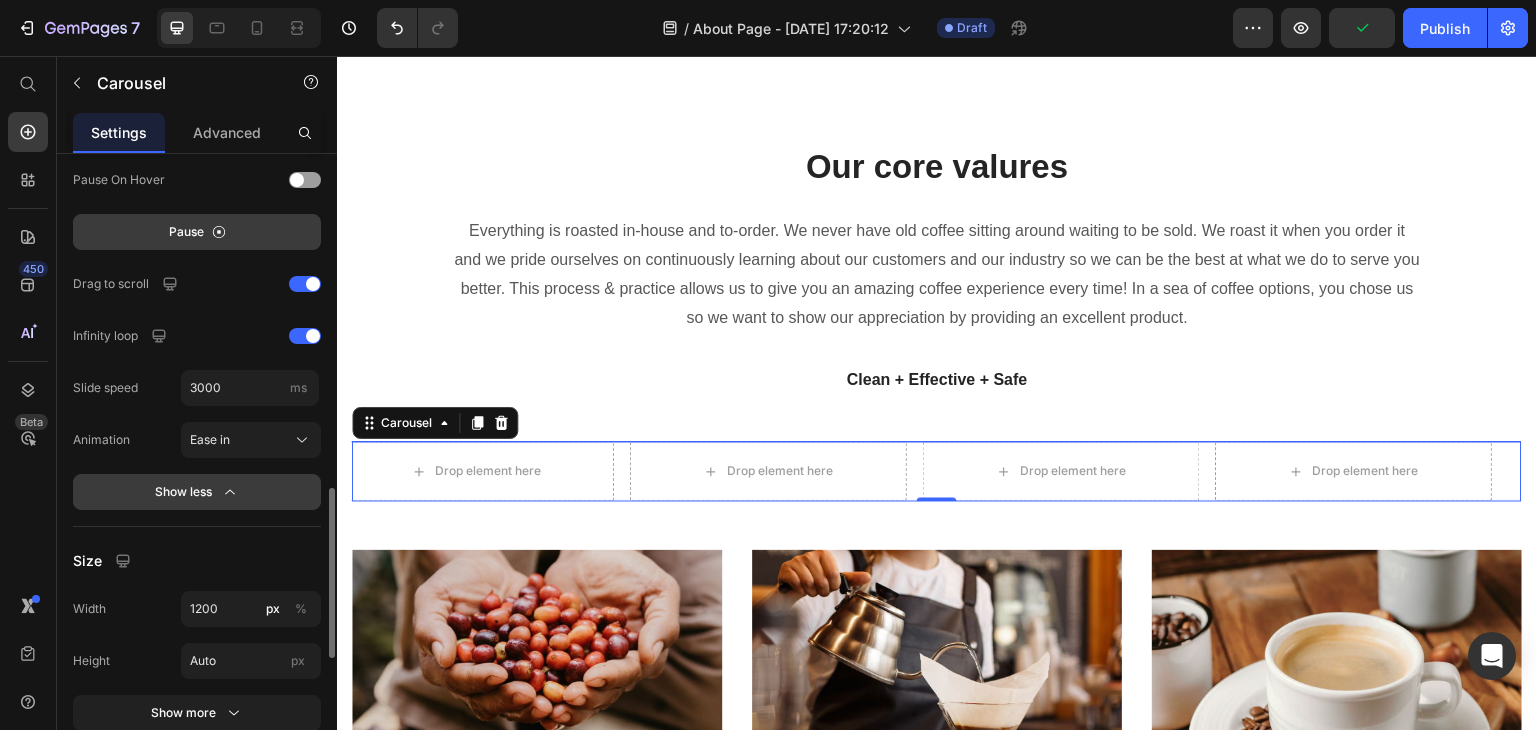 scroll, scrollTop: 1247, scrollLeft: 0, axis: vertical 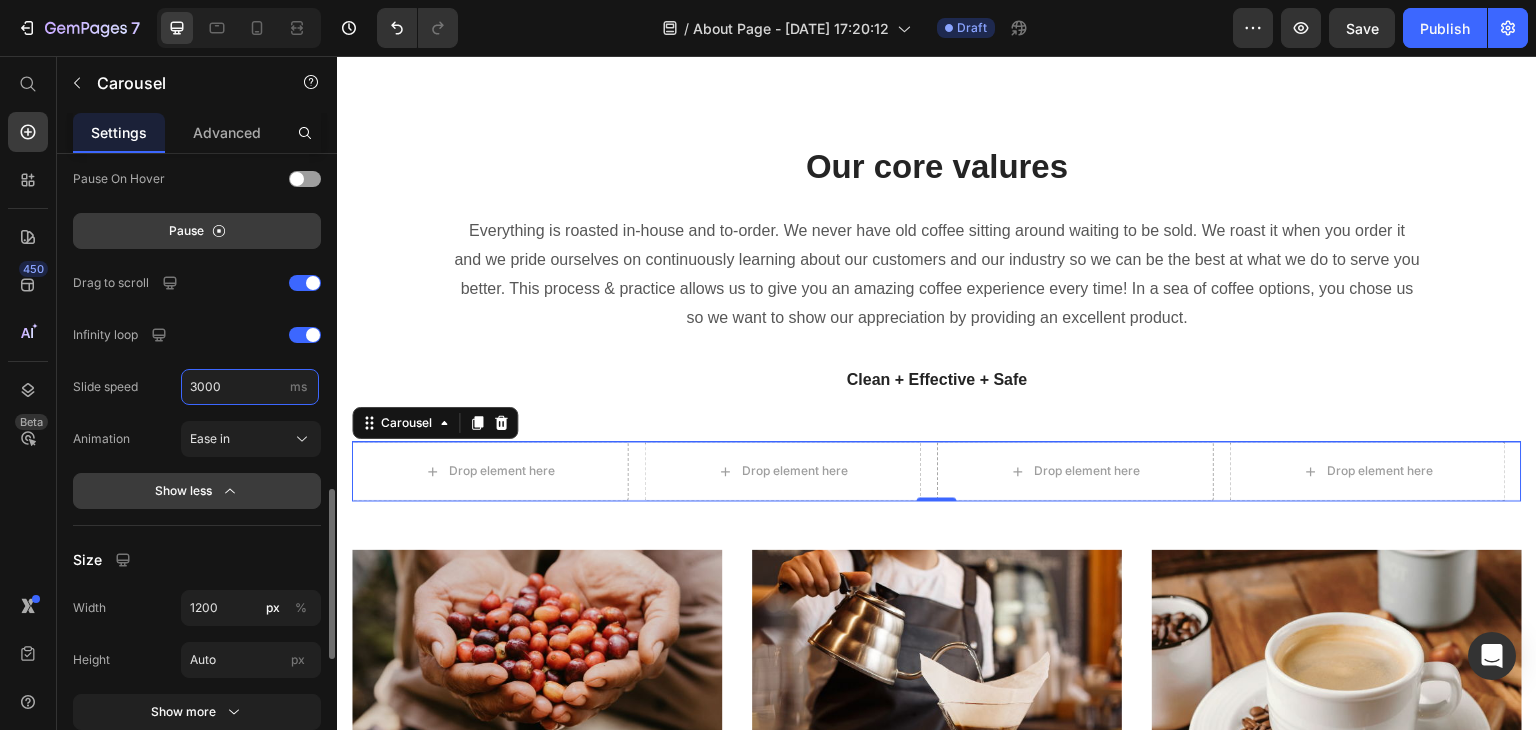 click on "3000" at bounding box center (250, 387) 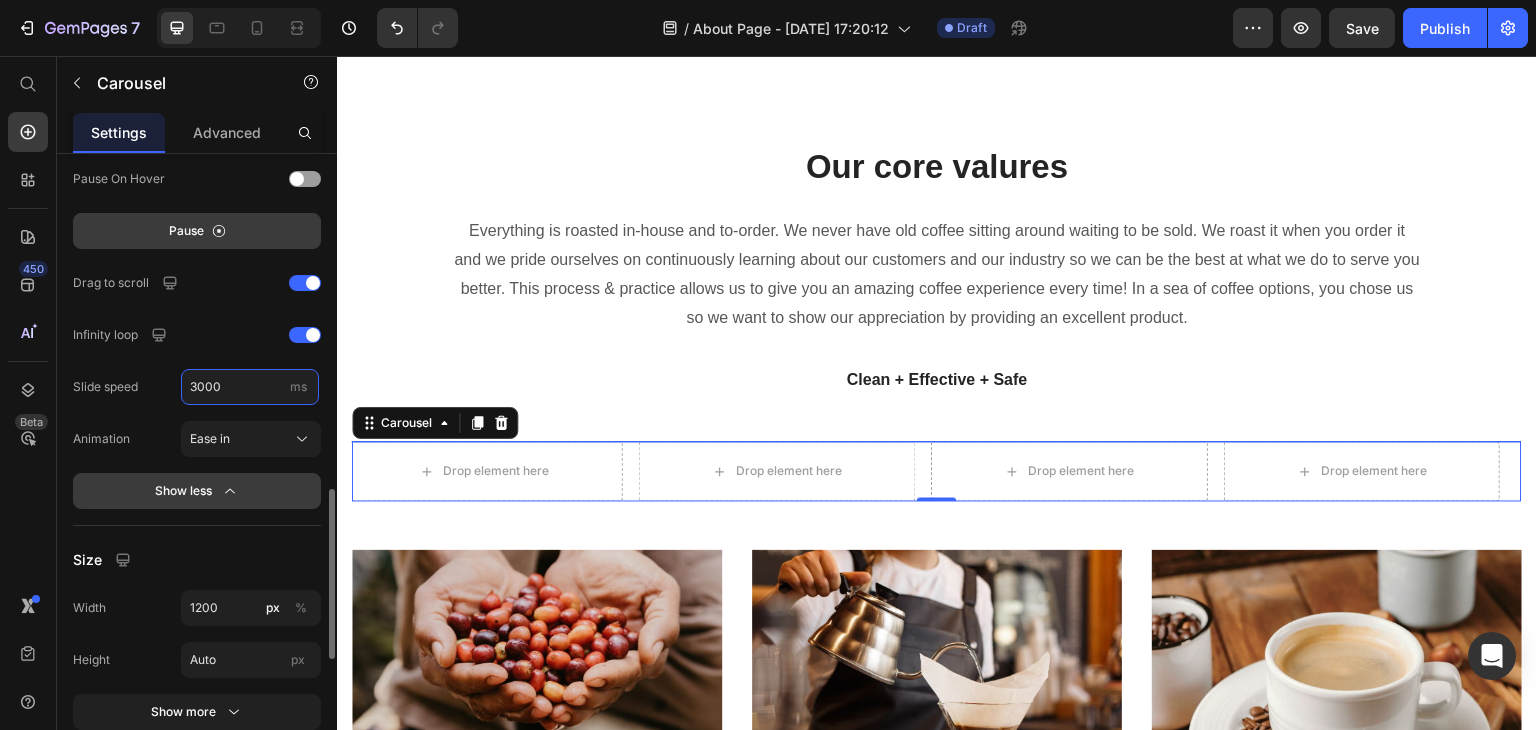 click on "3000" at bounding box center [250, 387] 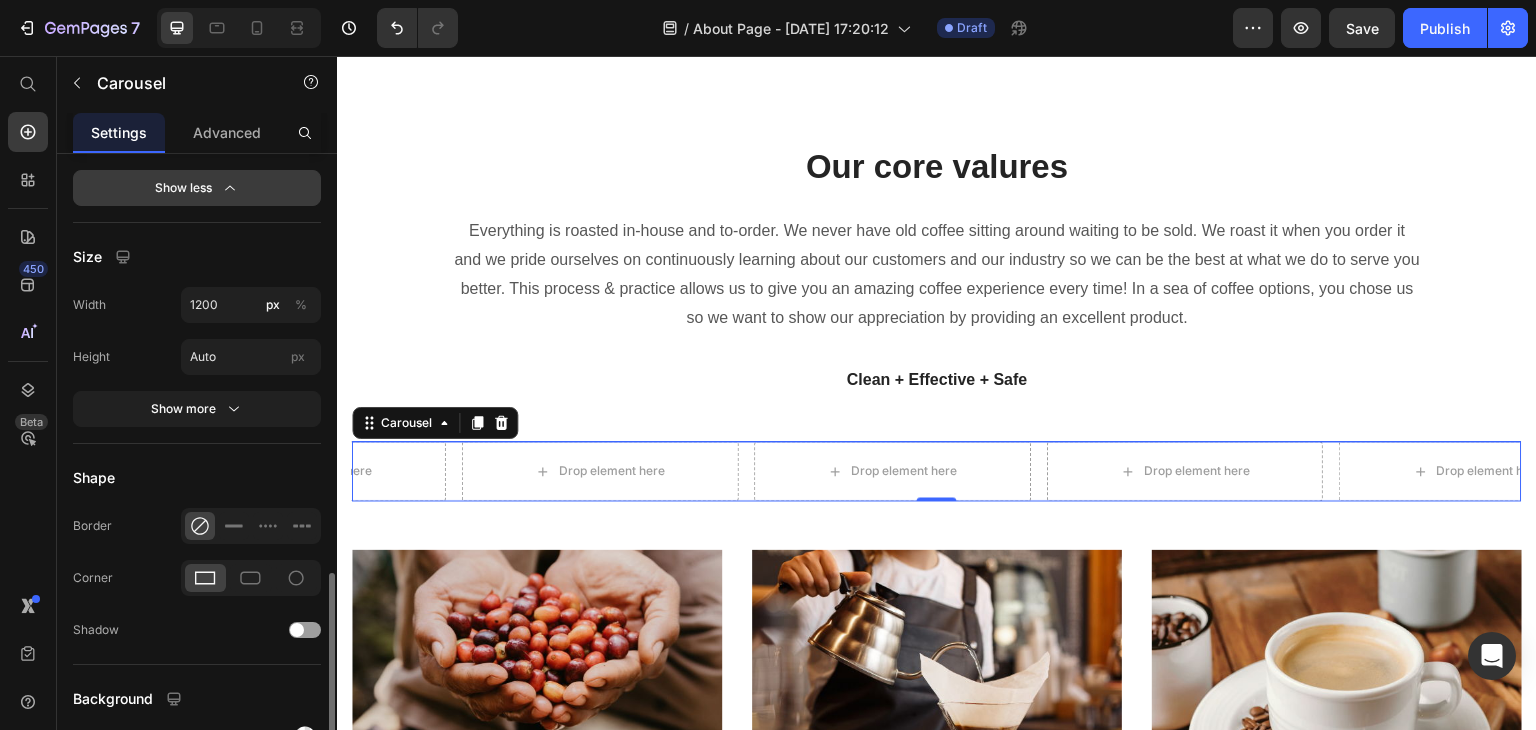 scroll, scrollTop: 1556, scrollLeft: 0, axis: vertical 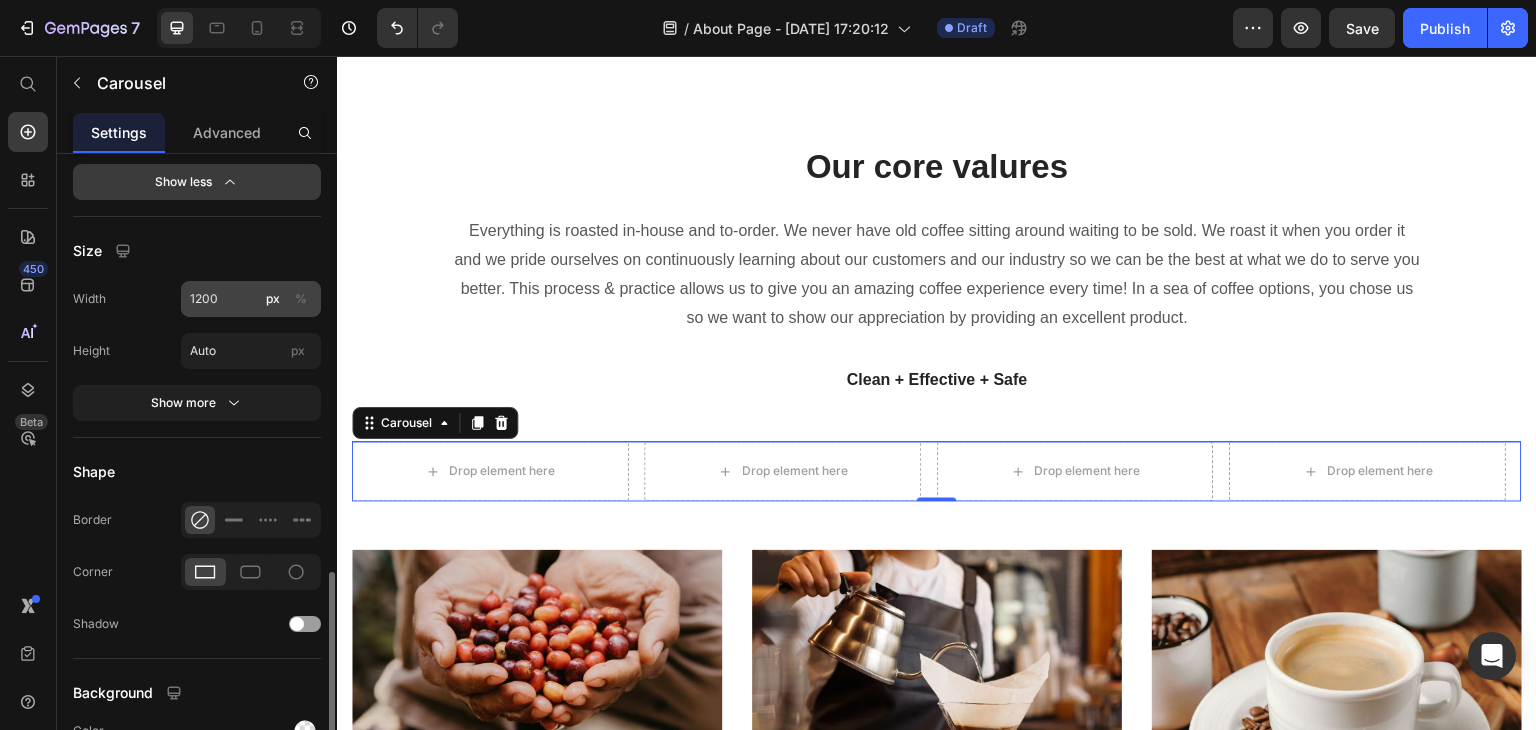 type on "3000" 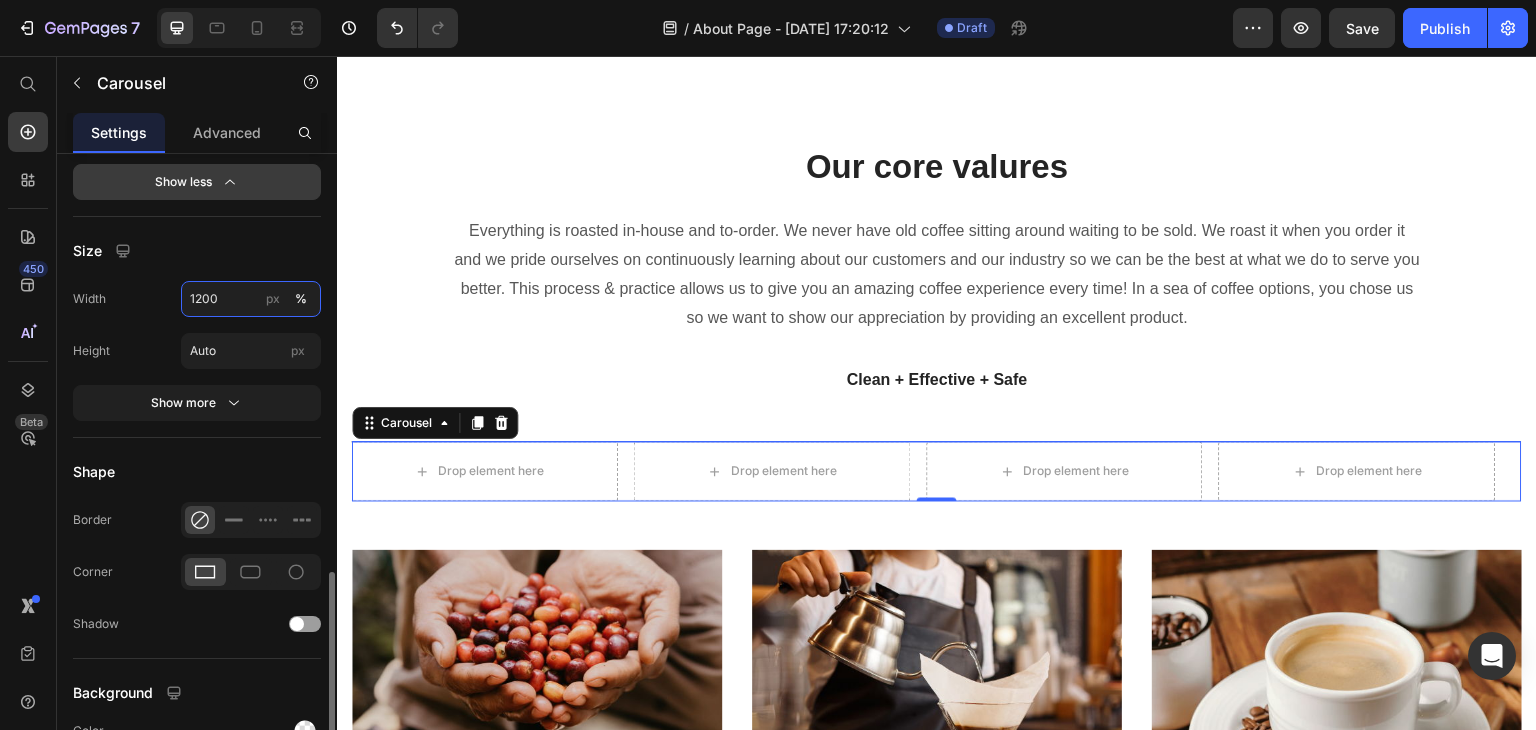click on "1200" at bounding box center [251, 299] 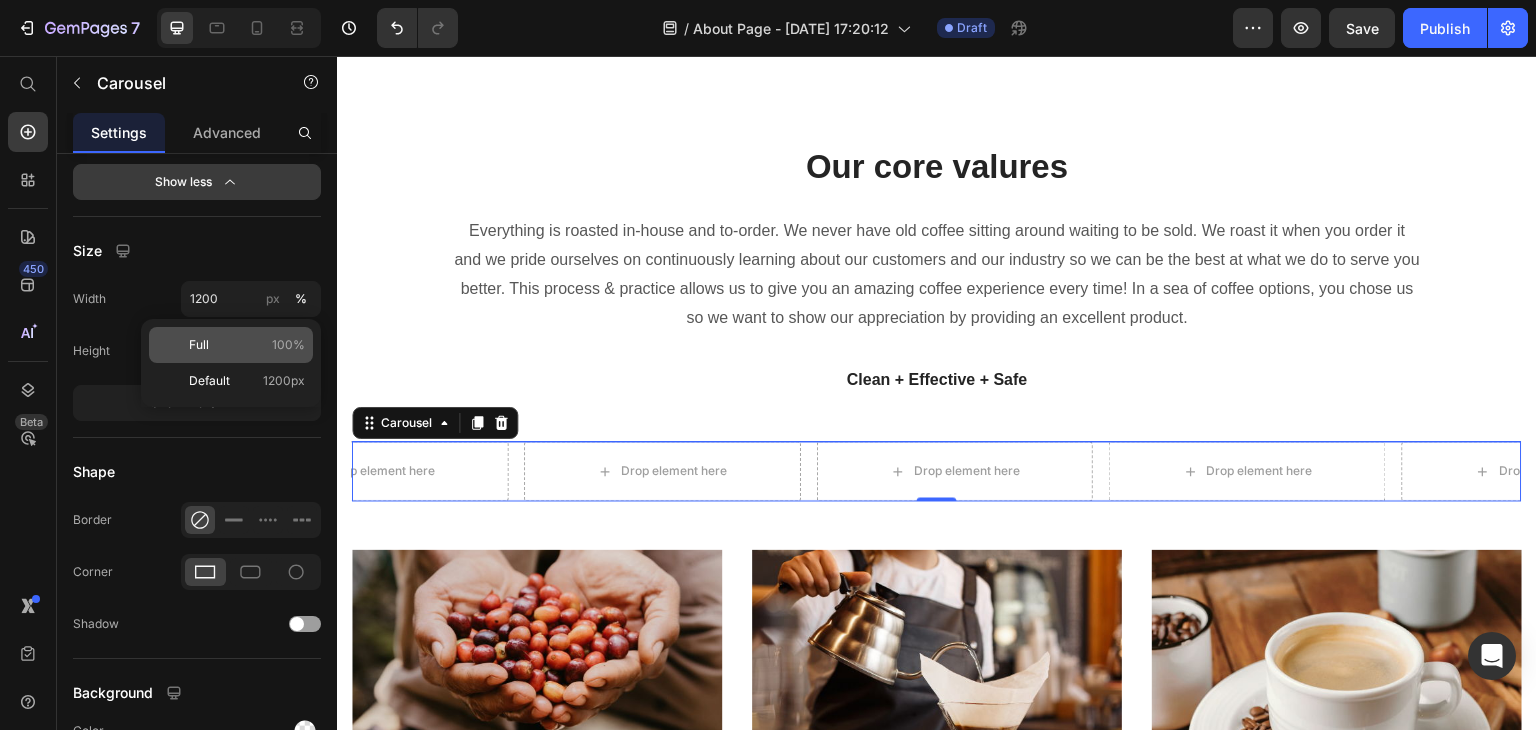 click on "Full 100%" at bounding box center (247, 345) 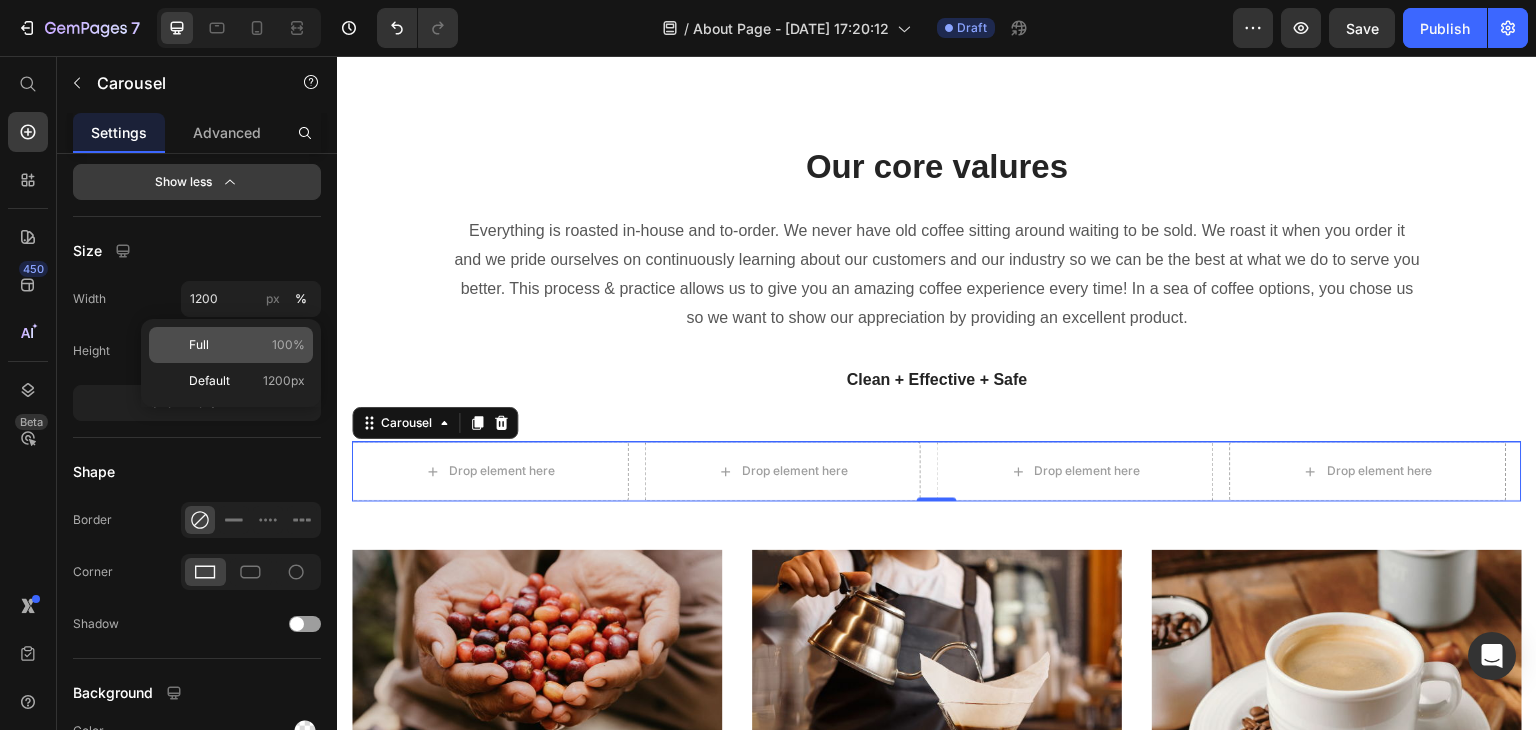 type on "100" 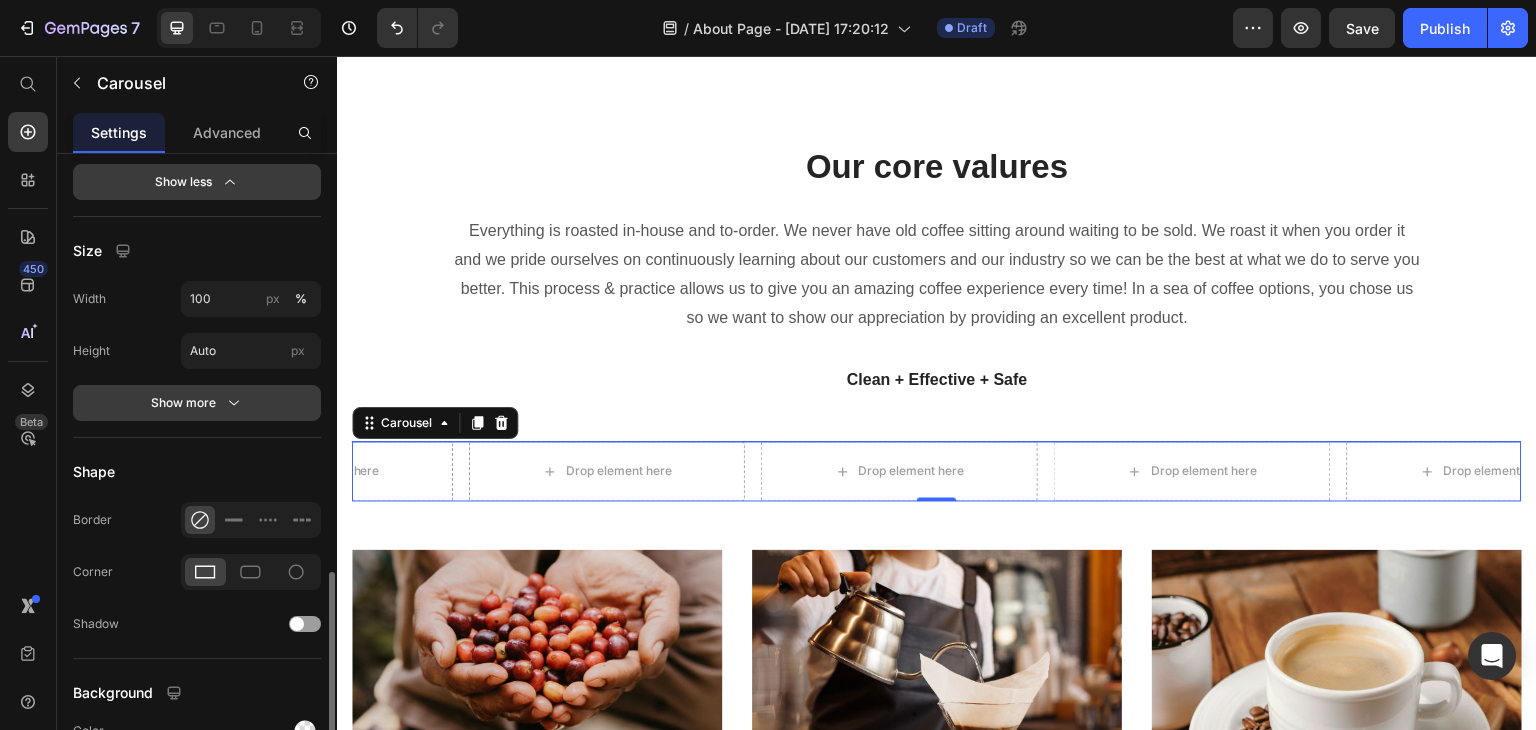 click on "Show more" at bounding box center [197, 403] 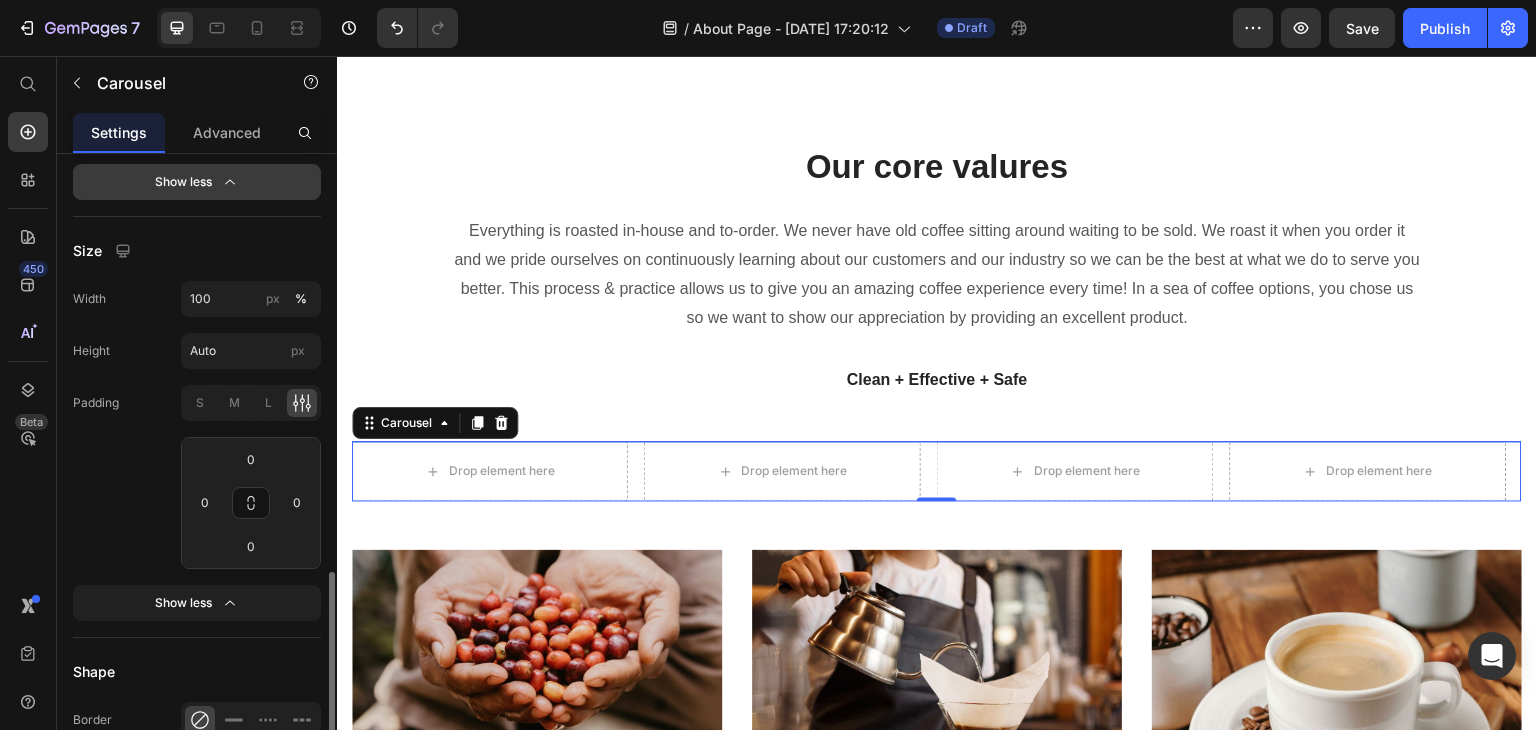 click on "Padding S M L 0 0 0 0" 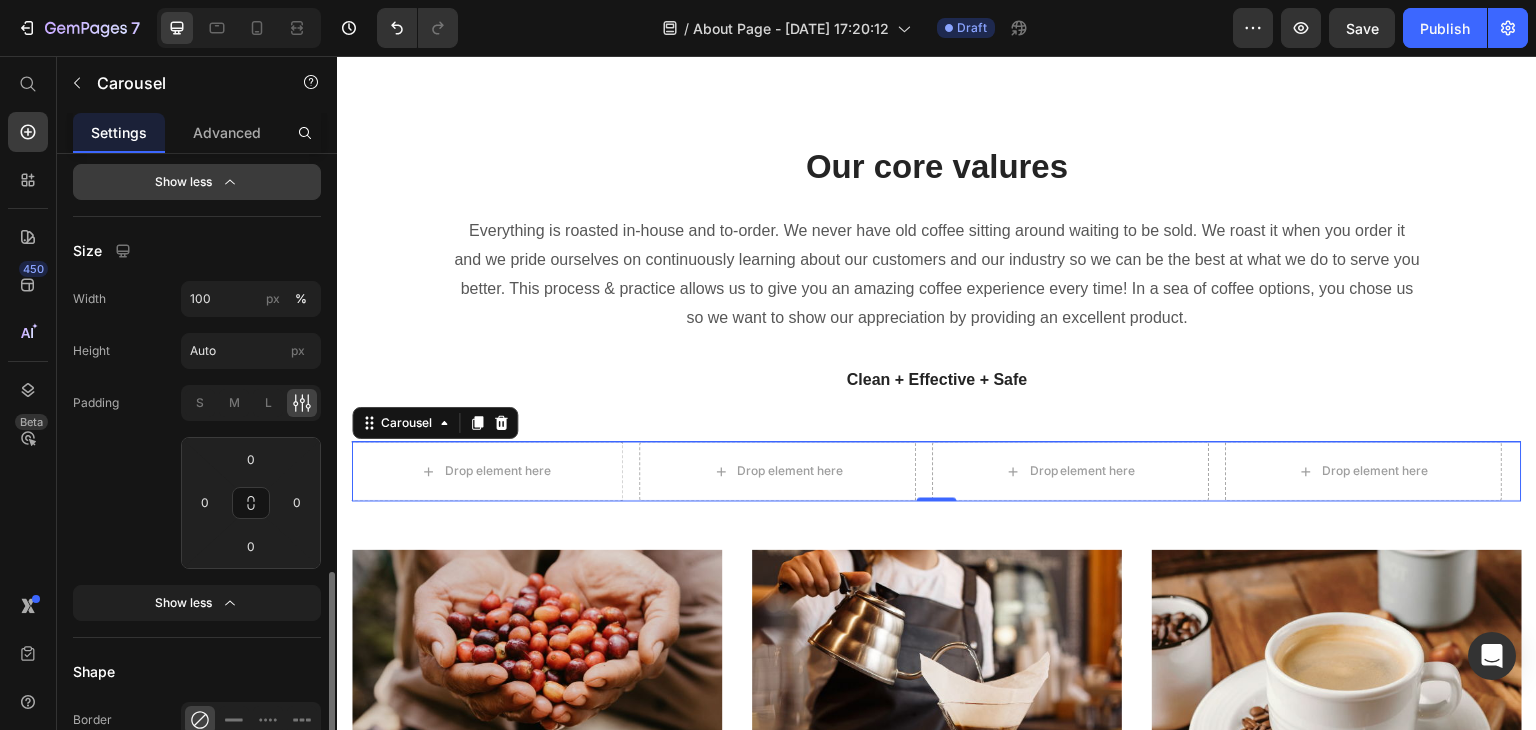 scroll, scrollTop: 1590, scrollLeft: 0, axis: vertical 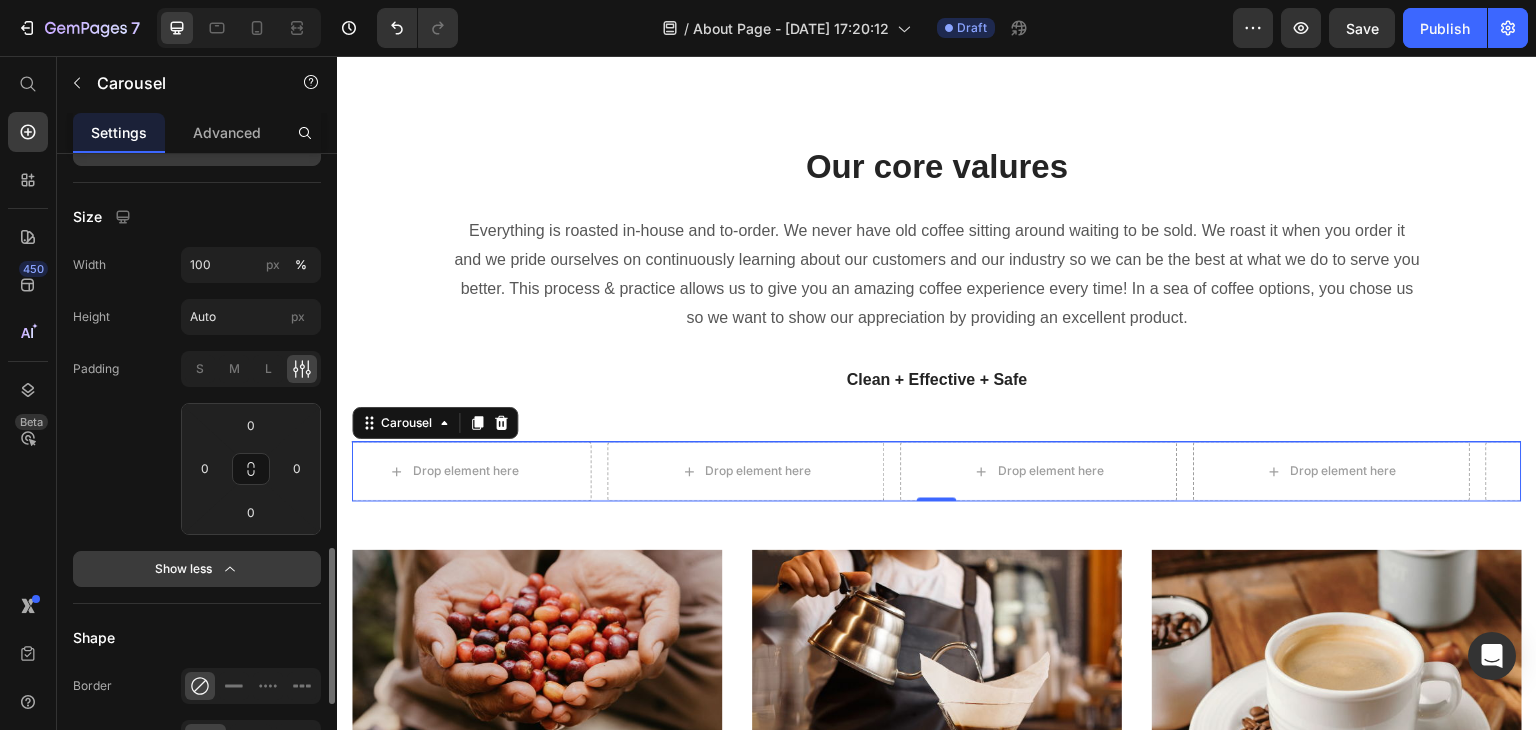 click on "Show less" at bounding box center (197, 569) 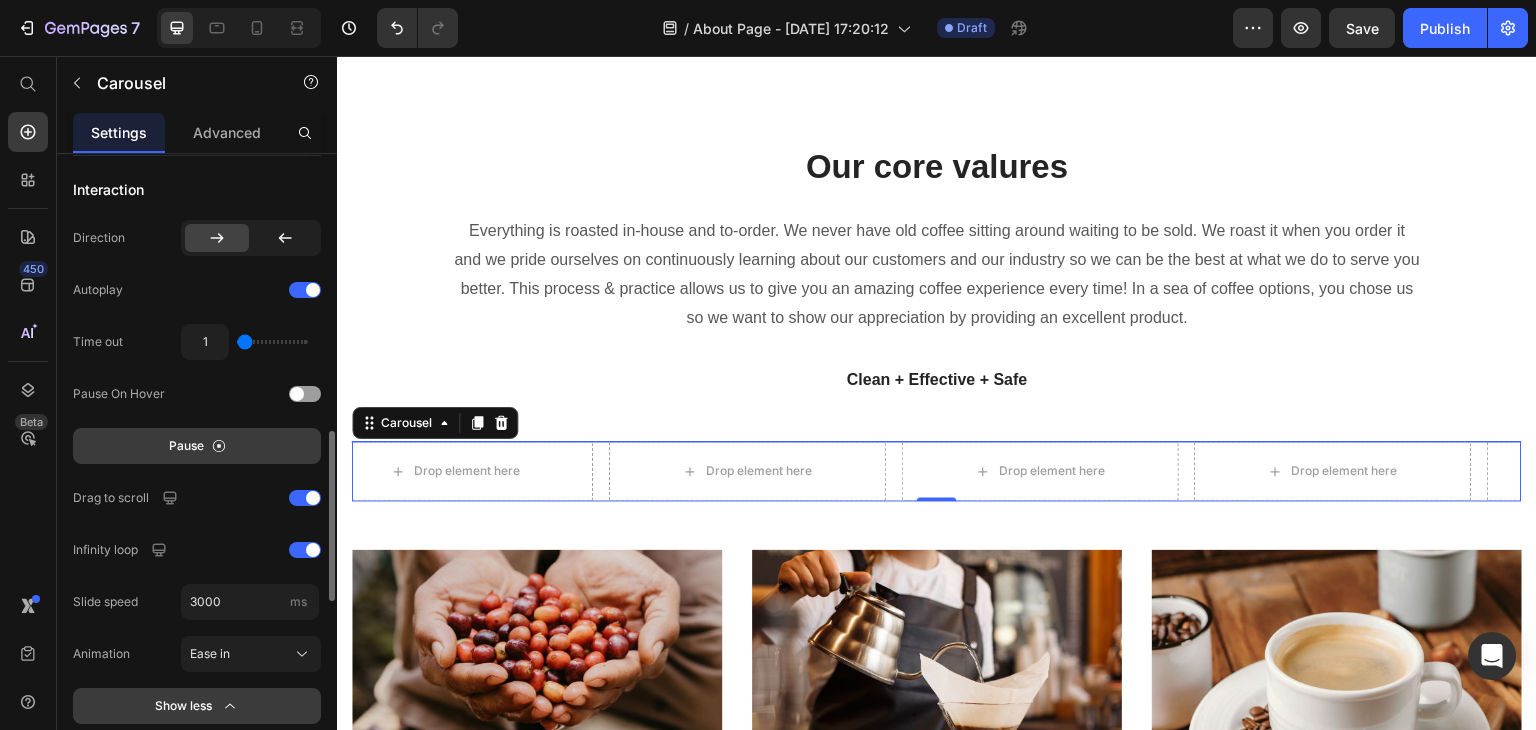 scroll, scrollTop: 1002, scrollLeft: 0, axis: vertical 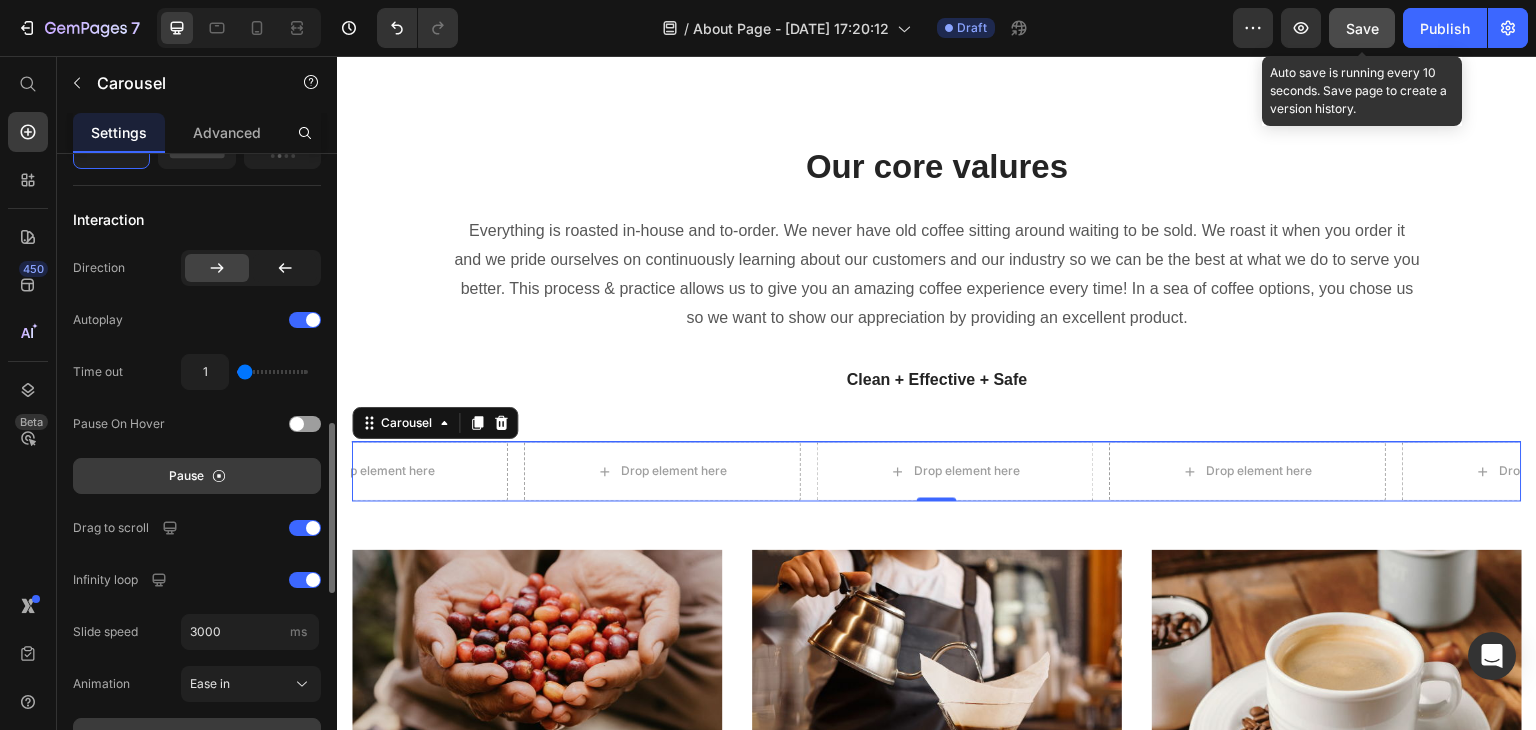 click on "Save" 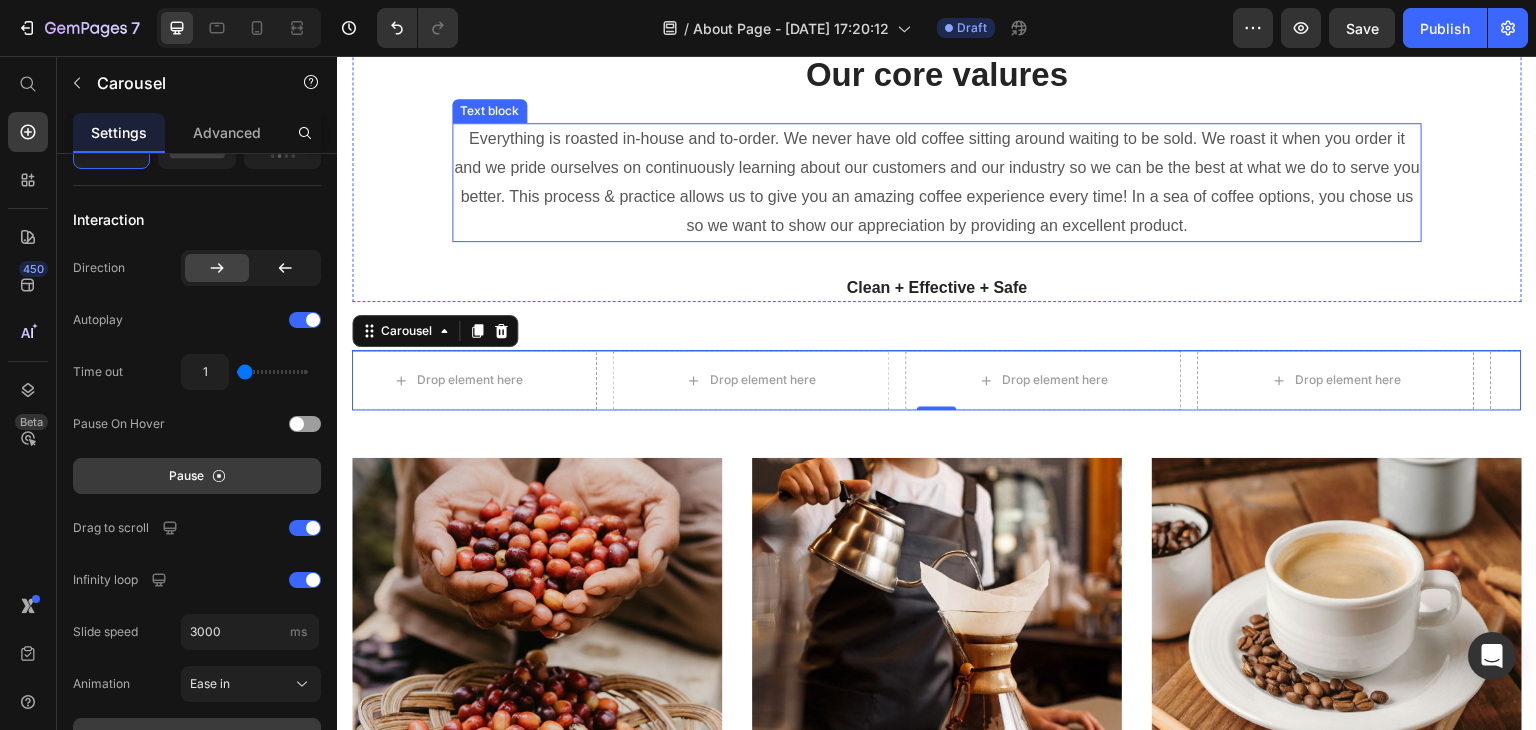 scroll, scrollTop: 1531, scrollLeft: 0, axis: vertical 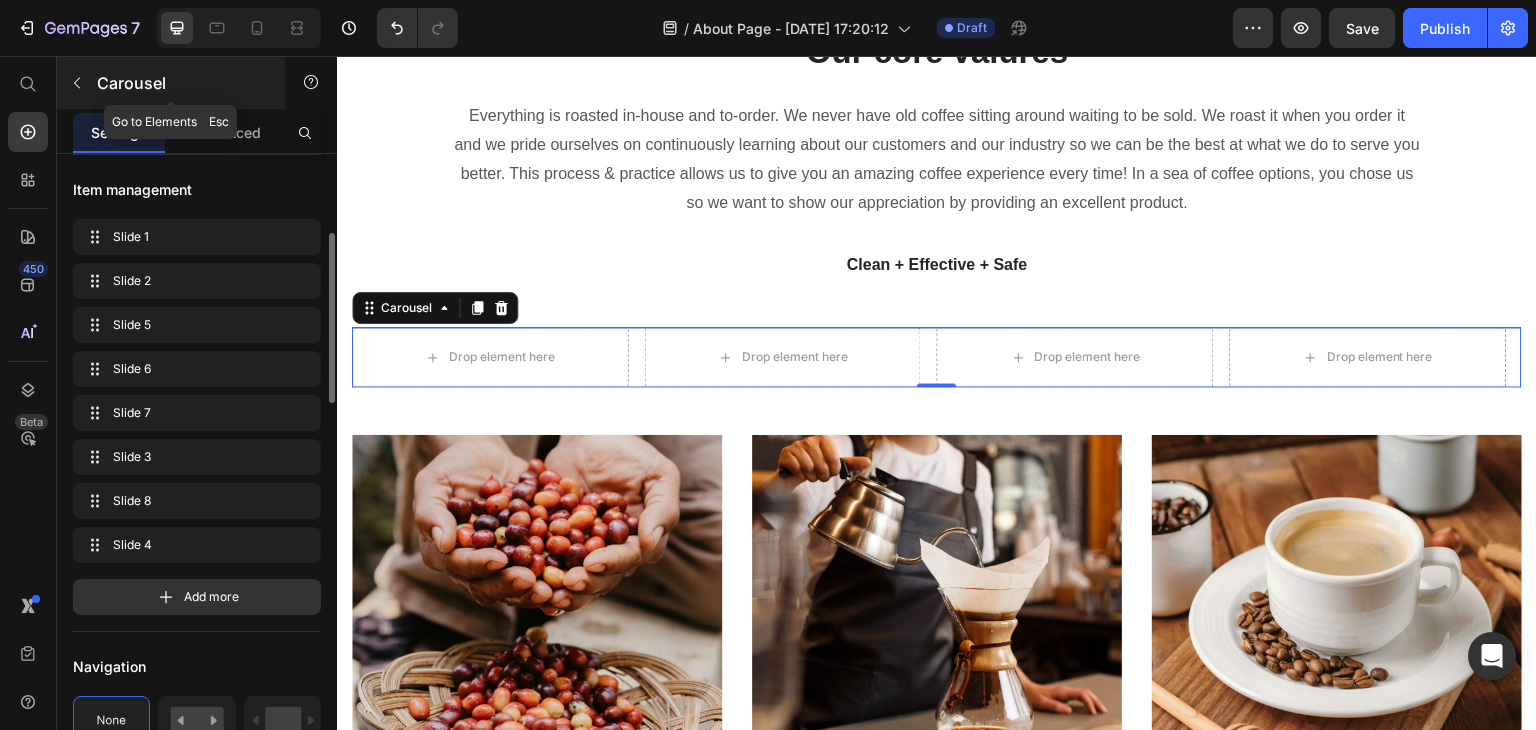 click 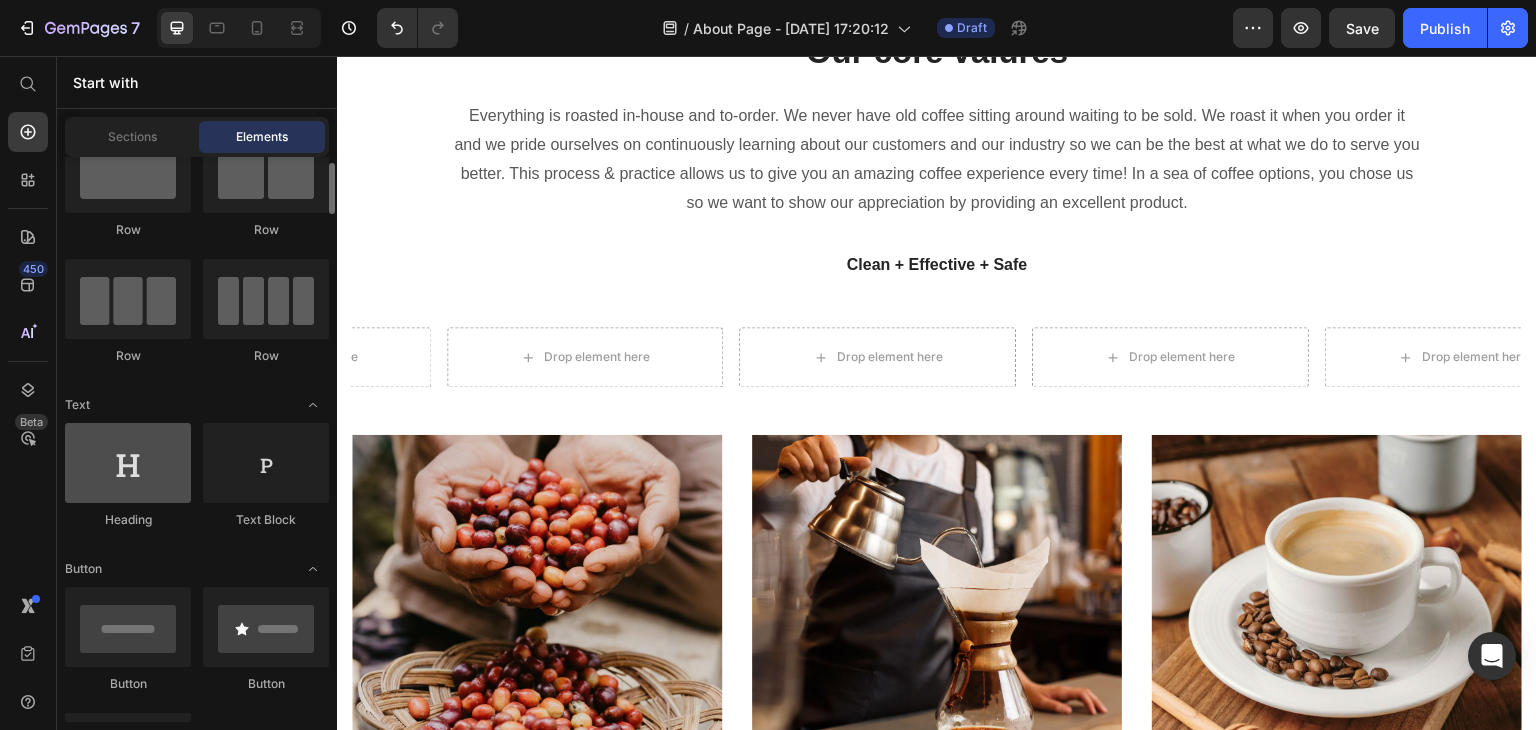 scroll, scrollTop: 70, scrollLeft: 0, axis: vertical 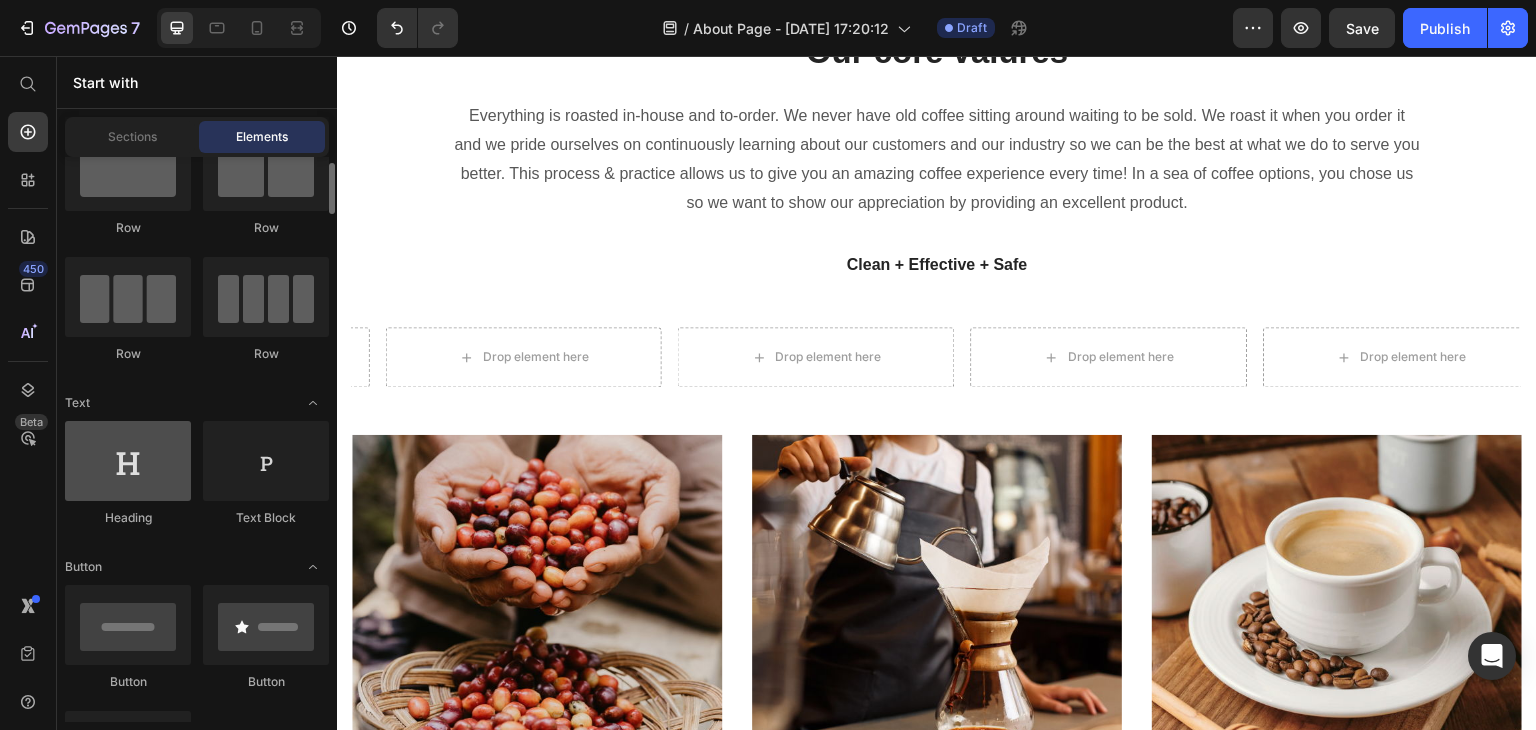 click at bounding box center [128, 461] 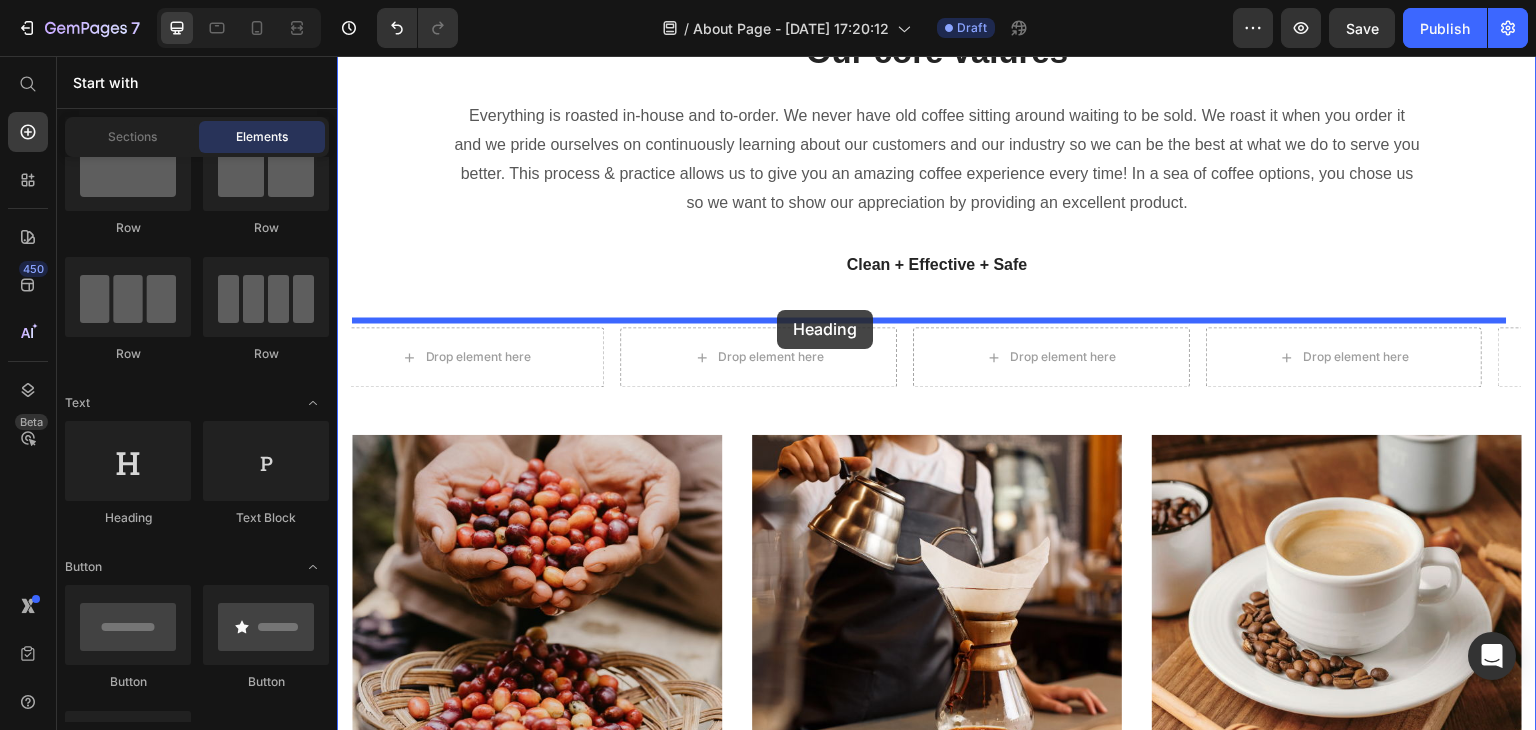 drag, startPoint x: 457, startPoint y: 514, endPoint x: 777, endPoint y: 310, distance: 379.49442 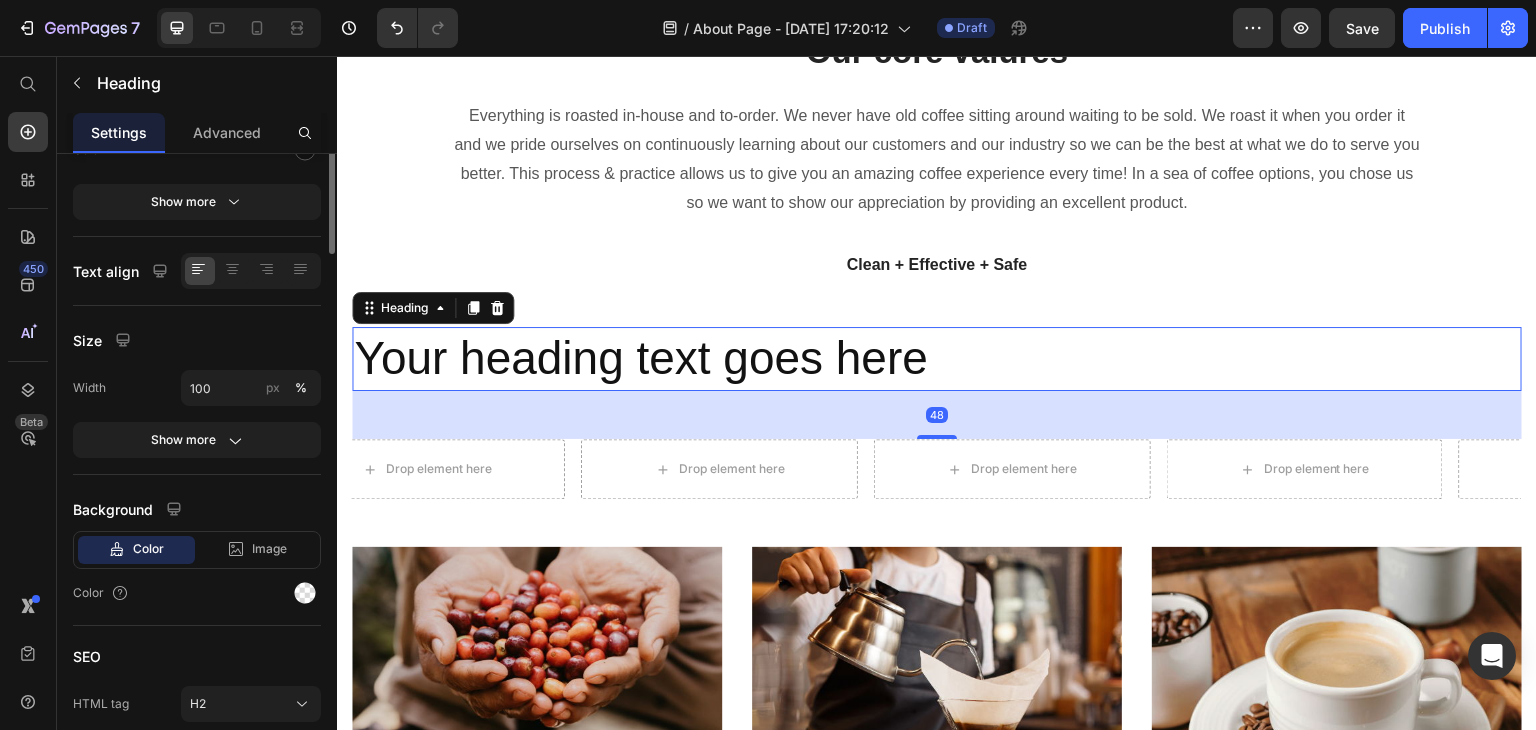scroll, scrollTop: 0, scrollLeft: 0, axis: both 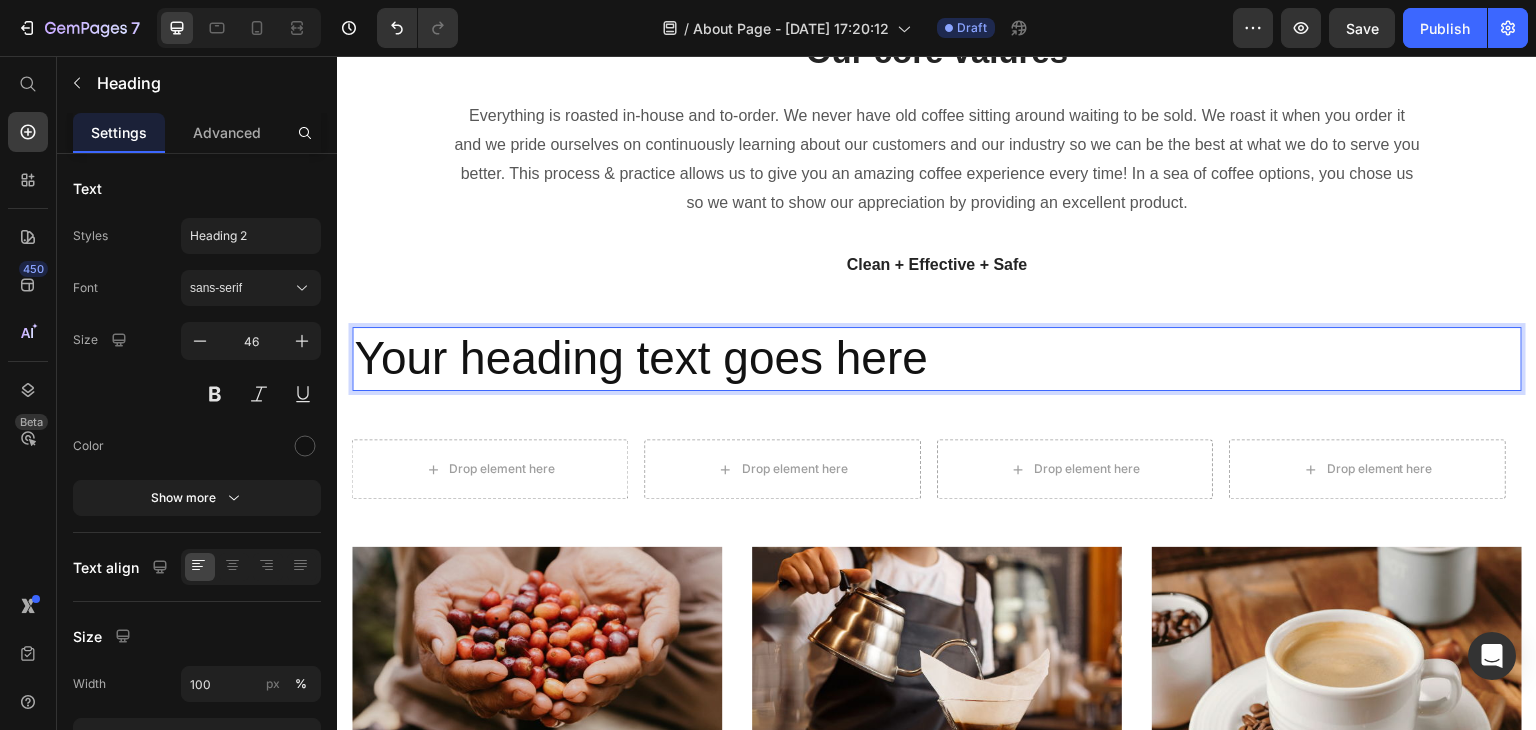 click on "Your heading text goes here" at bounding box center (937, 359) 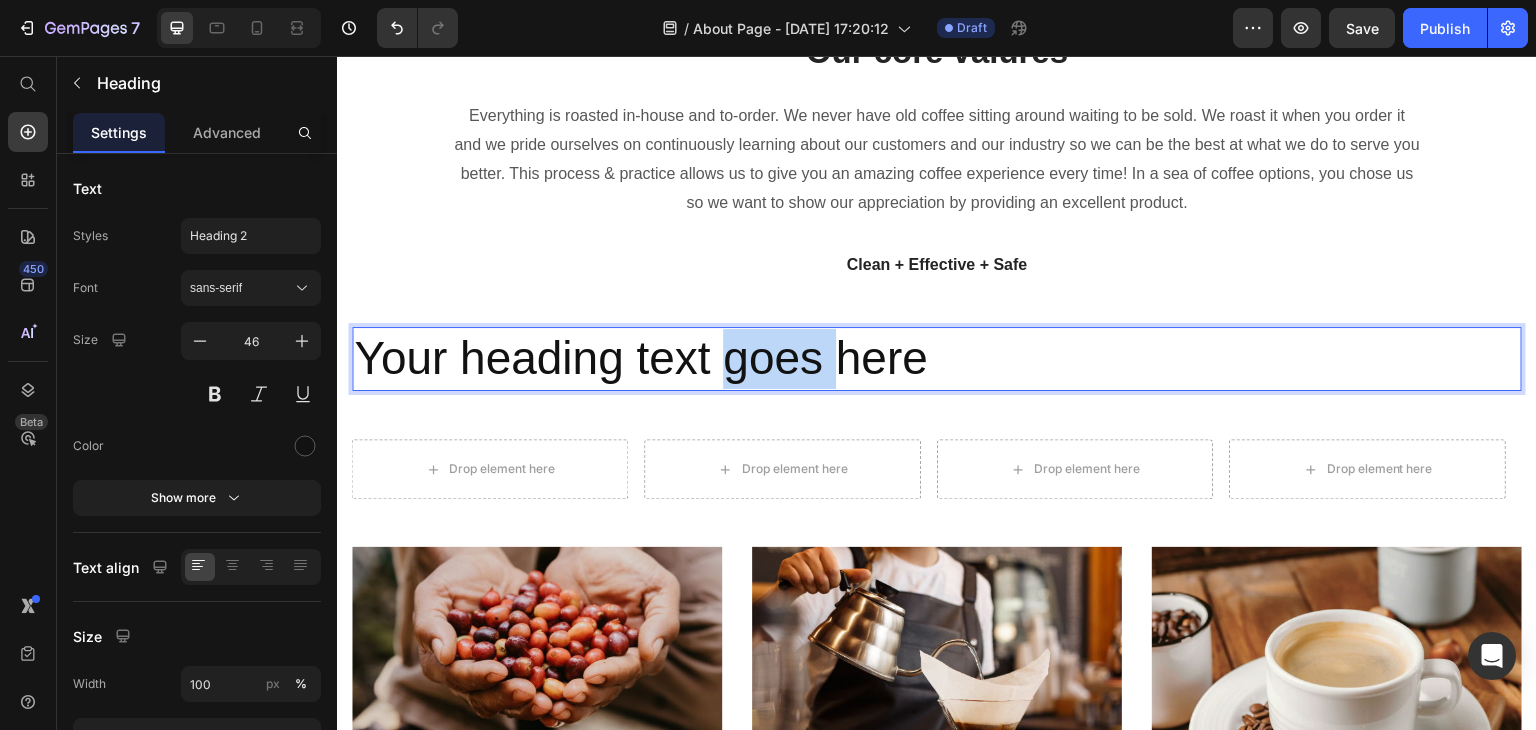 click on "Your heading text goes here" at bounding box center [937, 359] 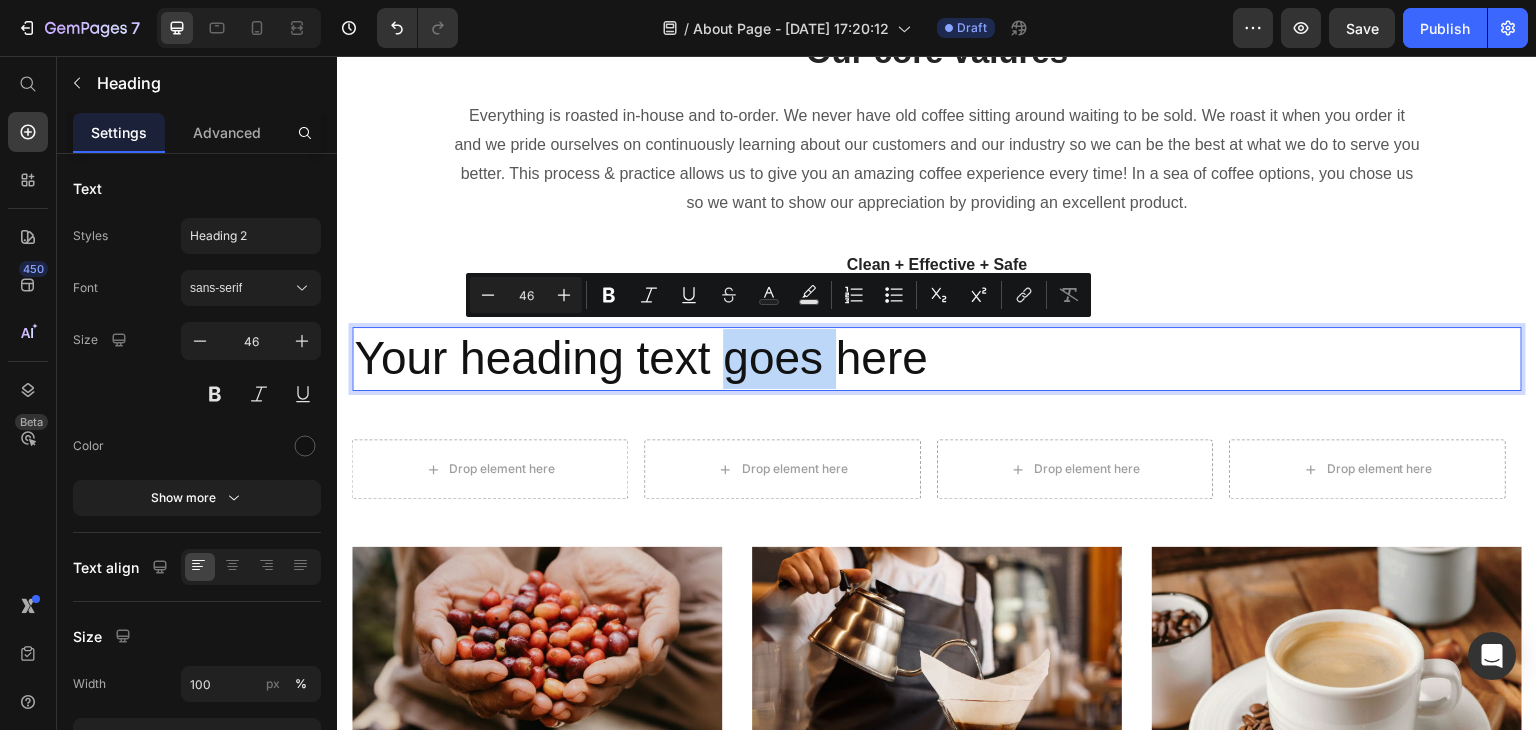 click on "Your heading text goes here" at bounding box center [937, 359] 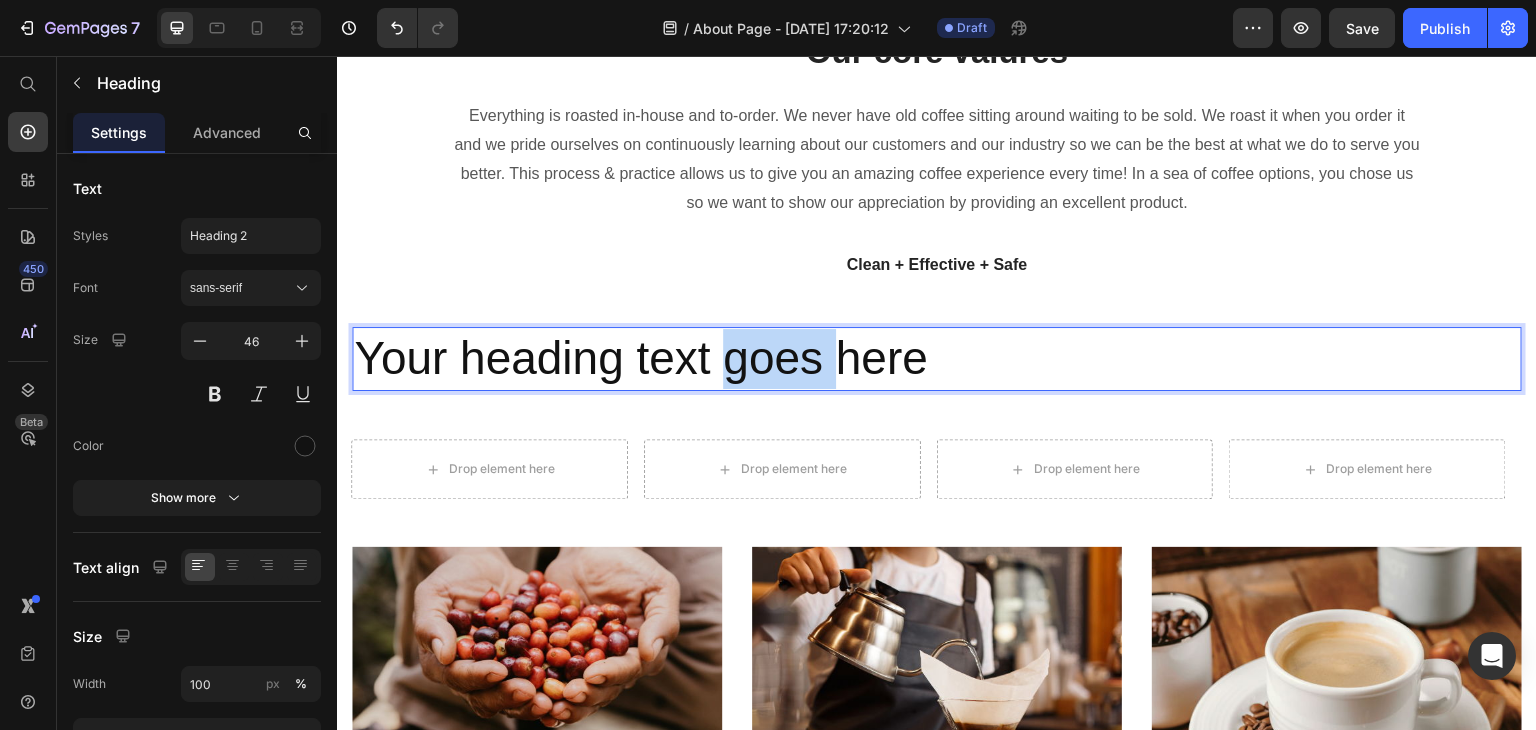 click on "Your heading text goes here" at bounding box center [937, 359] 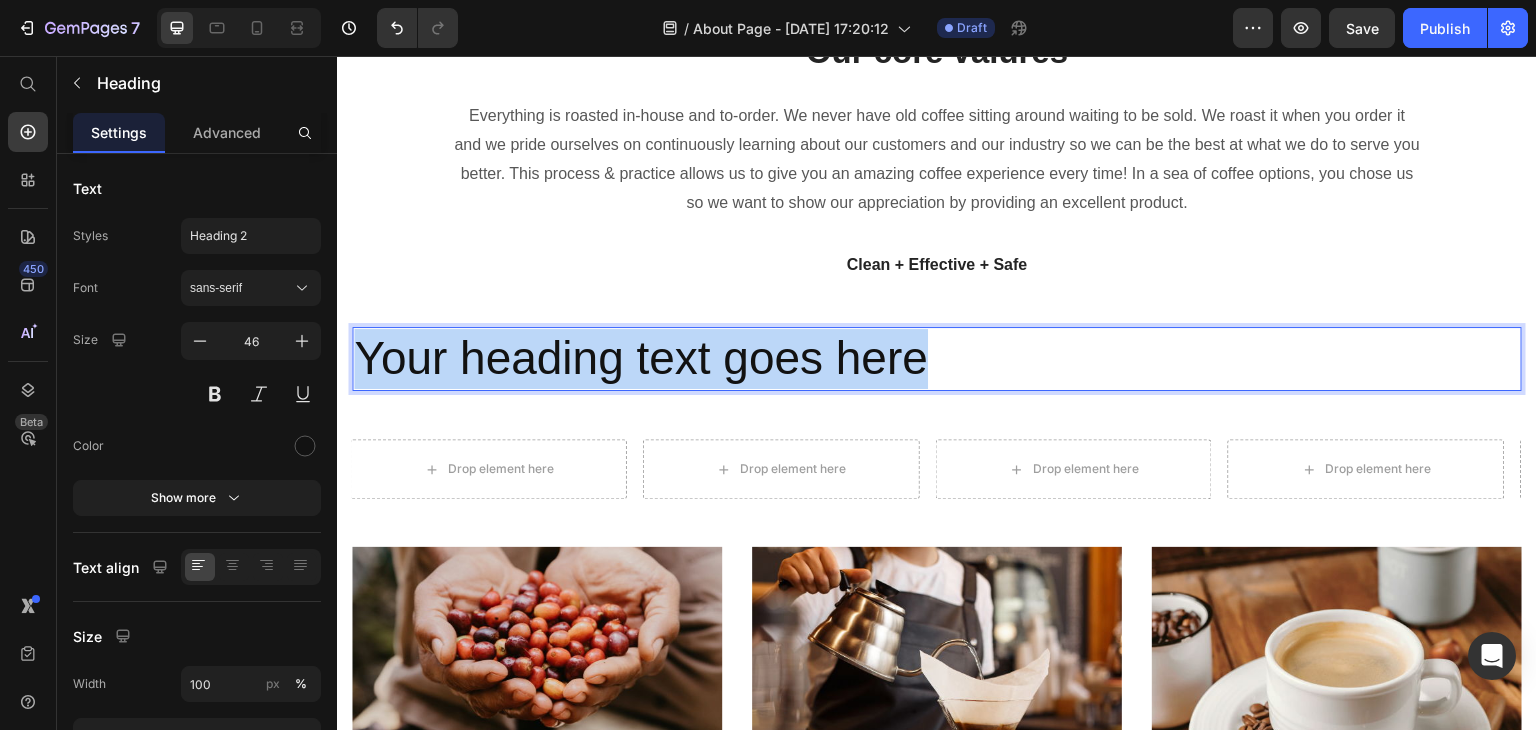 click on "Your heading text goes here" at bounding box center (937, 359) 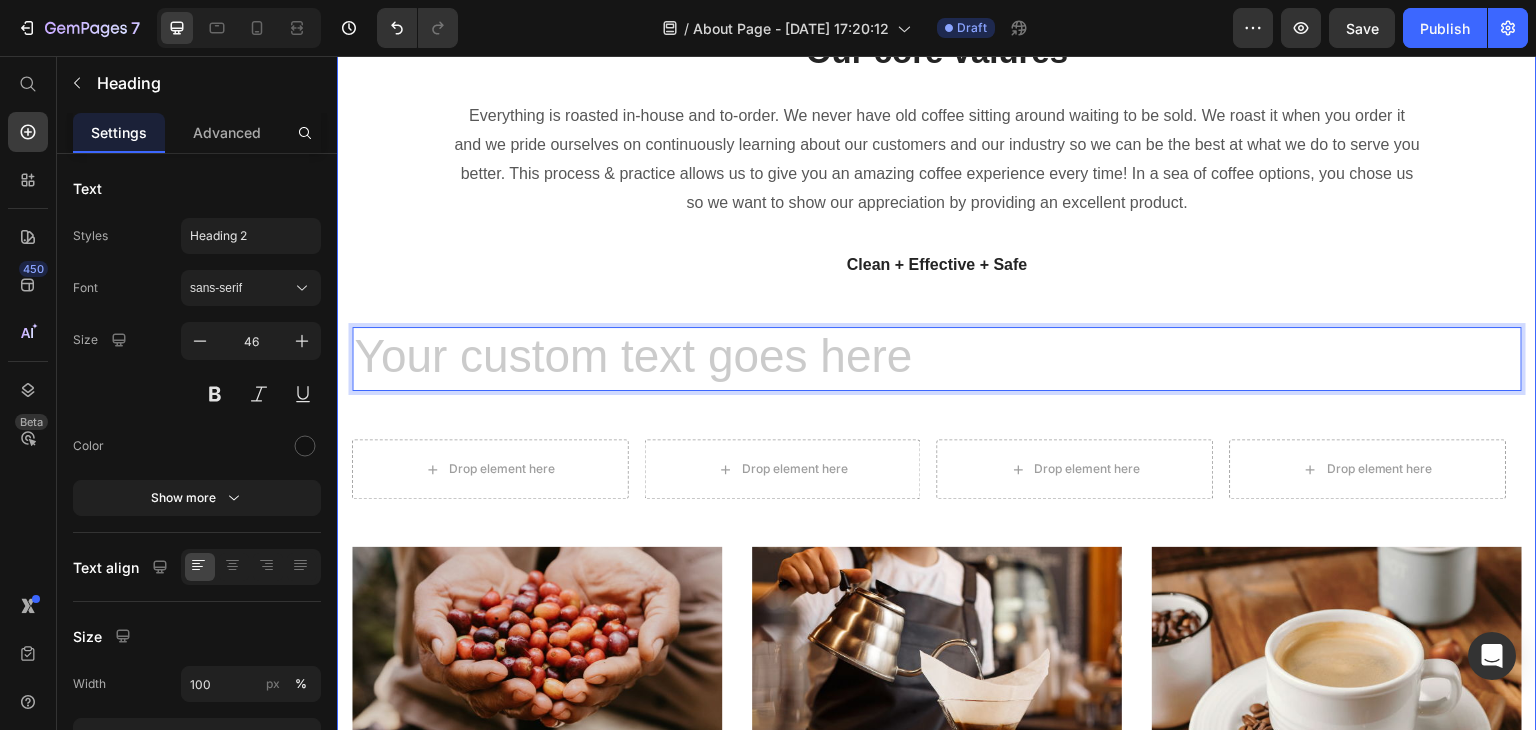 click on "Our core valures Heading Everything is roasted in-house and to-order. We never have old coffee sitting around waiting to be sold. We roast it when you order it and we pride ourselves on continuously learning about our customers and our industry so we can be the best at what we do to serve you better. This process & practice allows us to give you an amazing coffee experience every time! In a sea of coffee options, you chose us so we want to show our appreciation by providing an excellent product. Text block Clean + Effective + Safe Text block Row Heading   48
Drop element here
Drop element here
Drop element here
Drop element here
Drop element here
Drop element here
Drop element here
Drop element here Carousel Row Image 1. Formulation Text block Image 2. Testing & Regulations Text block Image 3. Production Text block Row the history of coffee might surprise you. “ Row" at bounding box center [937, 562] 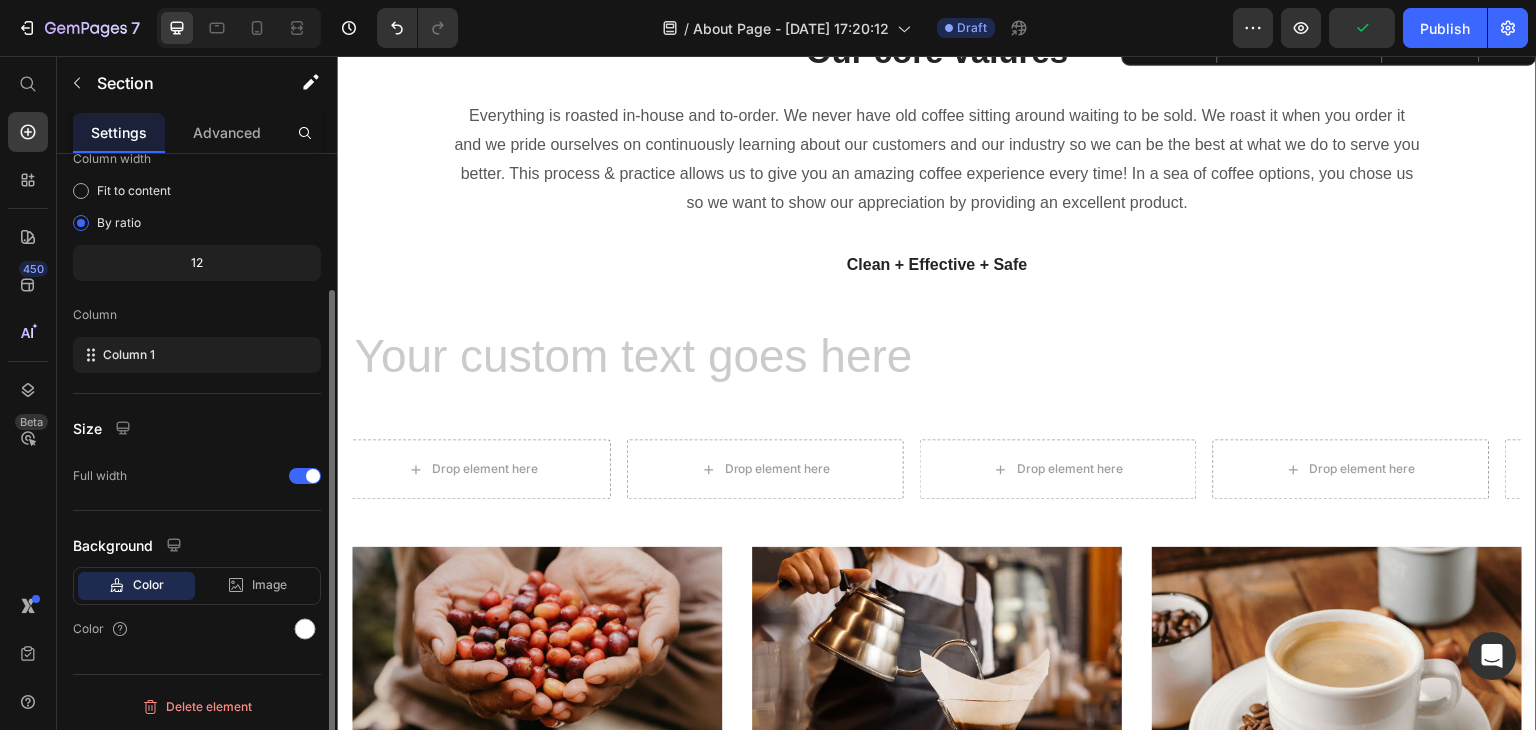 scroll, scrollTop: 0, scrollLeft: 0, axis: both 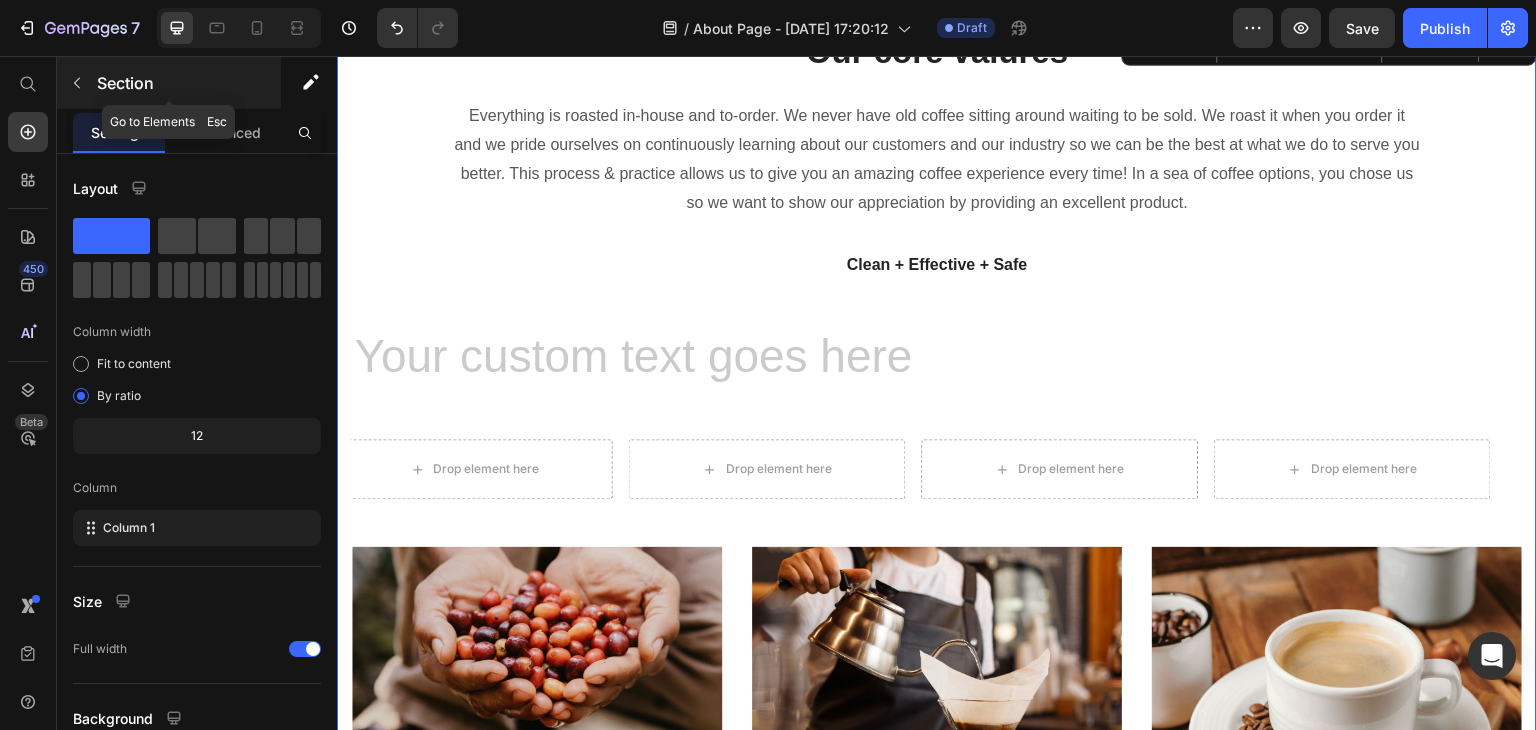 click at bounding box center [77, 83] 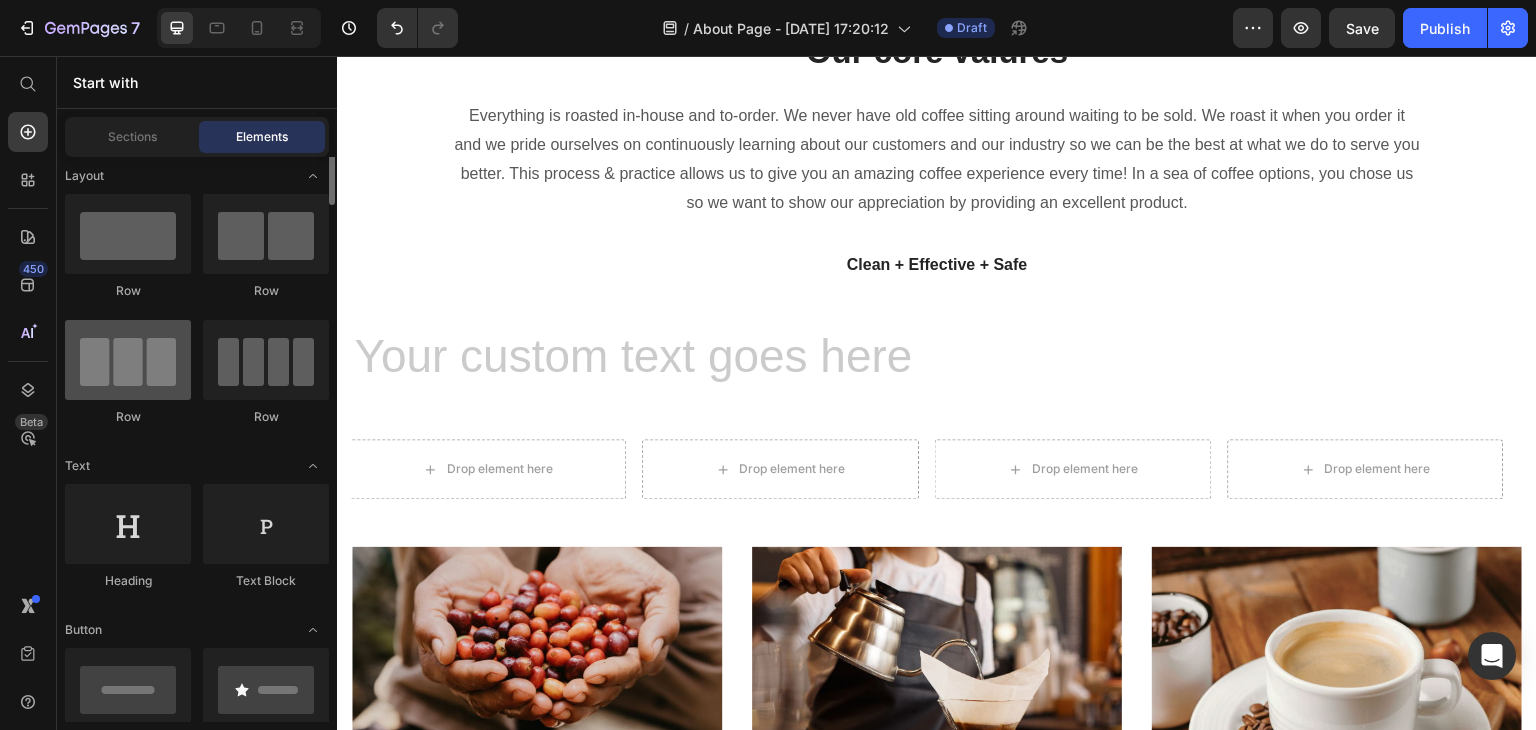 scroll, scrollTop: 0, scrollLeft: 0, axis: both 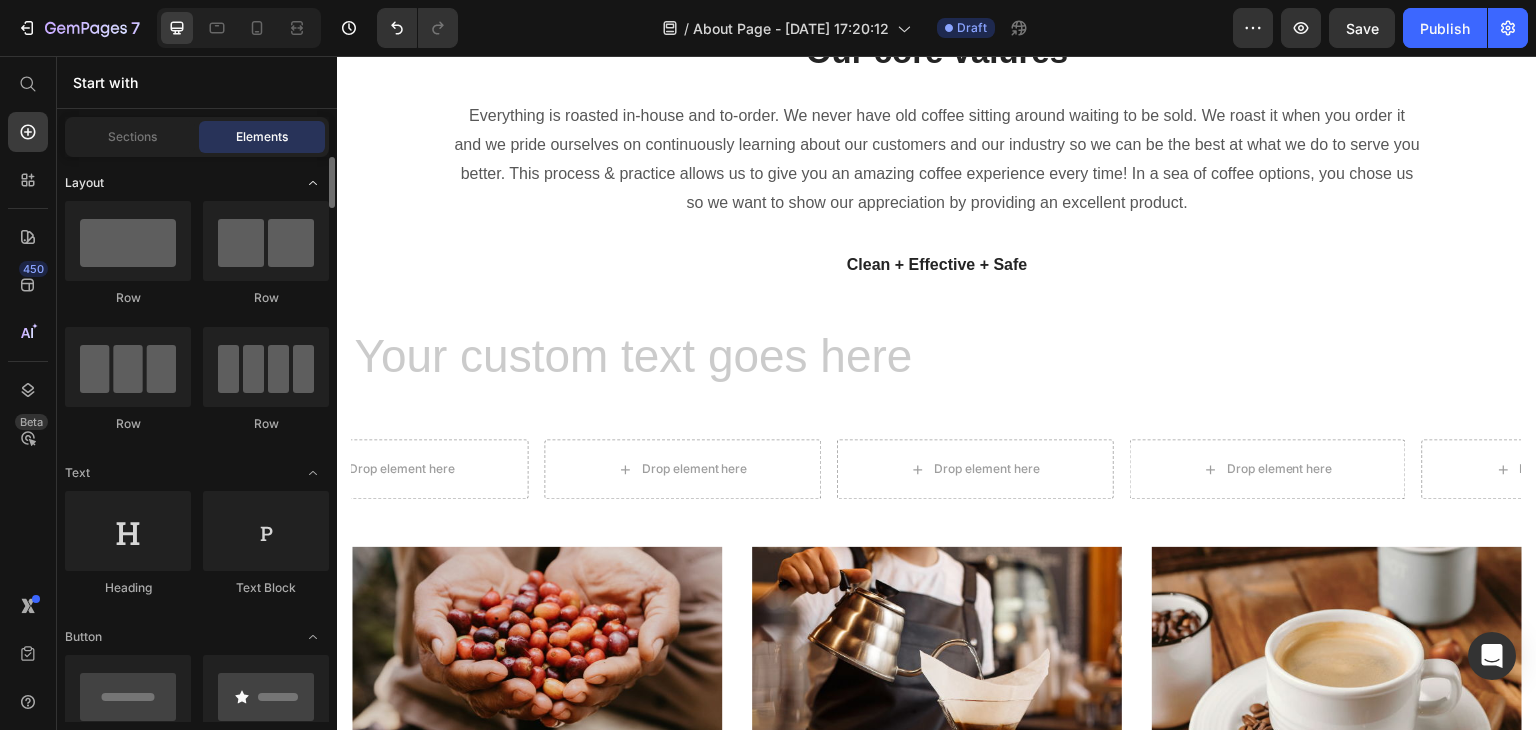 click 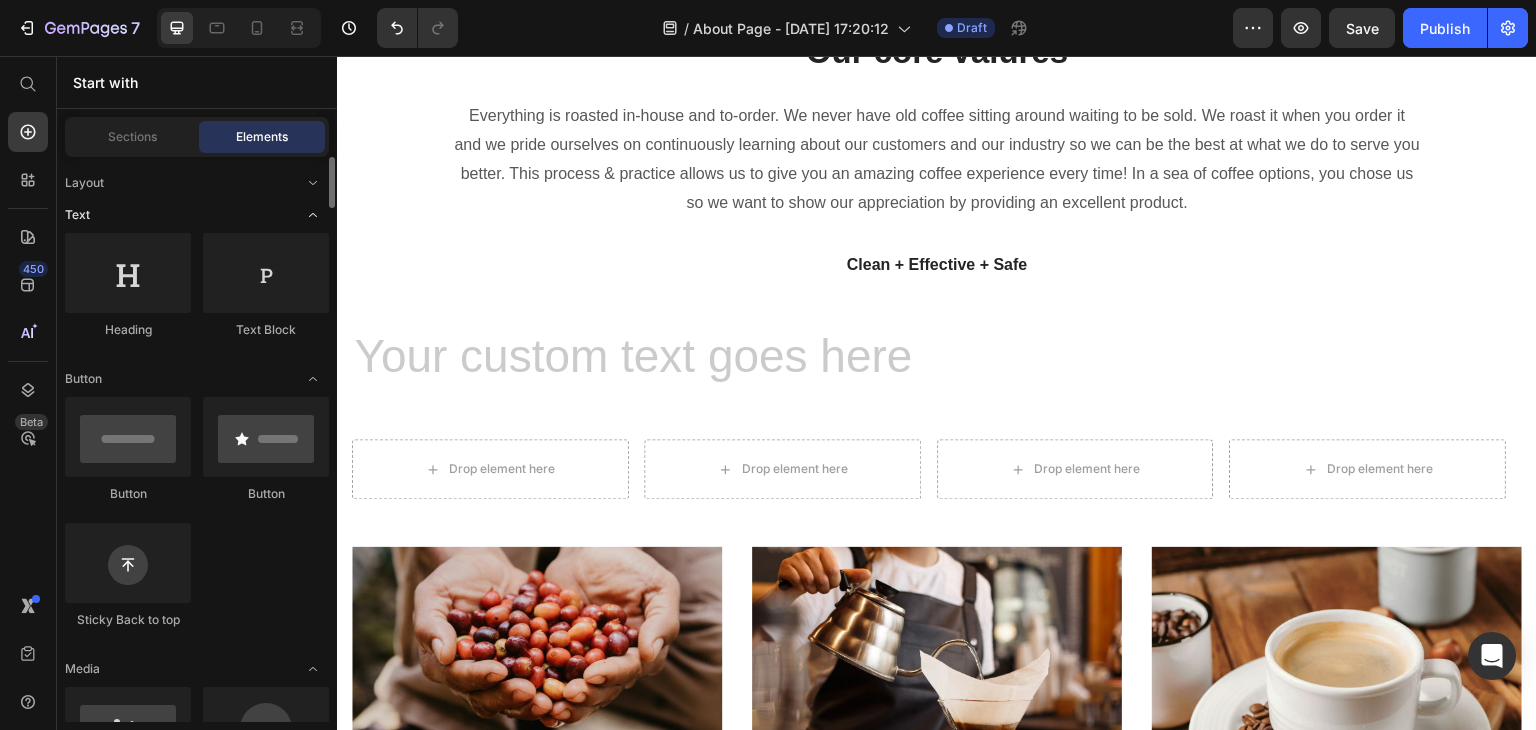 click at bounding box center [313, 215] 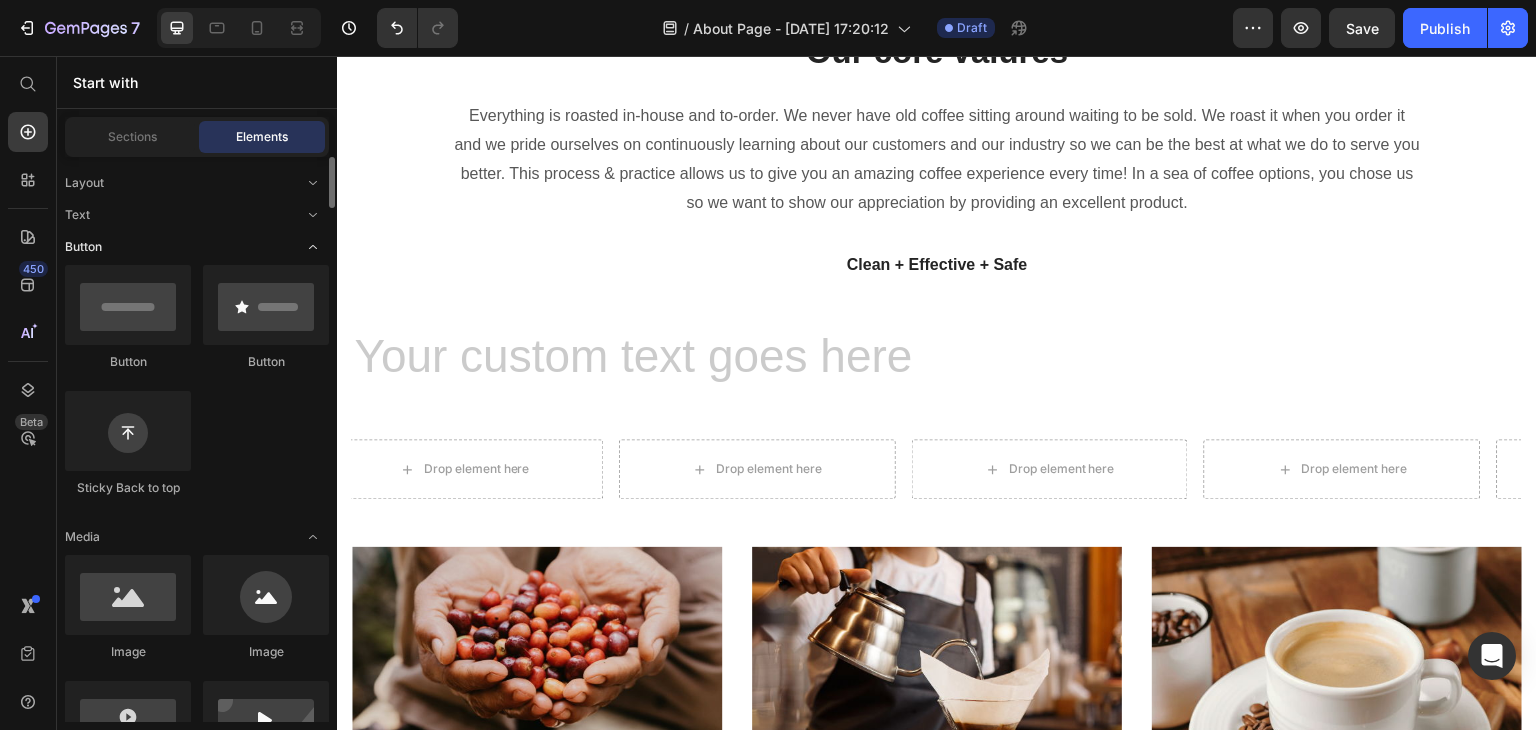 click on "Button" 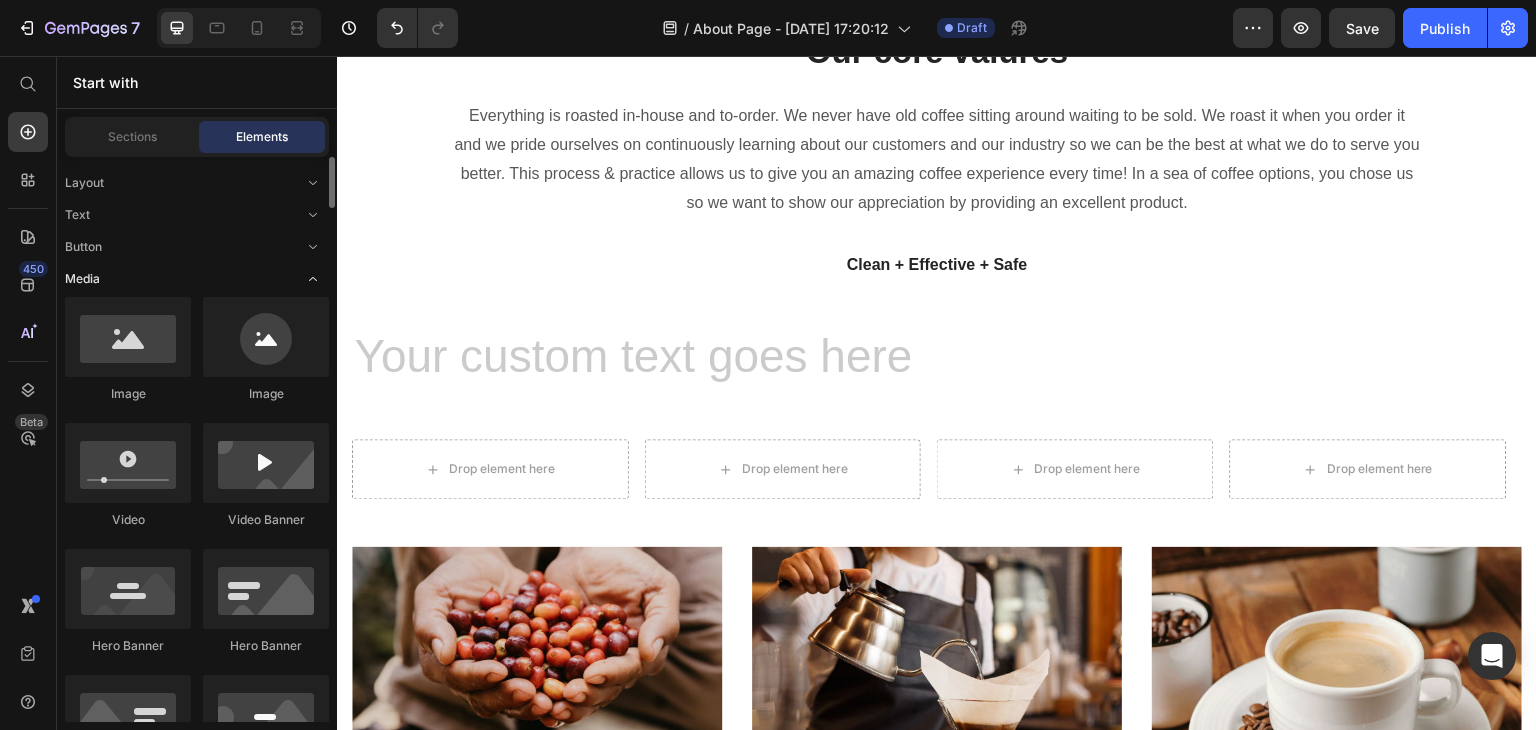 click on "Media" 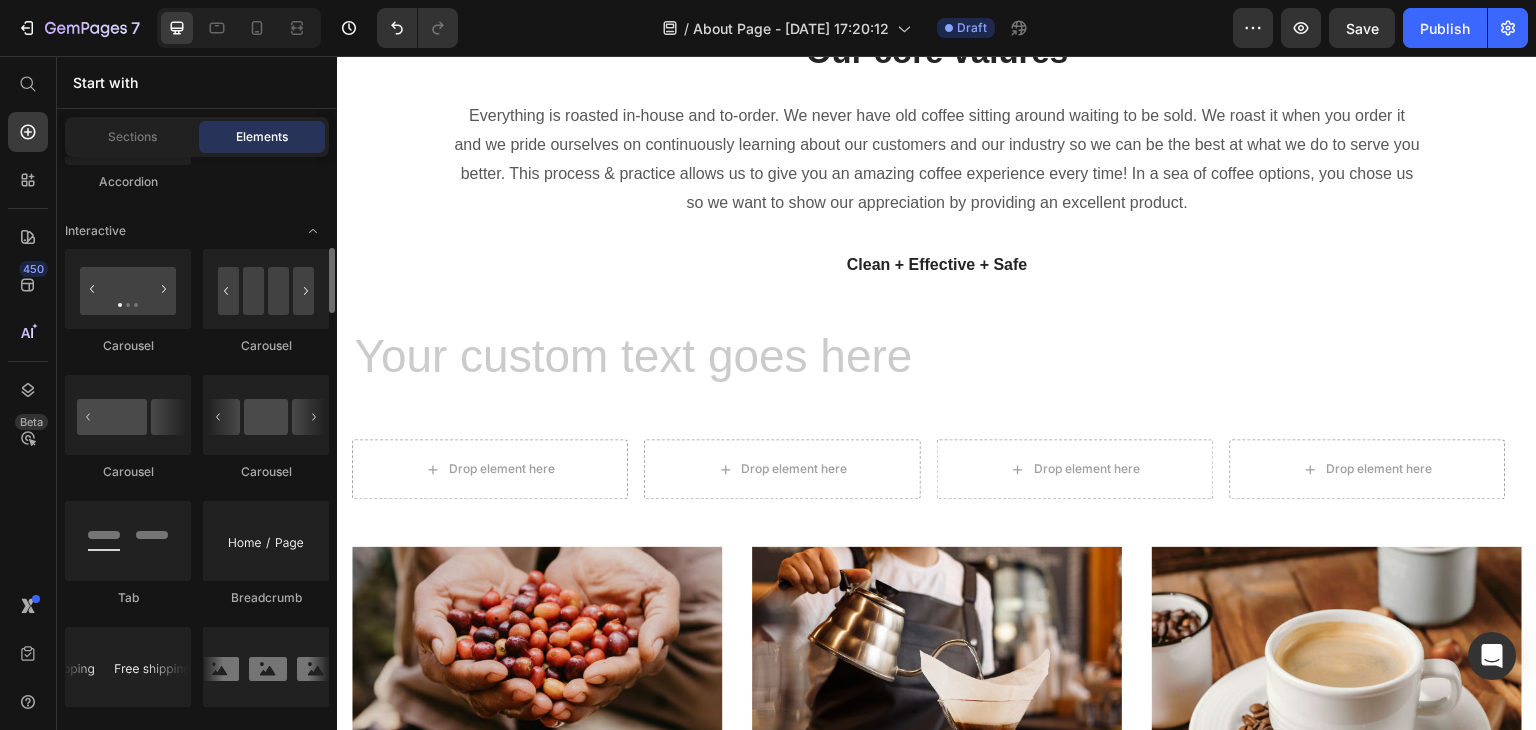 scroll, scrollTop: 792, scrollLeft: 0, axis: vertical 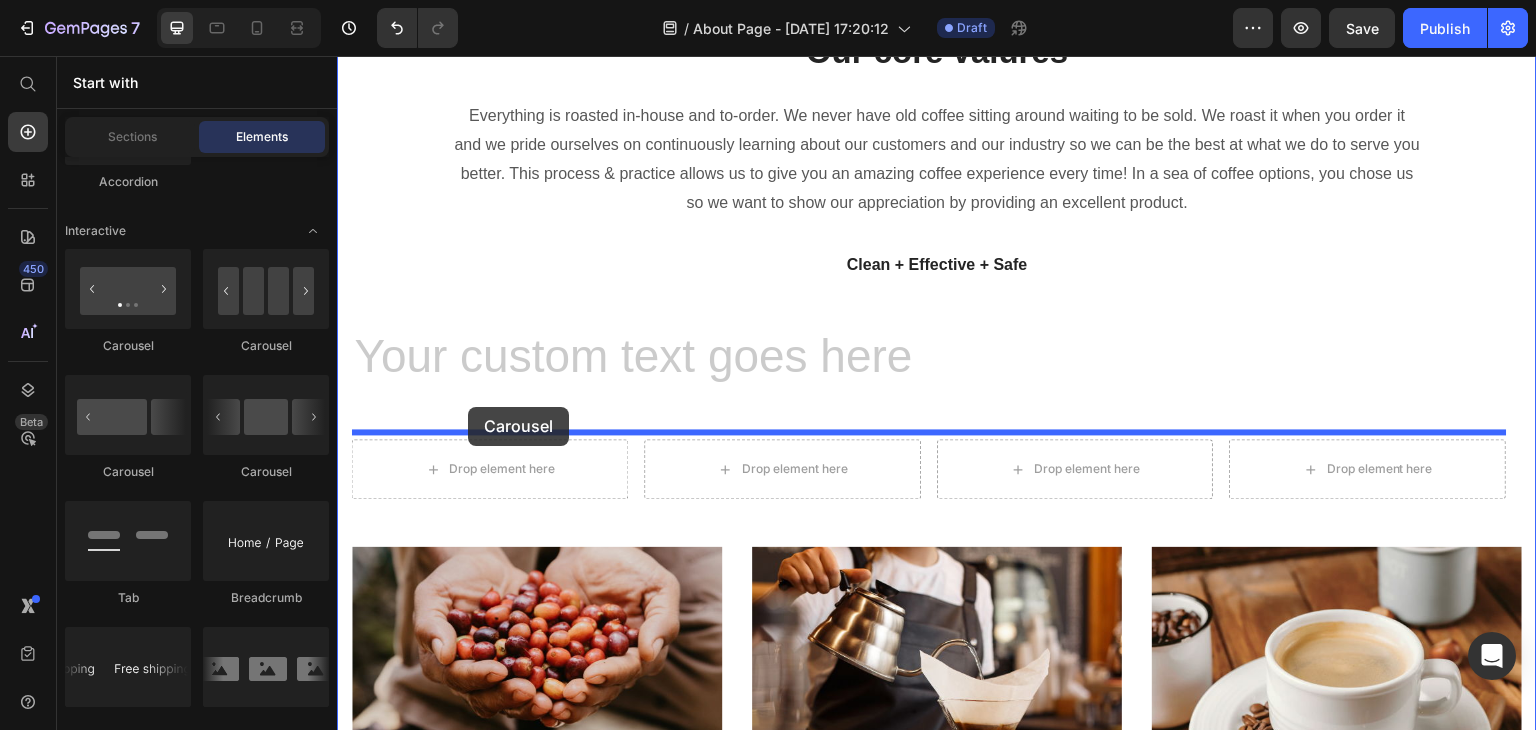 drag, startPoint x: 578, startPoint y: 460, endPoint x: 468, endPoint y: 407, distance: 122.10242 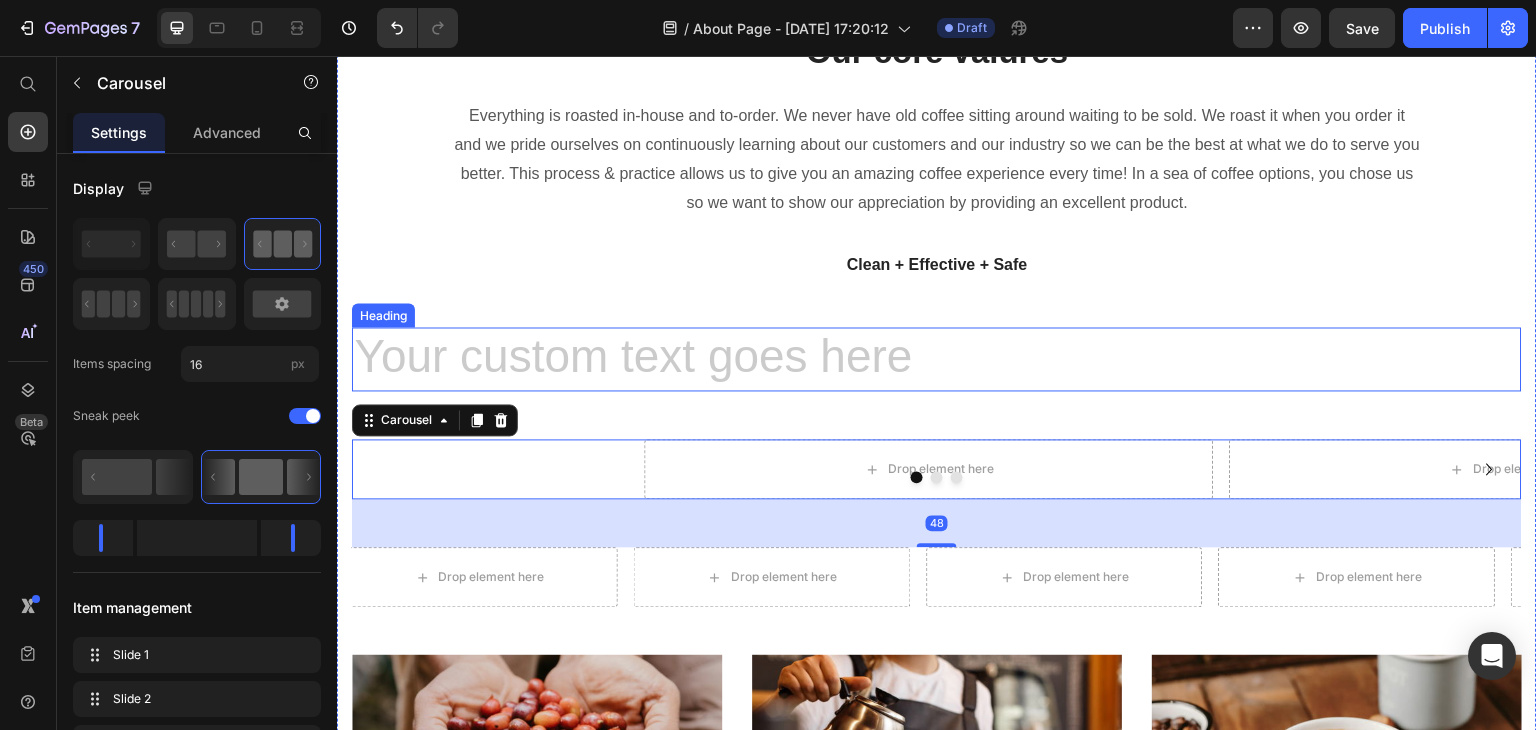 click at bounding box center (937, 359) 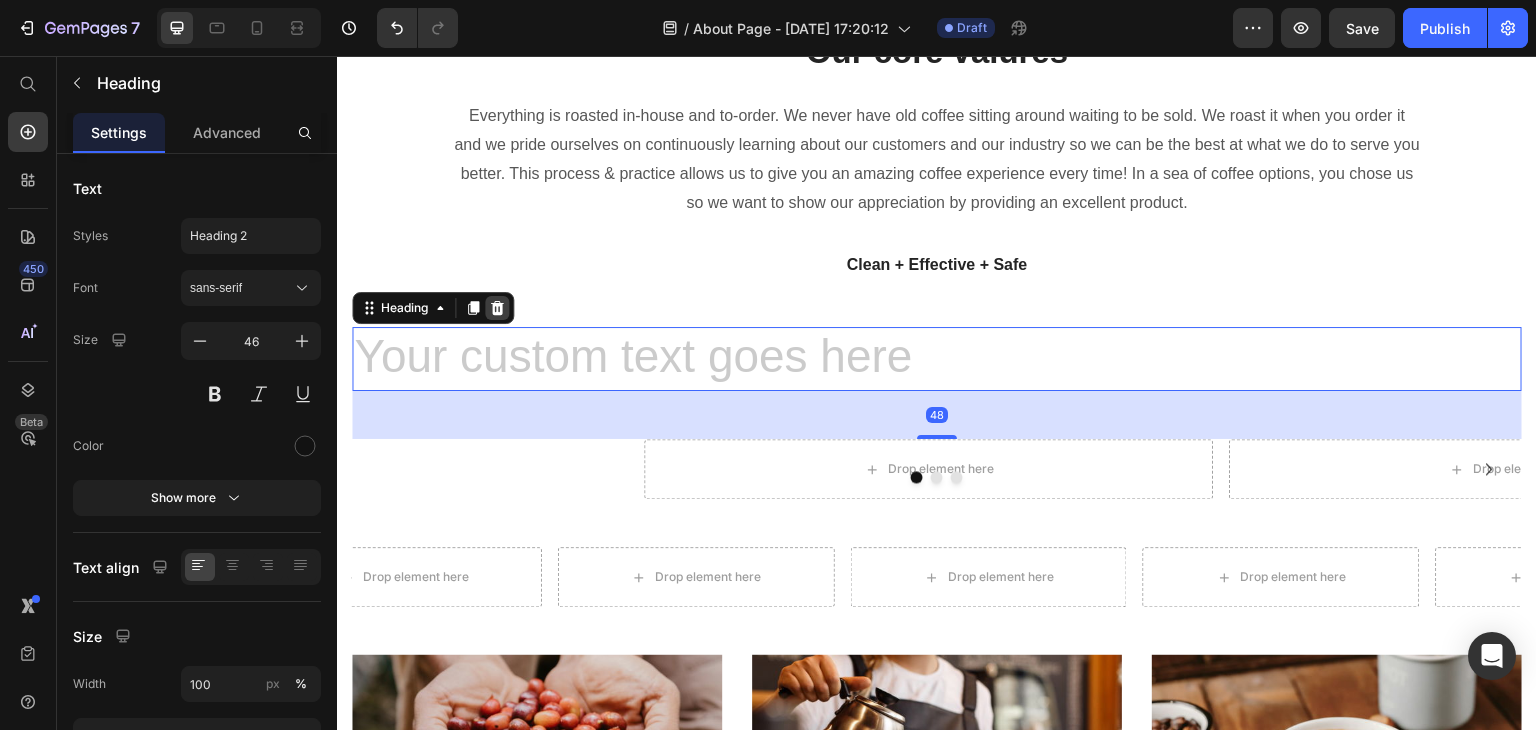 click at bounding box center [497, 308] 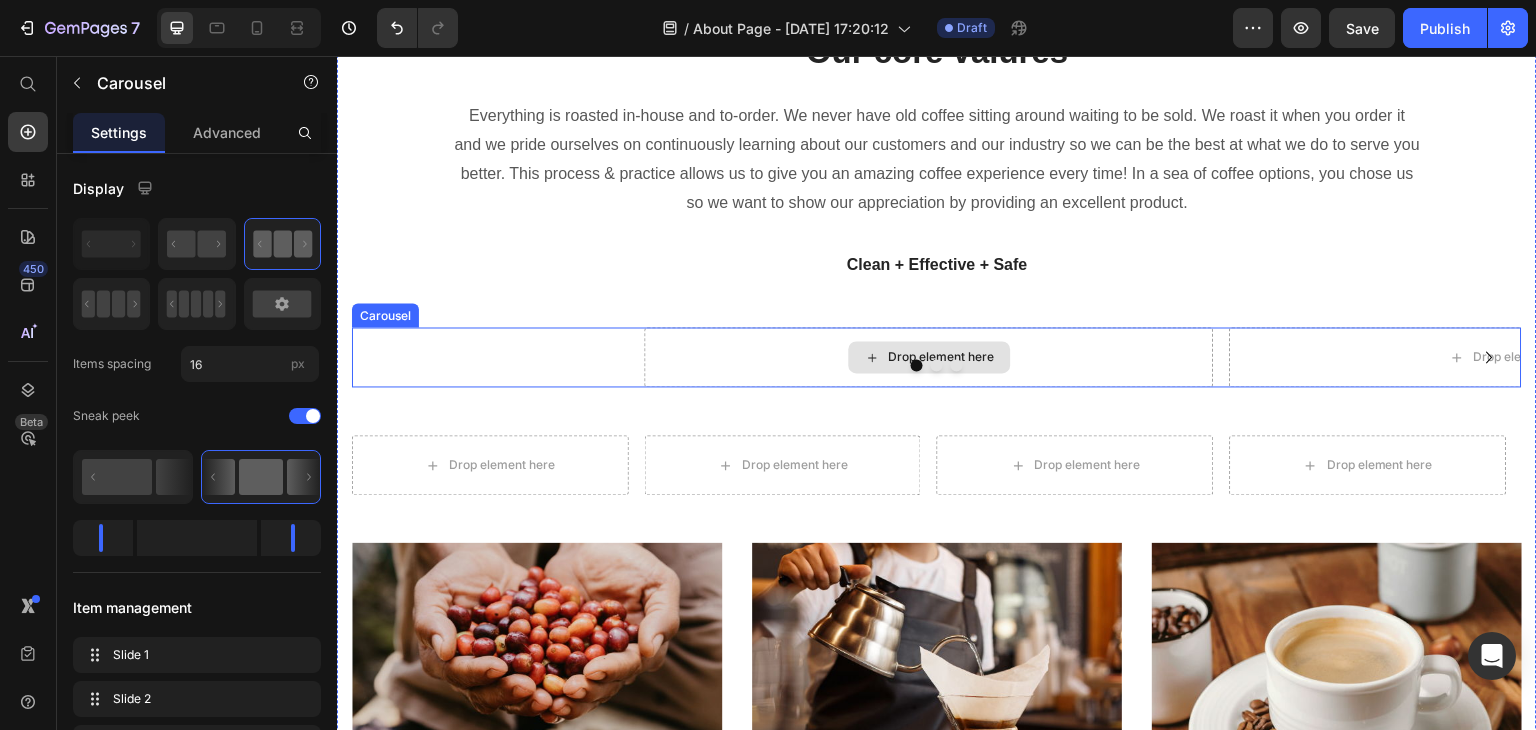 click on "Drop element here" at bounding box center (929, 357) 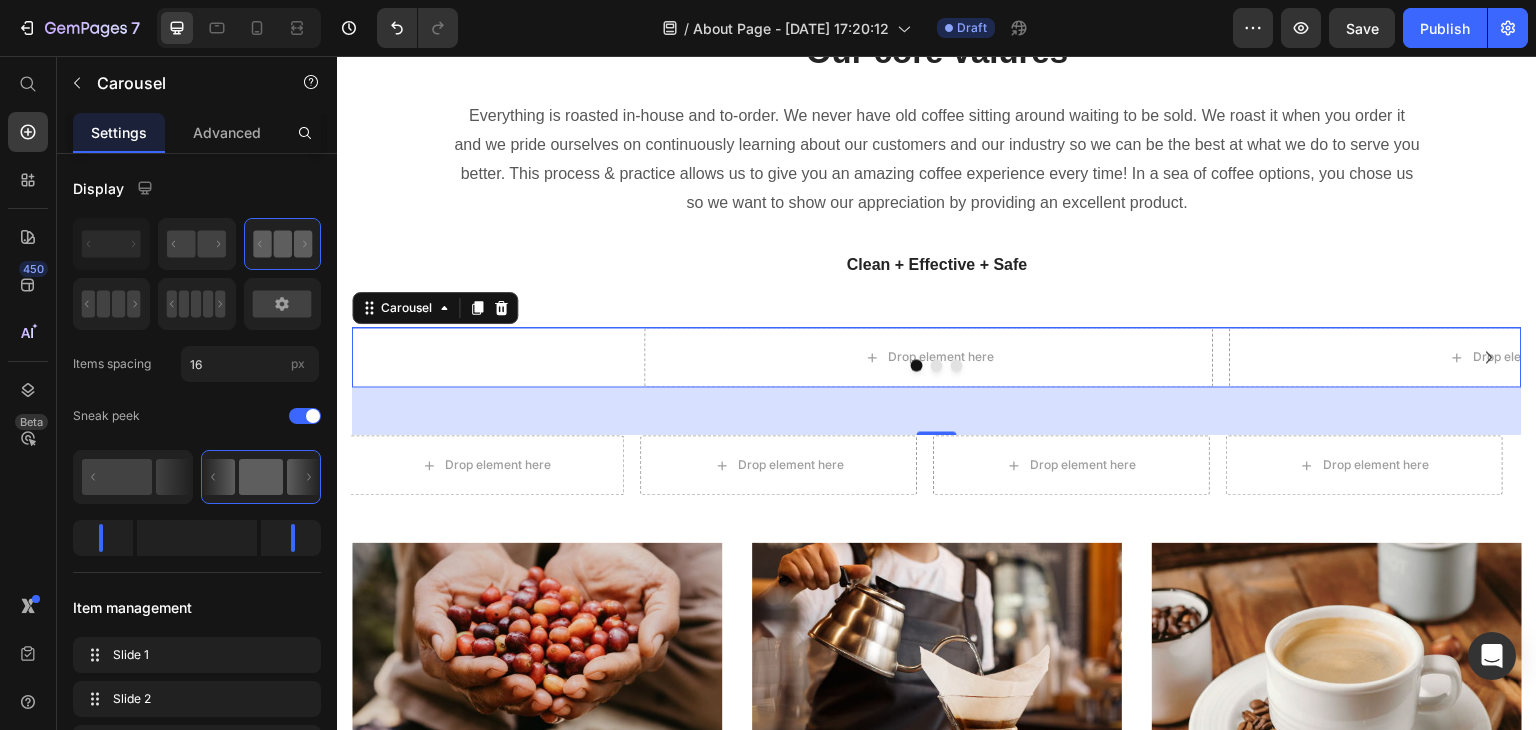 drag, startPoint x: 528, startPoint y: 358, endPoint x: 371, endPoint y: 313, distance: 163.32176 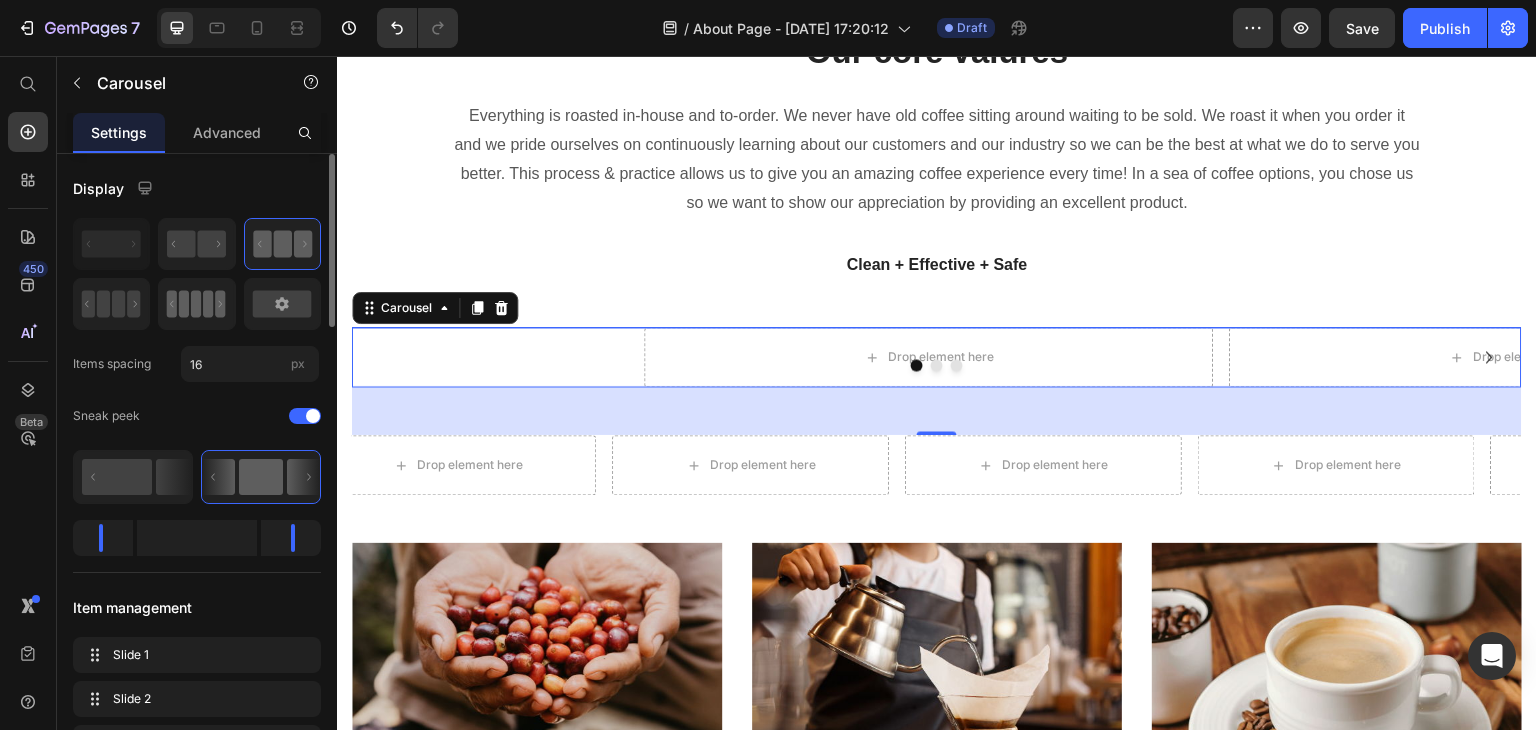 click 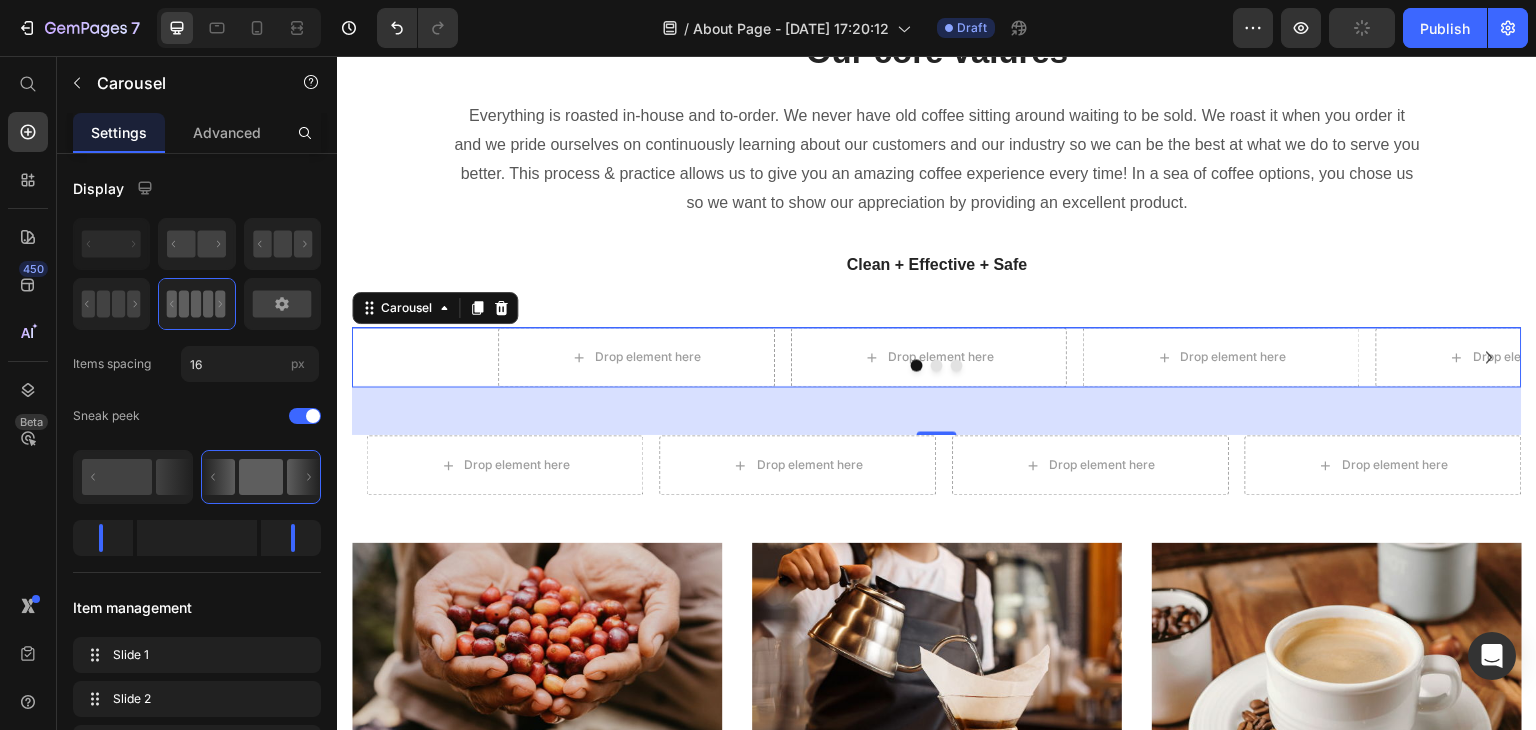 drag, startPoint x: 524, startPoint y: 349, endPoint x: 366, endPoint y: 330, distance: 159.1383 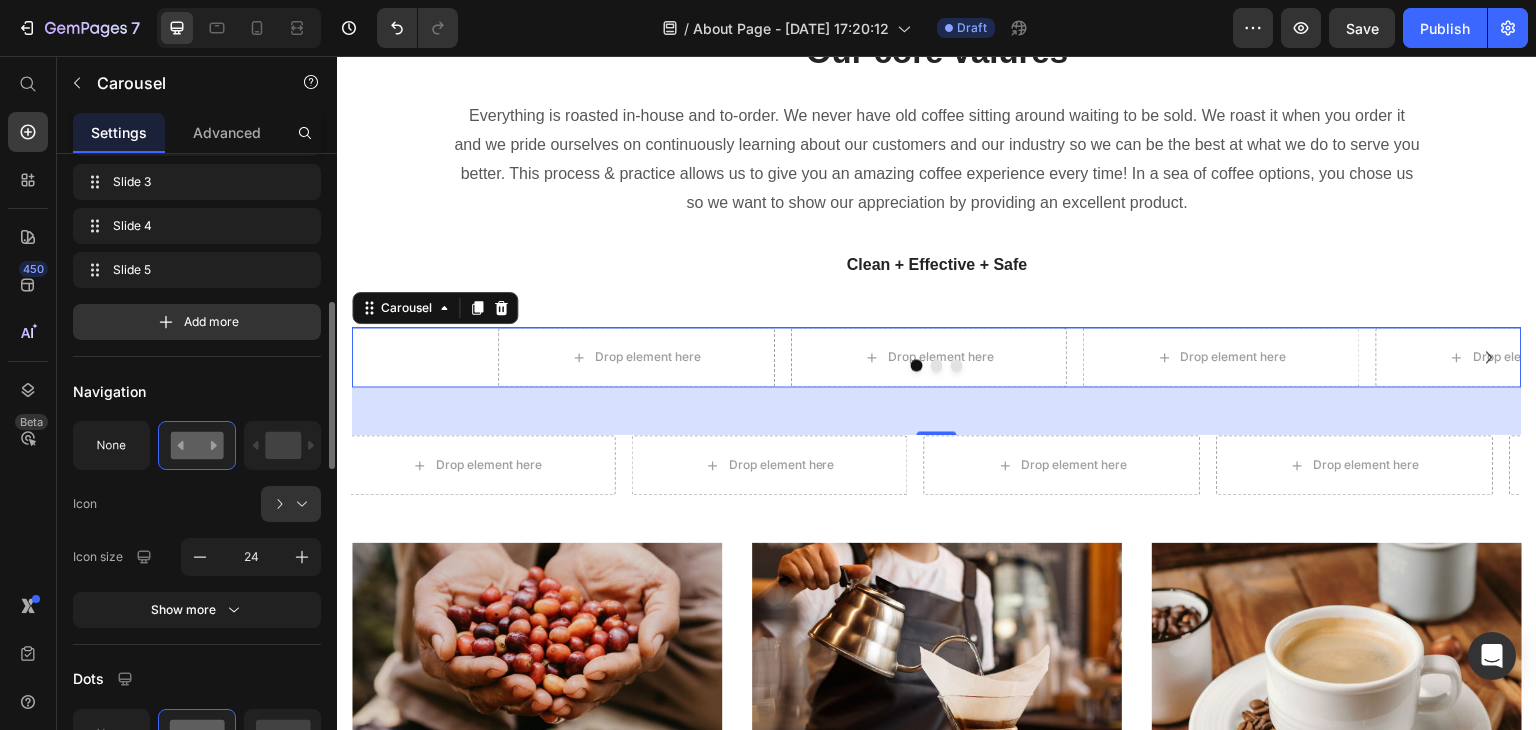 scroll, scrollTop: 562, scrollLeft: 0, axis: vertical 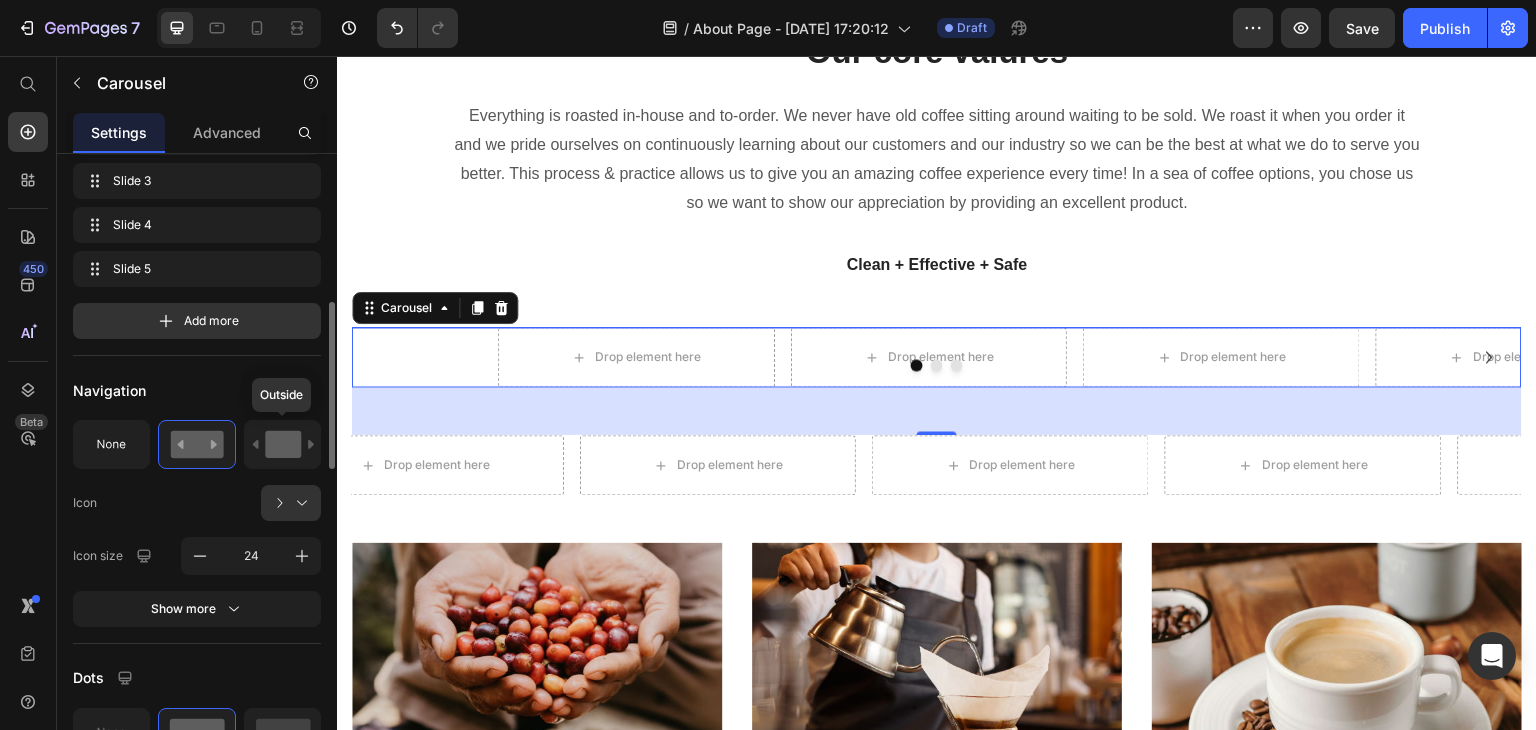 click 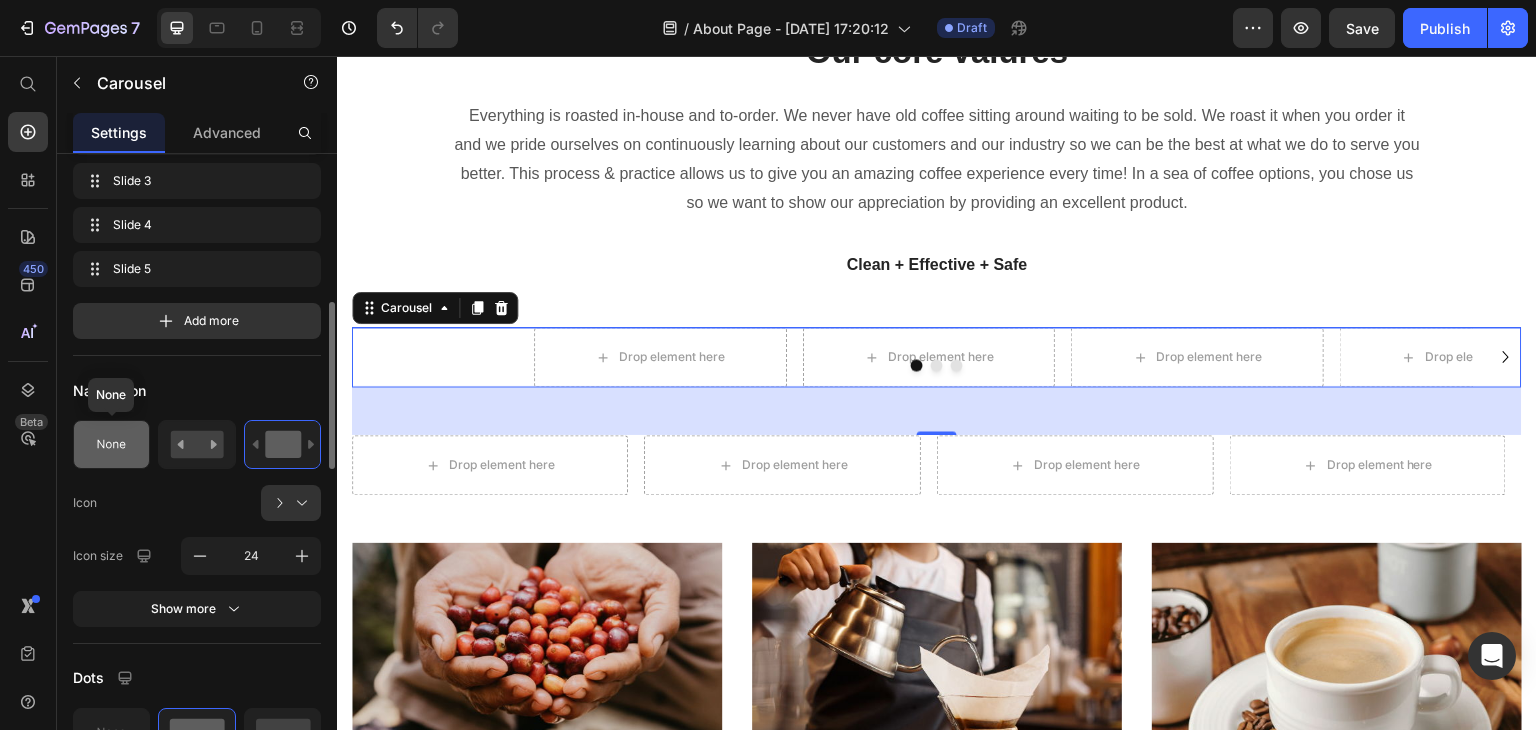 click 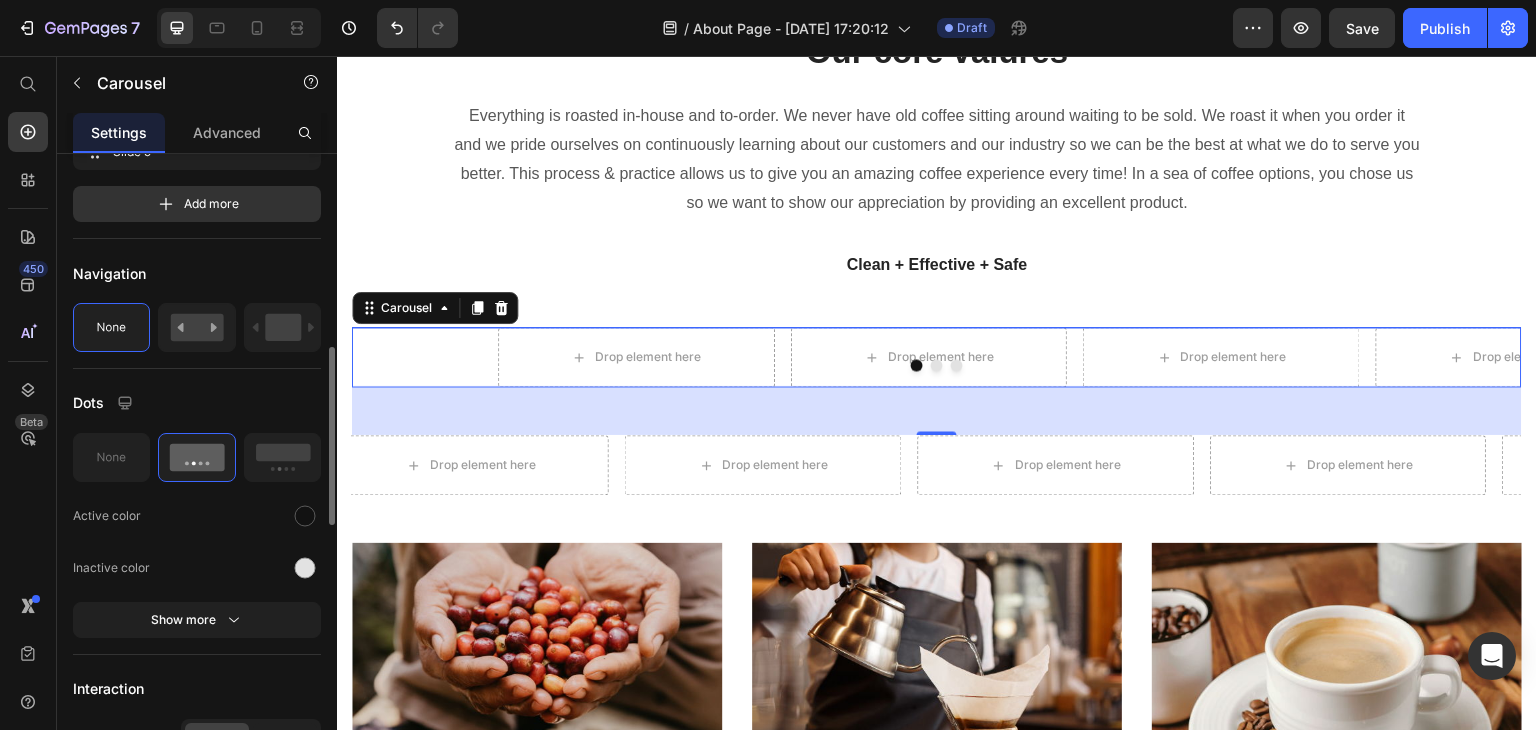 scroll, scrollTop: 680, scrollLeft: 0, axis: vertical 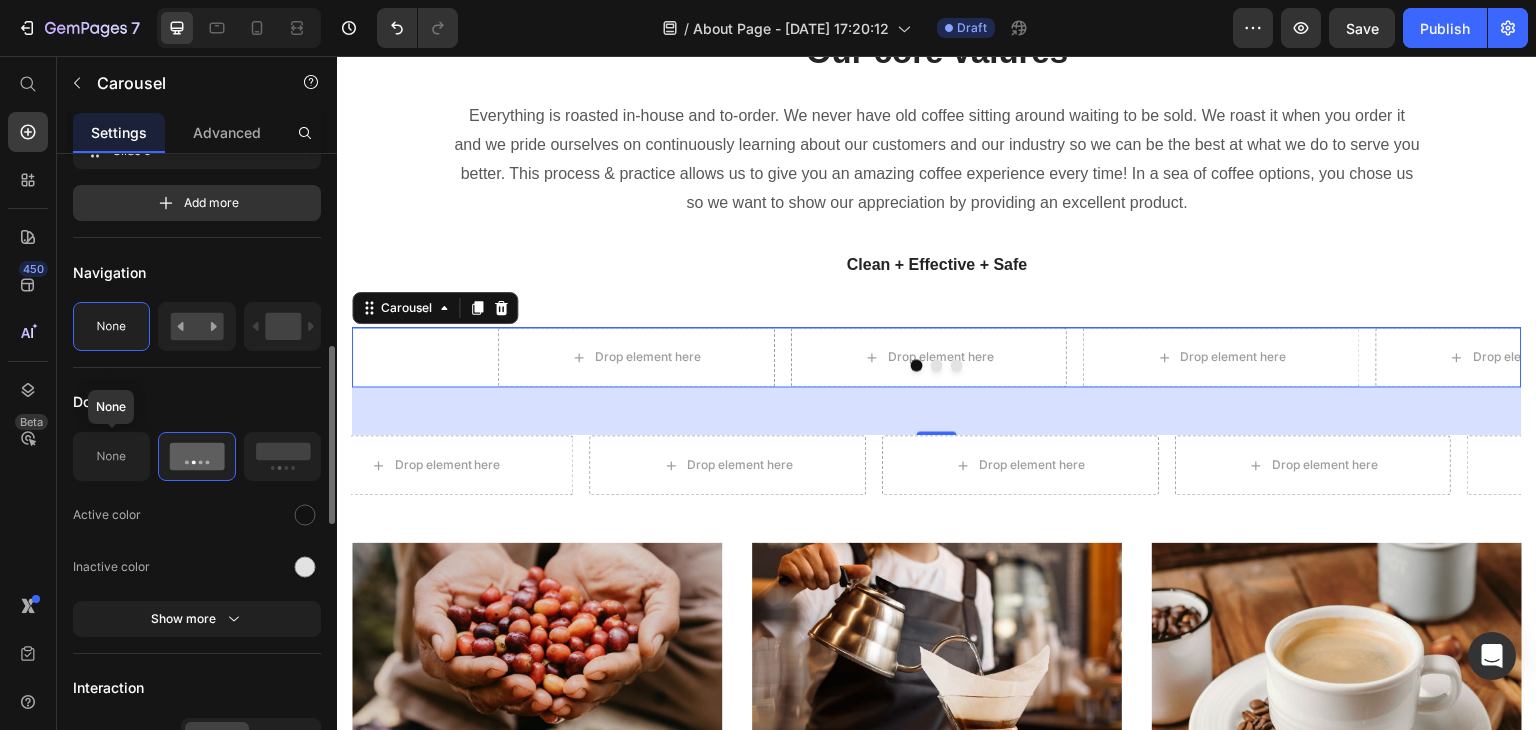 click 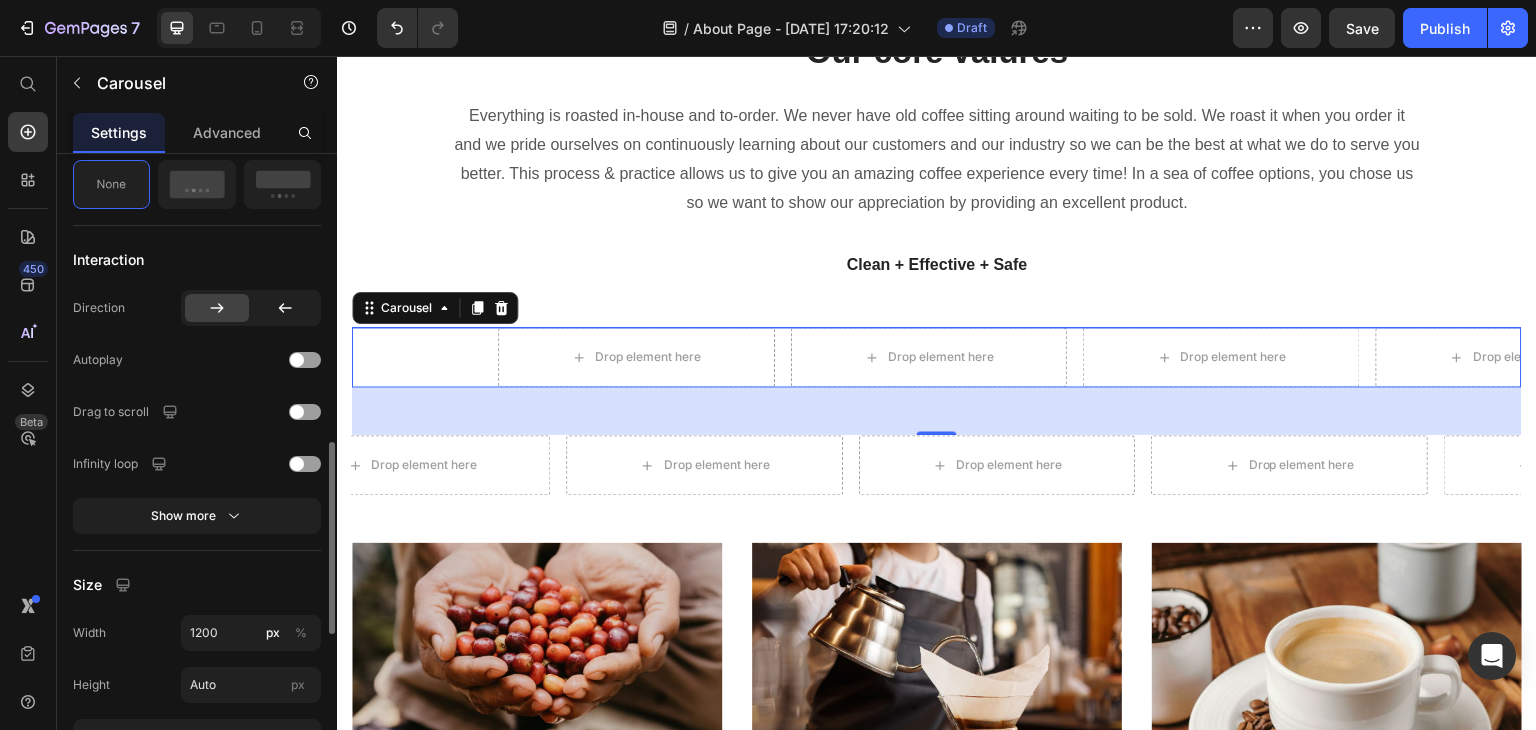 scroll, scrollTop: 952, scrollLeft: 0, axis: vertical 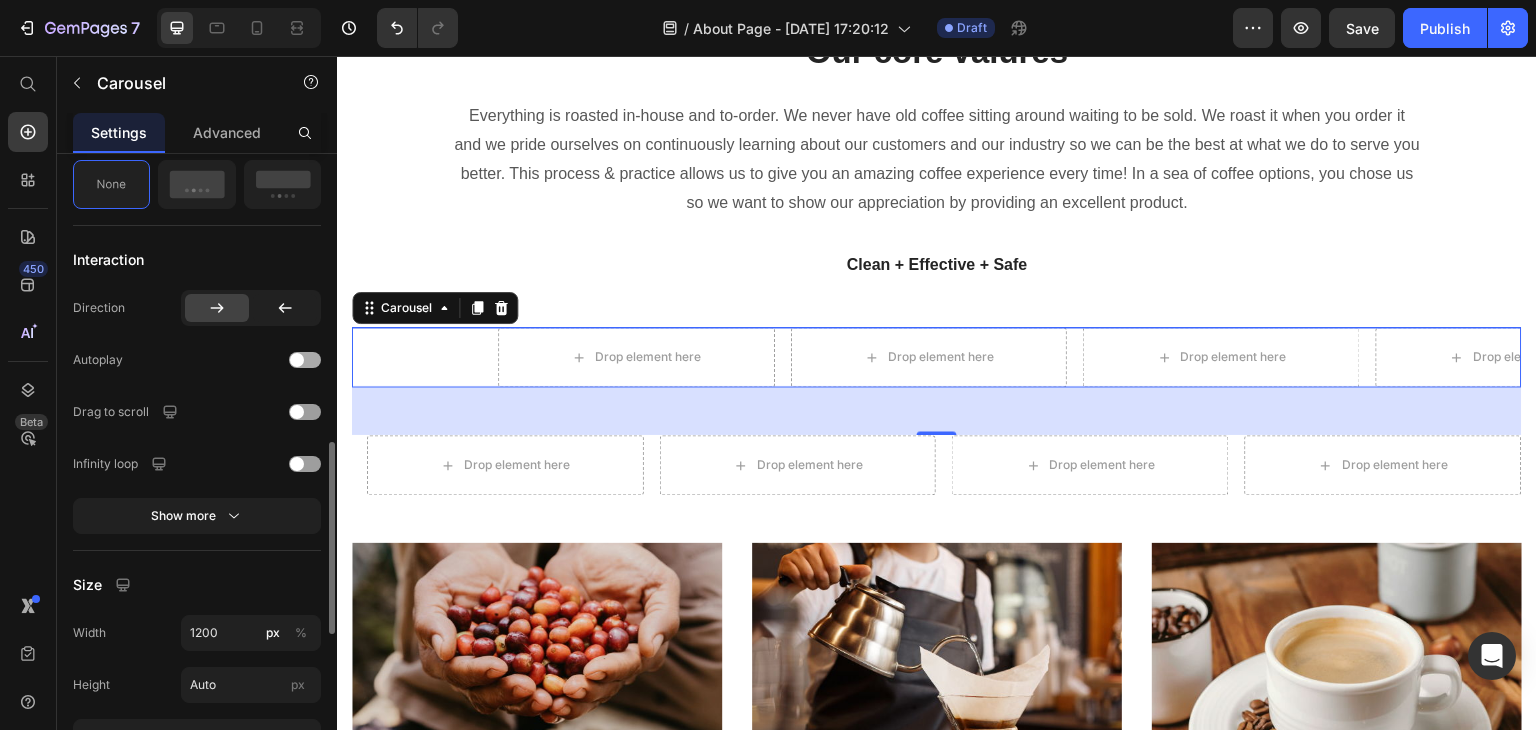 click at bounding box center (305, 360) 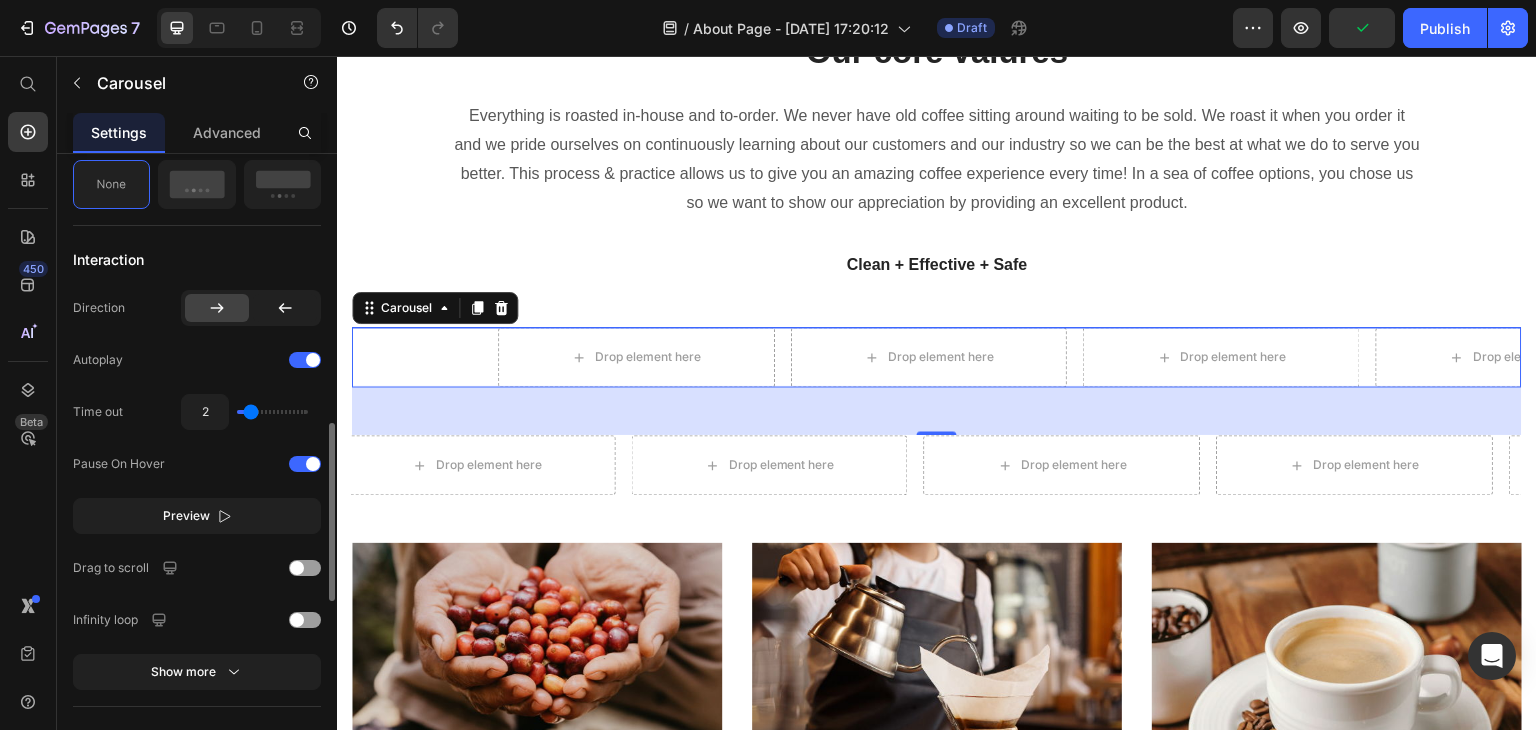 type on "1" 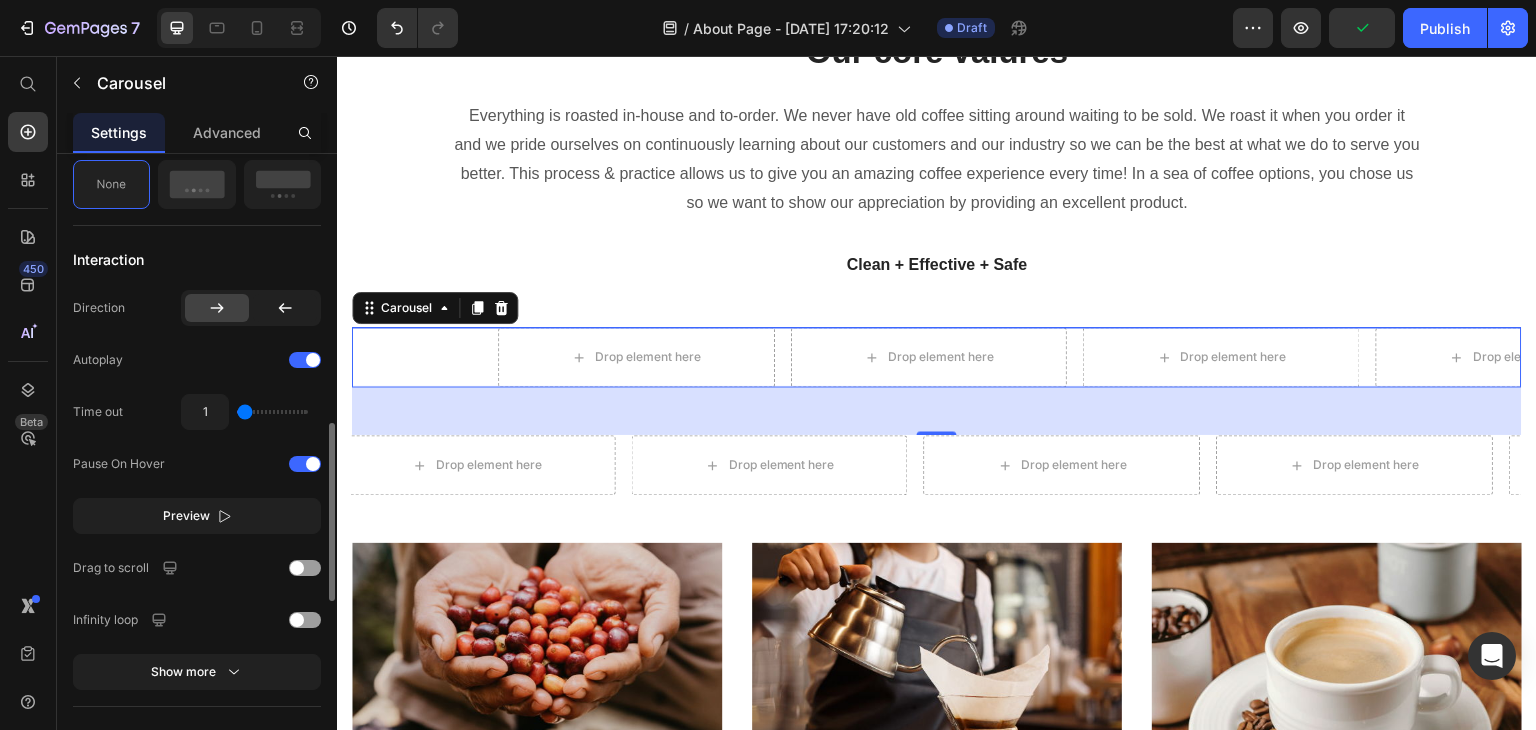 drag, startPoint x: 248, startPoint y: 404, endPoint x: 232, endPoint y: 402, distance: 16.124516 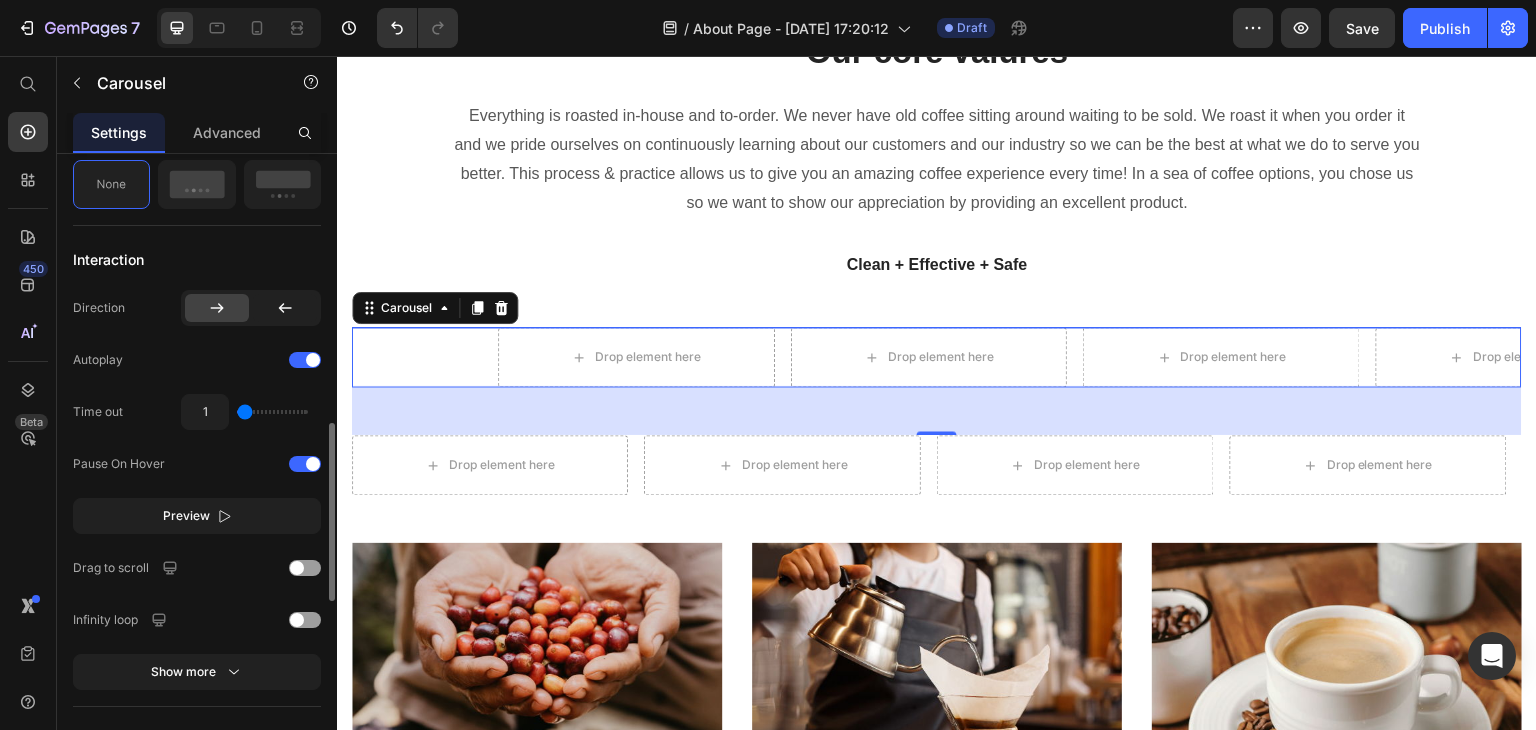 type on "4.4" 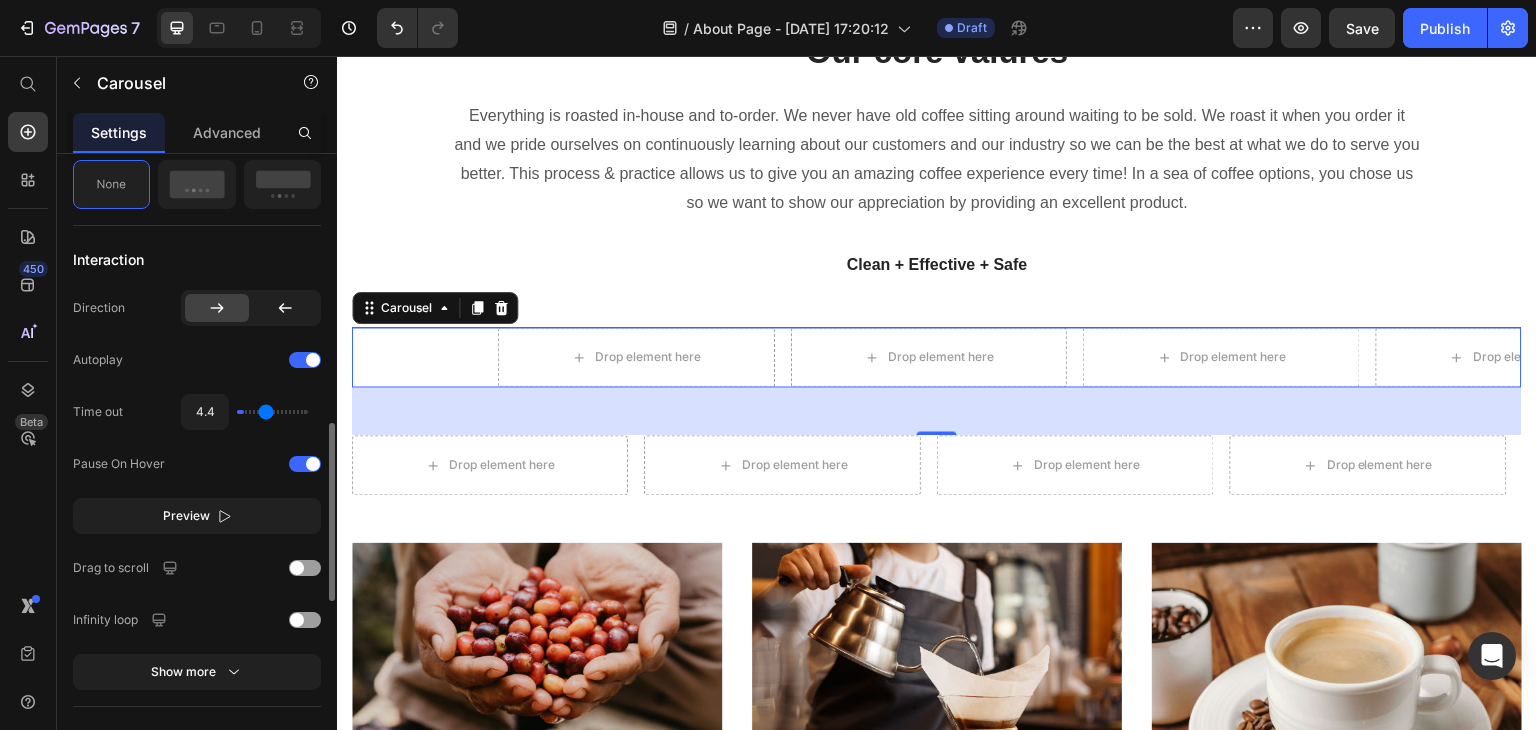 type on "4.4" 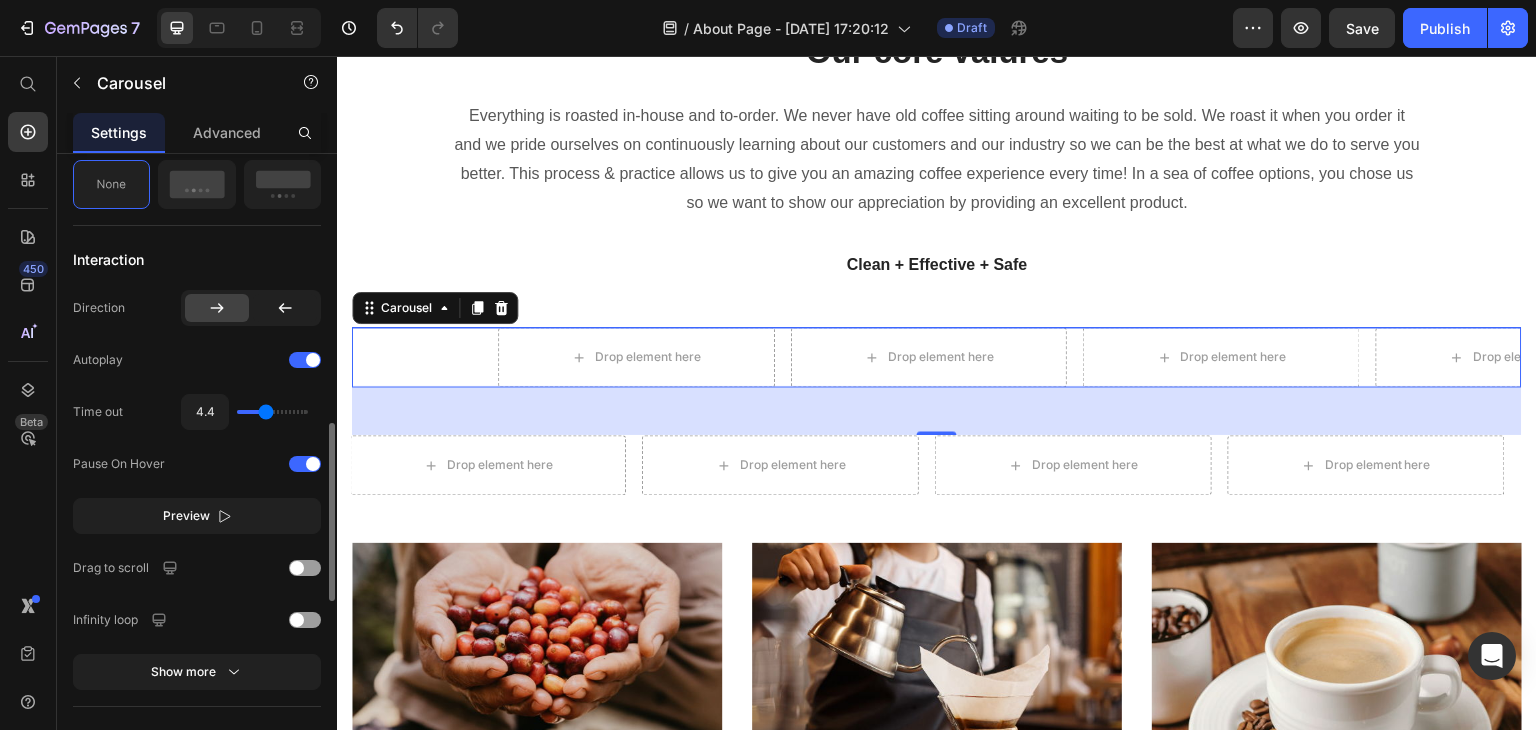 type on "3.6" 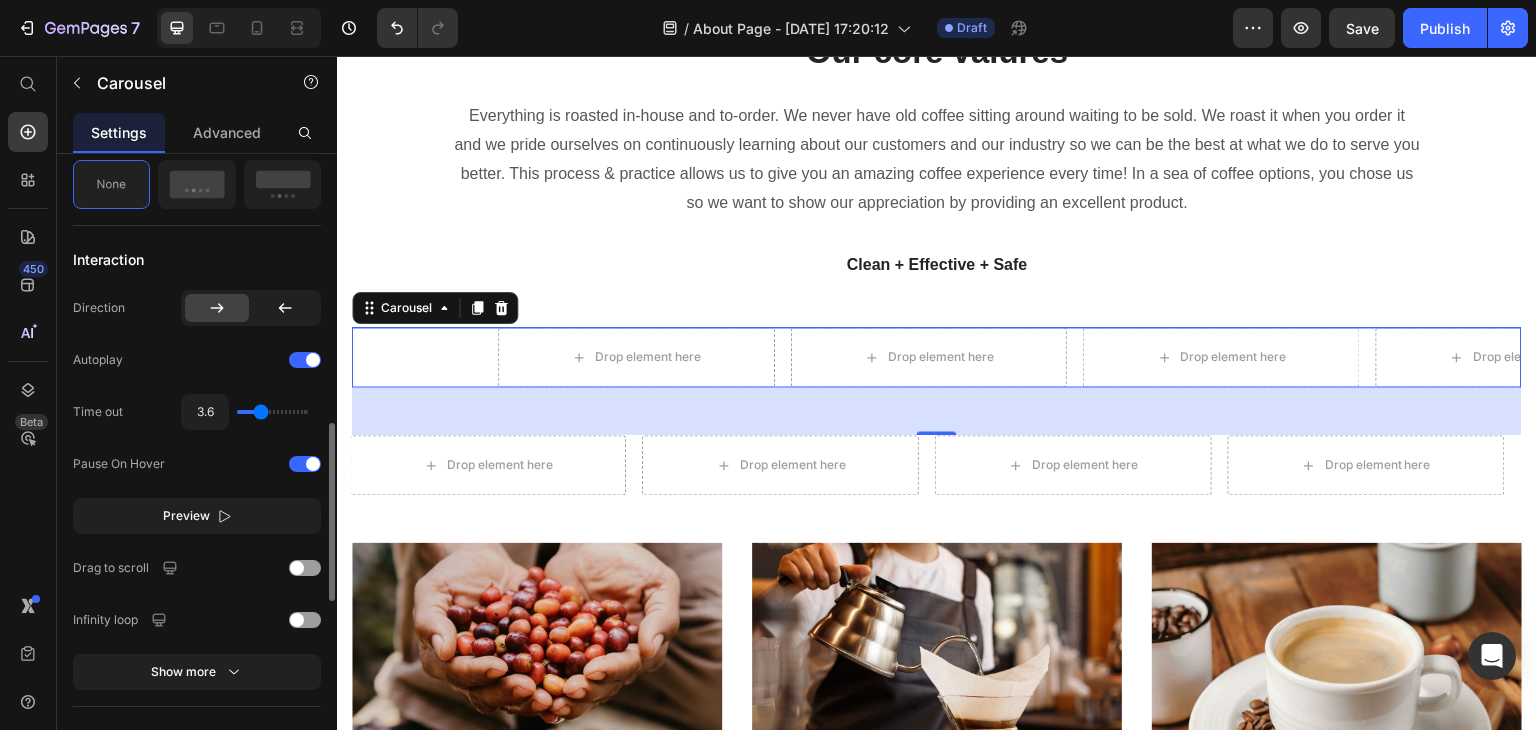 type on "2" 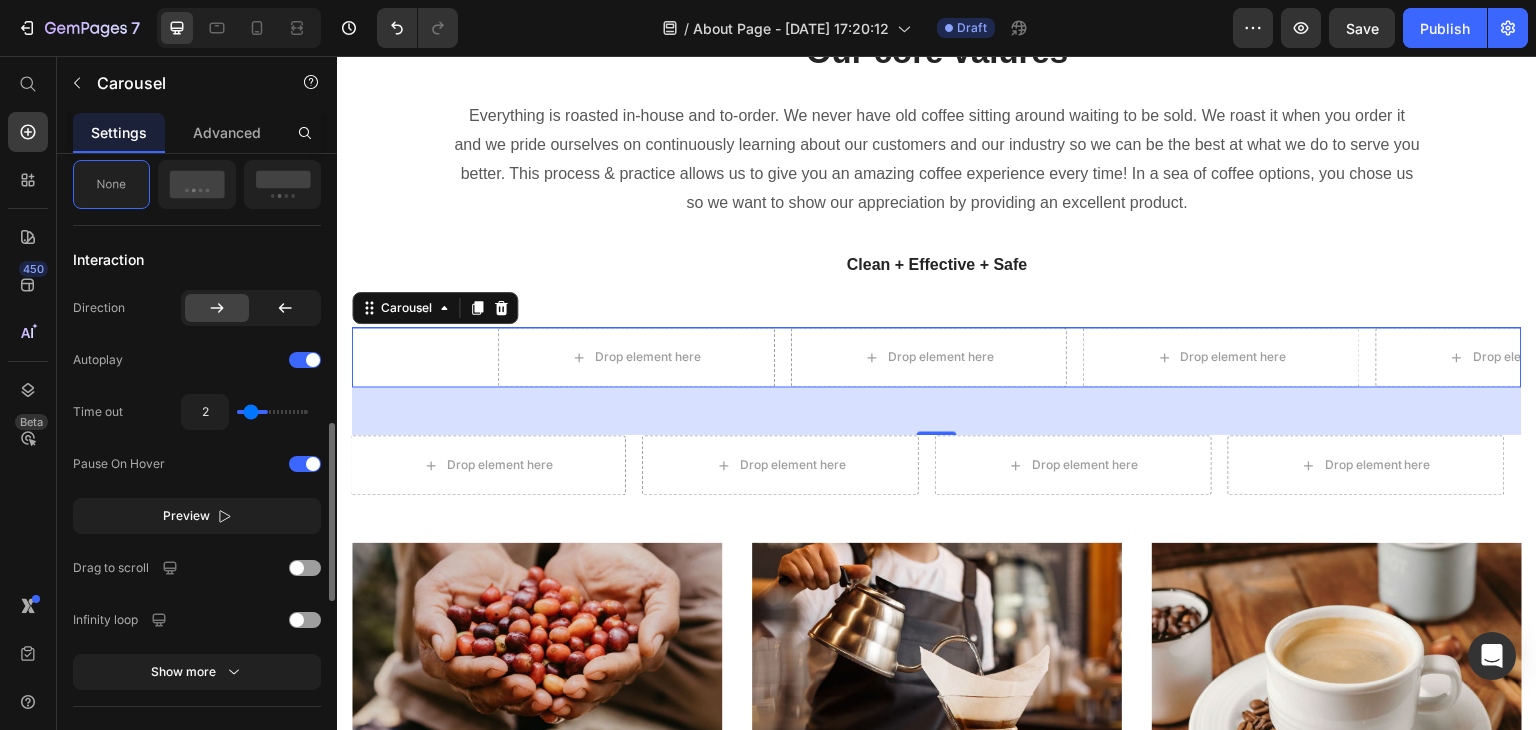 type on "1" 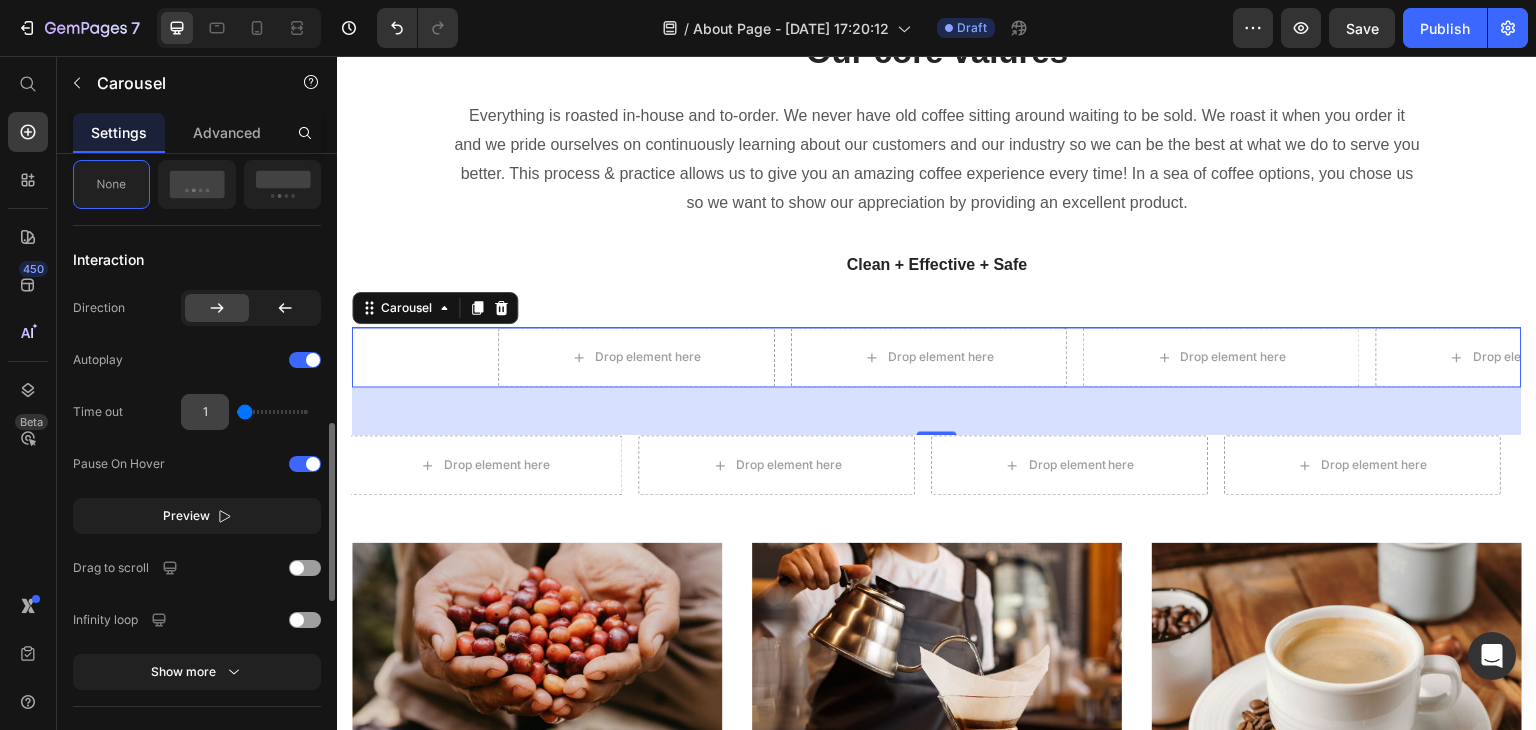 drag, startPoint x: 264, startPoint y: 405, endPoint x: 220, endPoint y: 401, distance: 44.181442 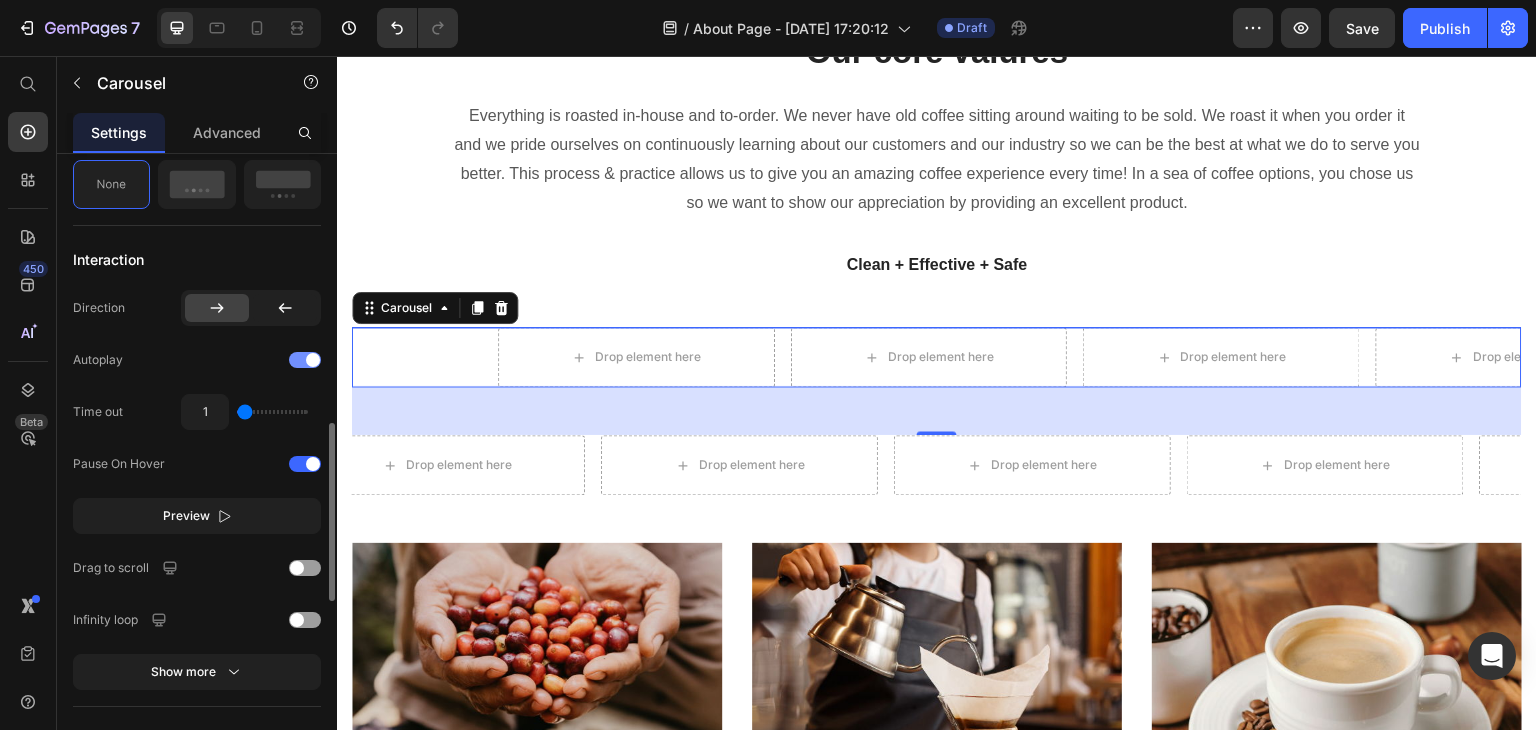 click on "Autoplay" 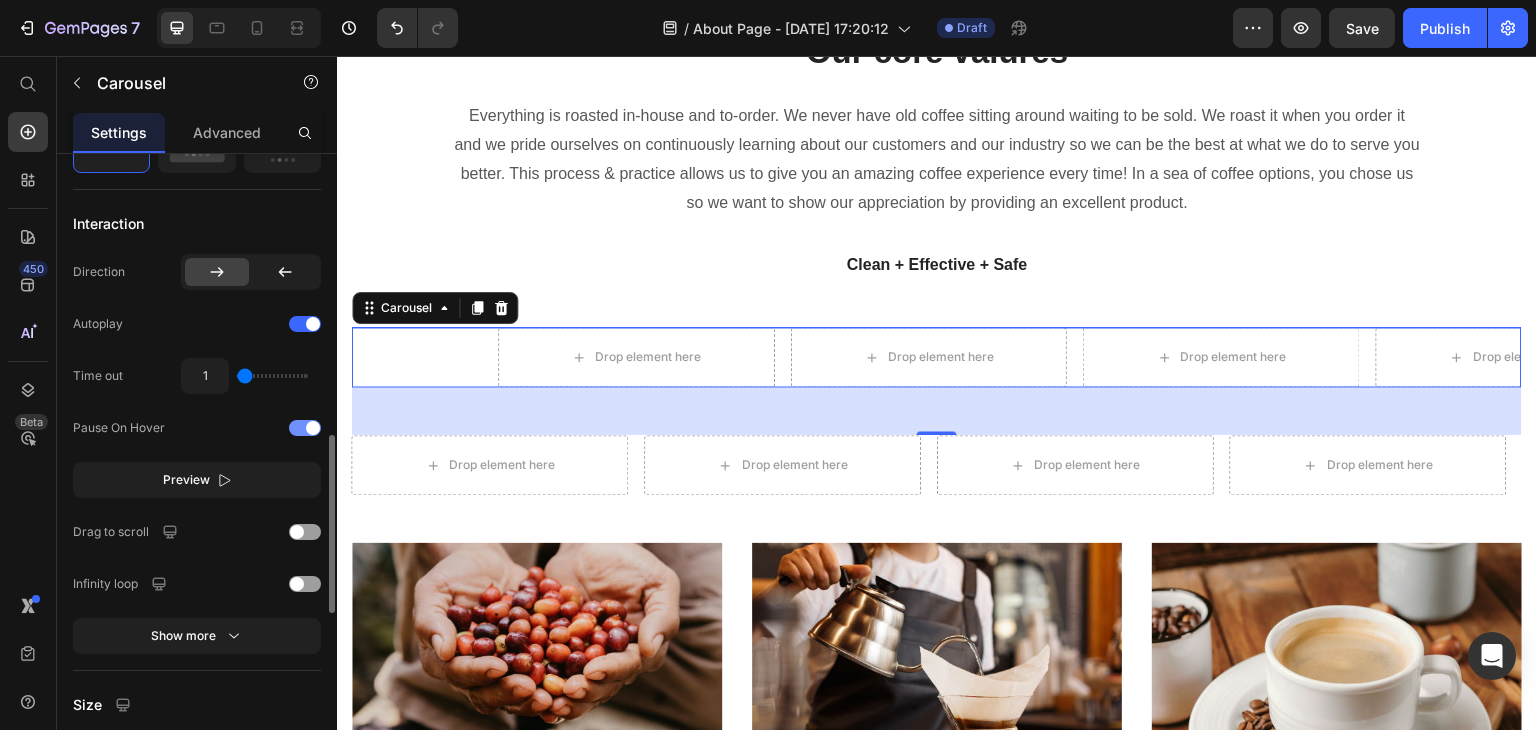 scroll, scrollTop: 992, scrollLeft: 0, axis: vertical 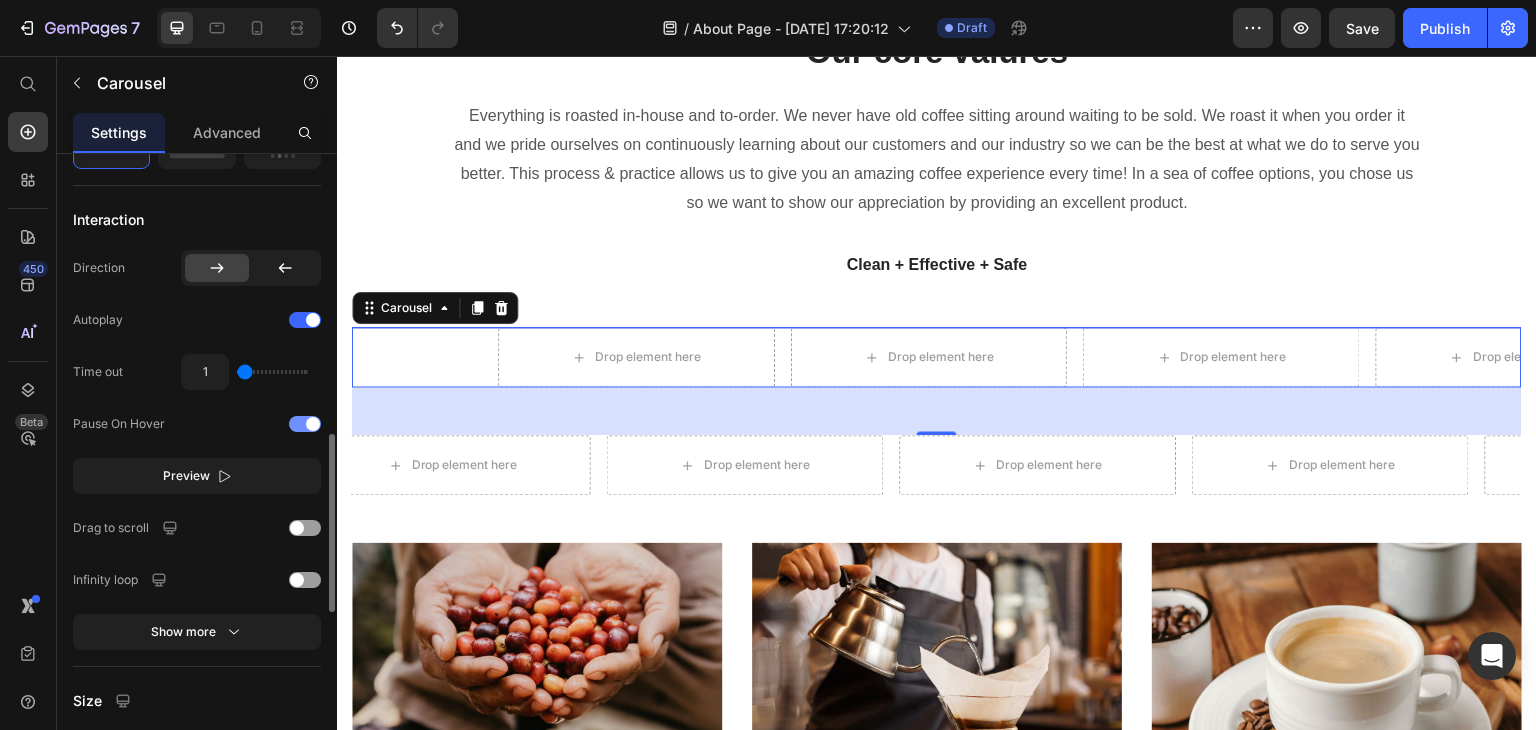 click at bounding box center [305, 424] 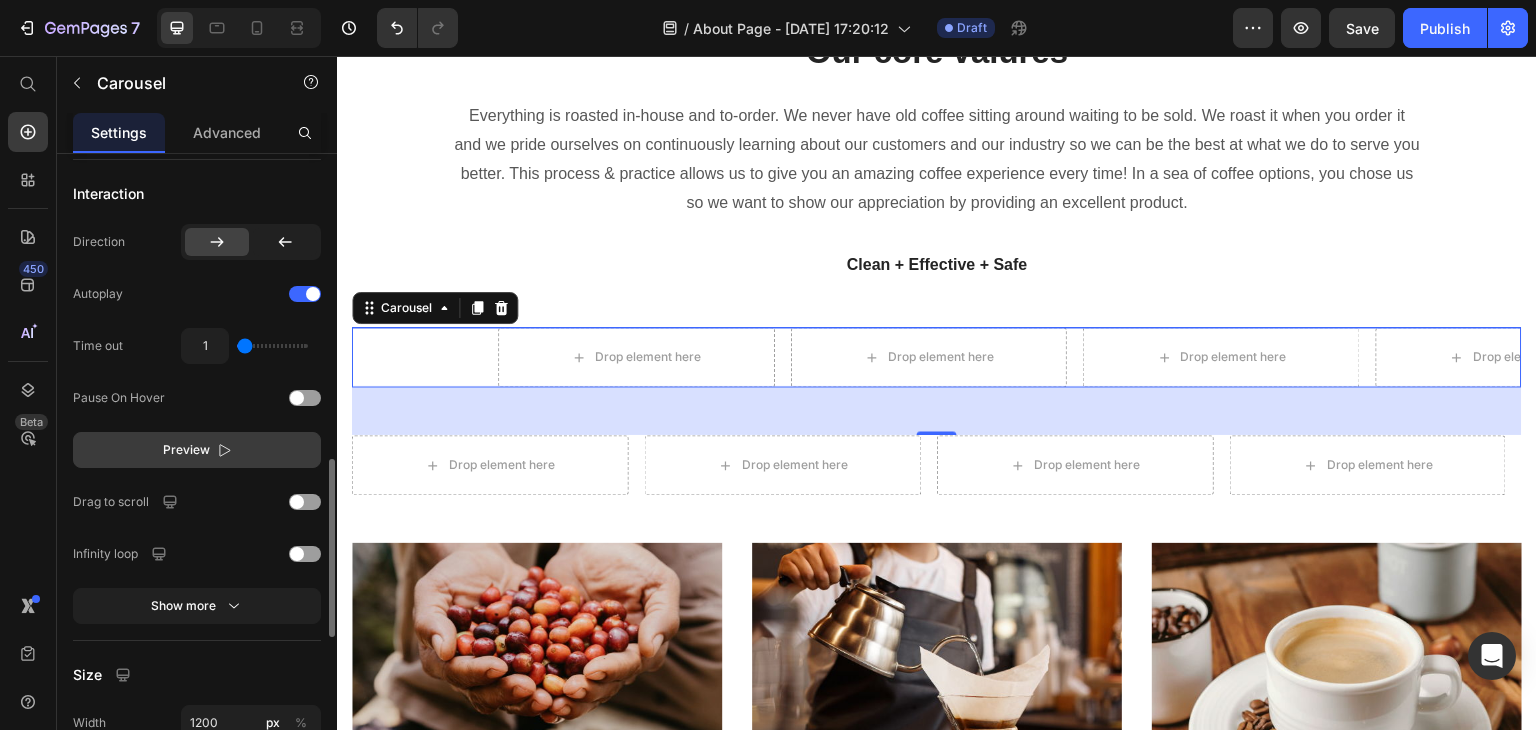 scroll, scrollTop: 1036, scrollLeft: 0, axis: vertical 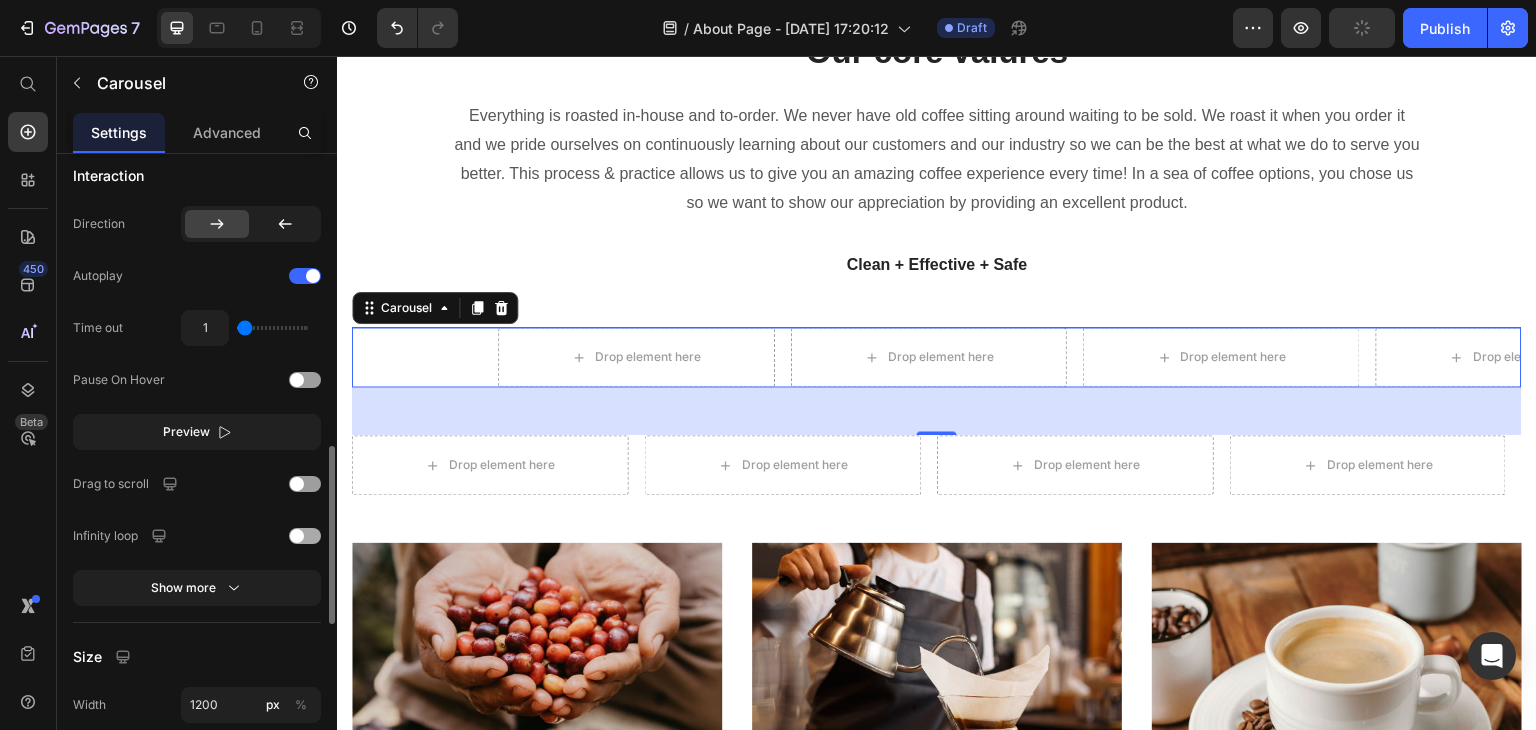 click at bounding box center (297, 536) 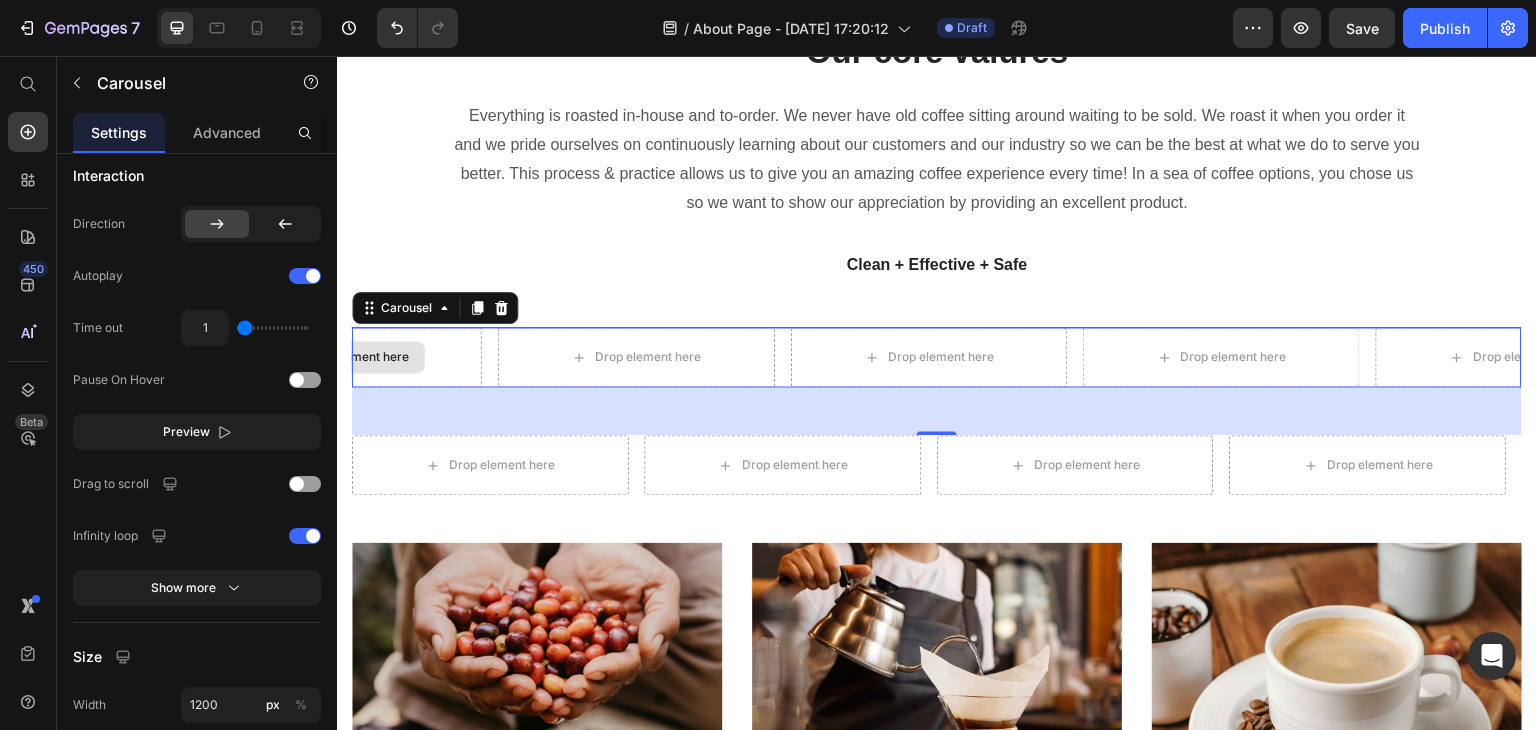 click on "Drop element here" at bounding box center [344, 357] 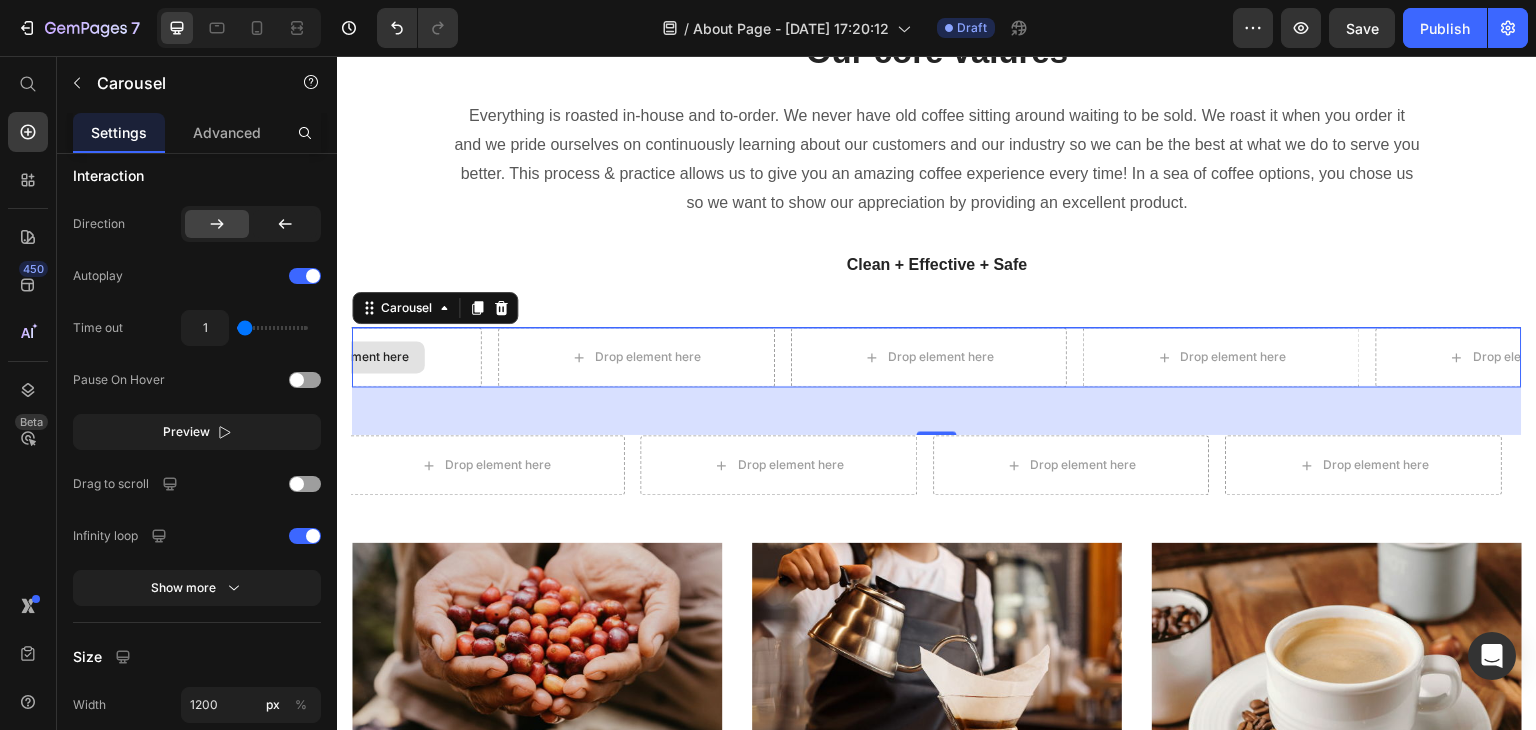 click on "Drop element here" at bounding box center [344, 357] 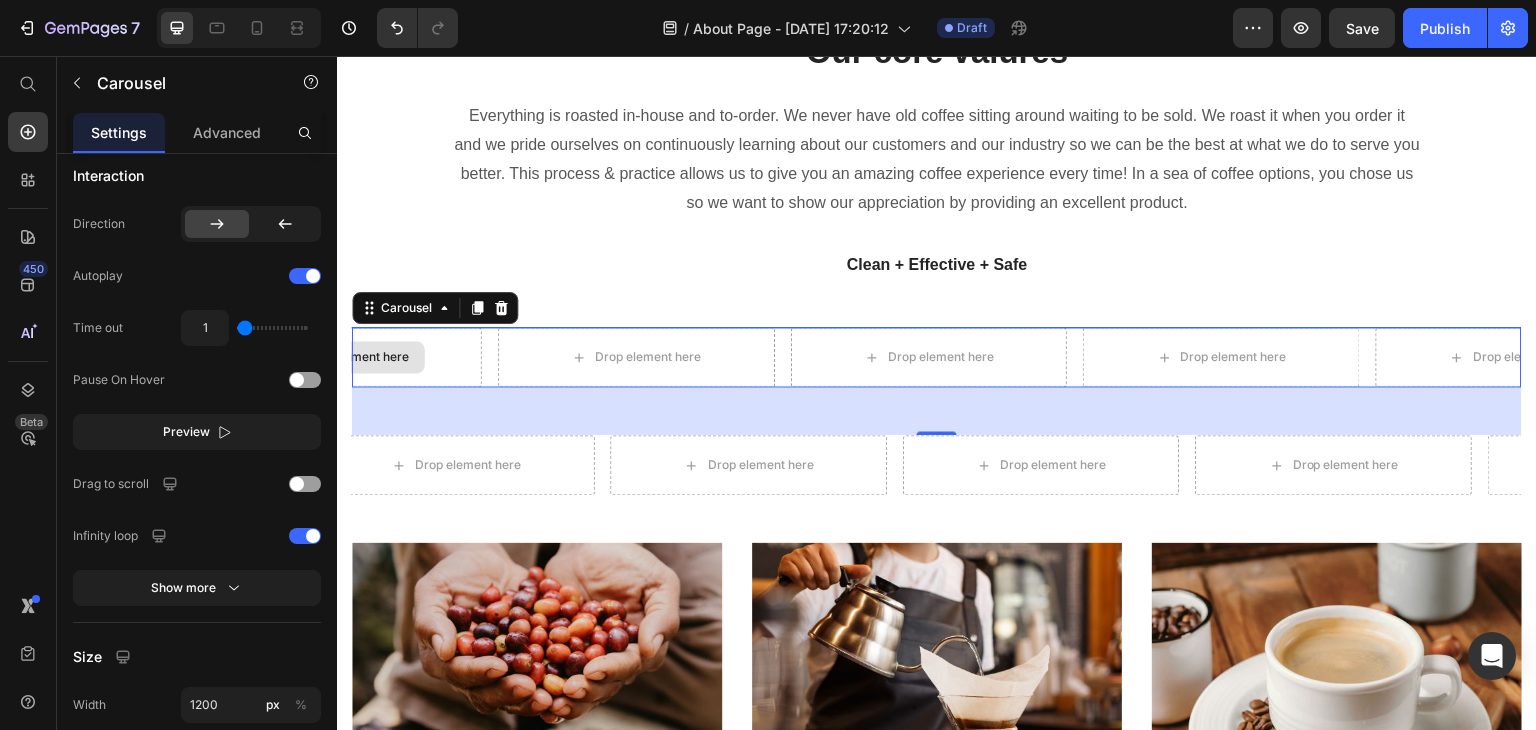 click on "Drop element here" at bounding box center (344, 357) 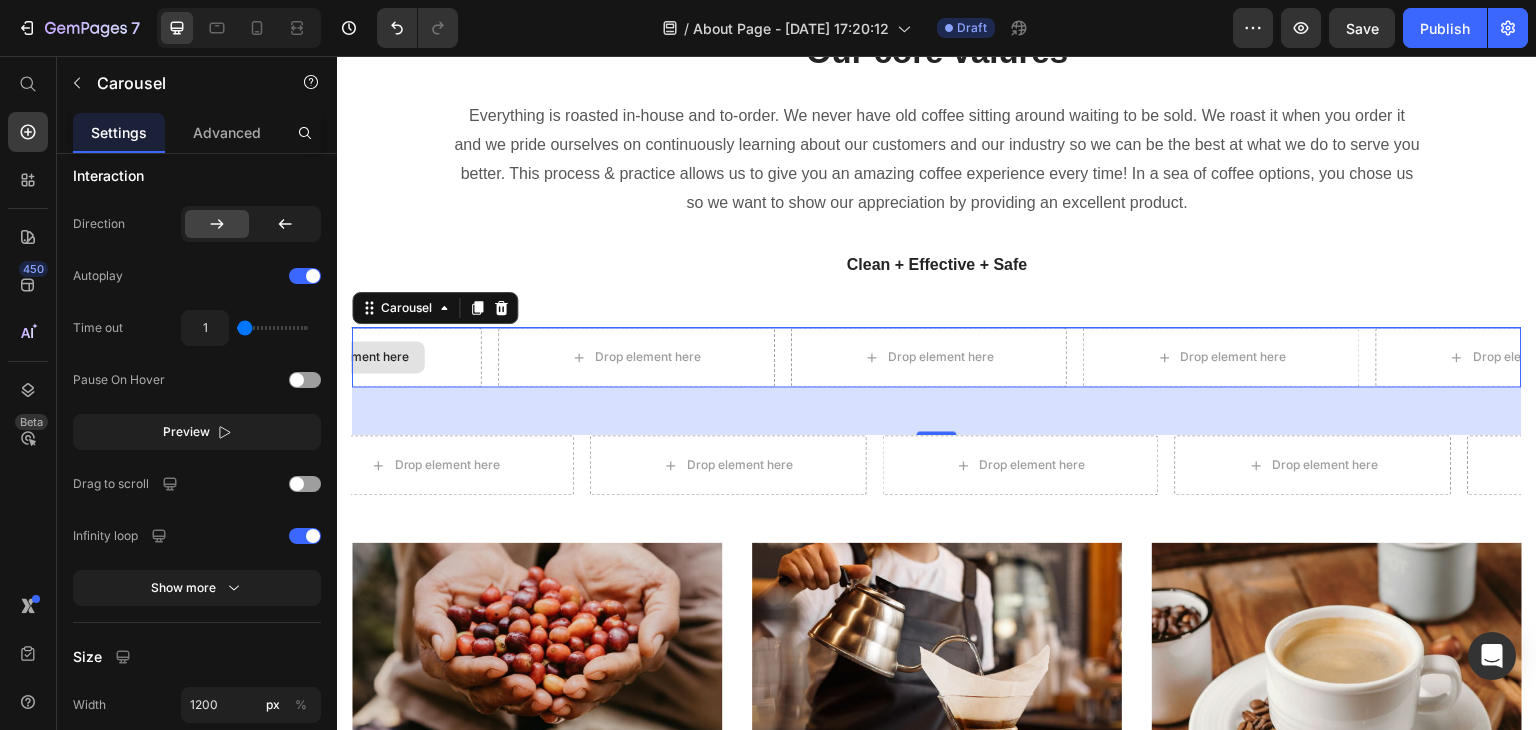 click on "Drop element here" at bounding box center [344, 357] 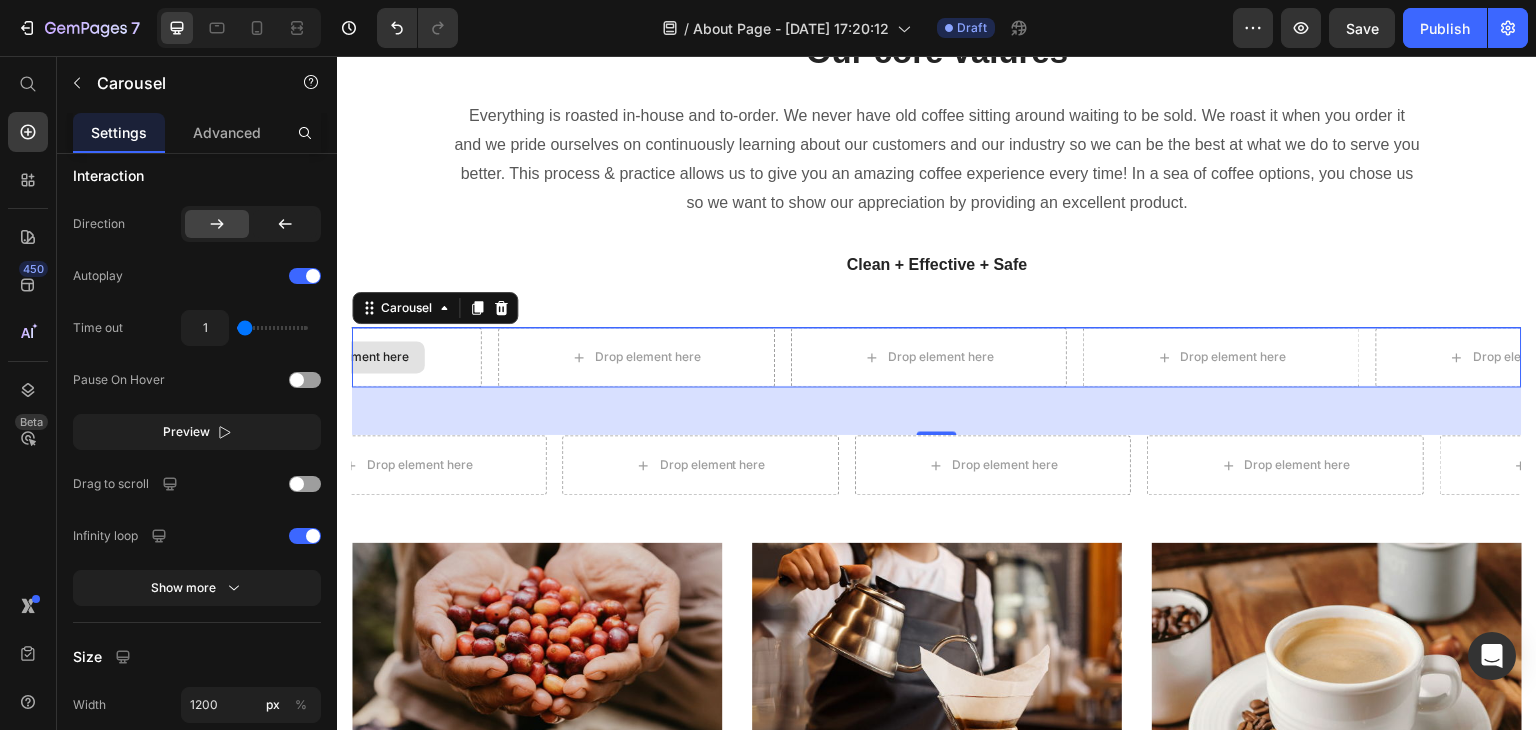 click on "Drop element here" at bounding box center (344, 357) 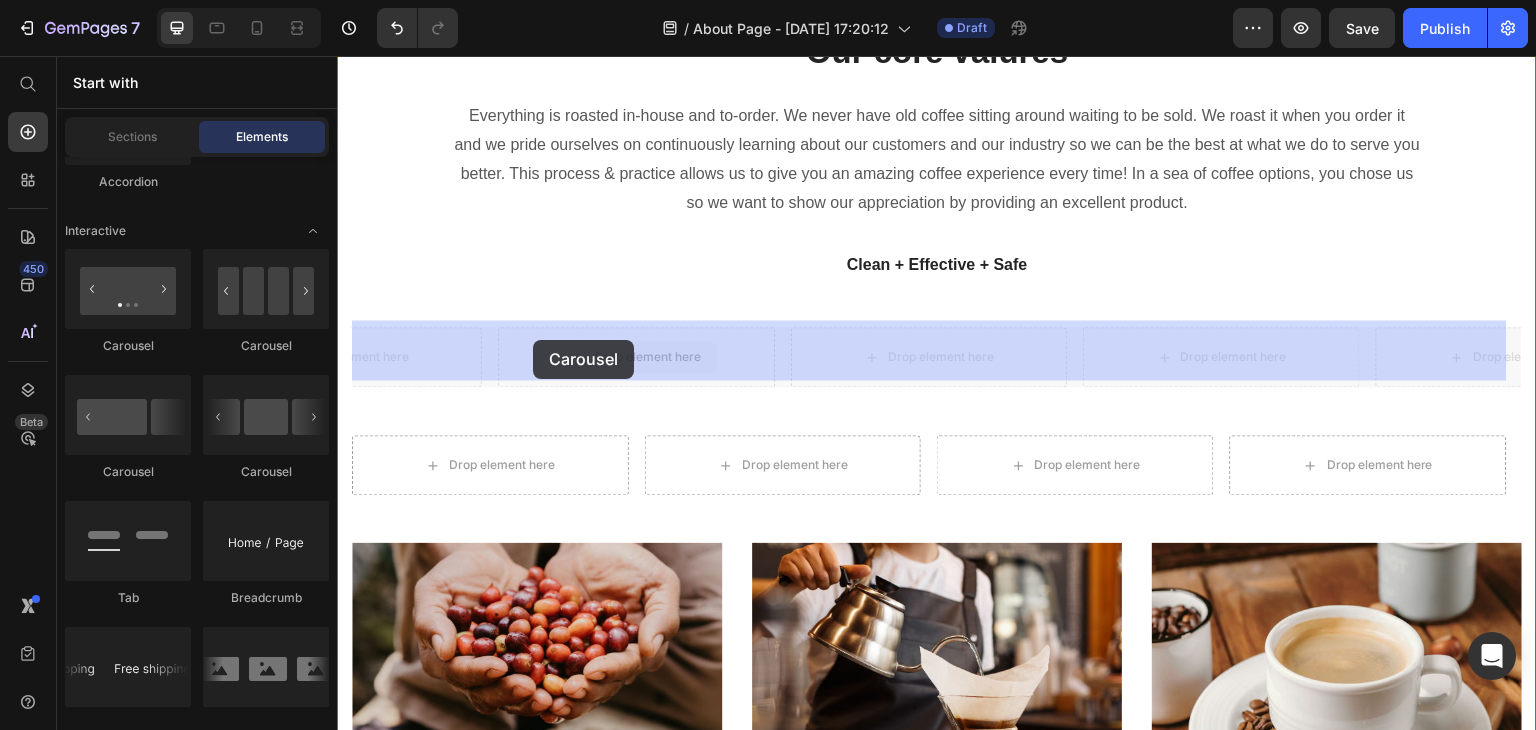 drag, startPoint x: 621, startPoint y: 346, endPoint x: 530, endPoint y: 339, distance: 91.26884 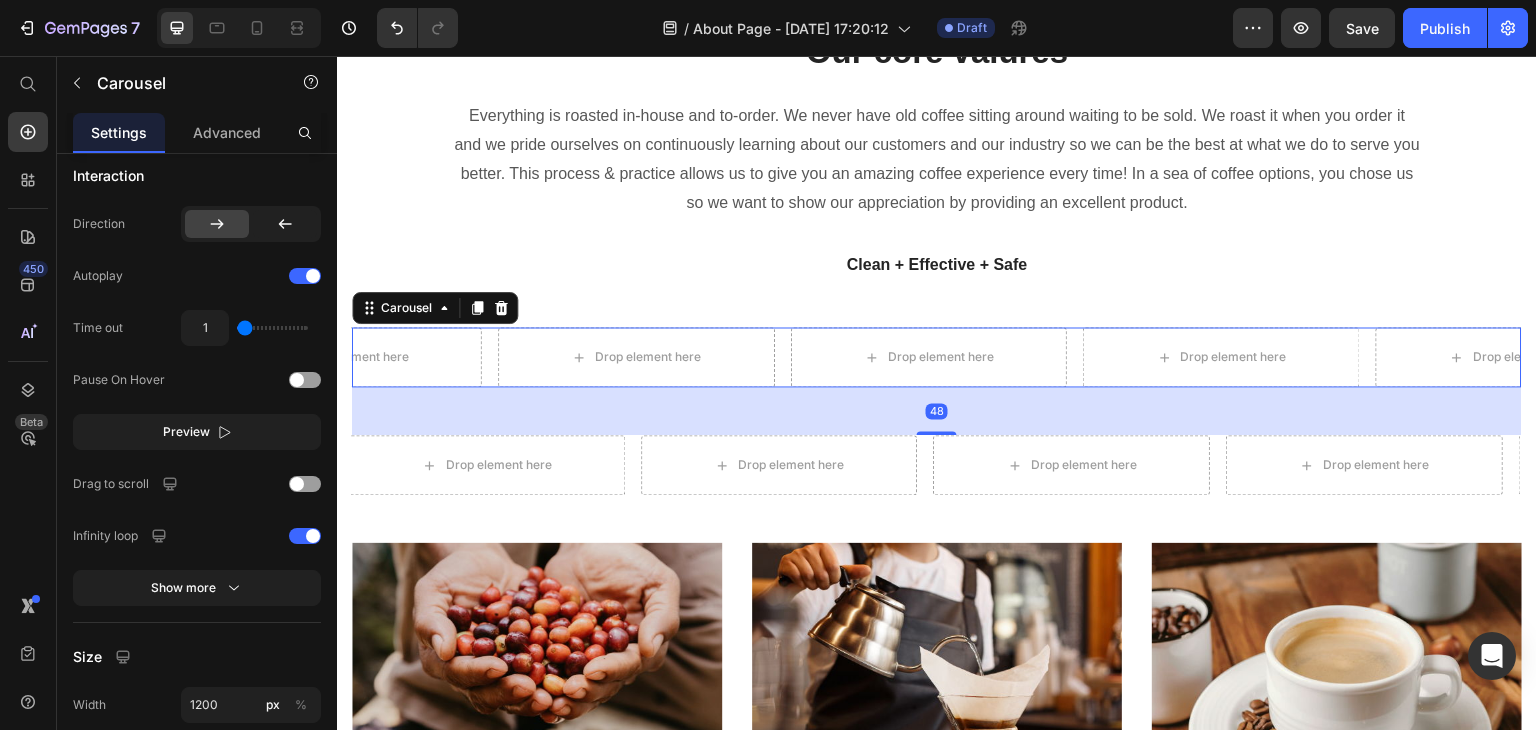 click on "Drop element here
Drop element here
Drop element here
Drop element here
Drop element here" at bounding box center [937, 357] 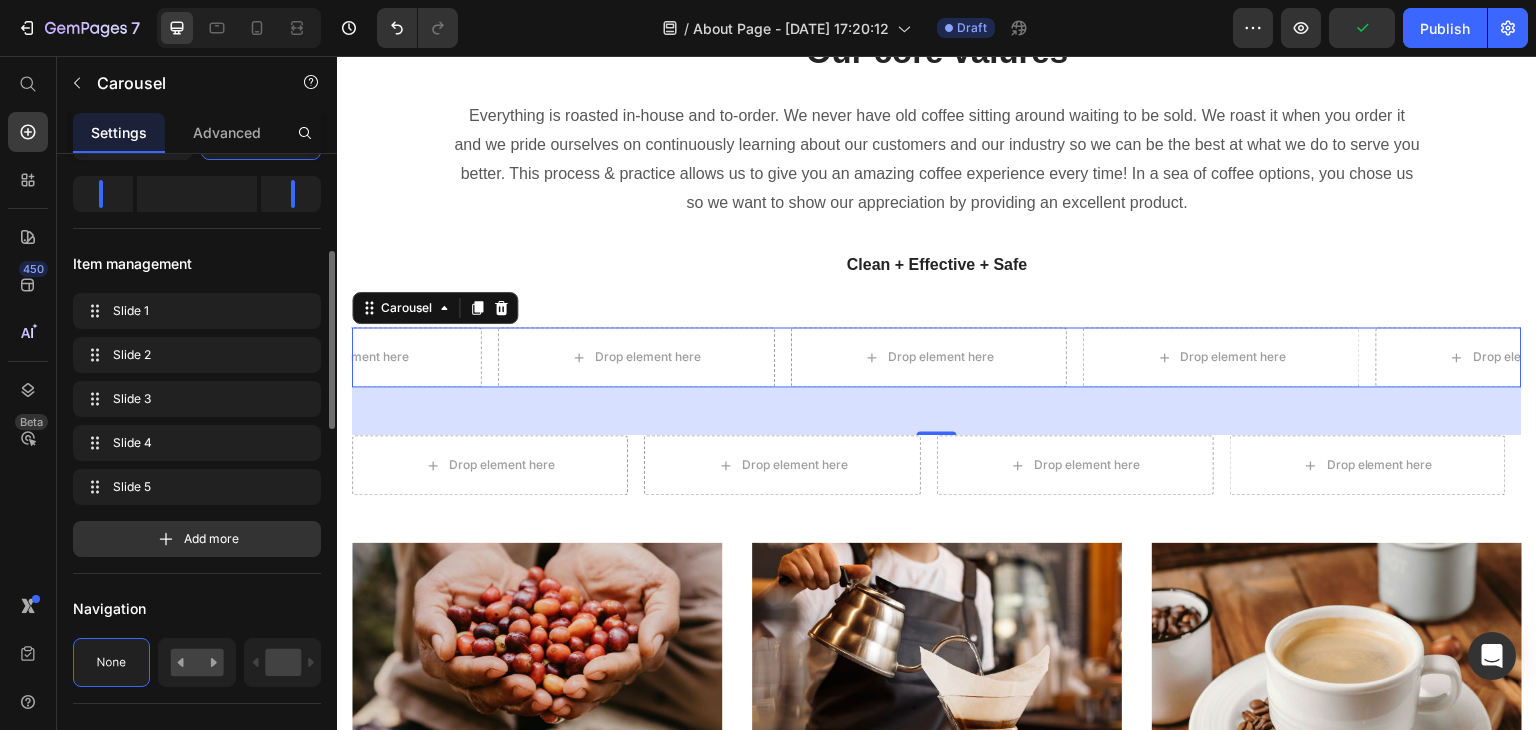scroll, scrollTop: 419, scrollLeft: 0, axis: vertical 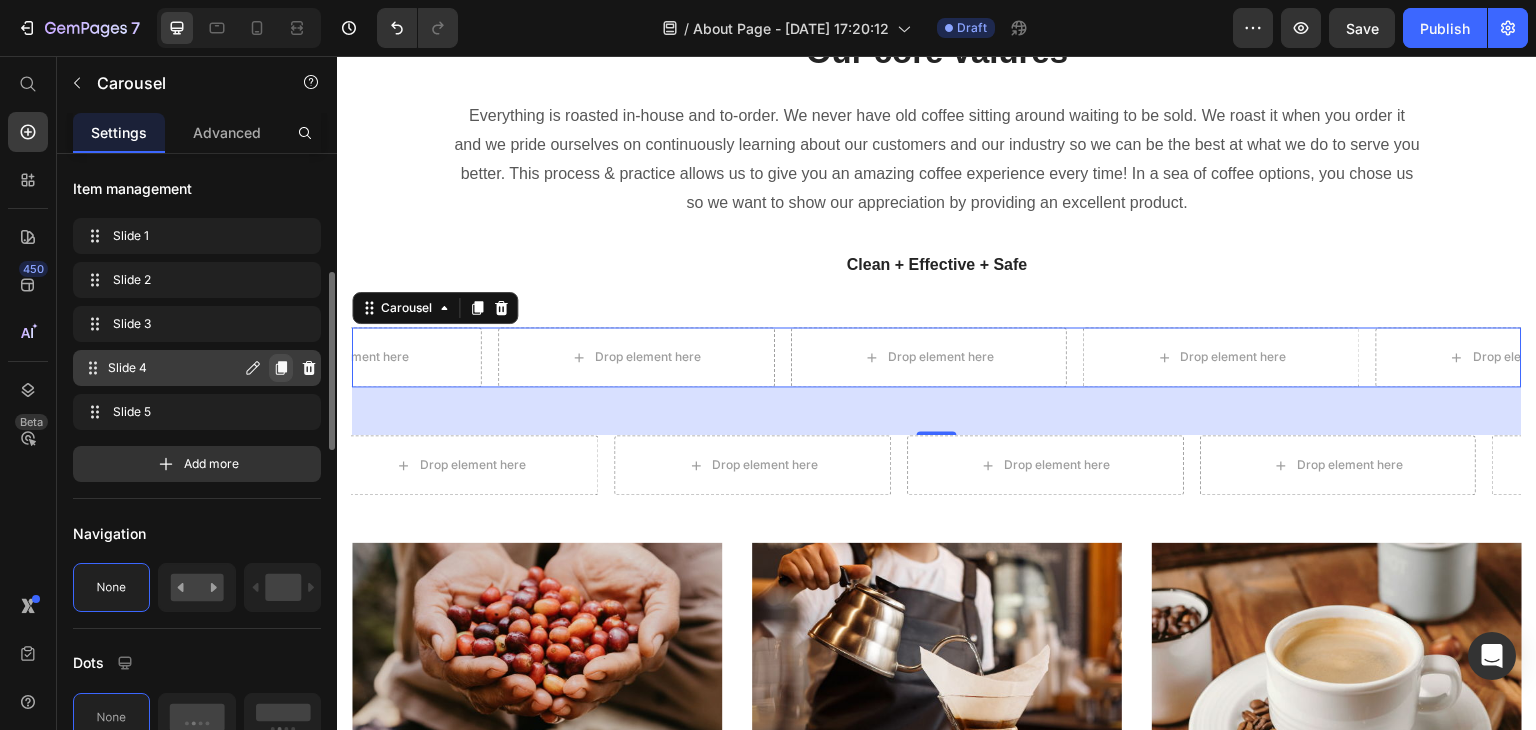click 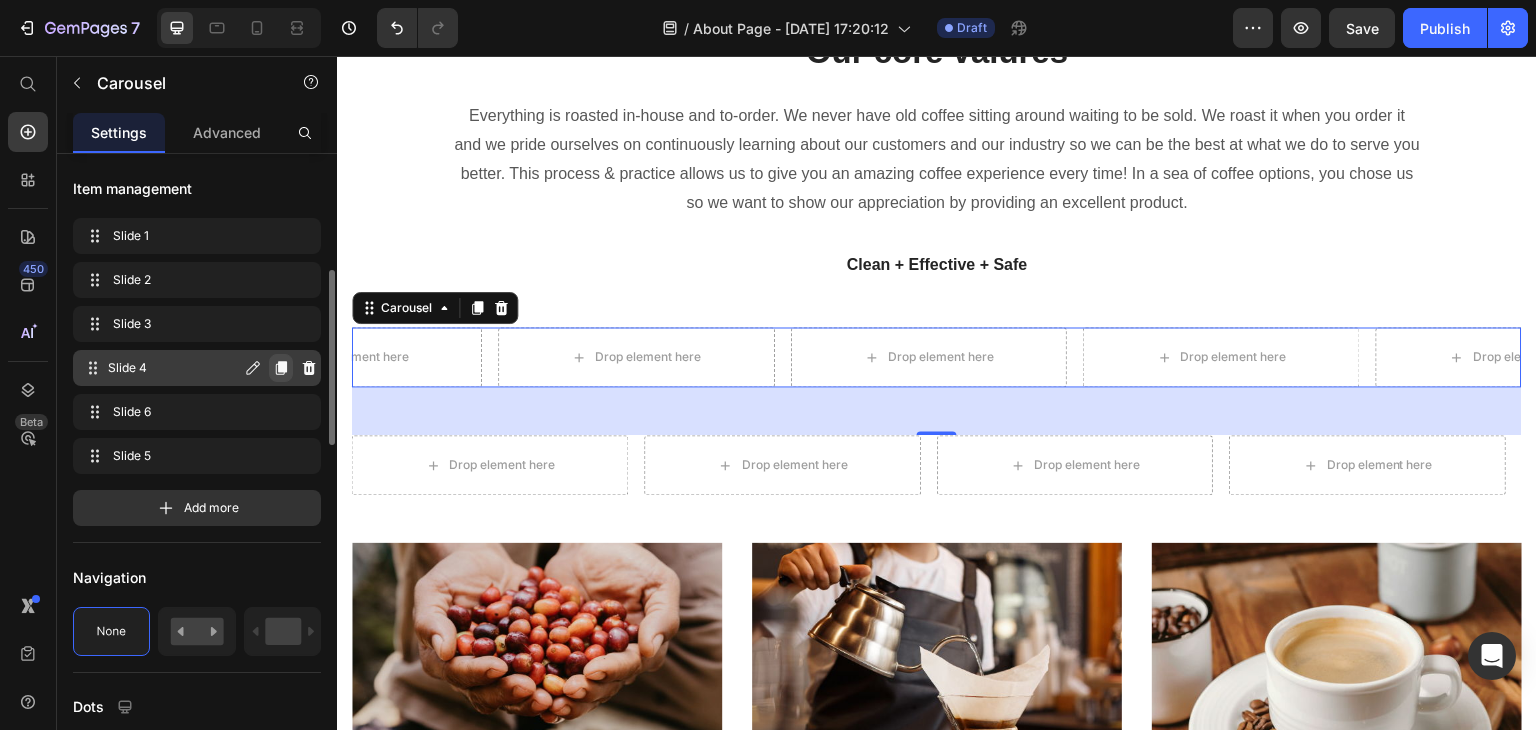 click 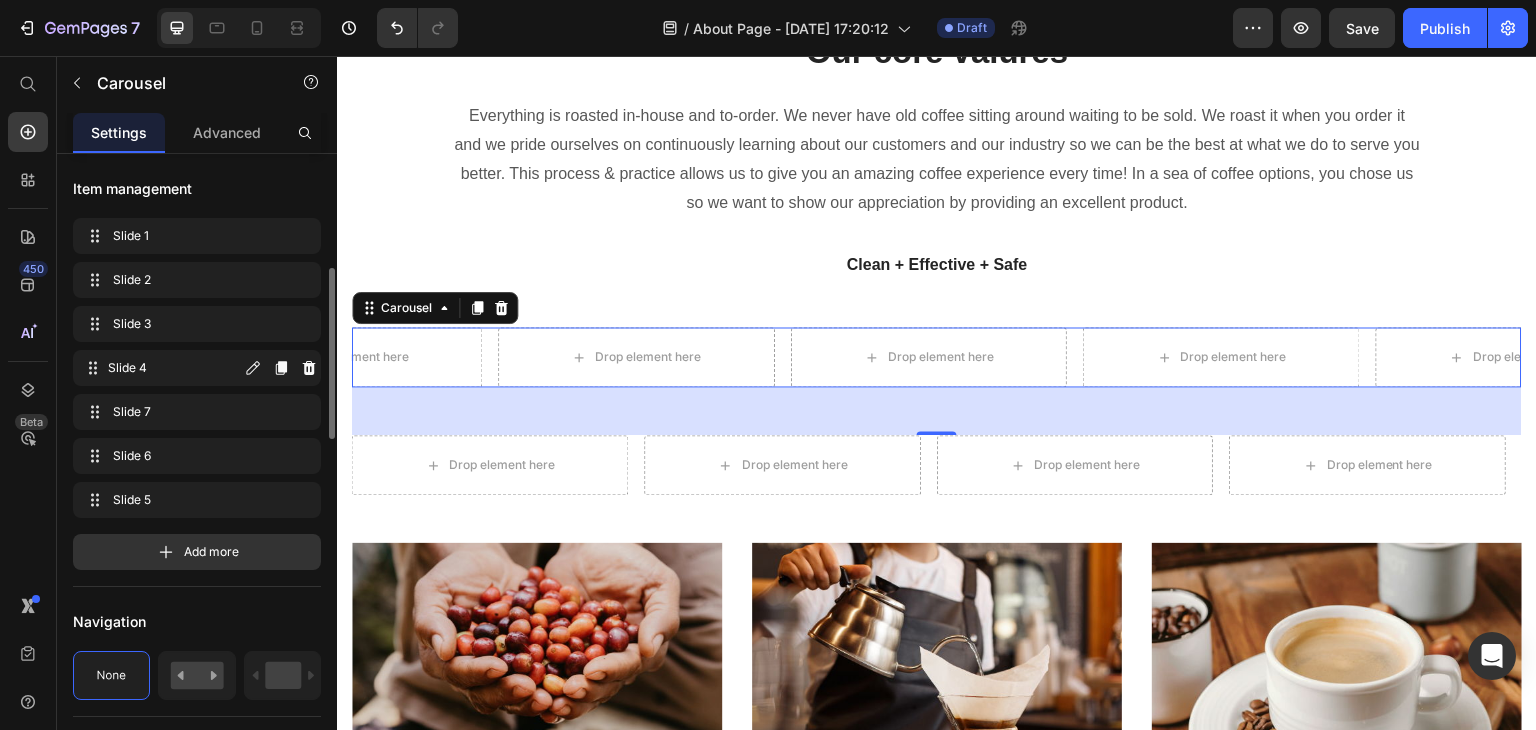 click 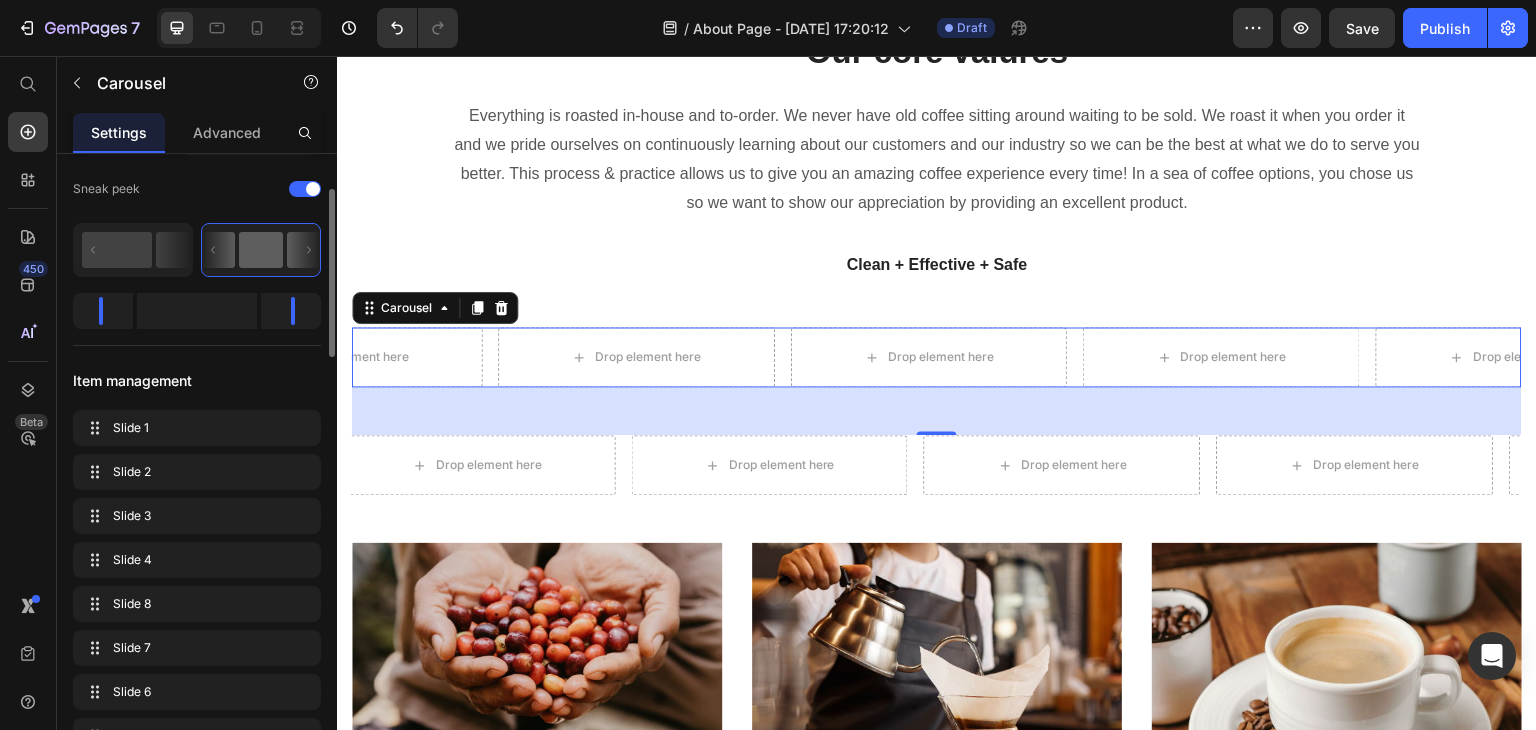 scroll, scrollTop: 140, scrollLeft: 0, axis: vertical 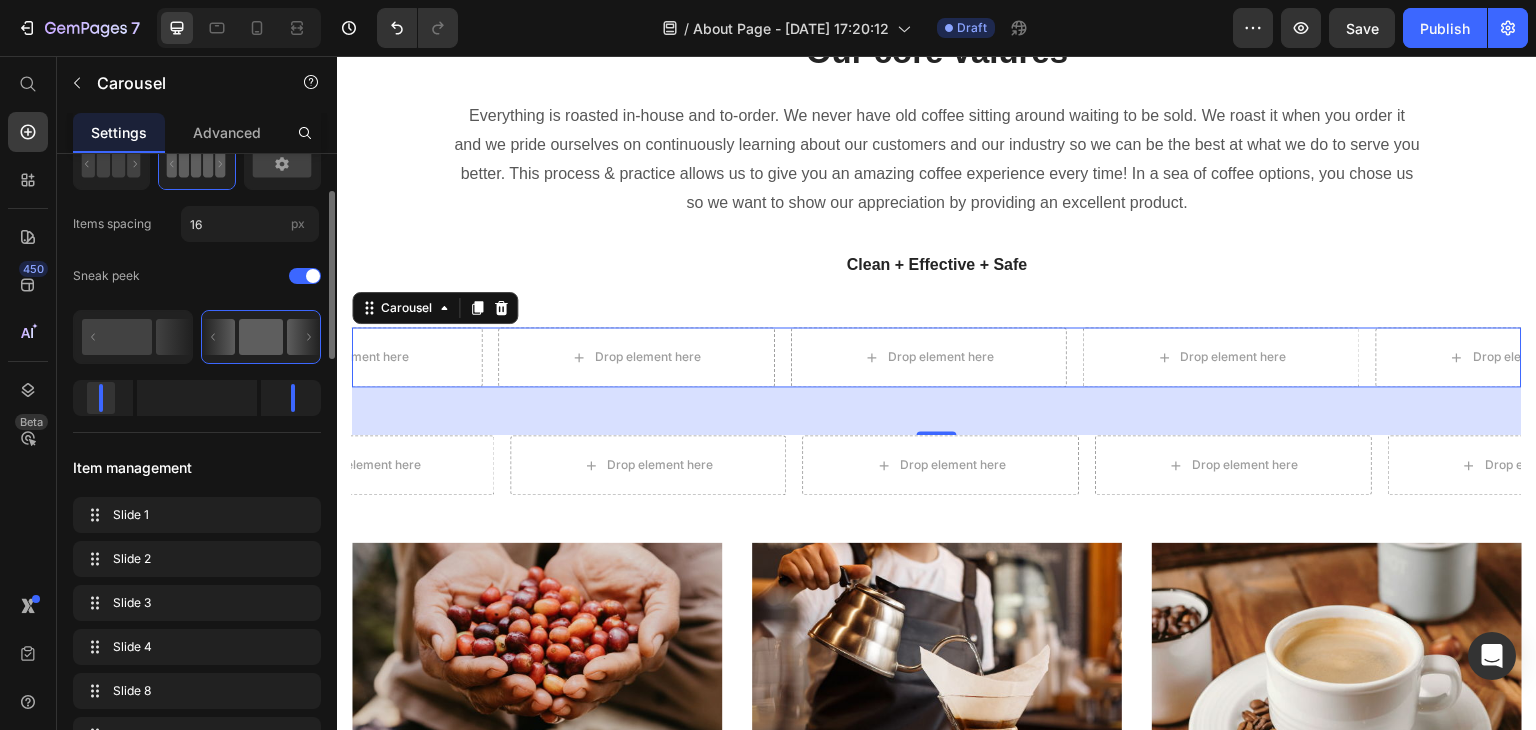 click on "7  Version history  /  About Page - [DATE] 17:20:12 Draft Preview  Save   Publish  450 Beta Start with Sections Elements Hero Section Product Detail Brands Trusted Badges Guarantee Product Breakdown How to use Testimonials Compare Bundle FAQs Social Proof Brand Story Product List Collection Blog List Contact Sticky Add to Cart Custom Footer Browse Library 450 Layout Text Button Media Icon & Line
Icon
Icon List
Line Content list
Item List
Advanced List
Accordion" at bounding box center (768, 0) 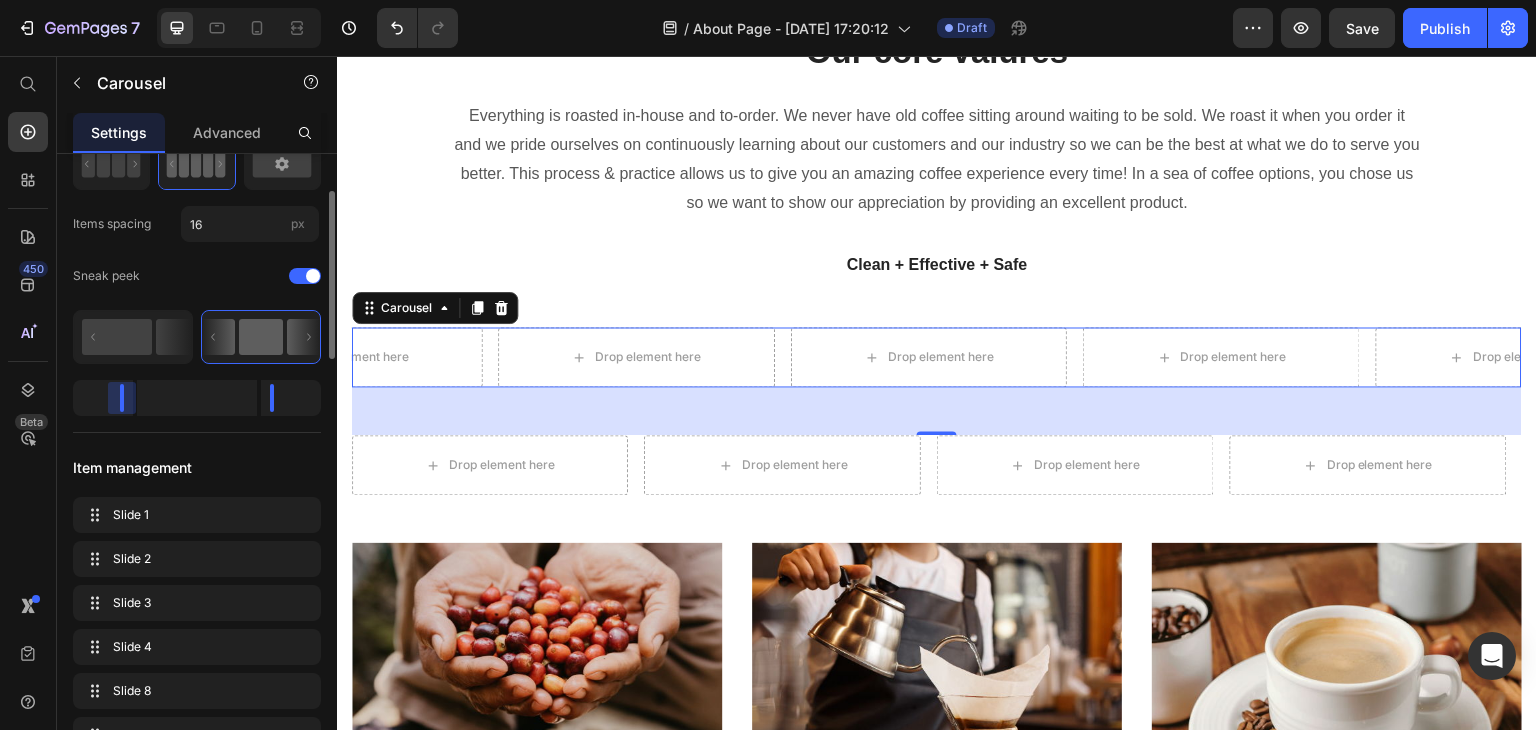 drag, startPoint x: 98, startPoint y: 392, endPoint x: 140, endPoint y: 391, distance: 42.0119 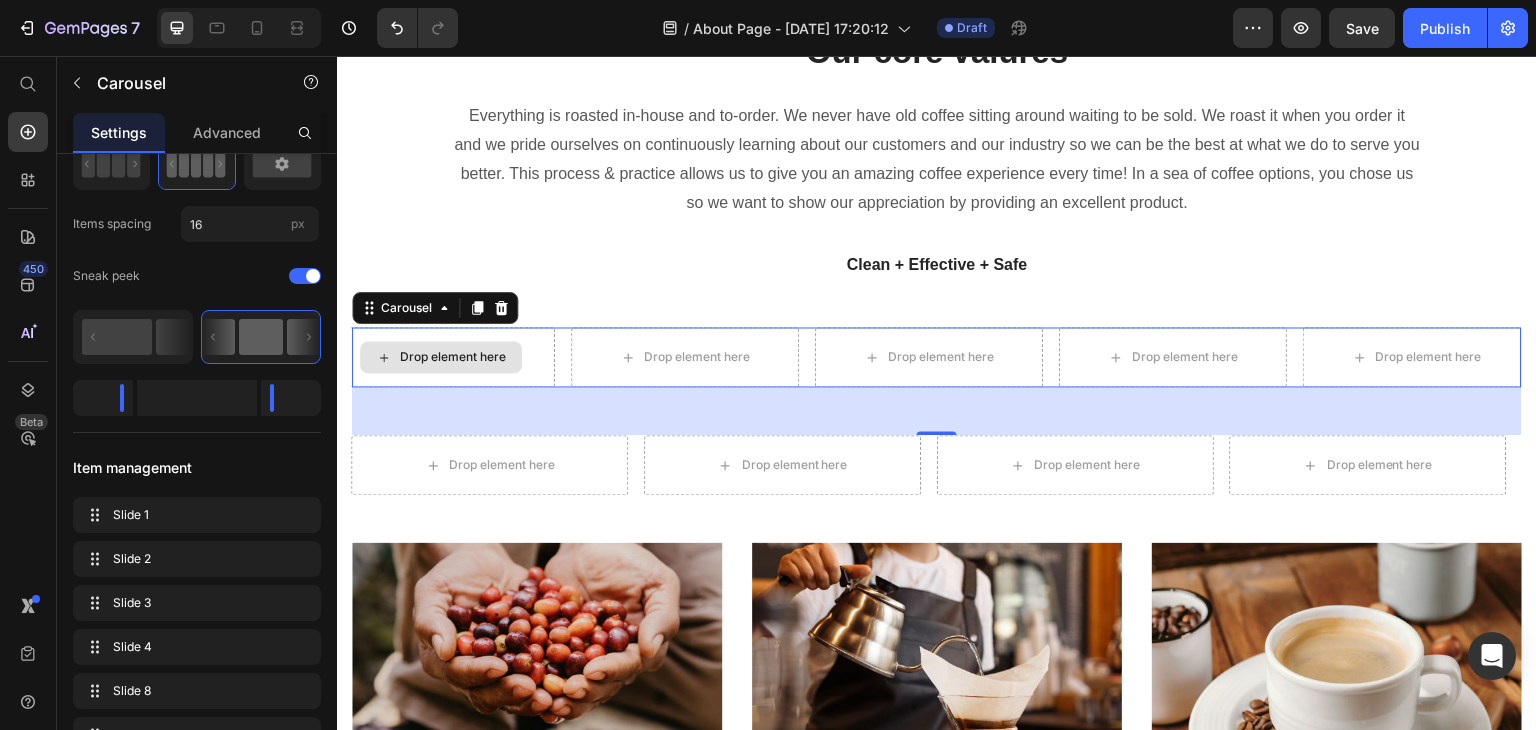 click on "Drop element here" at bounding box center (453, 357) 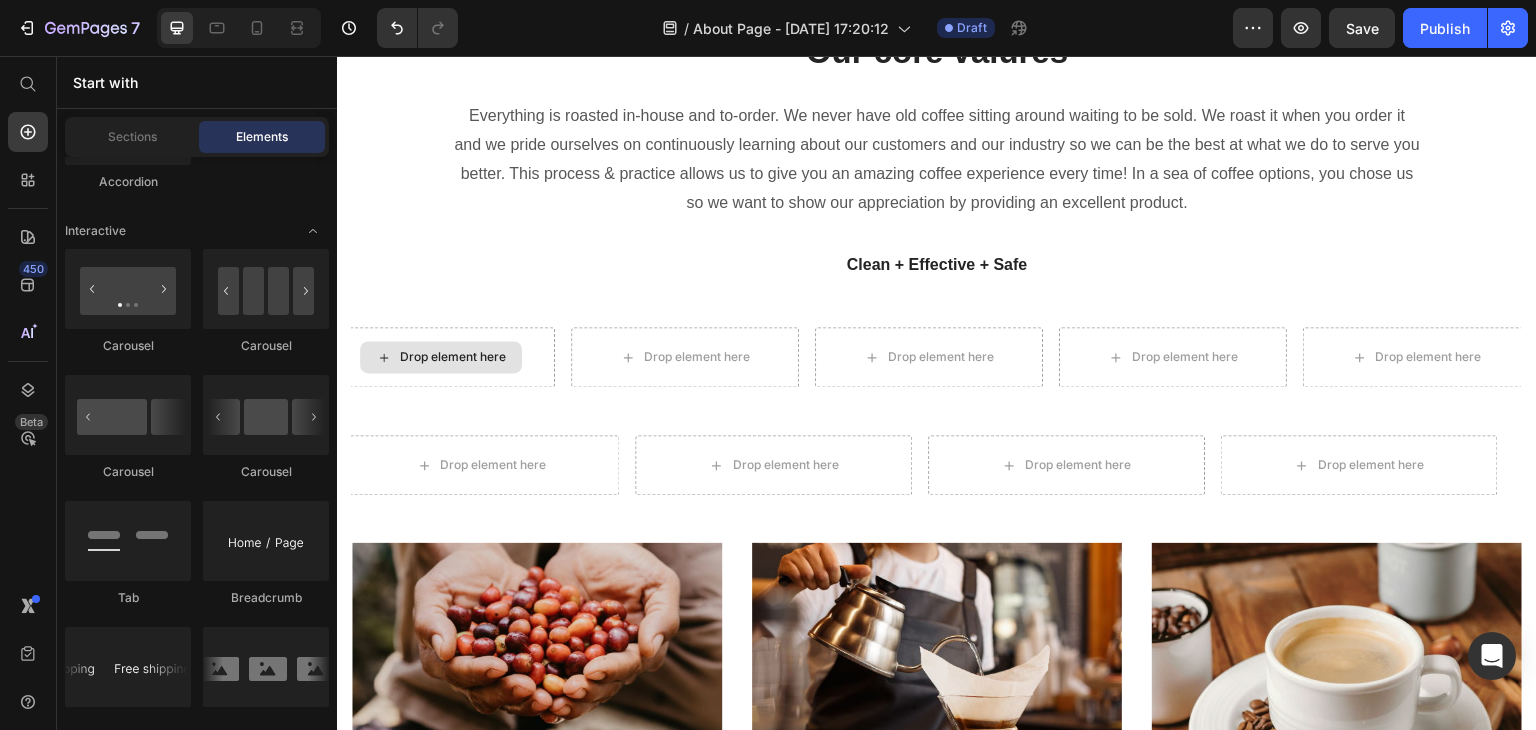 click on "Drop element here" at bounding box center (453, 357) 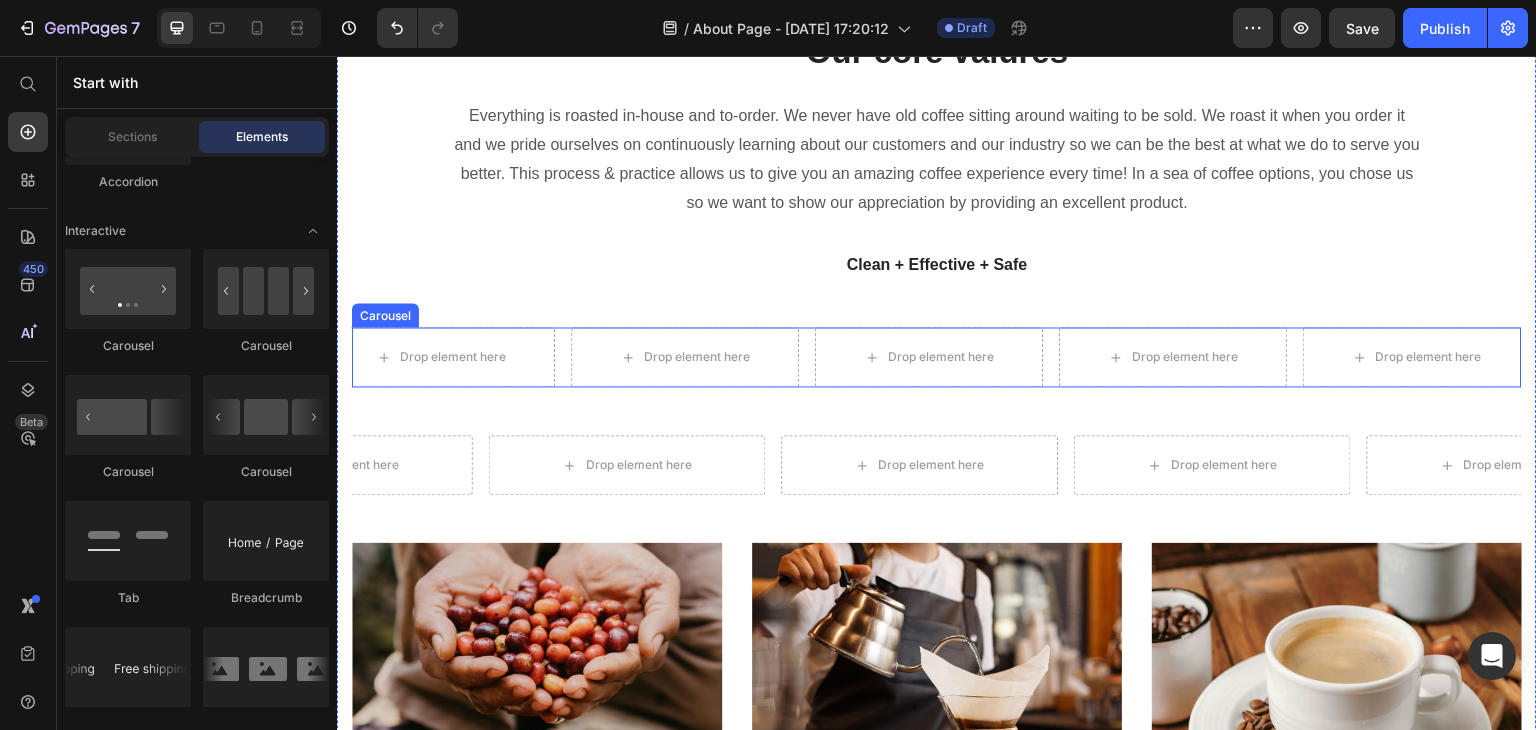 click on "Drop element here
Drop element here
Drop element here
Drop element here
Drop element here
Drop element here
Drop element here
Drop element here" at bounding box center [937, 357] 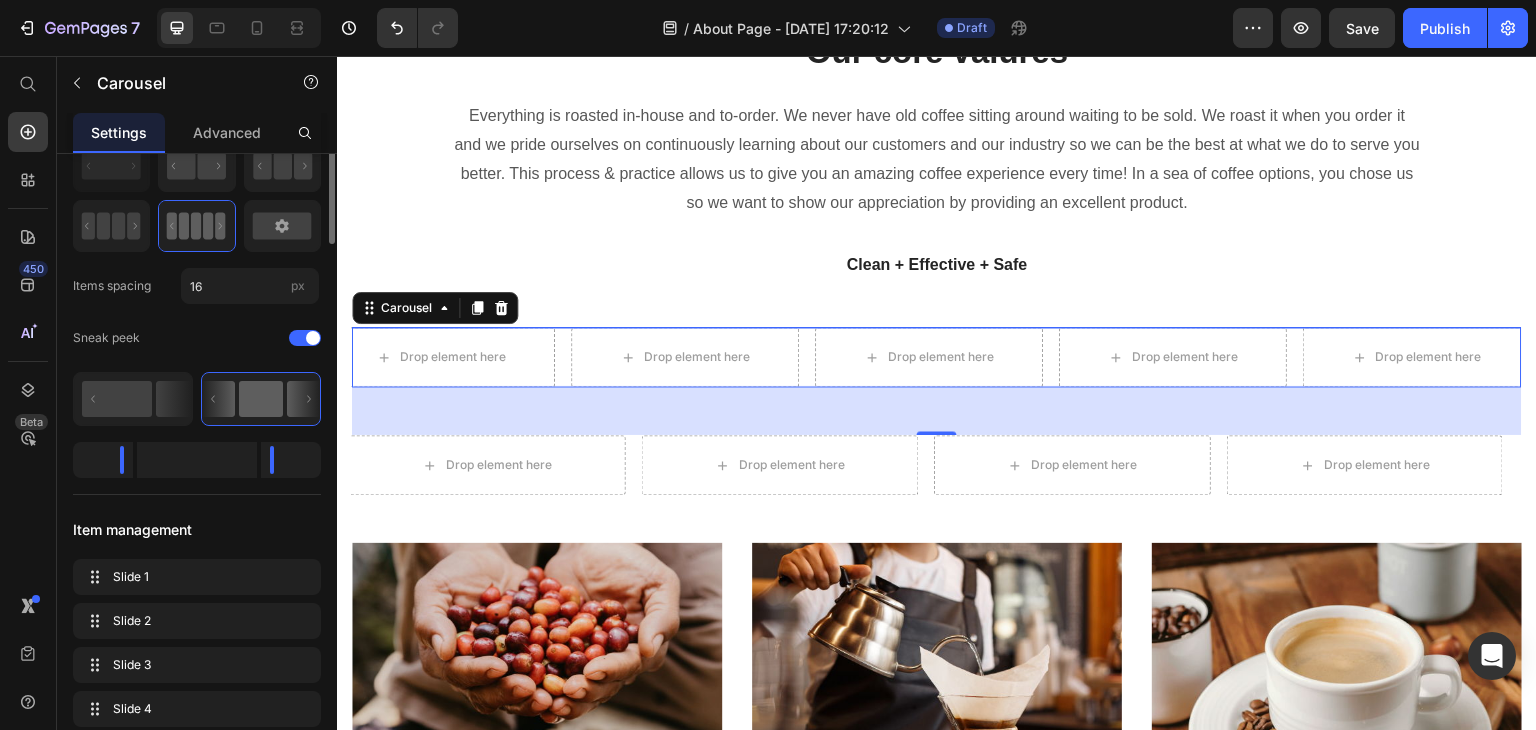 scroll, scrollTop: 0, scrollLeft: 0, axis: both 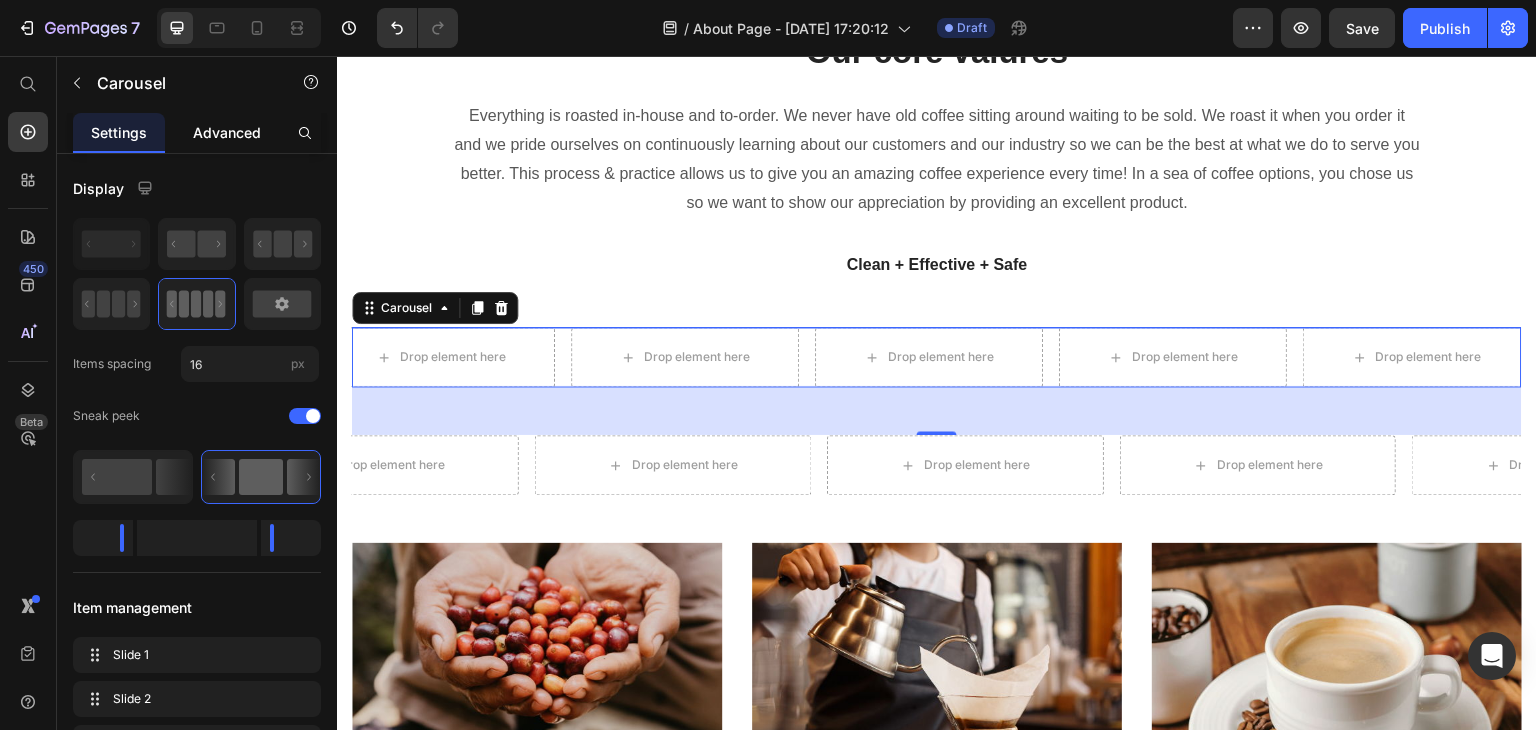 click on "Advanced" at bounding box center (227, 132) 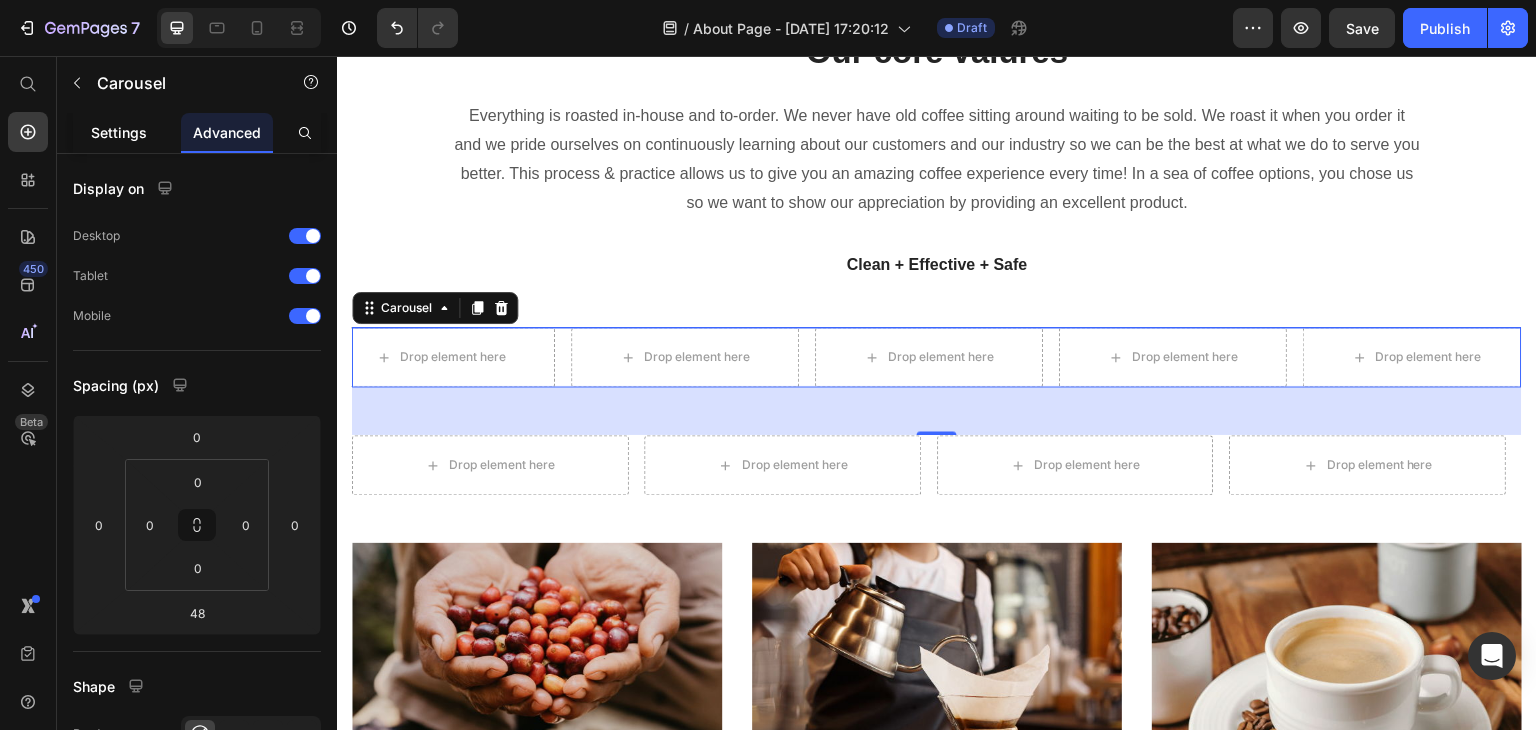 click on "Settings" at bounding box center [119, 132] 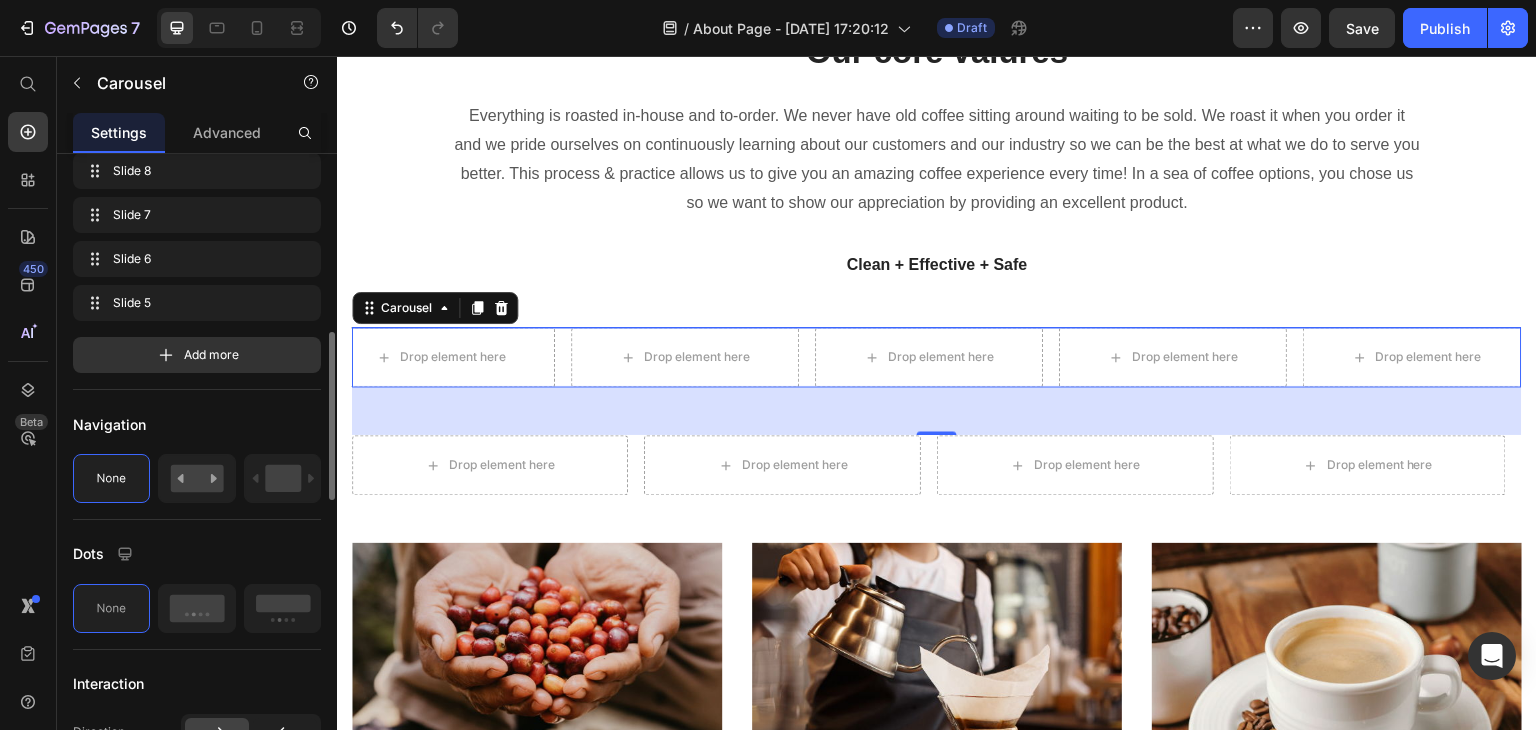 scroll, scrollTop: 662, scrollLeft: 0, axis: vertical 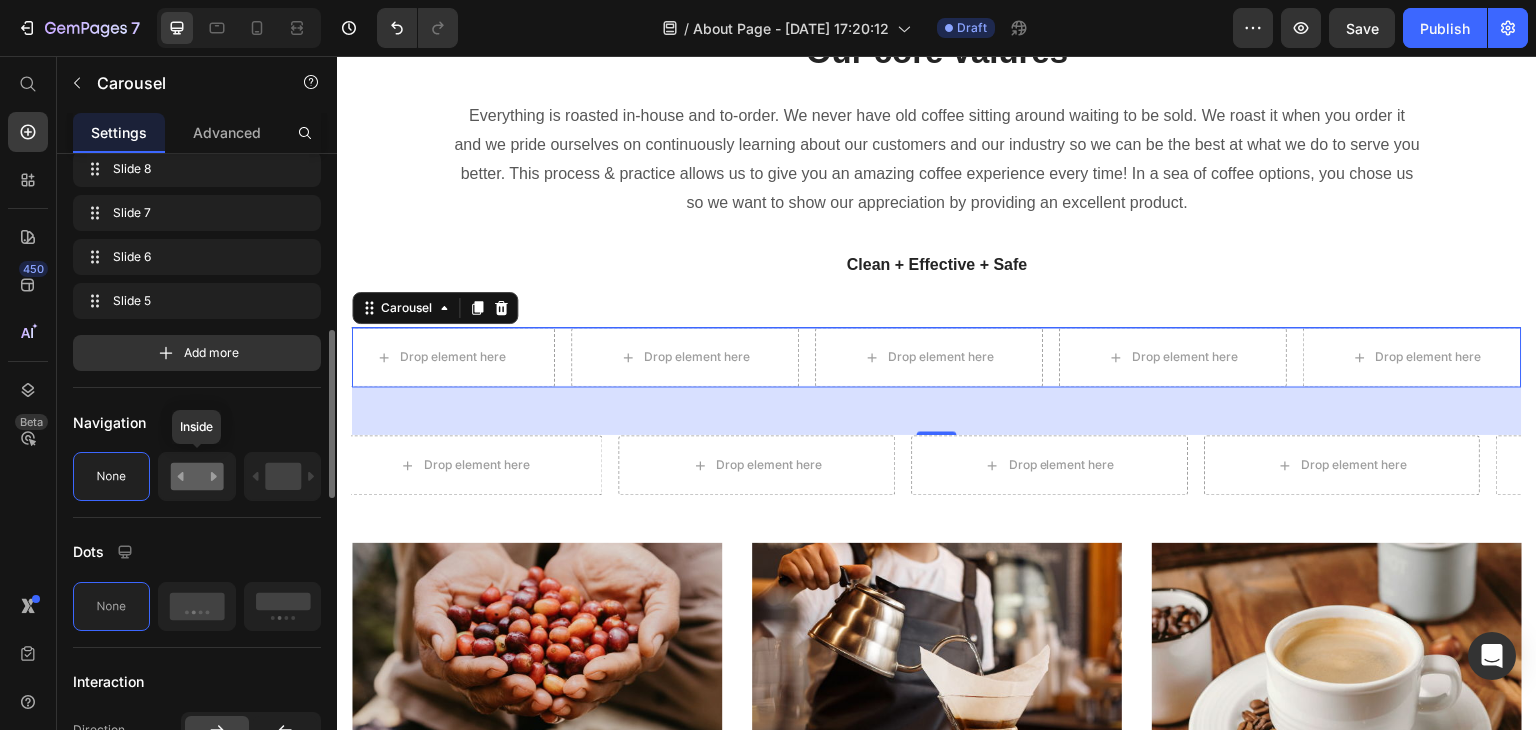 click 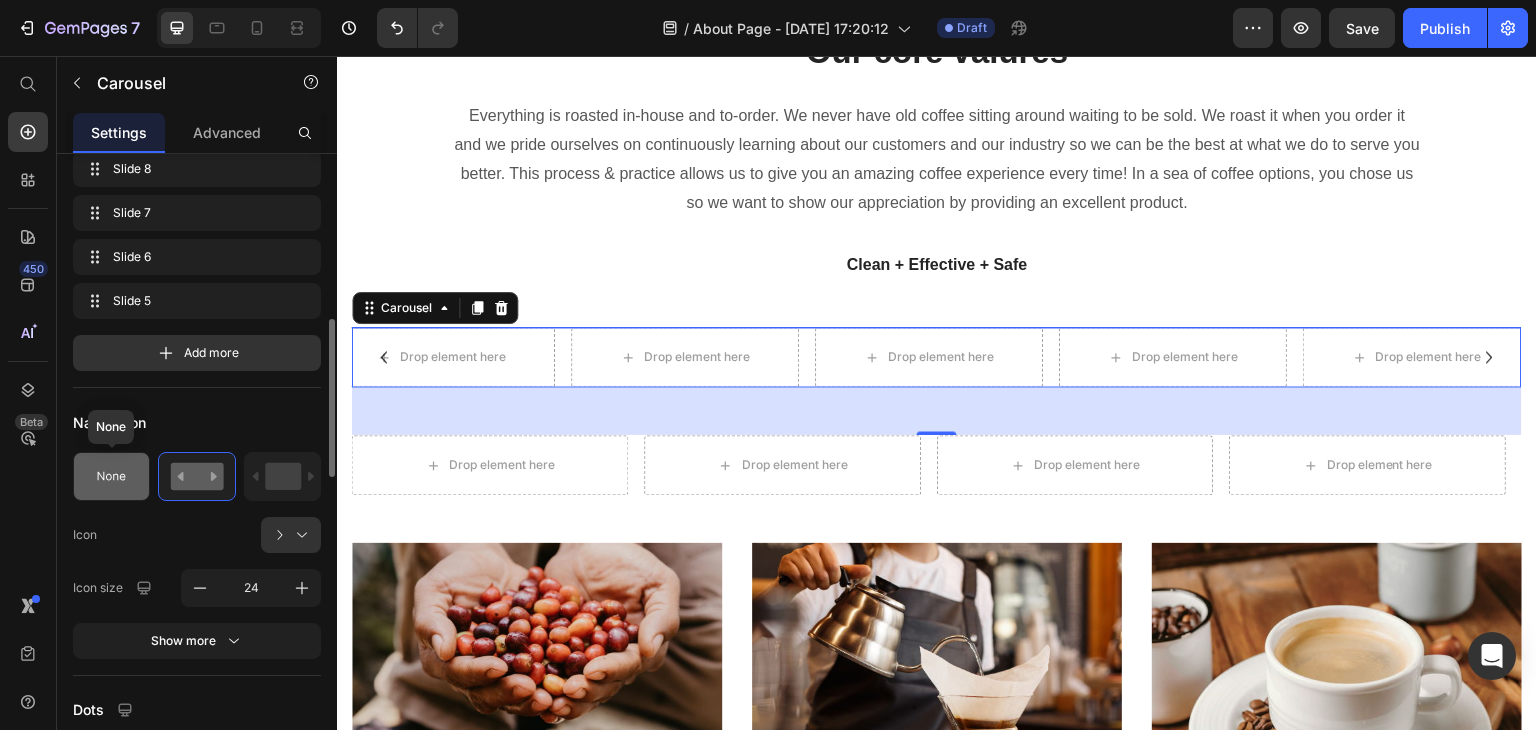click 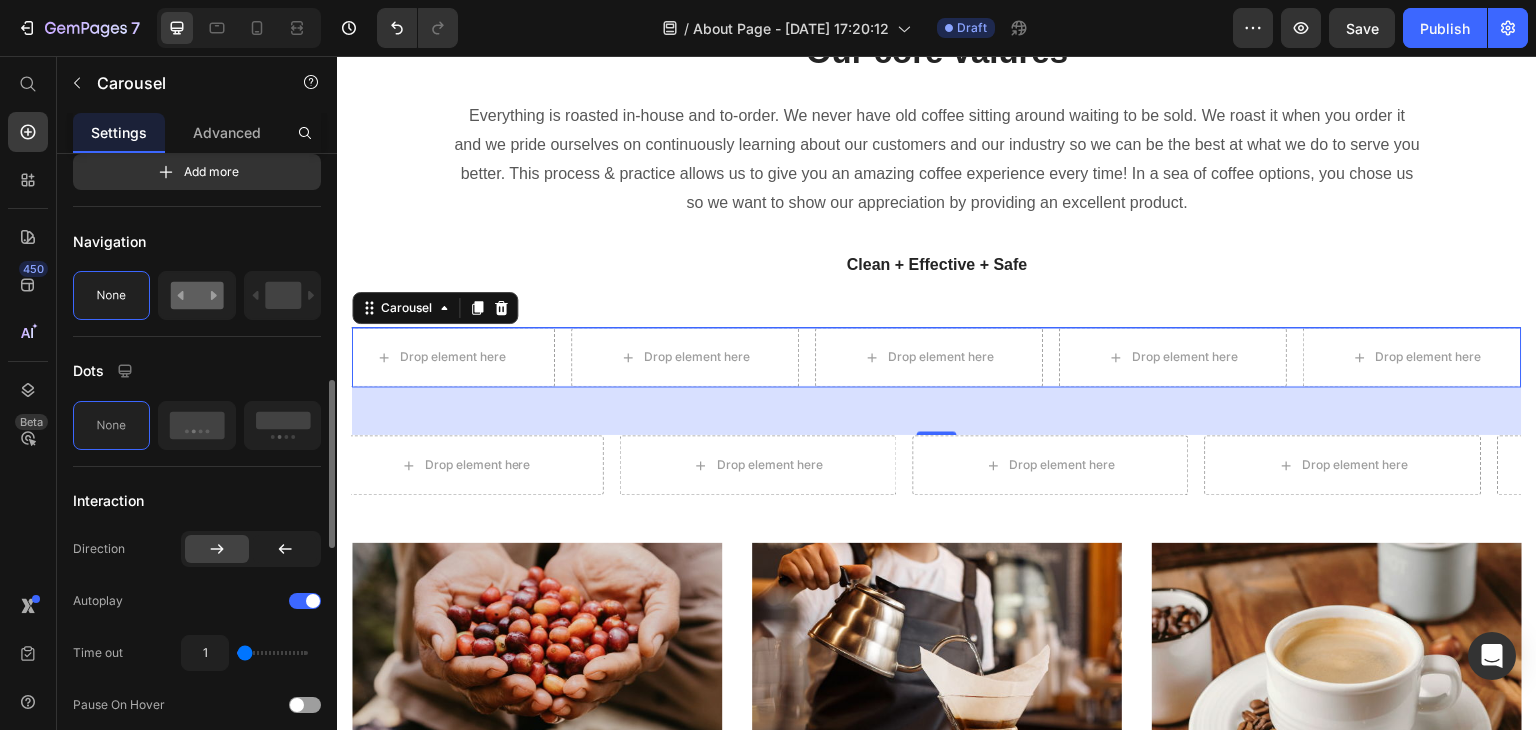 scroll, scrollTop: 844, scrollLeft: 0, axis: vertical 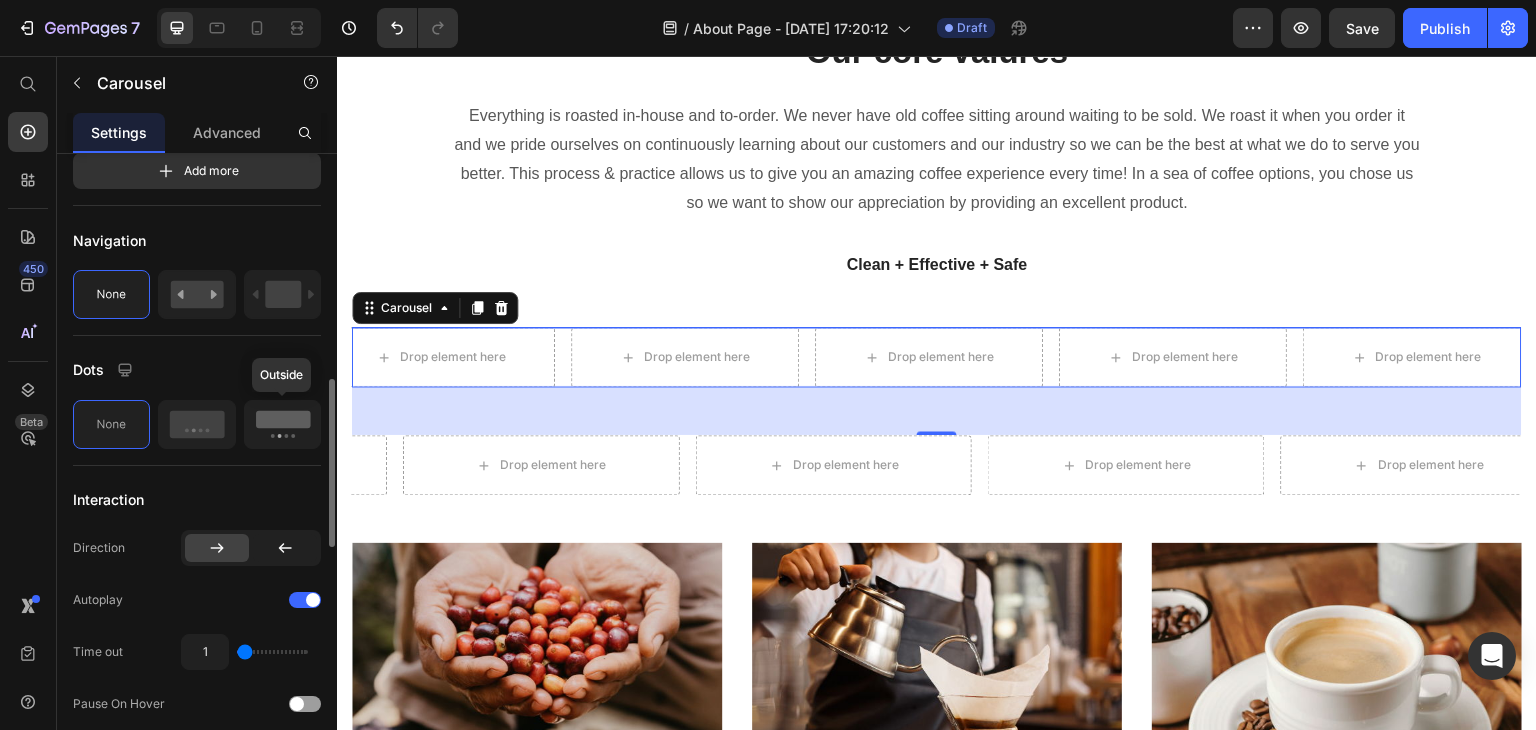 click 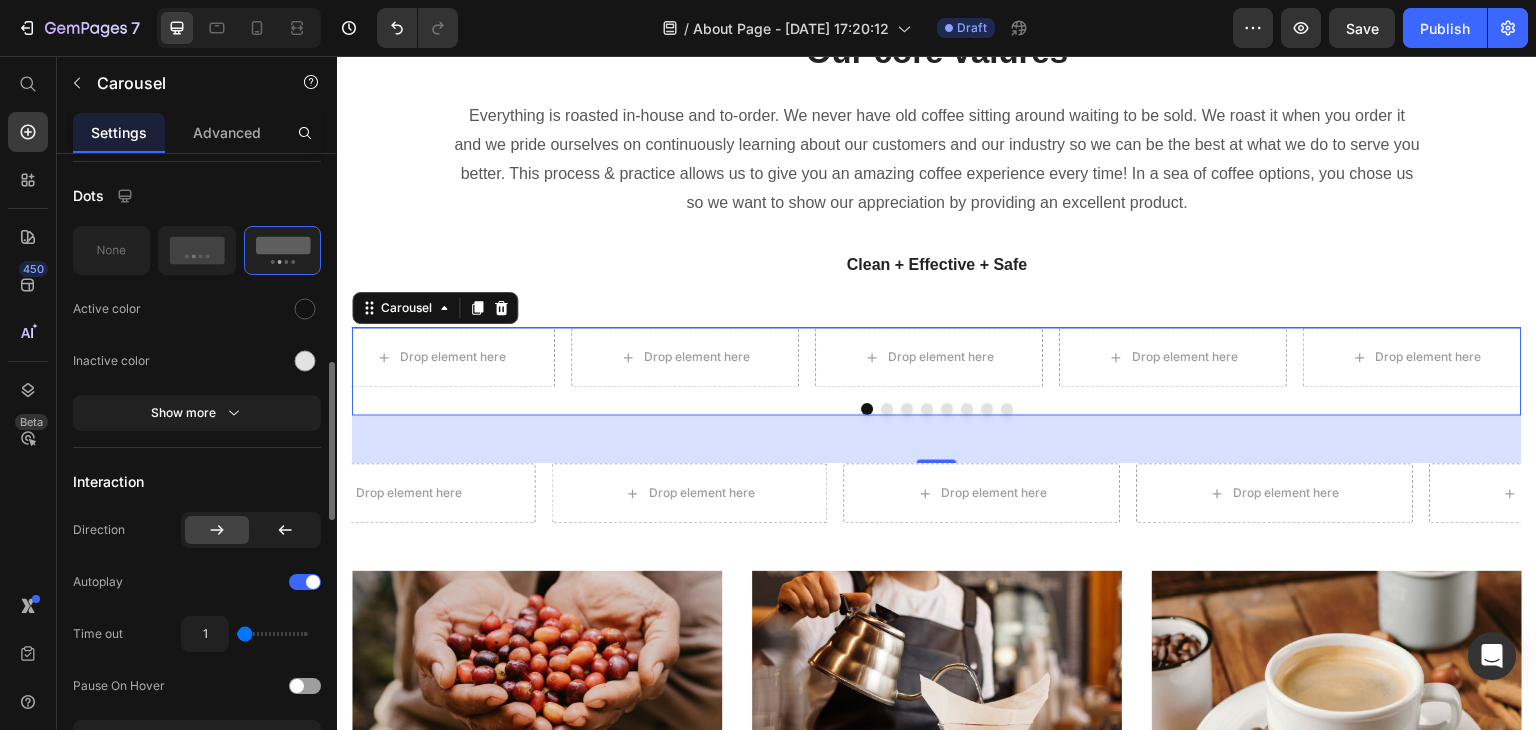 scroll, scrollTop: 1026, scrollLeft: 0, axis: vertical 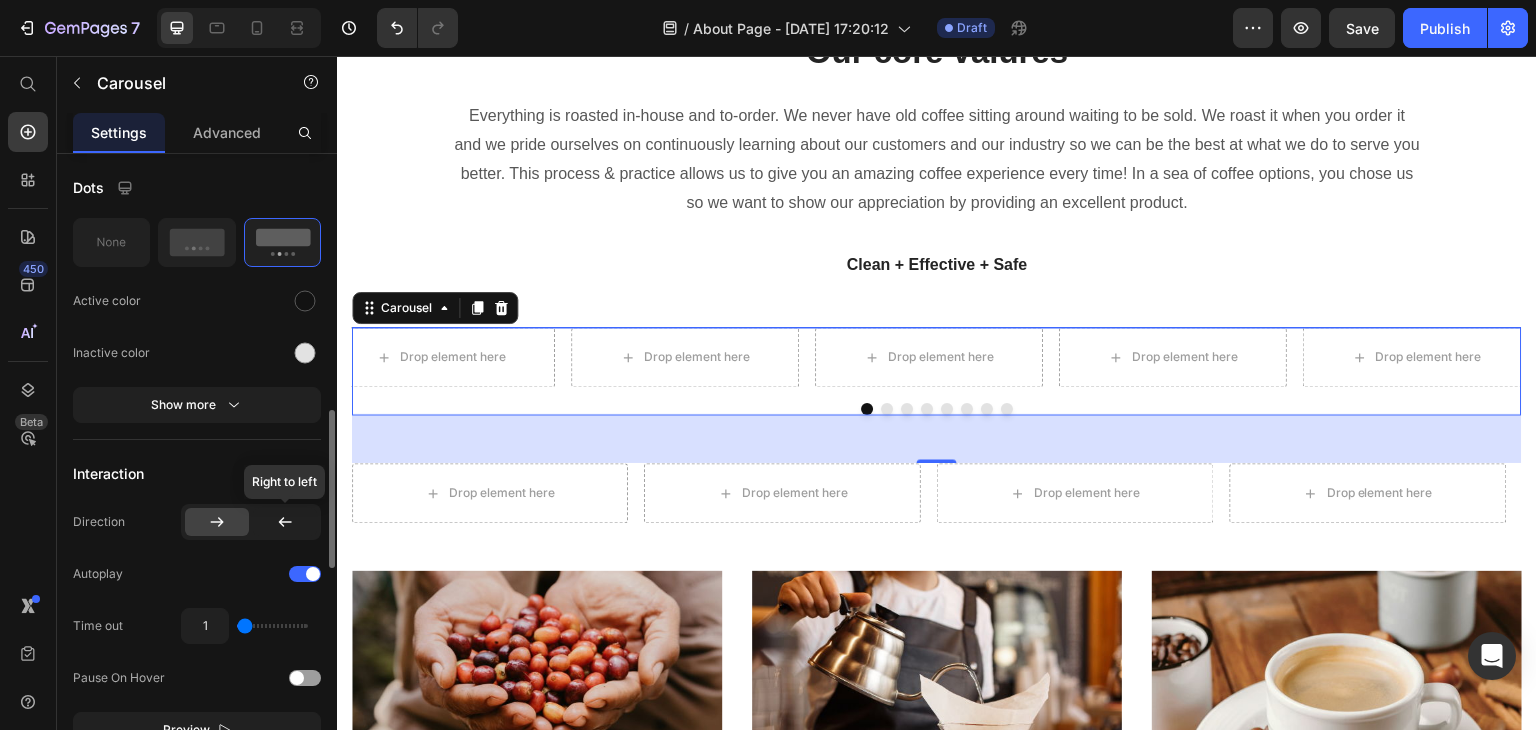 click 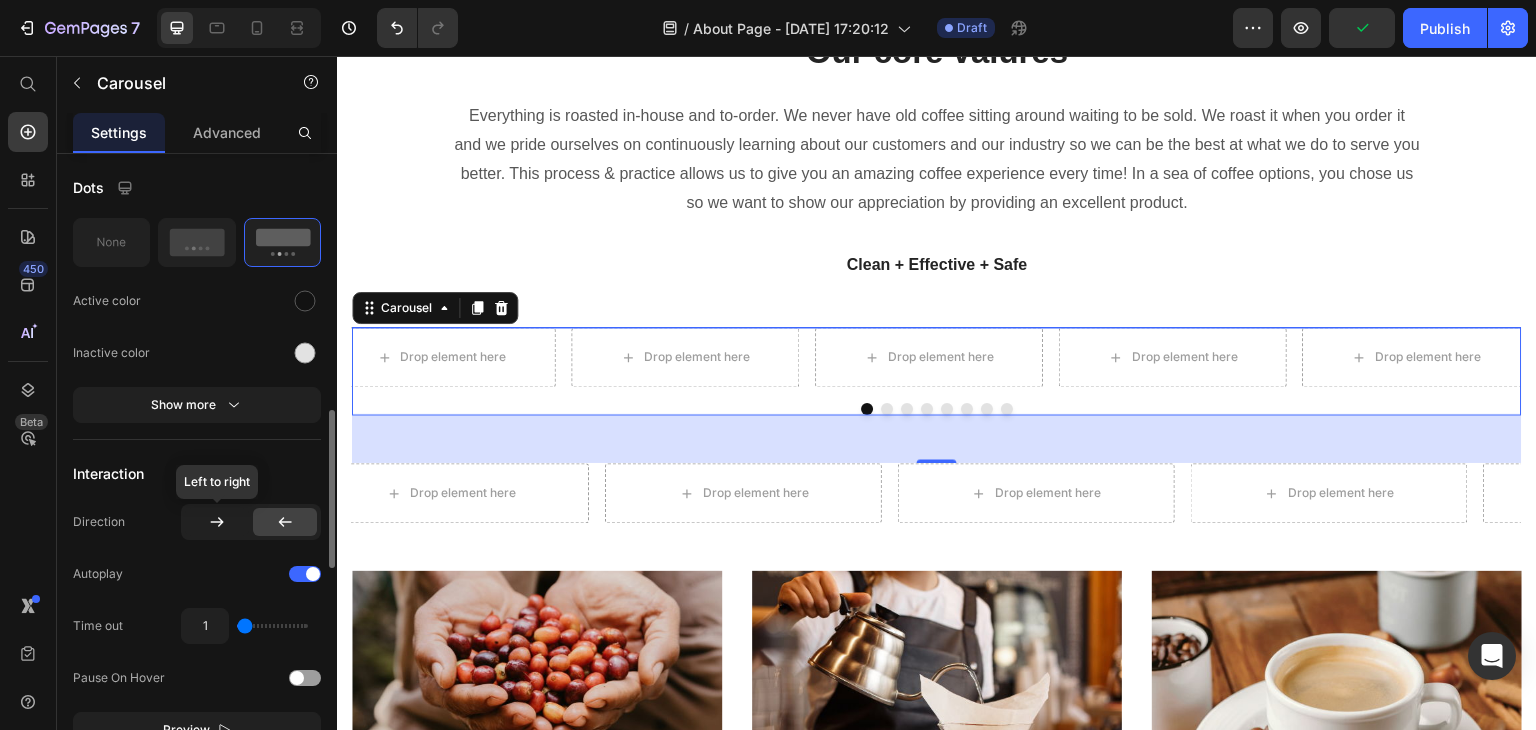 click 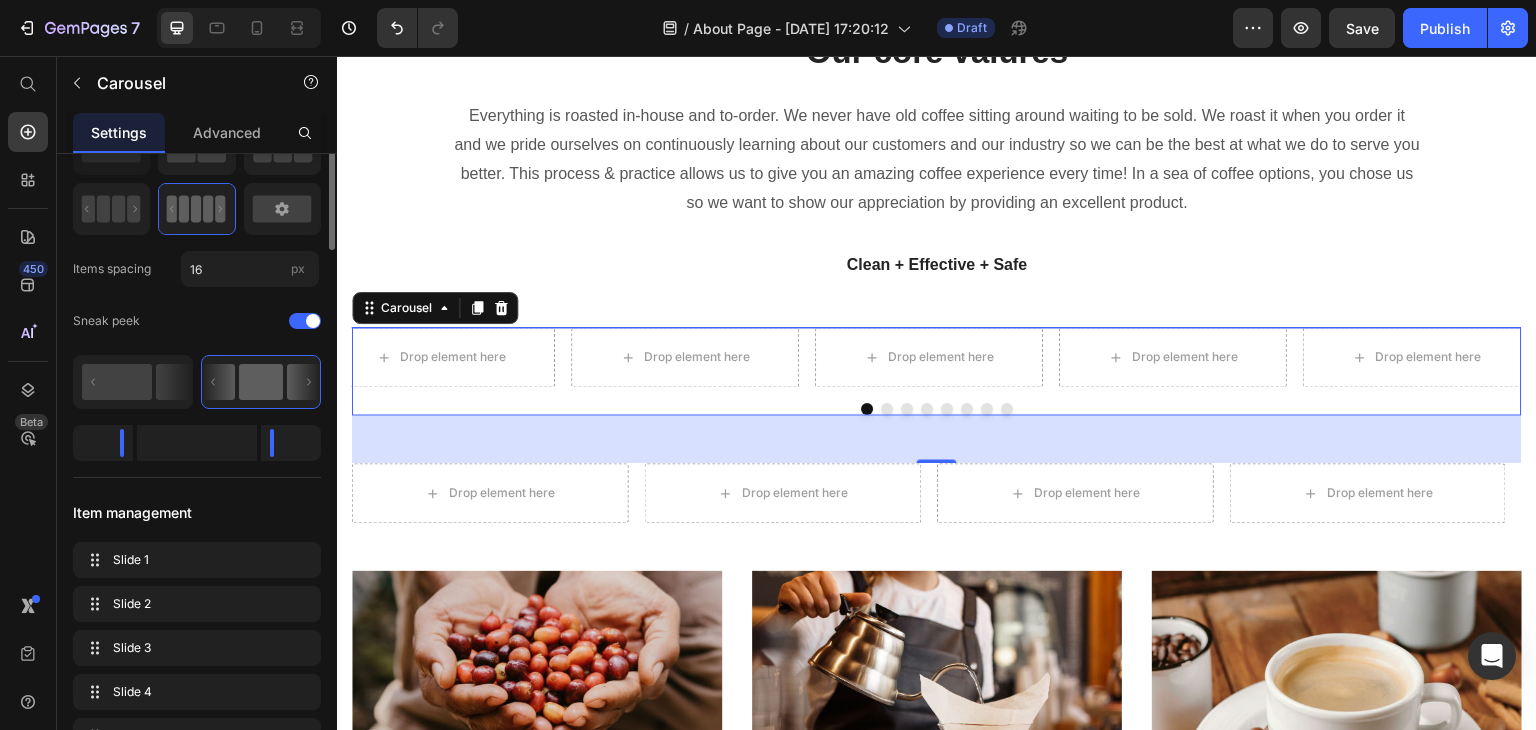 scroll, scrollTop: 0, scrollLeft: 0, axis: both 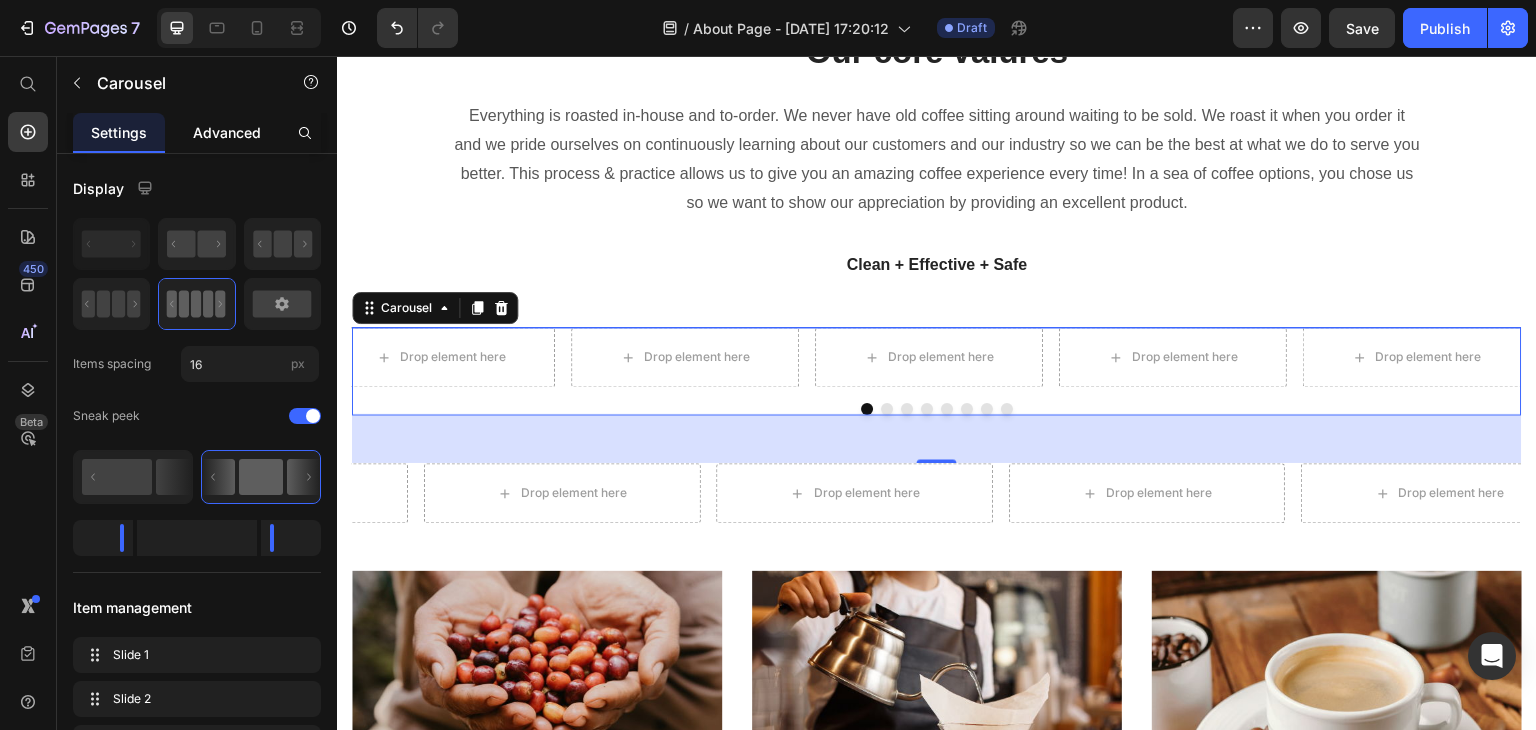 click on "Advanced" at bounding box center (227, 132) 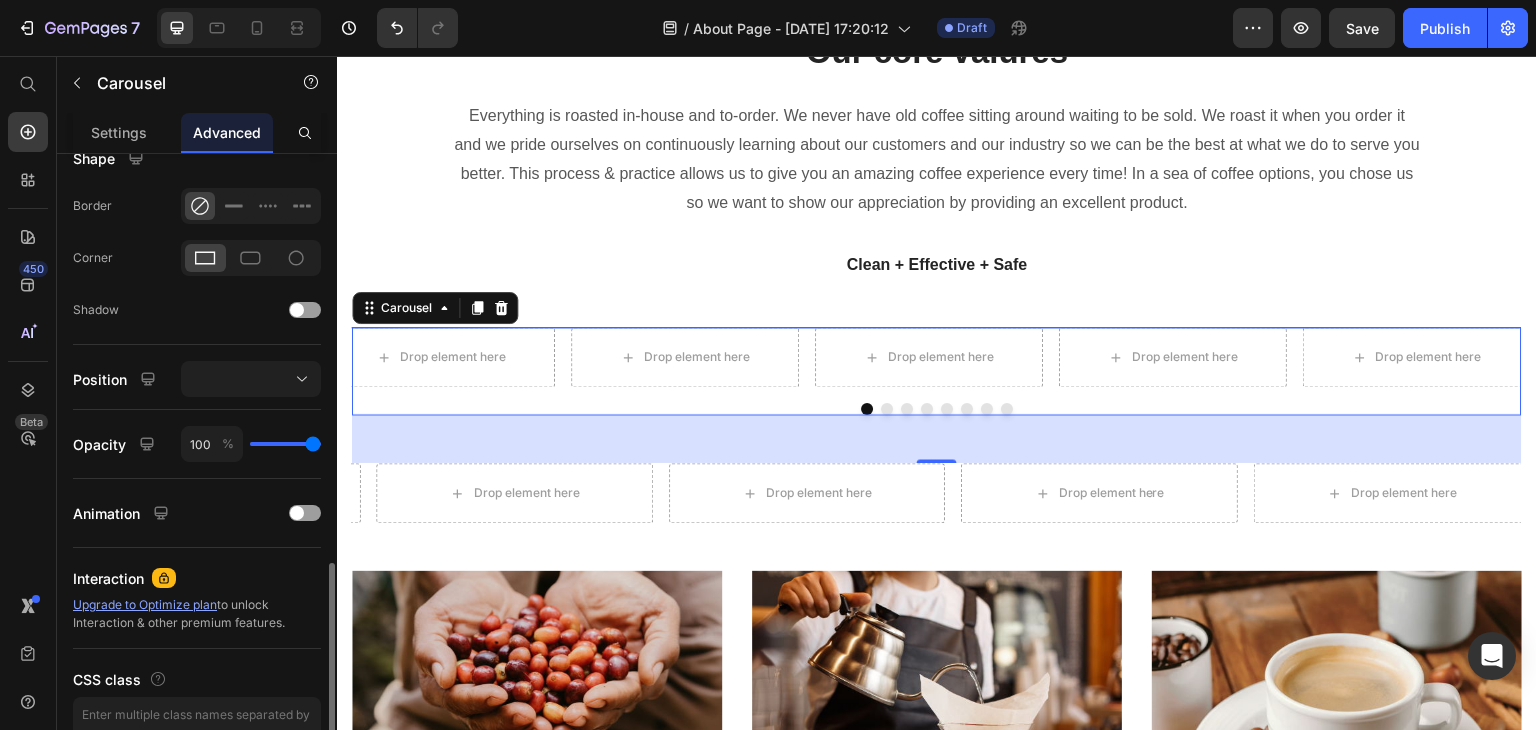 scroll, scrollTop: 0, scrollLeft: 0, axis: both 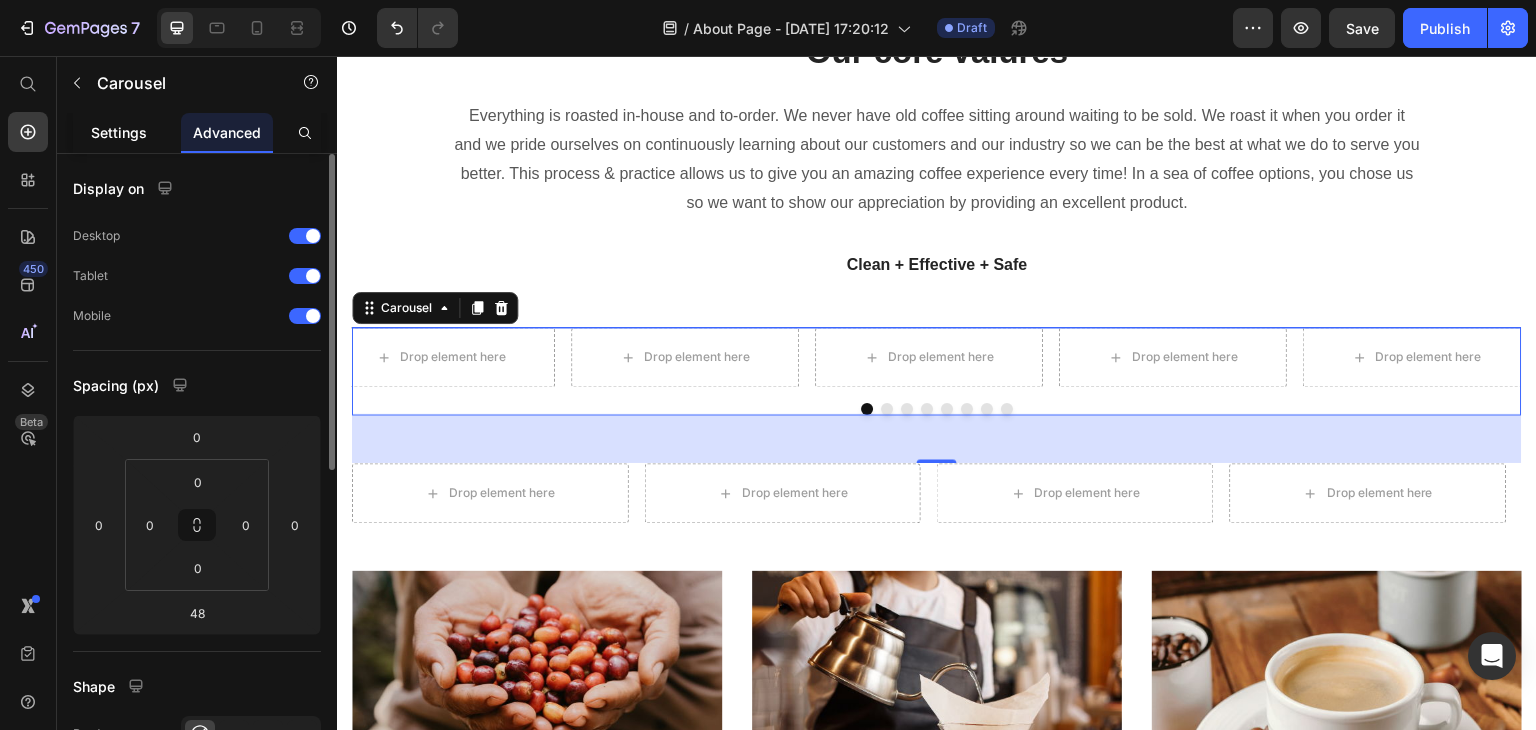 click on "Settings" 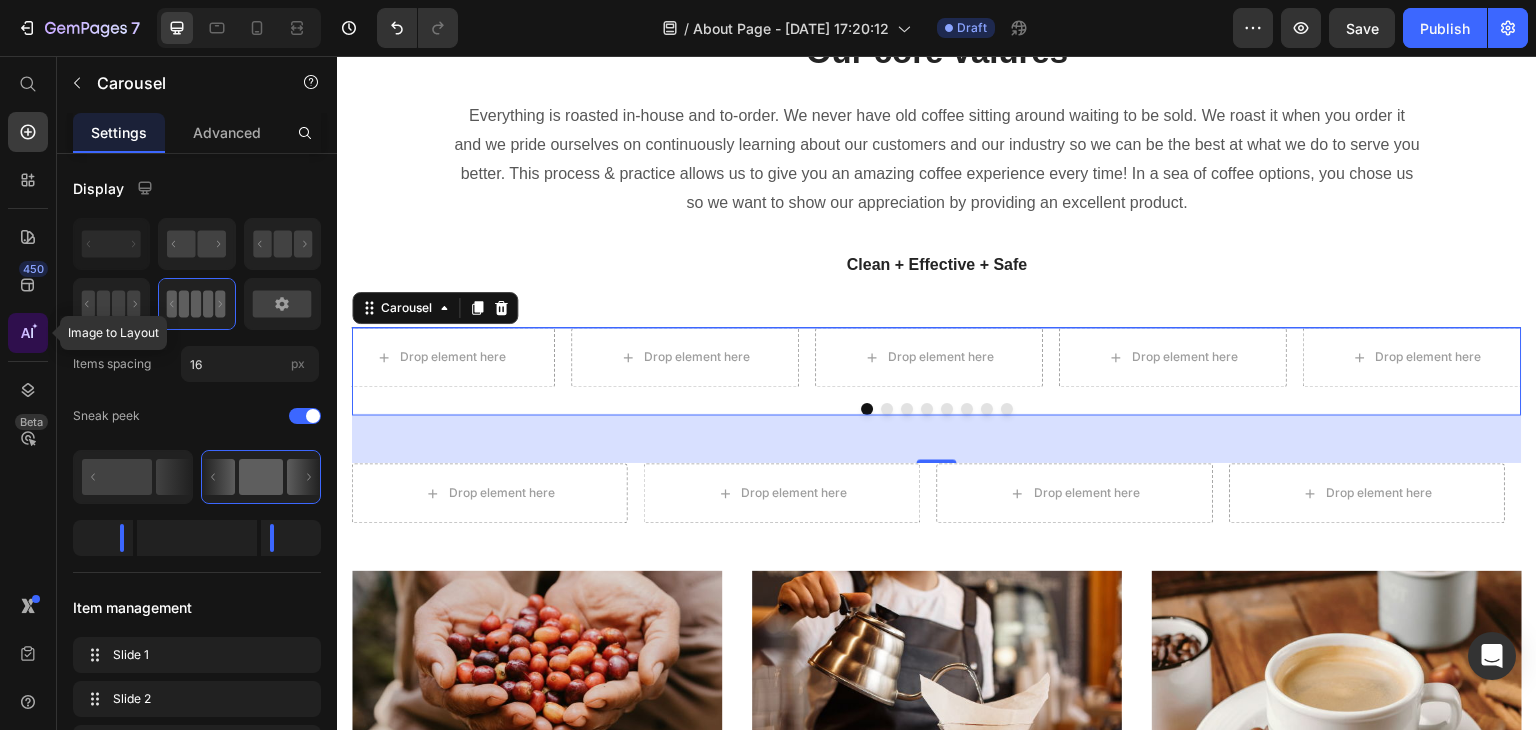 click 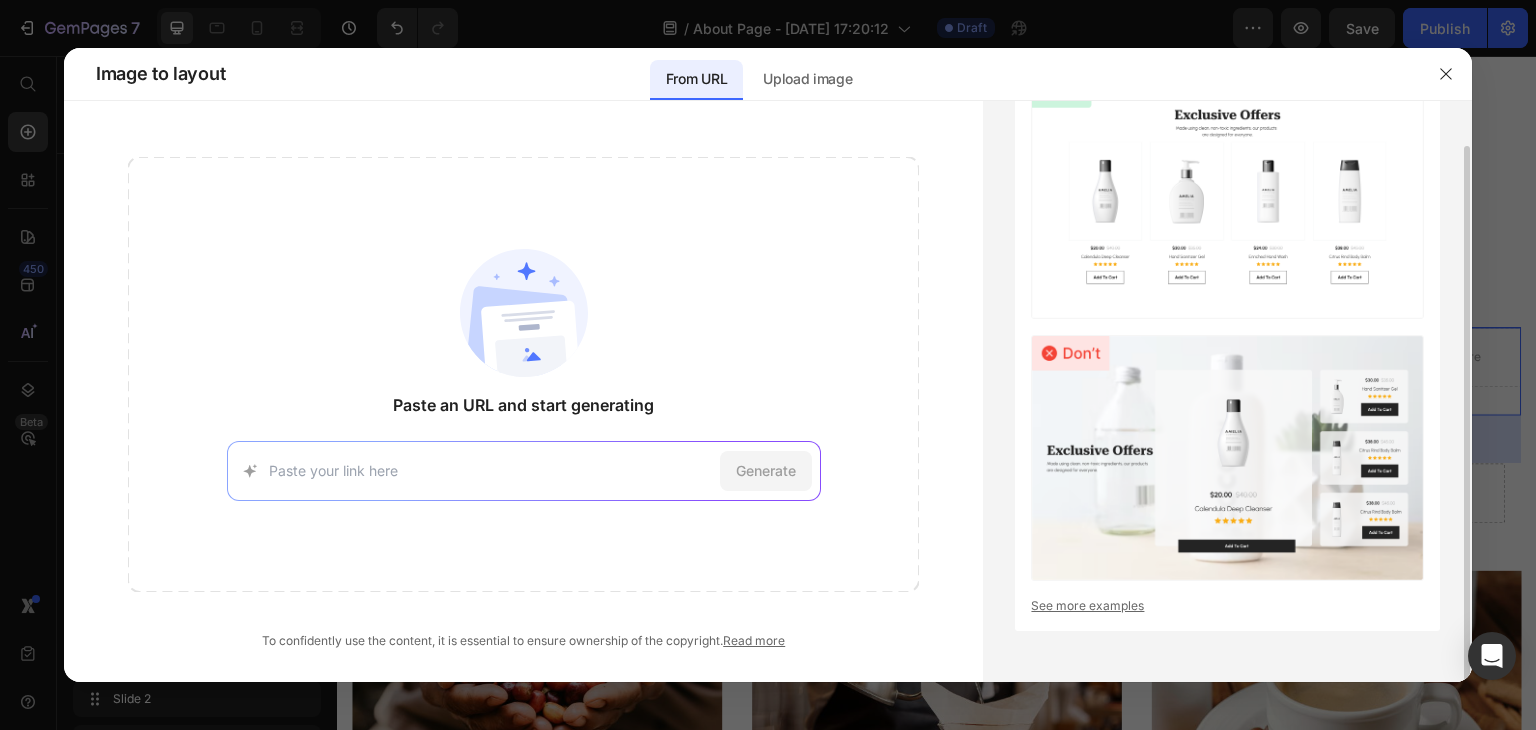 scroll, scrollTop: 0, scrollLeft: 0, axis: both 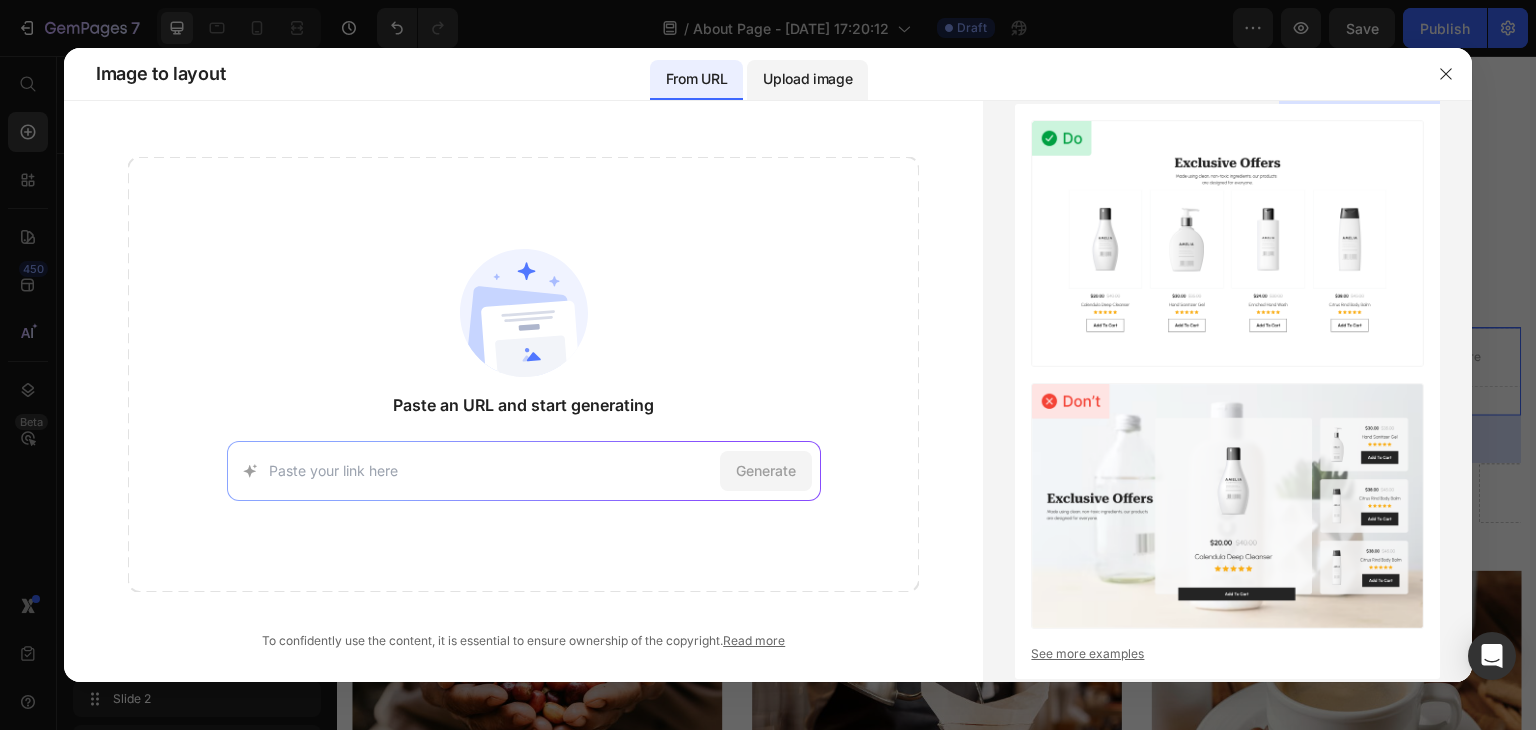 click on "Upload image" at bounding box center [807, 80] 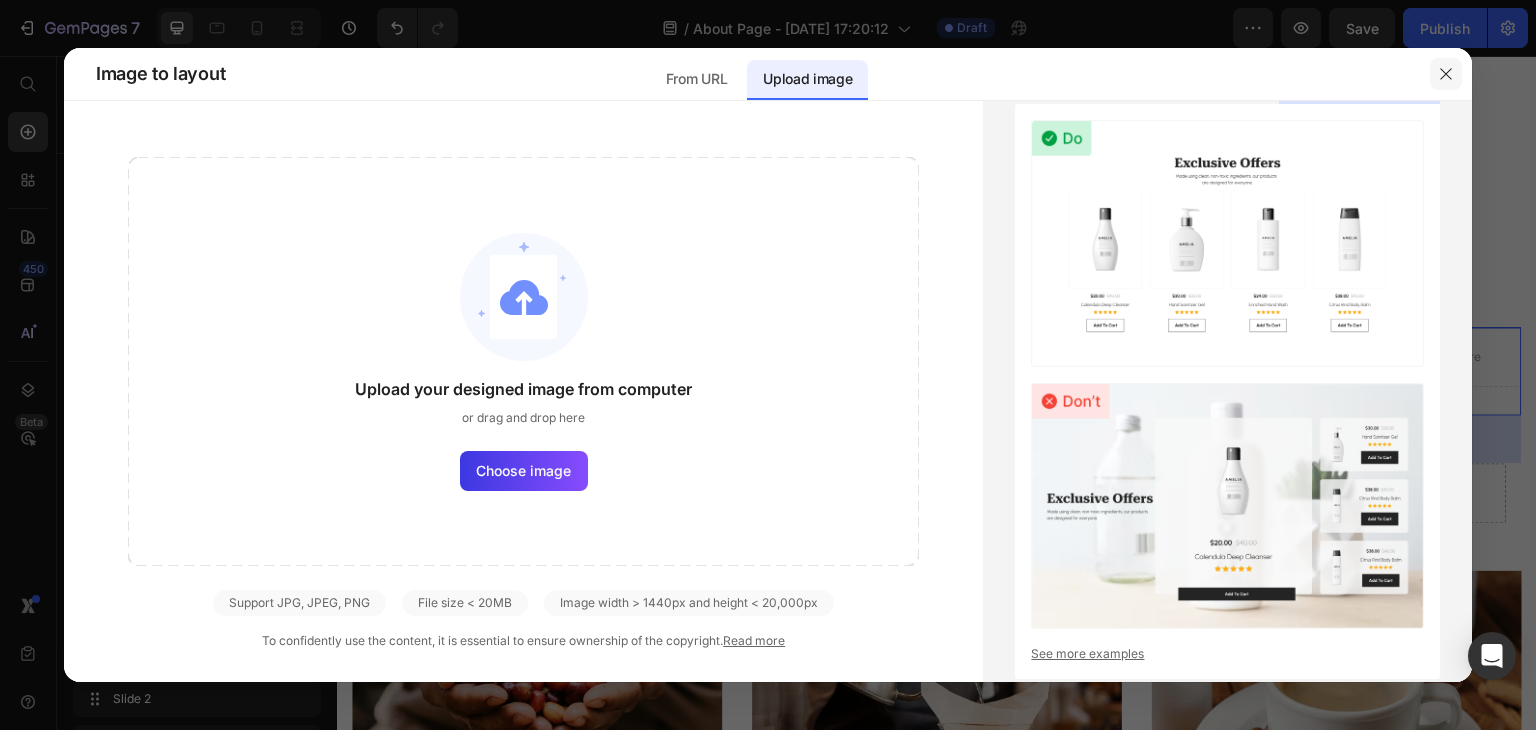 click 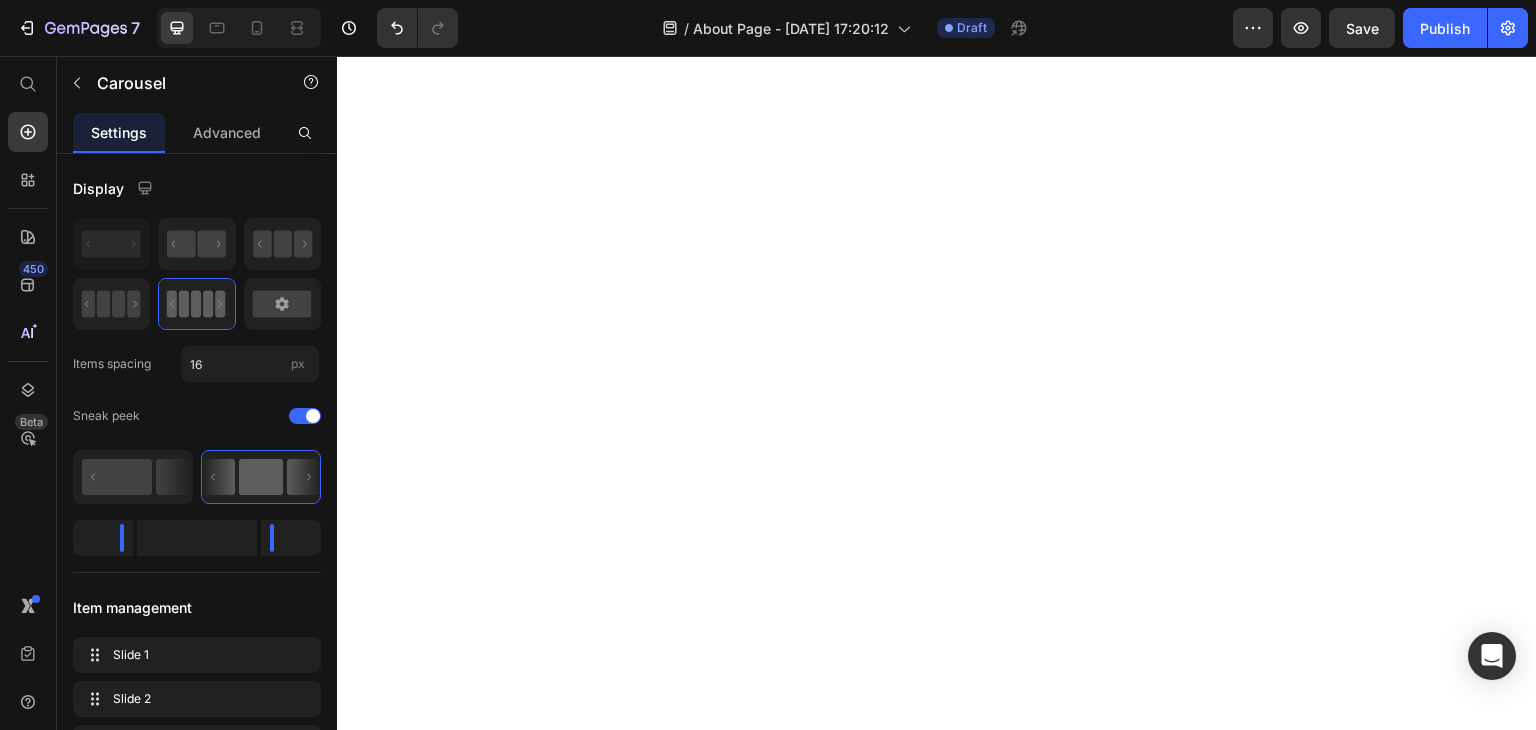 scroll, scrollTop: 0, scrollLeft: 0, axis: both 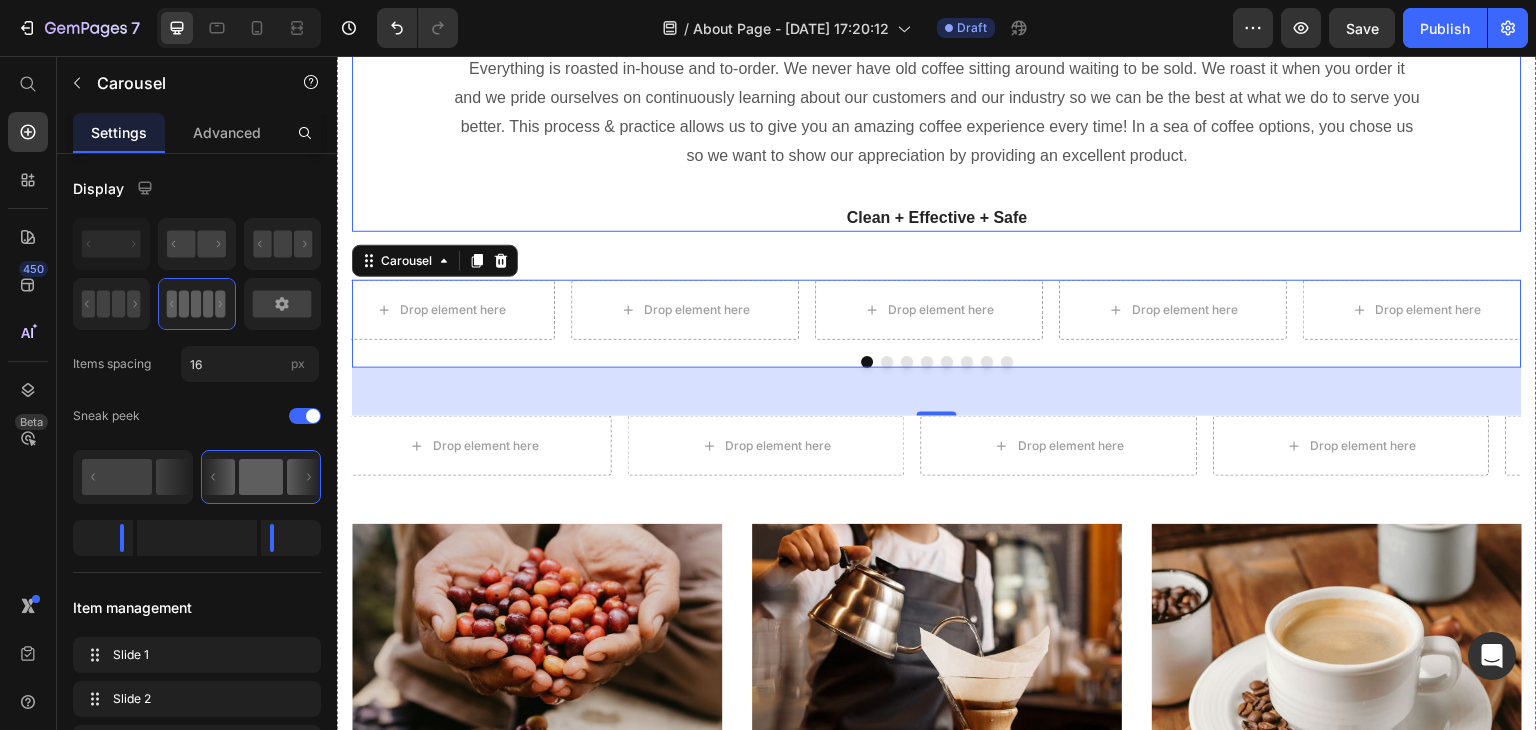 click on "Our core valures Heading Everything is roasted in-house and to-order. We never have old coffee sitting around waiting to be sold. We roast it when you order it and we pride ourselves on continuously learning about our customers and our industry so we can be the best at what we do to serve you better. This process & practice allows us to give you an amazing coffee experience every time! In a sea of coffee options, you chose us so we want to show our appreciation by providing an excellent product. Text block Clean + Effective + Safe Text block Row" at bounding box center (937, 107) 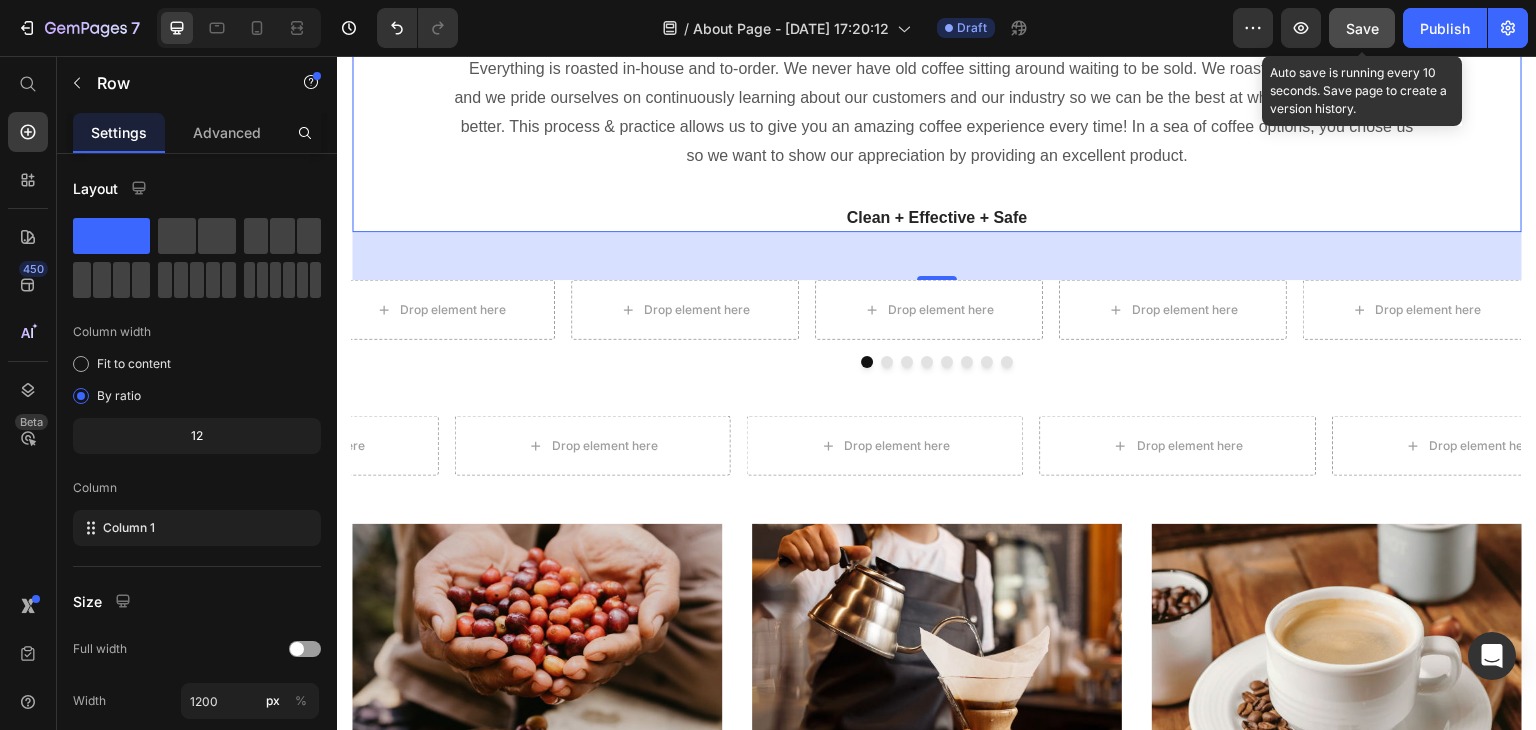 click on "Save" at bounding box center [1362, 28] 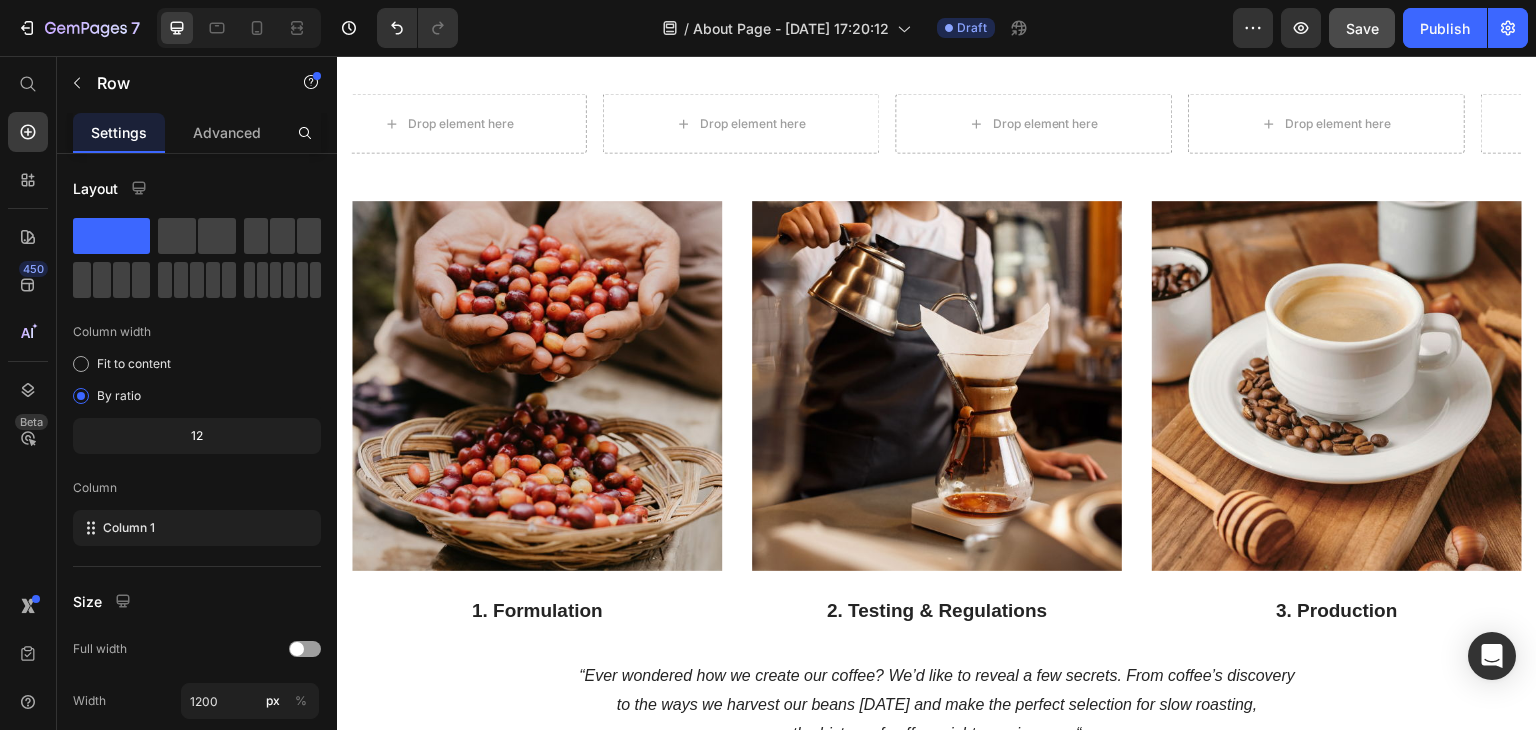 scroll, scrollTop: 1646, scrollLeft: 0, axis: vertical 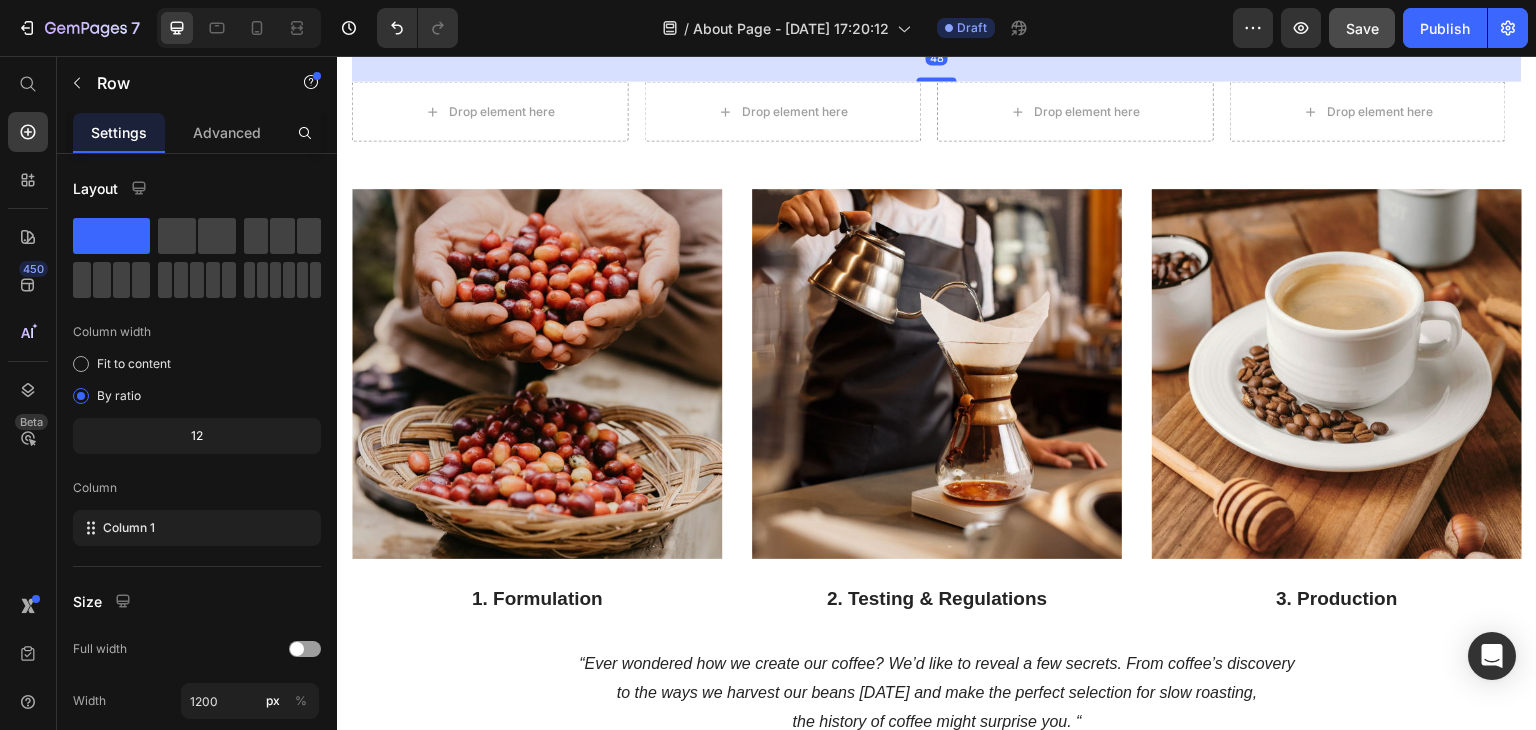click on "Drop element here
Drop element here
Drop element here
Drop element here
Drop element here
Drop element here
Drop element here
Drop element here" at bounding box center (937, -11) 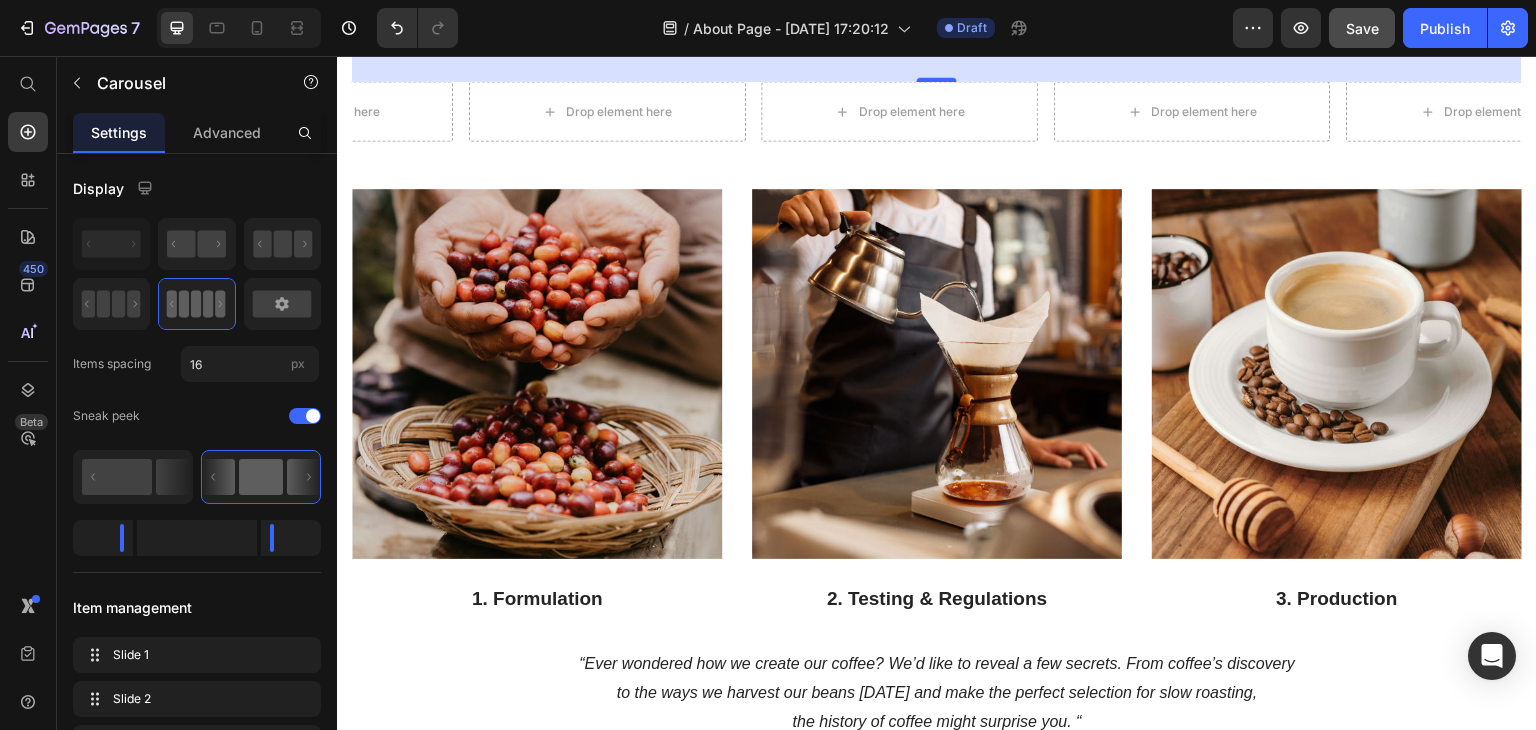 click 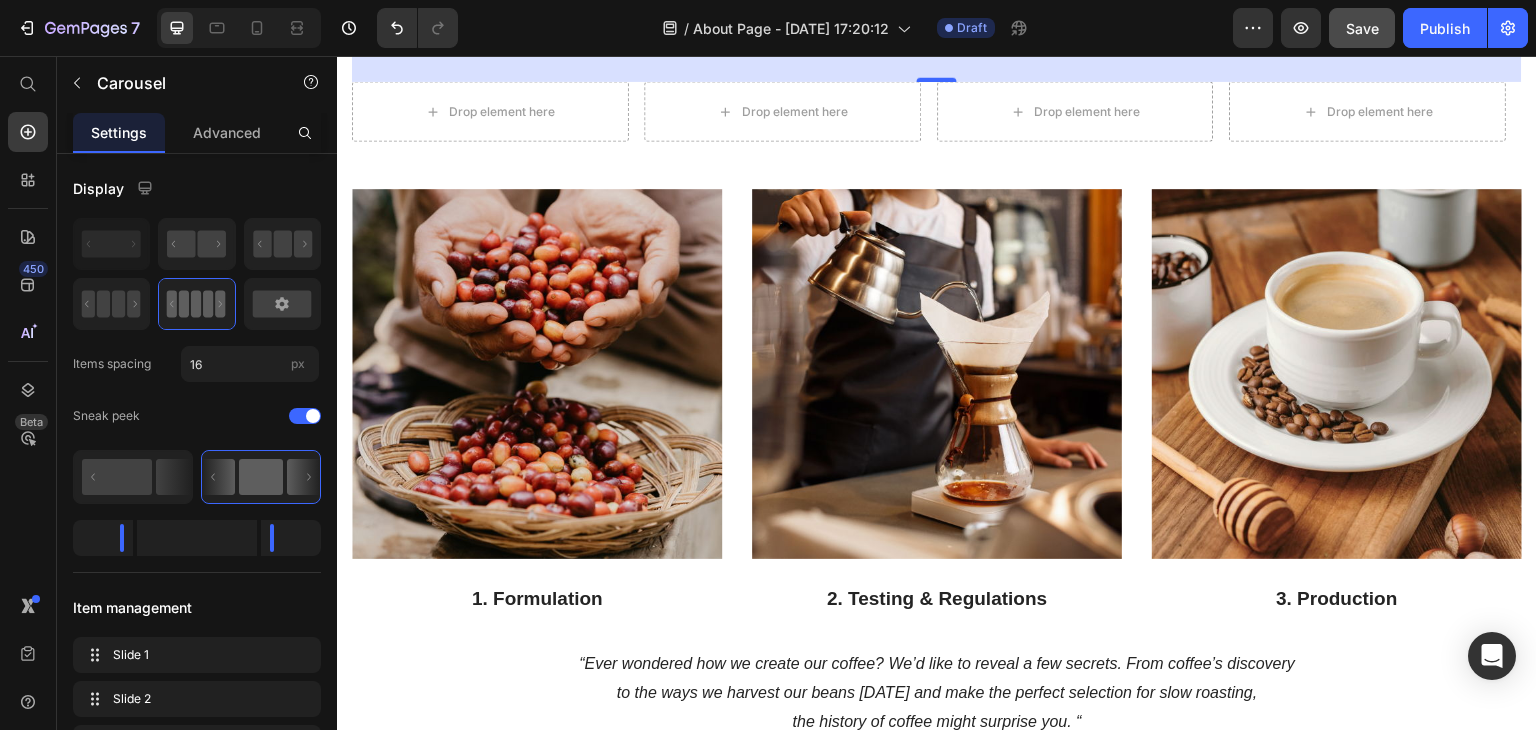 click 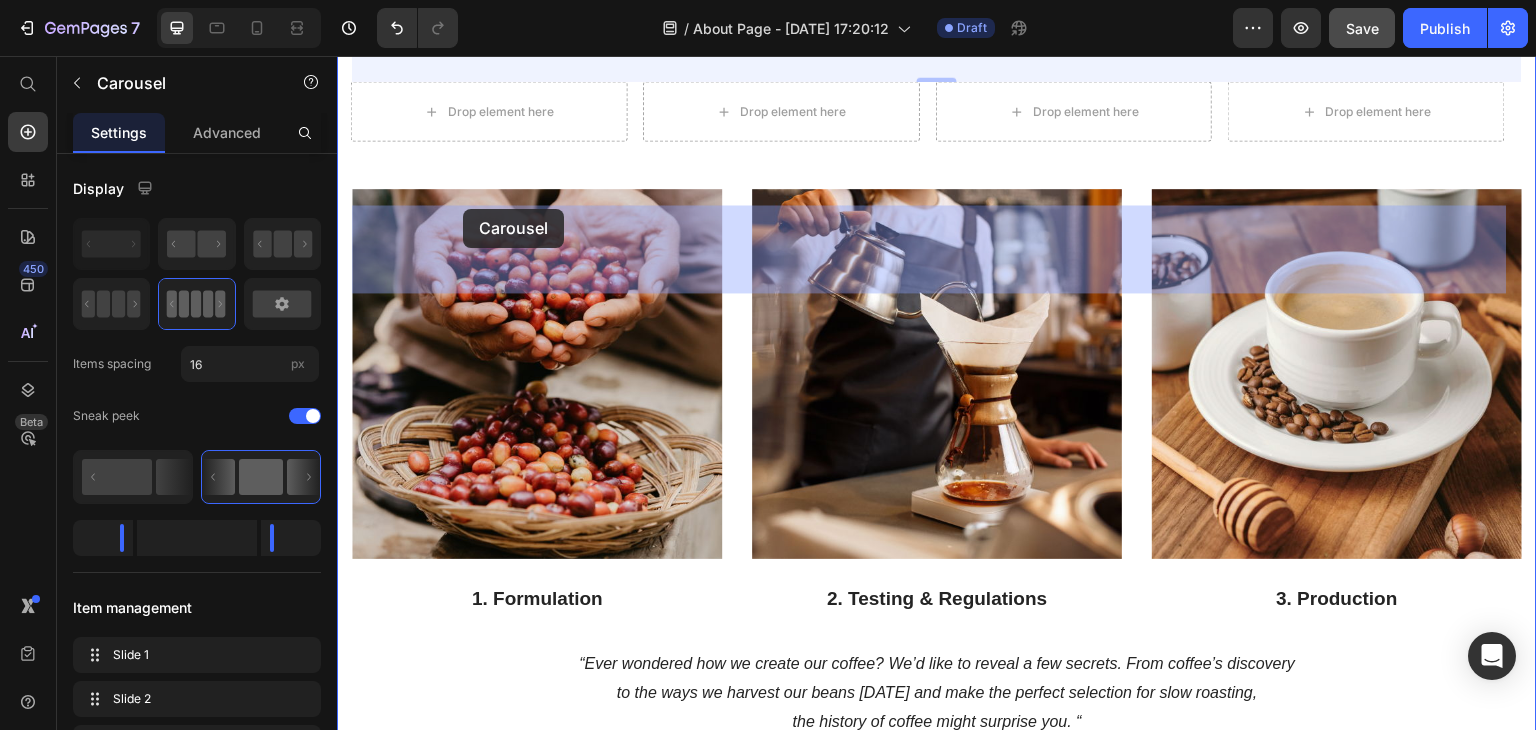 drag, startPoint x: 436, startPoint y: 186, endPoint x: 463, endPoint y: 209, distance: 35.468296 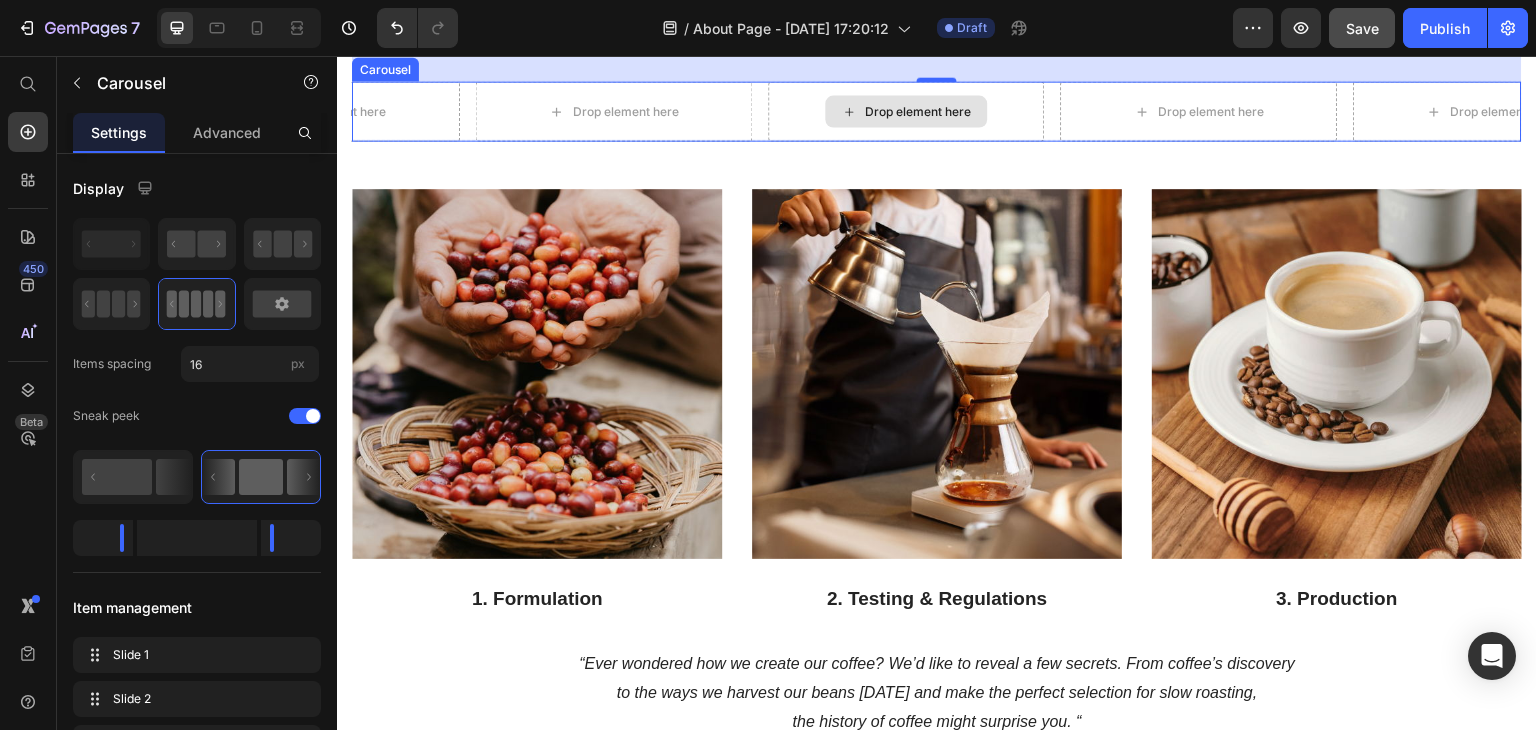 click on "Drop element here" at bounding box center (906, 111) 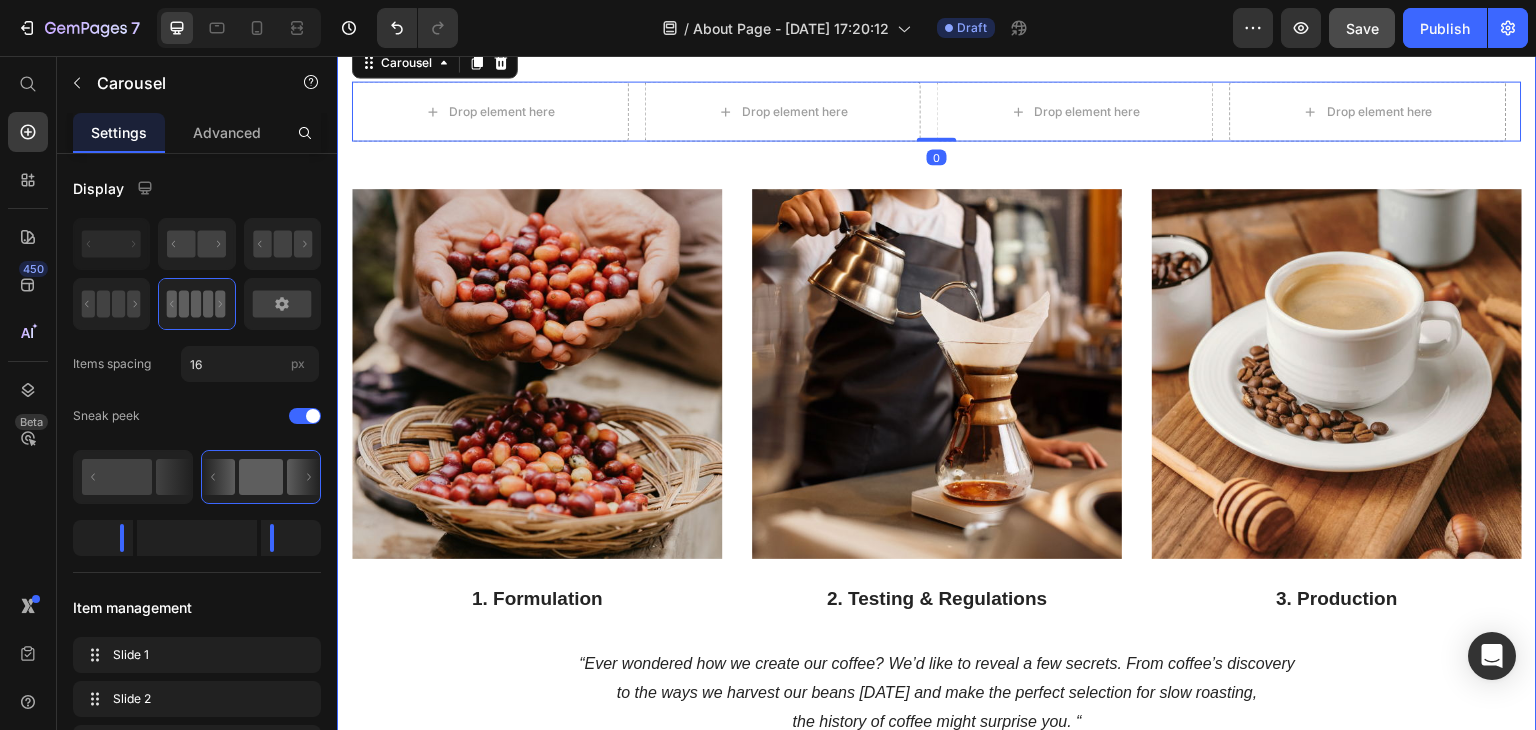 click on "Drop element here
Drop element here
Drop element here
Drop element here
Drop element here
Drop element here
Drop element here
Drop element here Carousel" at bounding box center [937, -11] 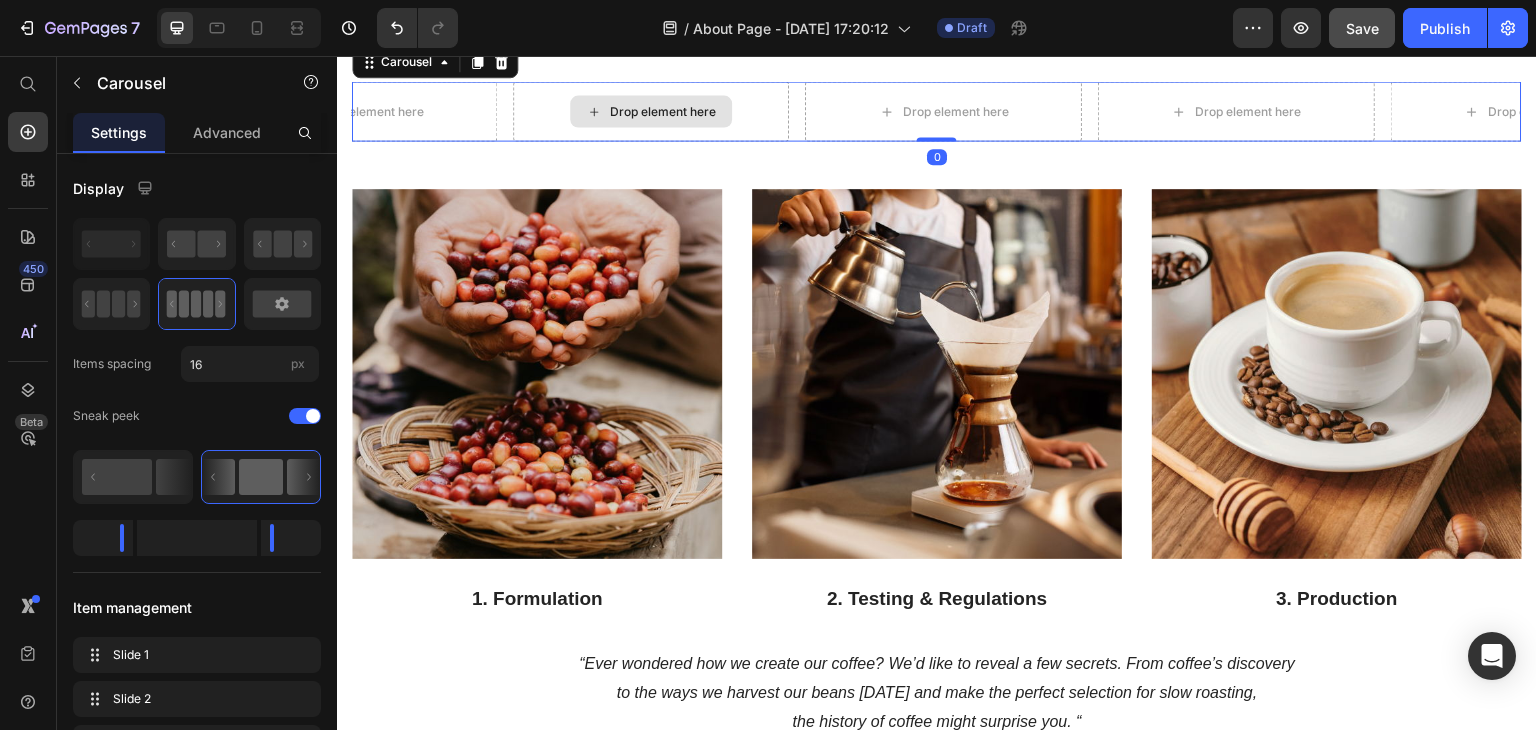 click on "Drop element here
Drop element here
Drop element here
Drop element here
Drop element here
Drop element here
Drop element here
Drop element here" at bounding box center [937, 111] 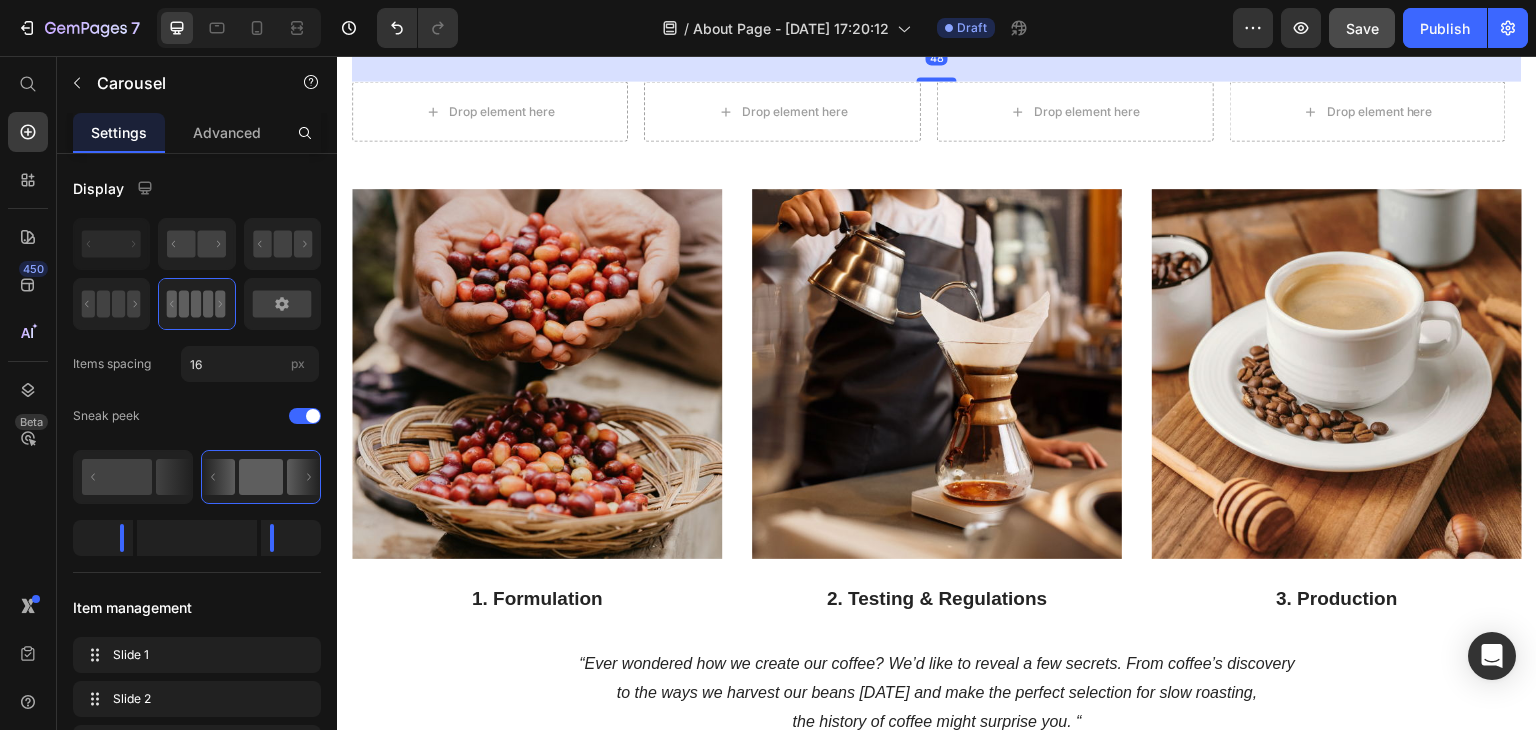 click on "Drop element here
Drop element here
Drop element here
Drop element here
Drop element here
Drop element here
Drop element here
Drop element here" at bounding box center [937, -25] 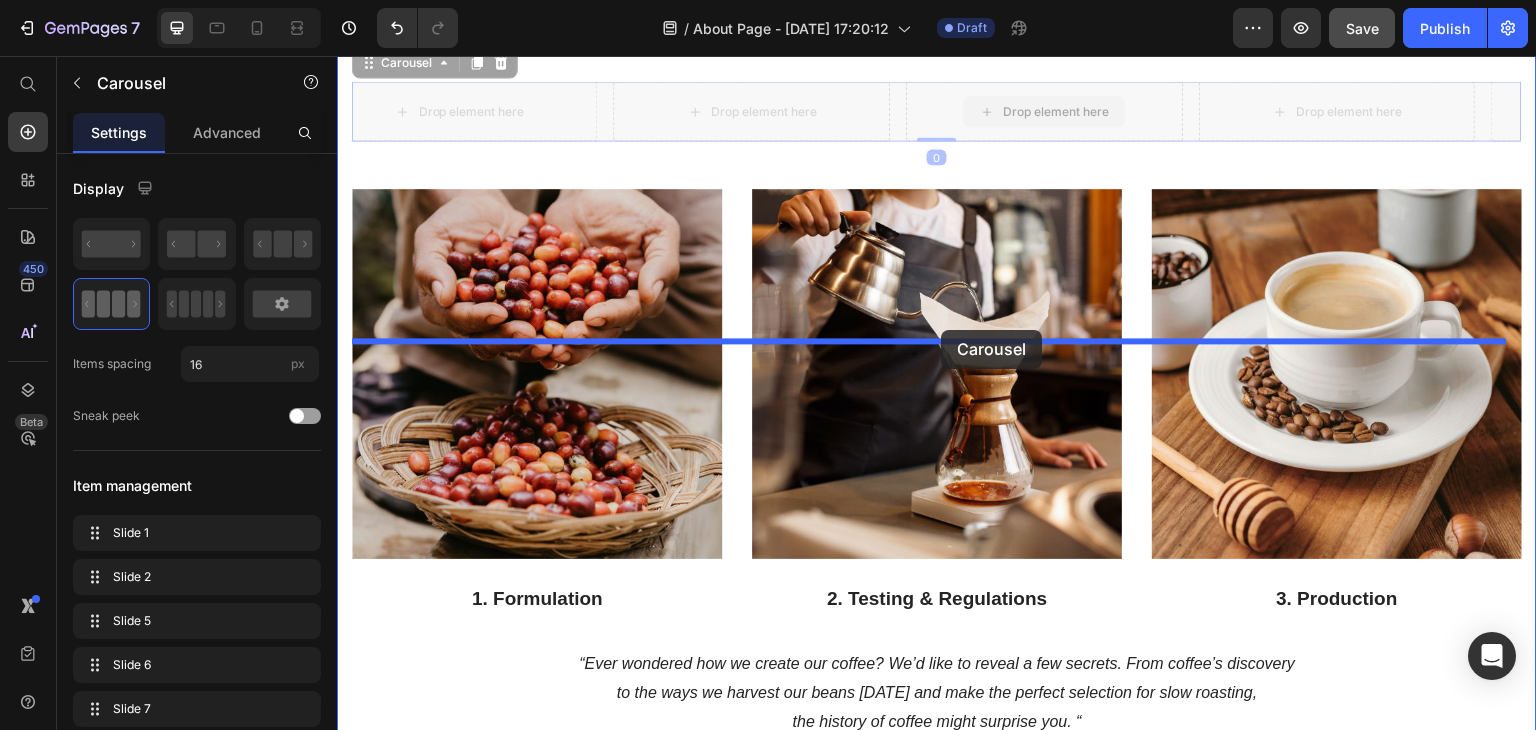 drag, startPoint x: 945, startPoint y: 341, endPoint x: 942, endPoint y: 330, distance: 11.401754 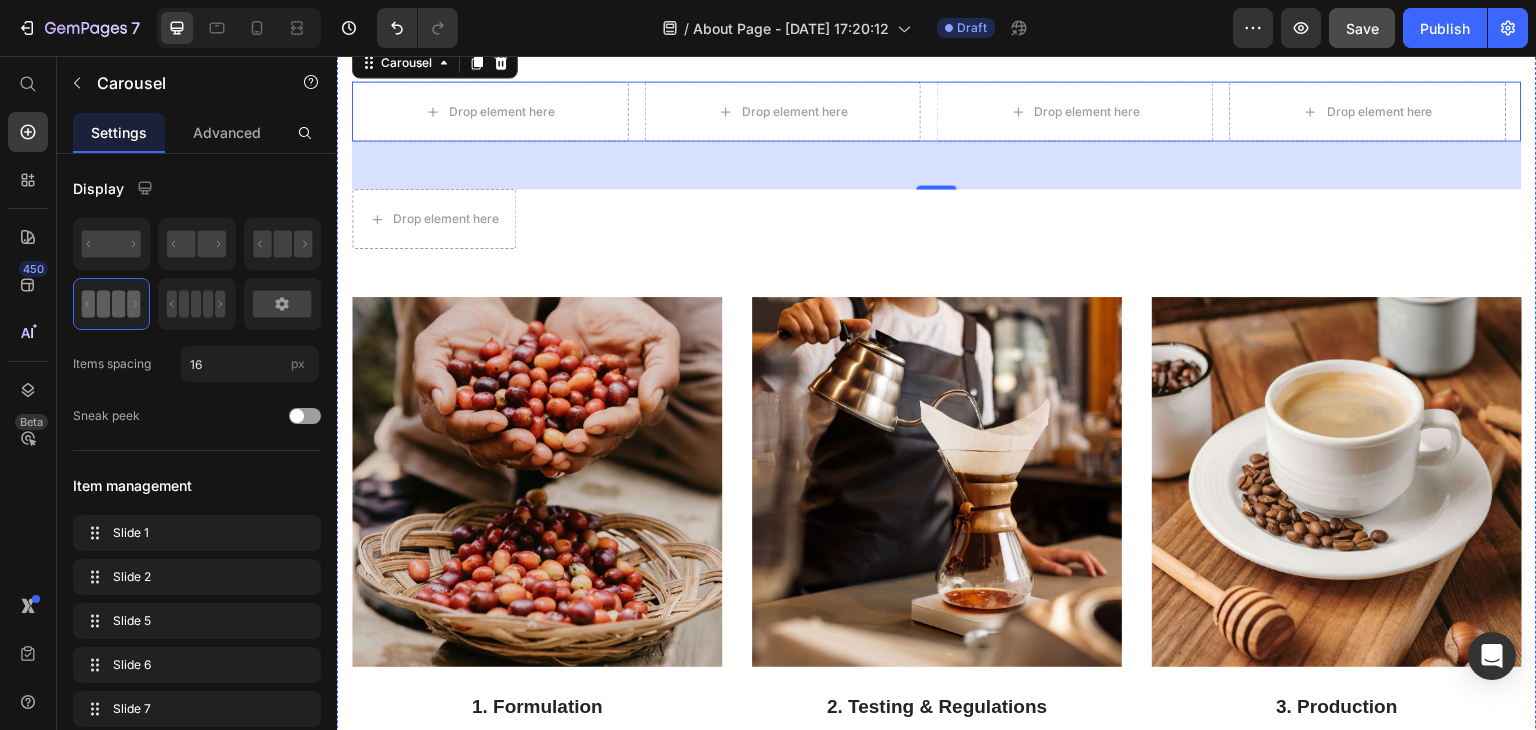 click on "Drop element here
Drop element here
Drop element here
Drop element here
Drop element here
Drop element here
Drop element here
Drop element here" at bounding box center [937, -11] 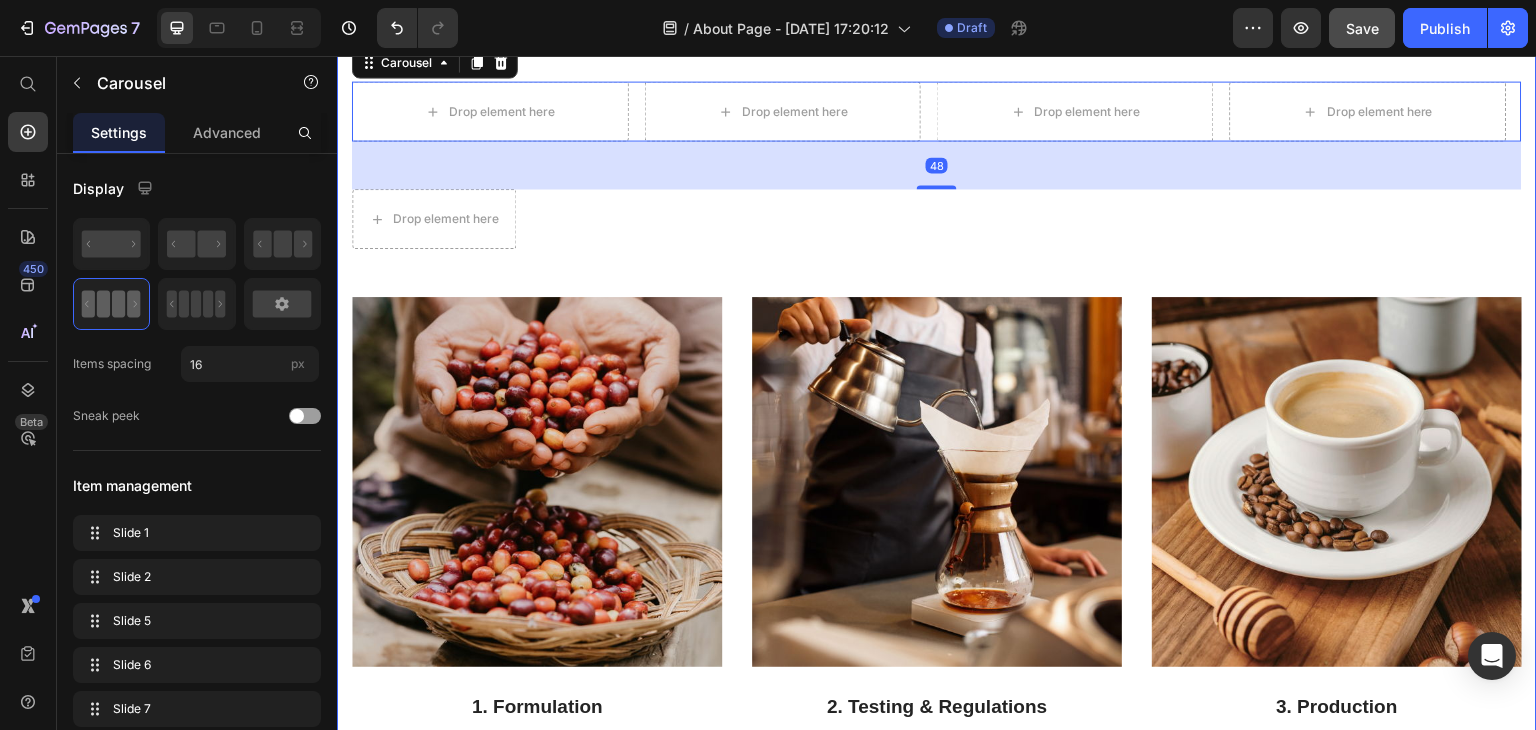 click on "Drop element here
Drop element here
Drop element here
Drop element here
Drop element here
Drop element here
Drop element here
Drop element here Carousel" at bounding box center (937, 13) 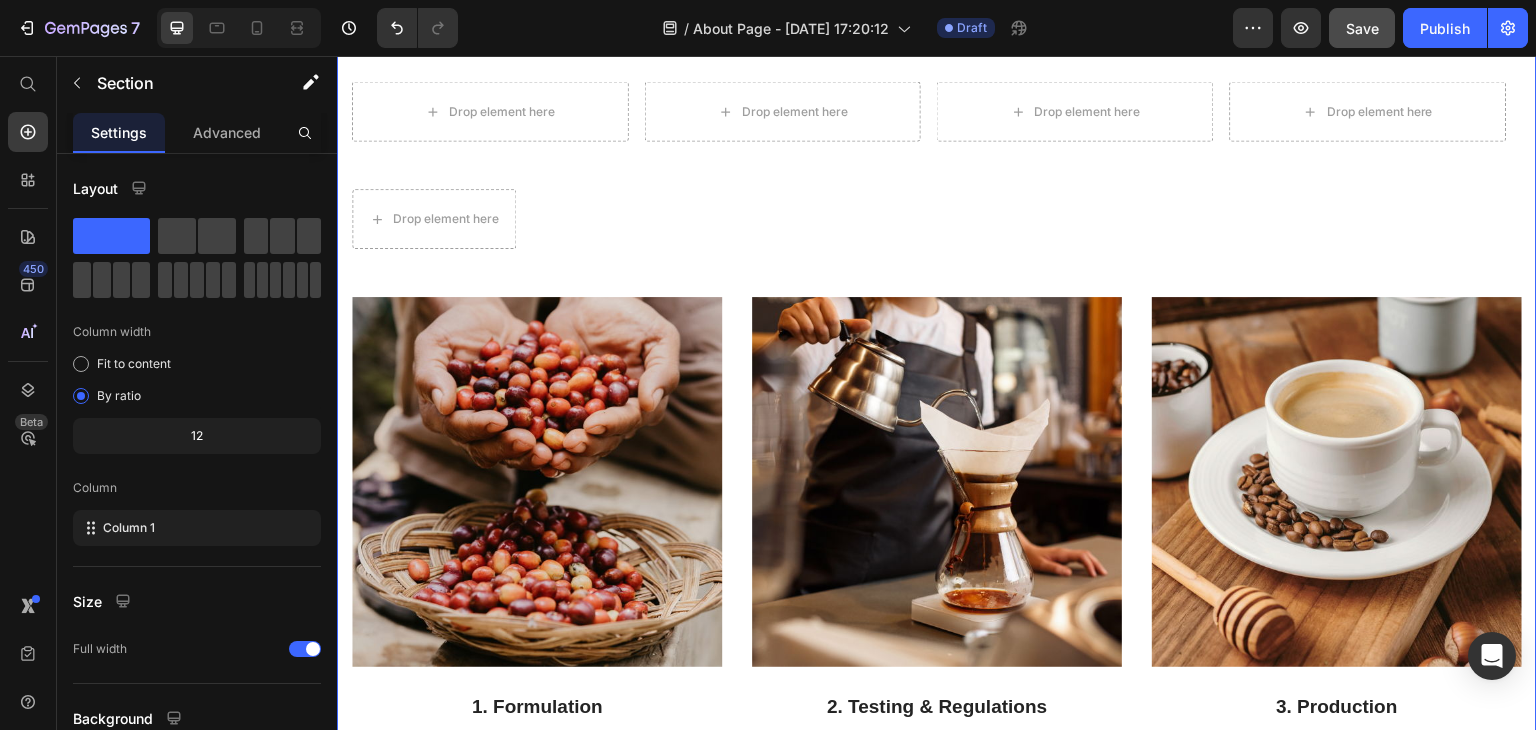 click on "Drop element here
Drop element here
Drop element here
Drop element here
Drop element here
Drop element here
Drop element here
Drop element here Carousel" at bounding box center [937, 13] 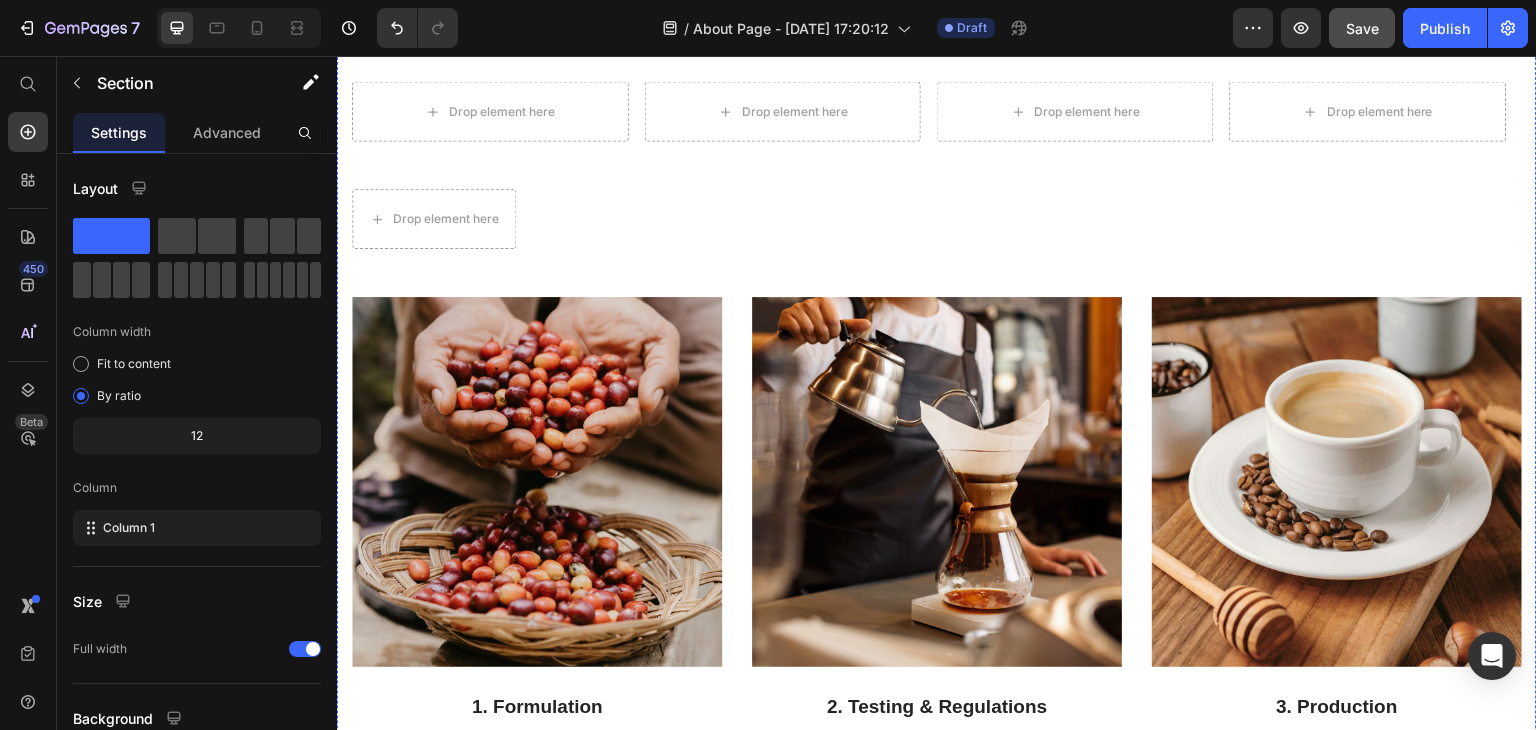 click on "Drop element here
Drop element here
Drop element here
Drop element here
Drop element here
Drop element here
Drop element here
Drop element here" at bounding box center (937, -11) 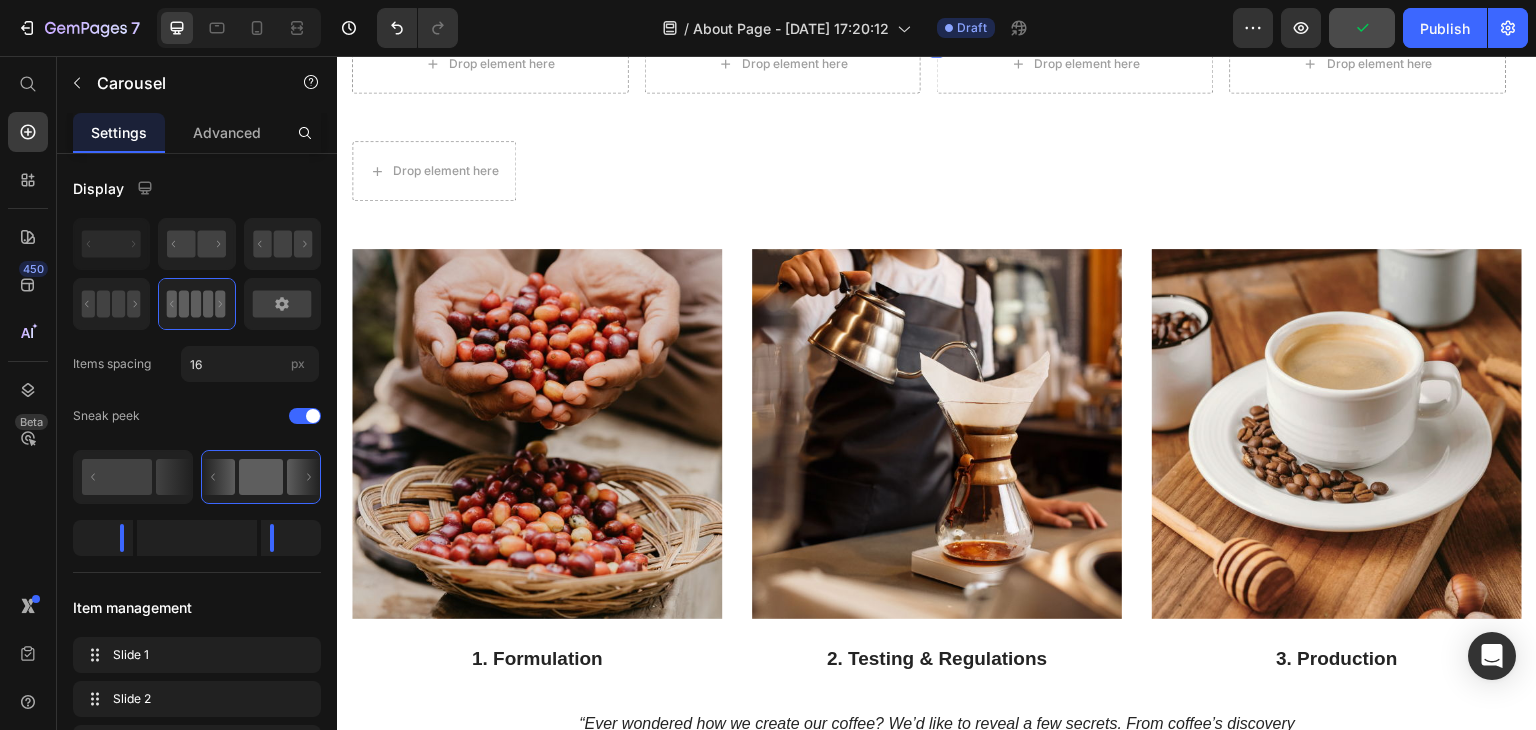 drag, startPoint x: 934, startPoint y: 336, endPoint x: 935, endPoint y: 269, distance: 67.00746 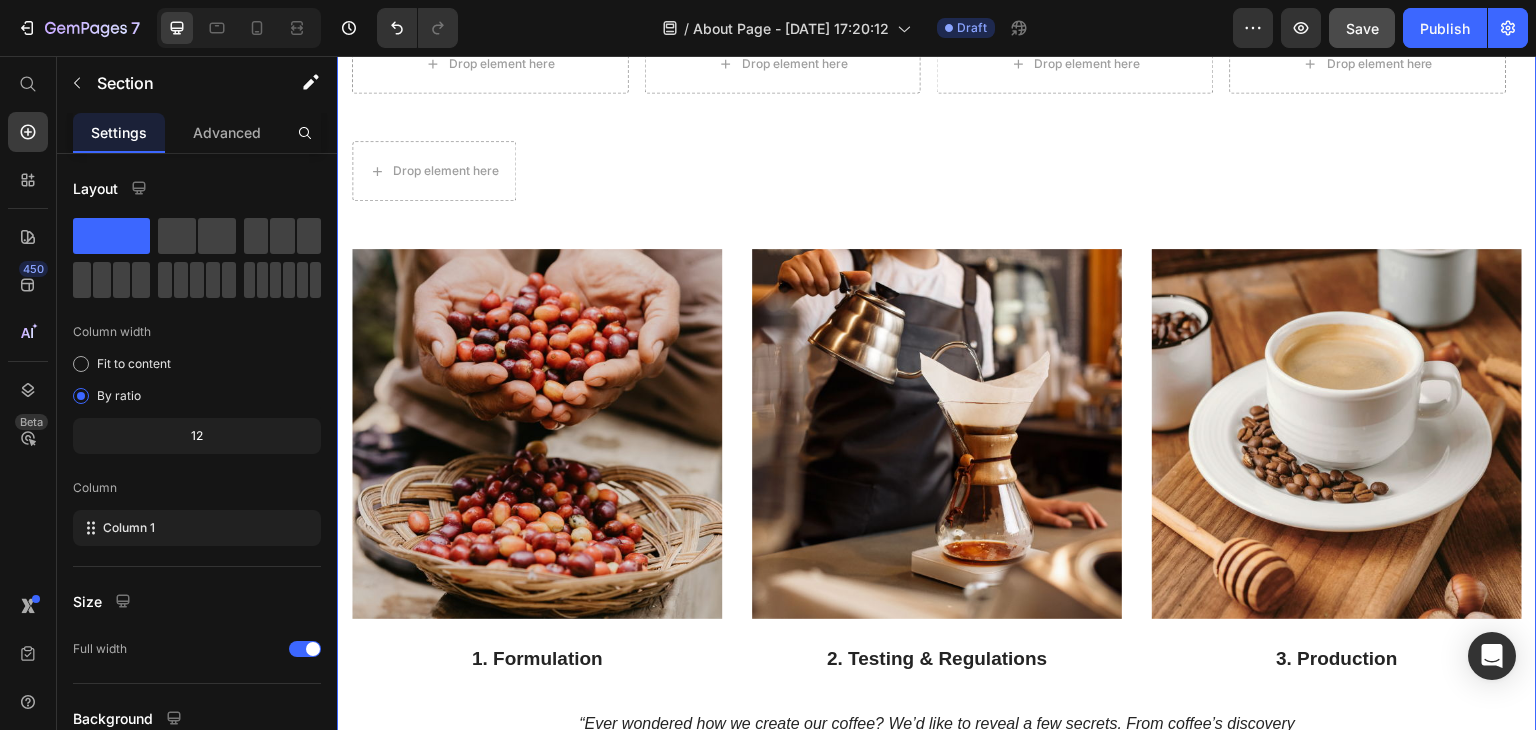 click on "Our core valures Heading Everything is roasted in-house and to-order. We never have old coffee sitting around waiting to be sold. We roast it when you order it and we pride ourselves on continuously learning about our customers and our industry so we can be the best at what we do to serve you better. This process & practice allows us to give you an amazing coffee experience every time! In a sea of coffee options, you chose us so we want to show our appreciation by providing an excellent product. Text block Clean + Effective + Safe Text block Row
Drop element here
Drop element here
Drop element here
Drop element here
Drop element here
Drop element here
Drop element here
Drop element here Carousel
Drop element here
Drop element here
Drop element here
Drop element here" at bounding box center (937, 222) 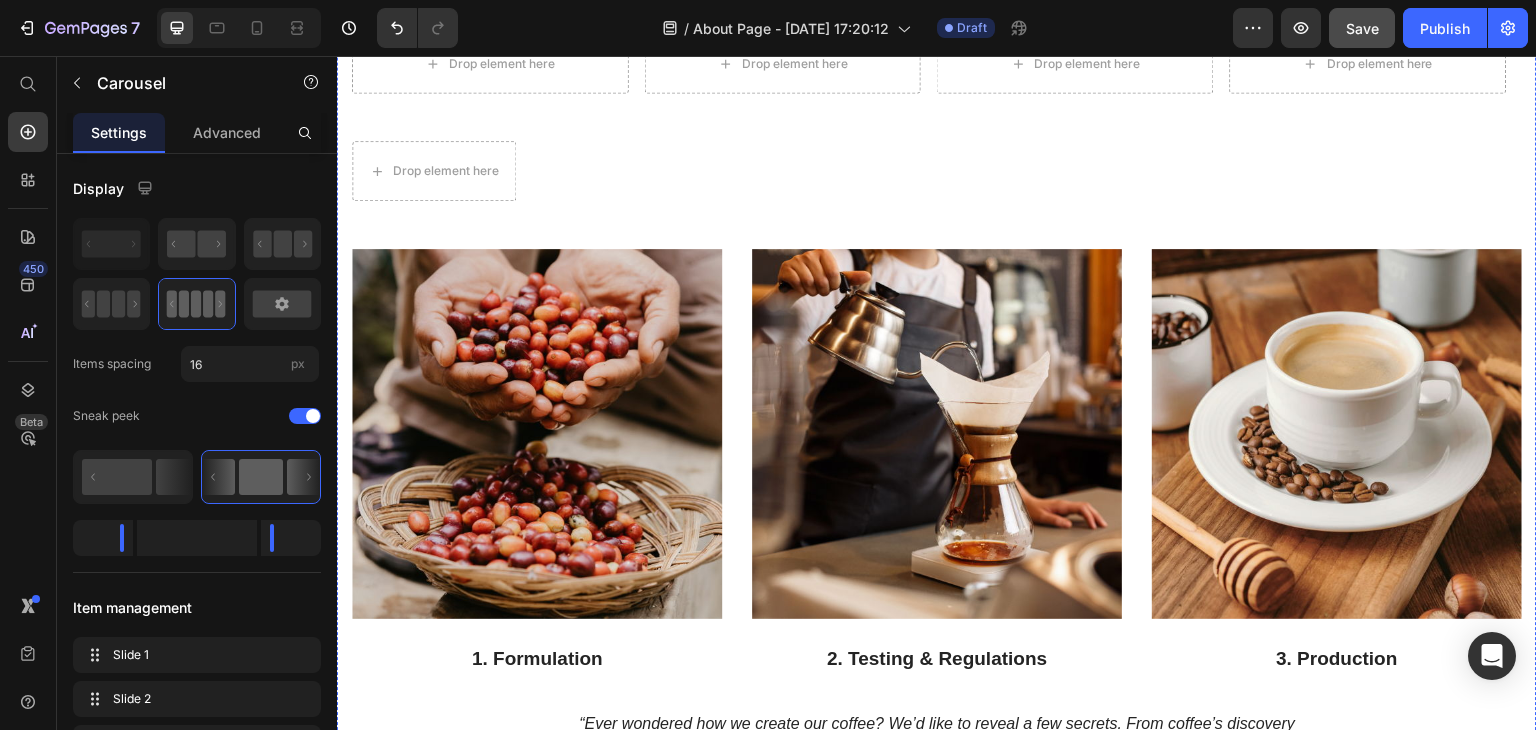 click on "Drop element here
Drop element here
Drop element here
Drop element here
Drop element here
Drop element here
Drop element here
Drop element here" at bounding box center (937, -11) 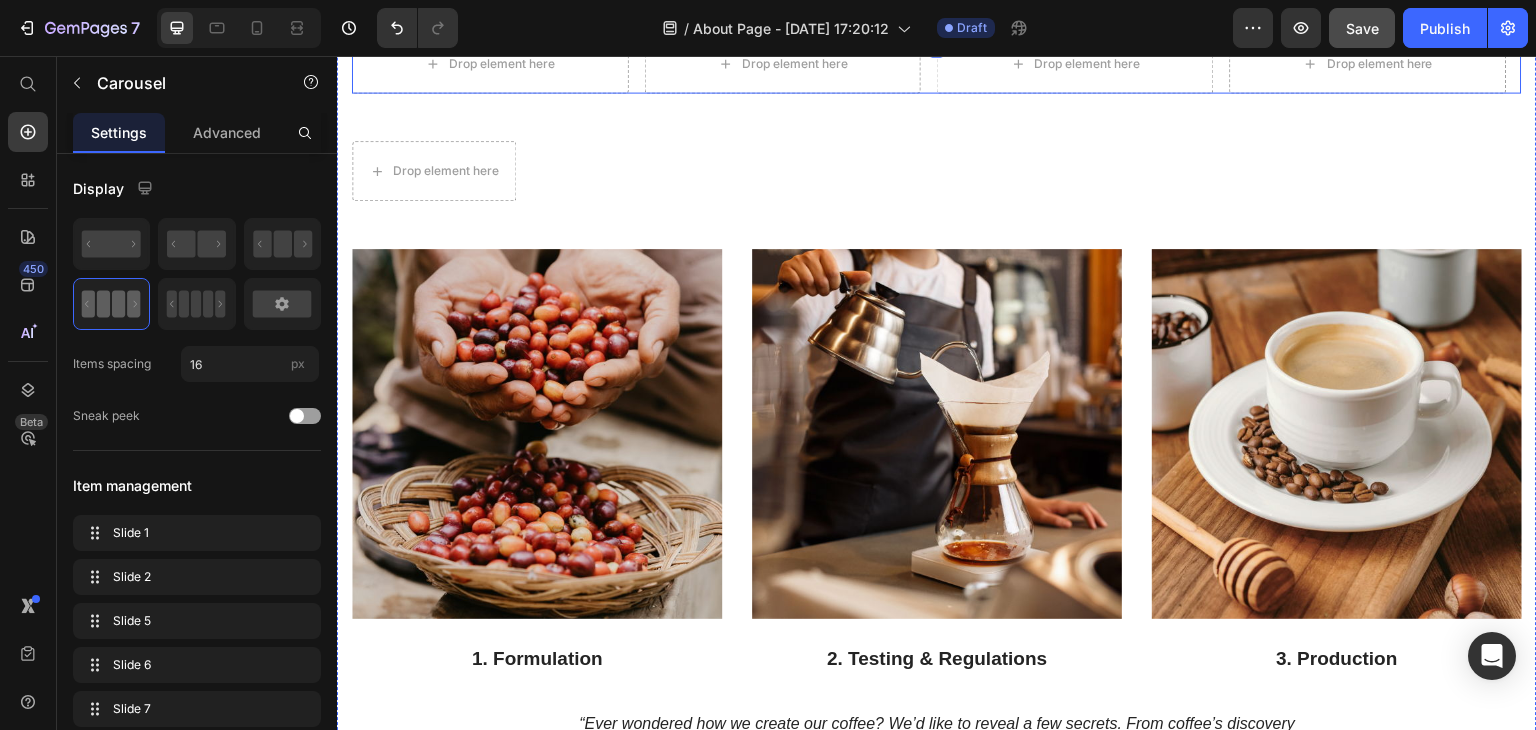 click on "Drop element here
Drop element here
Drop element here
Drop element here
Drop element here
Drop element here
Drop element here
Drop element here" at bounding box center [937, 63] 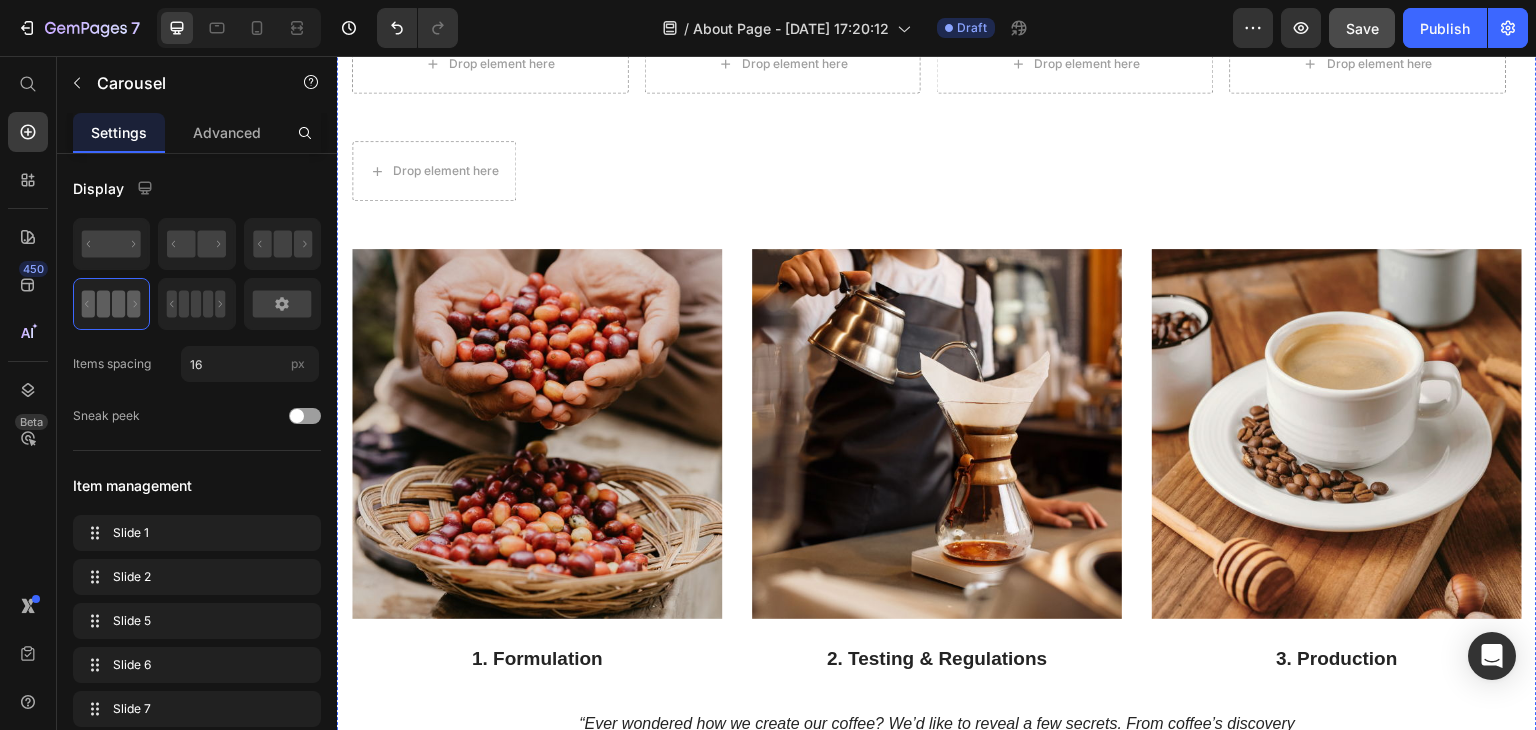 click on "Drop element here" at bounding box center (685, -25) 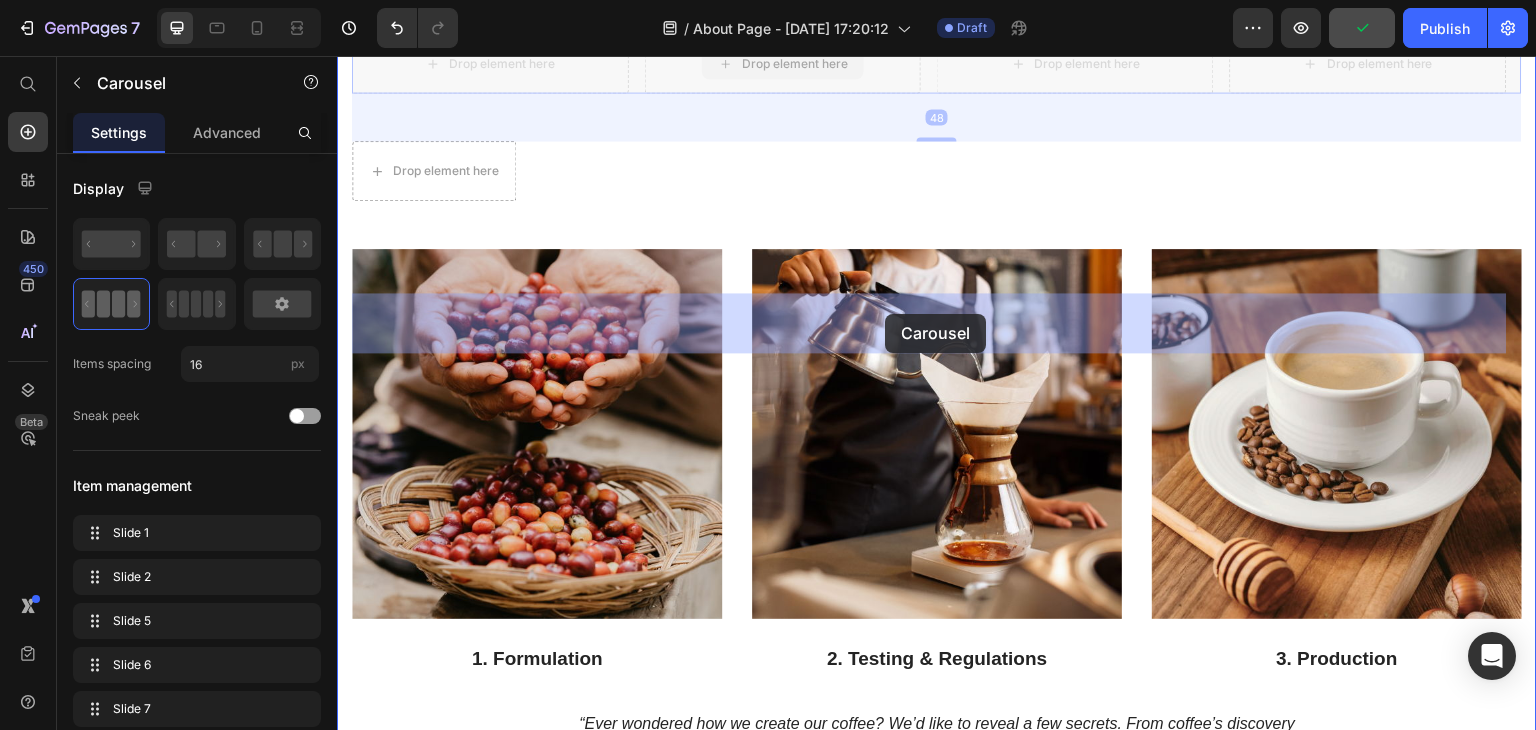 drag, startPoint x: 885, startPoint y: 296, endPoint x: 885, endPoint y: 314, distance: 18 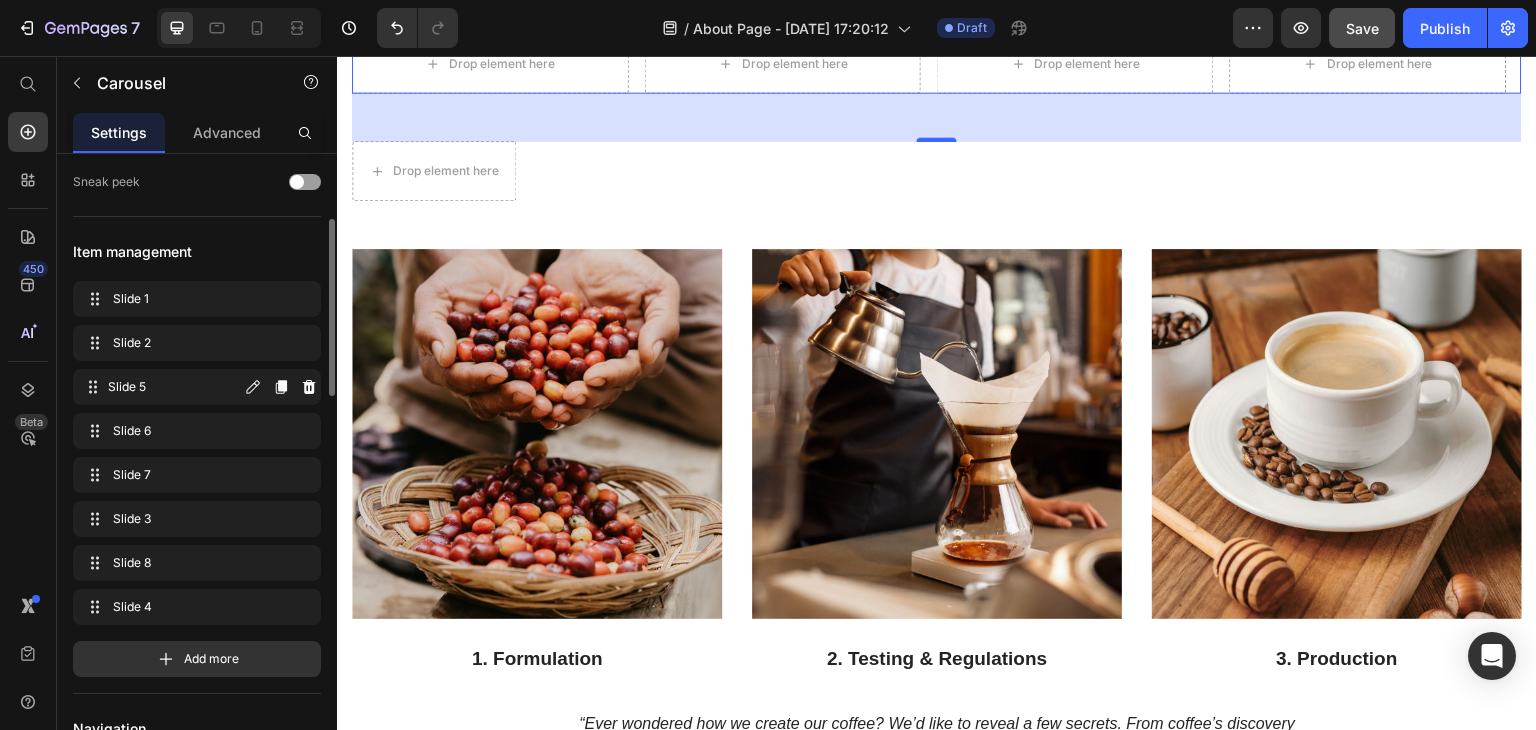 scroll, scrollTop: 0, scrollLeft: 0, axis: both 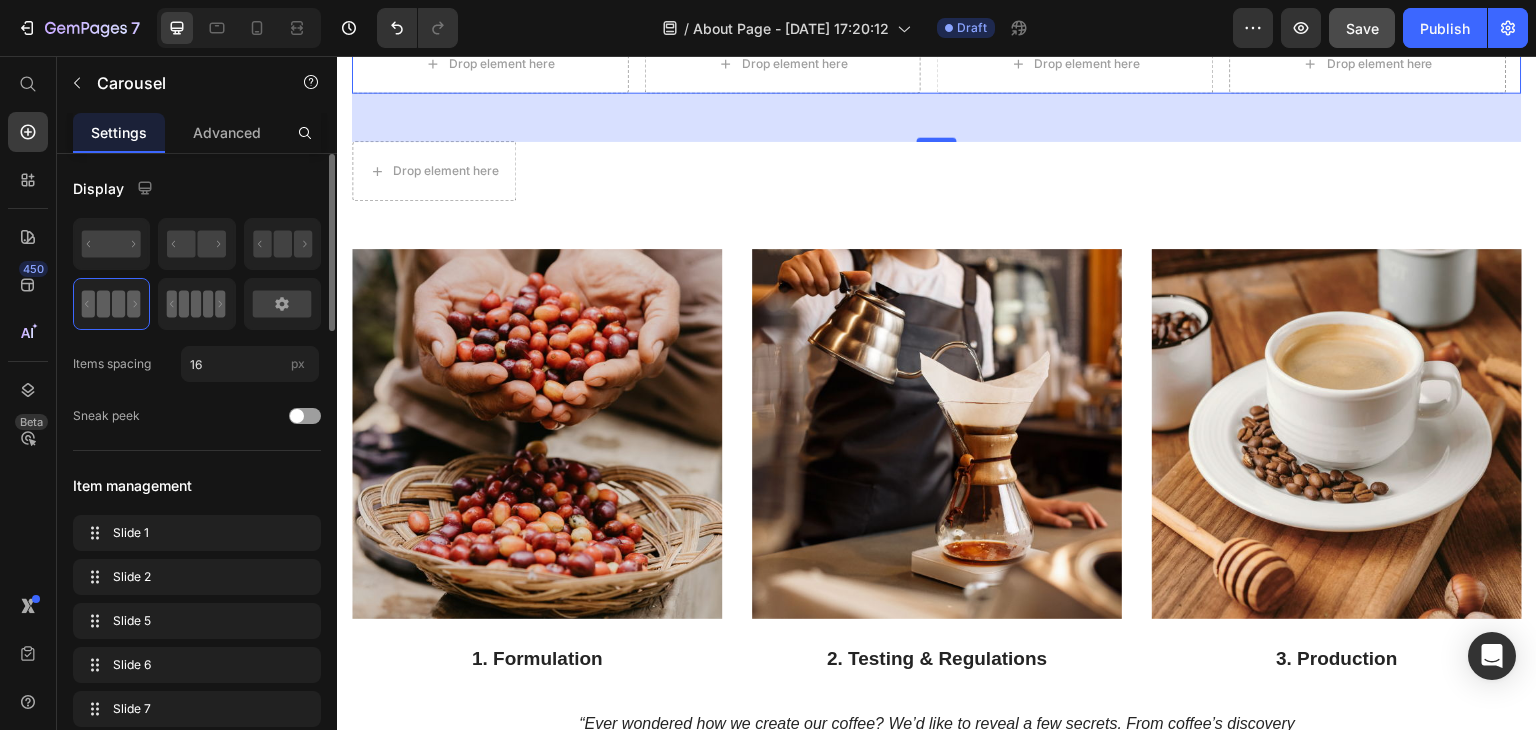 click 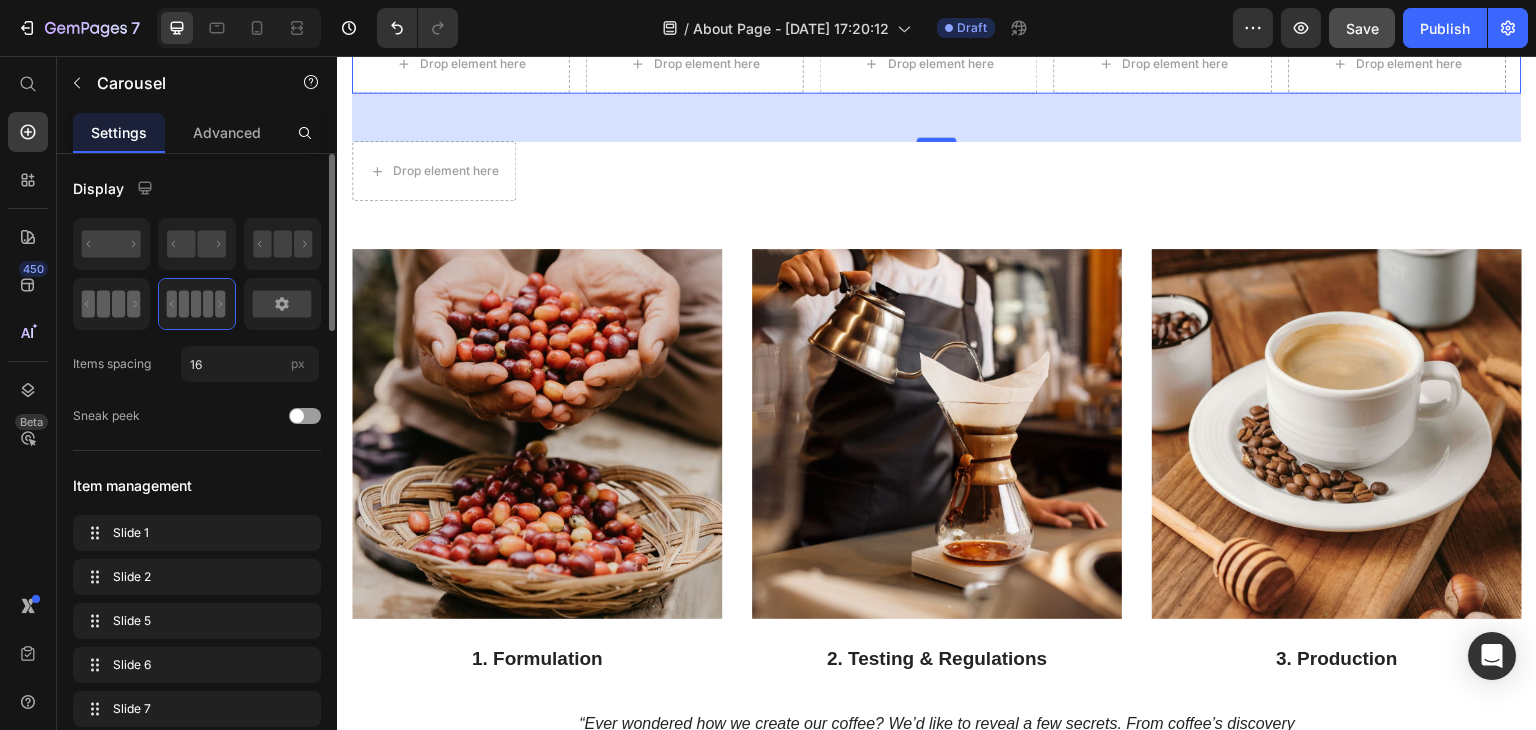 click 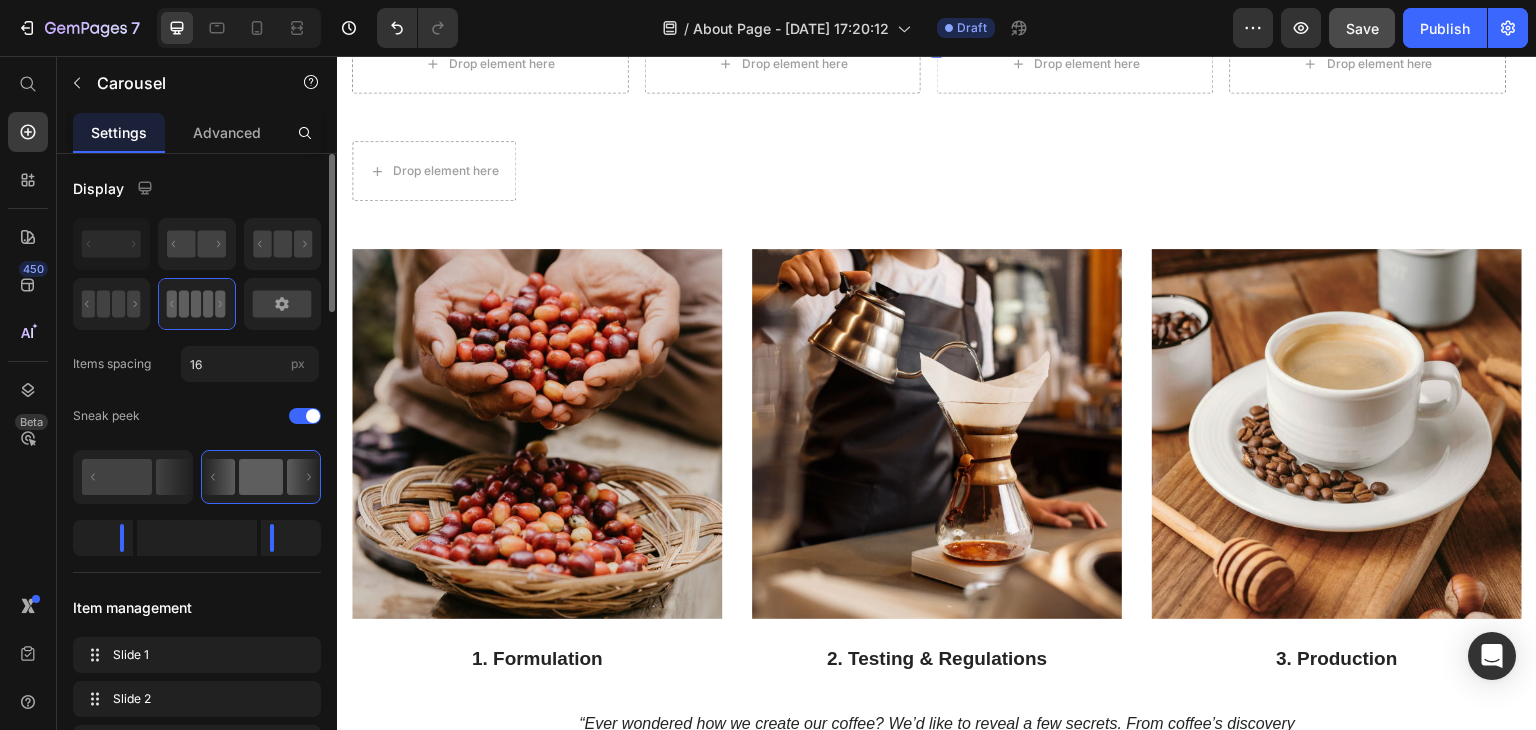 click on "Drop element here
Drop element here
Drop element here
Drop element here
Drop element here
Drop element here
Drop element here
Drop element here" at bounding box center [937, -25] 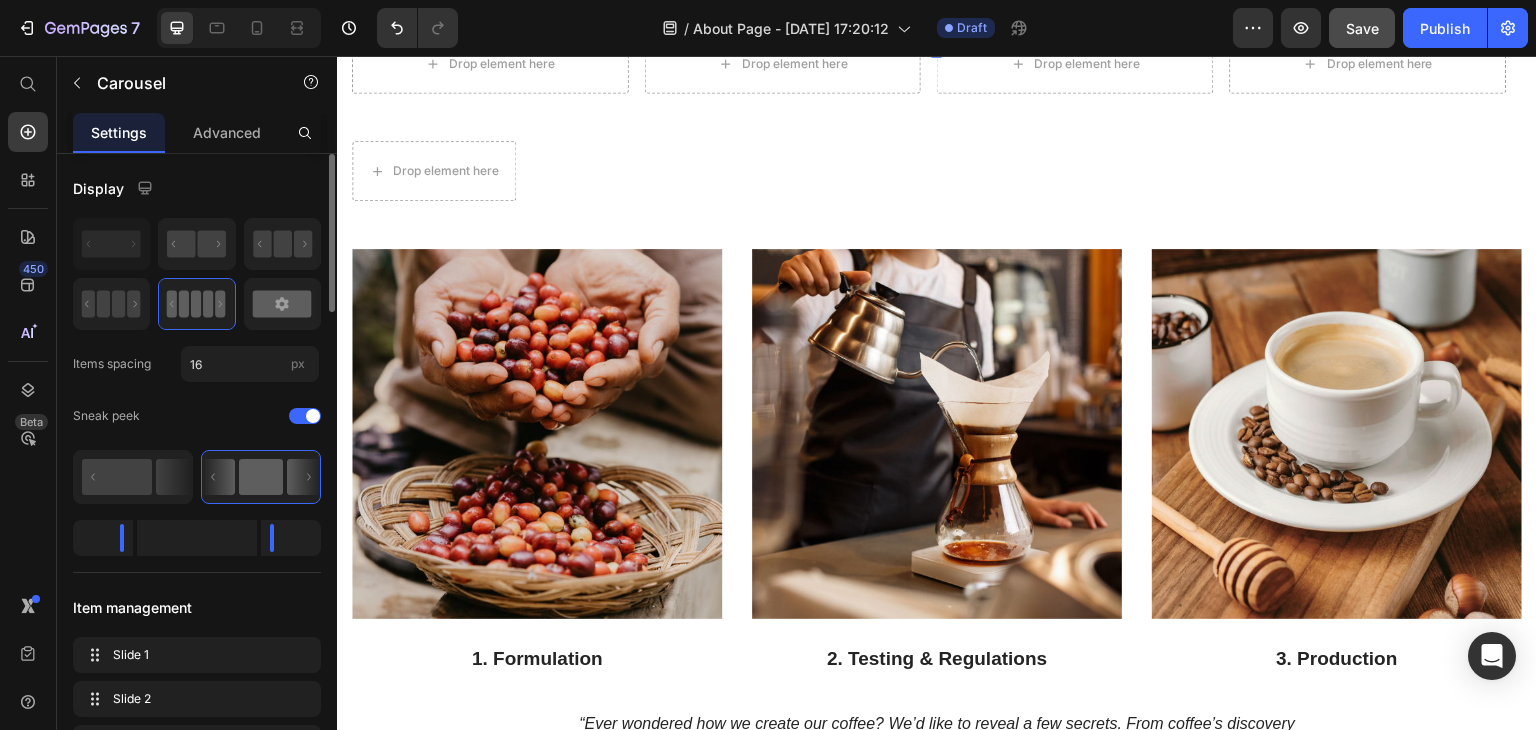 click 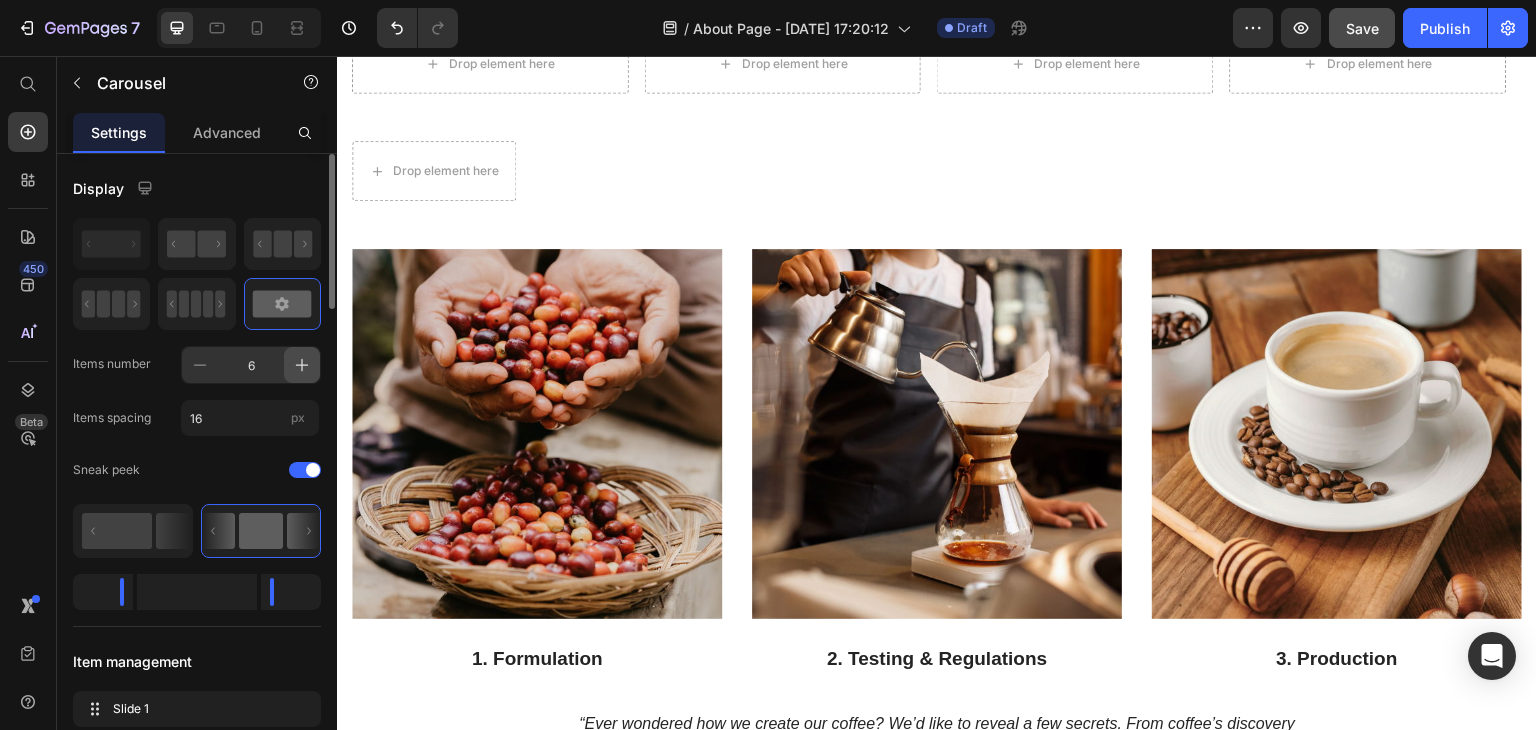 click 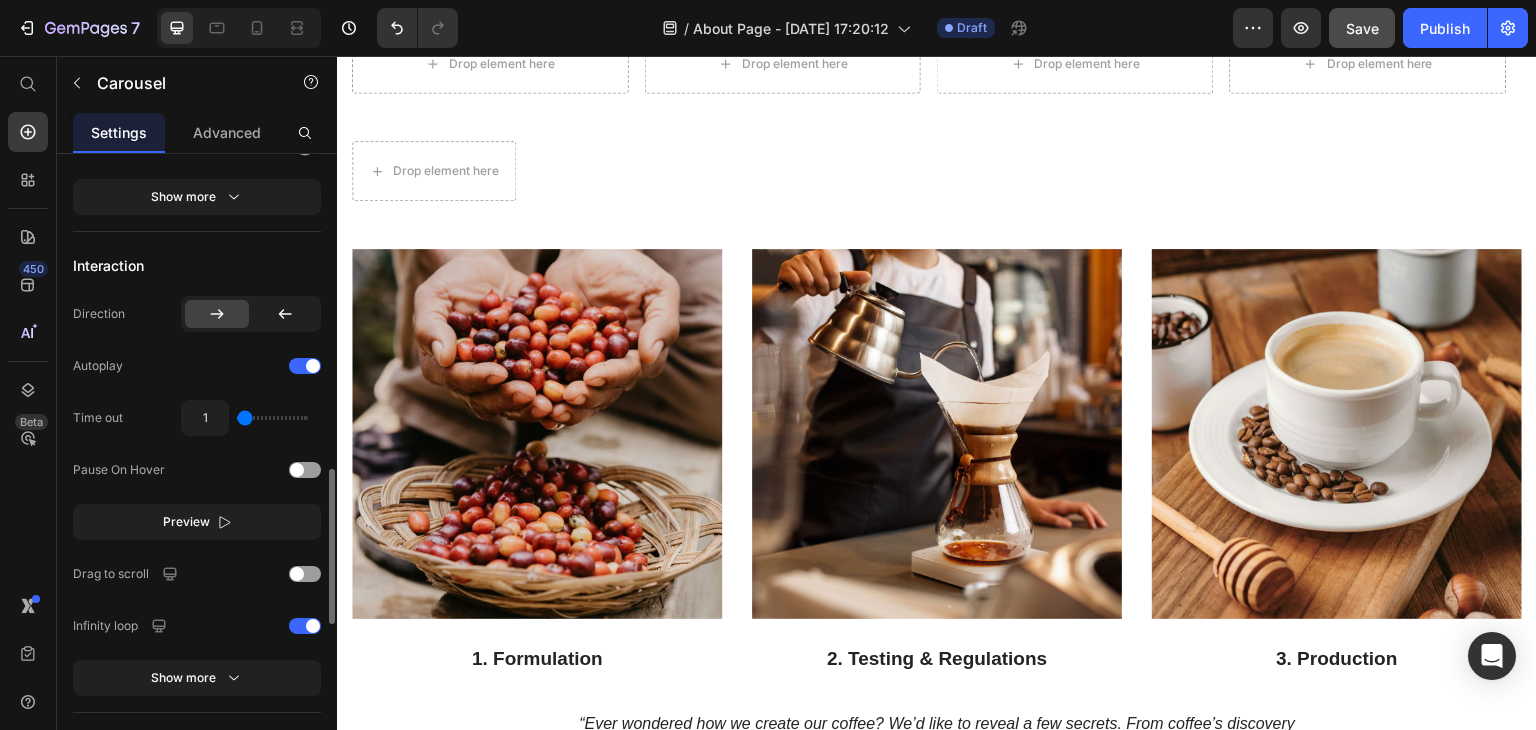 scroll, scrollTop: 1288, scrollLeft: 0, axis: vertical 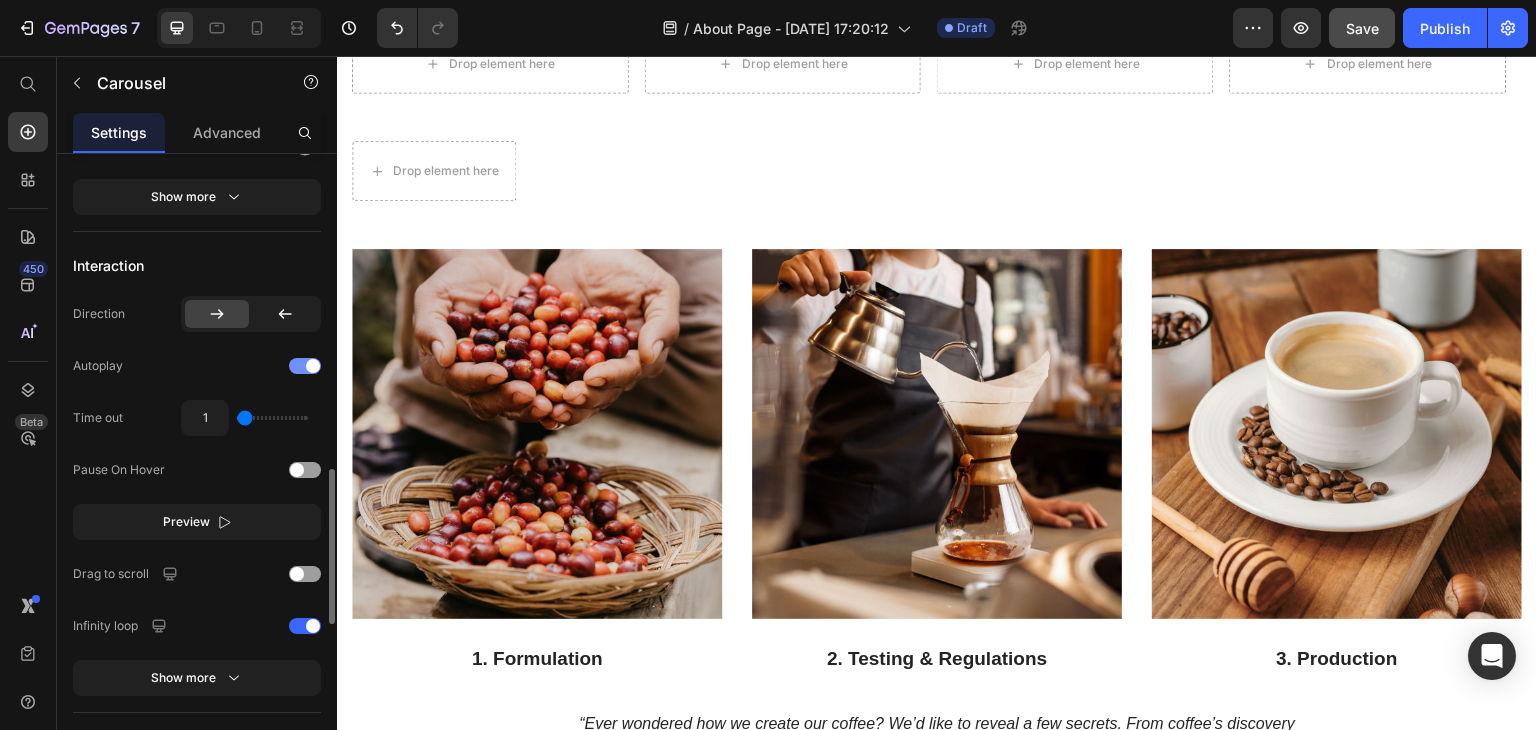 click at bounding box center [305, 366] 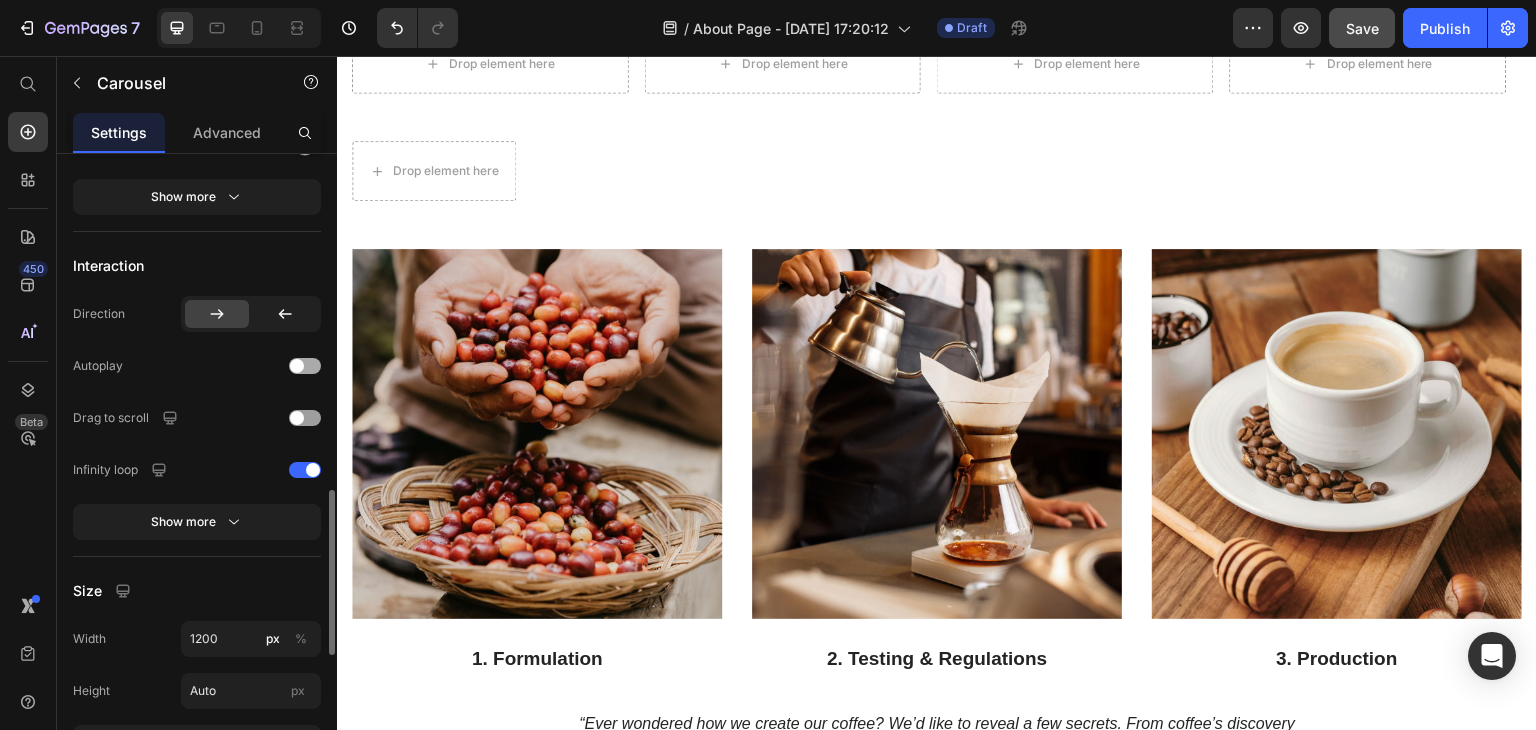 click at bounding box center [297, 366] 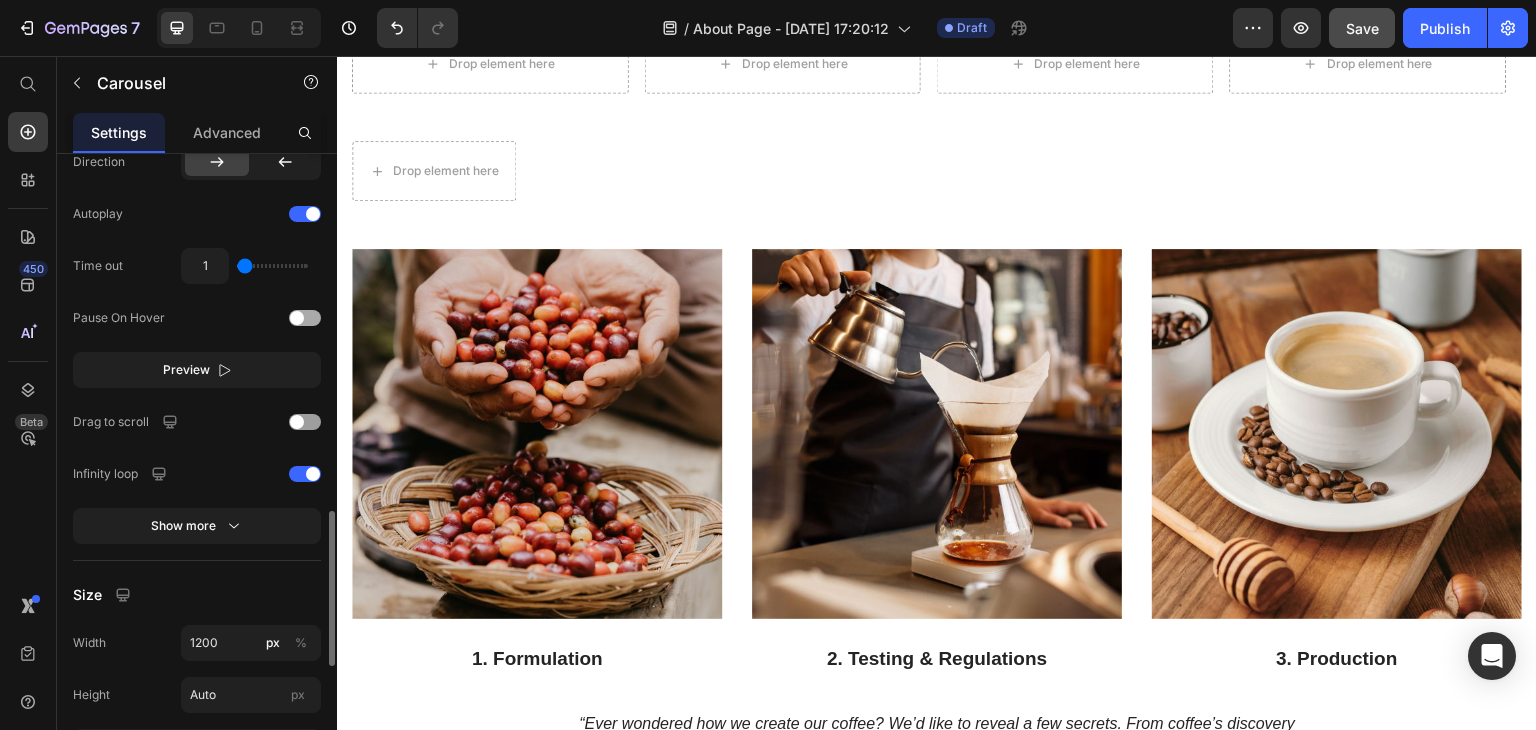 scroll, scrollTop: 1447, scrollLeft: 0, axis: vertical 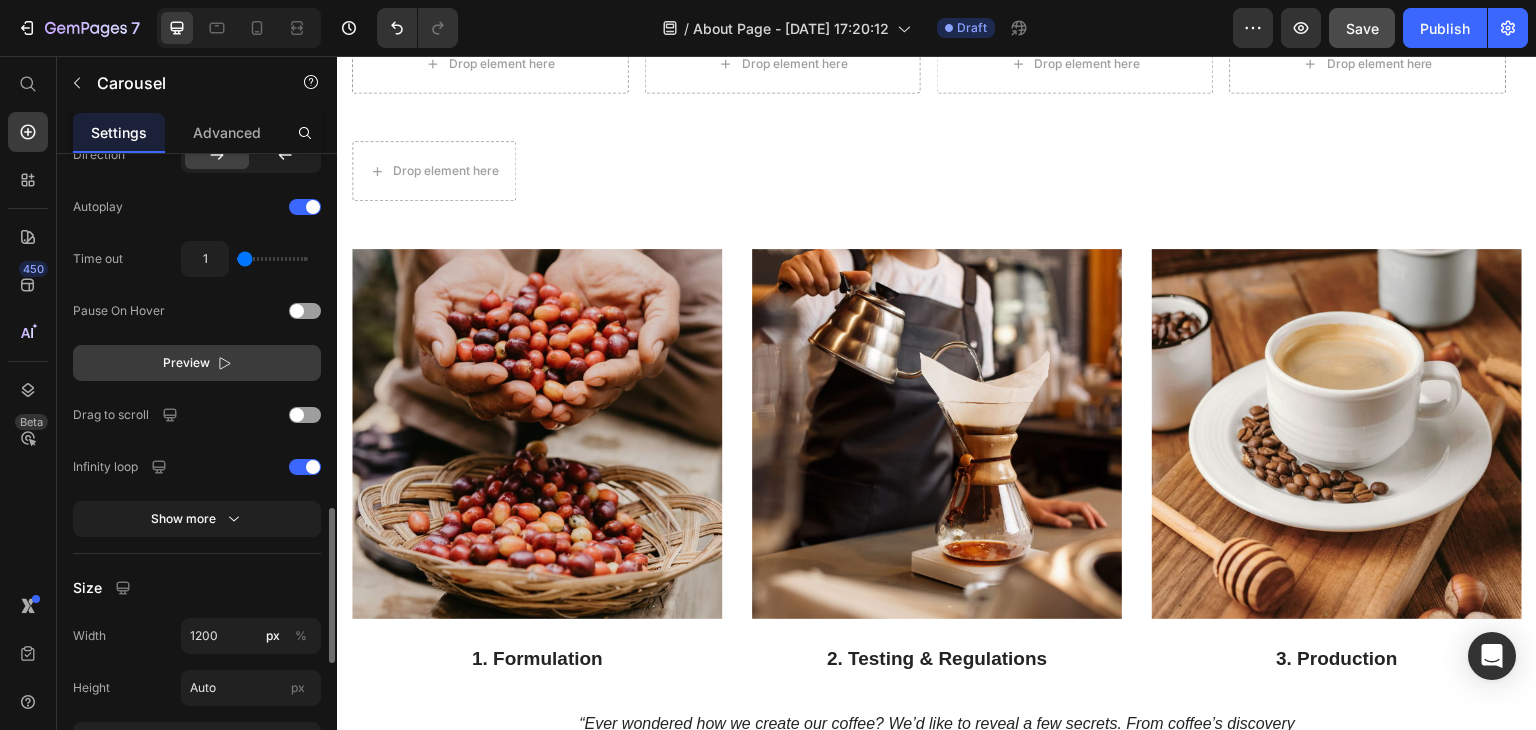 click 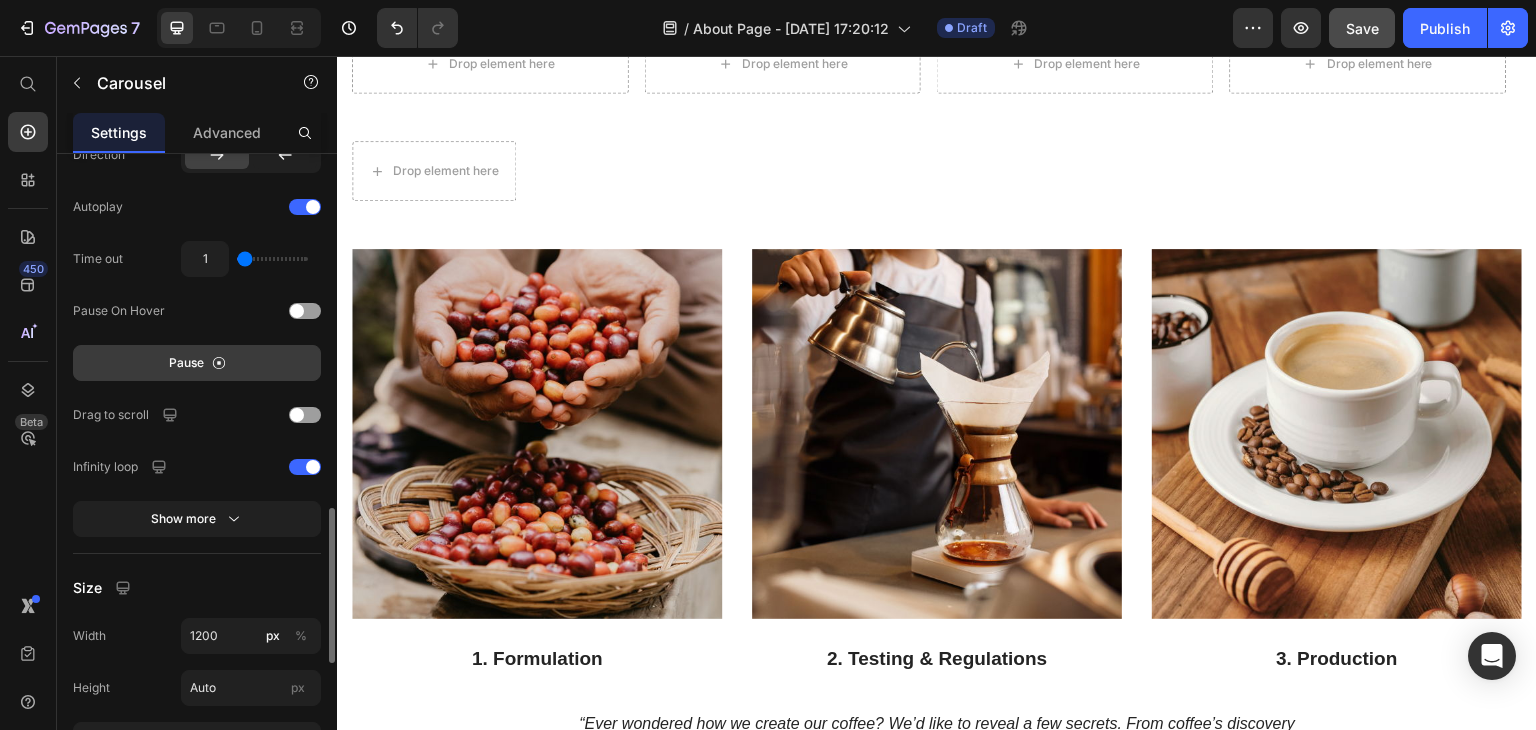 click 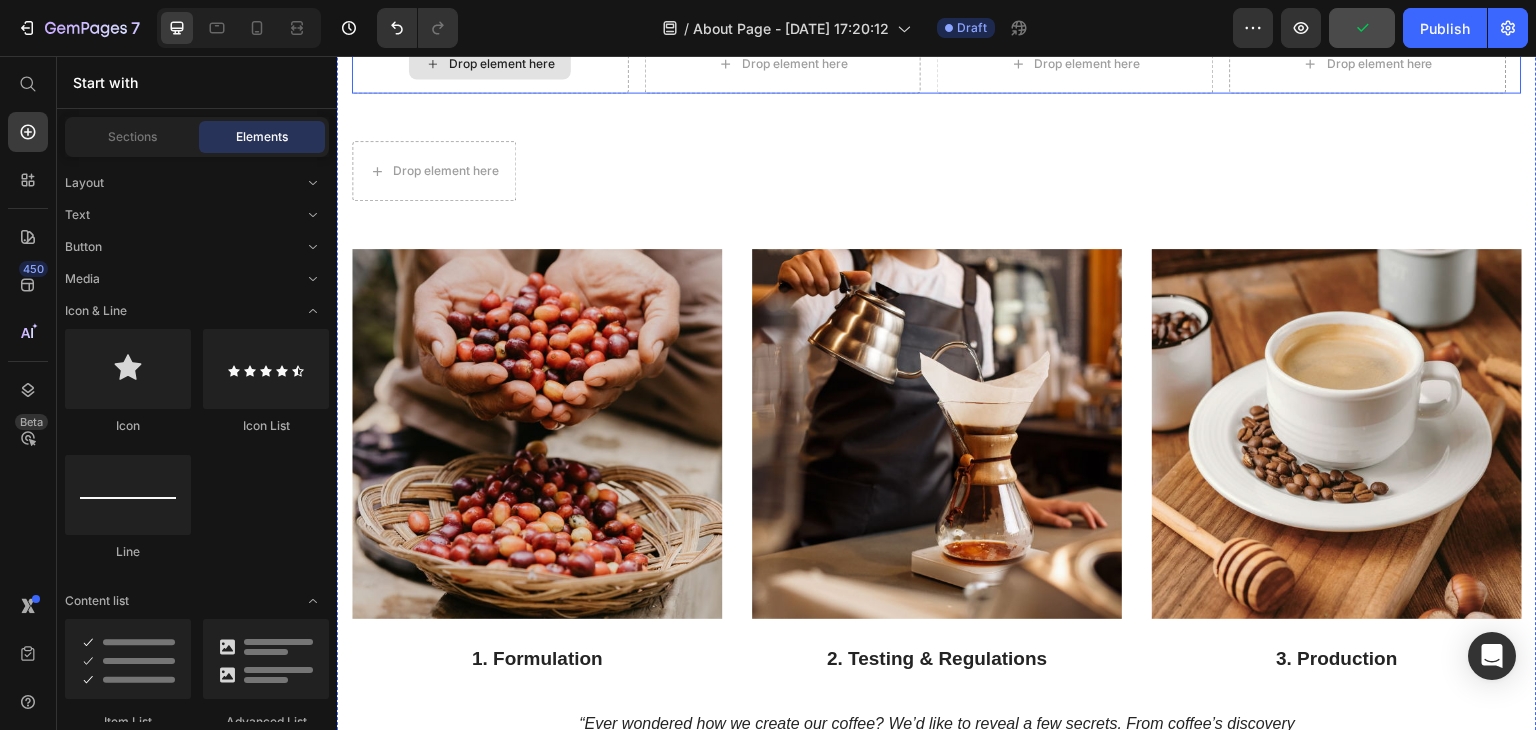 click on "Drop element here" at bounding box center [490, 63] 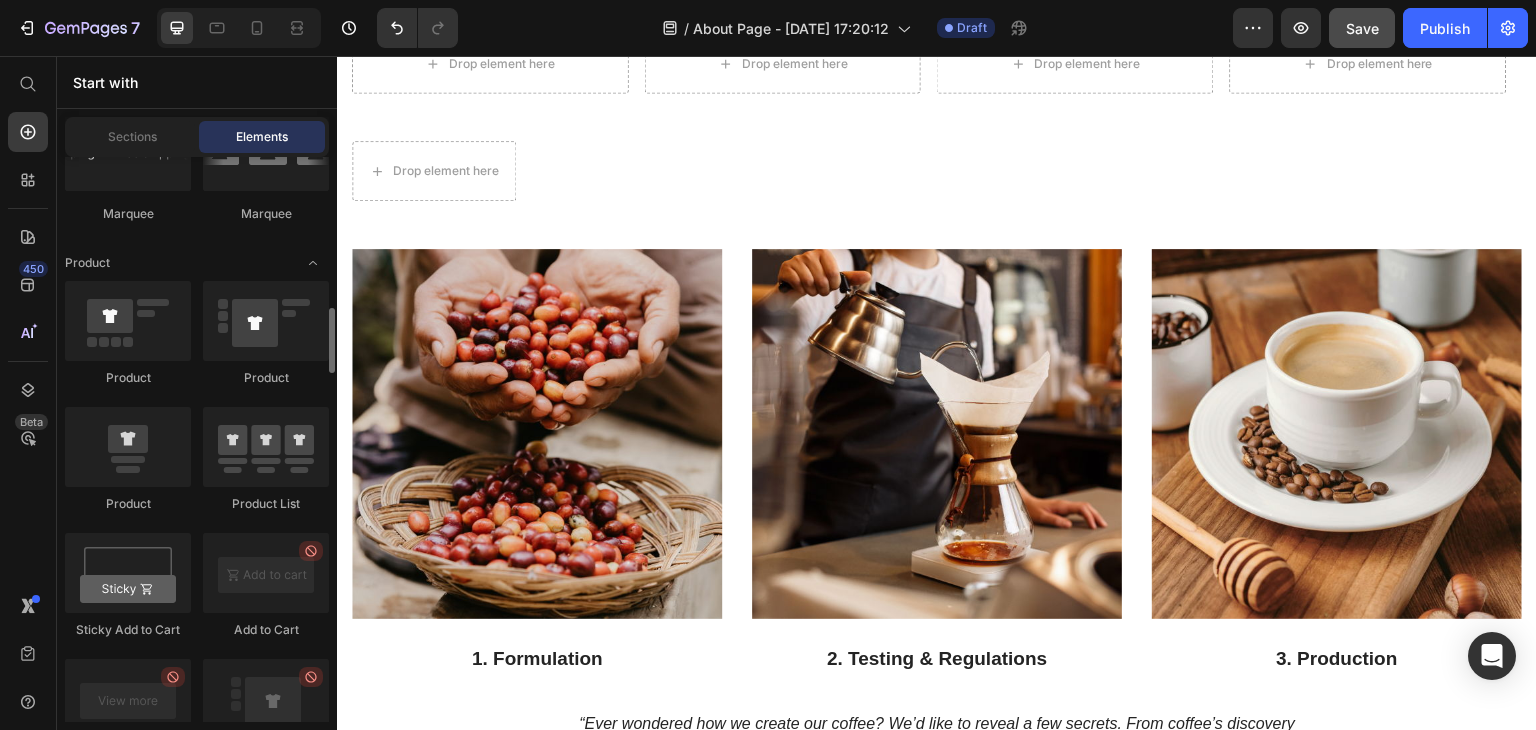 scroll, scrollTop: 1308, scrollLeft: 0, axis: vertical 